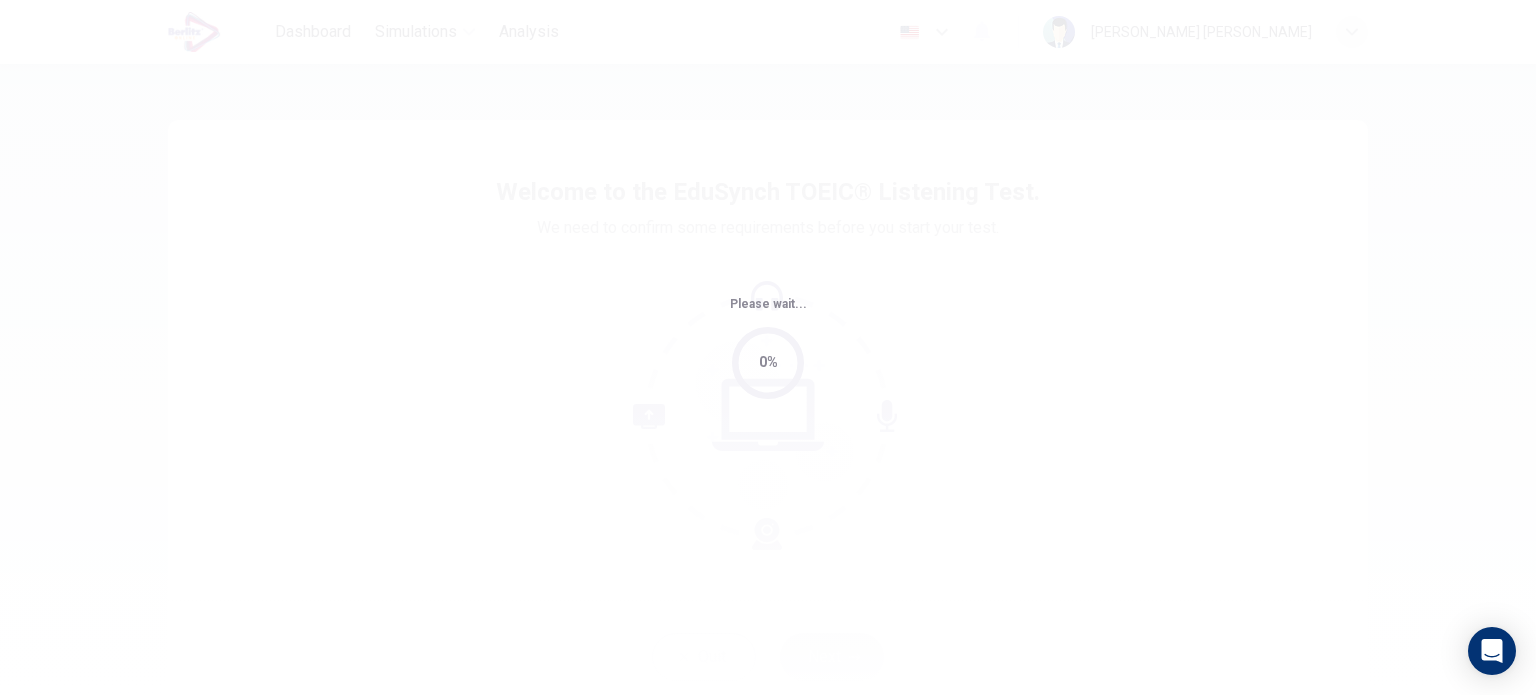 scroll, scrollTop: 0, scrollLeft: 0, axis: both 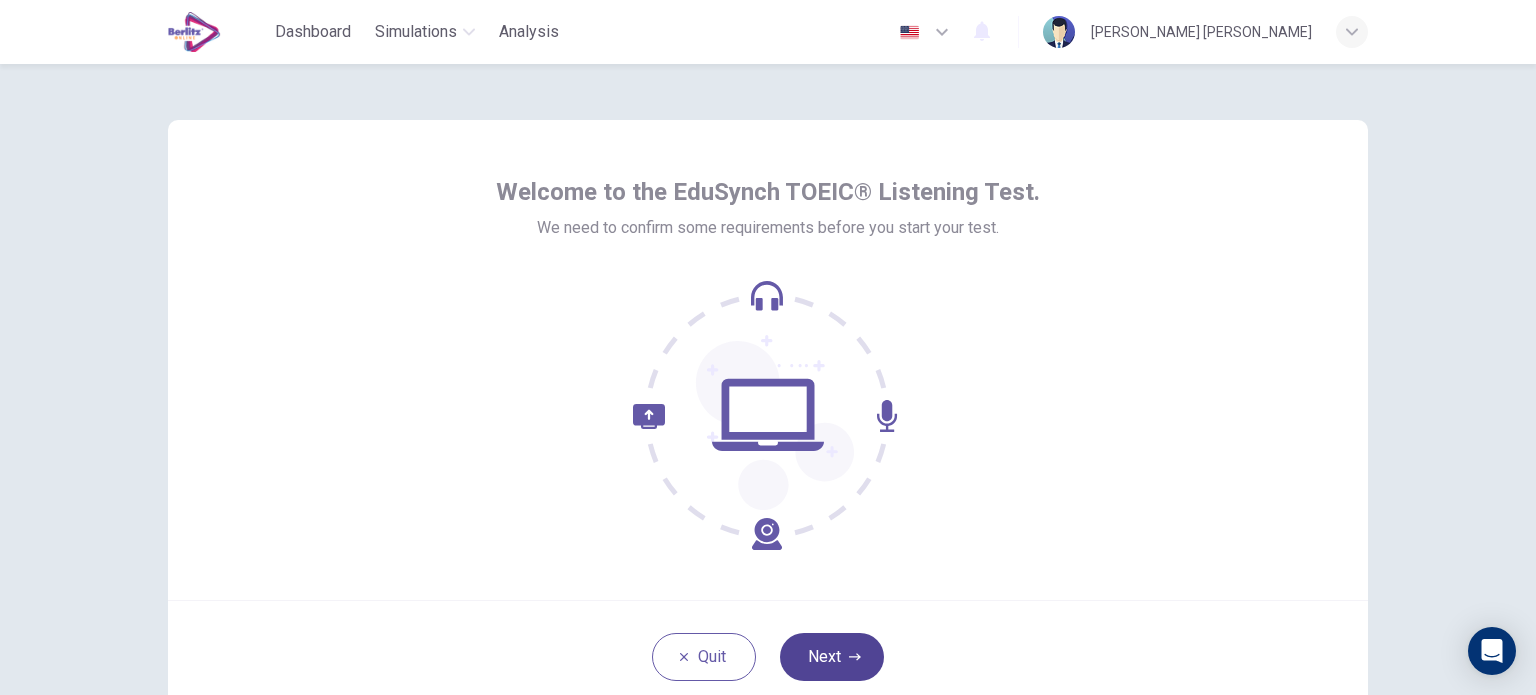 click on "Next" at bounding box center [832, 657] 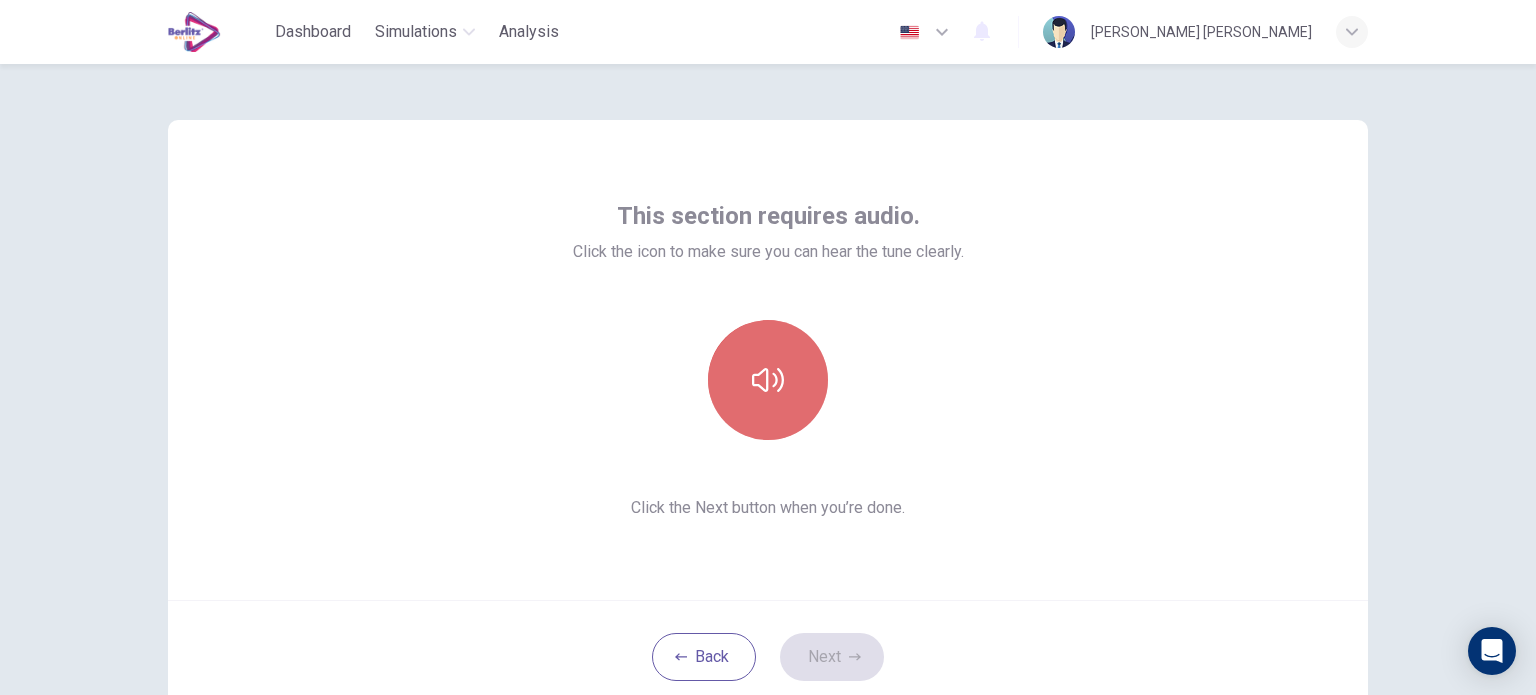 click 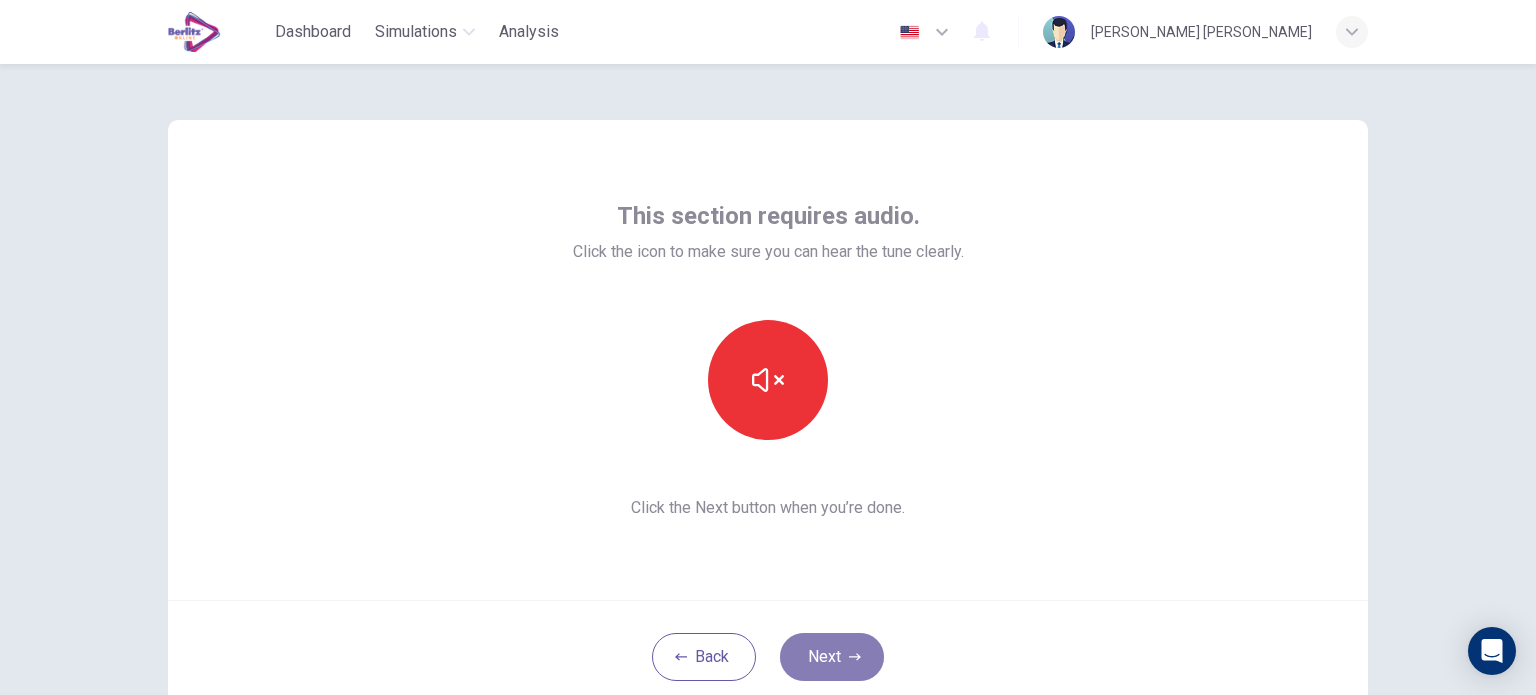 click on "Next" at bounding box center (832, 657) 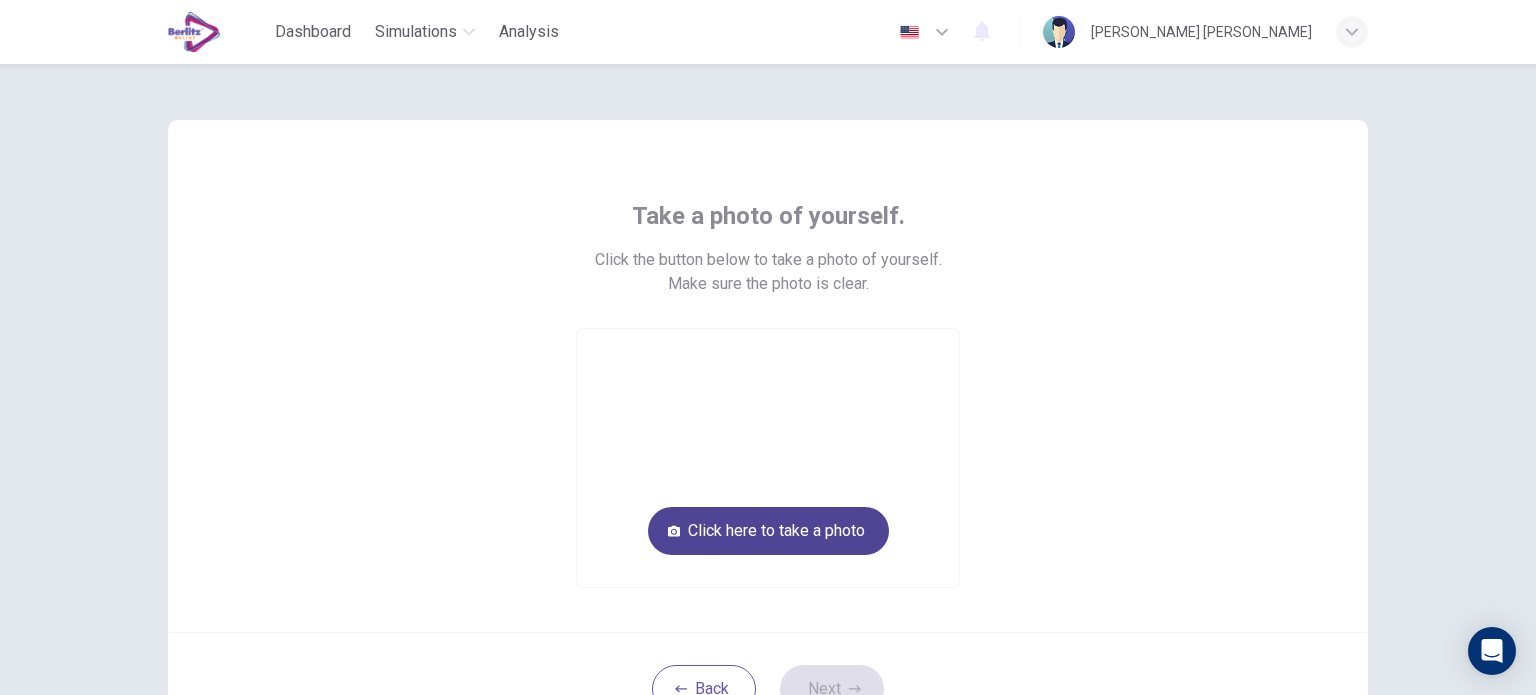 click on "Click here to take a photo" at bounding box center (768, 531) 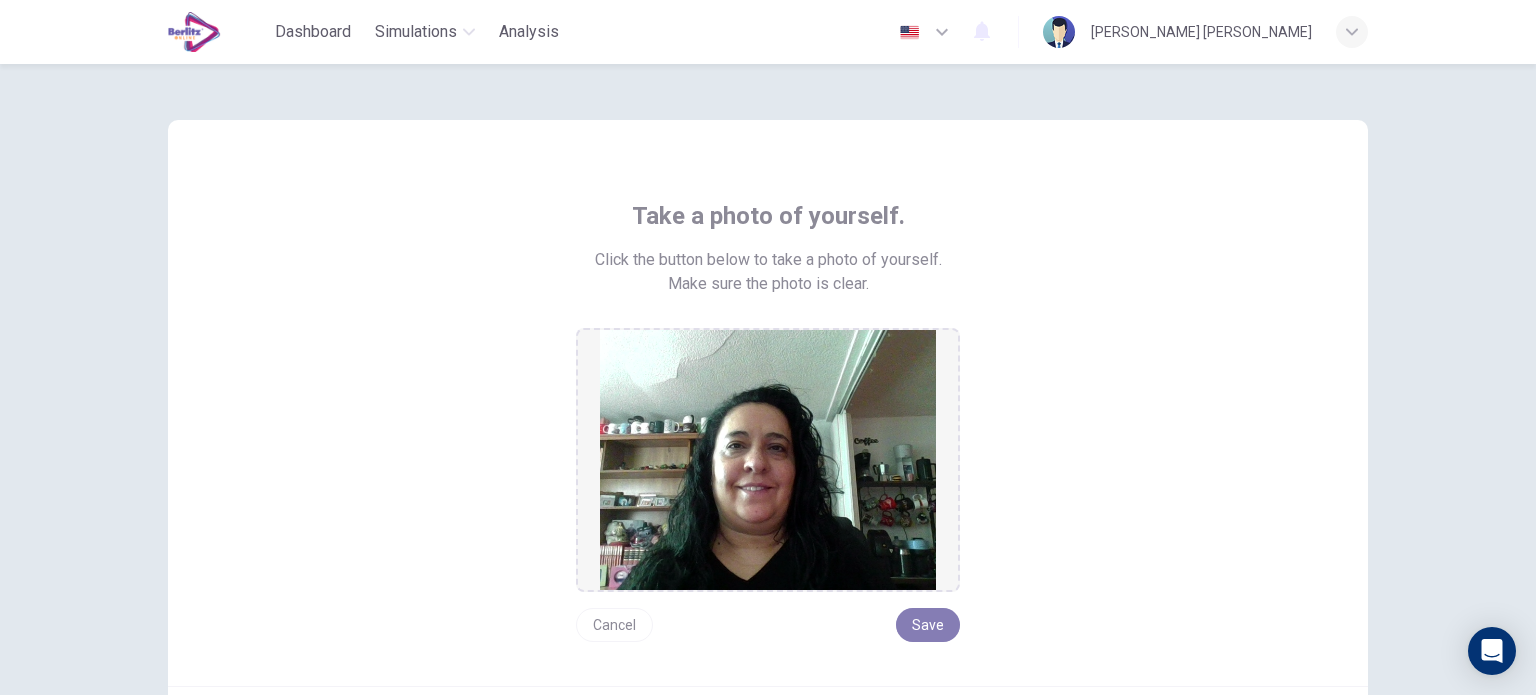click on "Save" at bounding box center (928, 625) 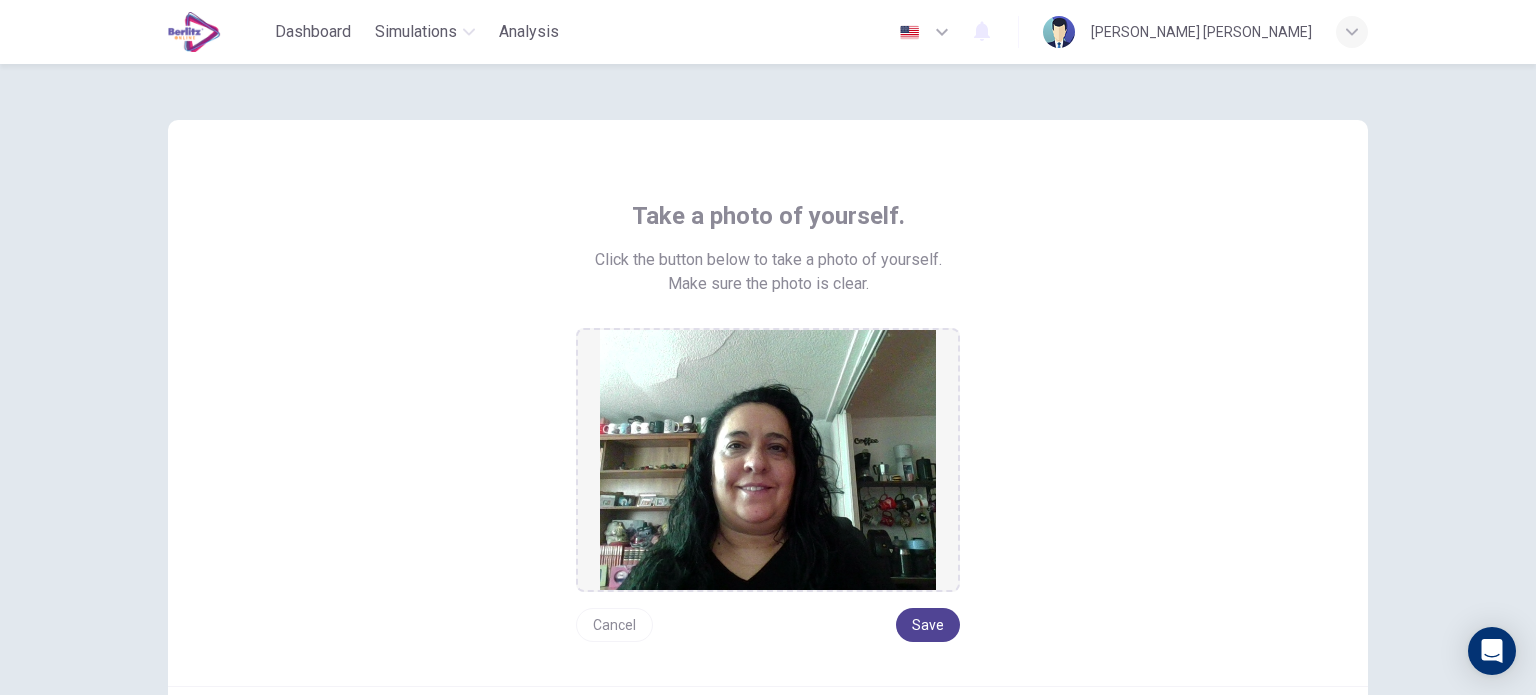 click on "Save" at bounding box center [928, 625] 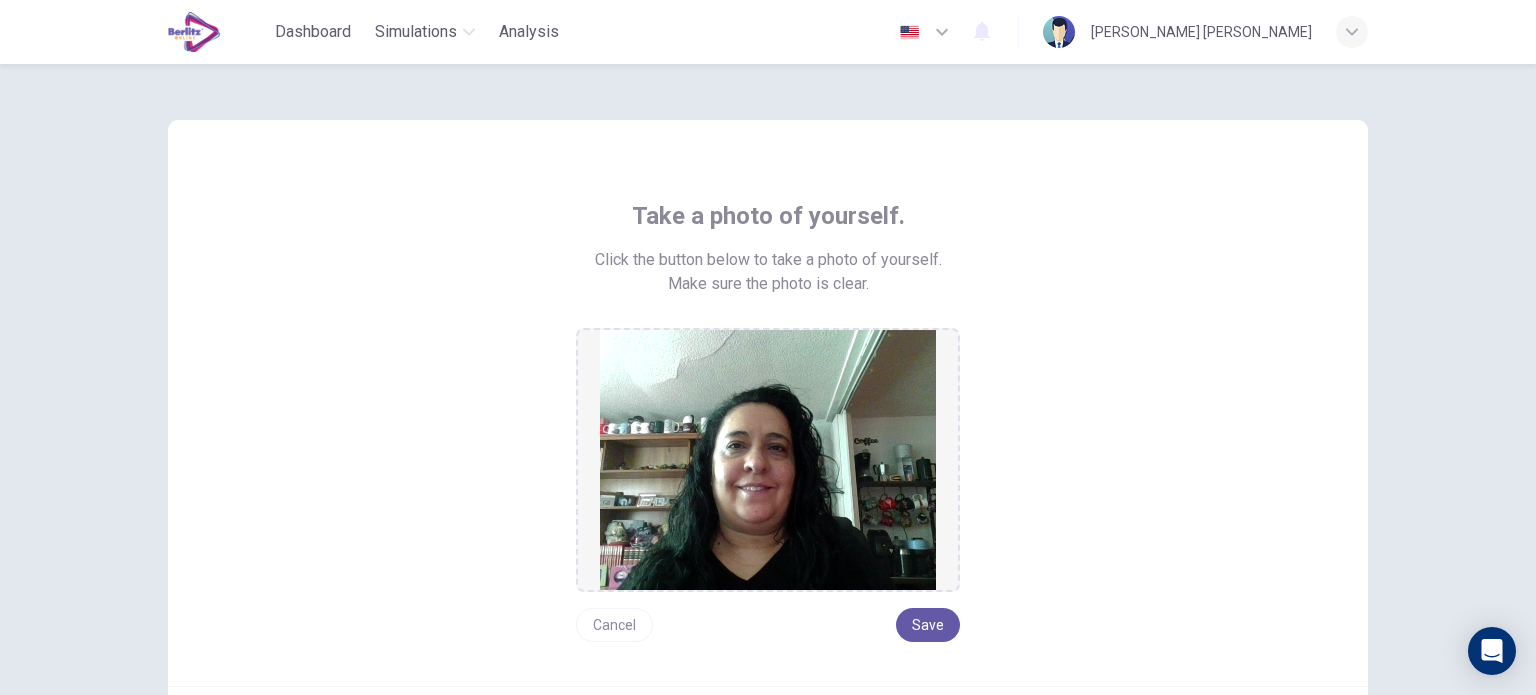 scroll, scrollTop: 222, scrollLeft: 0, axis: vertical 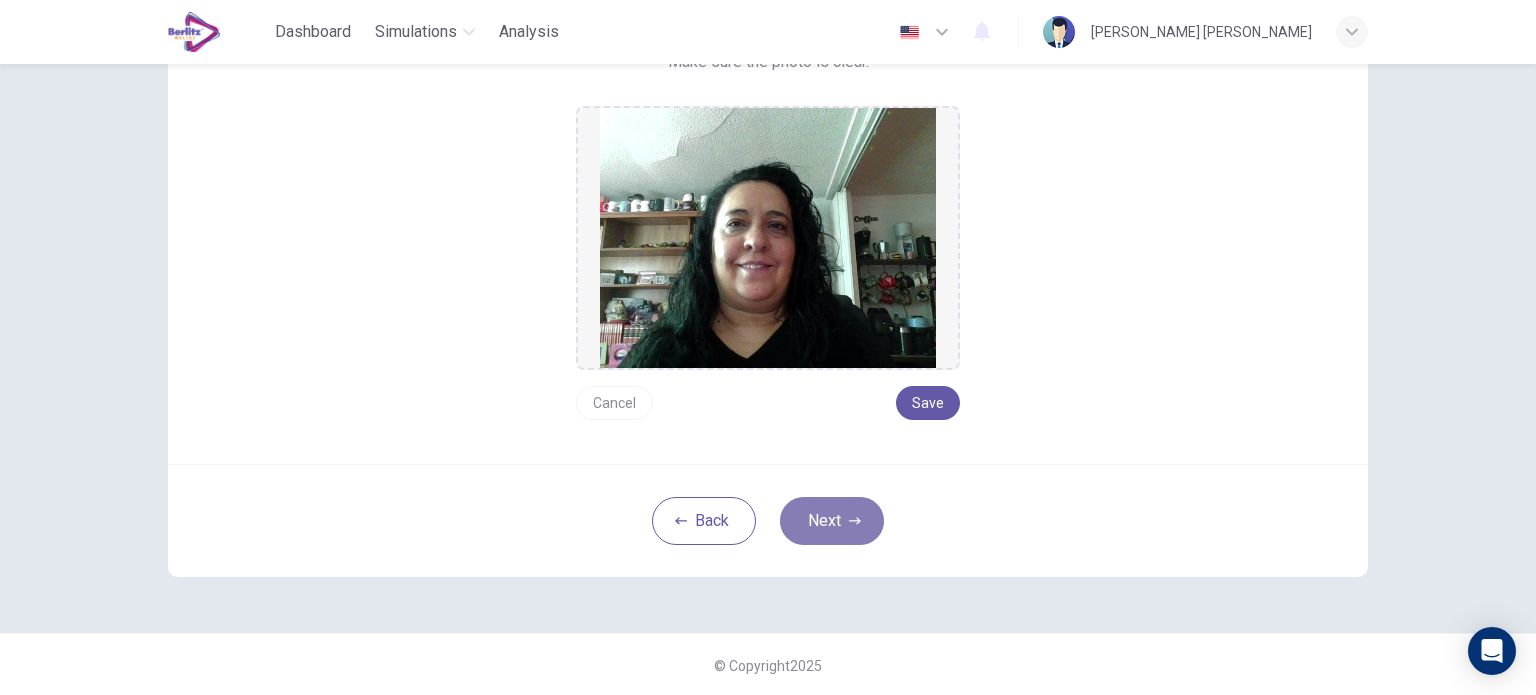 click on "Next" at bounding box center (832, 521) 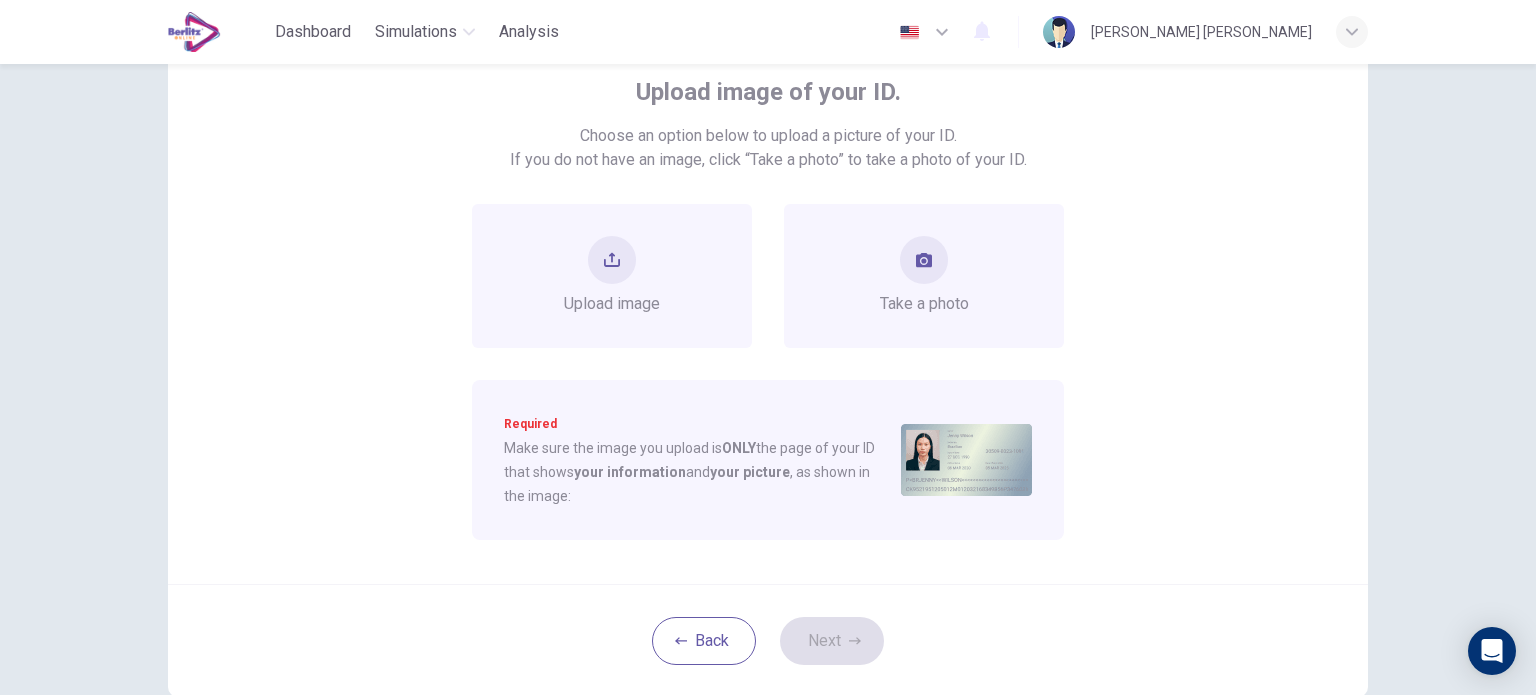 scroll, scrollTop: 122, scrollLeft: 0, axis: vertical 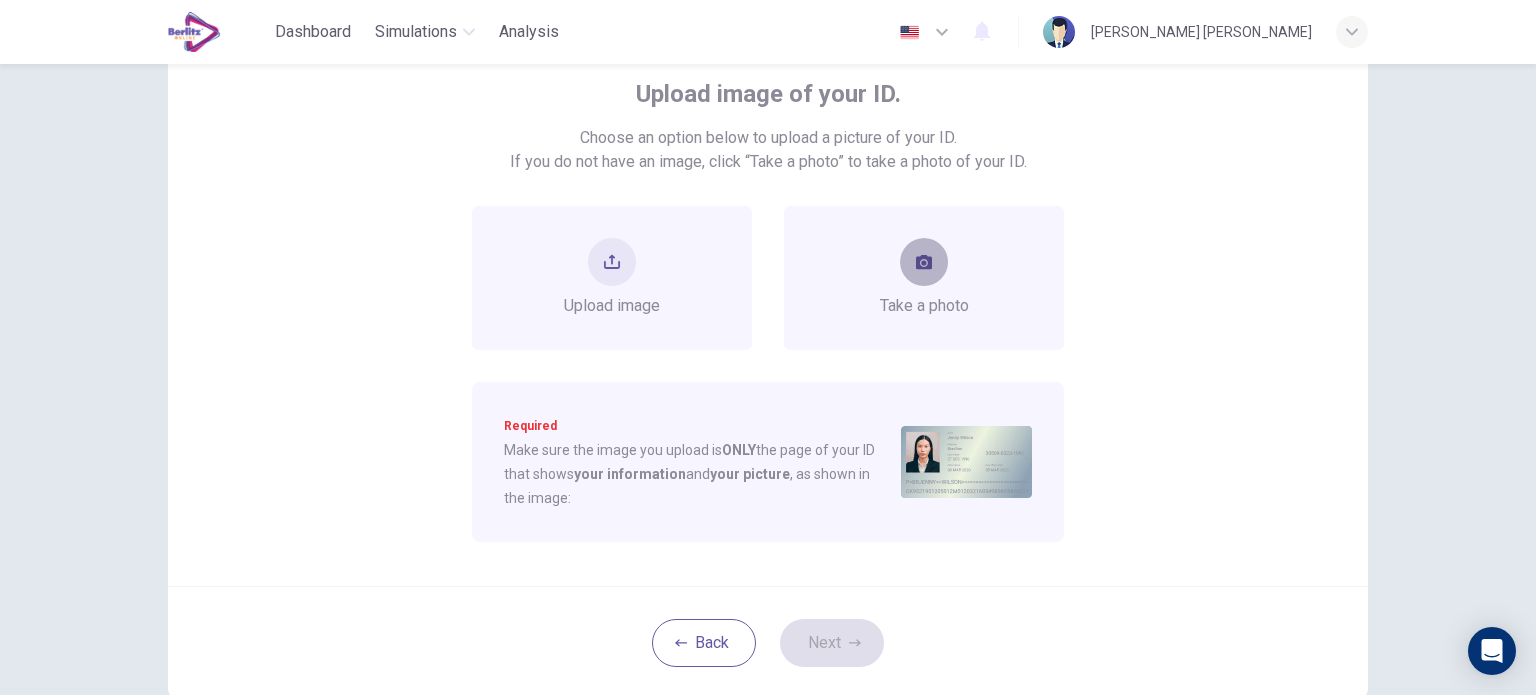 click at bounding box center (924, 262) 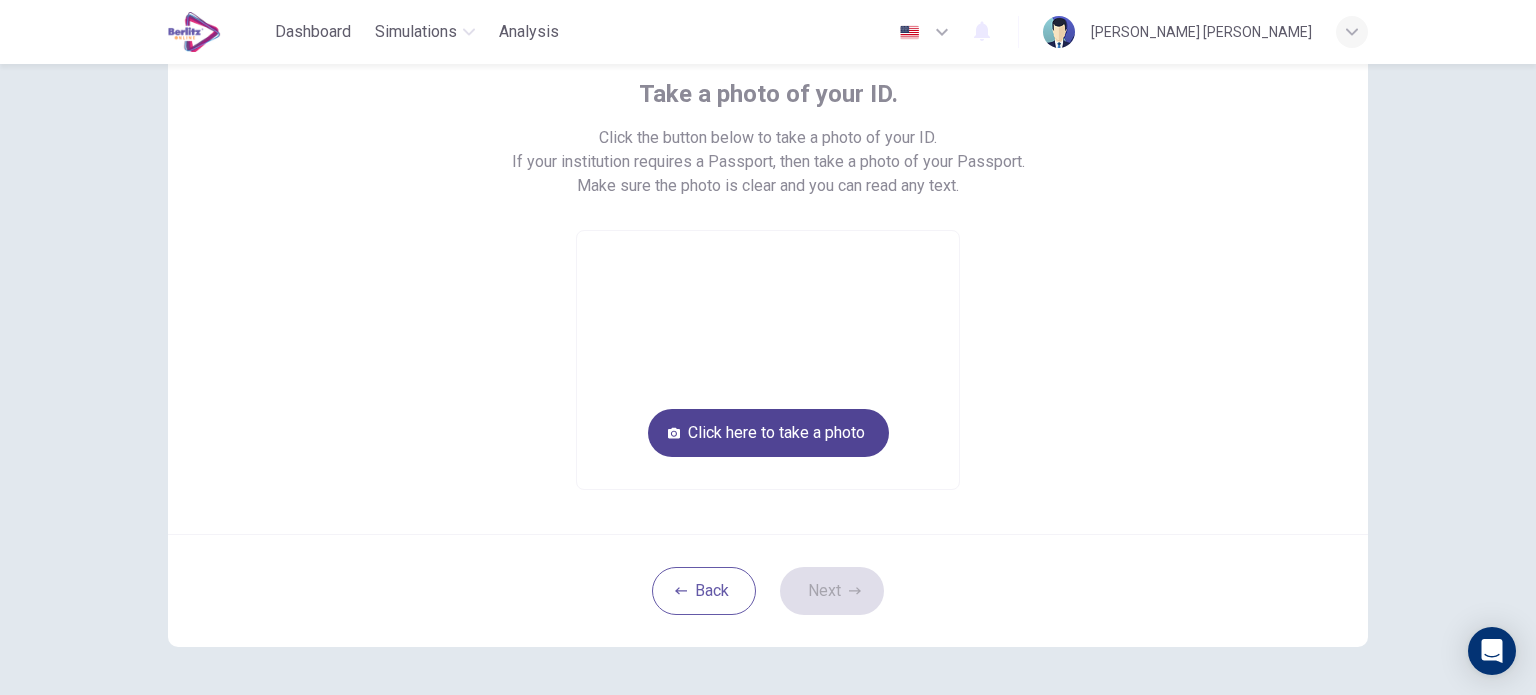 click on "Click here to take a photo" at bounding box center [768, 433] 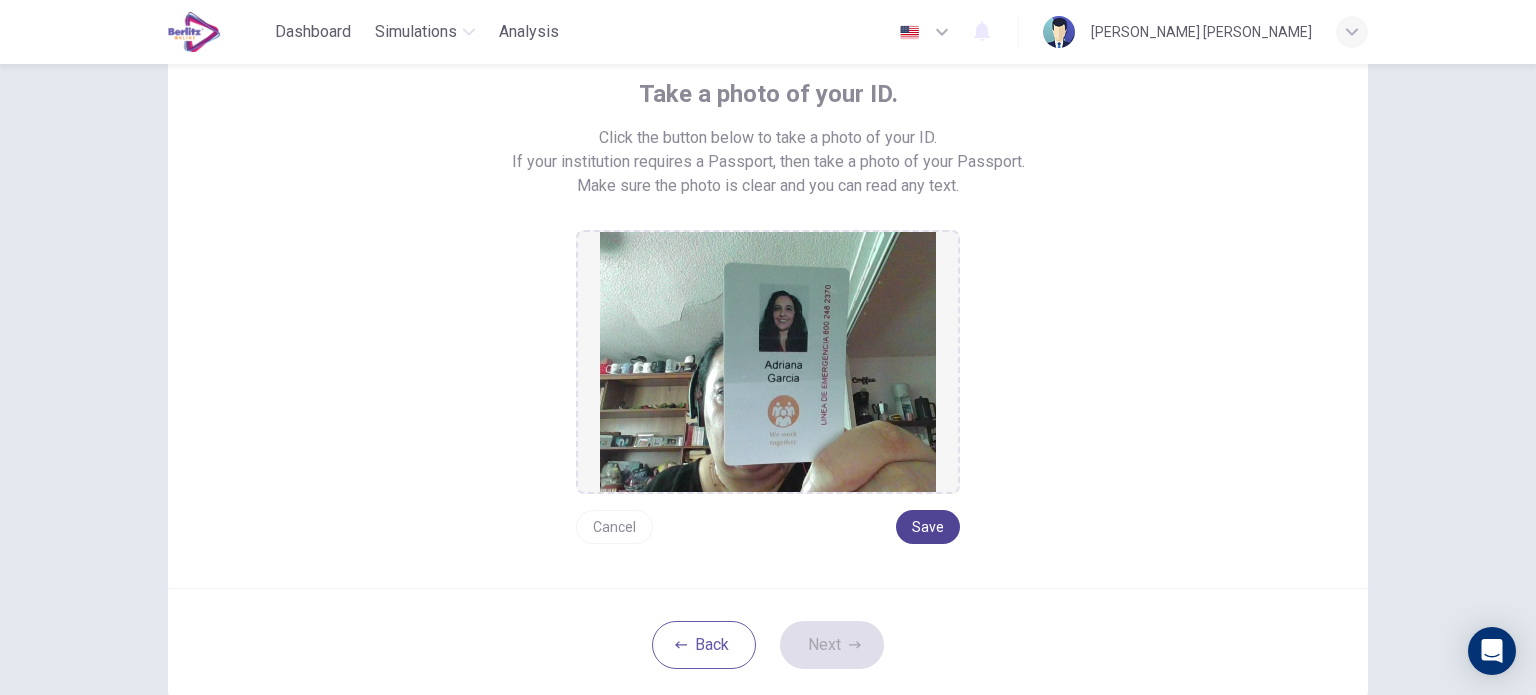 click on "Save" at bounding box center [928, 527] 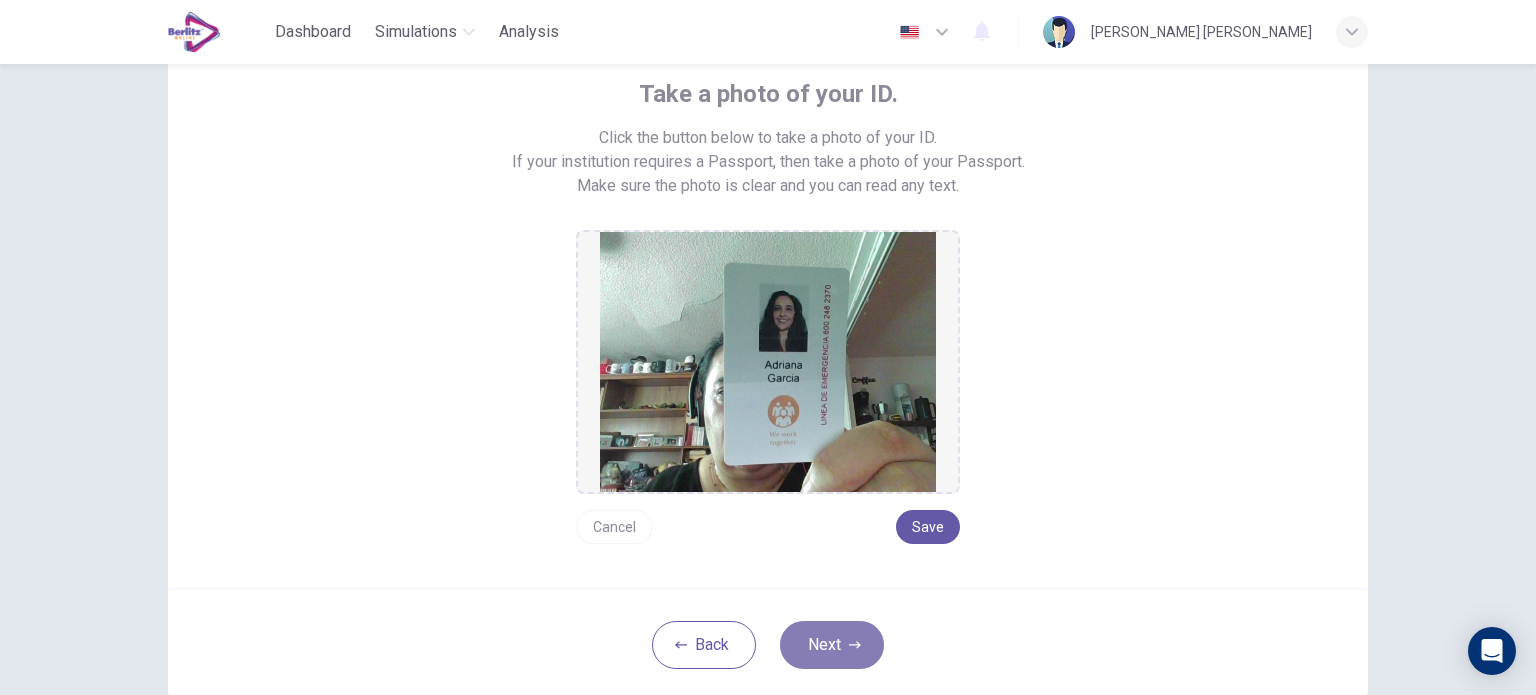 click on "Next" at bounding box center [832, 645] 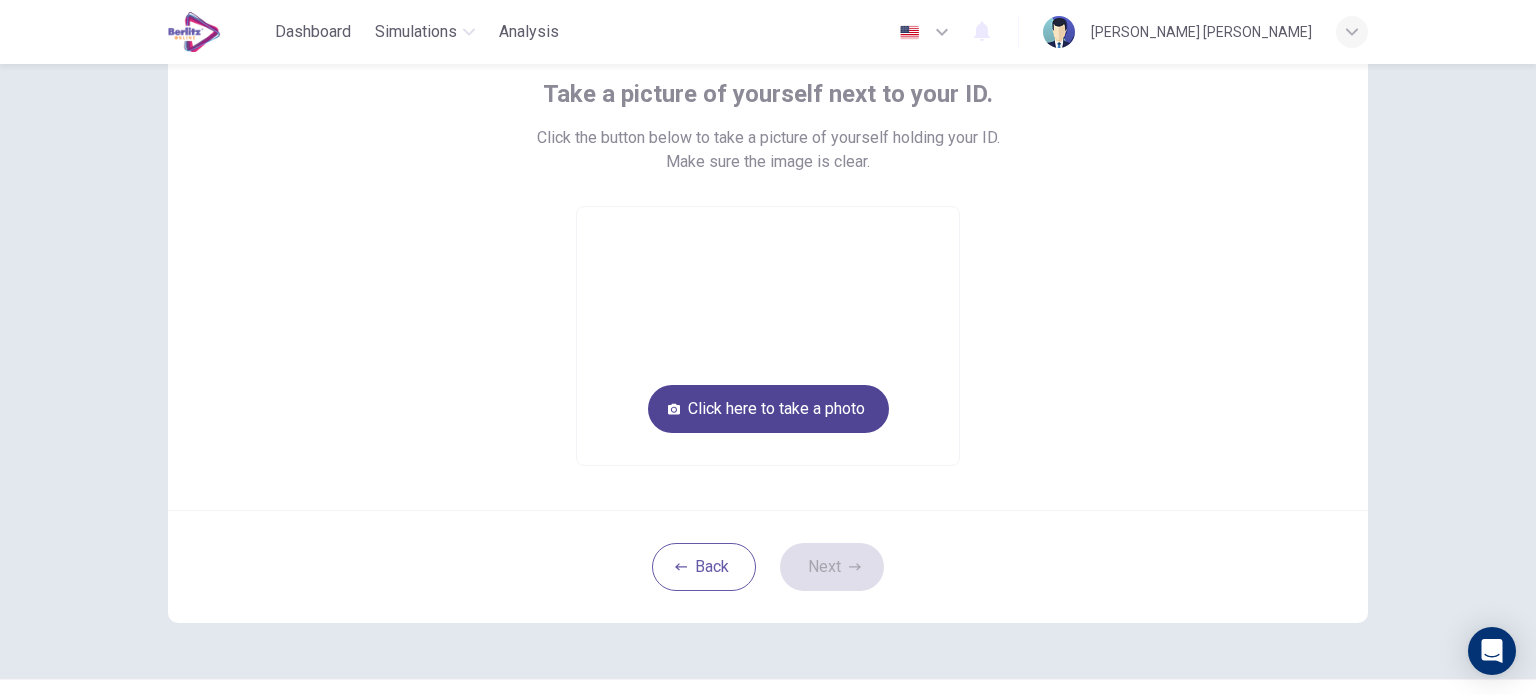 click on "Click here to take a photo" at bounding box center [768, 409] 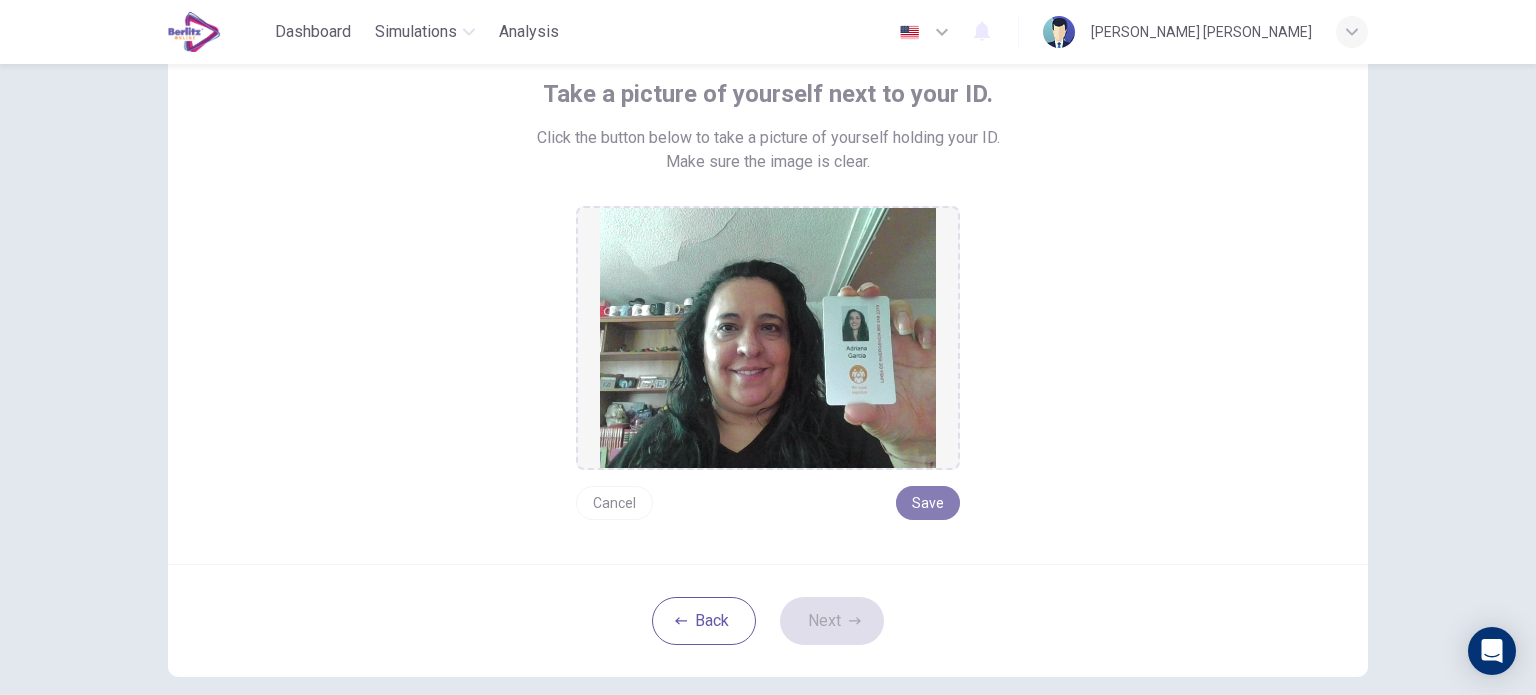click on "Save" at bounding box center (928, 503) 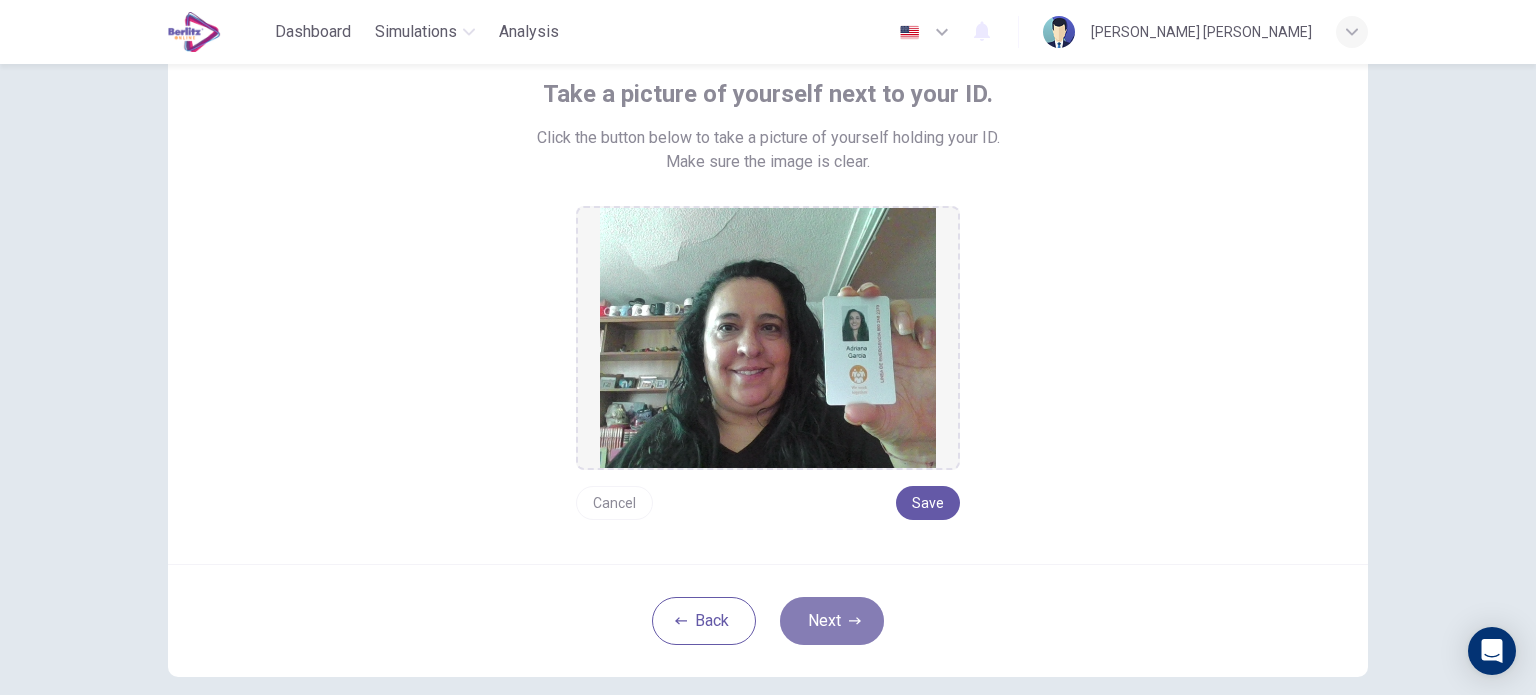 click on "Next" at bounding box center (832, 621) 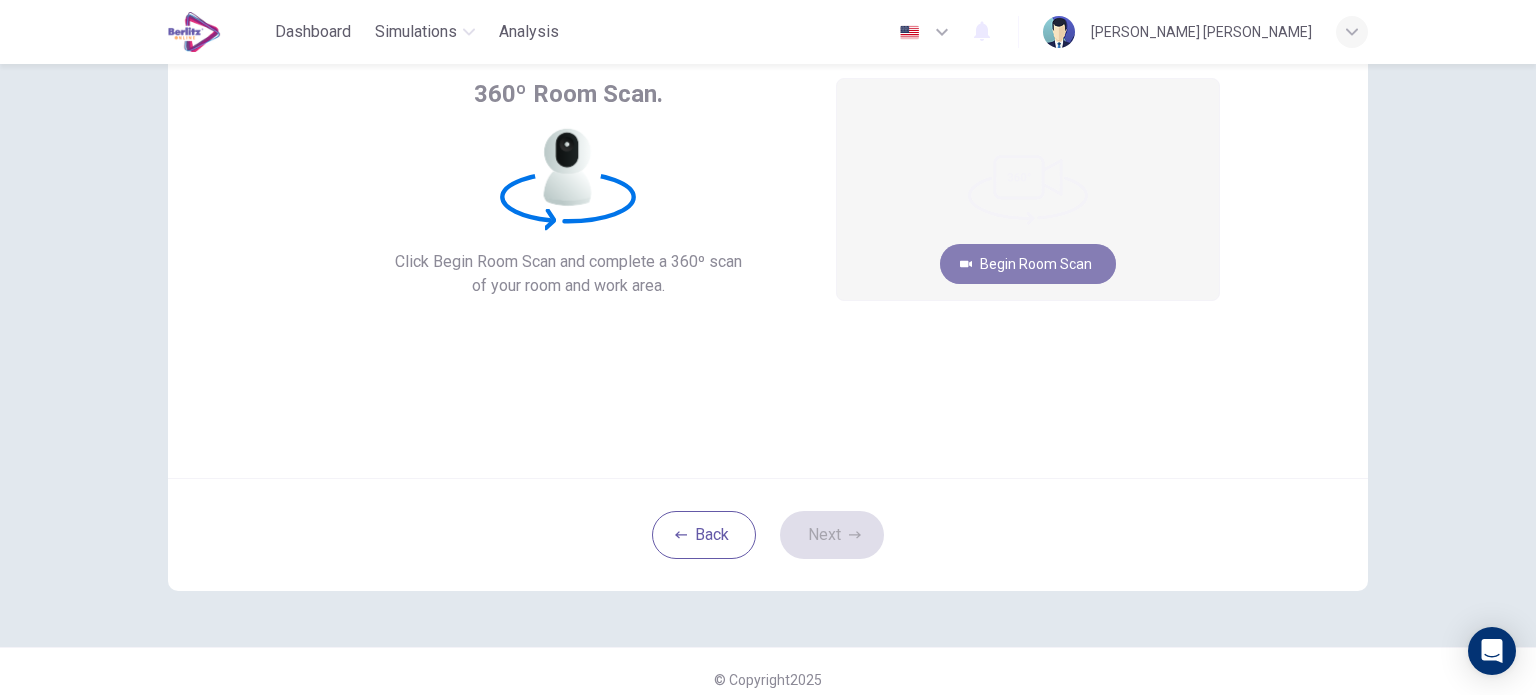click on "Begin Room Scan" at bounding box center (1028, 264) 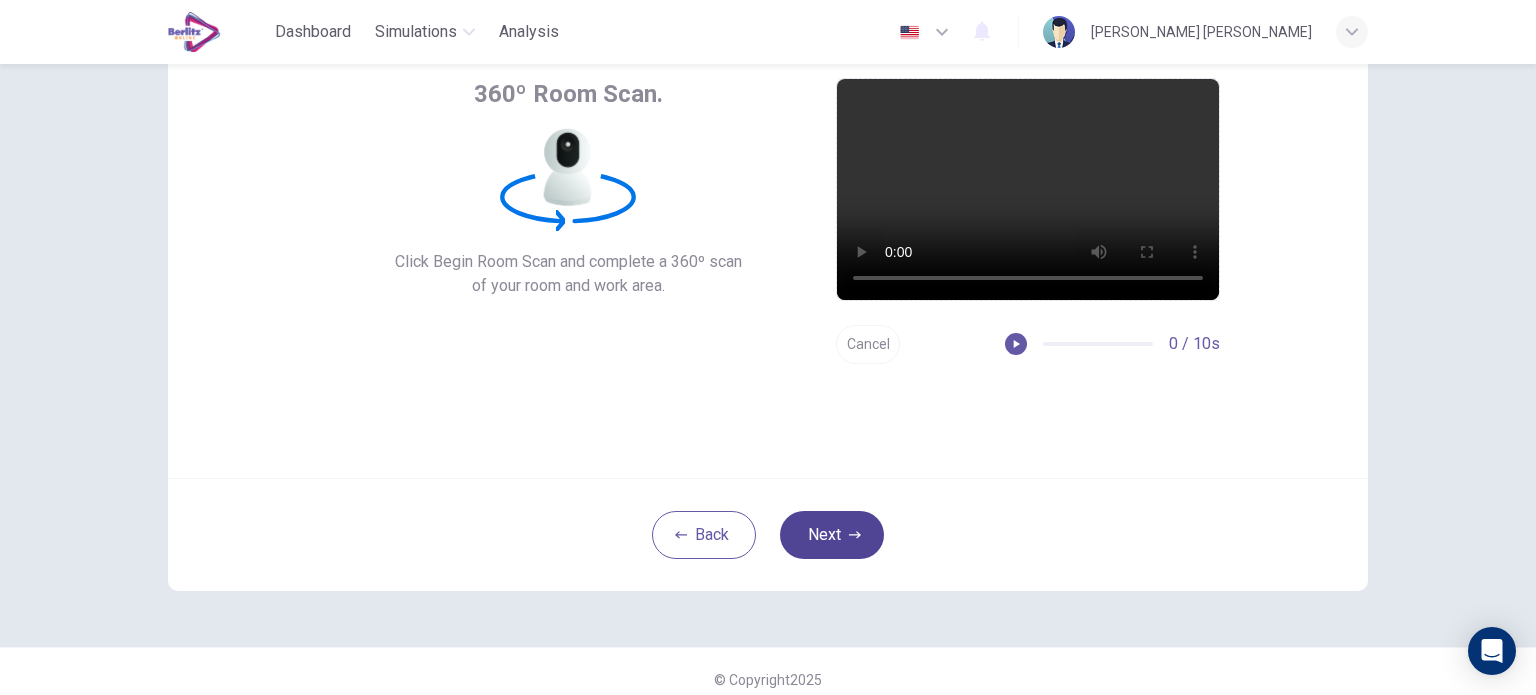 click 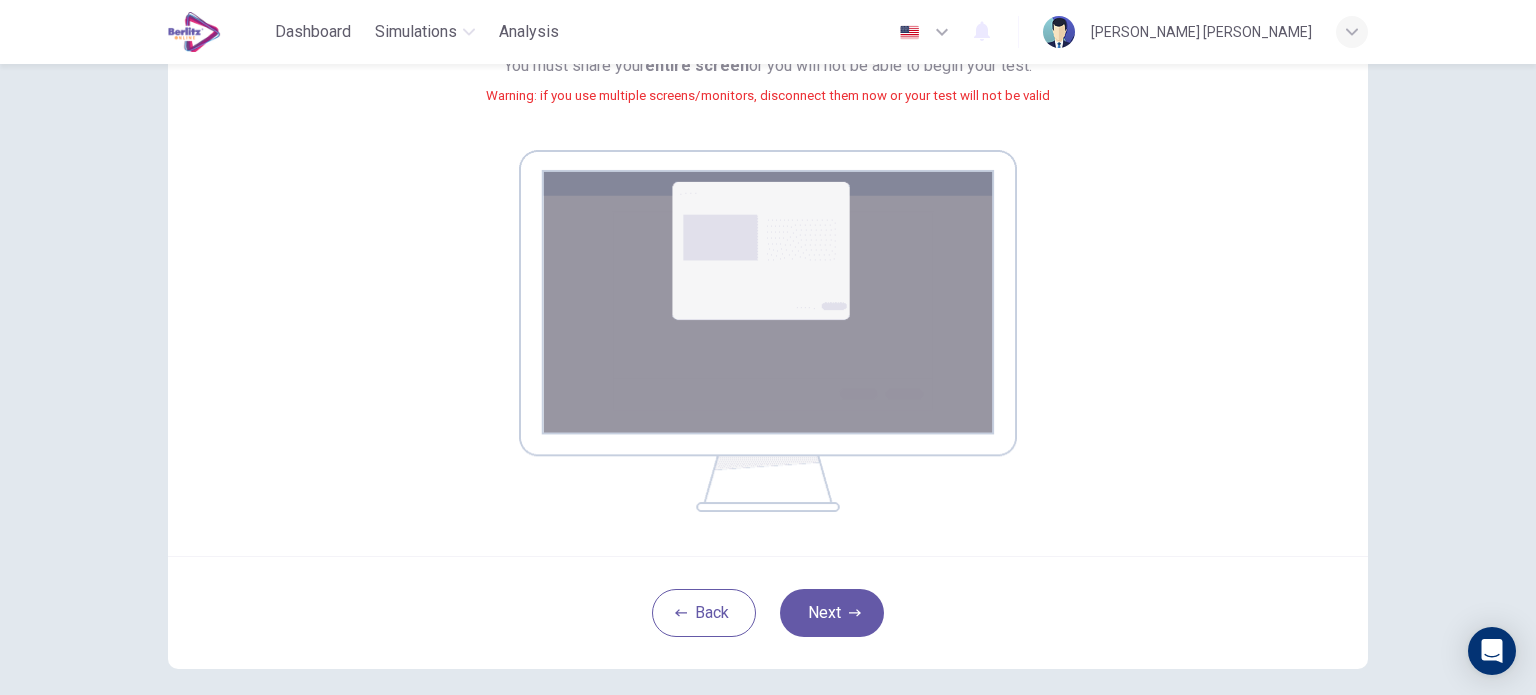 scroll, scrollTop: 243, scrollLeft: 0, axis: vertical 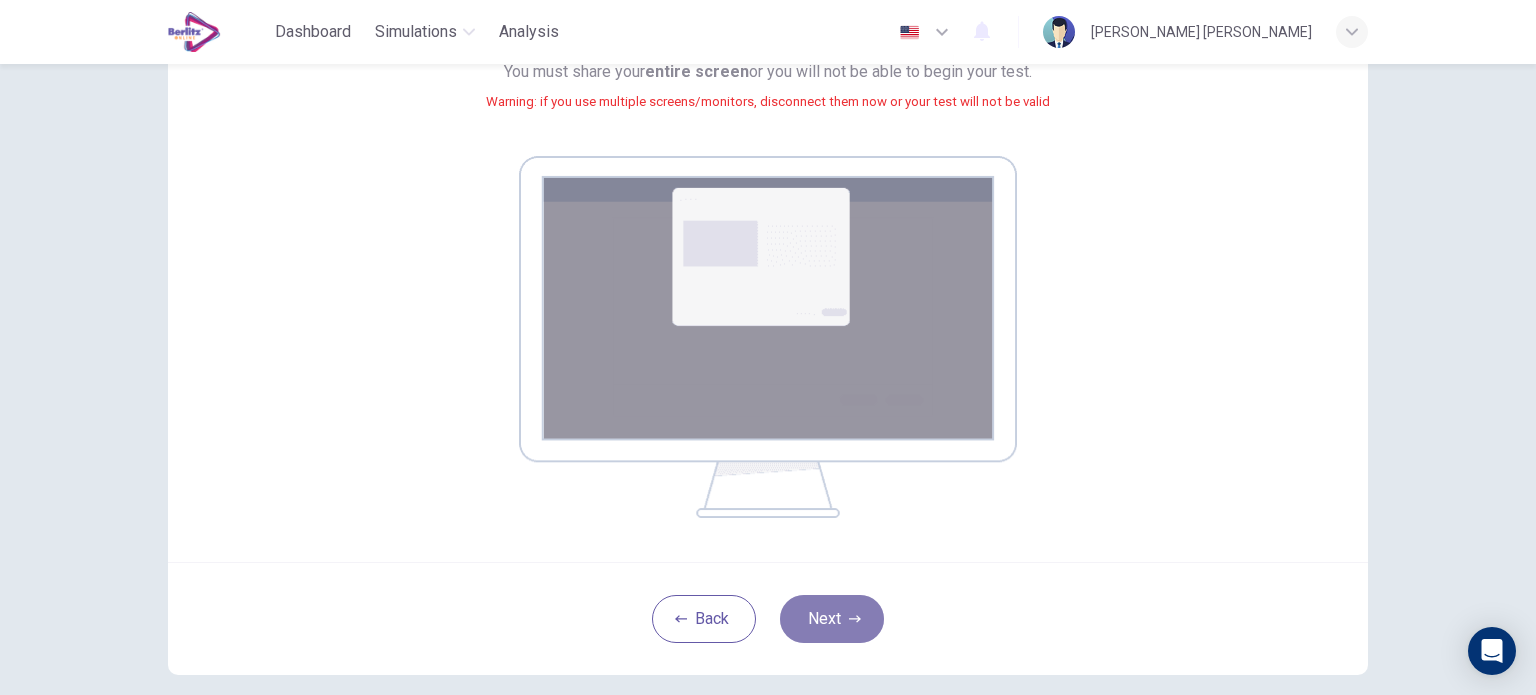 click on "Next" at bounding box center (832, 619) 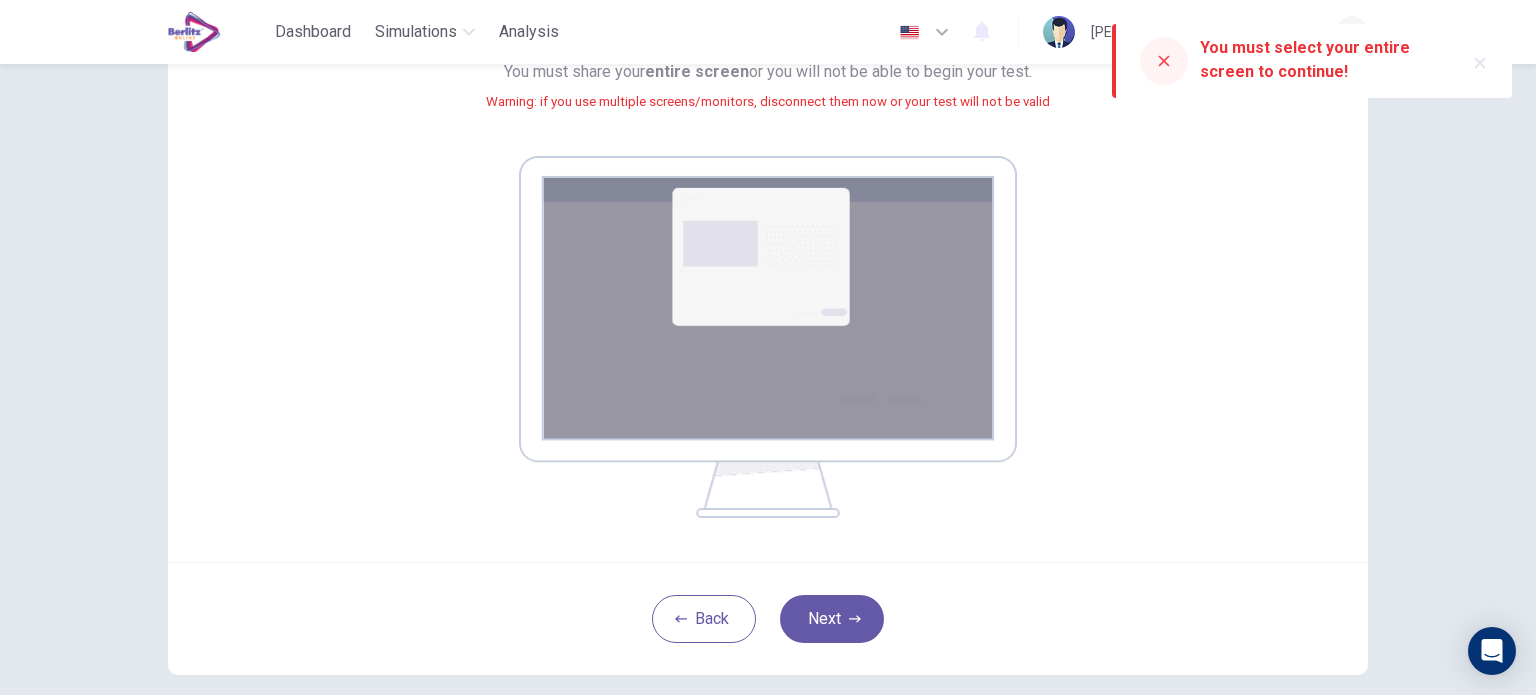 click at bounding box center [1164, 61] 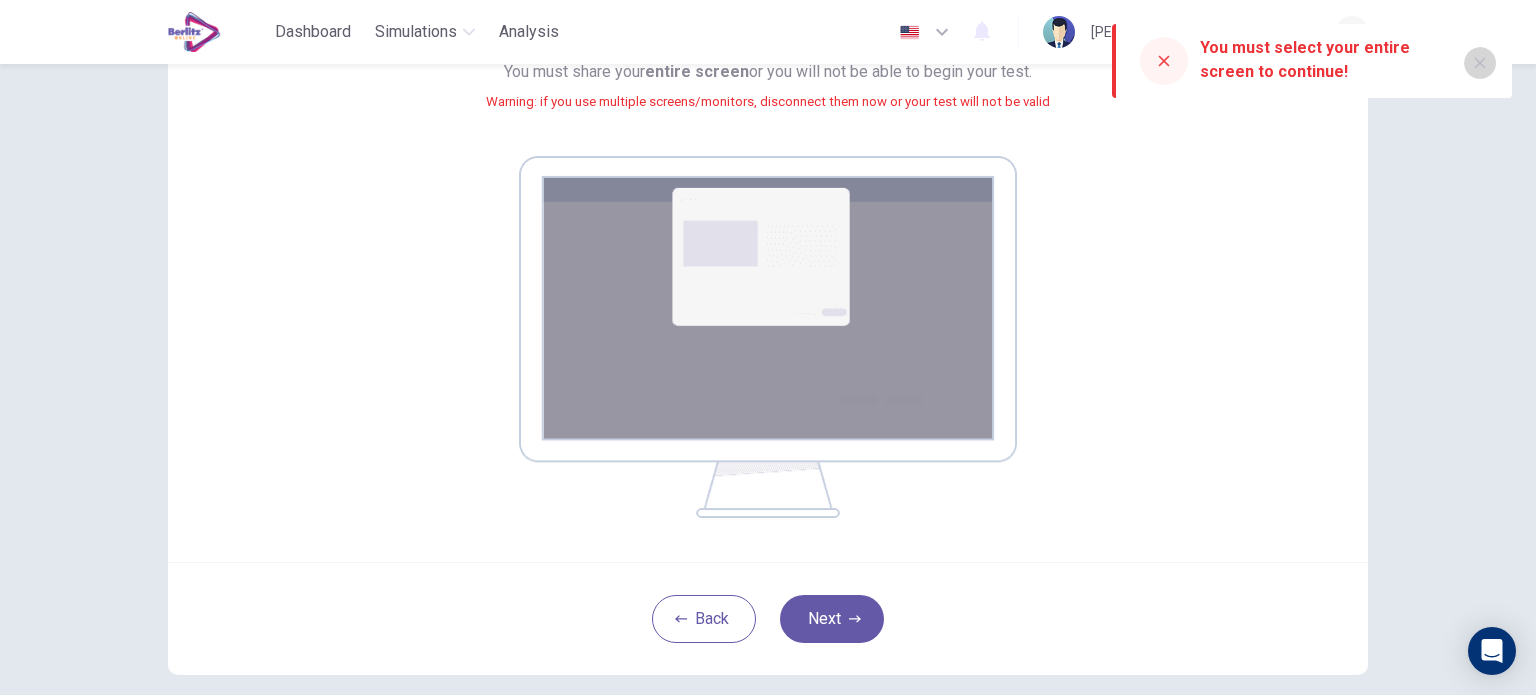 click 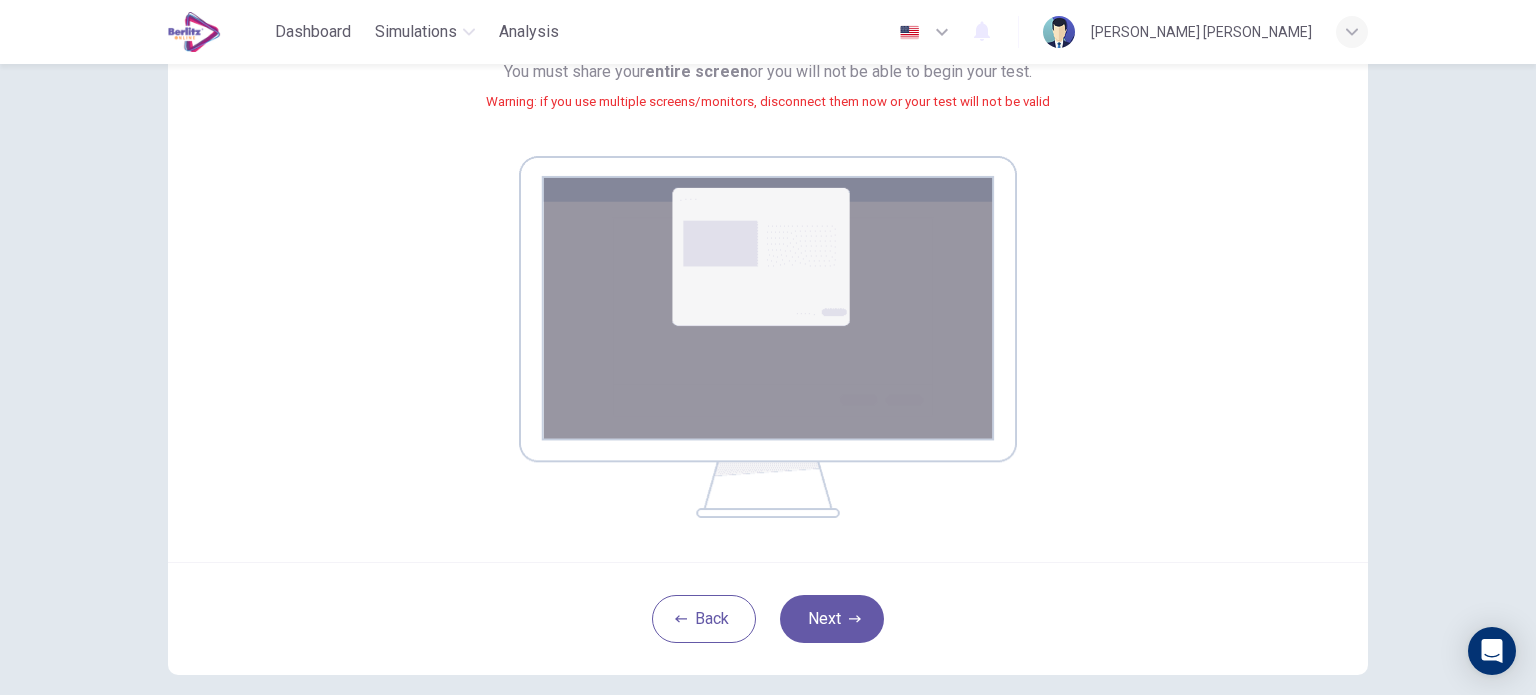 click at bounding box center (768, 337) 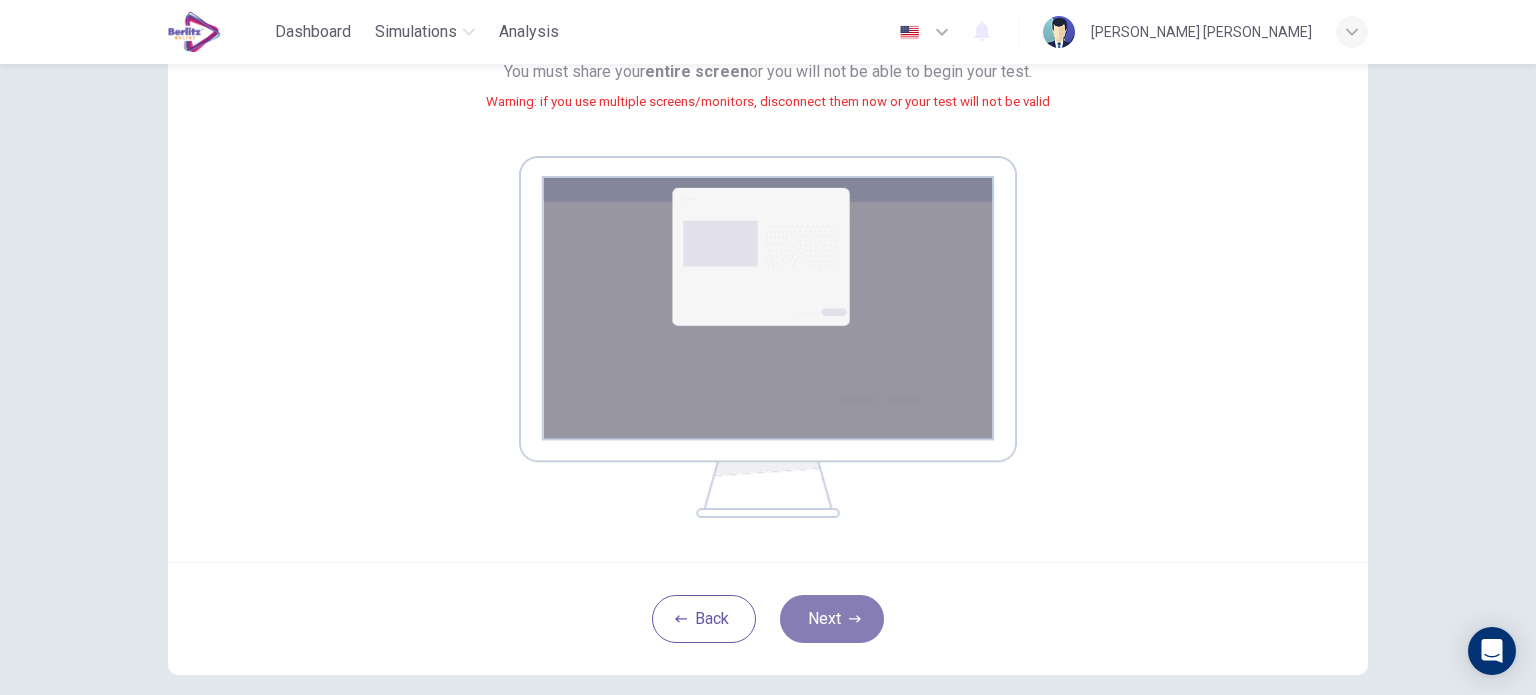 click on "Next" at bounding box center (832, 619) 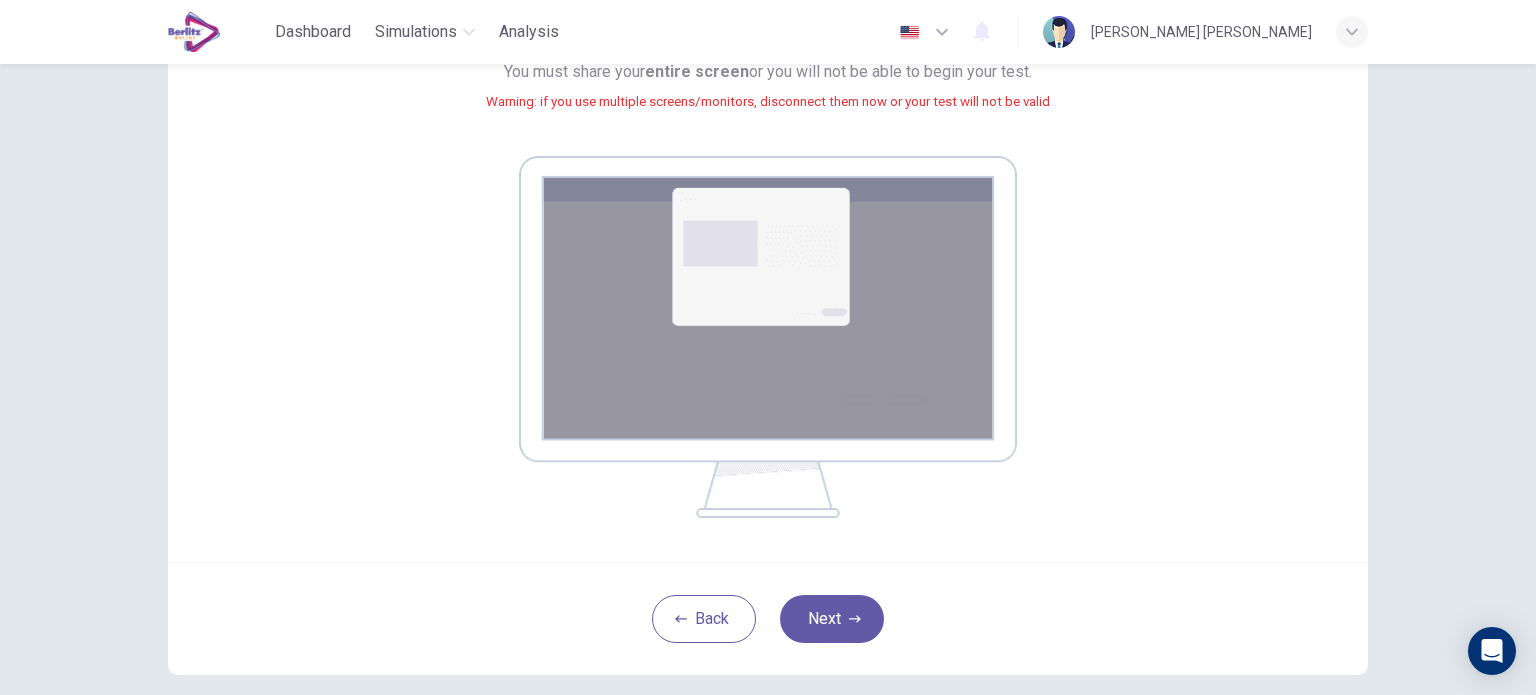 scroll, scrollTop: 137, scrollLeft: 0, axis: vertical 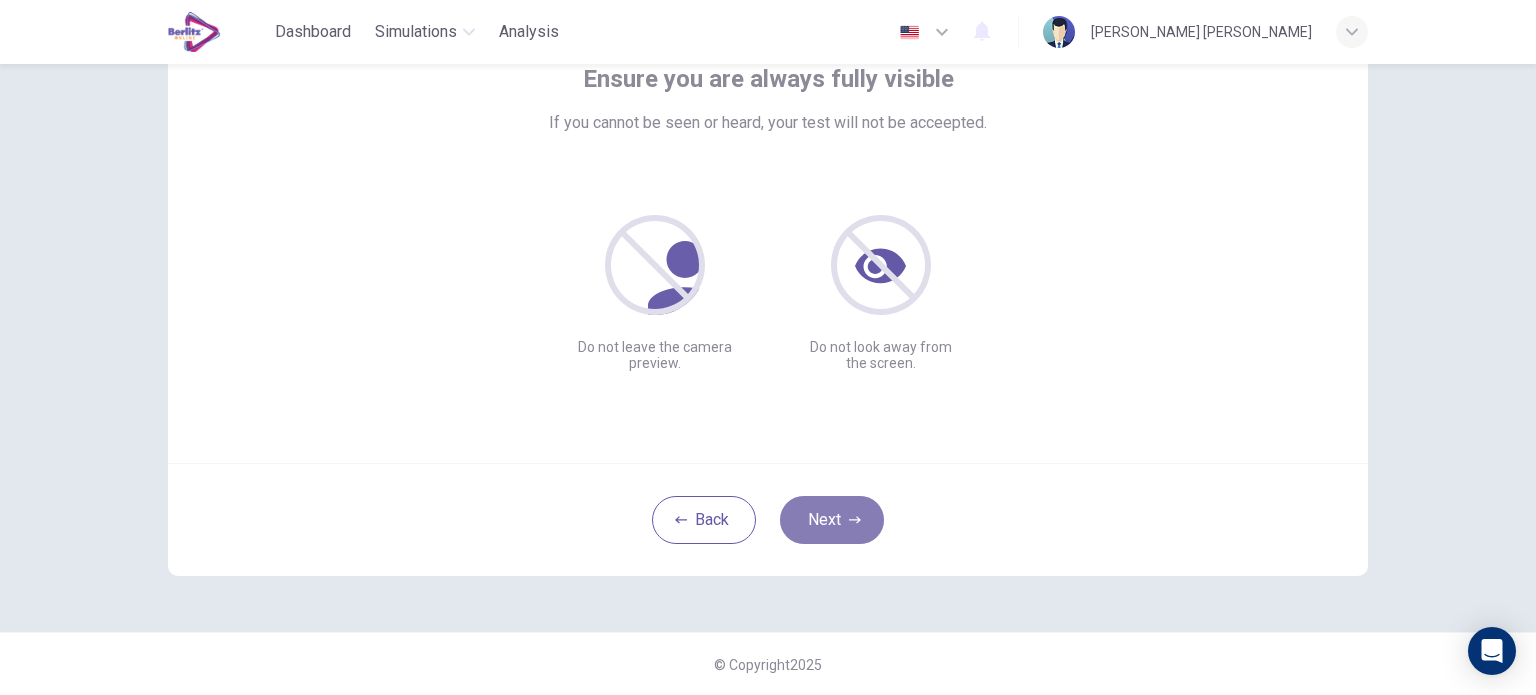 click on "Next" at bounding box center (832, 520) 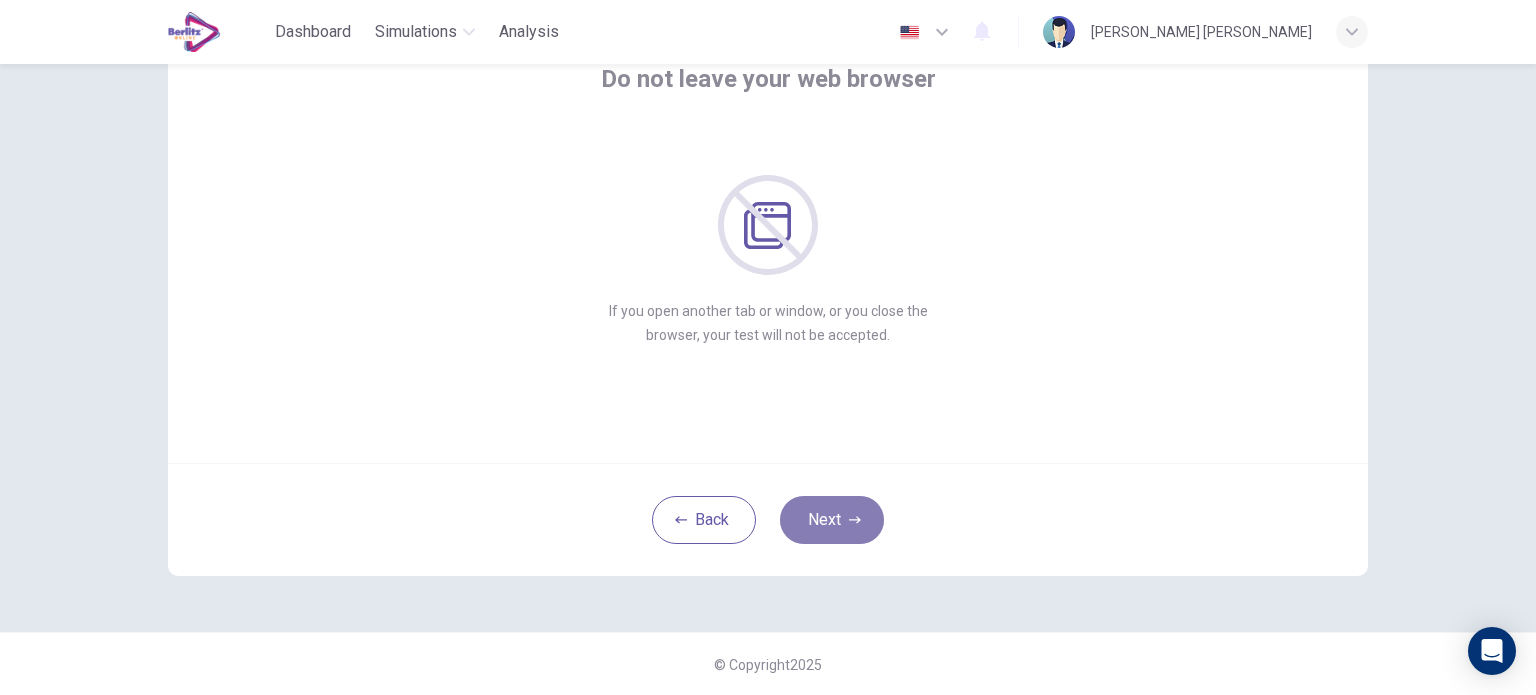 click on "Next" at bounding box center [832, 520] 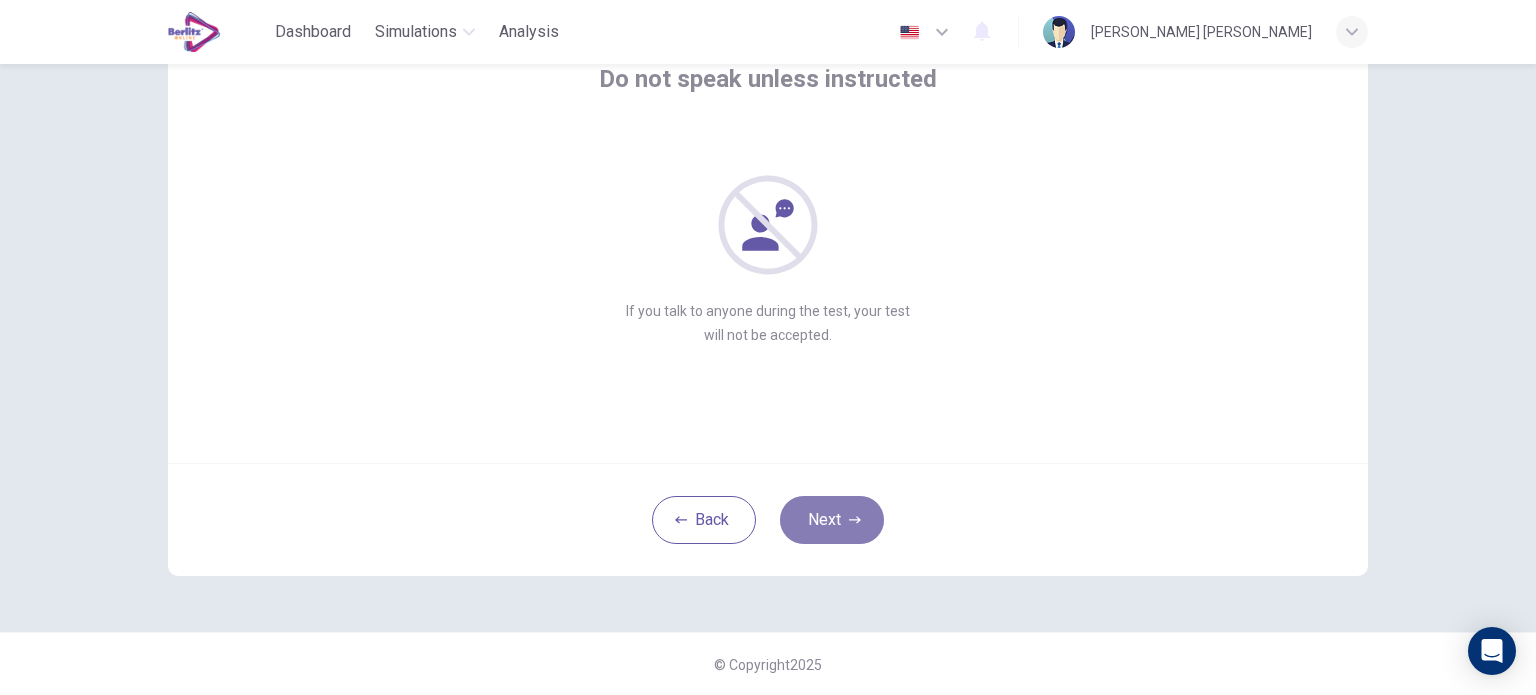 click on "Next" at bounding box center [832, 520] 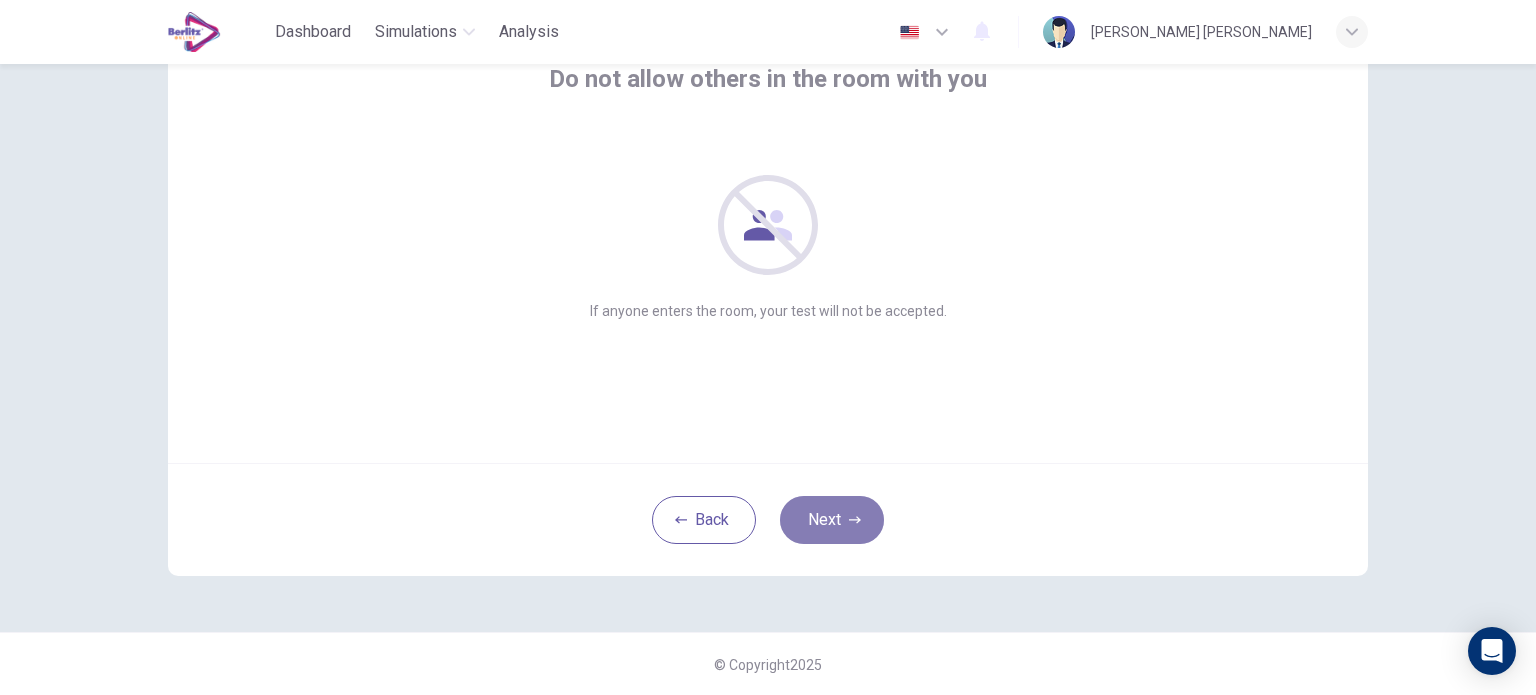 click on "Next" at bounding box center [832, 520] 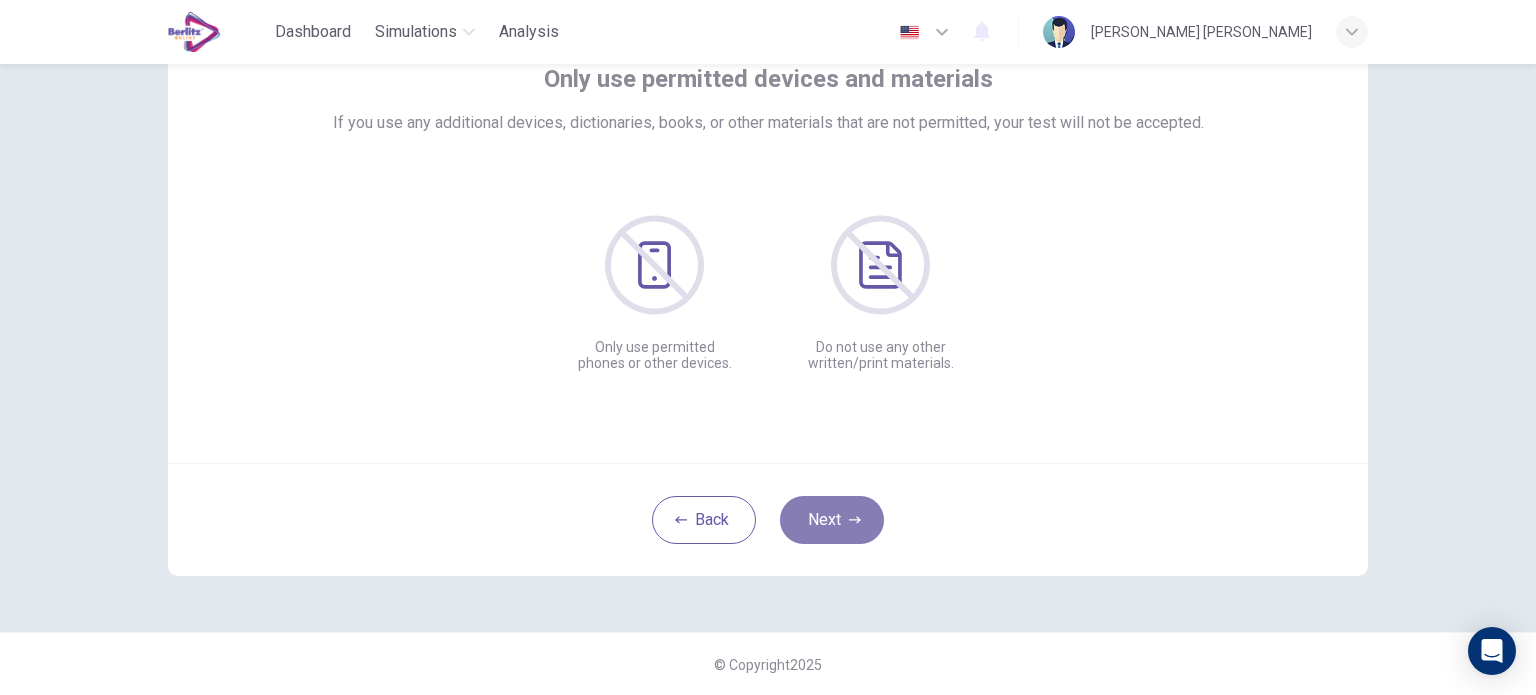 click on "Next" at bounding box center (832, 520) 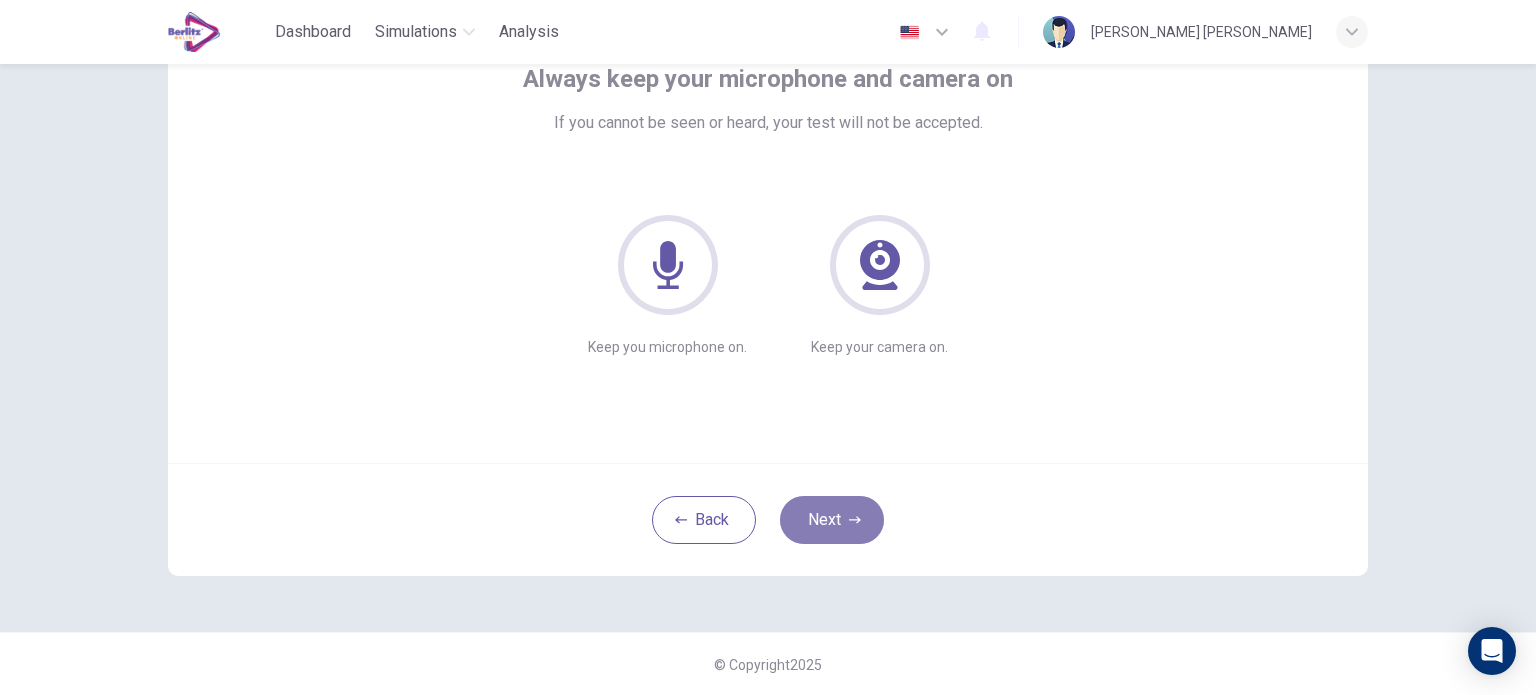 click on "Next" at bounding box center [832, 520] 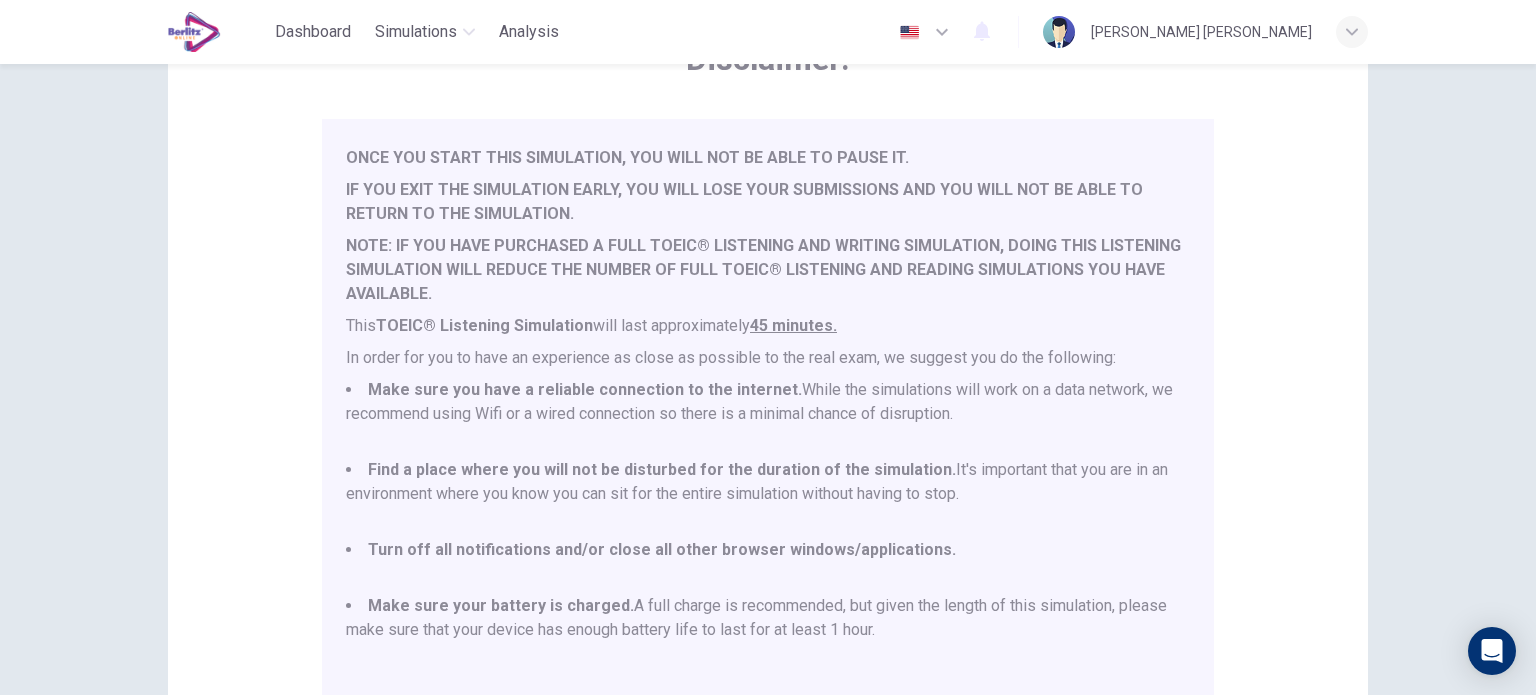 scroll, scrollTop: 52, scrollLeft: 0, axis: vertical 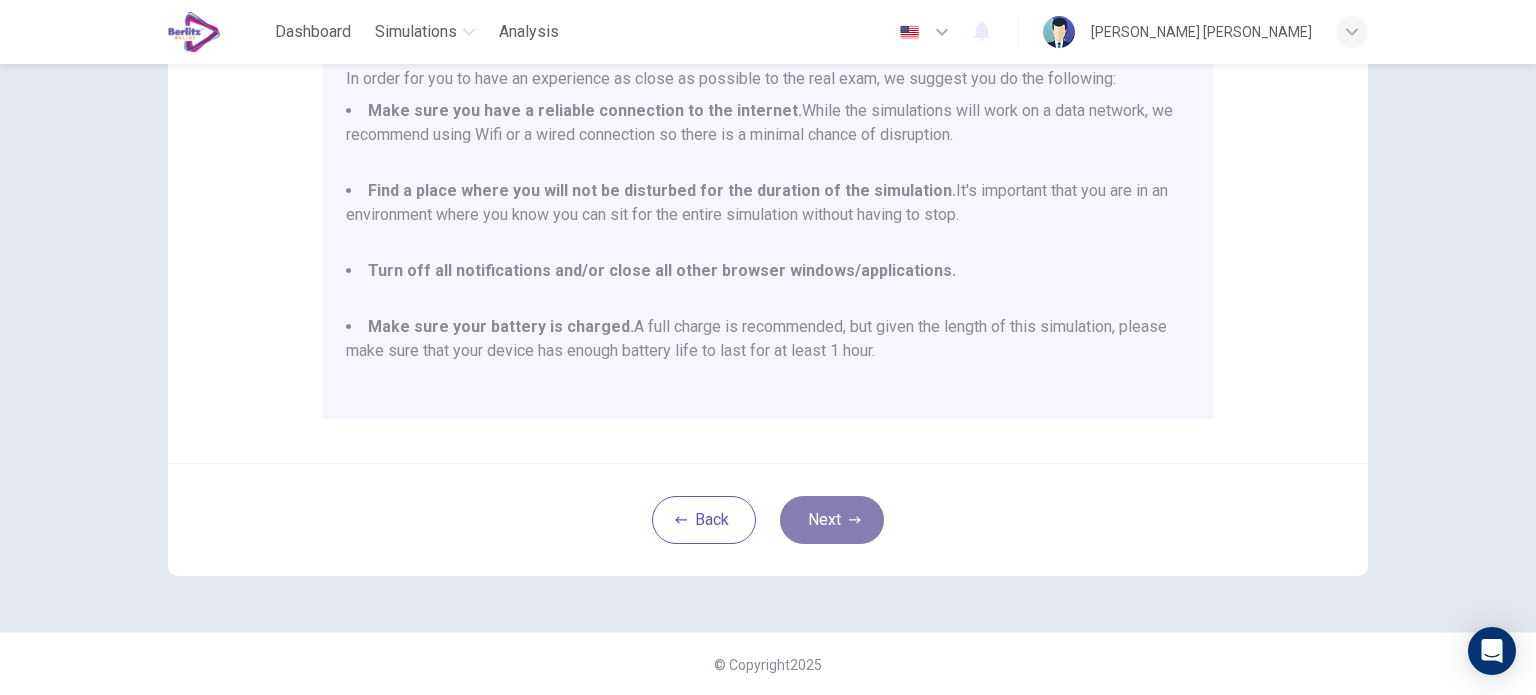 click on "Next" at bounding box center [832, 520] 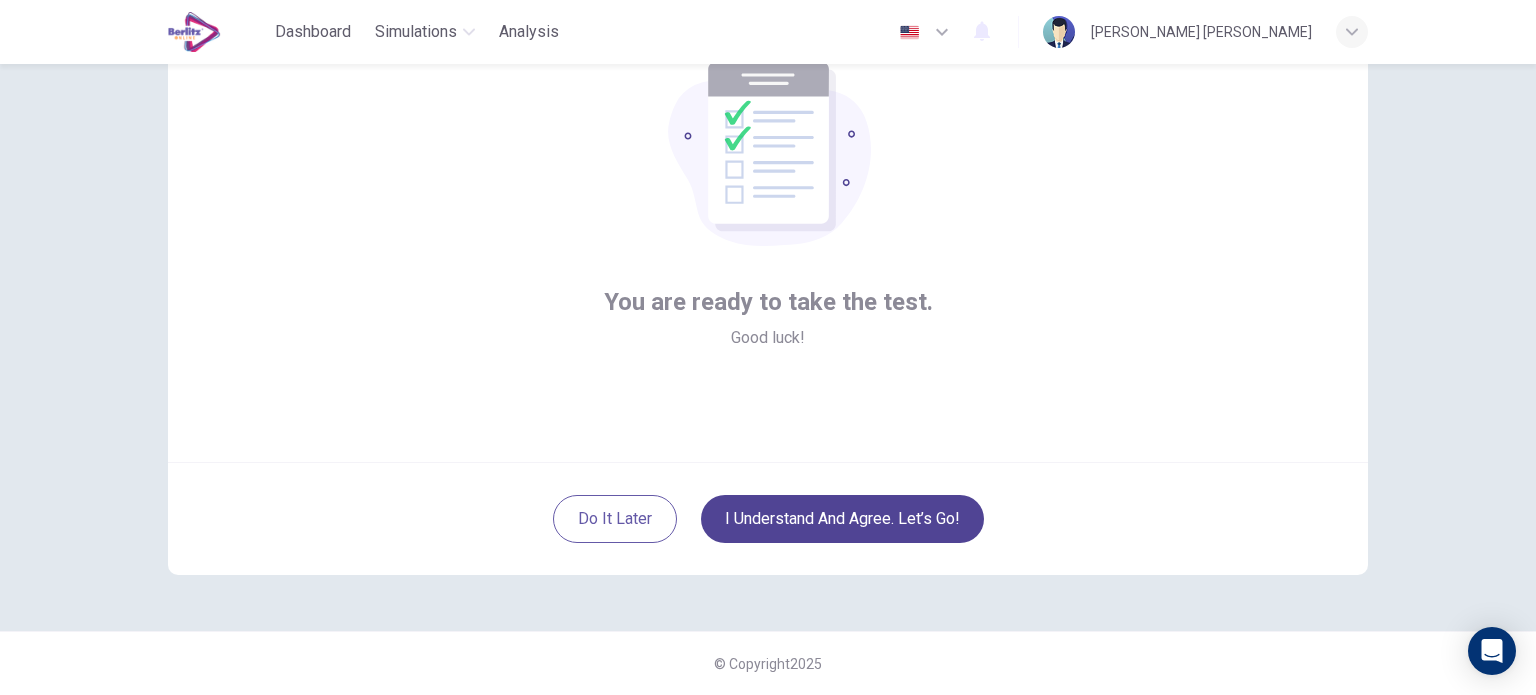 scroll, scrollTop: 137, scrollLeft: 0, axis: vertical 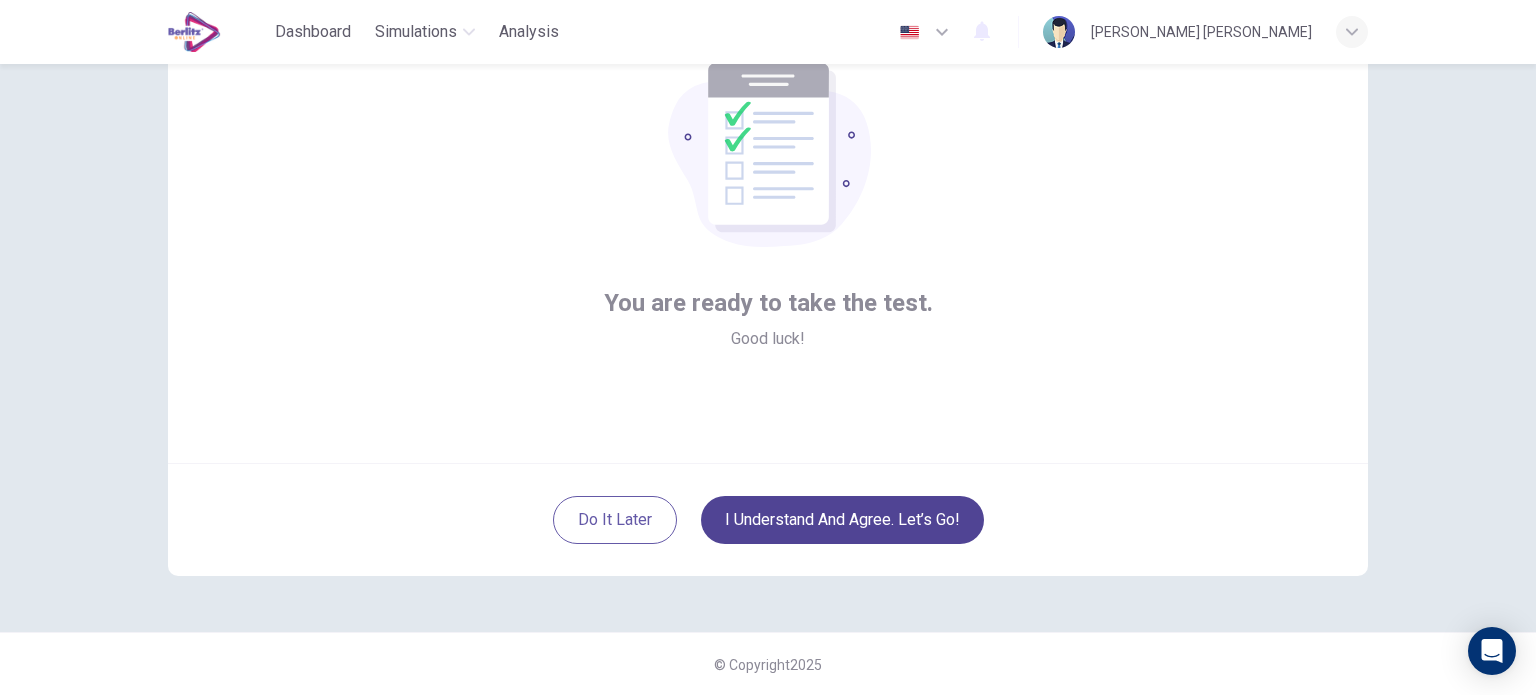 click on "I understand and agree. Let’s go!" at bounding box center (842, 520) 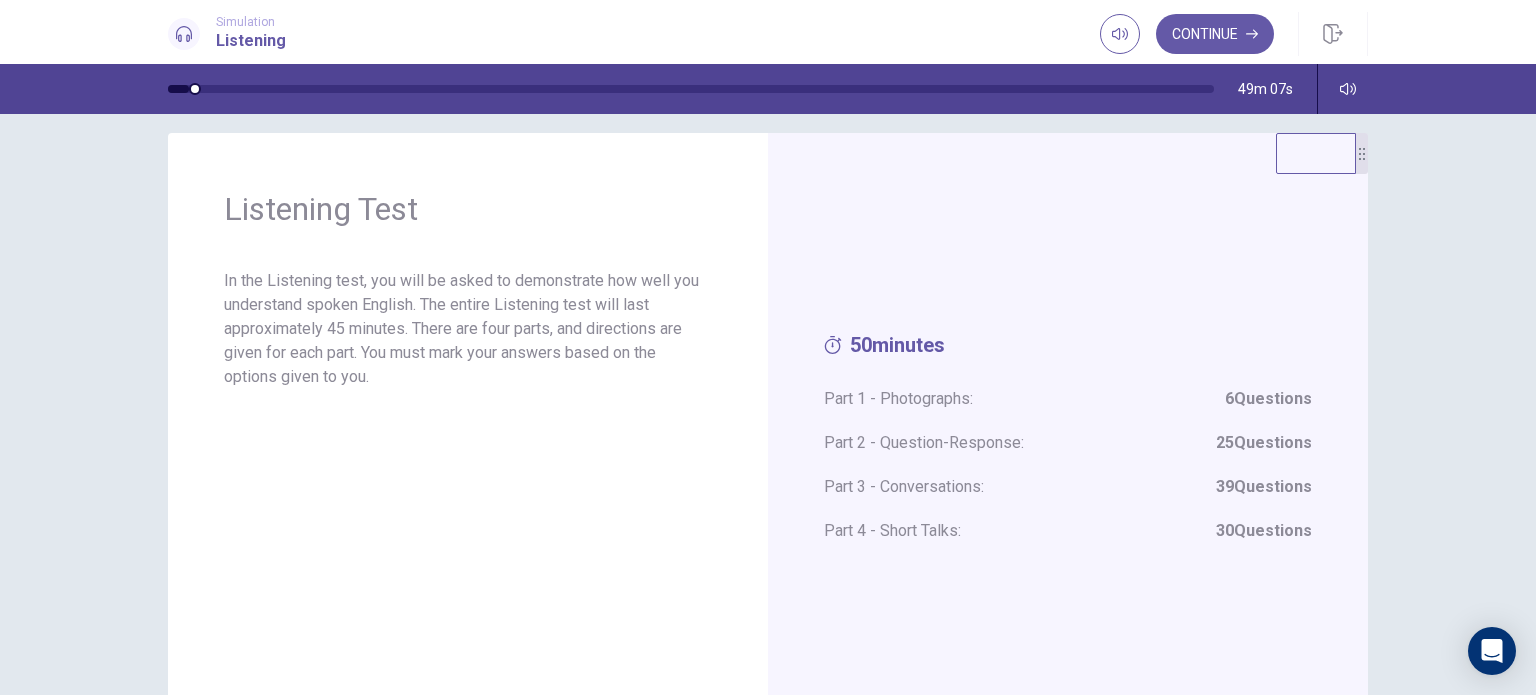 scroll, scrollTop: 0, scrollLeft: 0, axis: both 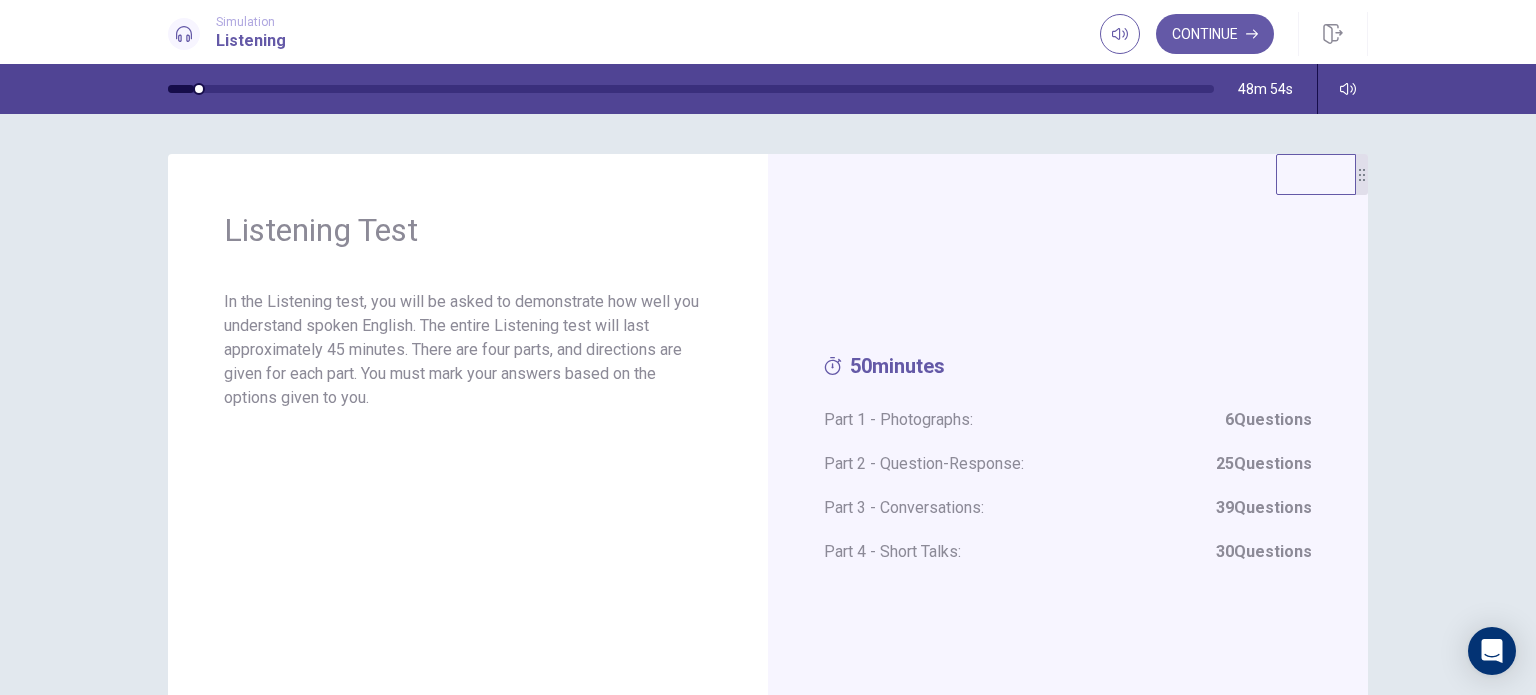click on "Continue" at bounding box center [1215, 34] 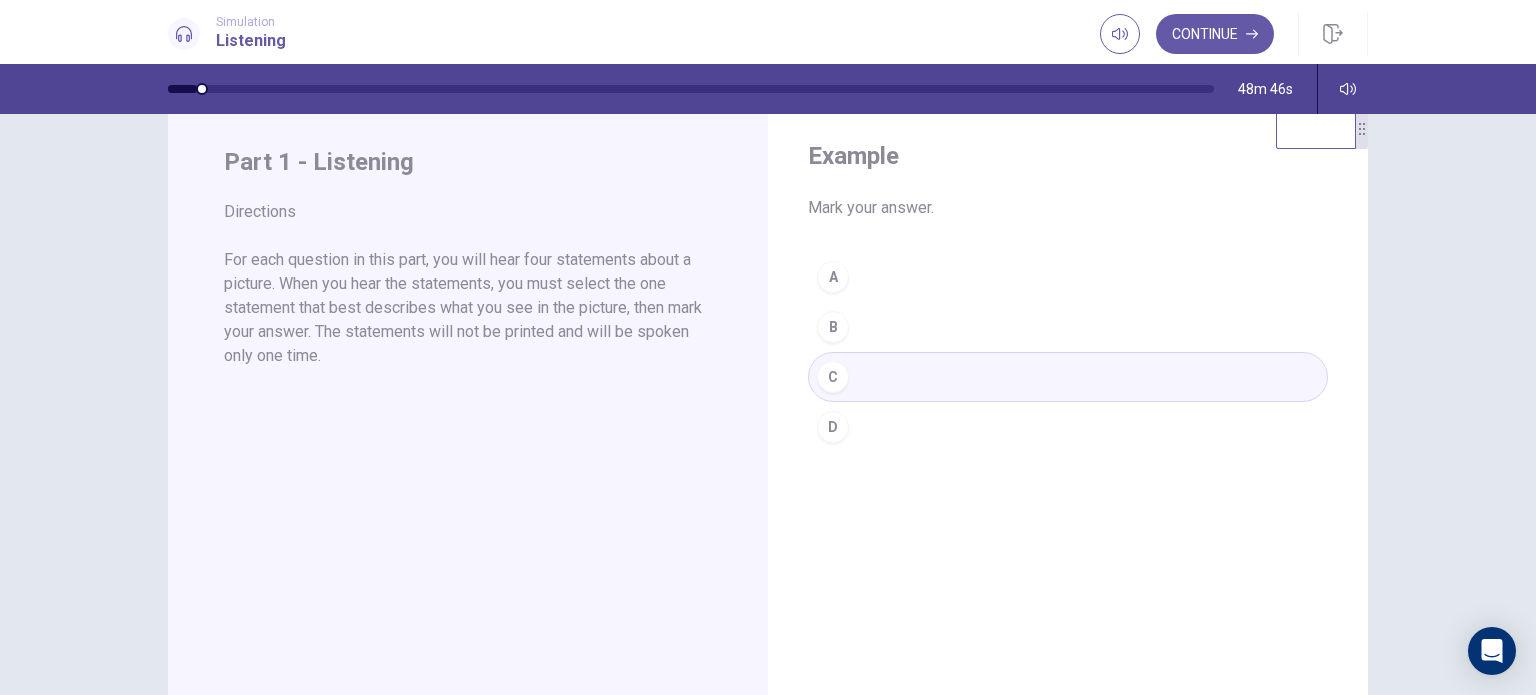 scroll, scrollTop: 0, scrollLeft: 0, axis: both 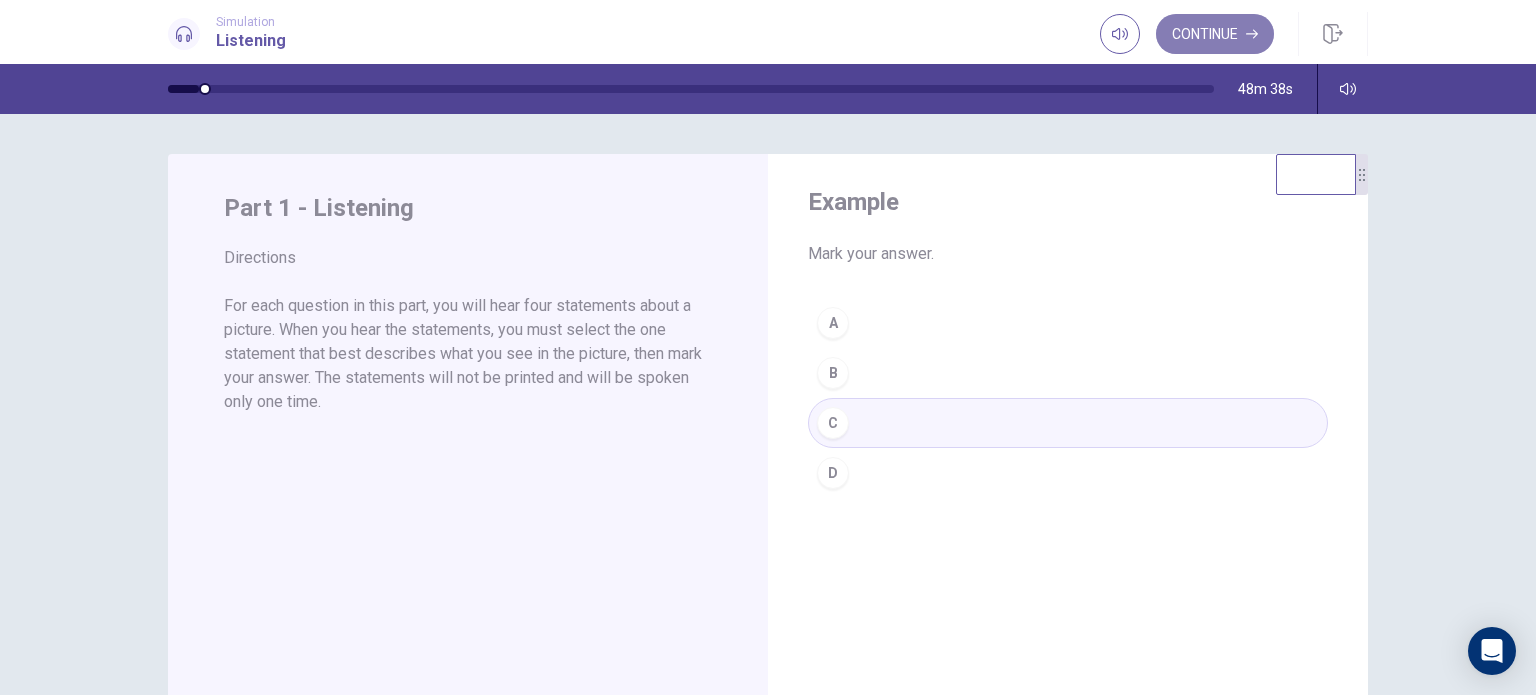 click on "Continue" at bounding box center [1215, 34] 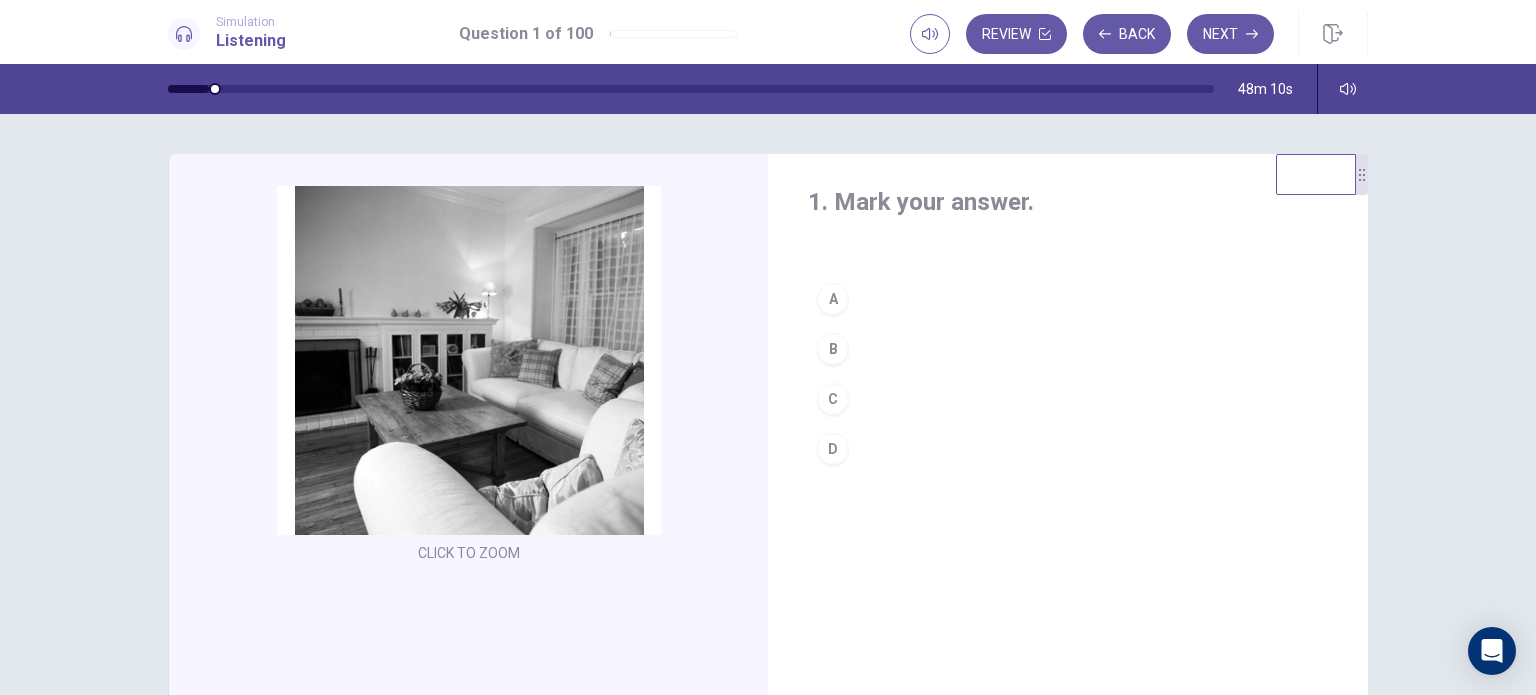 click on "B" at bounding box center [833, 349] 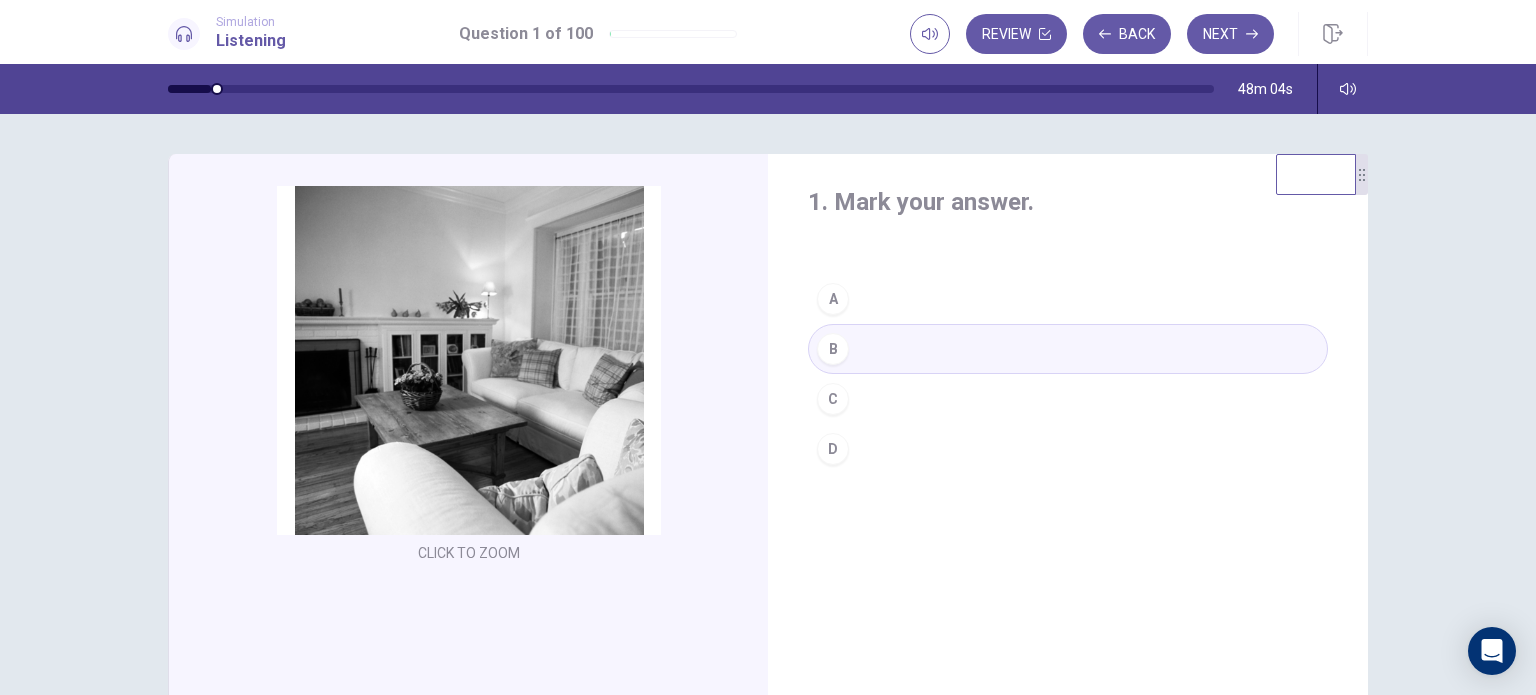 click on "Next" at bounding box center [1230, 34] 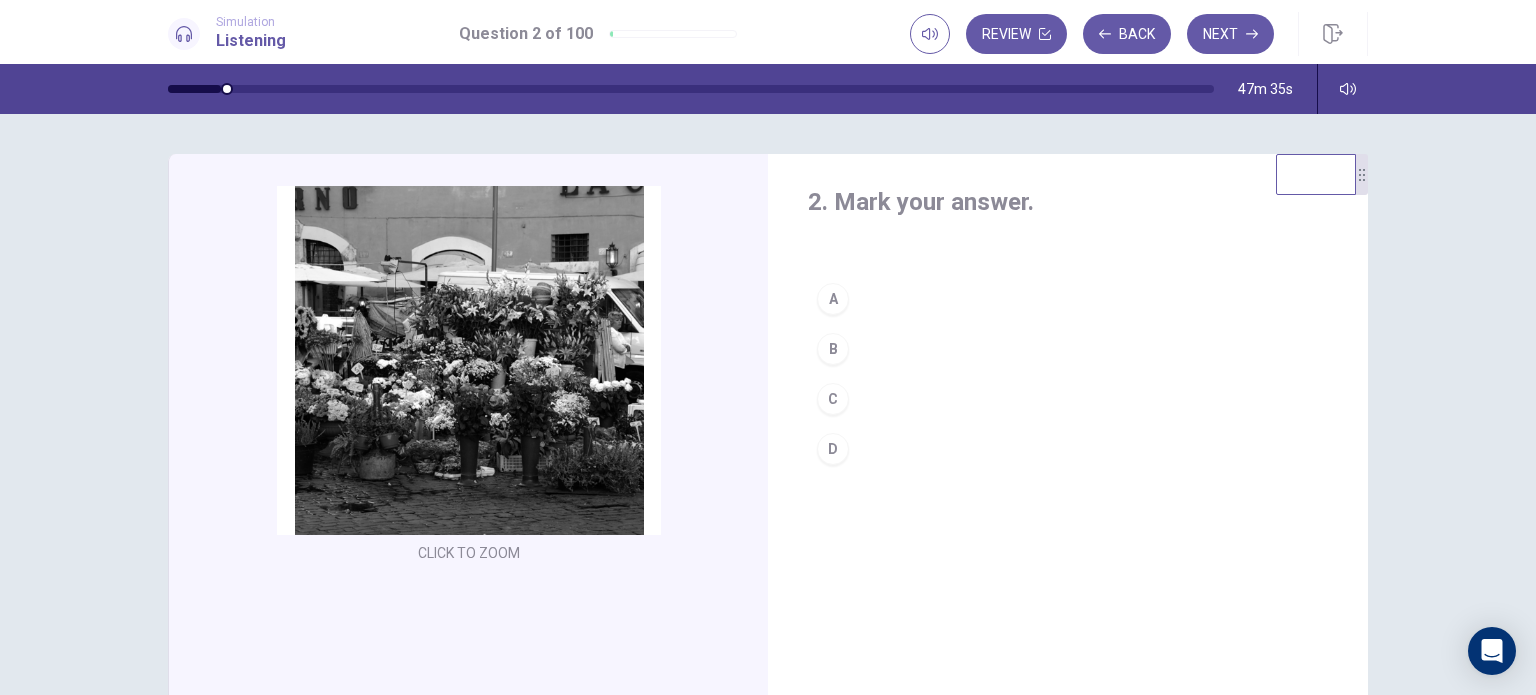 click on "B" at bounding box center [833, 349] 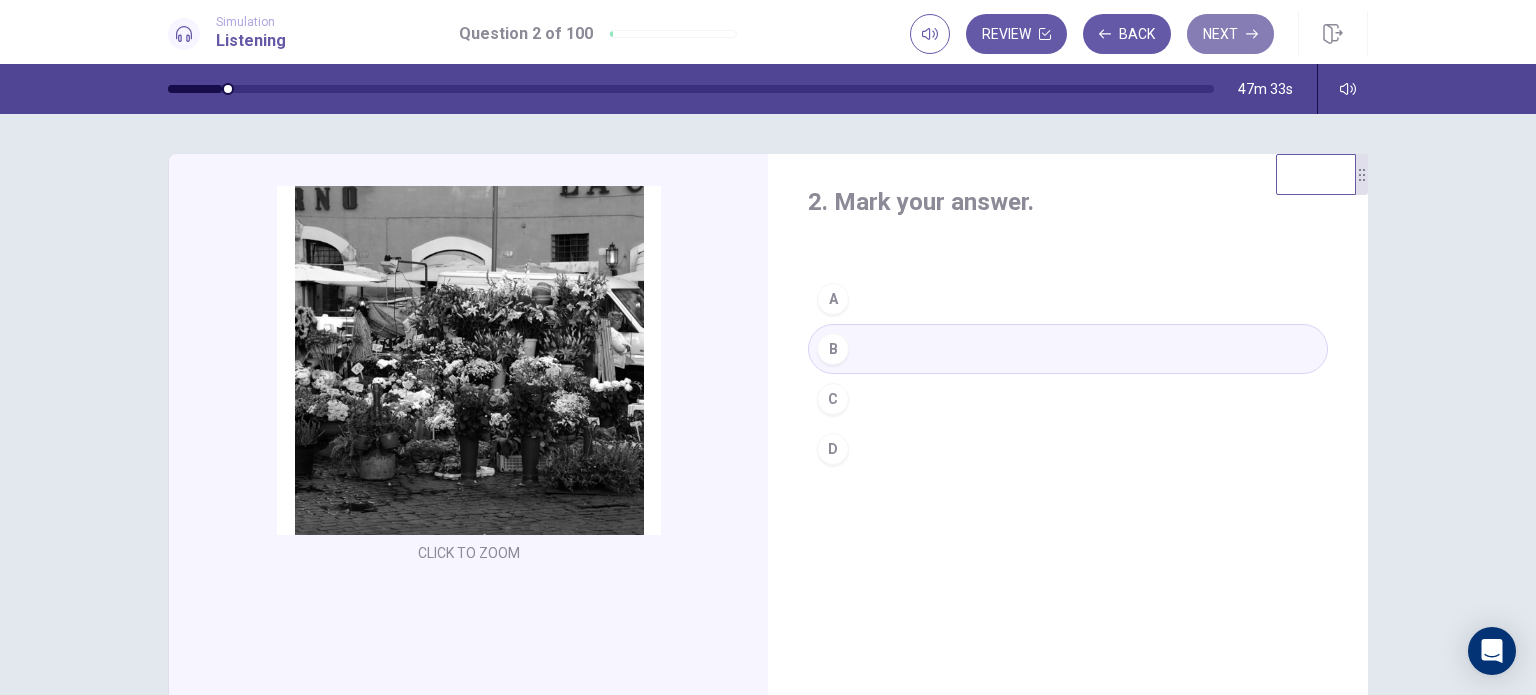 click on "Next" at bounding box center (1230, 34) 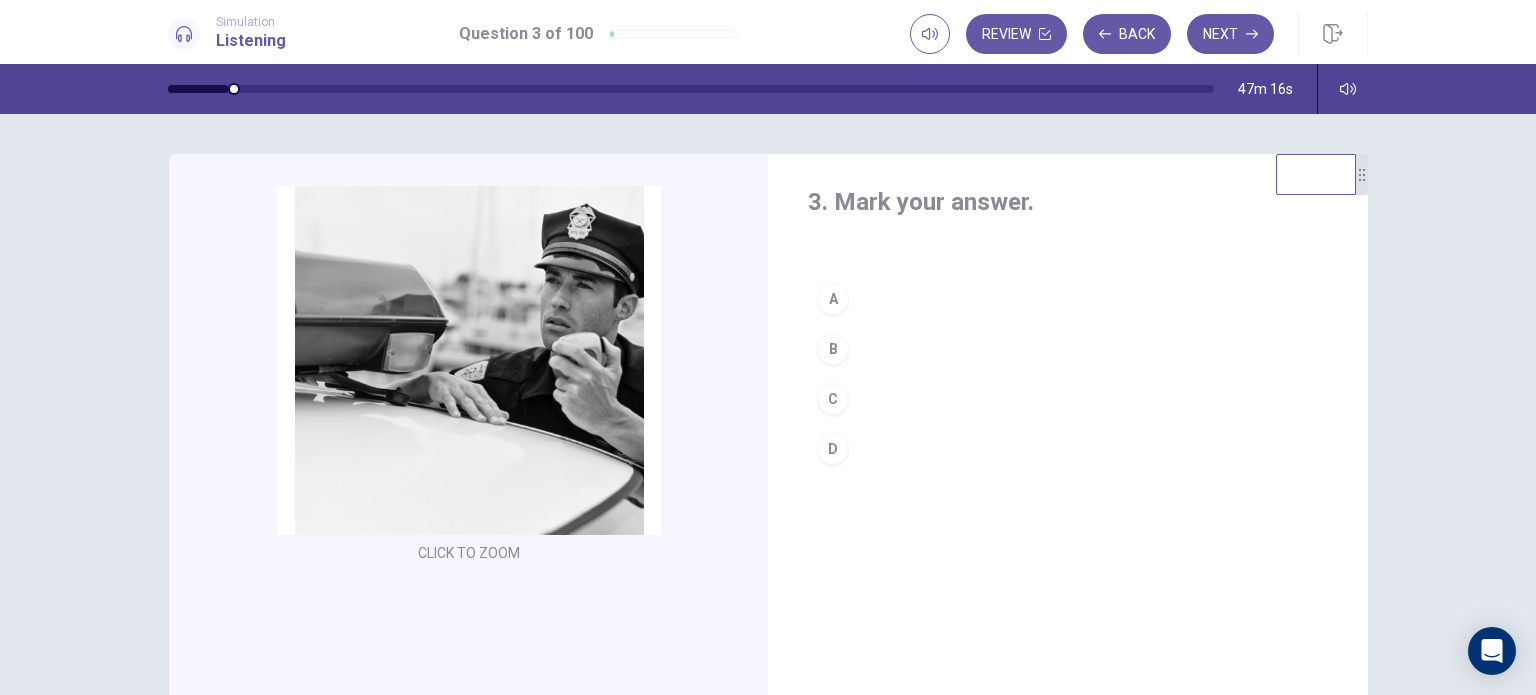 click on "D" at bounding box center (833, 449) 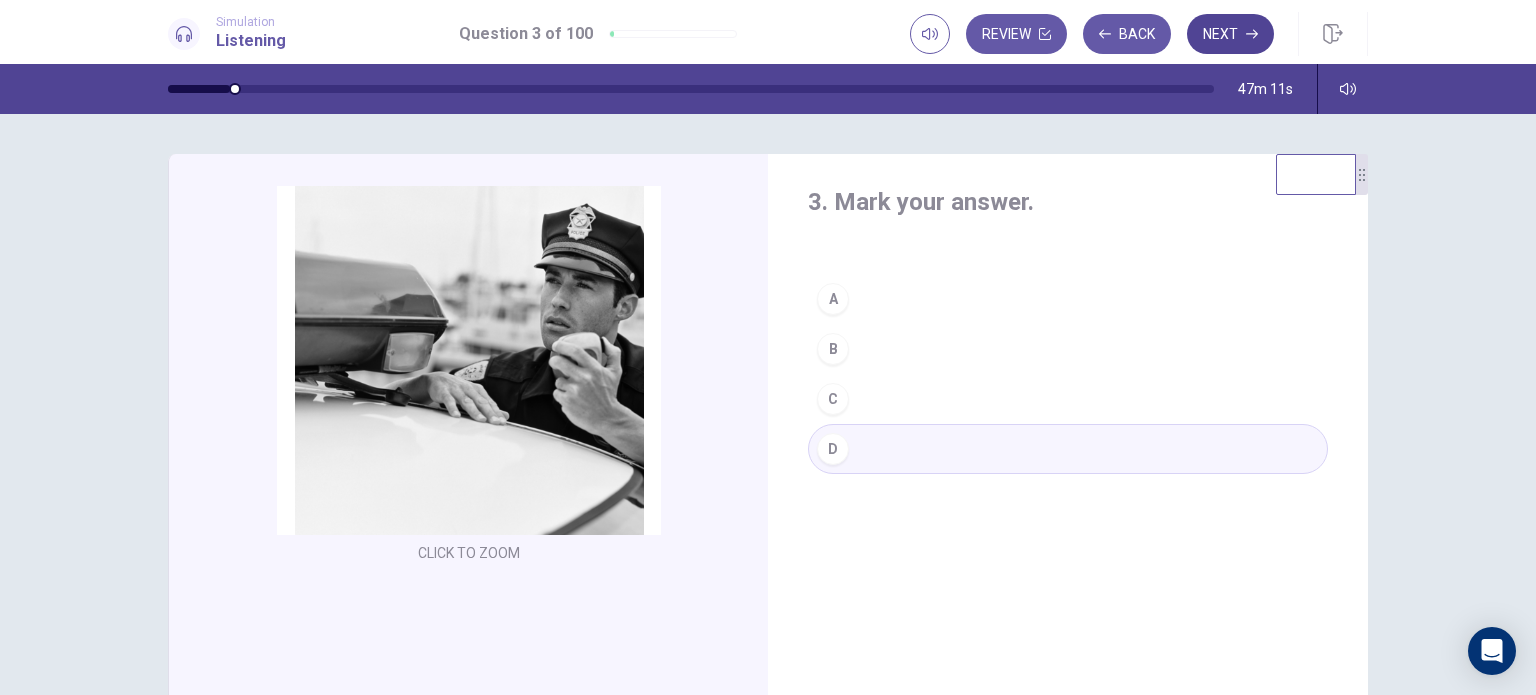 click on "Next" at bounding box center (1230, 34) 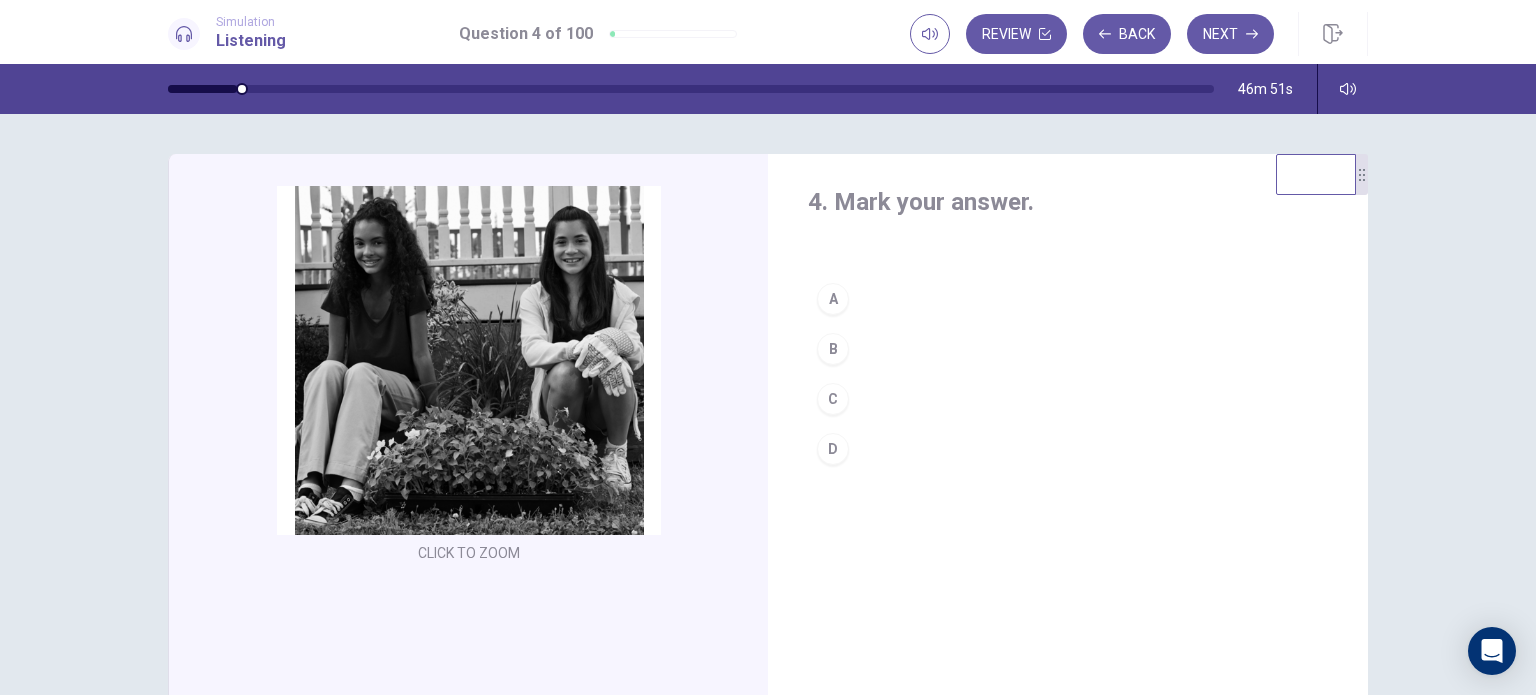 click on "B" at bounding box center [833, 349] 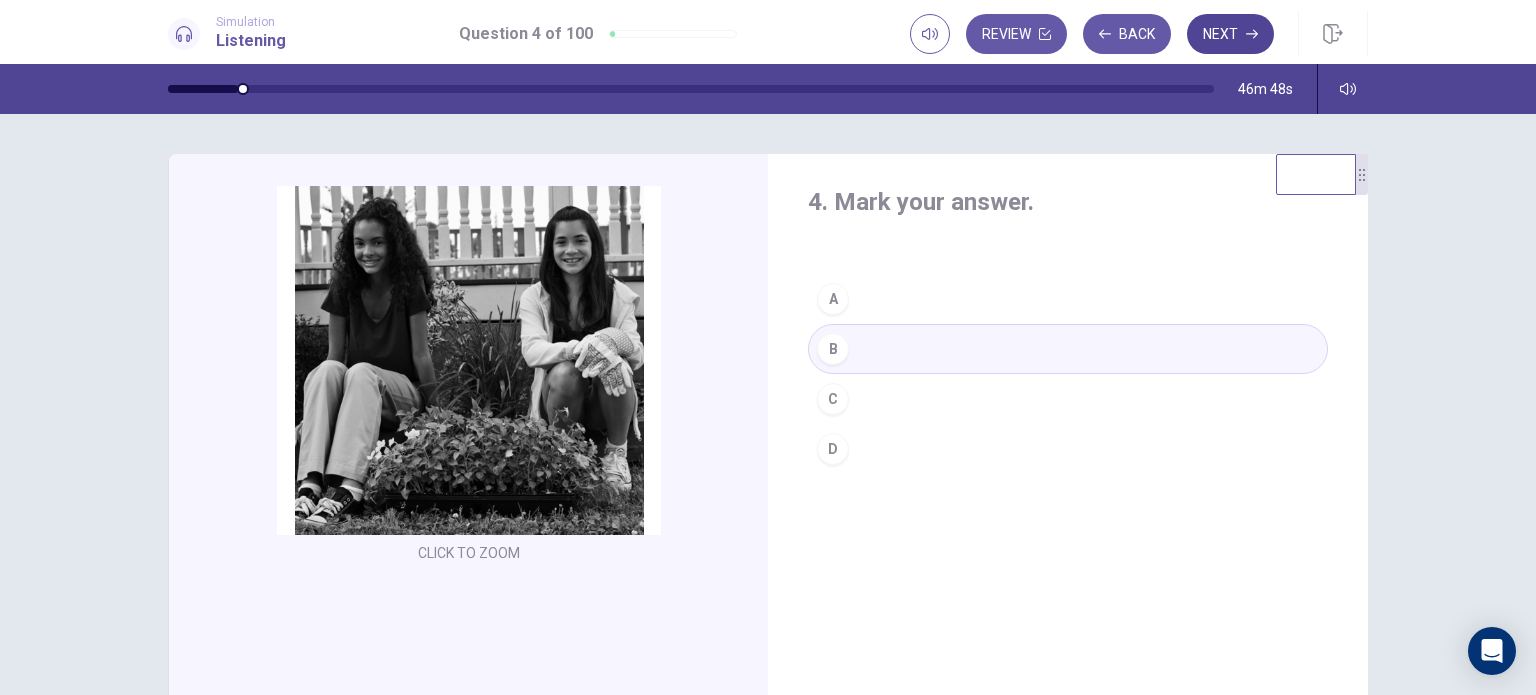 click on "Next" at bounding box center [1230, 34] 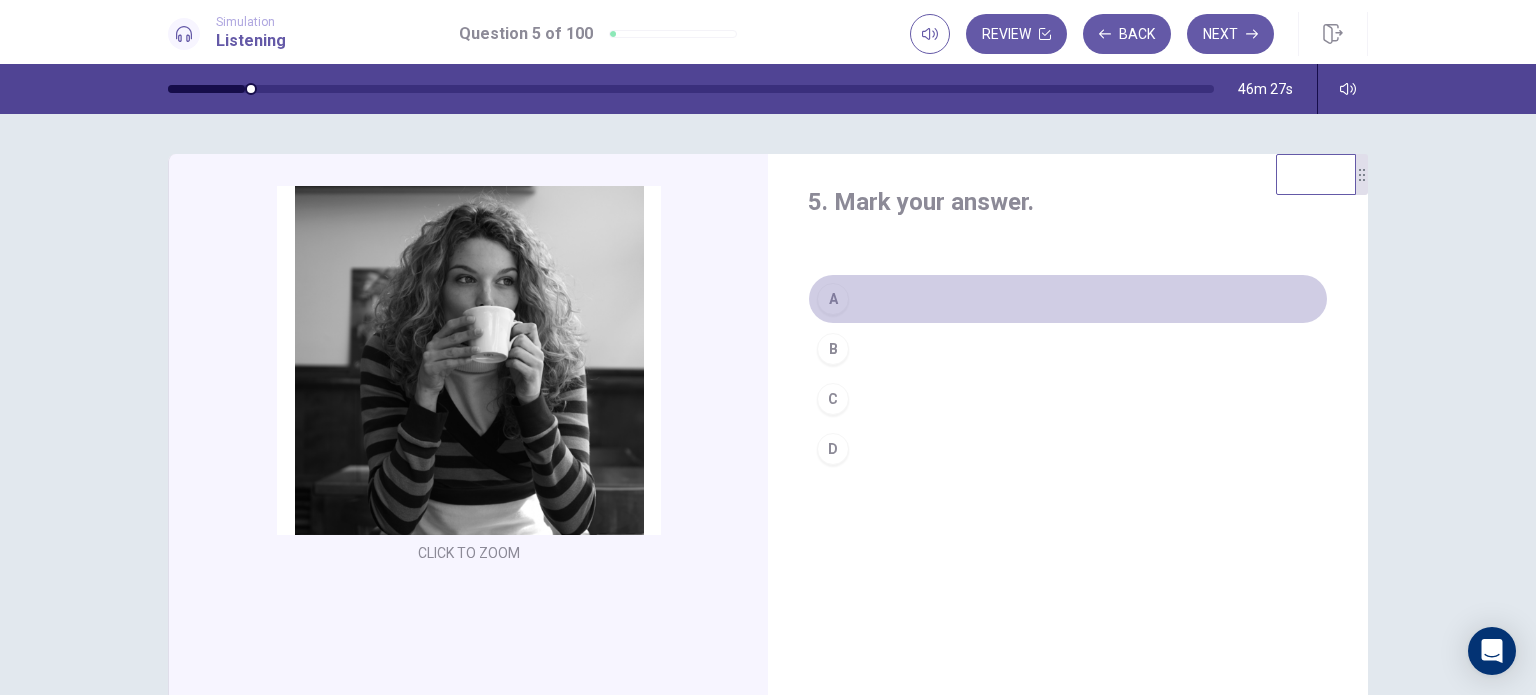 click on "A" at bounding box center [833, 299] 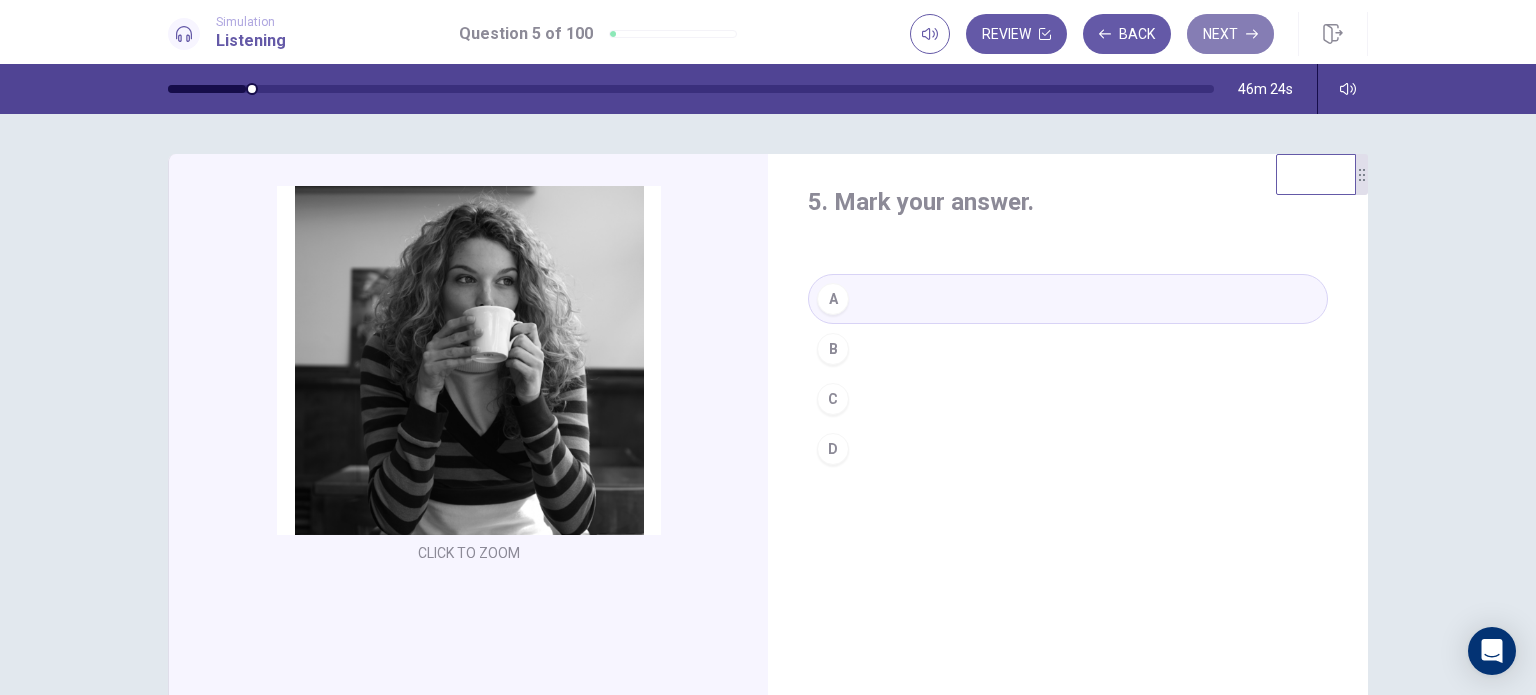 click on "Next" at bounding box center [1230, 34] 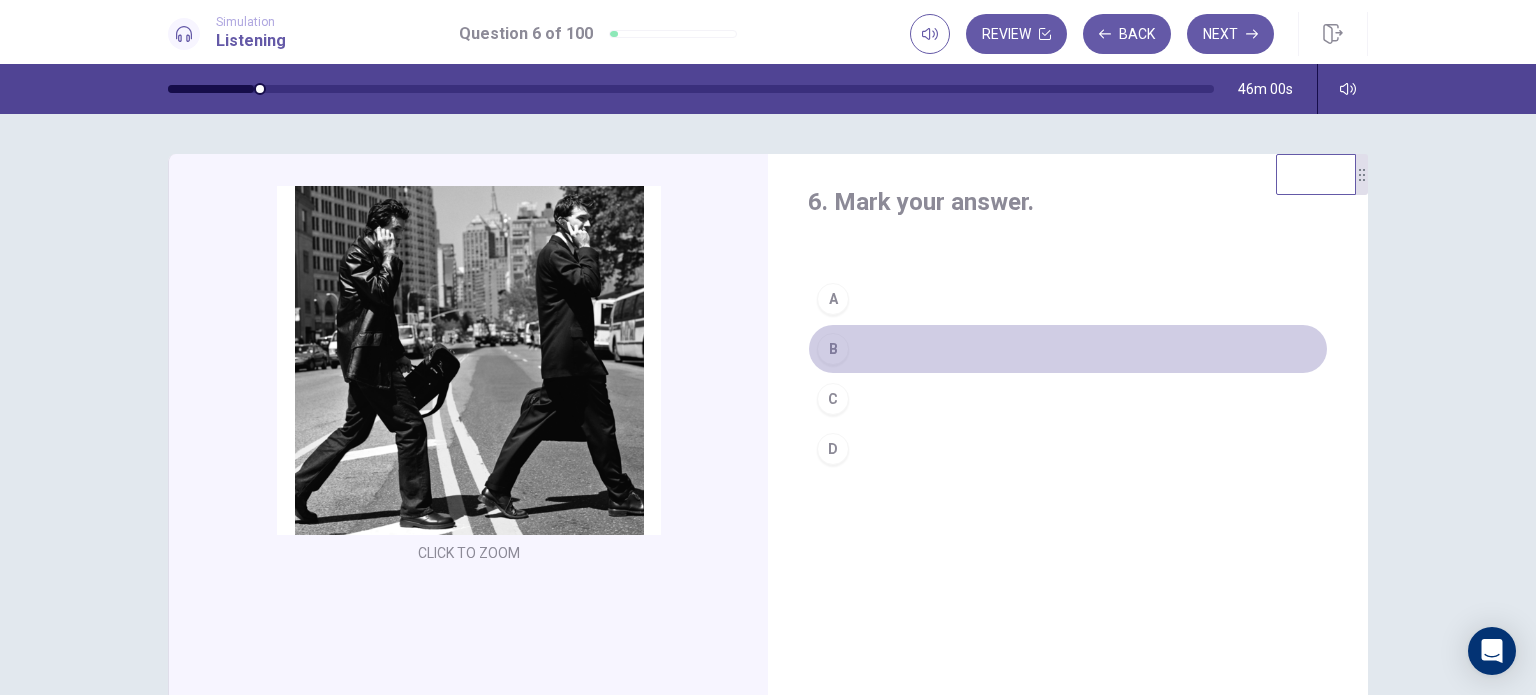click on "B" at bounding box center (833, 349) 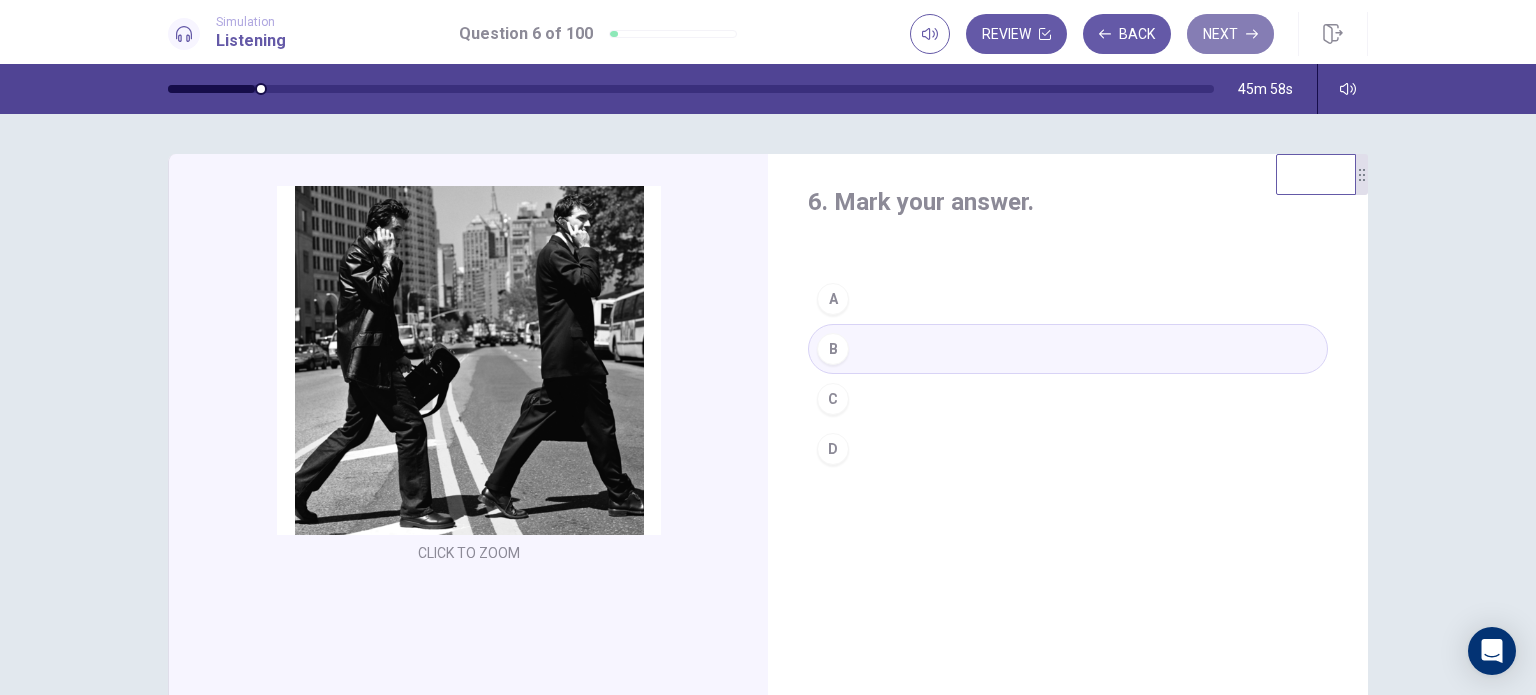 click 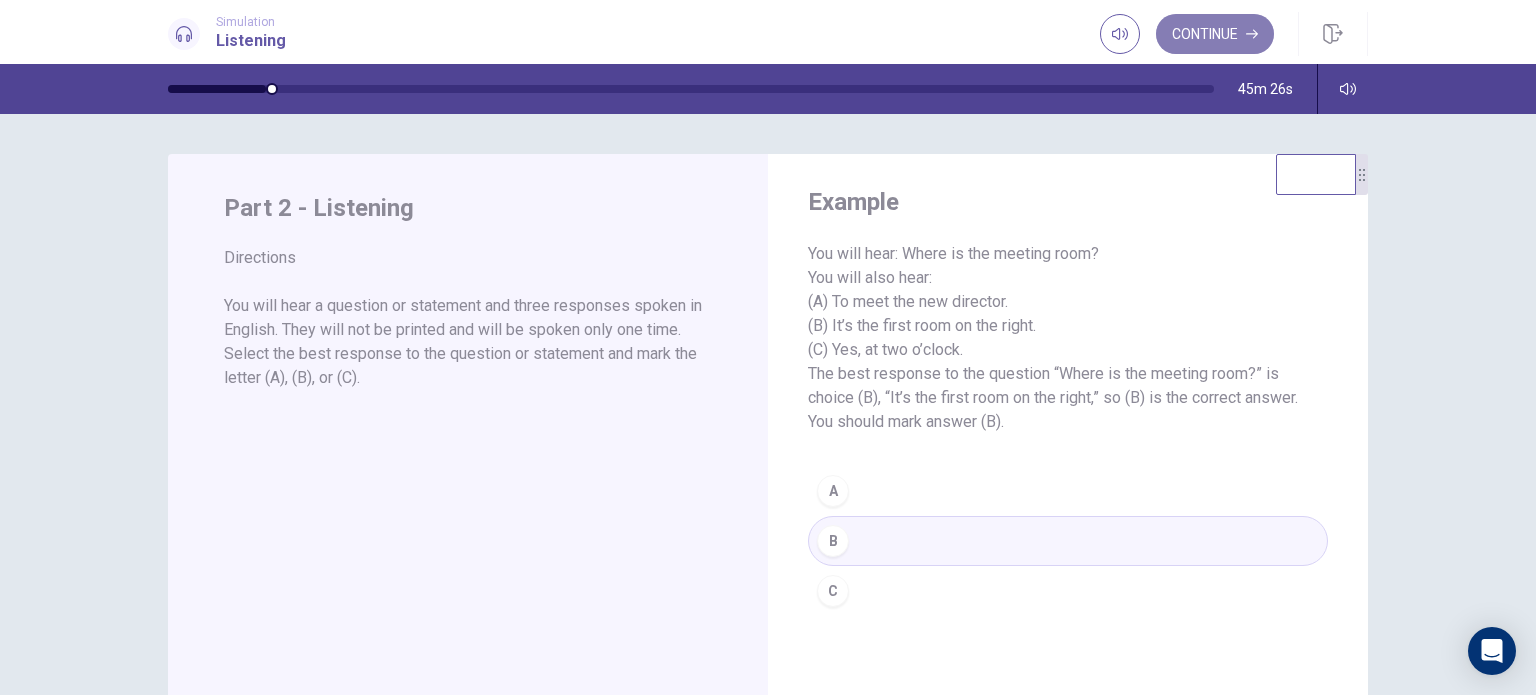 click on "Continue" at bounding box center (1215, 34) 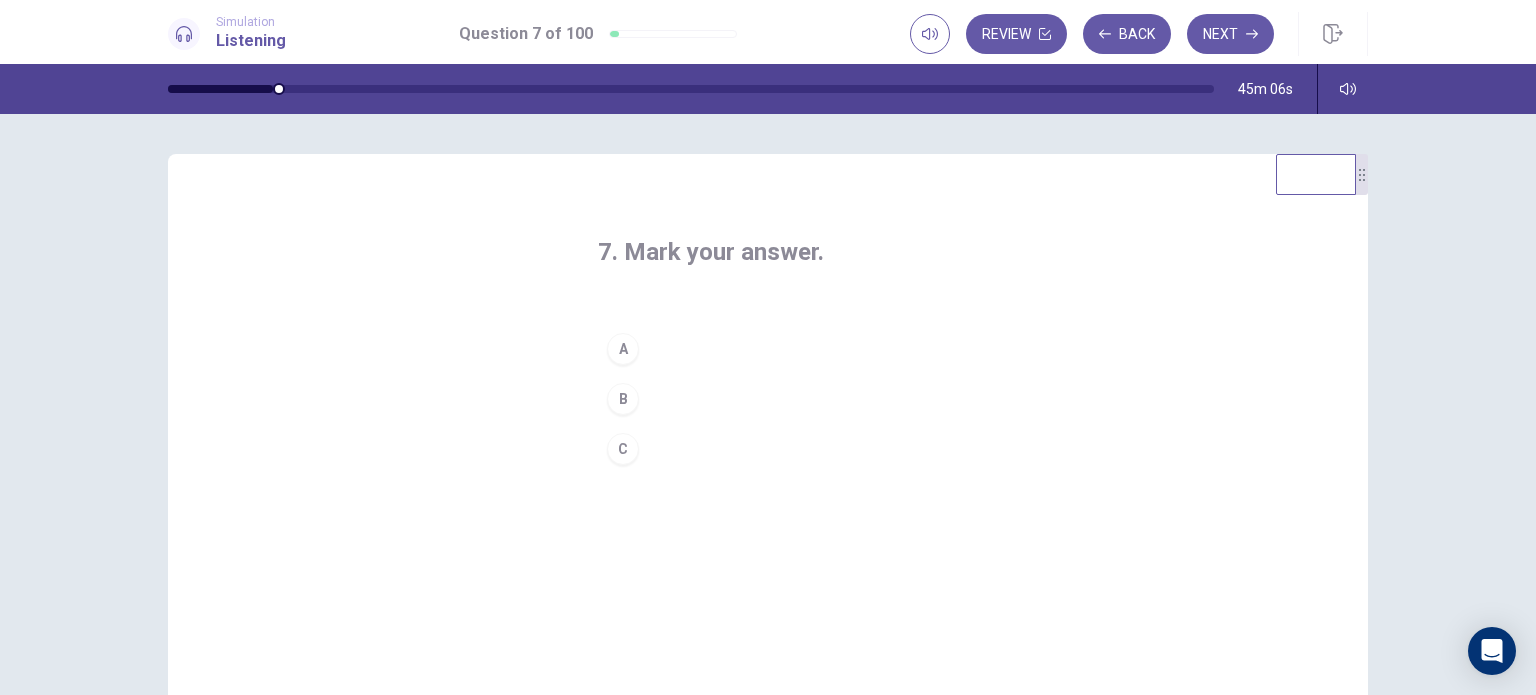 click on "A" at bounding box center (623, 349) 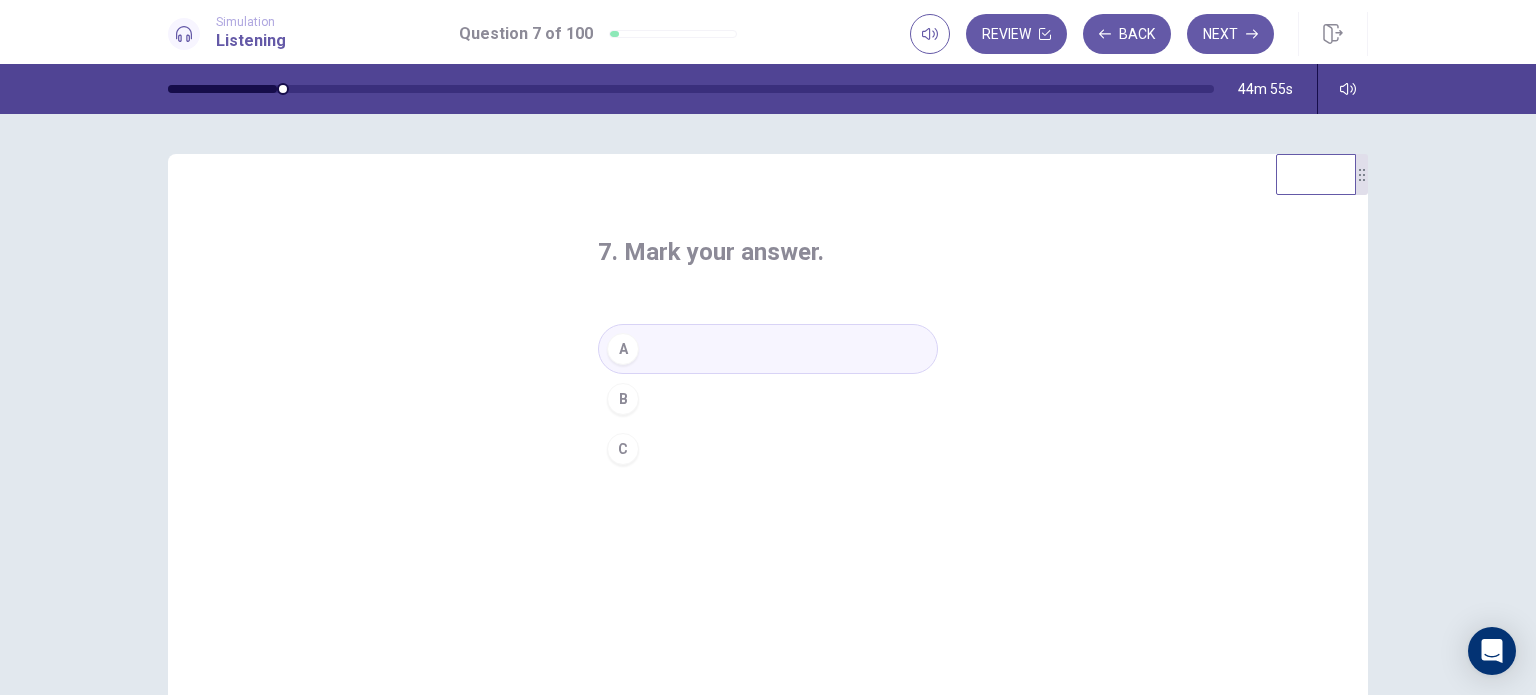click on "Review Back Next" at bounding box center [1139, 34] 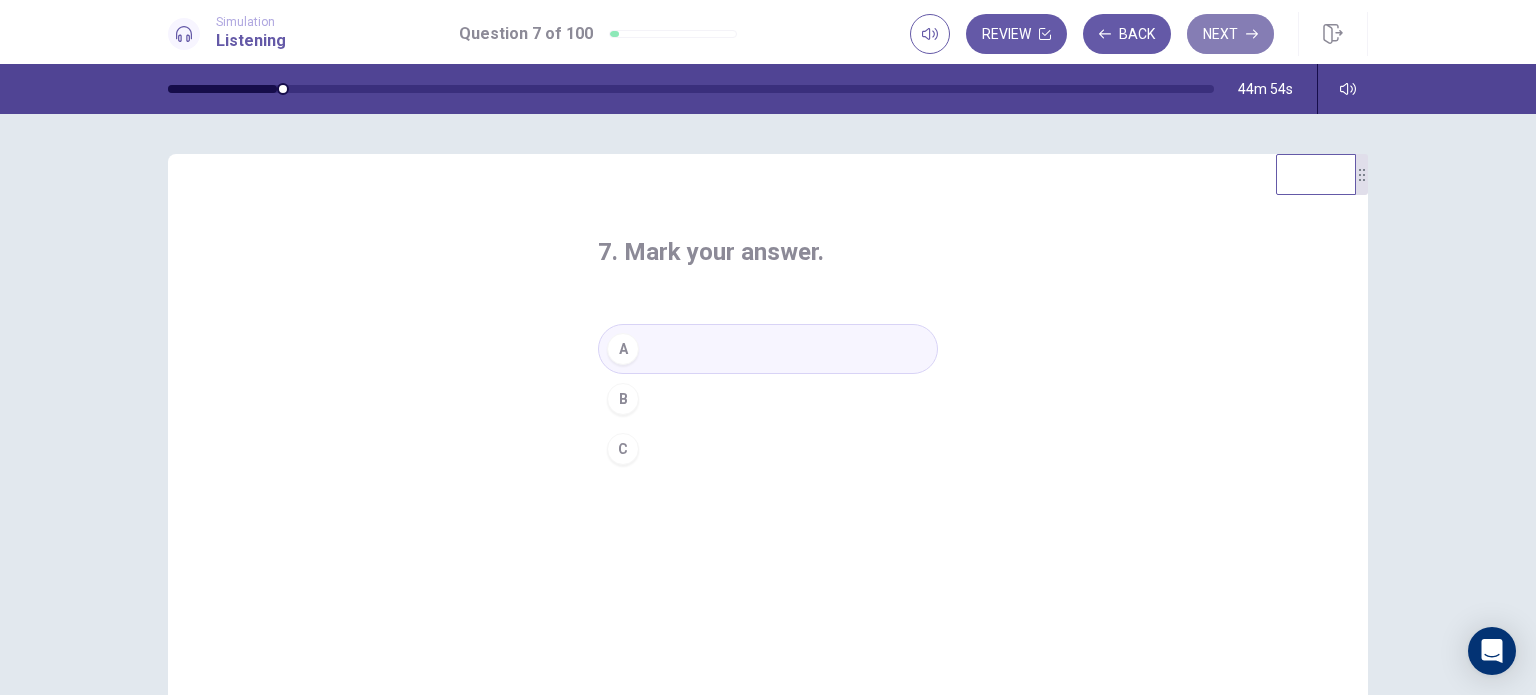 click on "Next" at bounding box center (1230, 34) 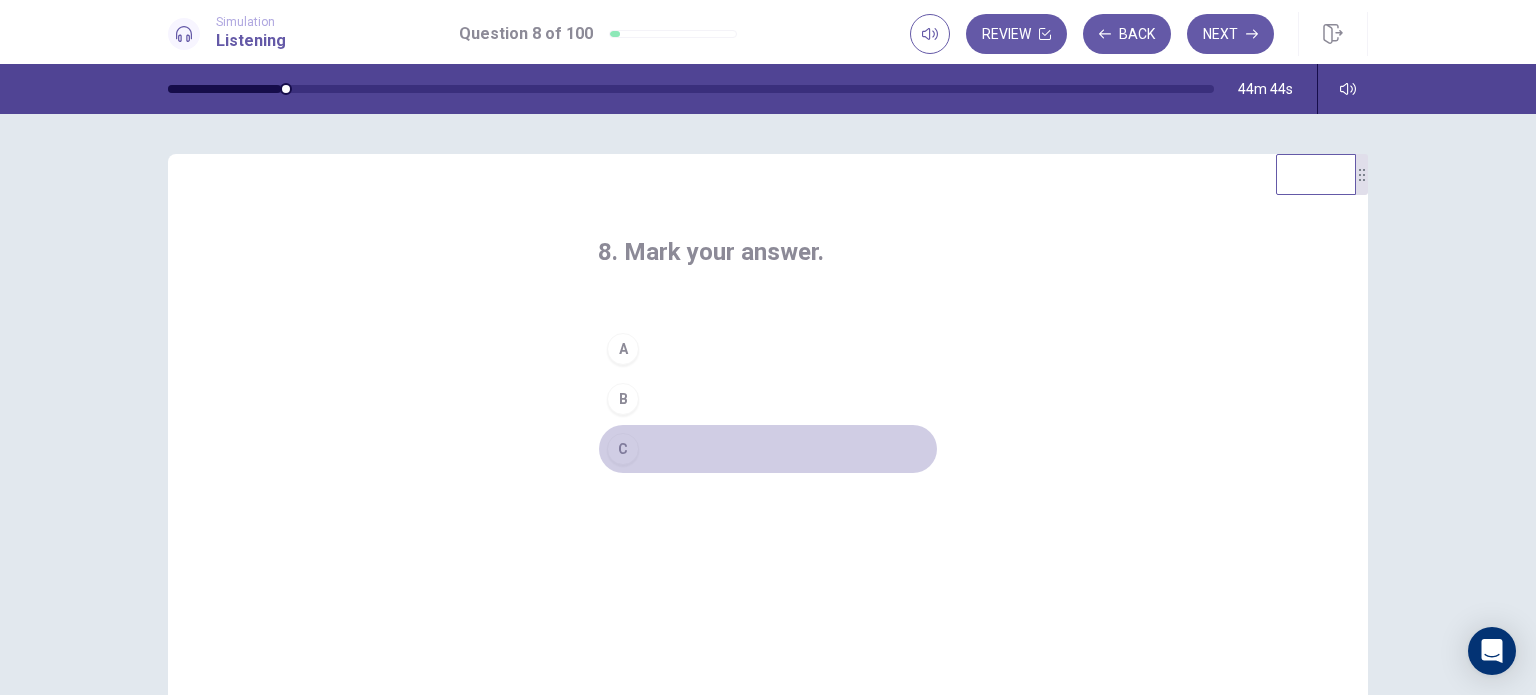 click on "C" at bounding box center (623, 449) 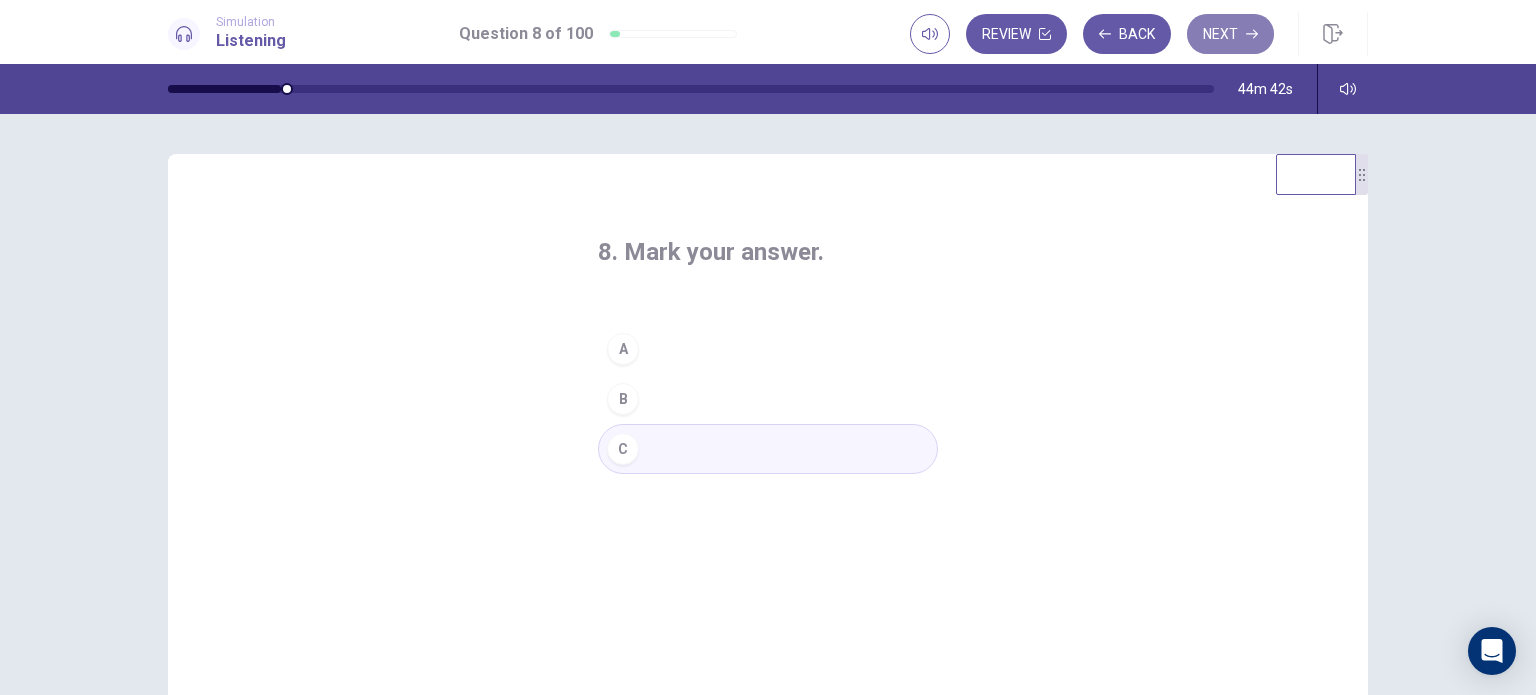 click on "Next" at bounding box center [1230, 34] 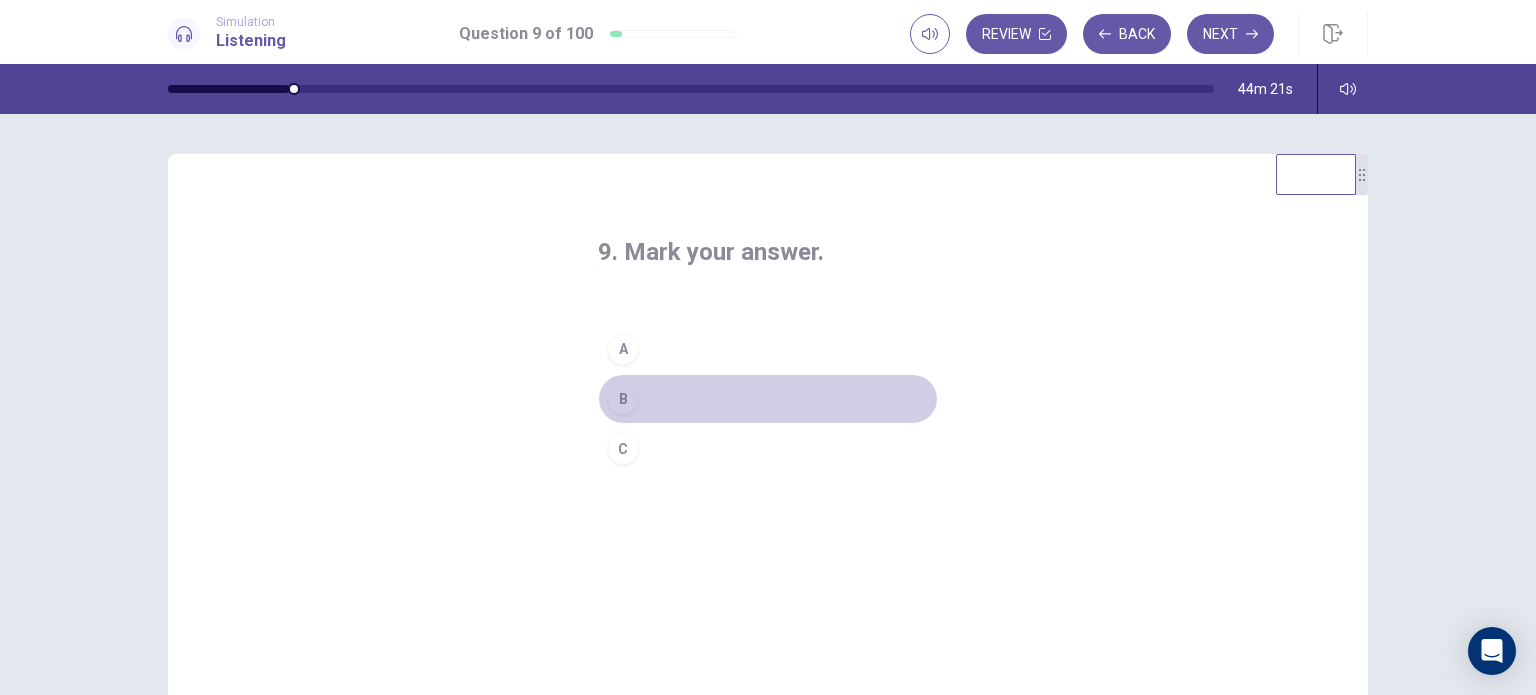 click on "B" at bounding box center (623, 399) 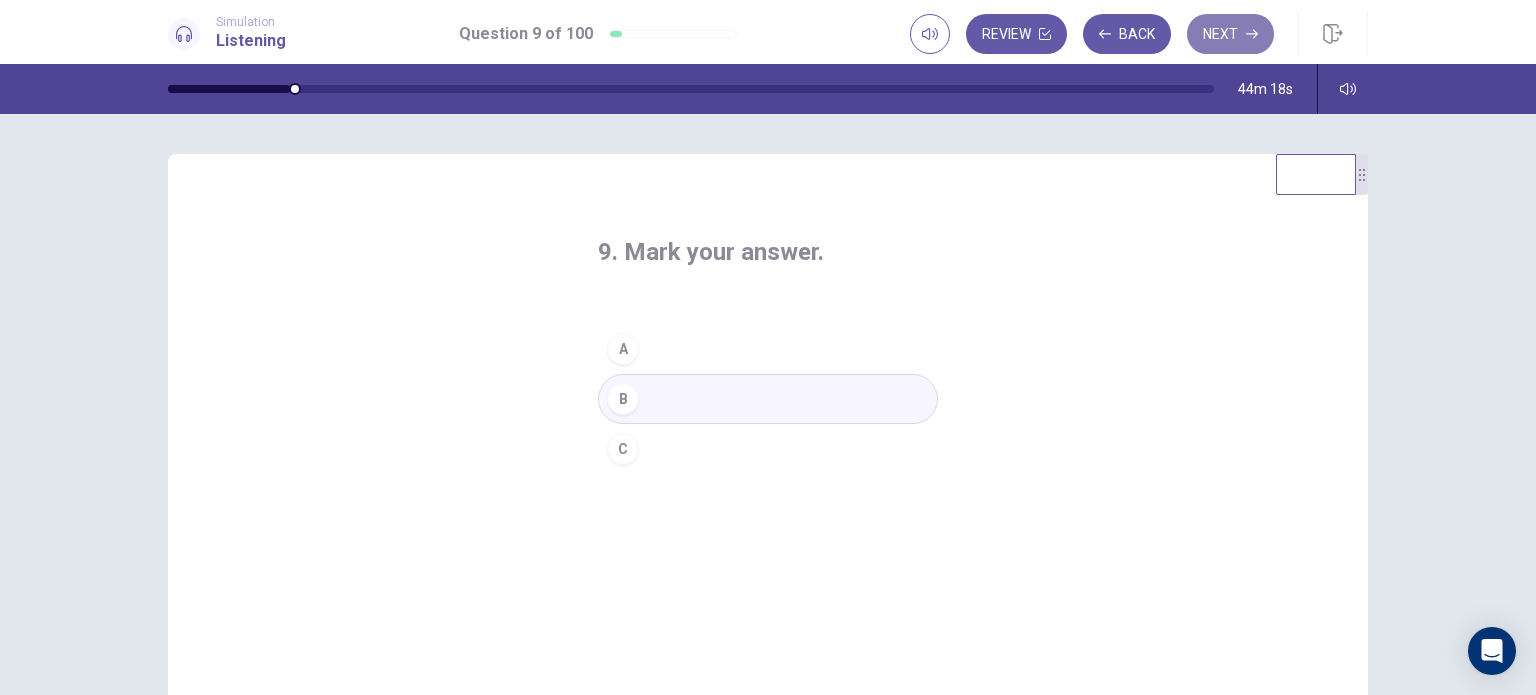 click on "Next" at bounding box center [1230, 34] 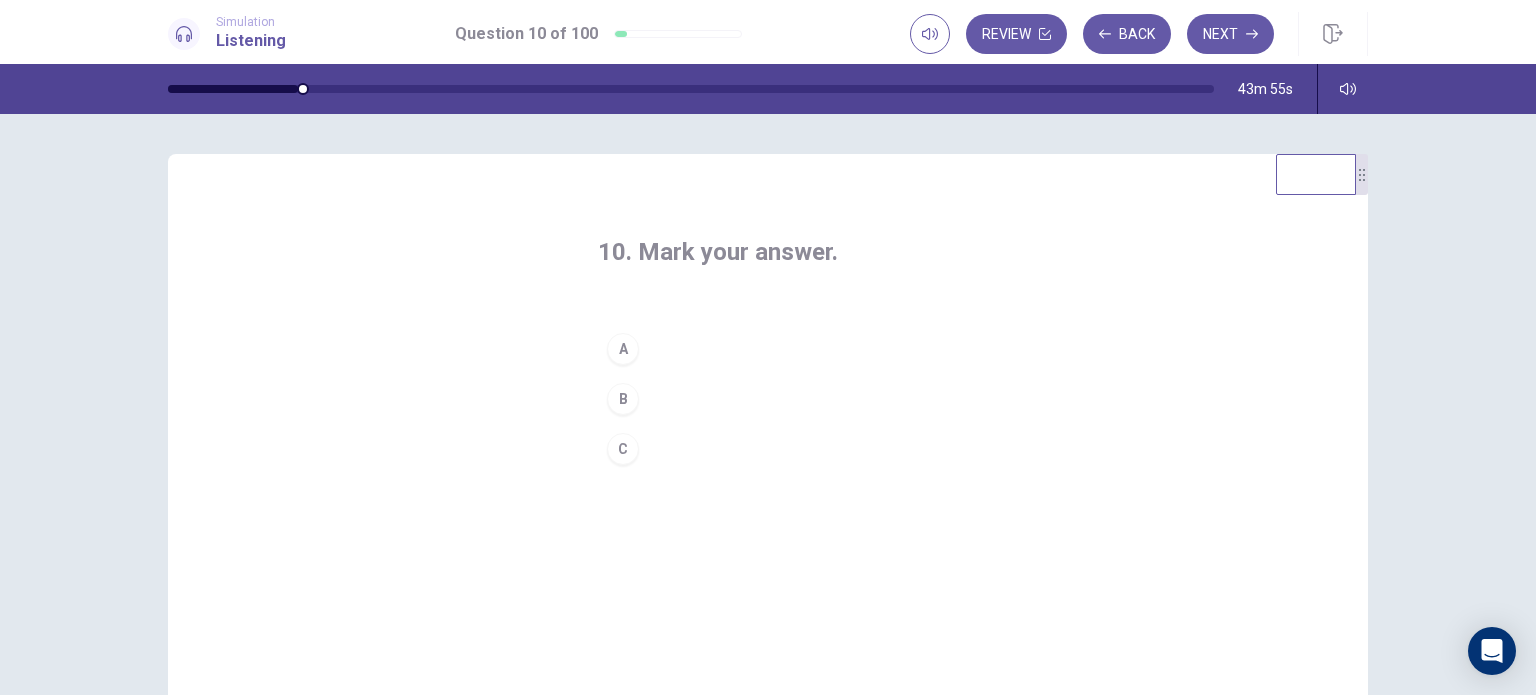 click on "B" at bounding box center [623, 399] 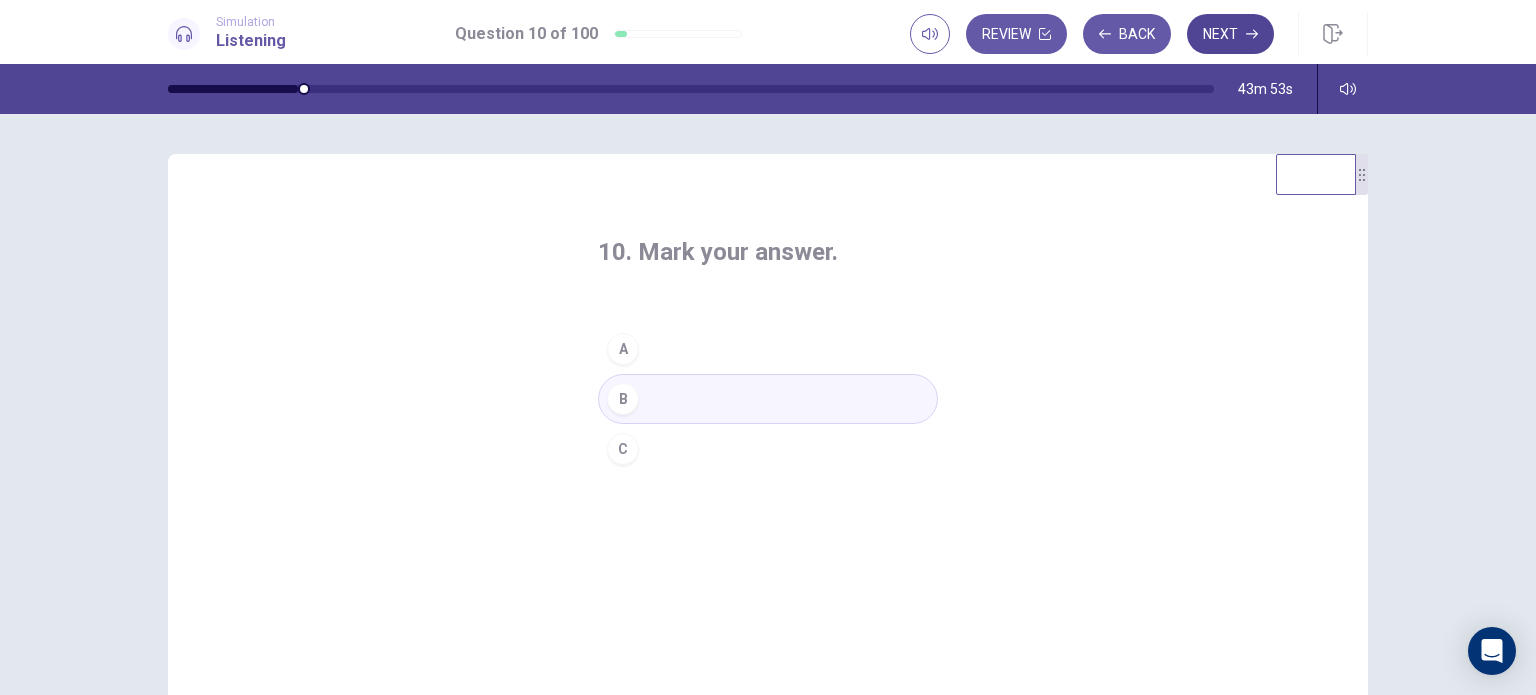 click on "Next" at bounding box center [1230, 34] 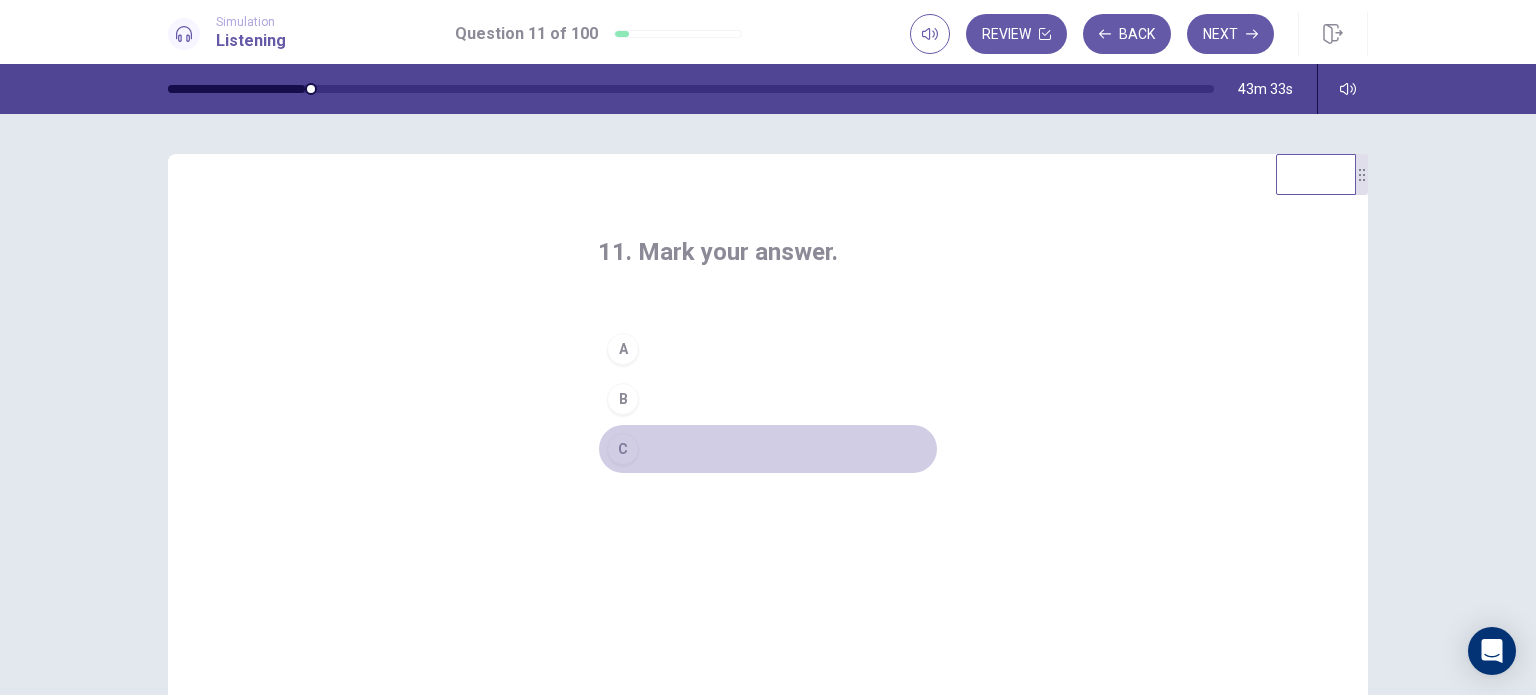 click on "C" at bounding box center (623, 449) 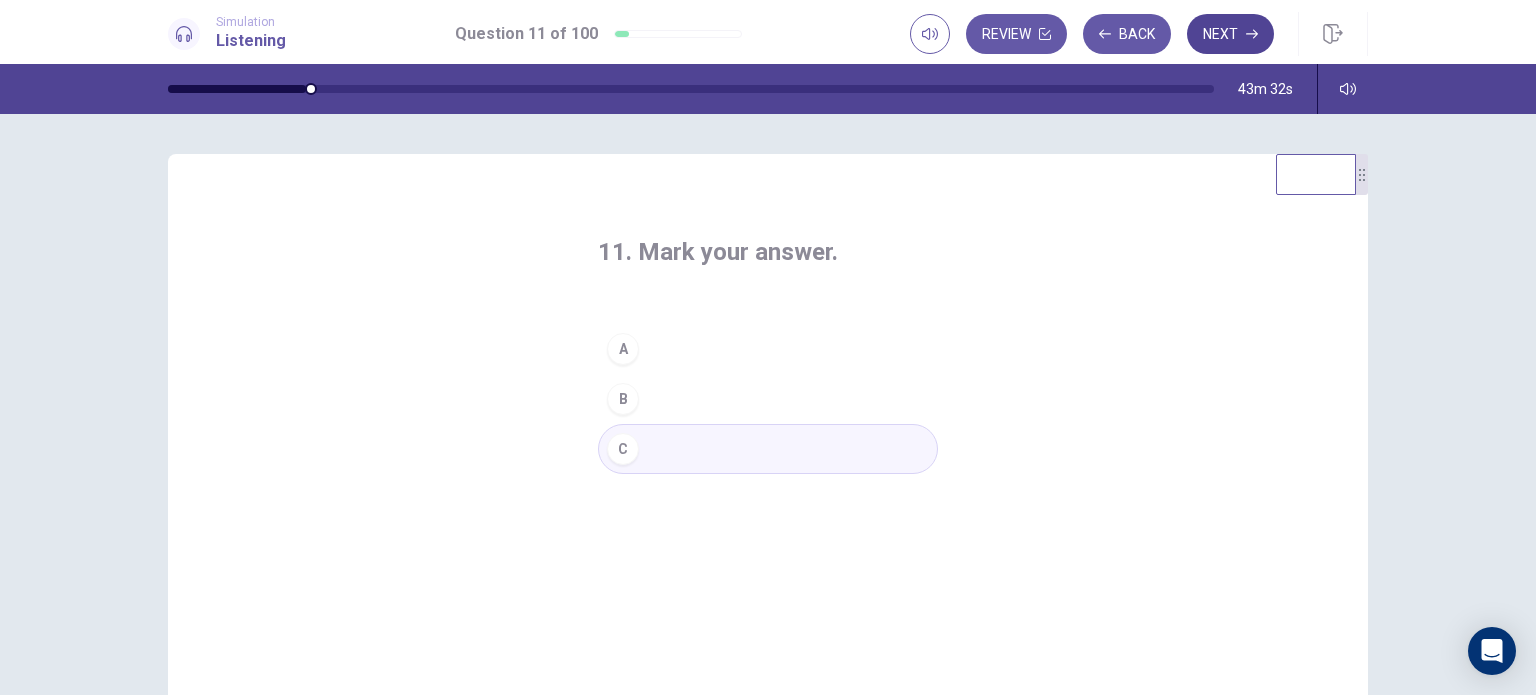 click on "Next" at bounding box center (1230, 34) 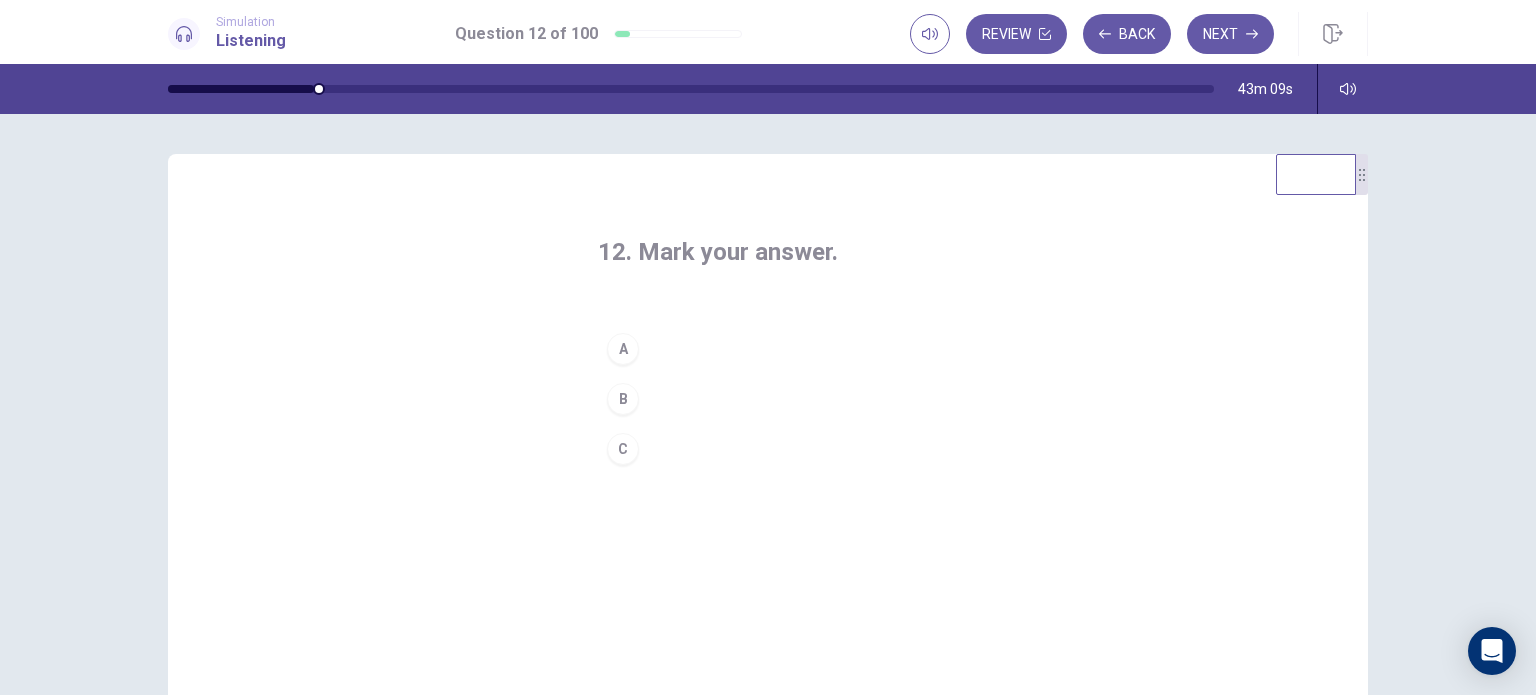click on "C" at bounding box center [623, 449] 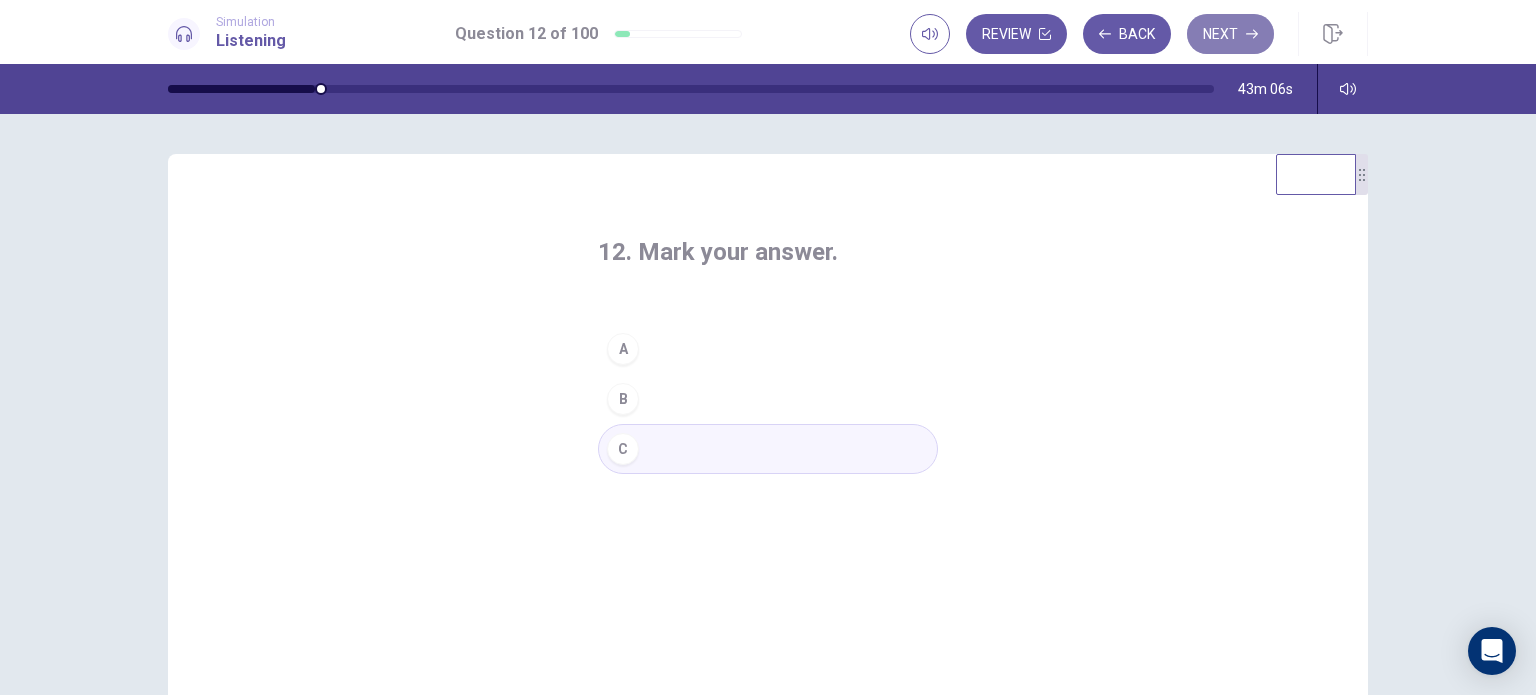 click on "Next" at bounding box center (1230, 34) 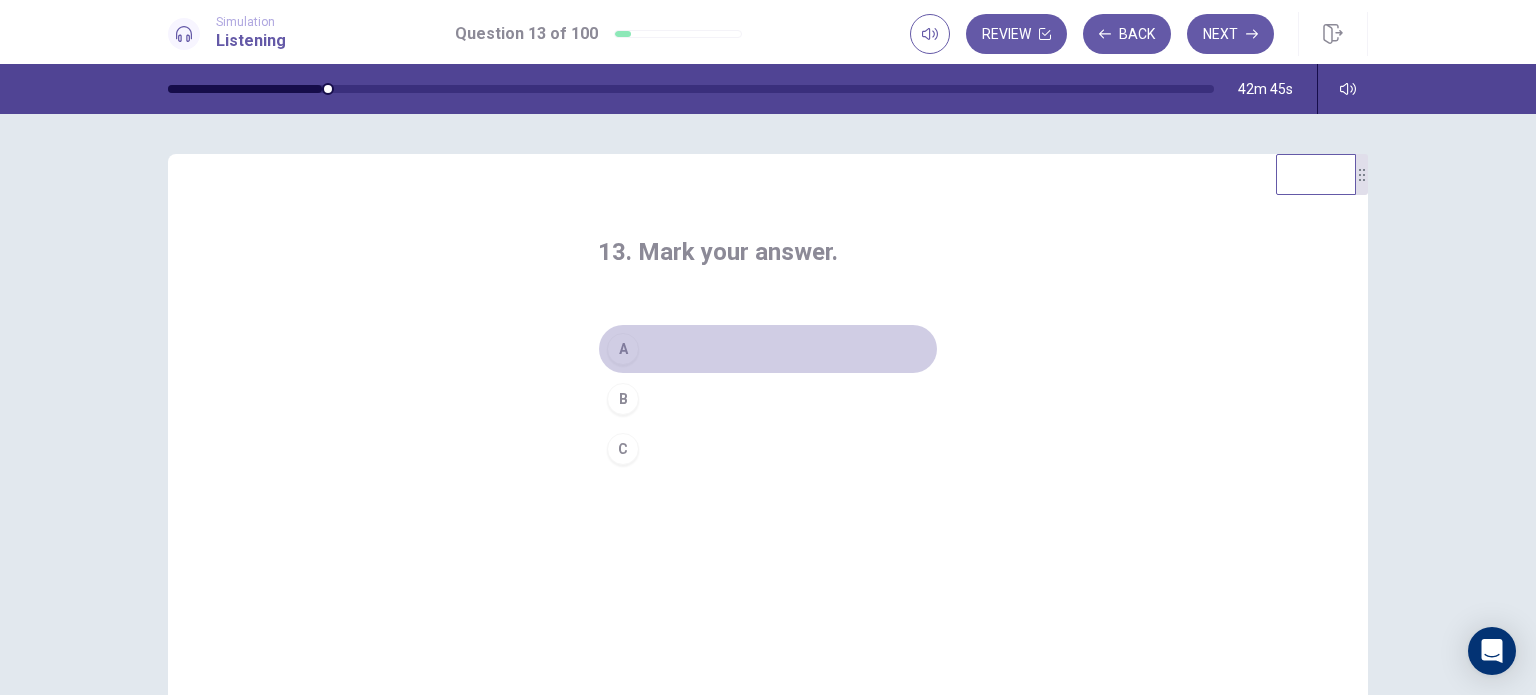 click on "A" at bounding box center [623, 349] 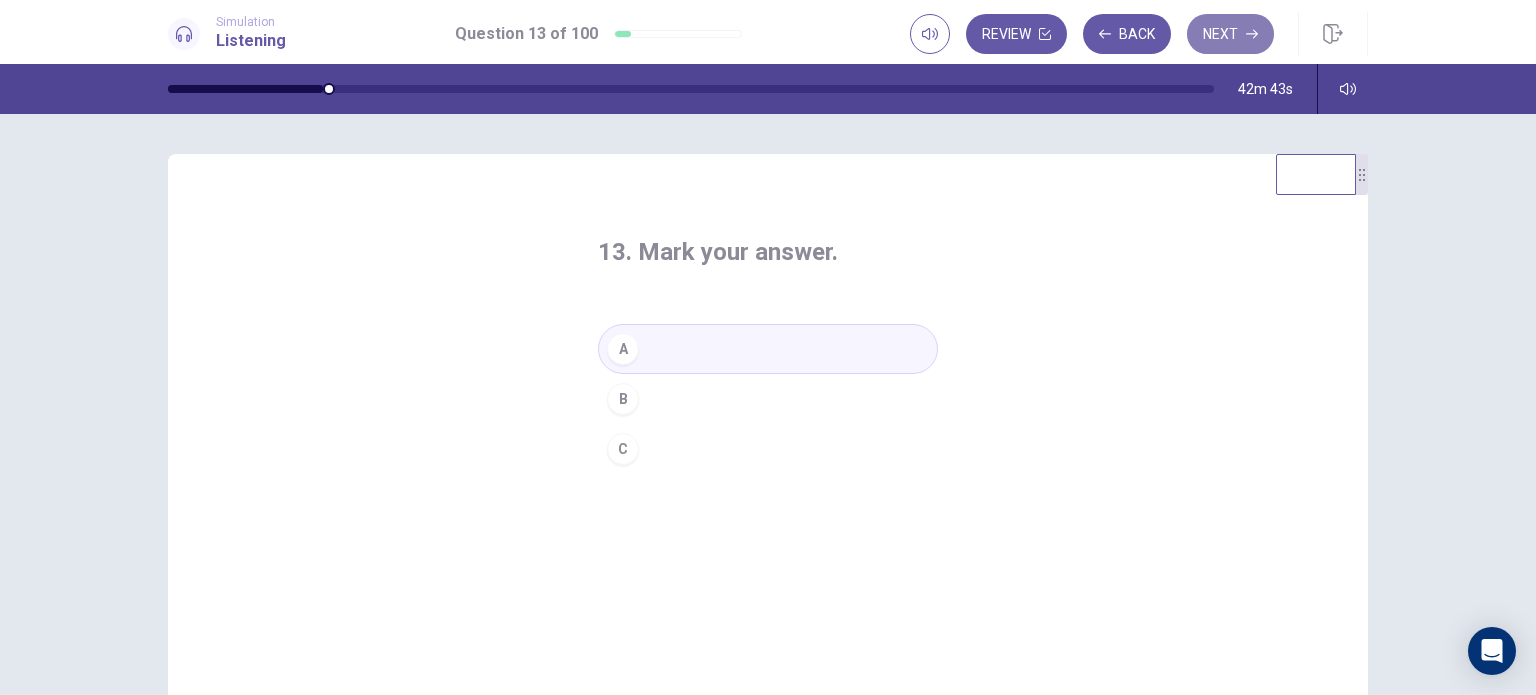 click on "Next" at bounding box center [1230, 34] 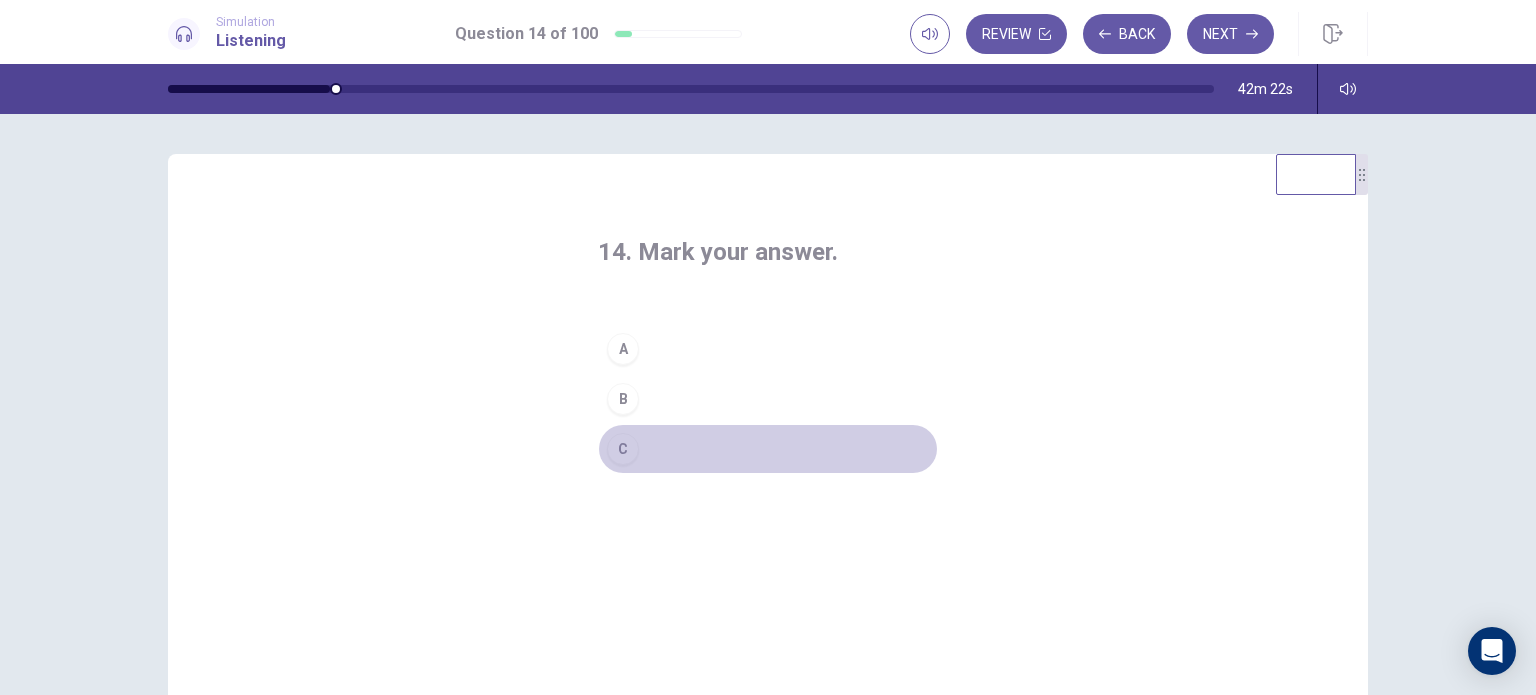 click on "C" at bounding box center [623, 449] 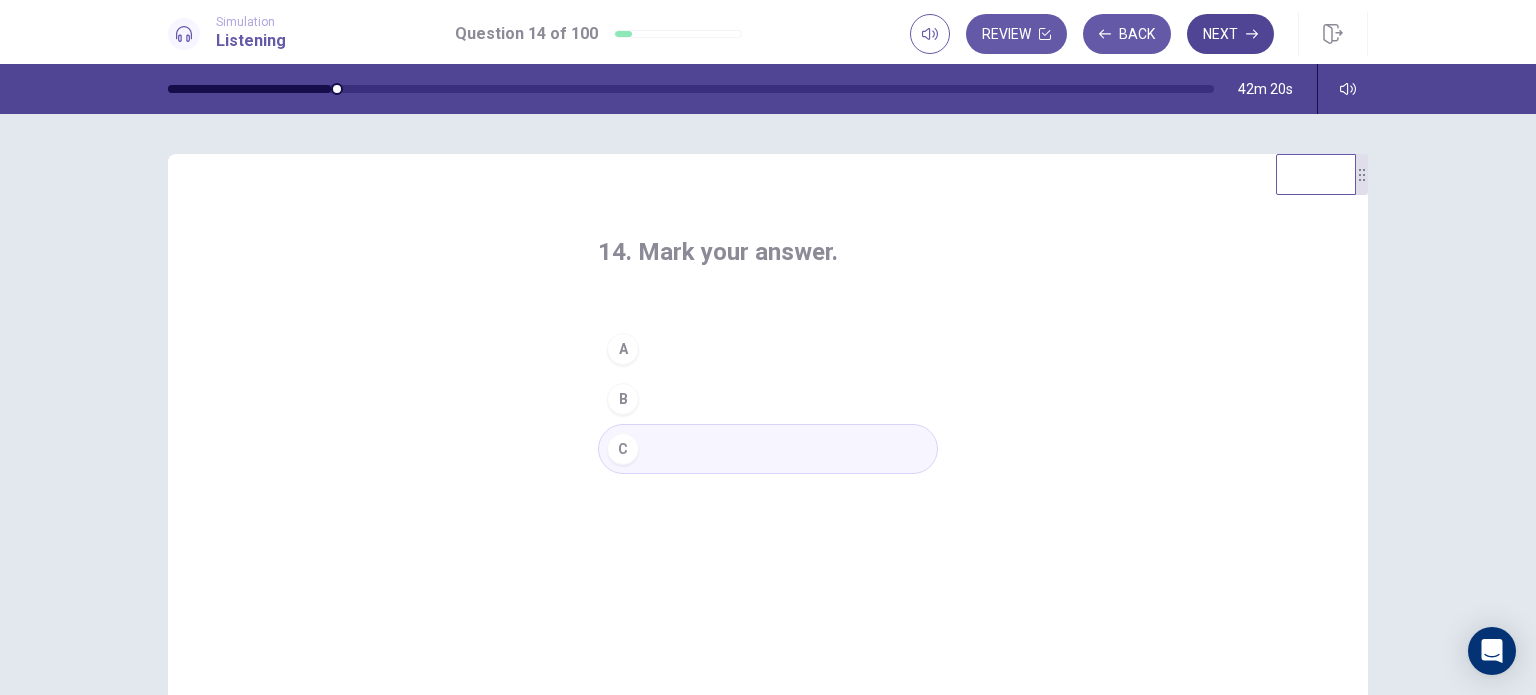 click on "Next" at bounding box center [1230, 34] 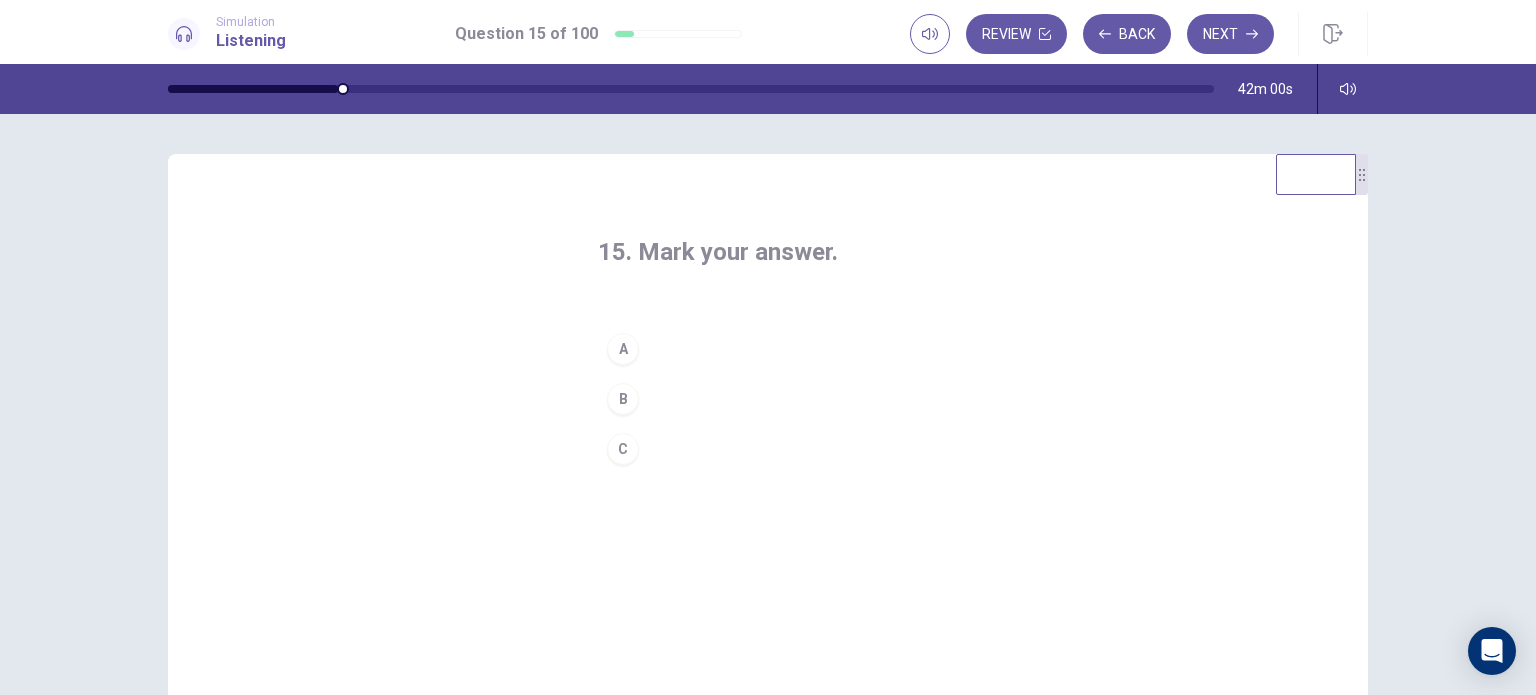click on "A" at bounding box center [623, 349] 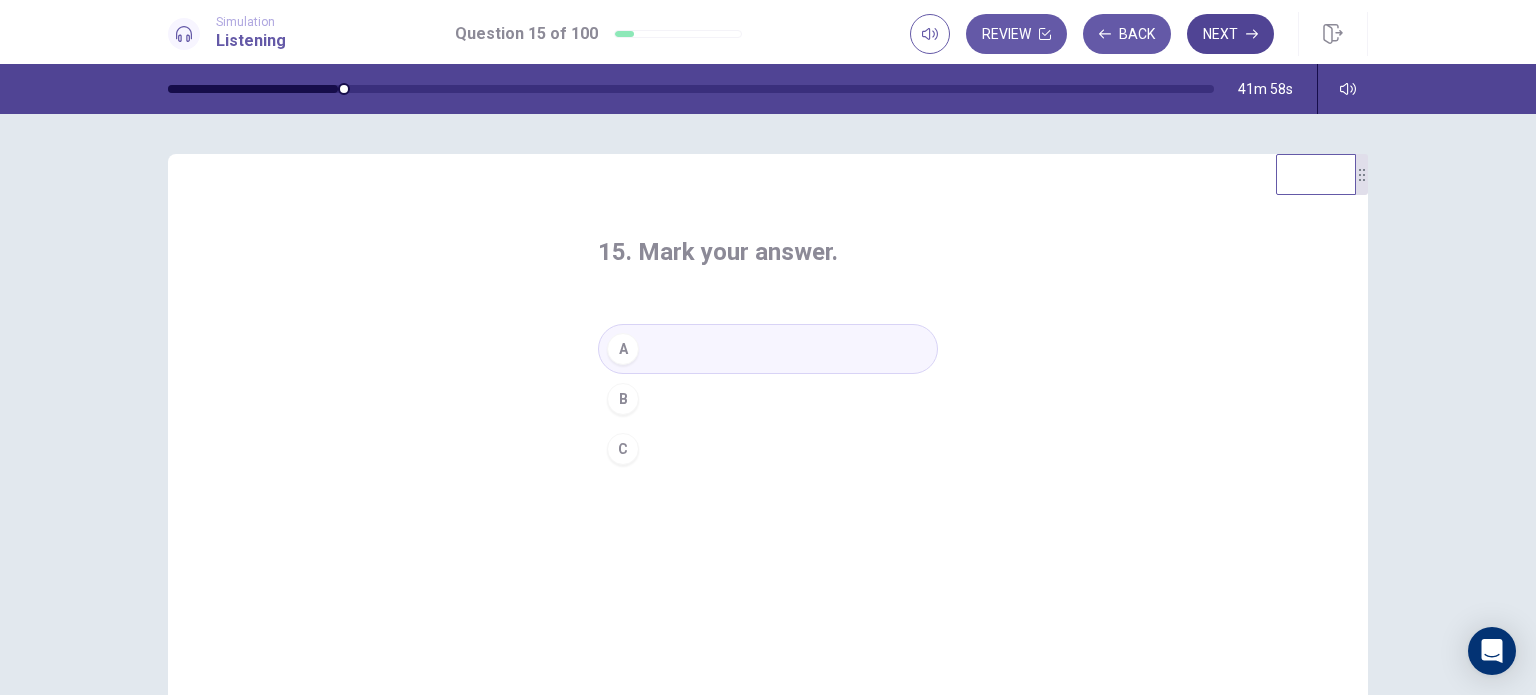 click on "Next" at bounding box center [1230, 34] 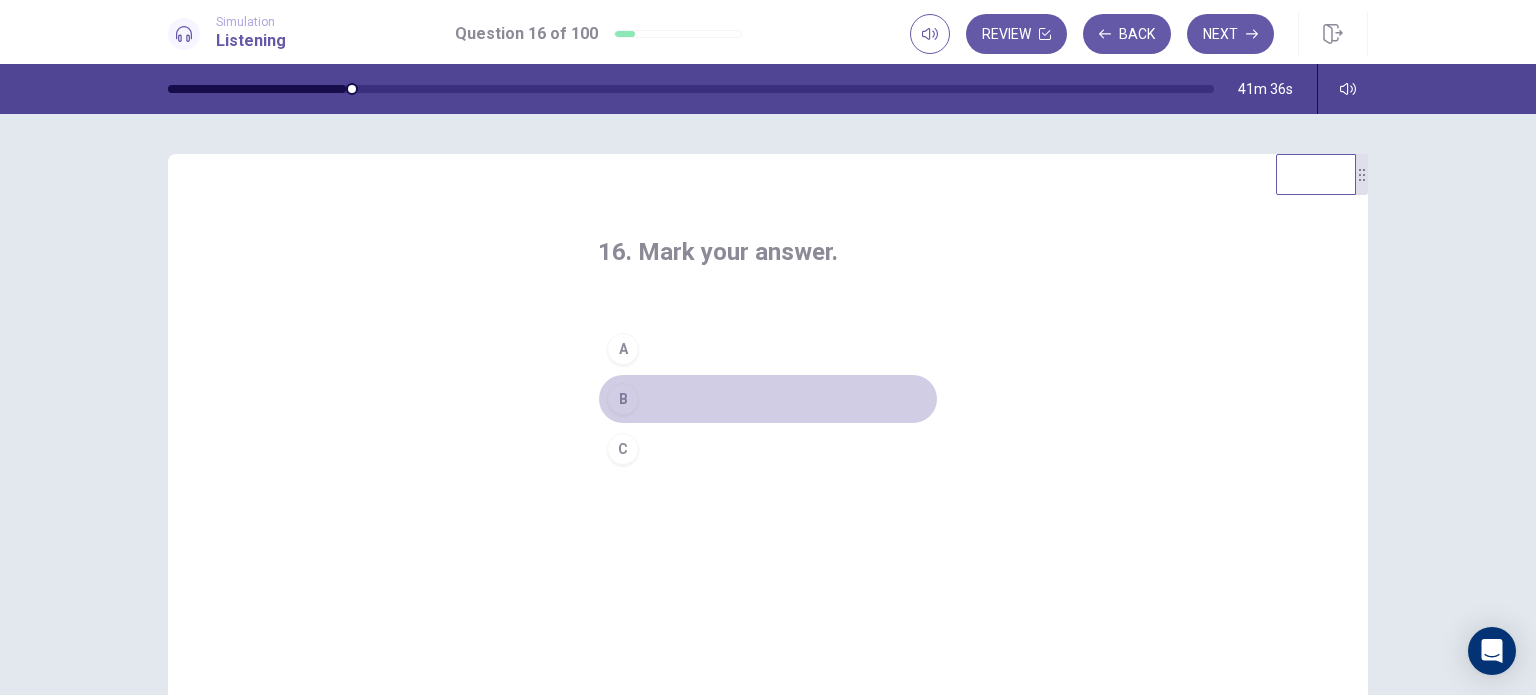 click on "B" at bounding box center (623, 399) 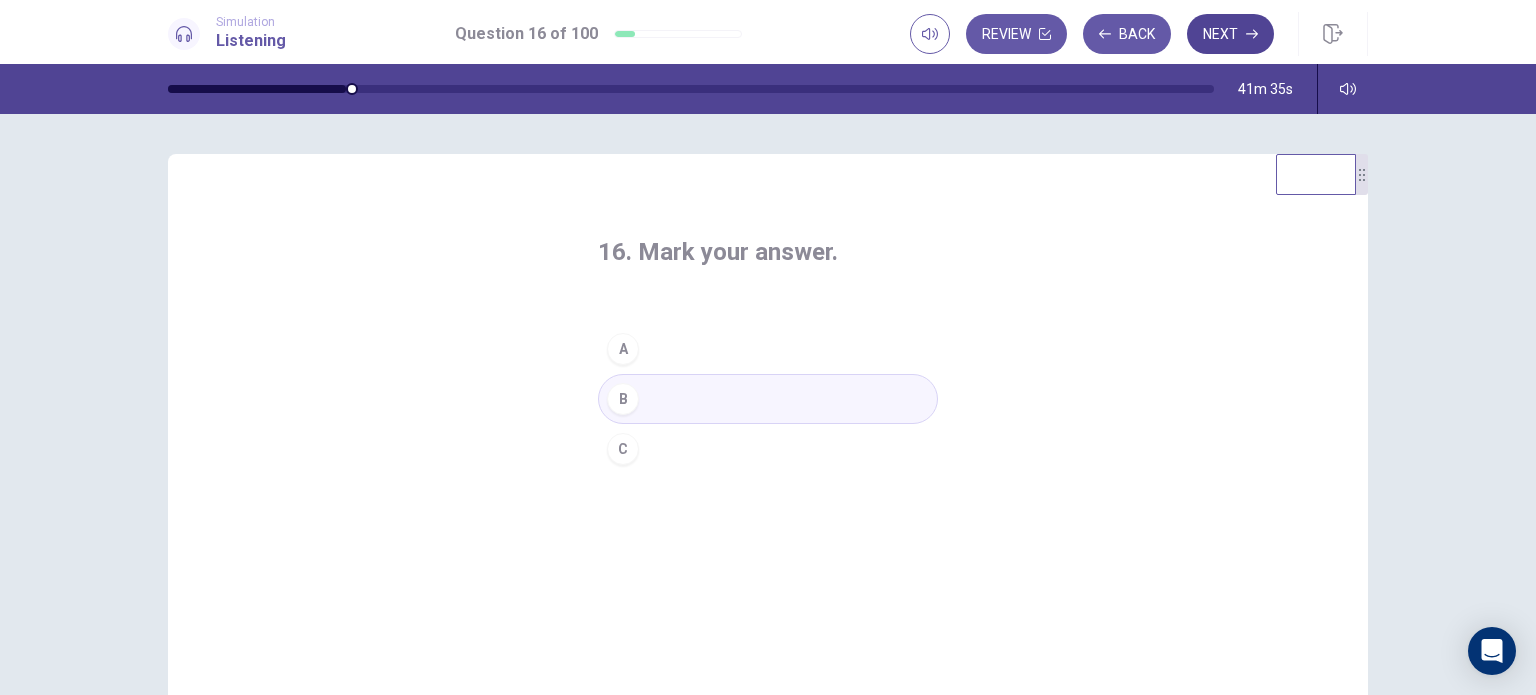 click on "Next" at bounding box center (1230, 34) 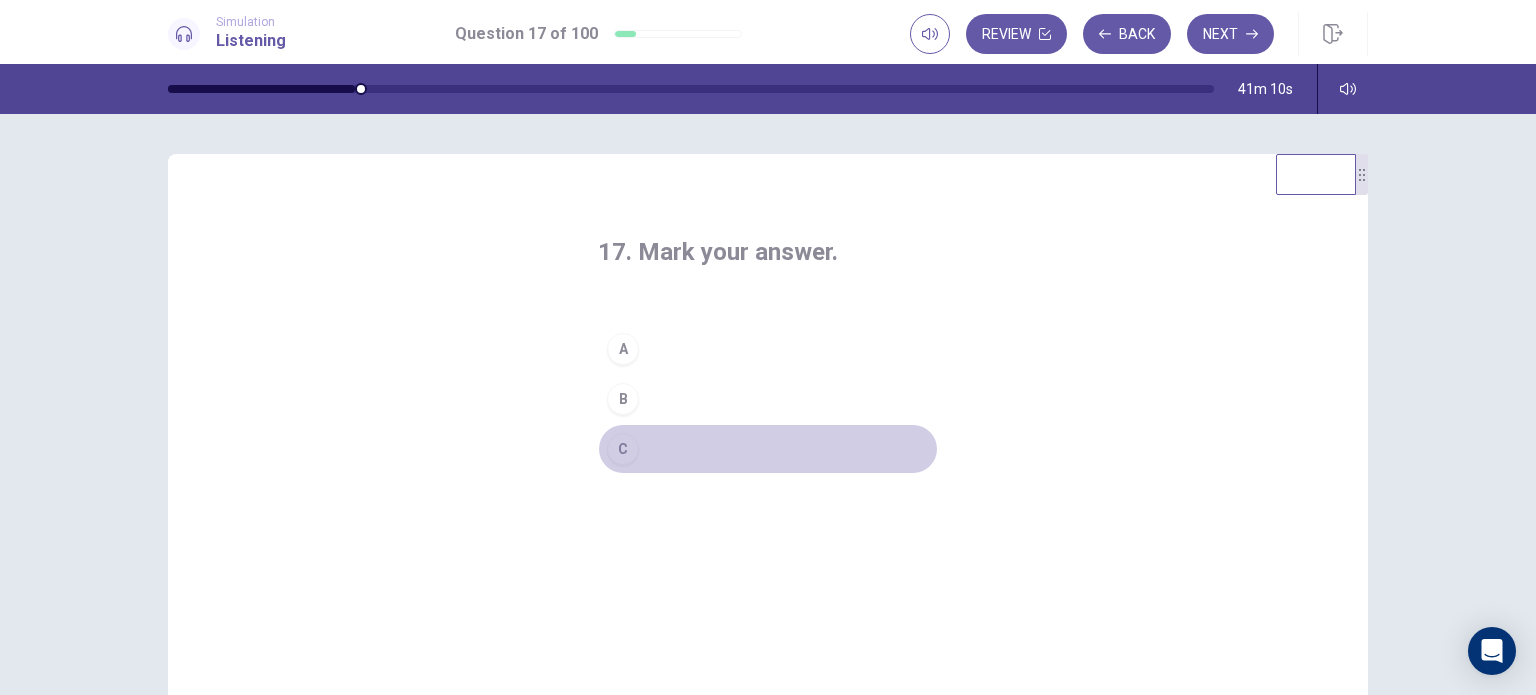 click on "C" at bounding box center (623, 449) 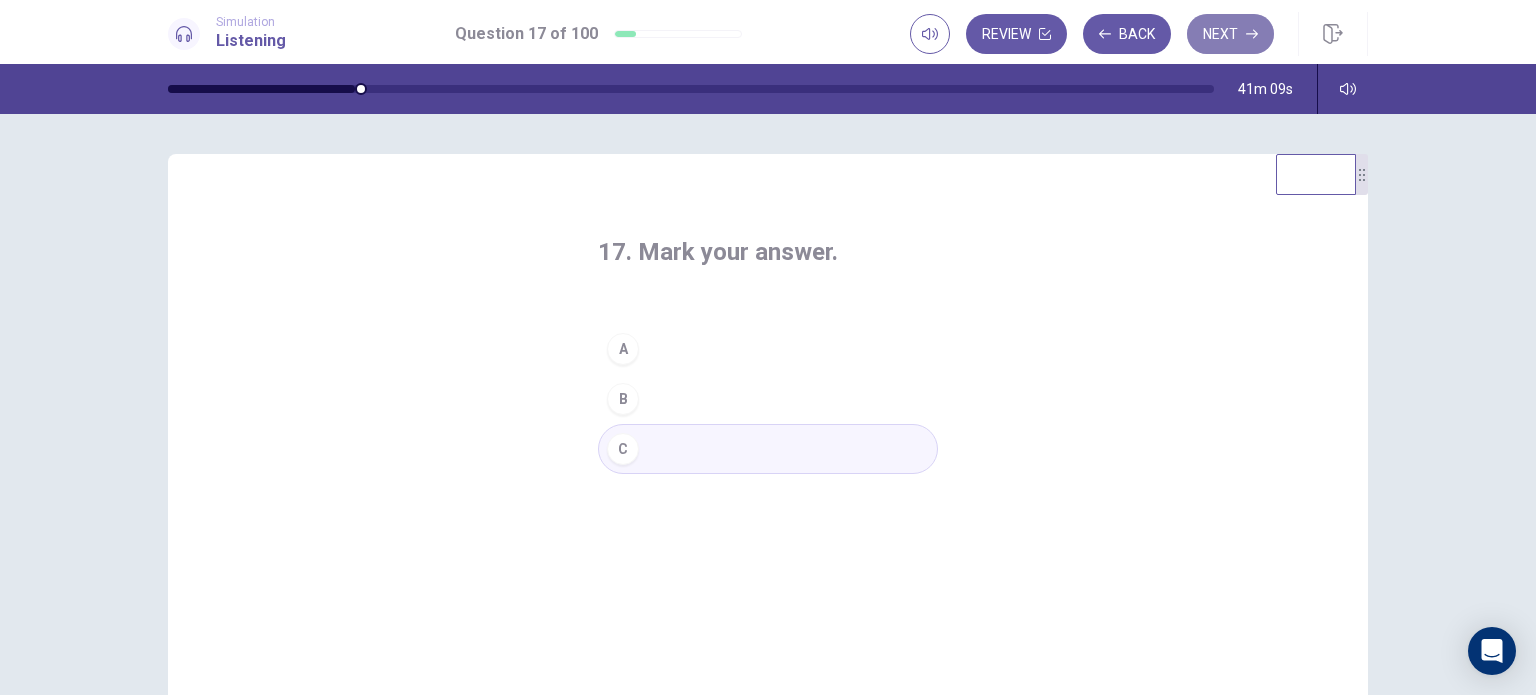 click on "Next" at bounding box center (1230, 34) 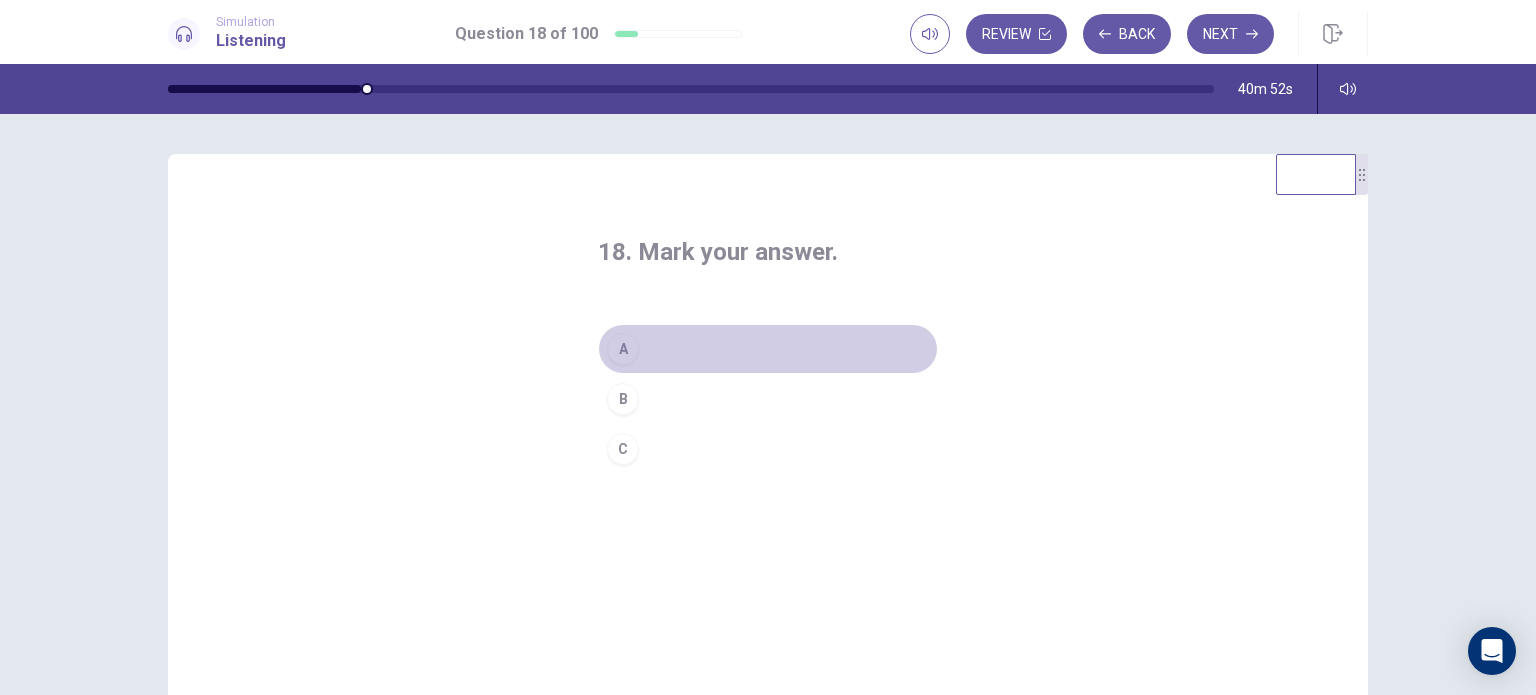click on "A" at bounding box center [623, 349] 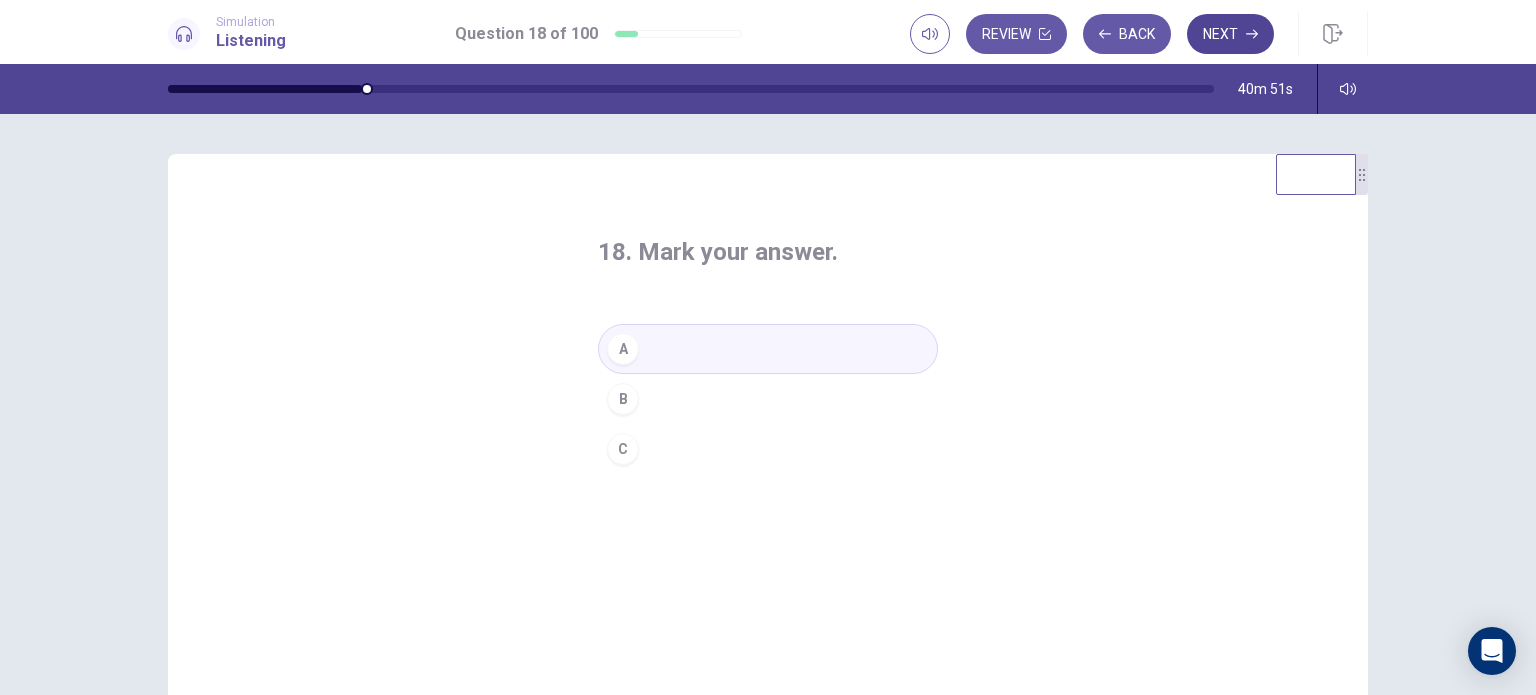 click on "Next" at bounding box center [1230, 34] 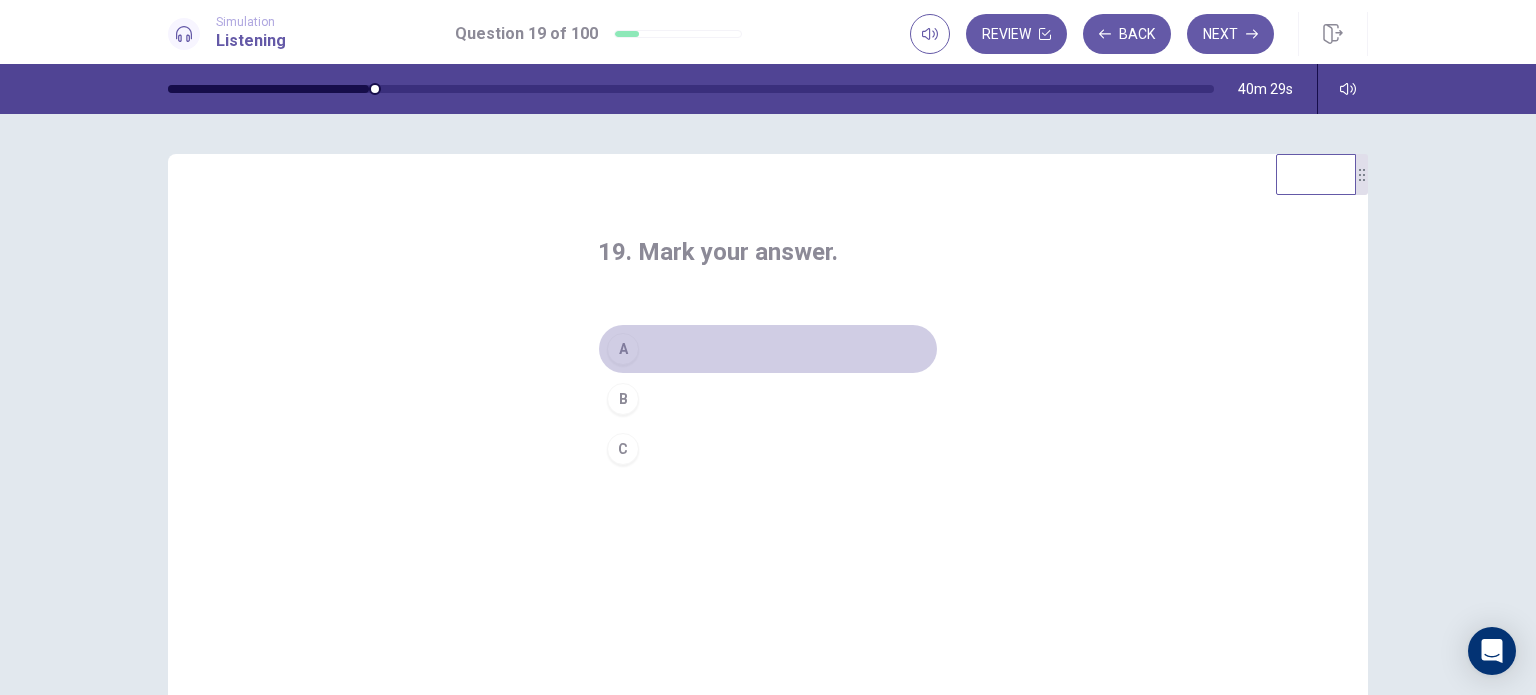 click on "A" at bounding box center (623, 349) 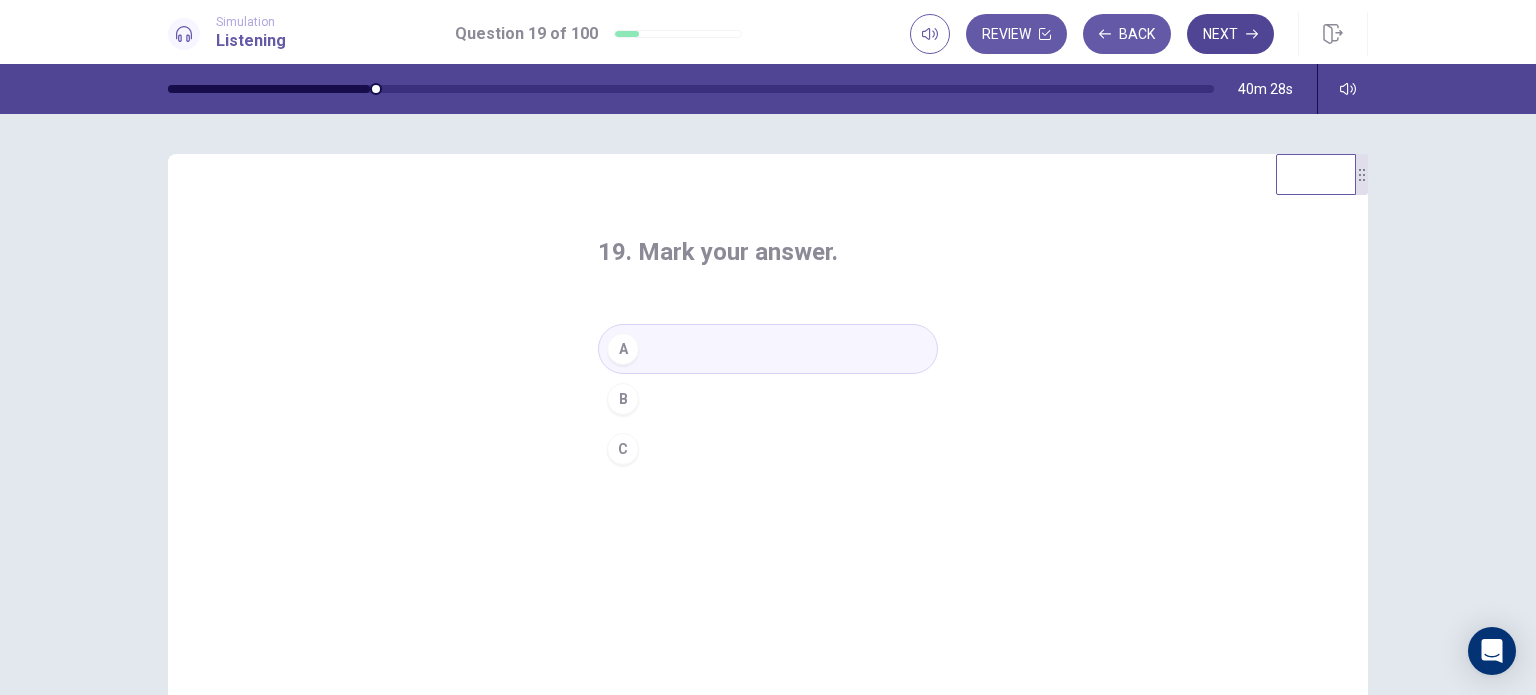 click on "Next" at bounding box center (1230, 34) 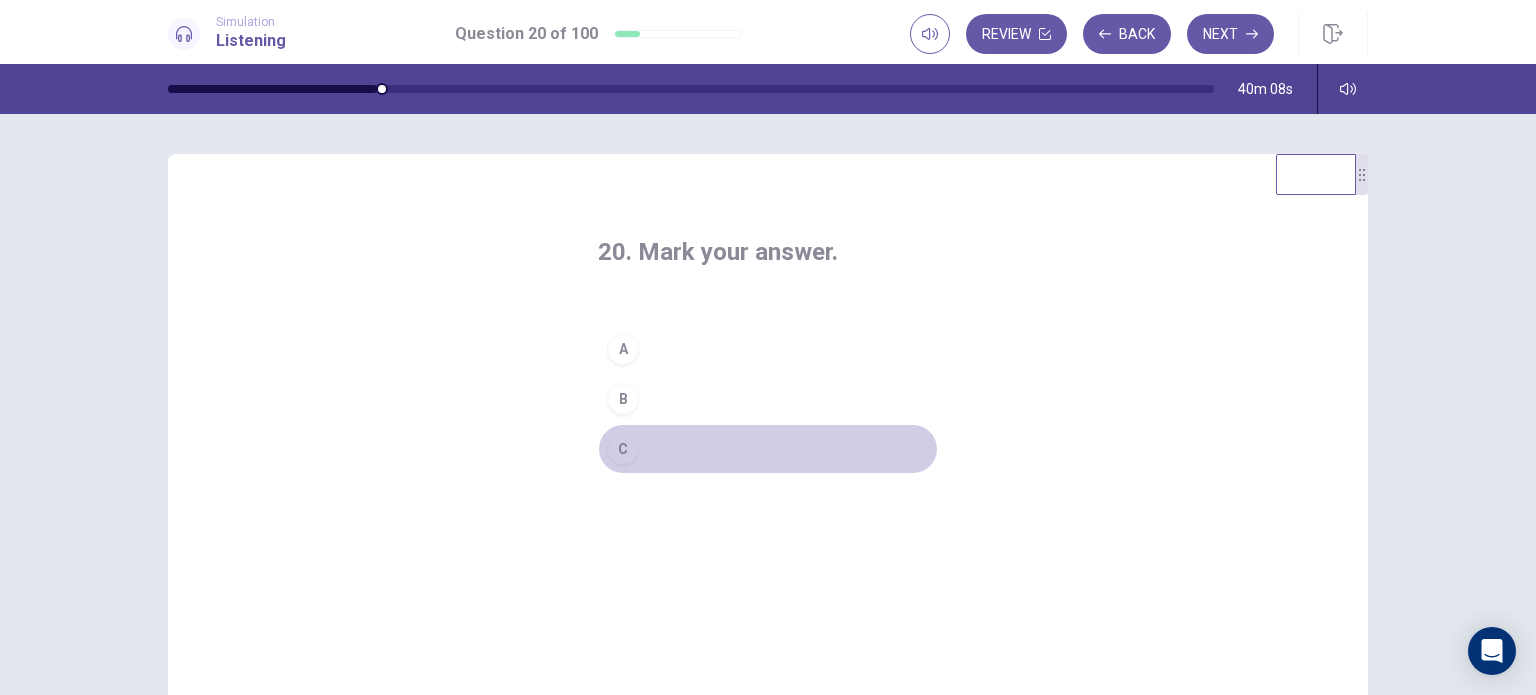 click on "C" at bounding box center [623, 449] 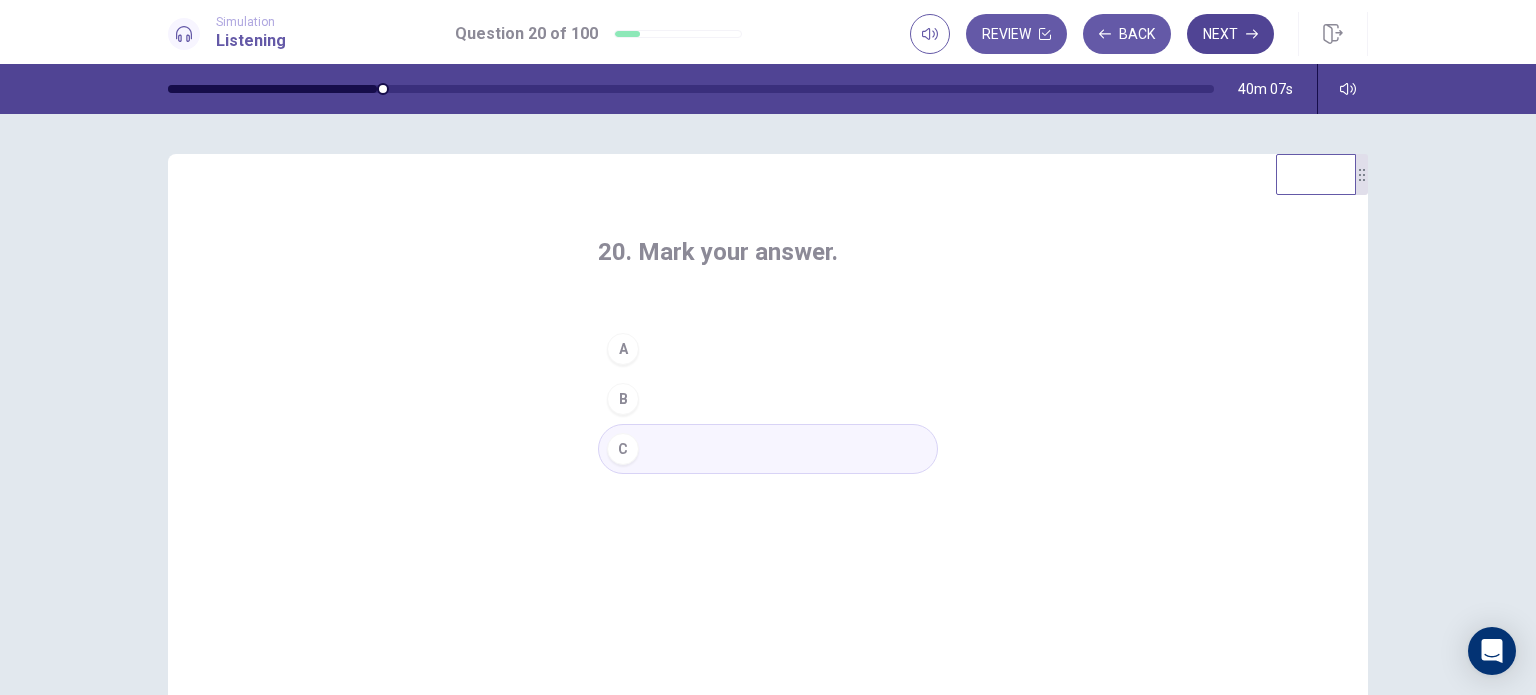click on "Next" at bounding box center (1230, 34) 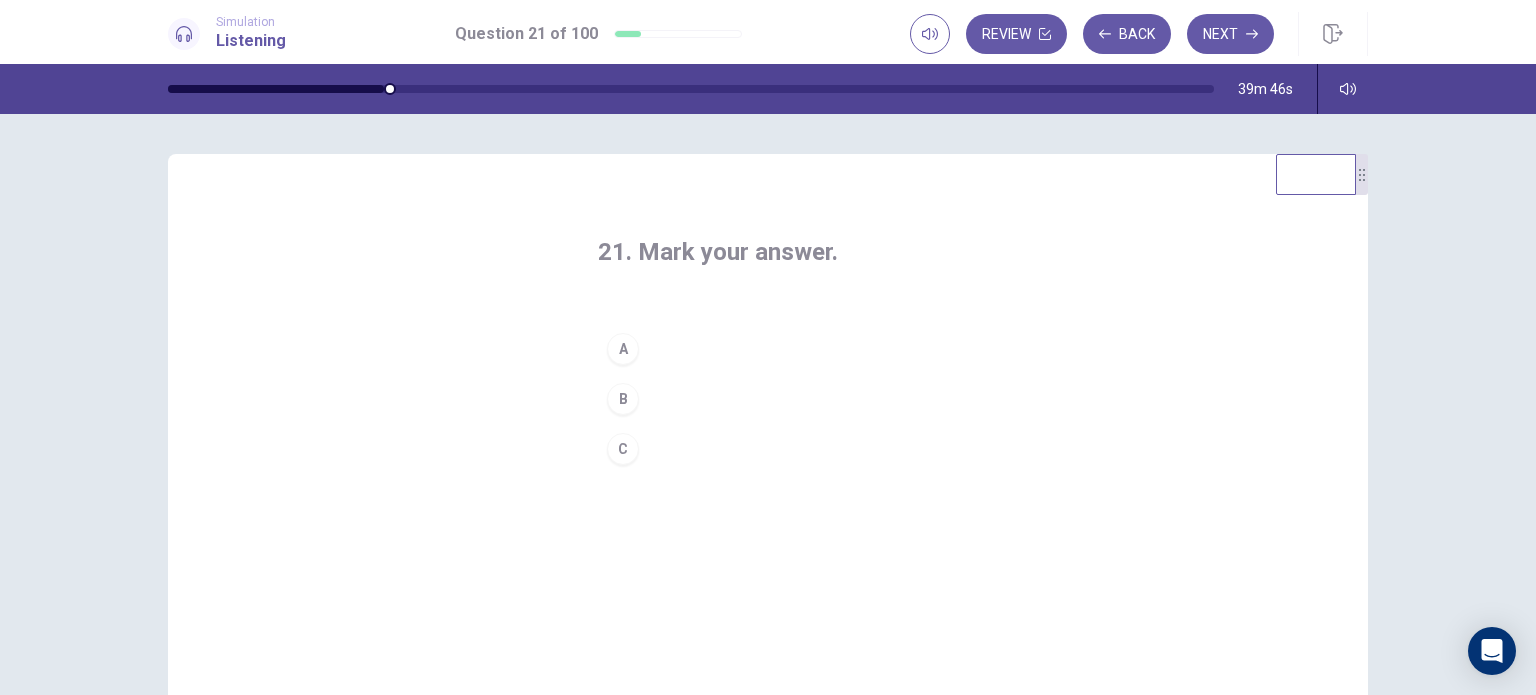 click on "B" at bounding box center [623, 399] 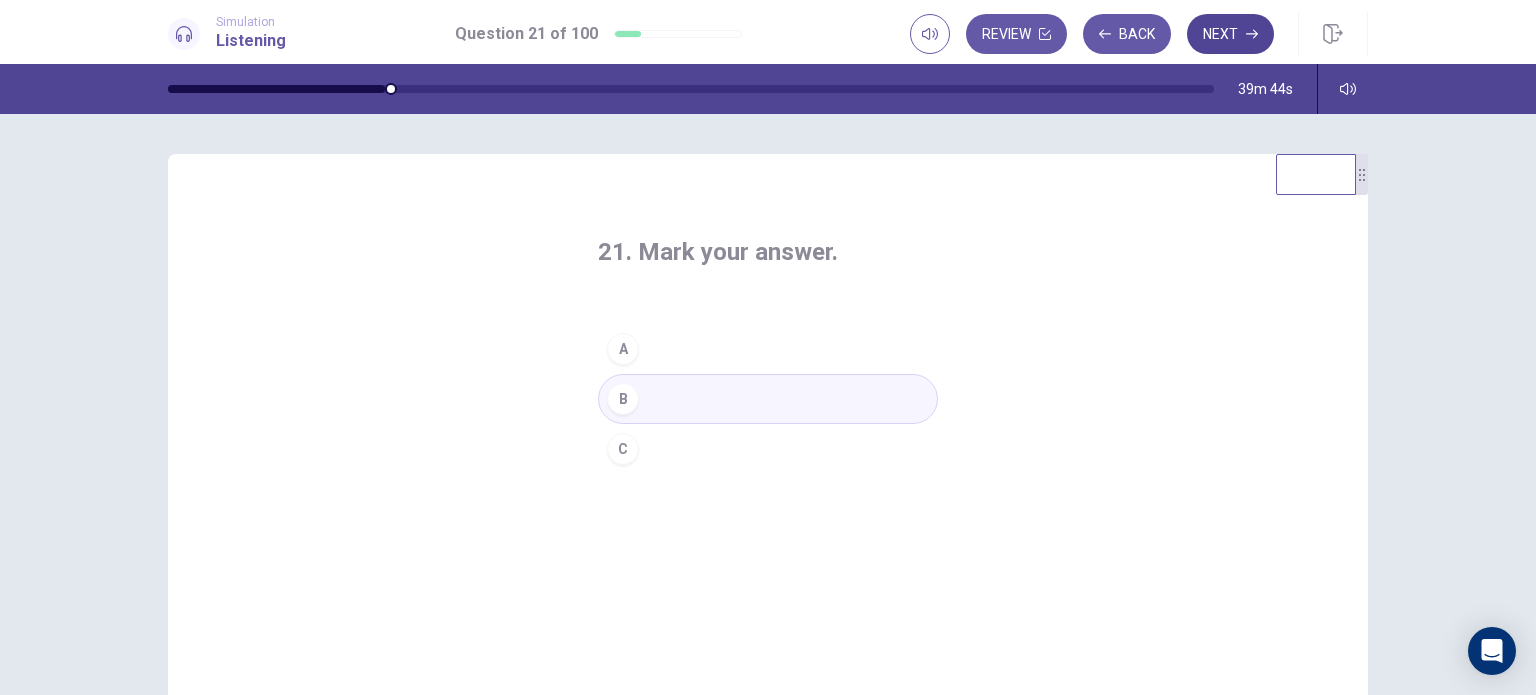 click on "Next" at bounding box center [1230, 34] 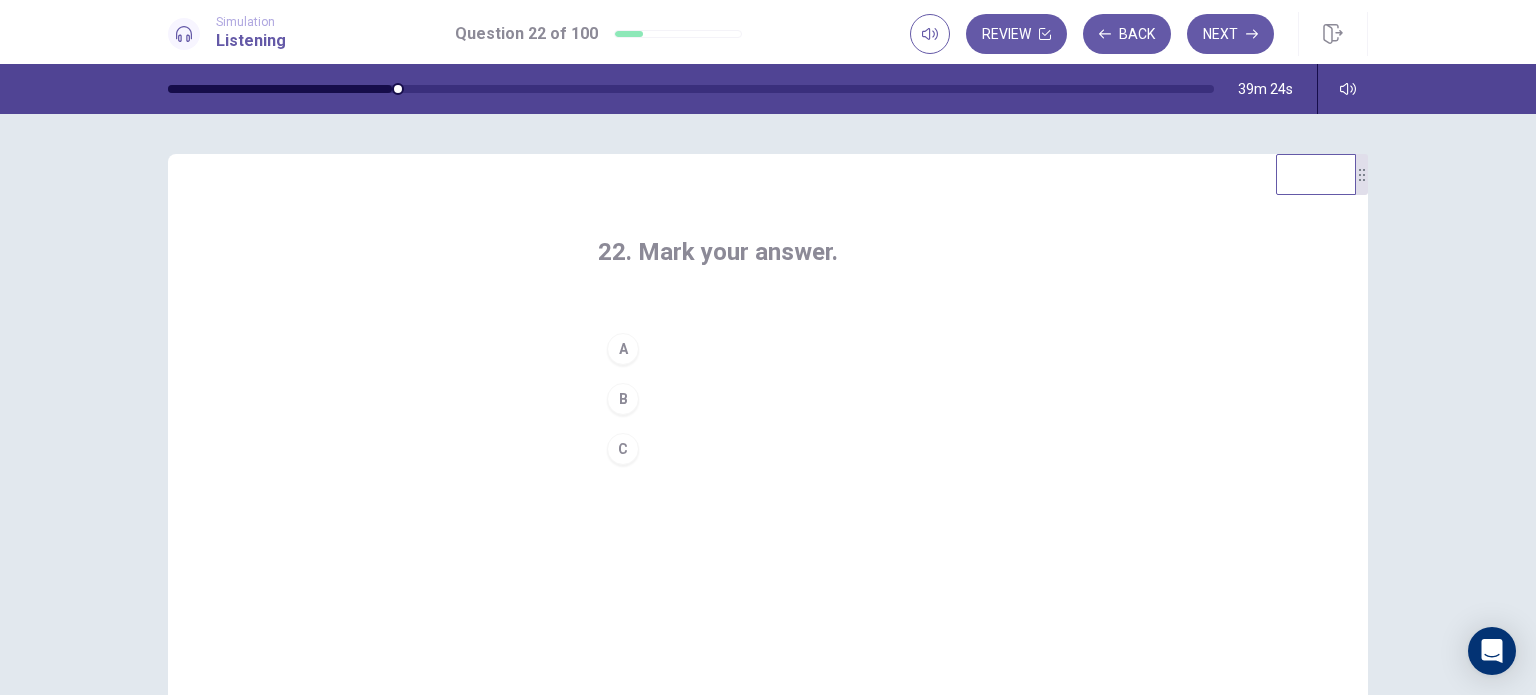 click on "B" at bounding box center [623, 399] 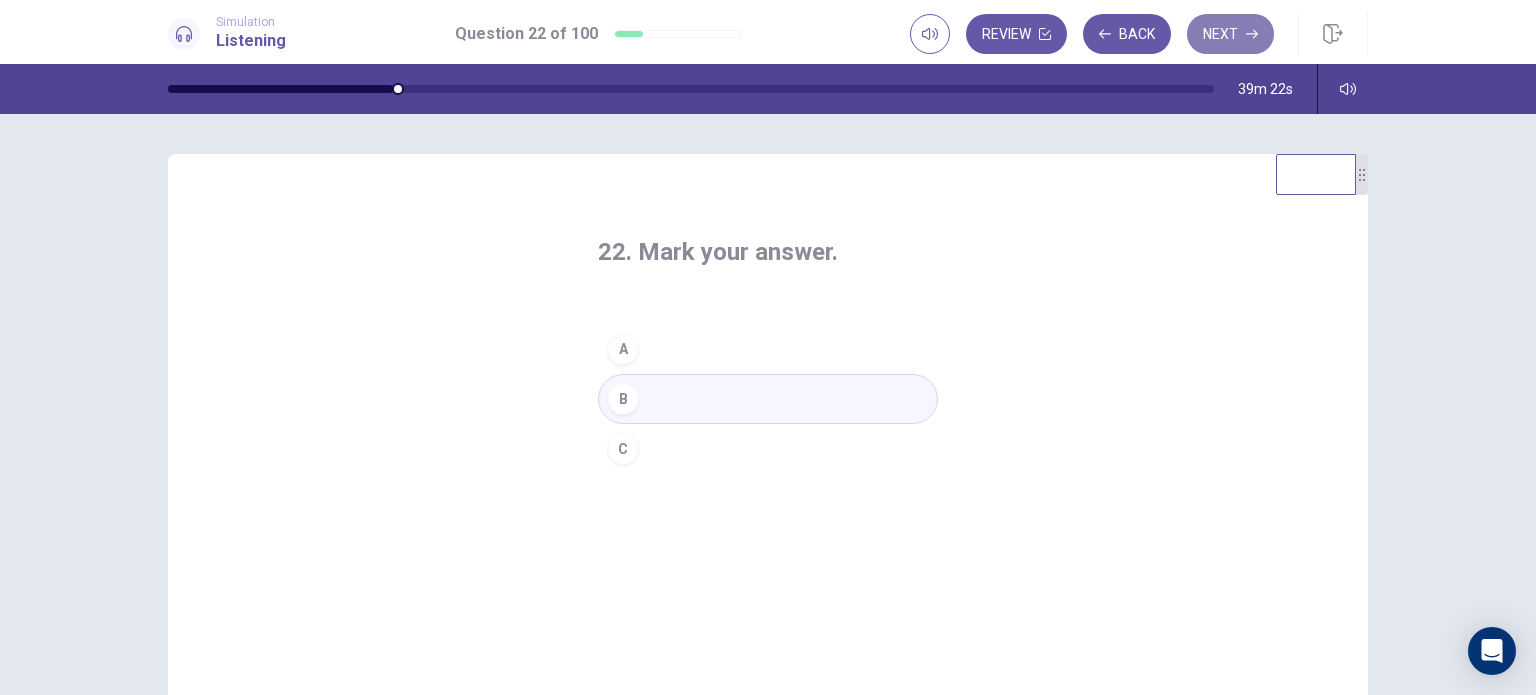 click on "Next" at bounding box center (1230, 34) 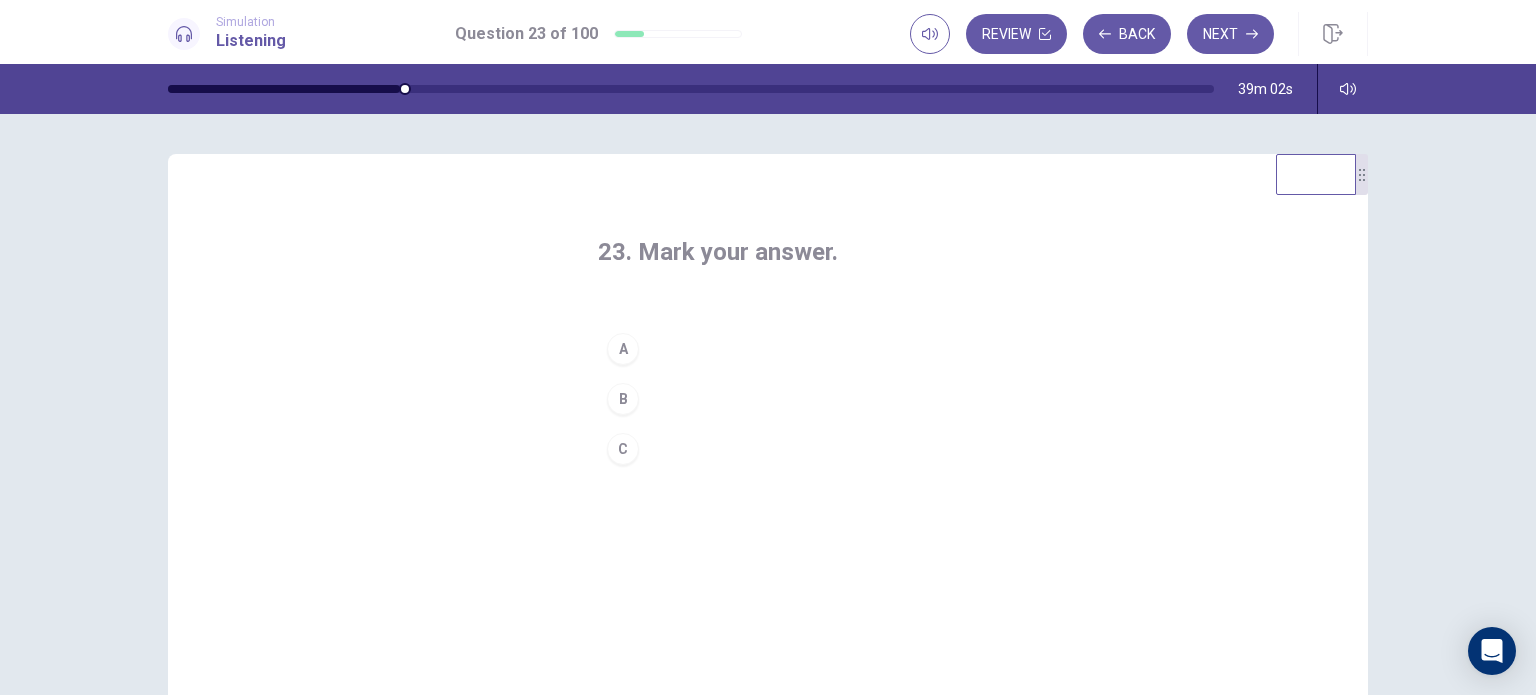 click on "B" at bounding box center [623, 399] 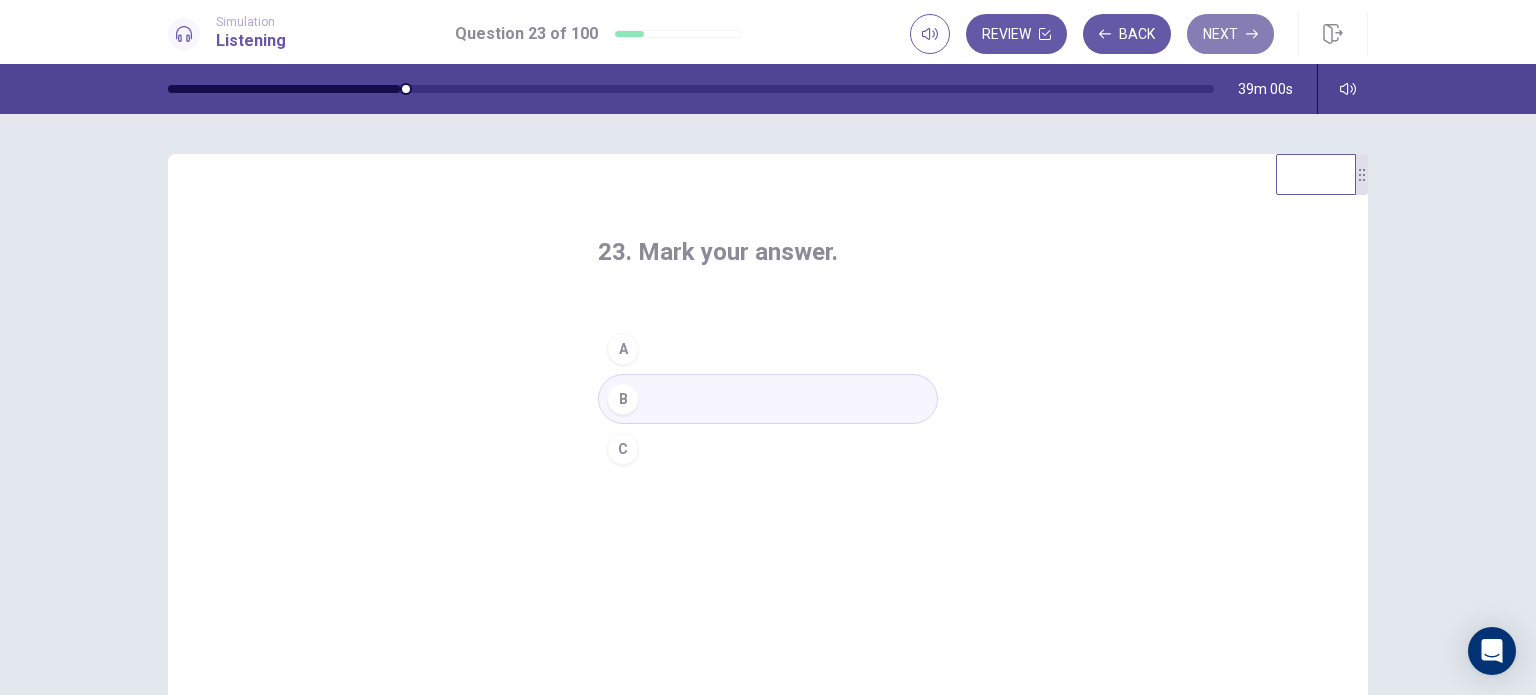 click on "Next" at bounding box center (1230, 34) 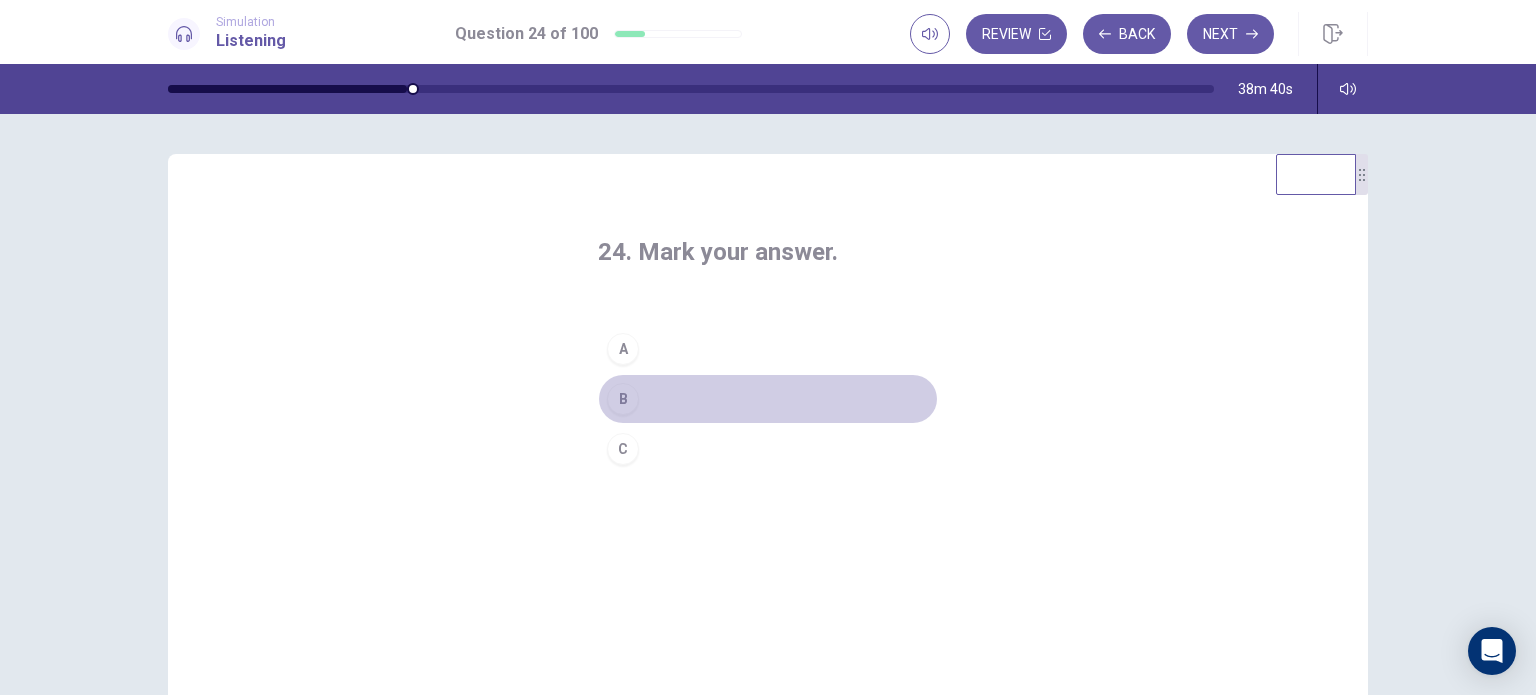 click on "B" at bounding box center (623, 399) 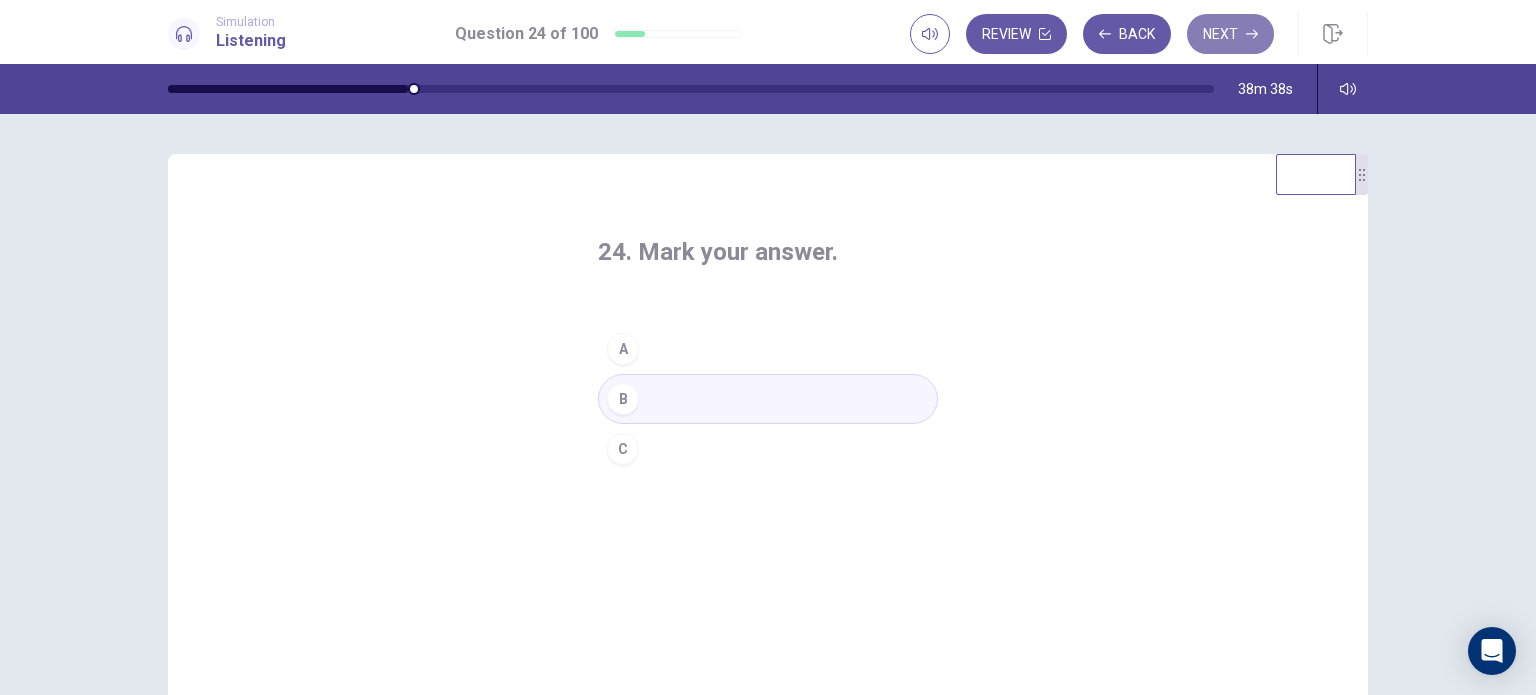 click on "Next" at bounding box center (1230, 34) 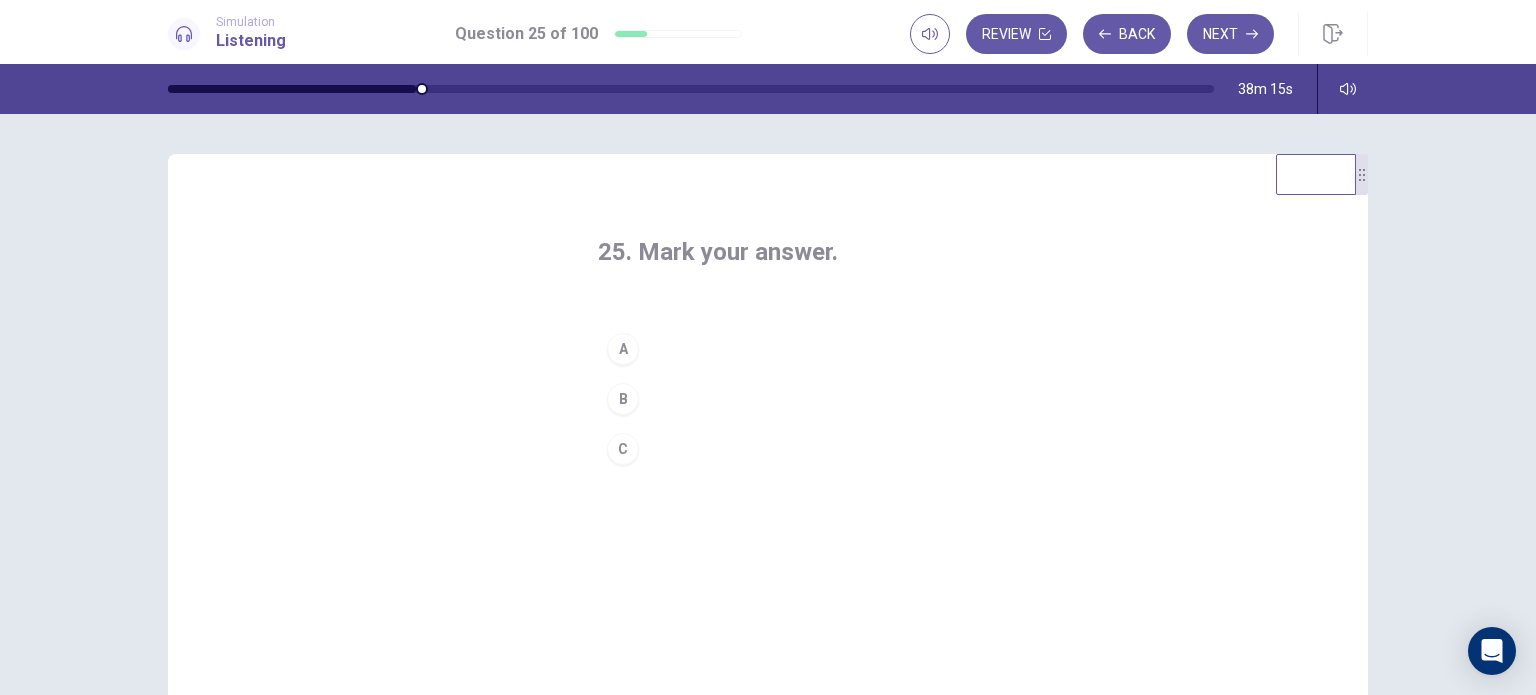 click on "B" at bounding box center [623, 399] 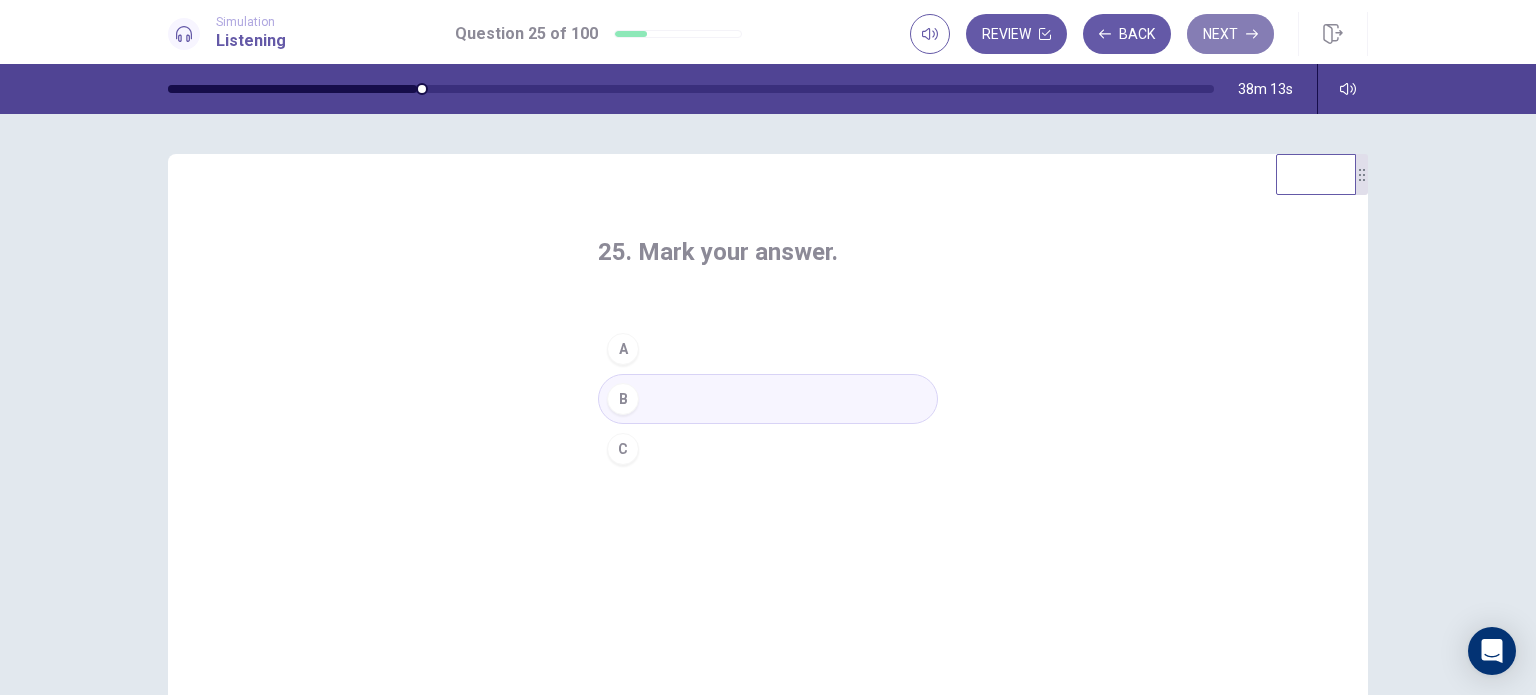 click on "Next" at bounding box center [1230, 34] 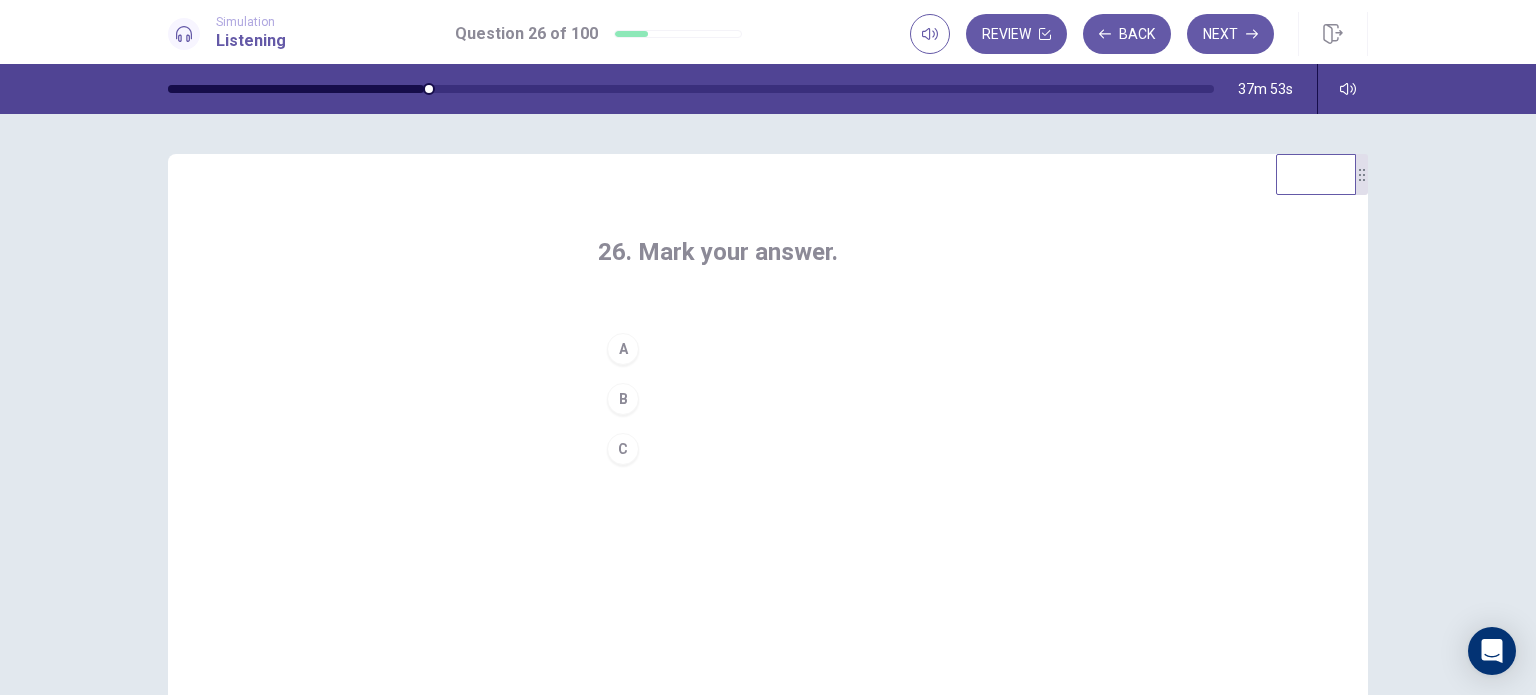 click on "A" at bounding box center (623, 349) 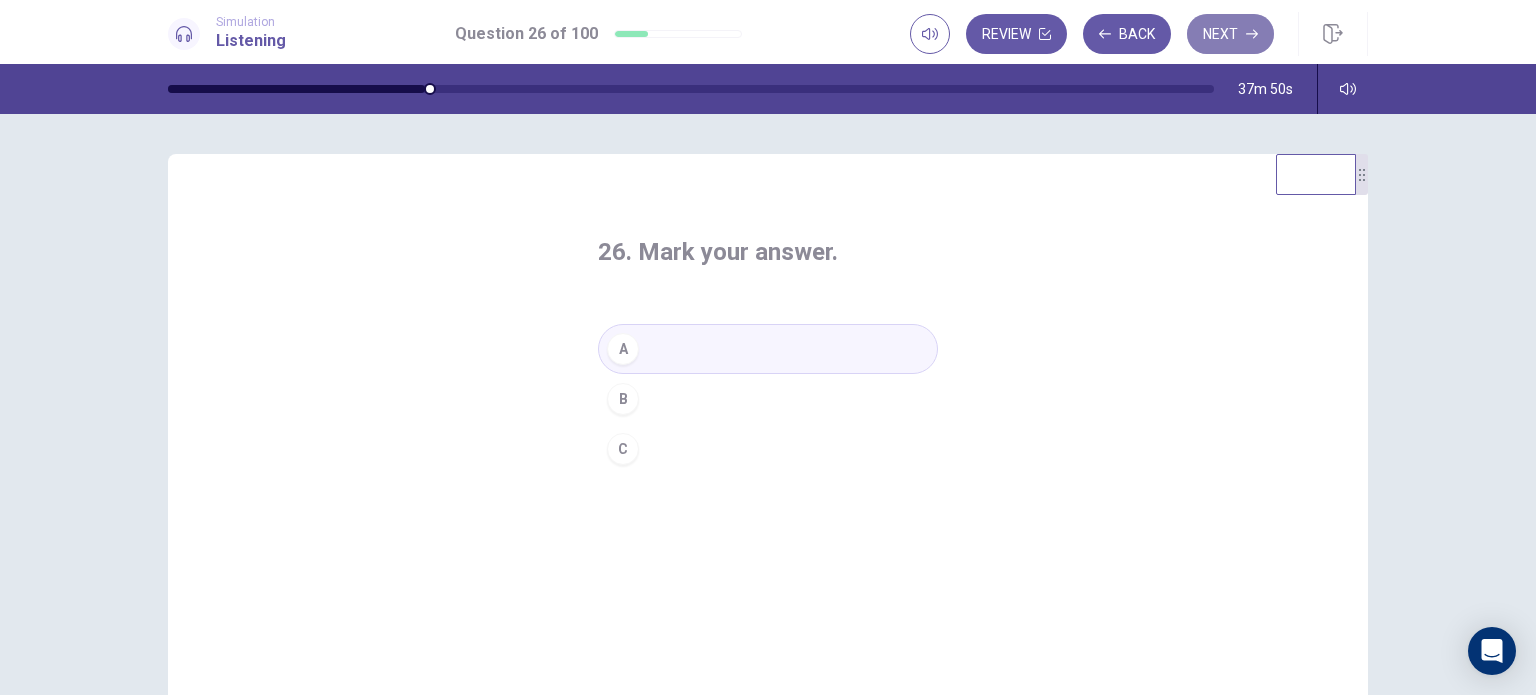 click on "Next" at bounding box center [1230, 34] 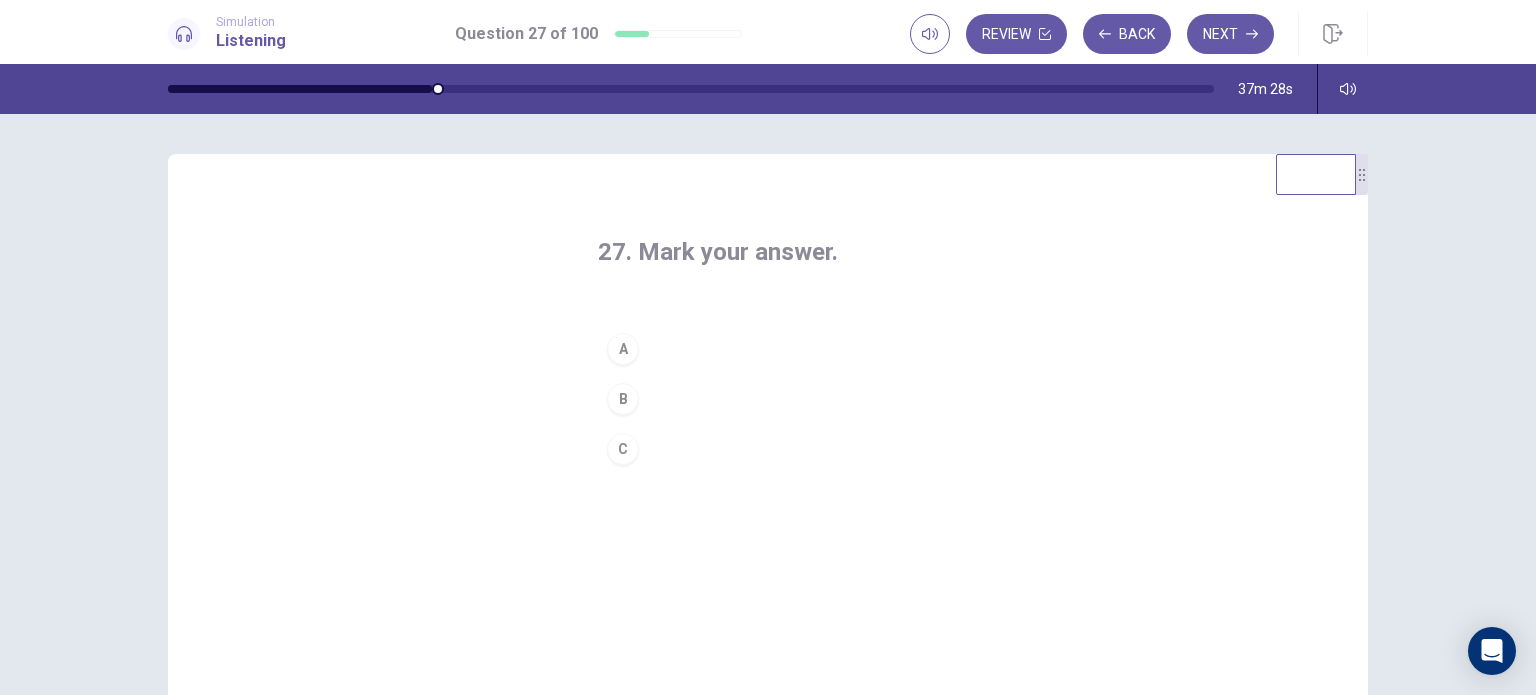 click on "A" at bounding box center [623, 349] 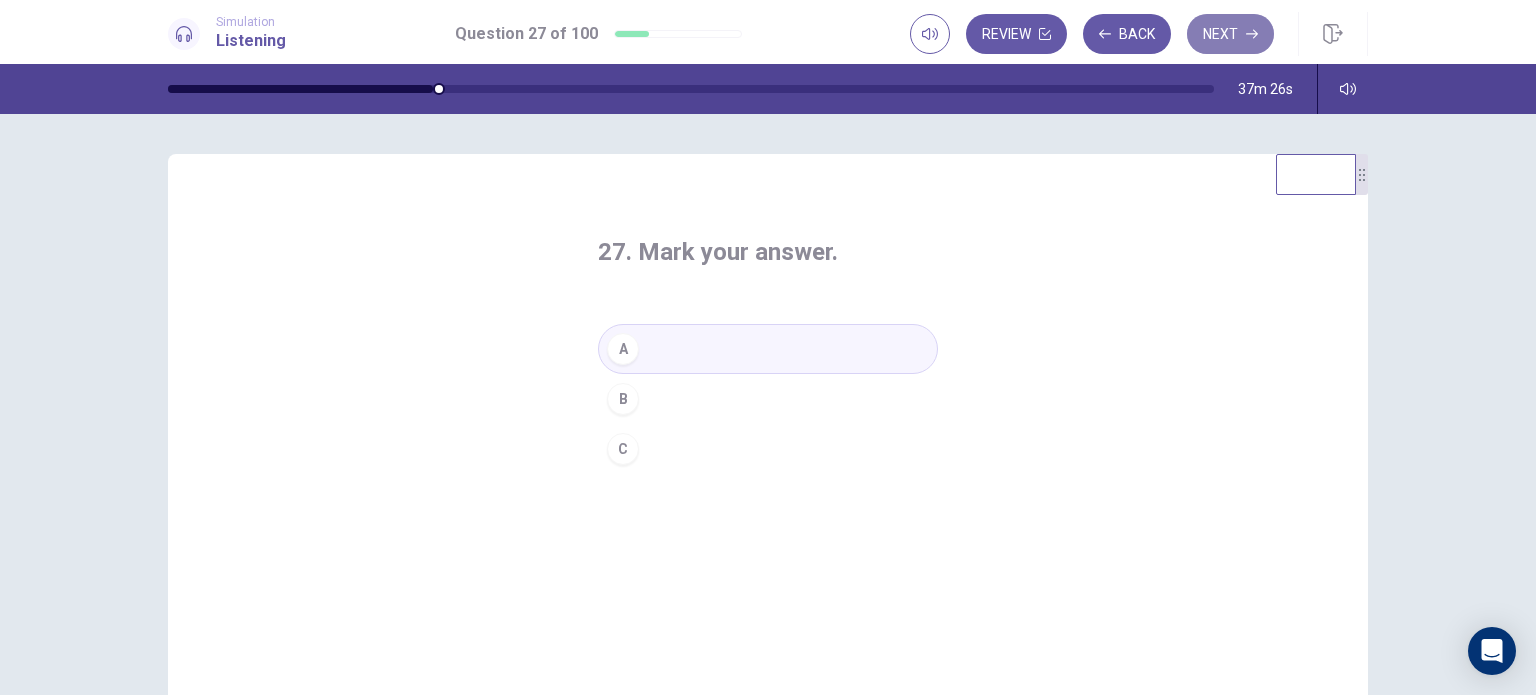 click on "Next" at bounding box center (1230, 34) 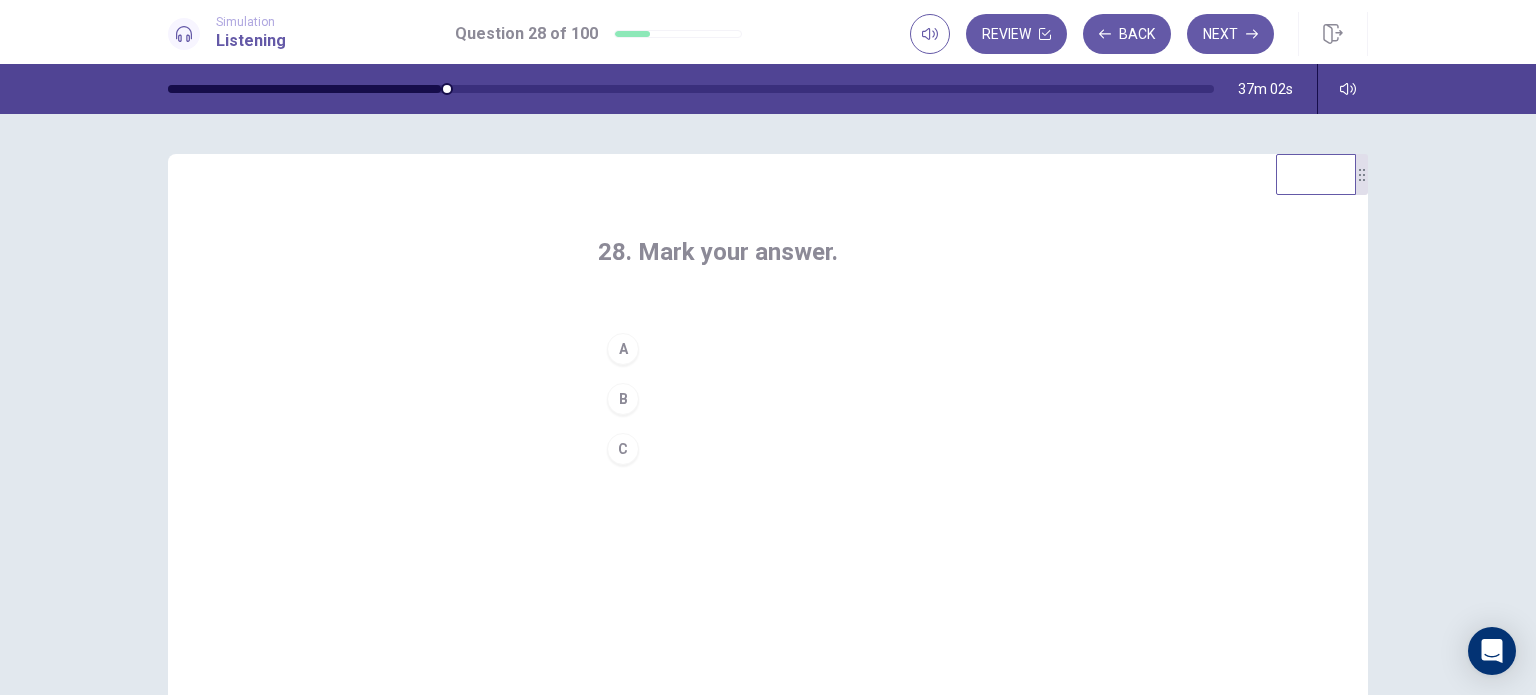 click on "C" at bounding box center [623, 449] 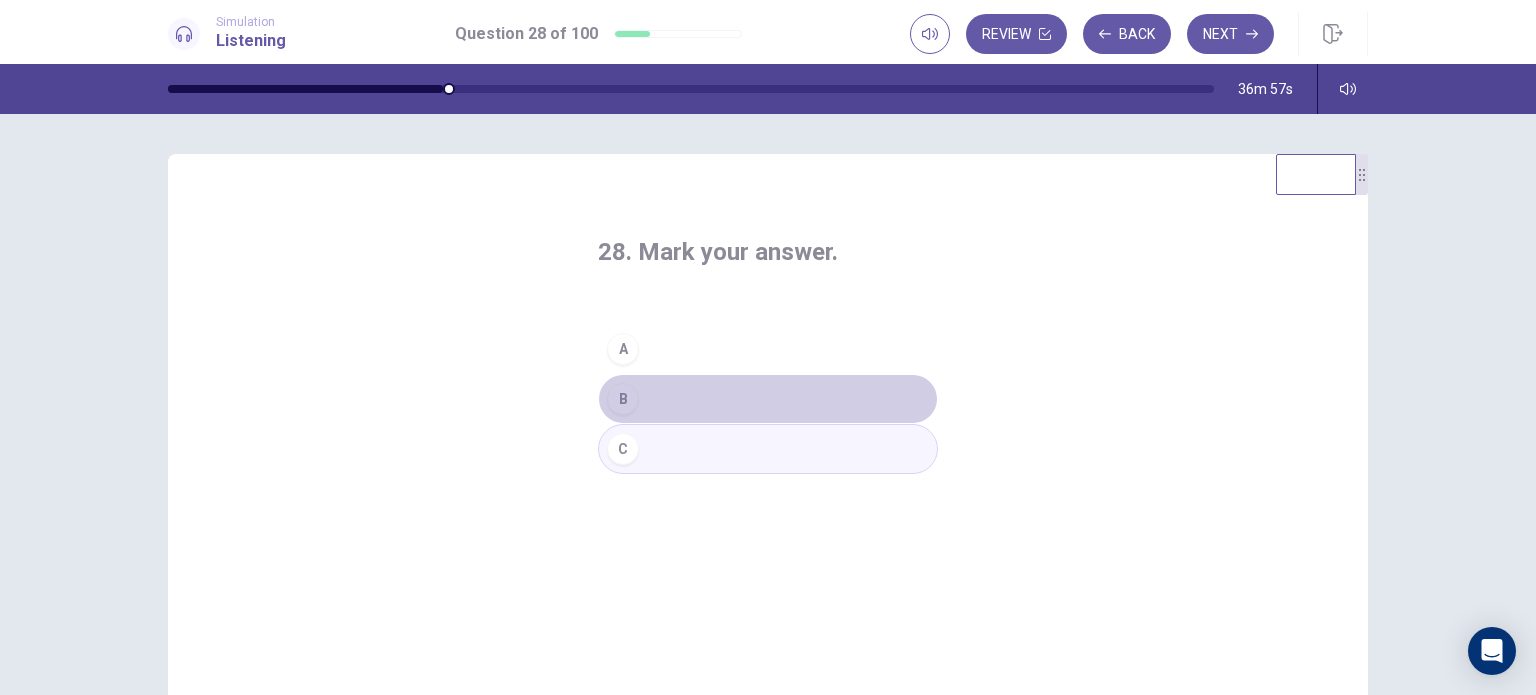 click on "B" at bounding box center (768, 399) 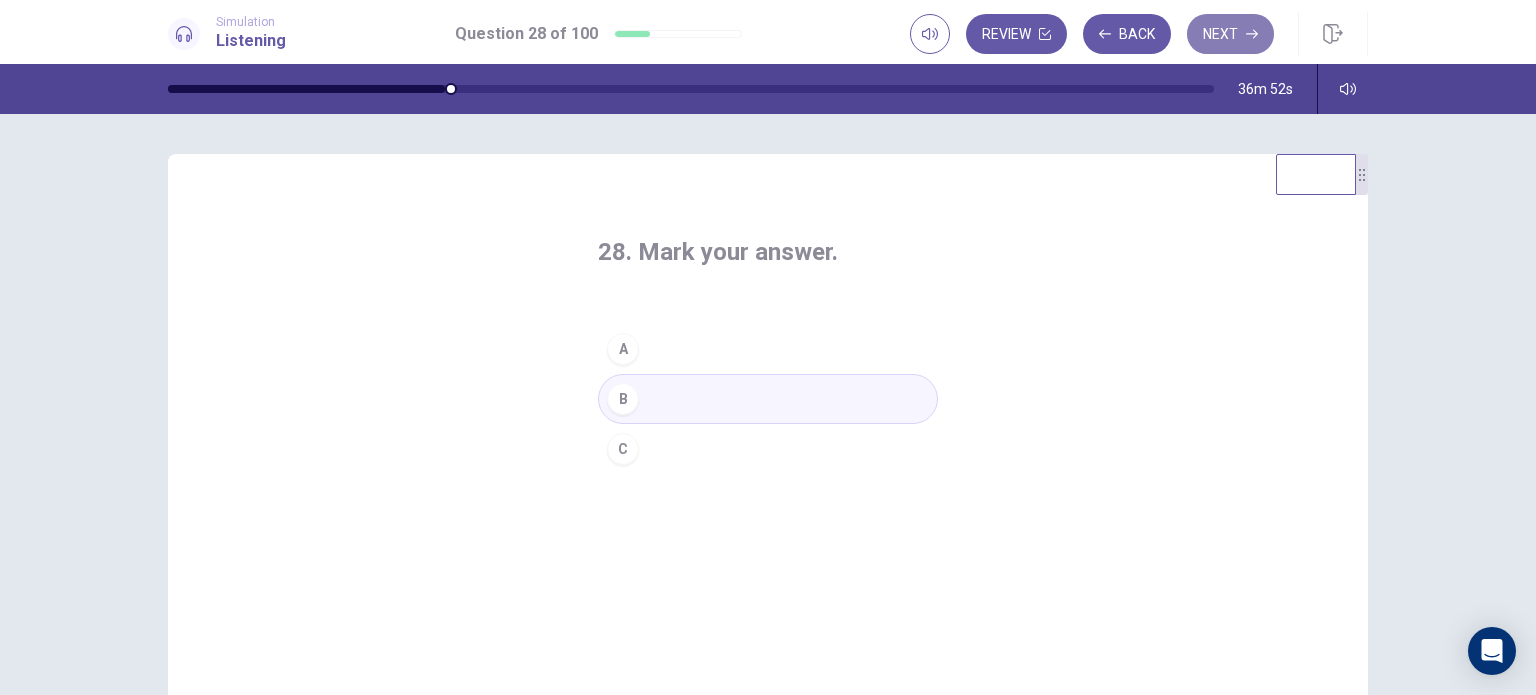 click on "Next" at bounding box center [1230, 34] 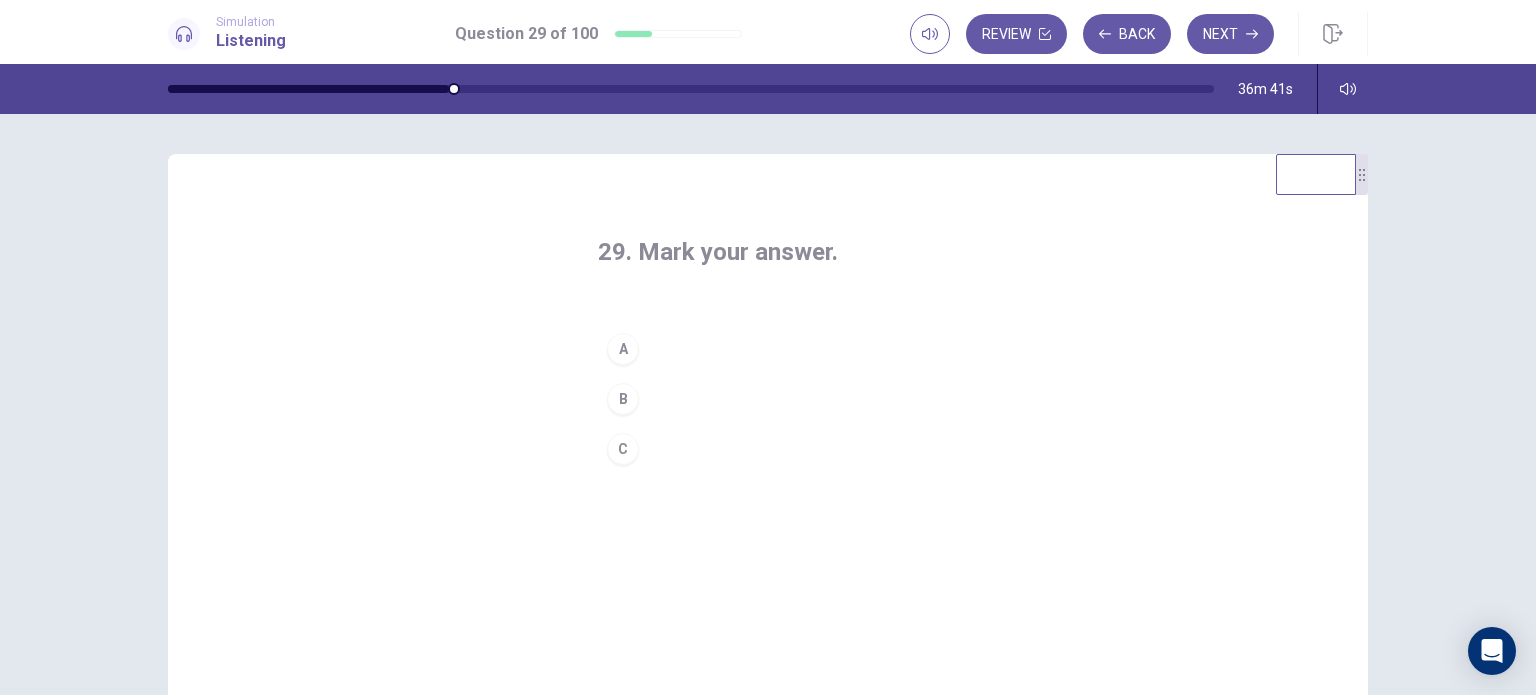 click on "C" at bounding box center (768, 449) 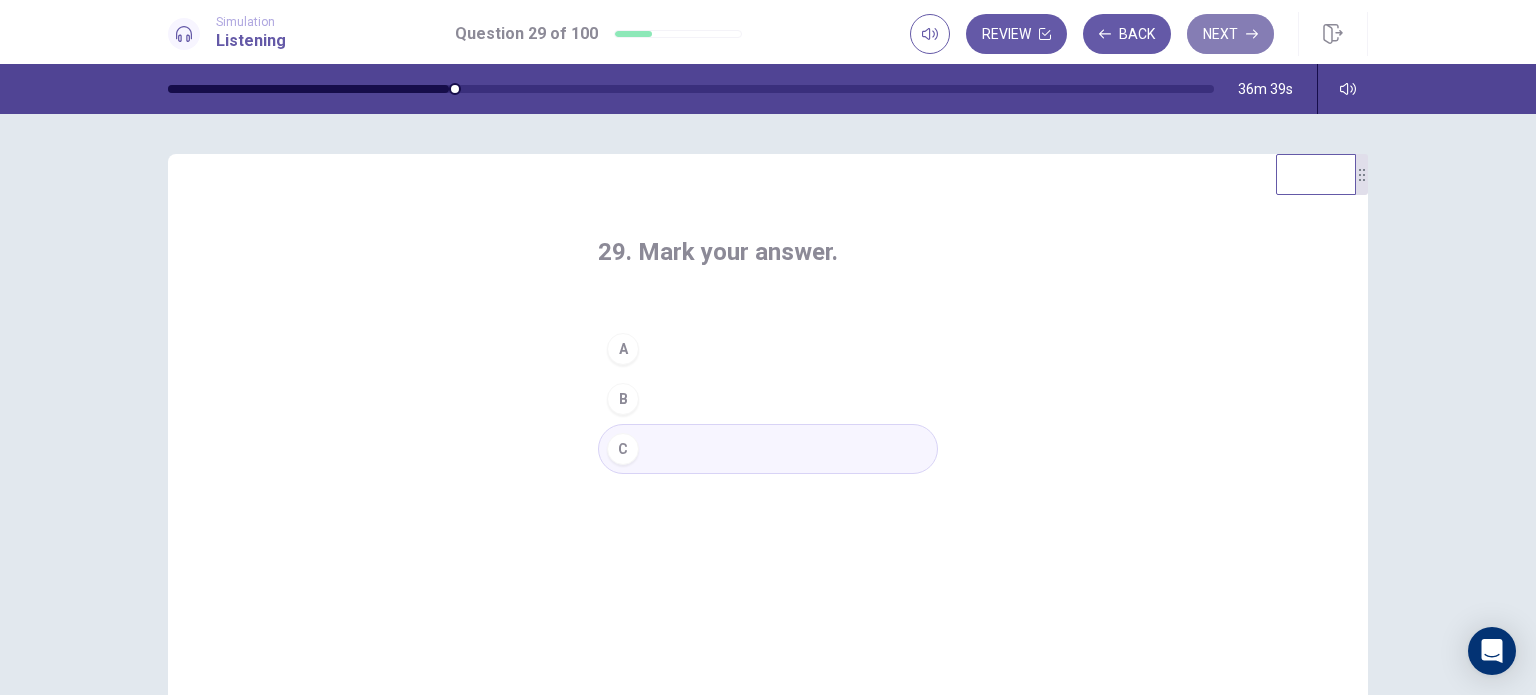 click on "Next" at bounding box center (1230, 34) 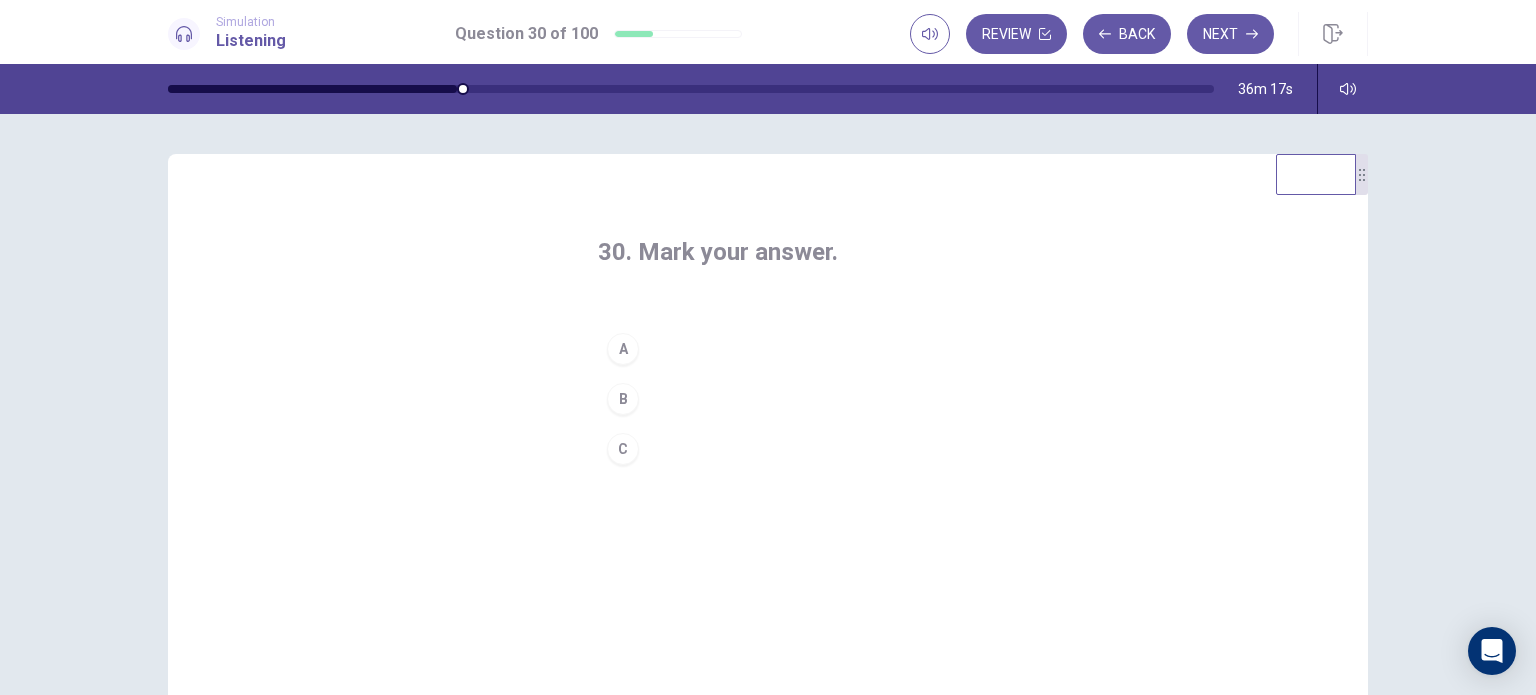 click on "A" at bounding box center (623, 349) 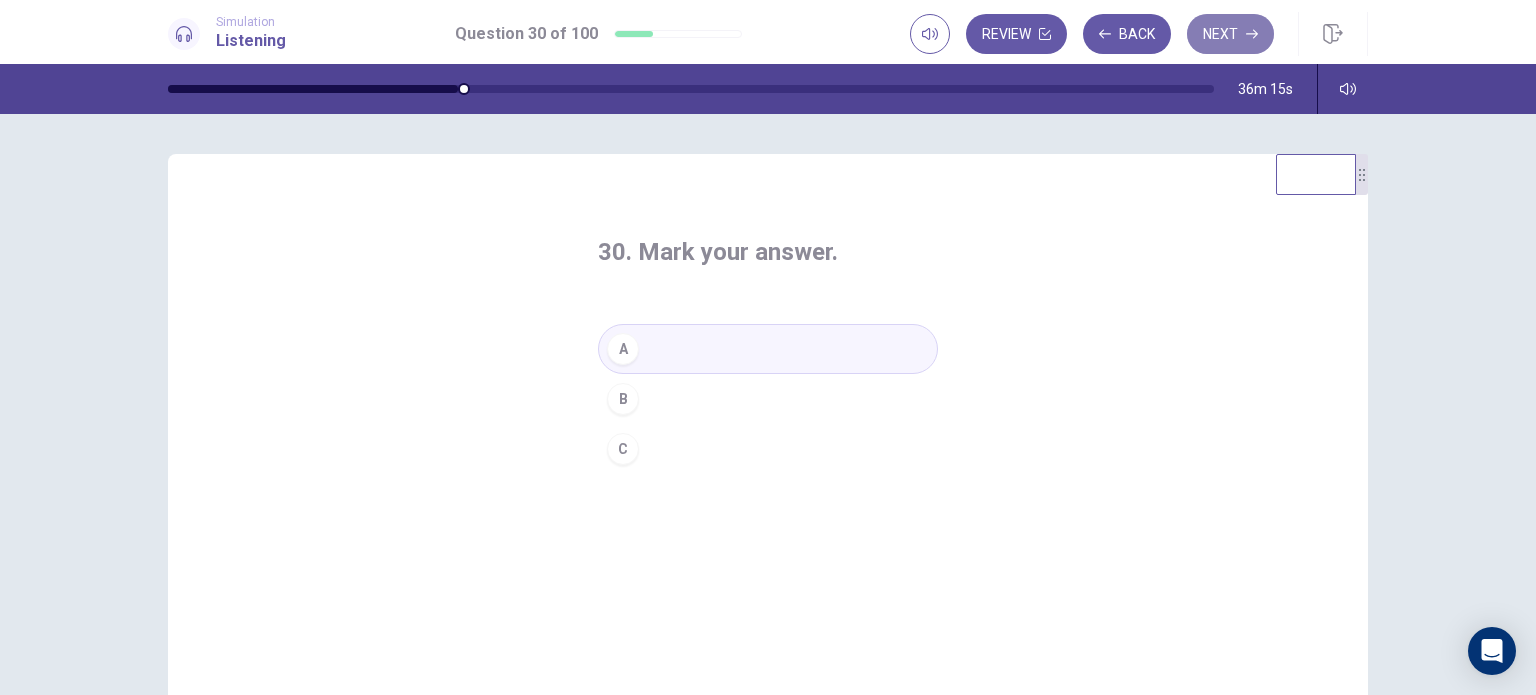 click on "Next" at bounding box center (1230, 34) 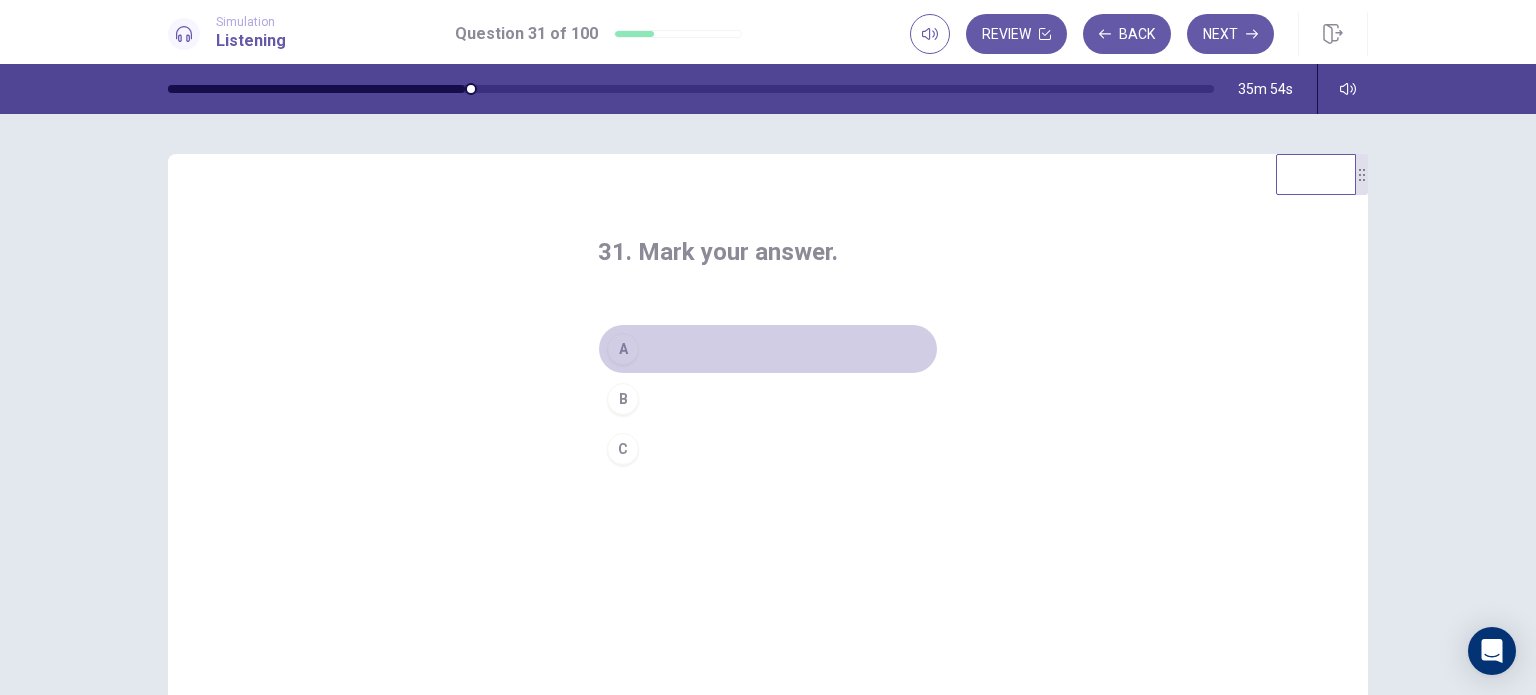click on "A" at bounding box center (768, 349) 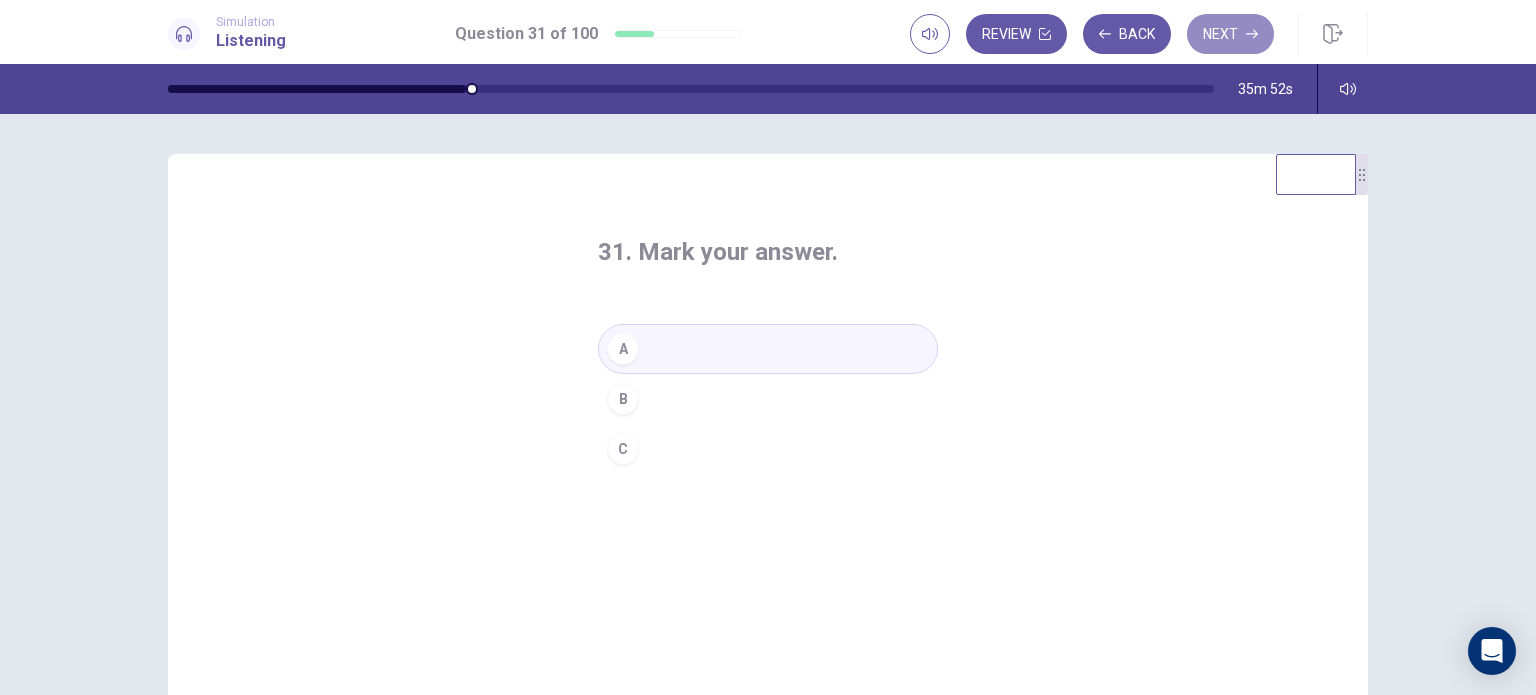 click on "Next" at bounding box center (1230, 34) 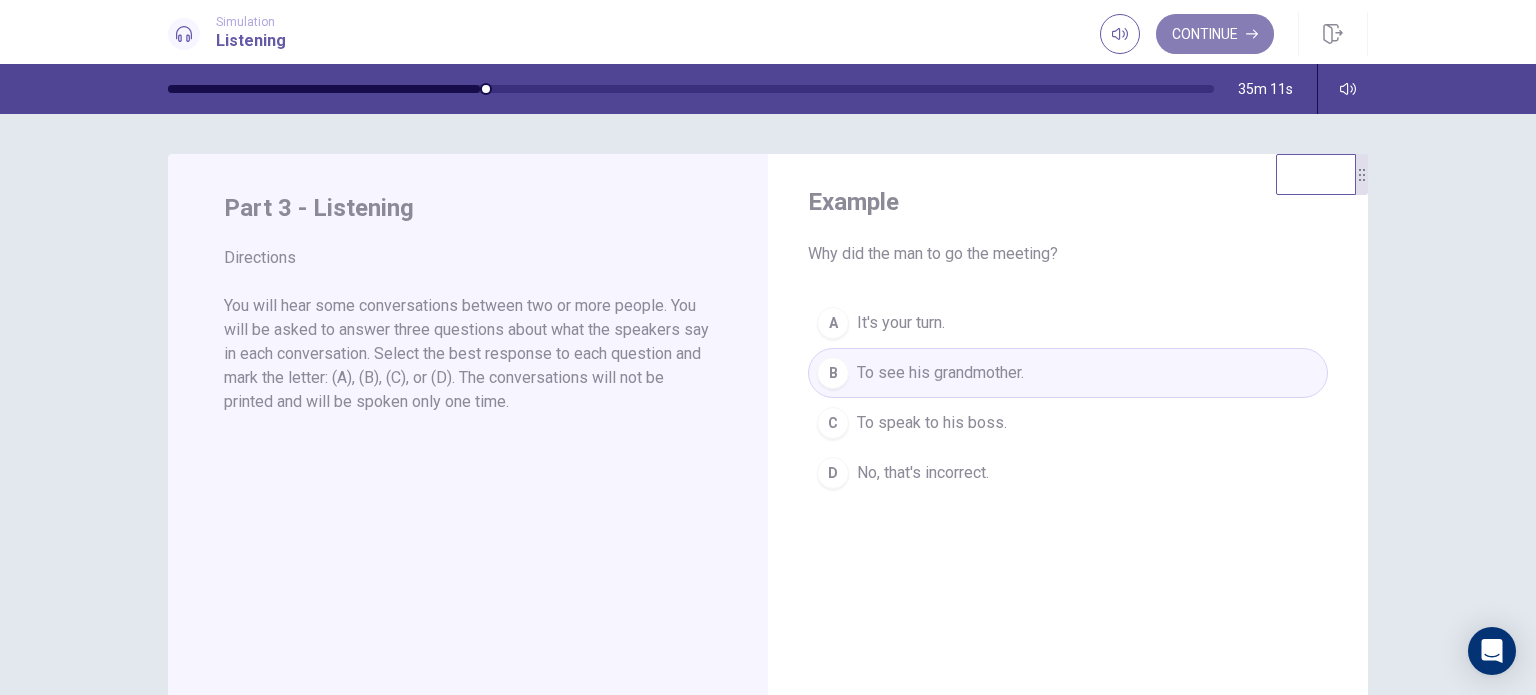click on "Continue" at bounding box center [1215, 34] 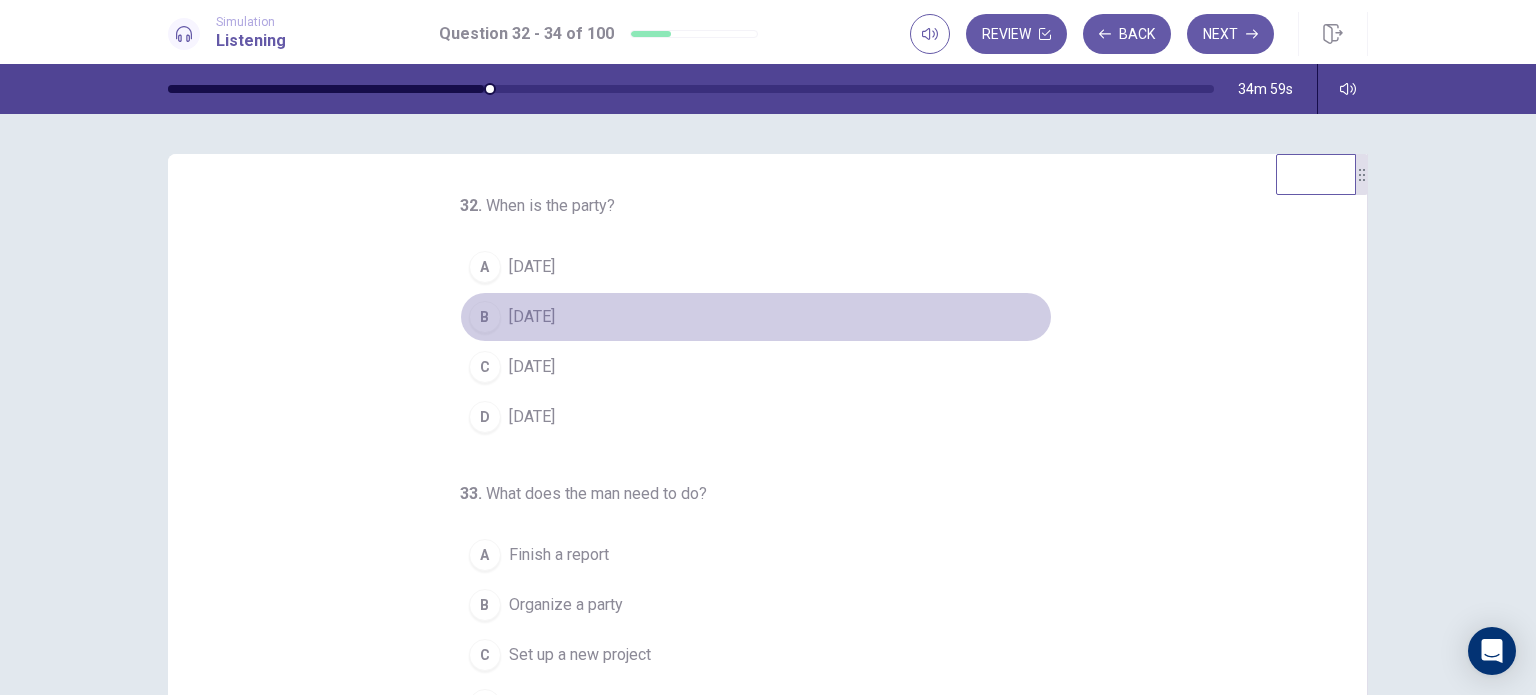 click on "B" at bounding box center (485, 317) 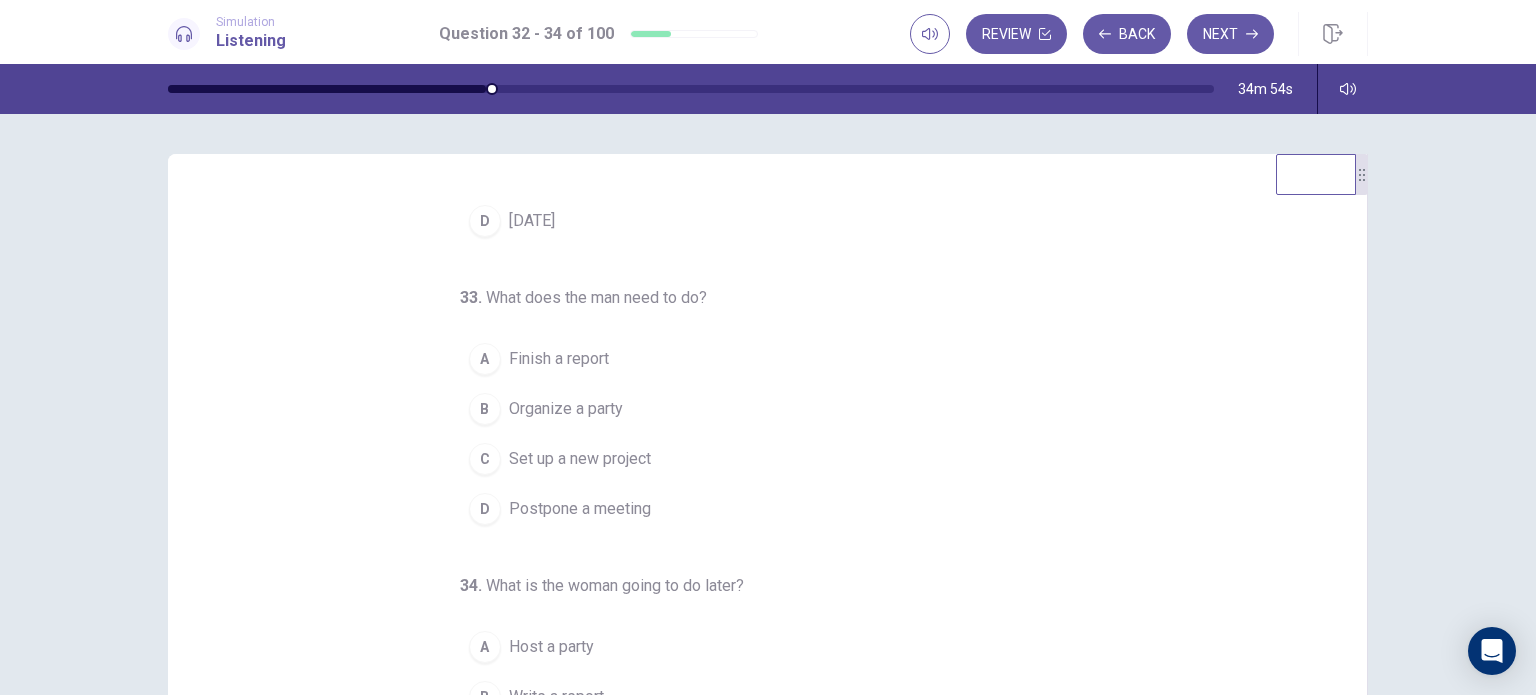 scroll, scrollTop: 204, scrollLeft: 0, axis: vertical 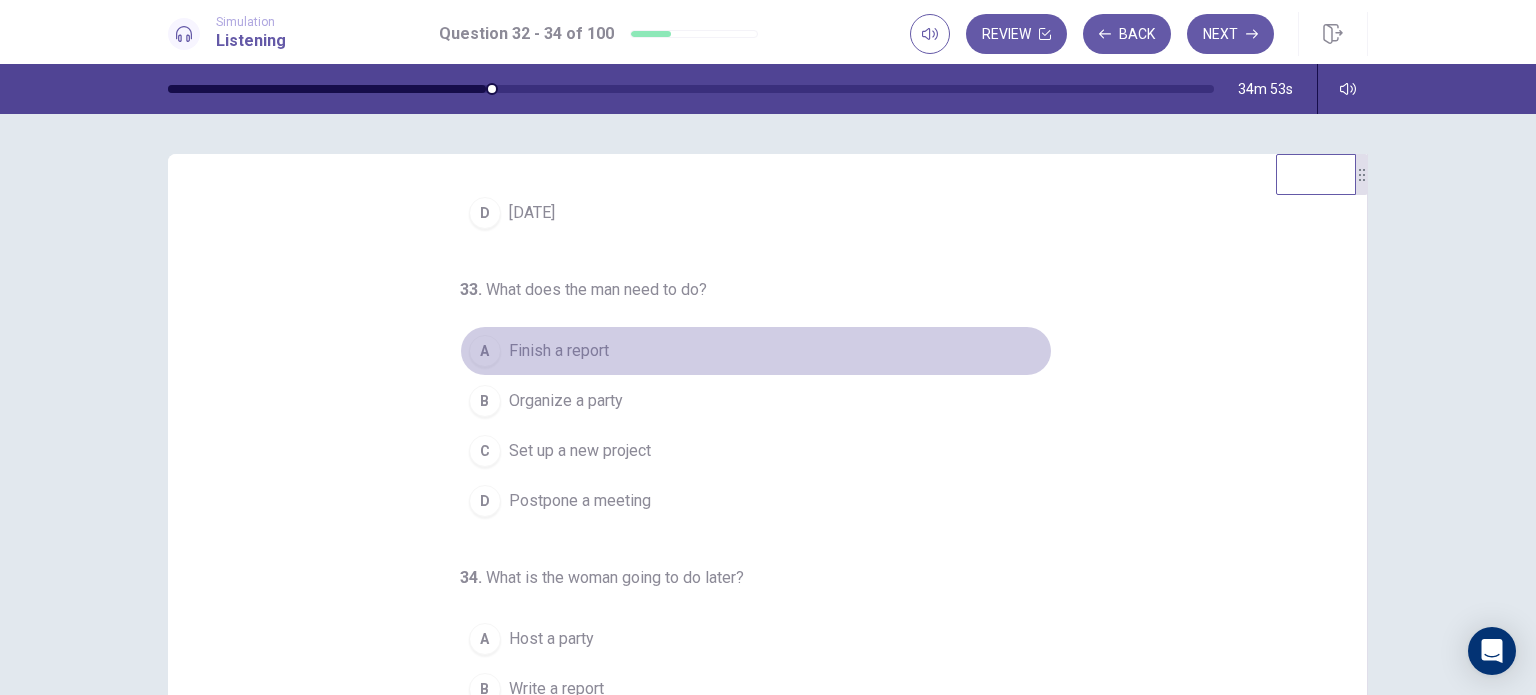 click on "A" at bounding box center (485, 351) 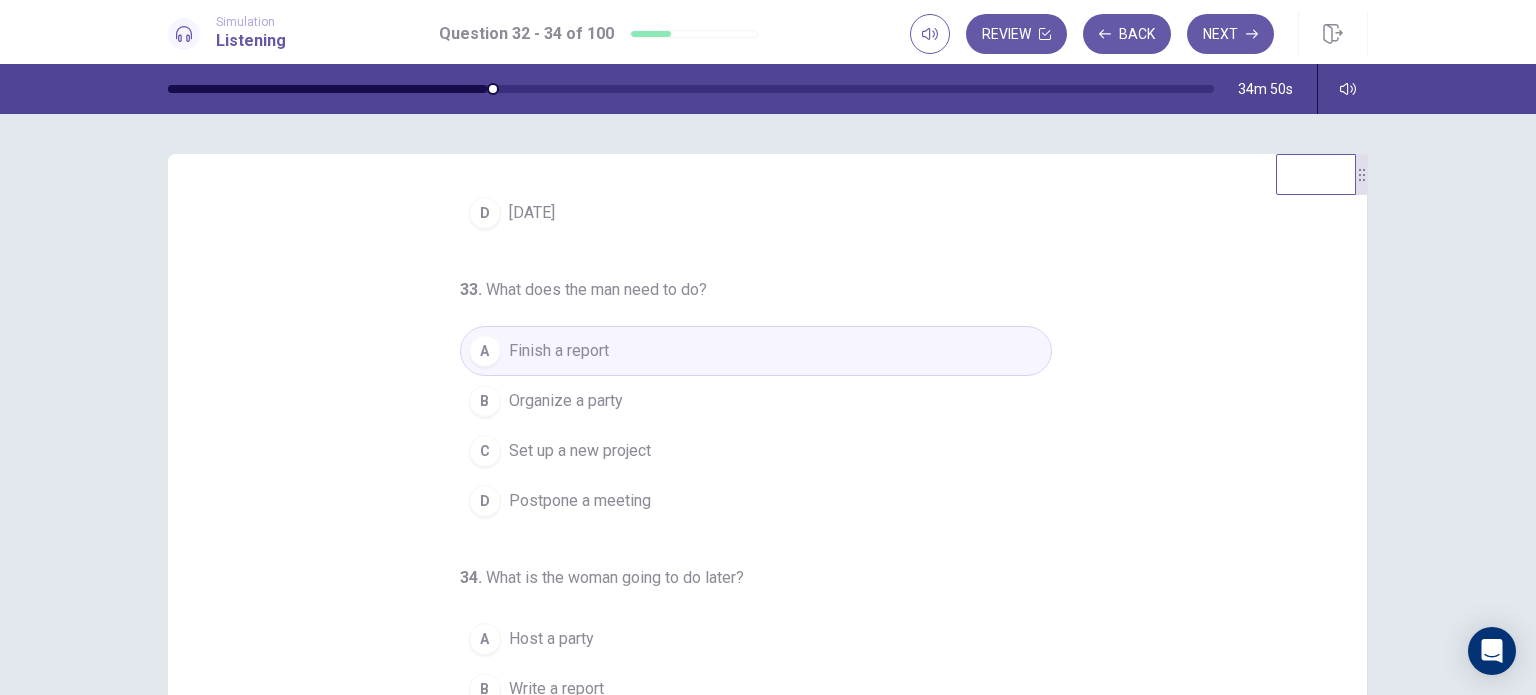 scroll, scrollTop: 257, scrollLeft: 0, axis: vertical 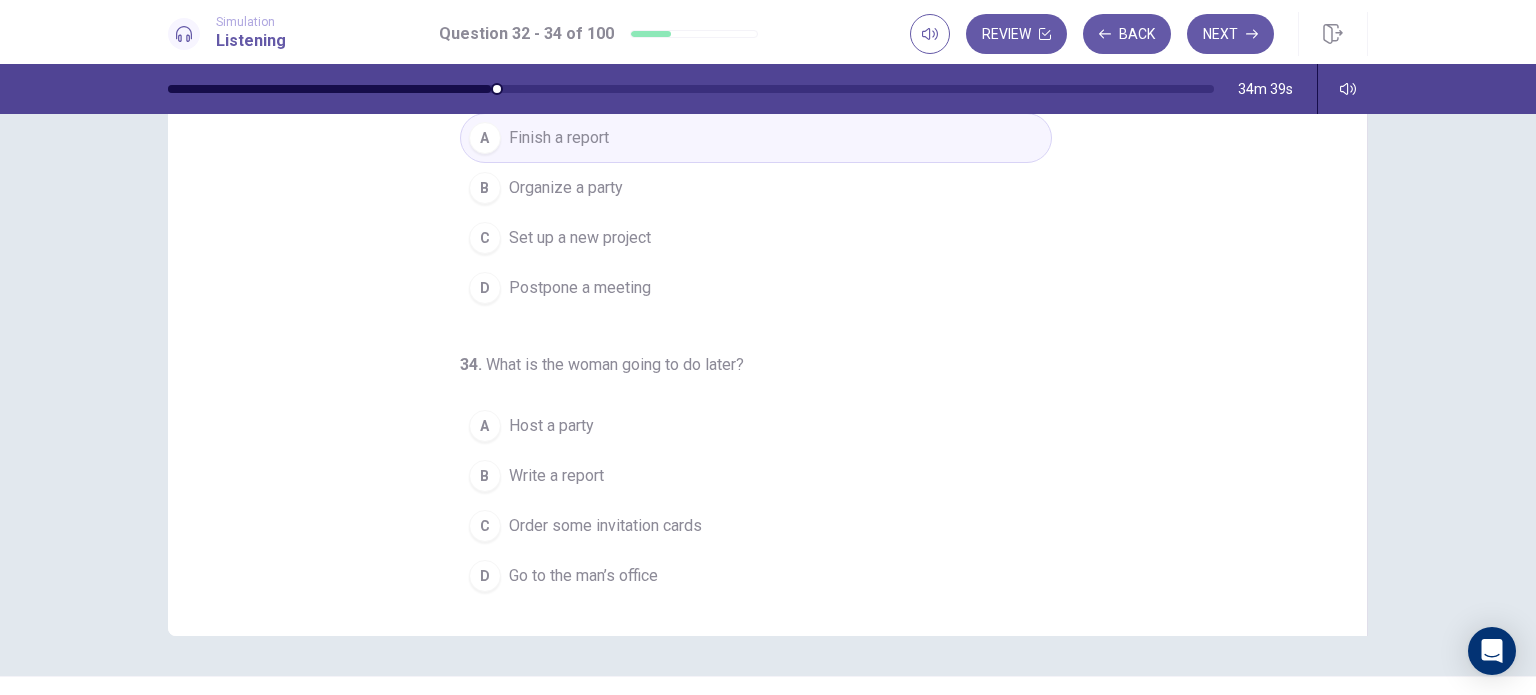 click on "Write a report" at bounding box center [556, 476] 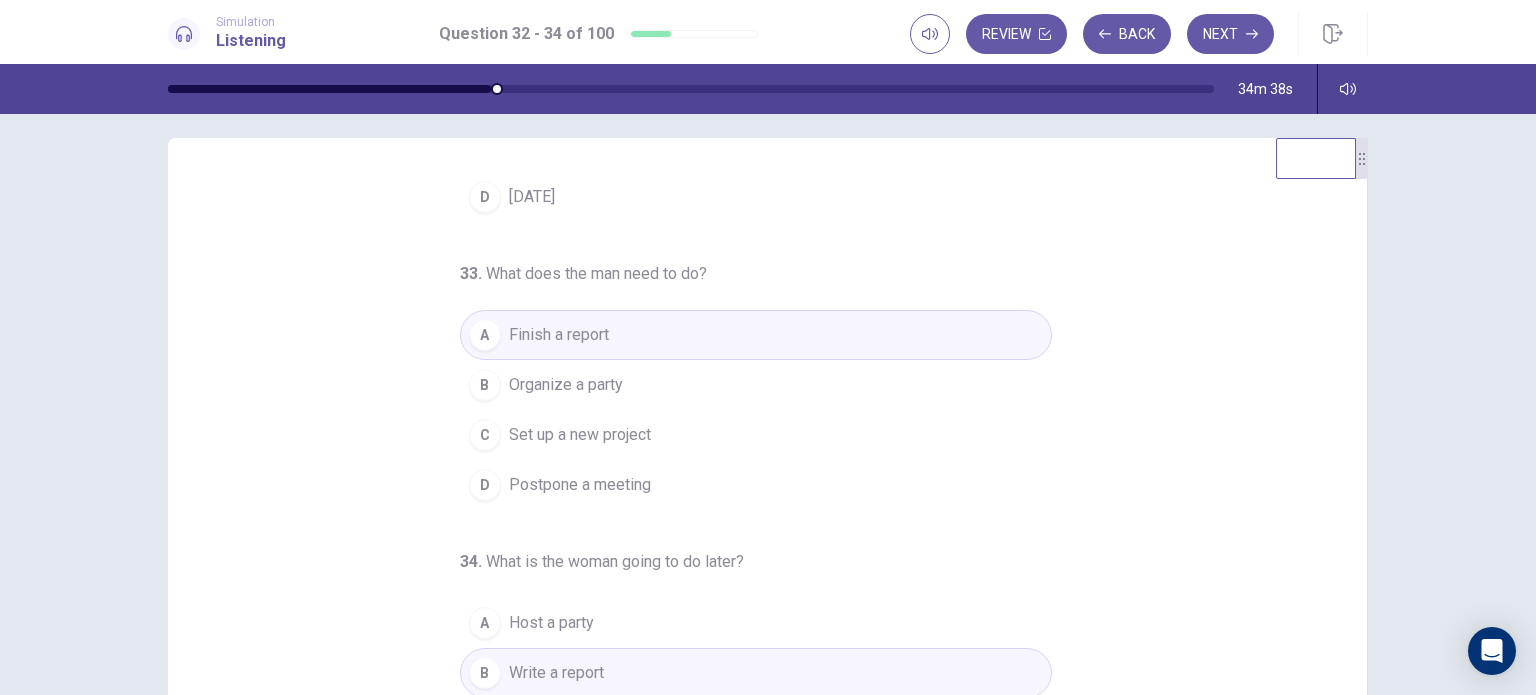 scroll, scrollTop: 0, scrollLeft: 0, axis: both 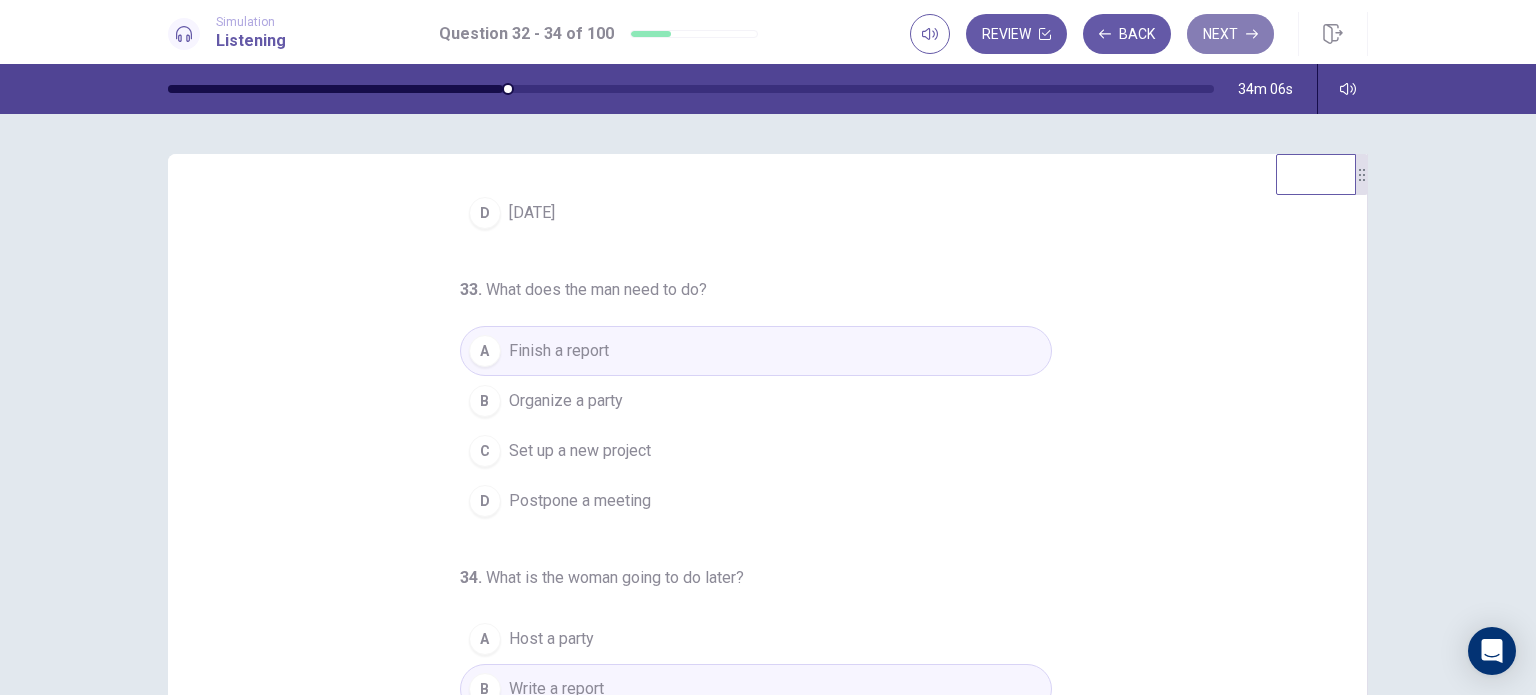click on "Next" at bounding box center (1230, 34) 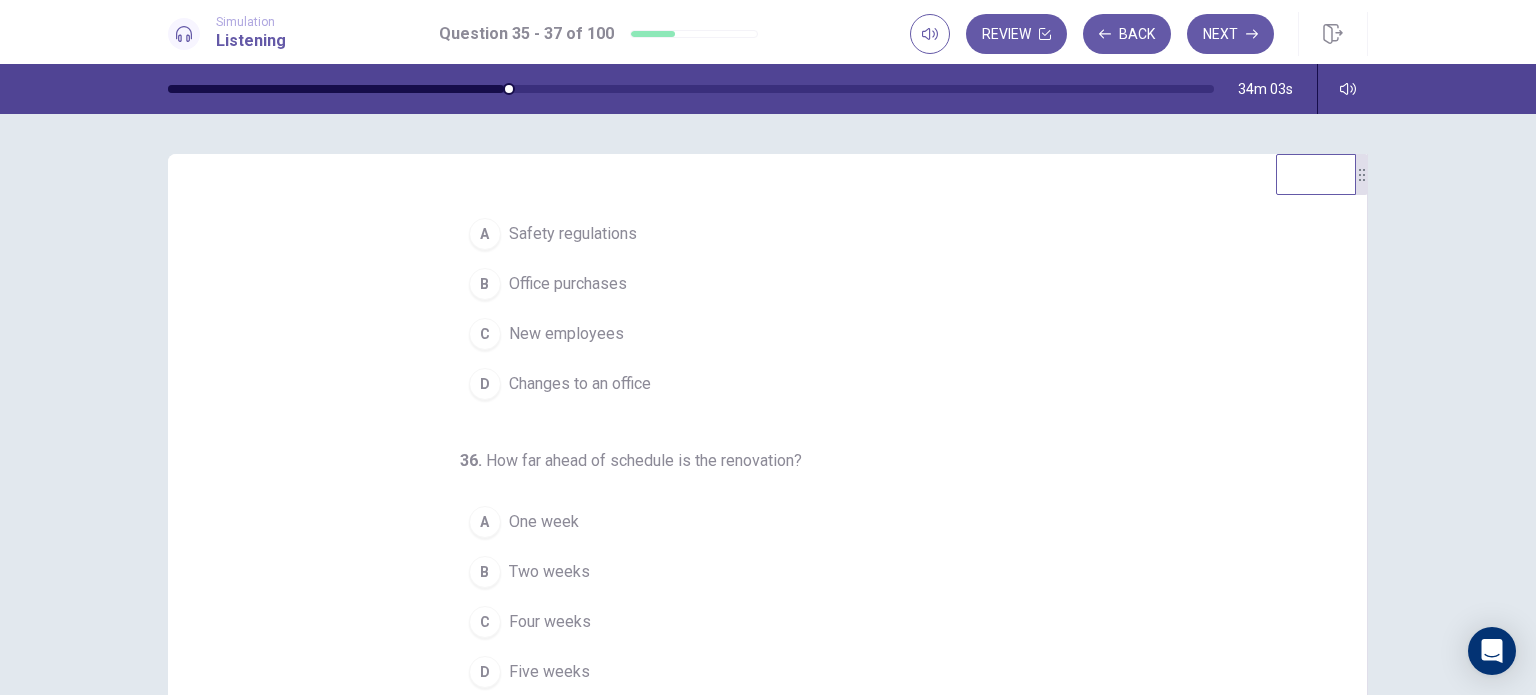 scroll, scrollTop: 0, scrollLeft: 0, axis: both 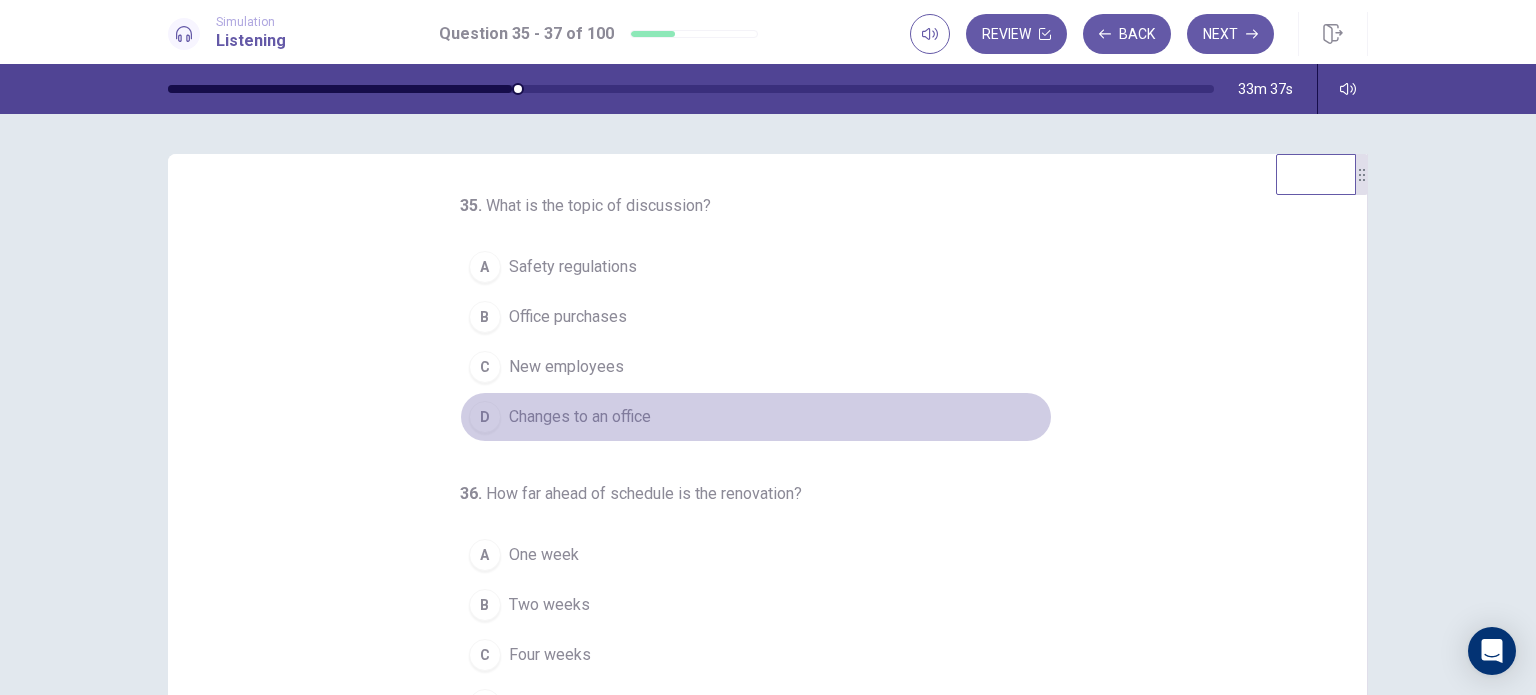 click on "Changes to an office" at bounding box center (580, 417) 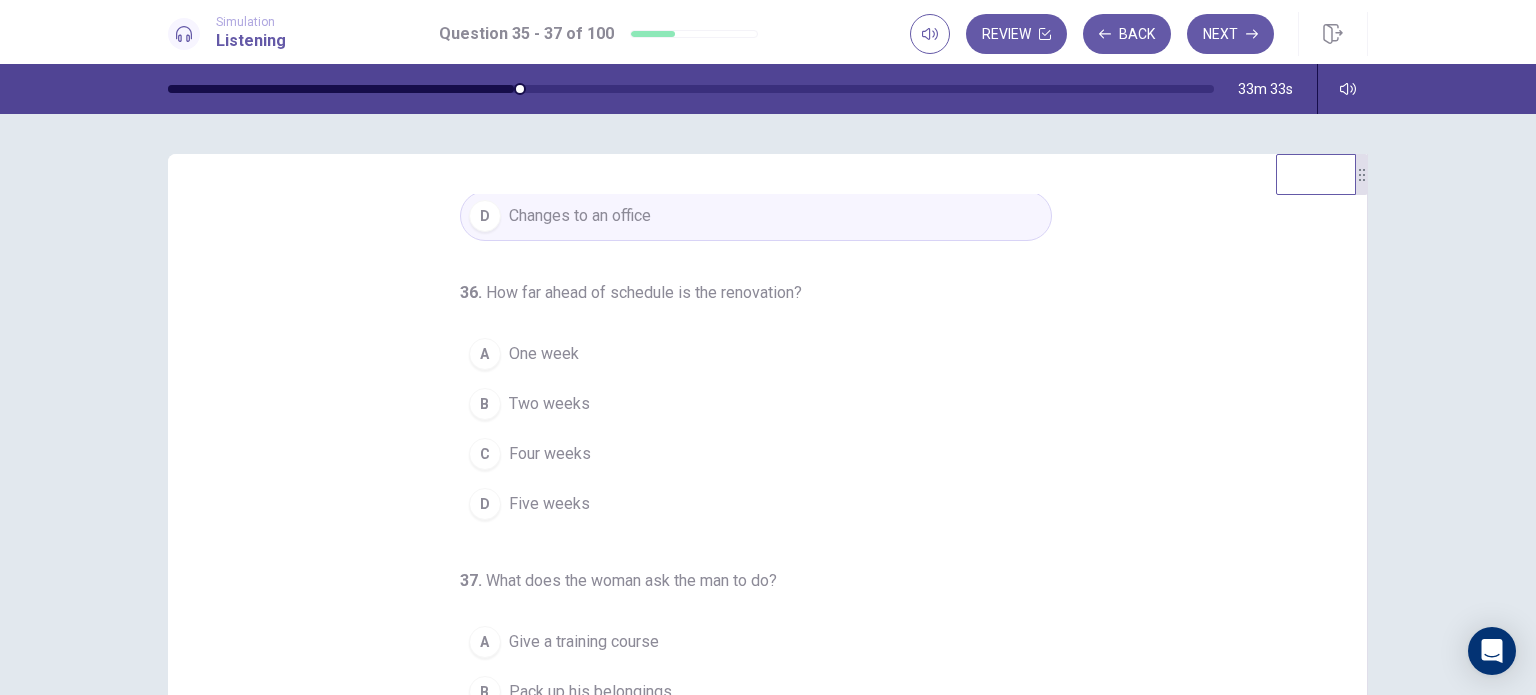 scroll, scrollTop: 204, scrollLeft: 0, axis: vertical 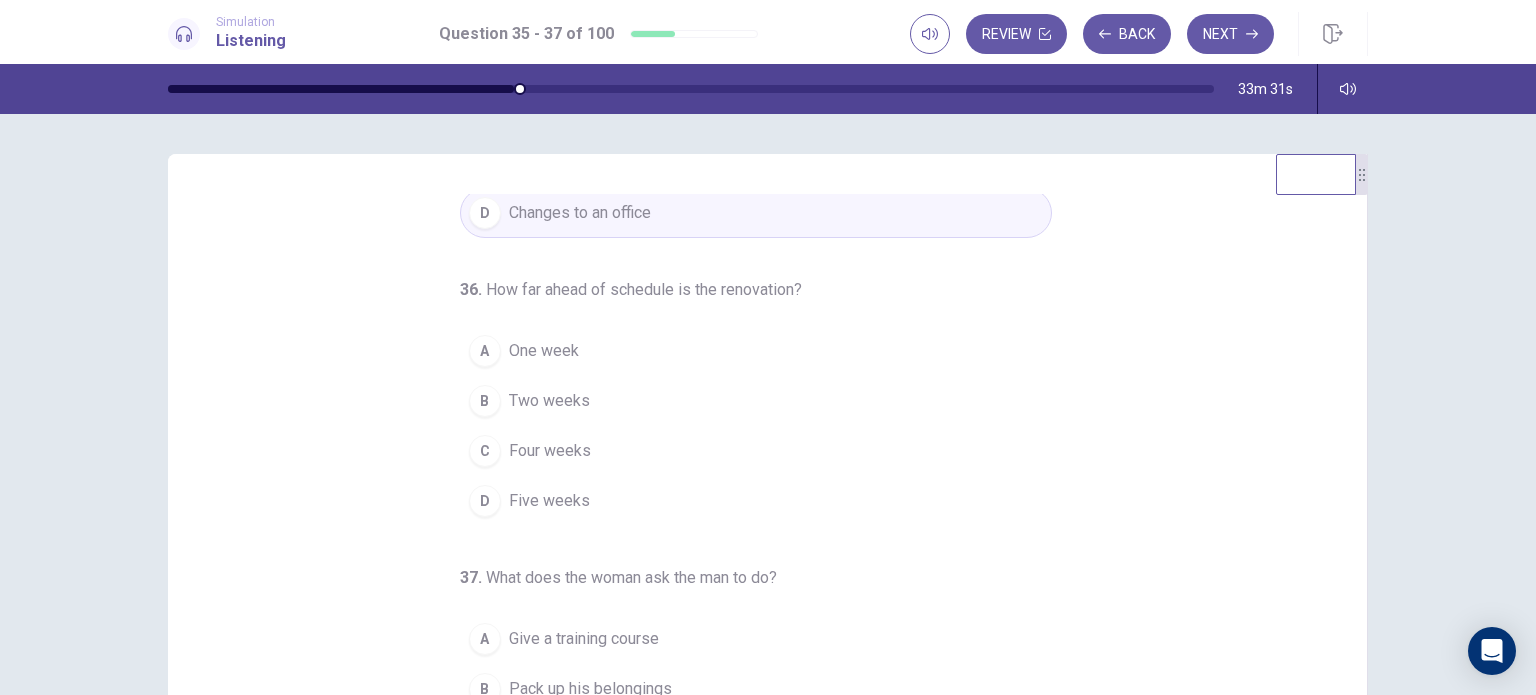 click on "One week" at bounding box center (544, 351) 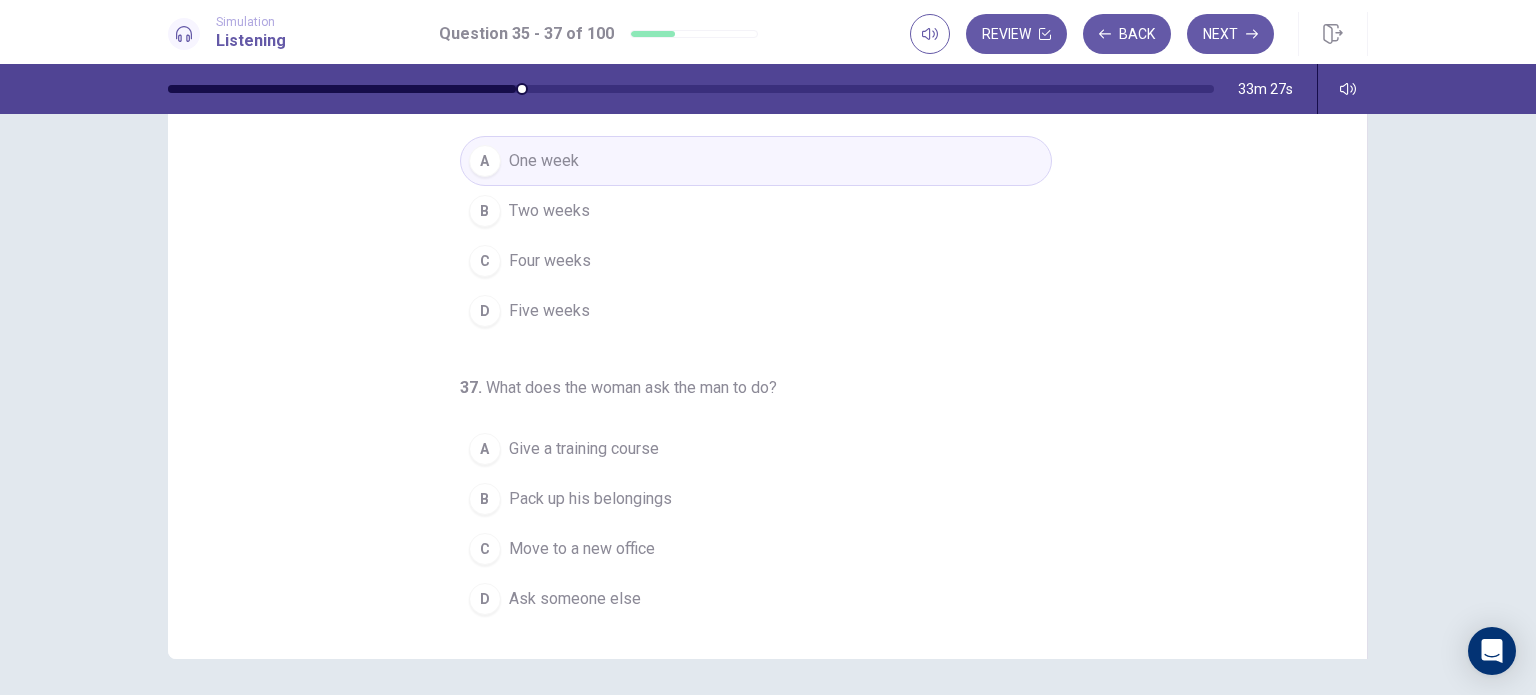scroll, scrollTop: 196, scrollLeft: 0, axis: vertical 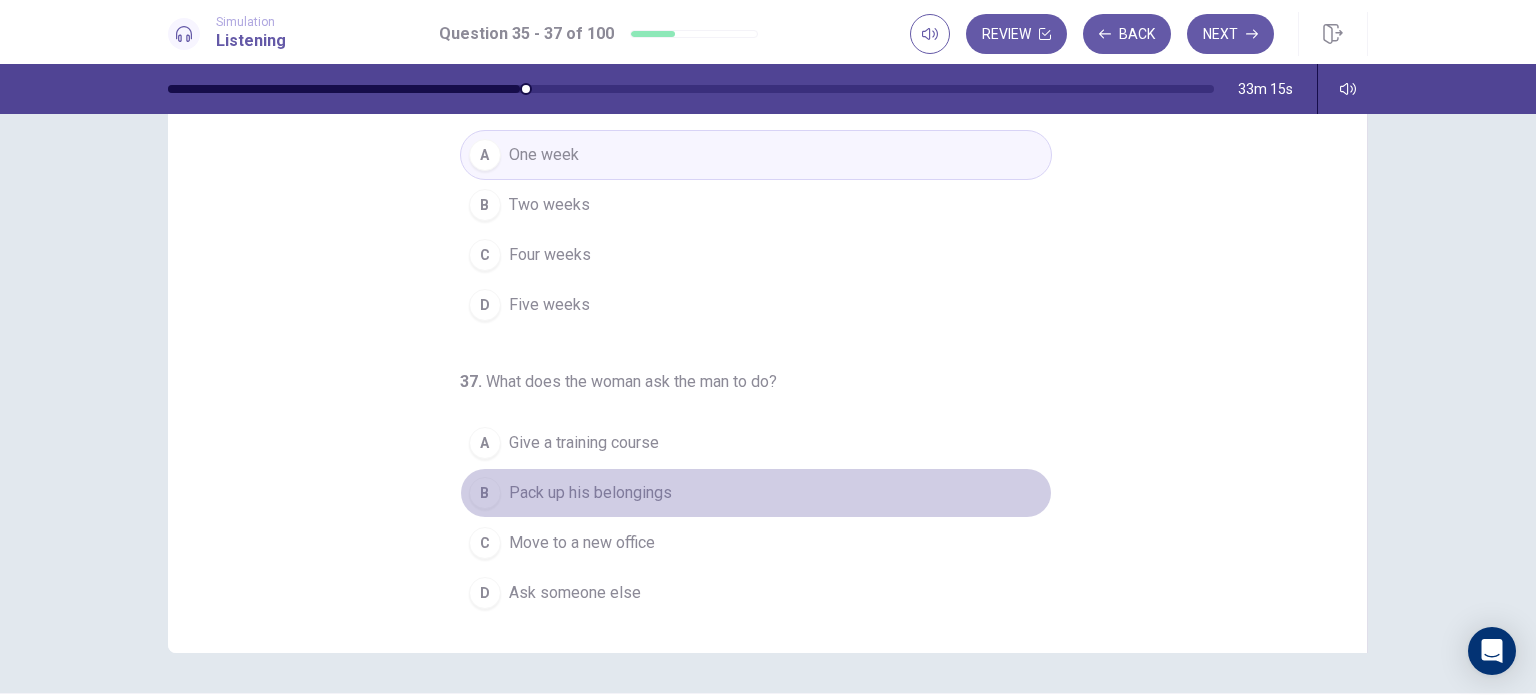click on "Pack up his belongings" at bounding box center [590, 493] 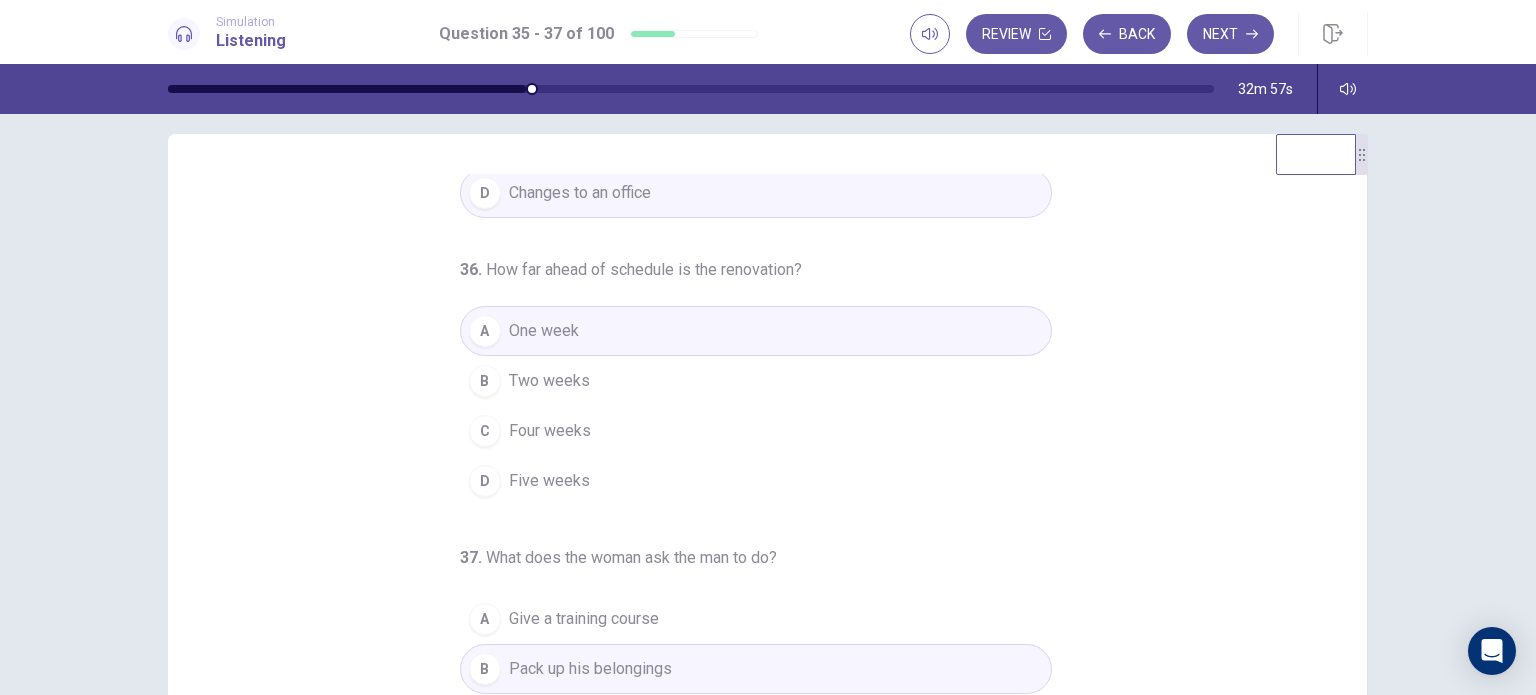 scroll, scrollTop: 0, scrollLeft: 0, axis: both 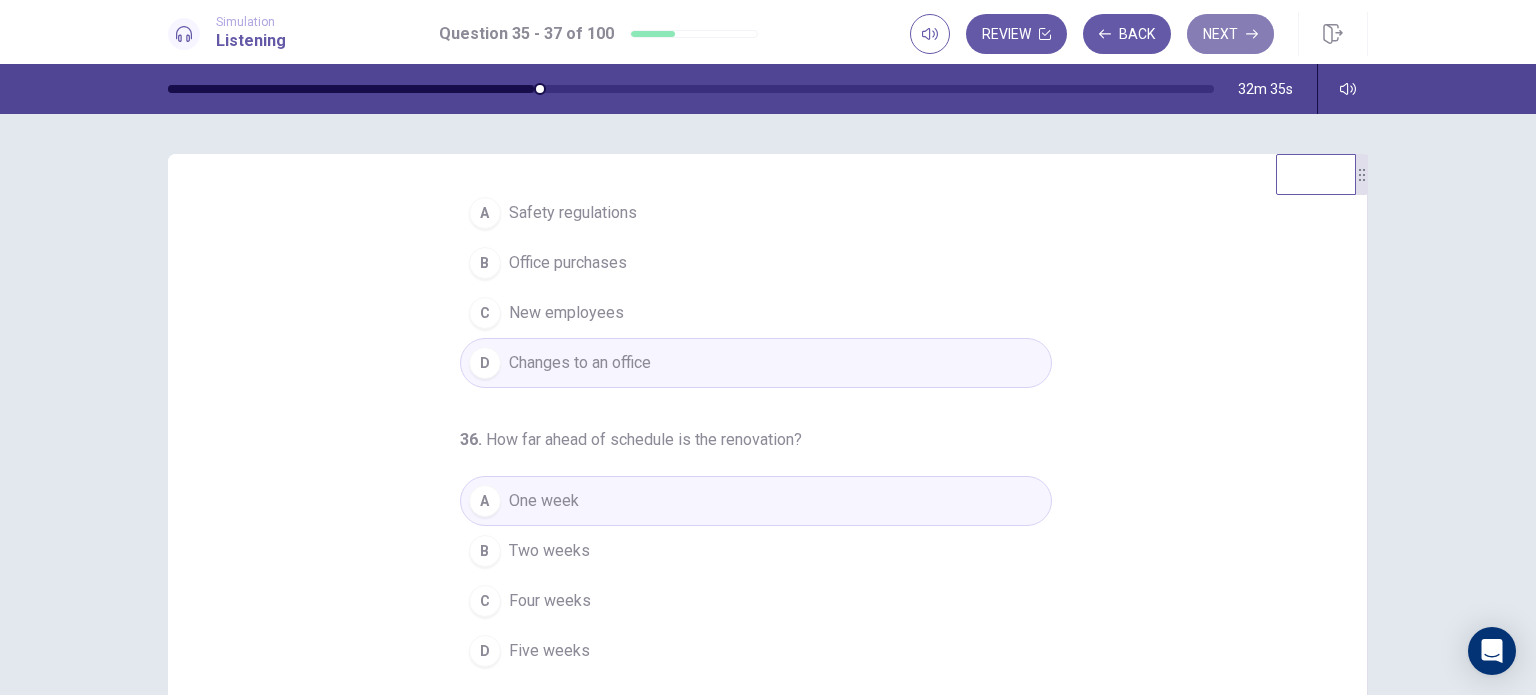 click on "Next" at bounding box center [1230, 34] 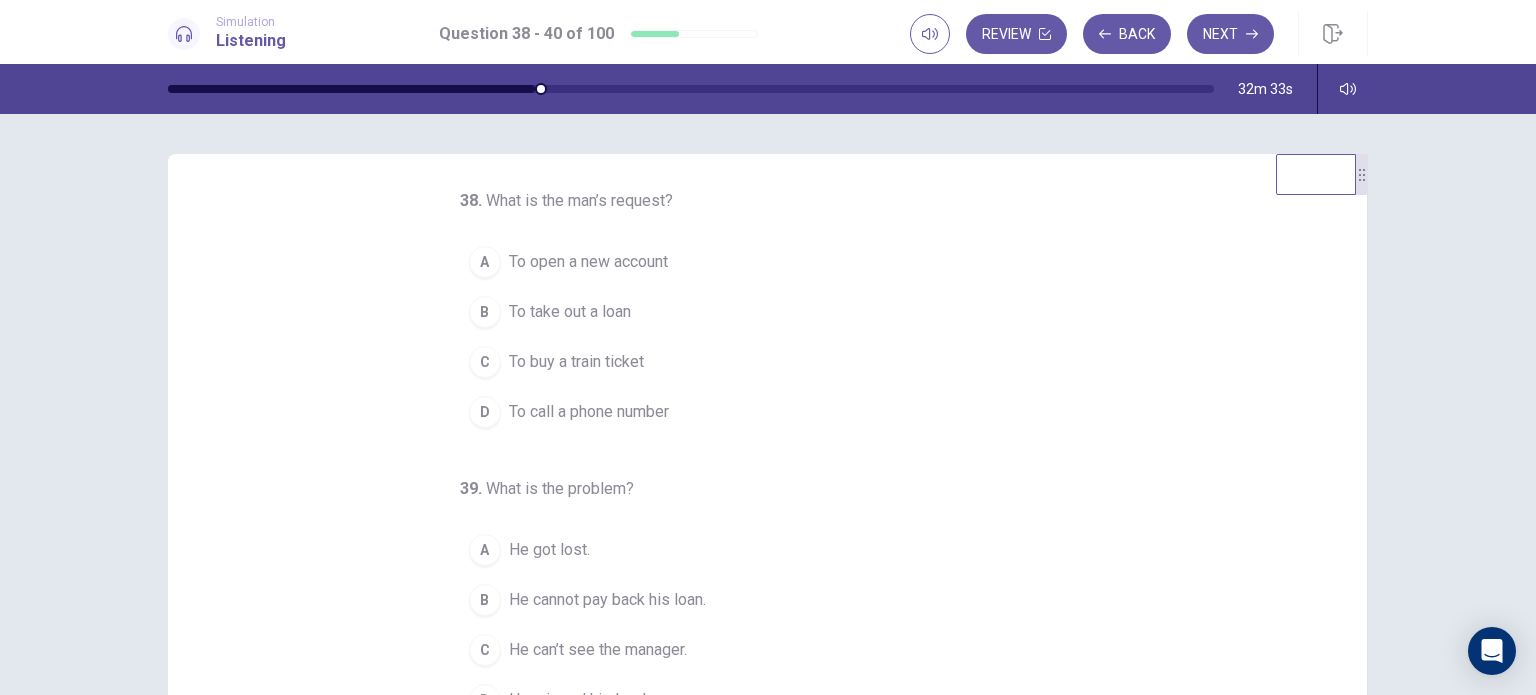 scroll, scrollTop: 0, scrollLeft: 0, axis: both 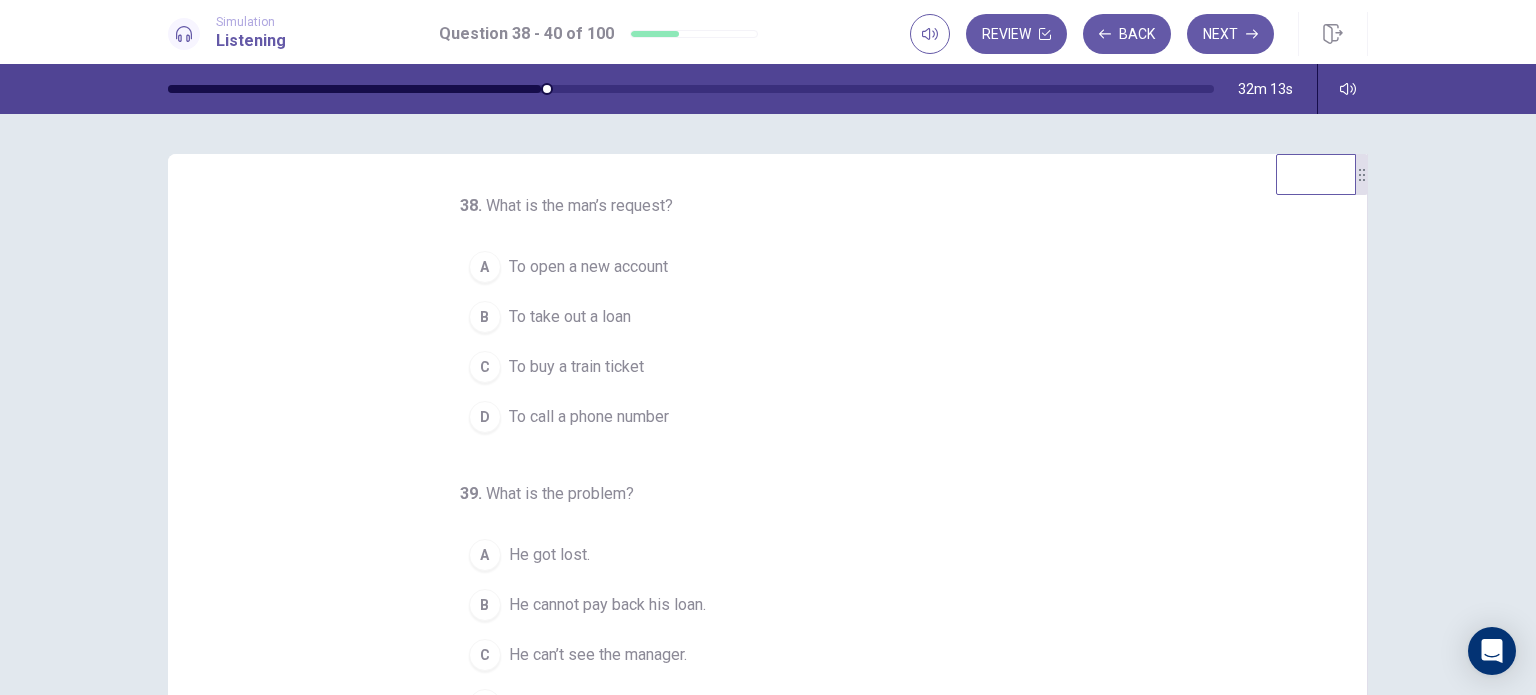 click on "To take out a loan" at bounding box center (570, 317) 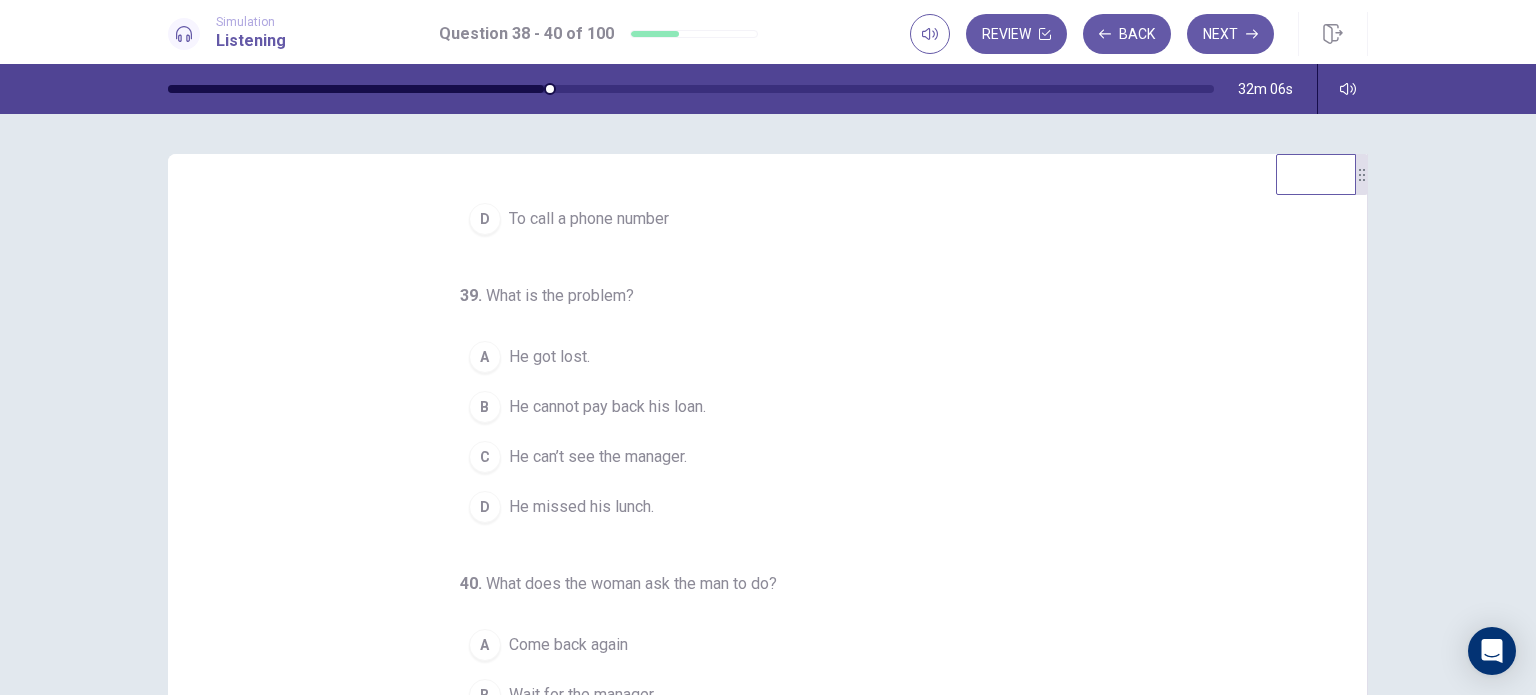 scroll, scrollTop: 204, scrollLeft: 0, axis: vertical 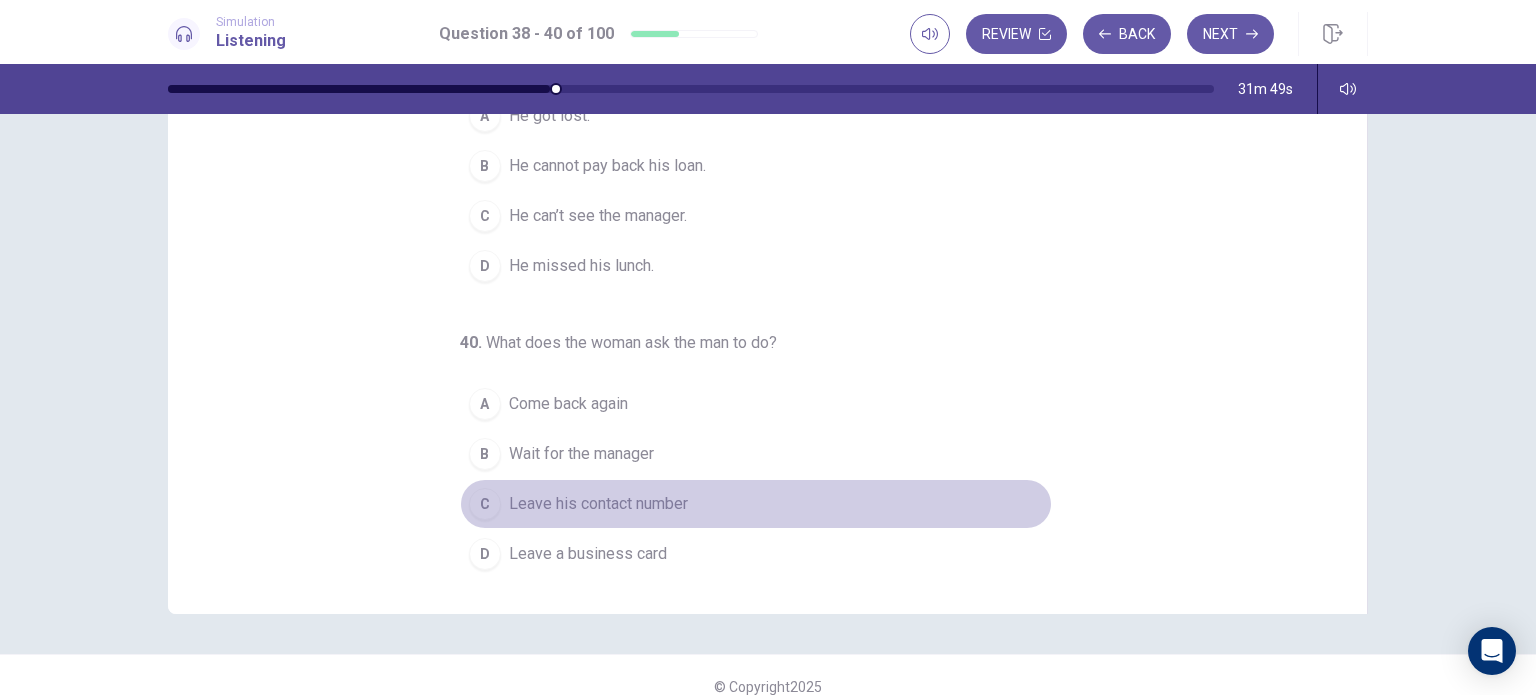 click on "Leave his contact number" at bounding box center (598, 504) 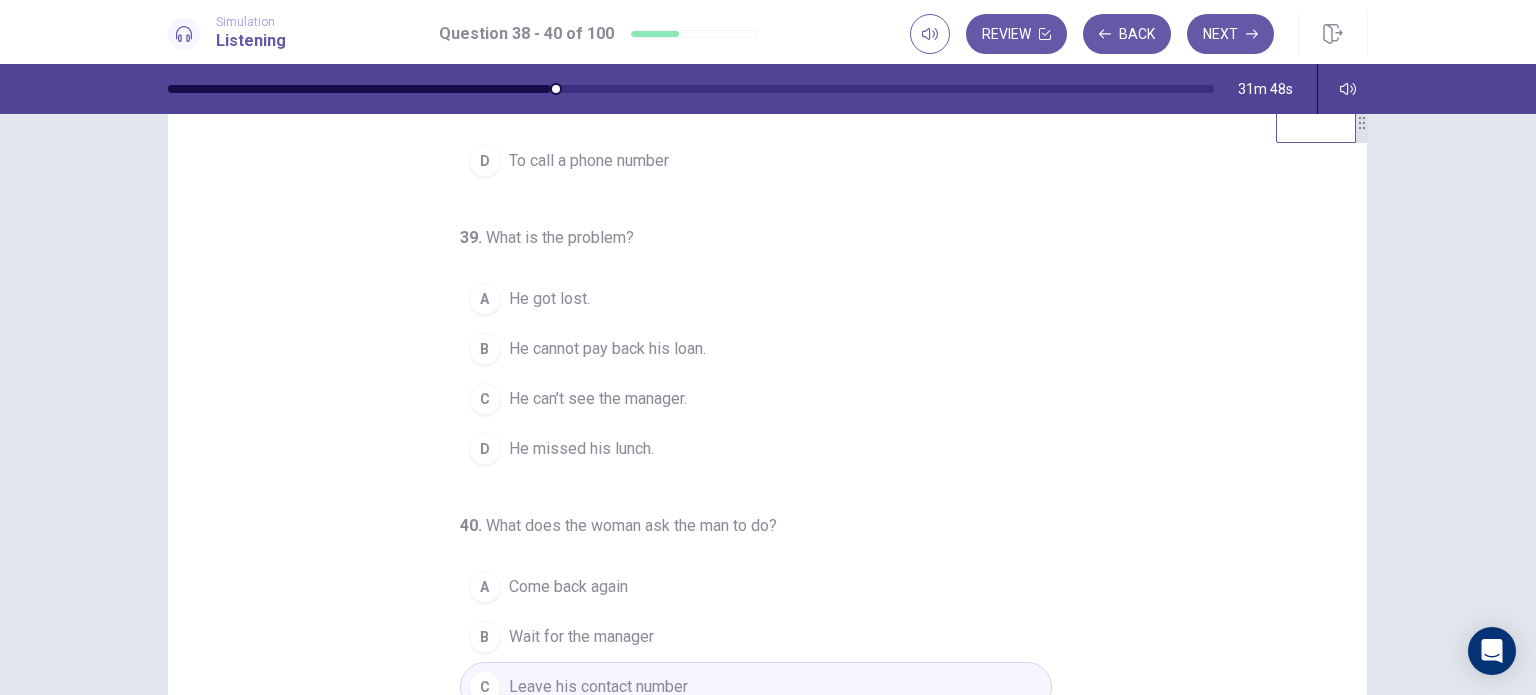 scroll, scrollTop: 48, scrollLeft: 0, axis: vertical 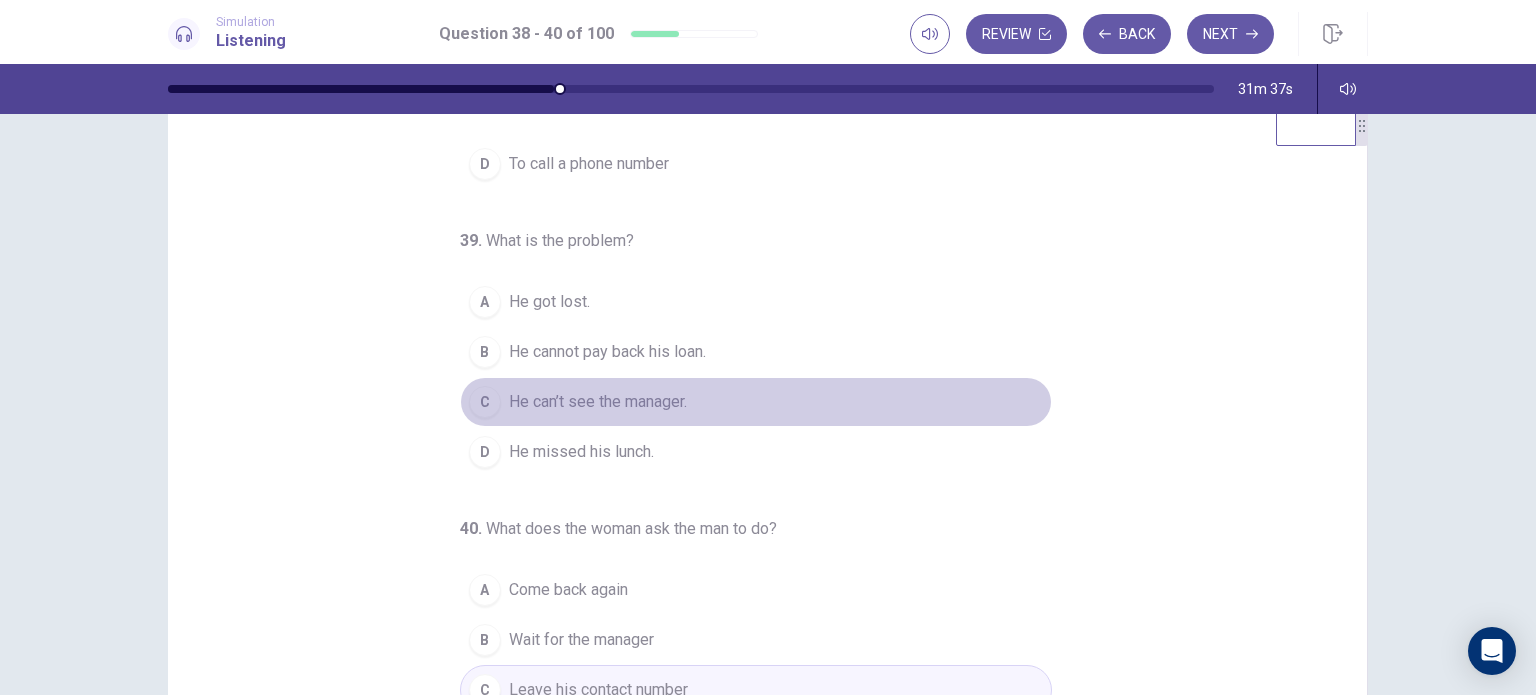 click on "He can’t see the manager." at bounding box center [598, 402] 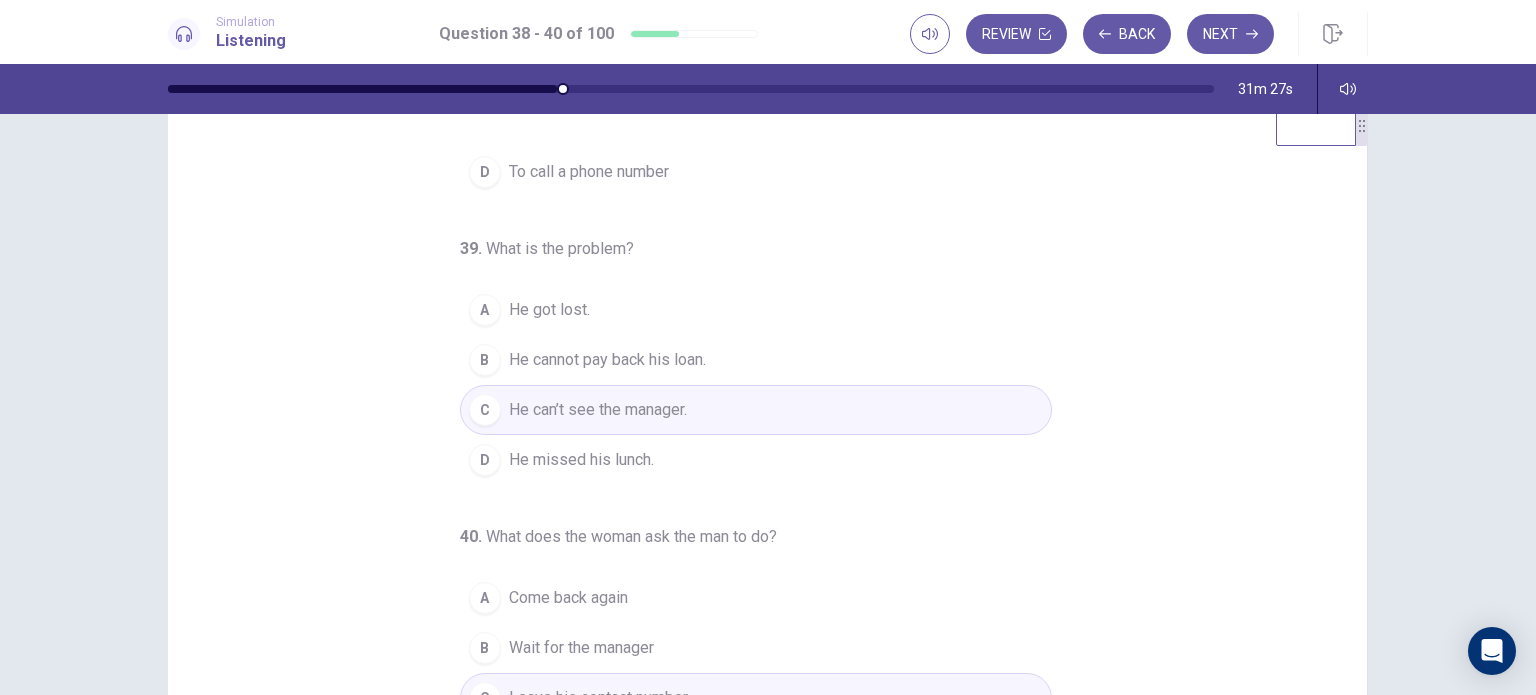 scroll, scrollTop: 204, scrollLeft: 0, axis: vertical 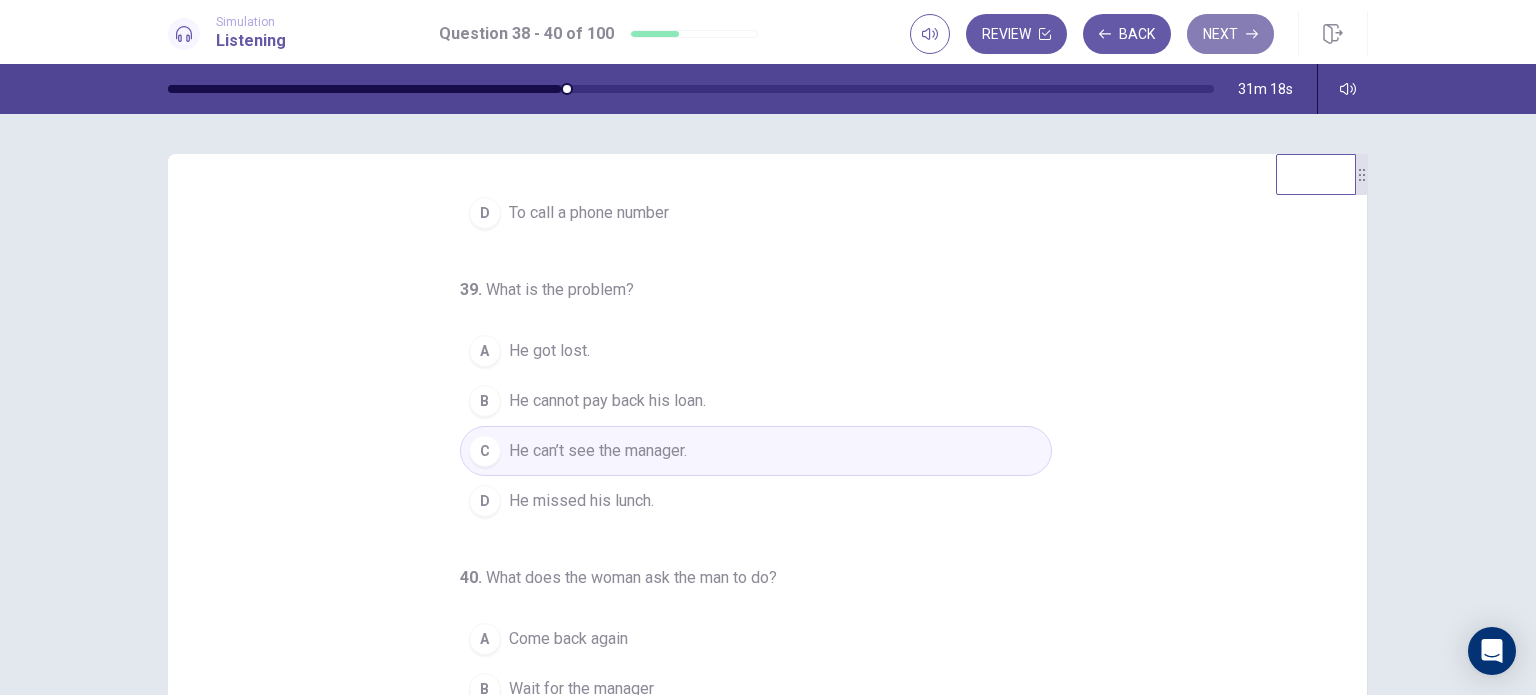 click on "Next" at bounding box center (1230, 34) 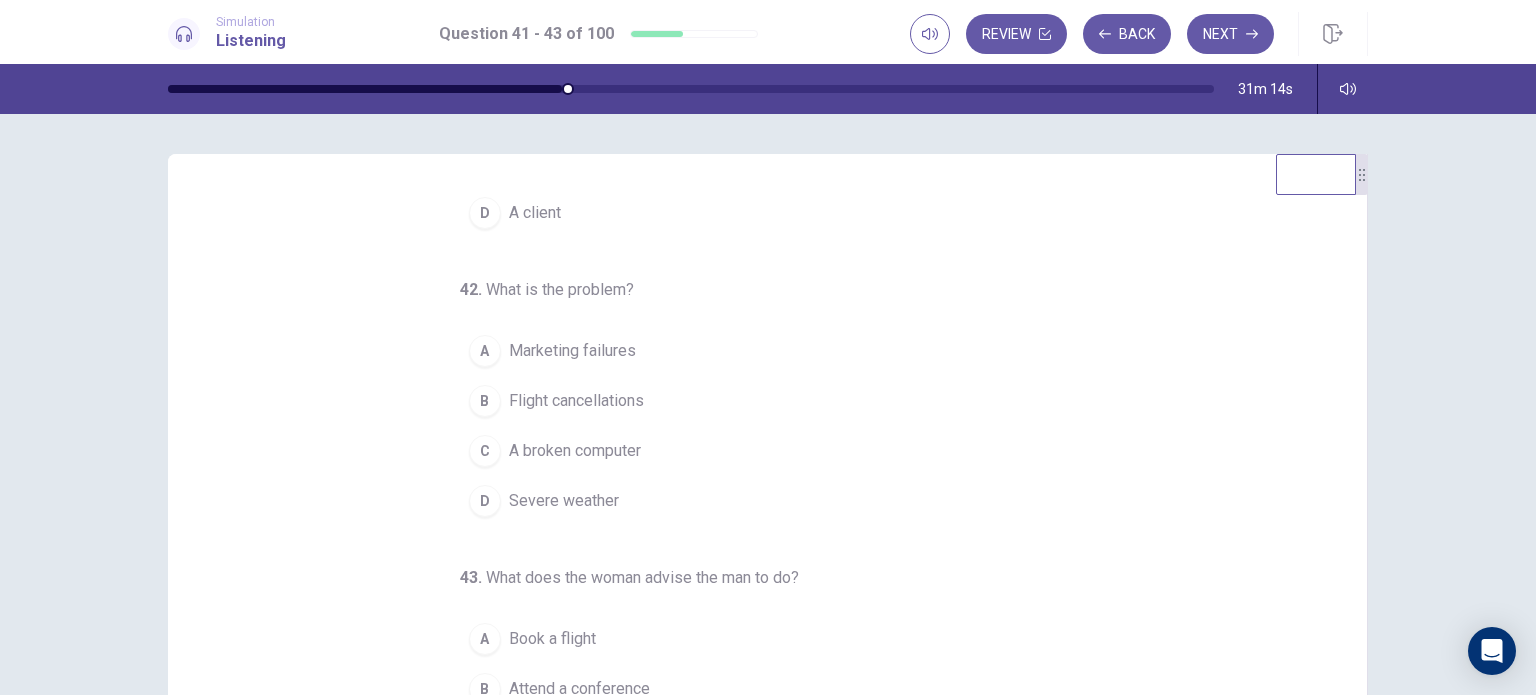 scroll, scrollTop: 0, scrollLeft: 0, axis: both 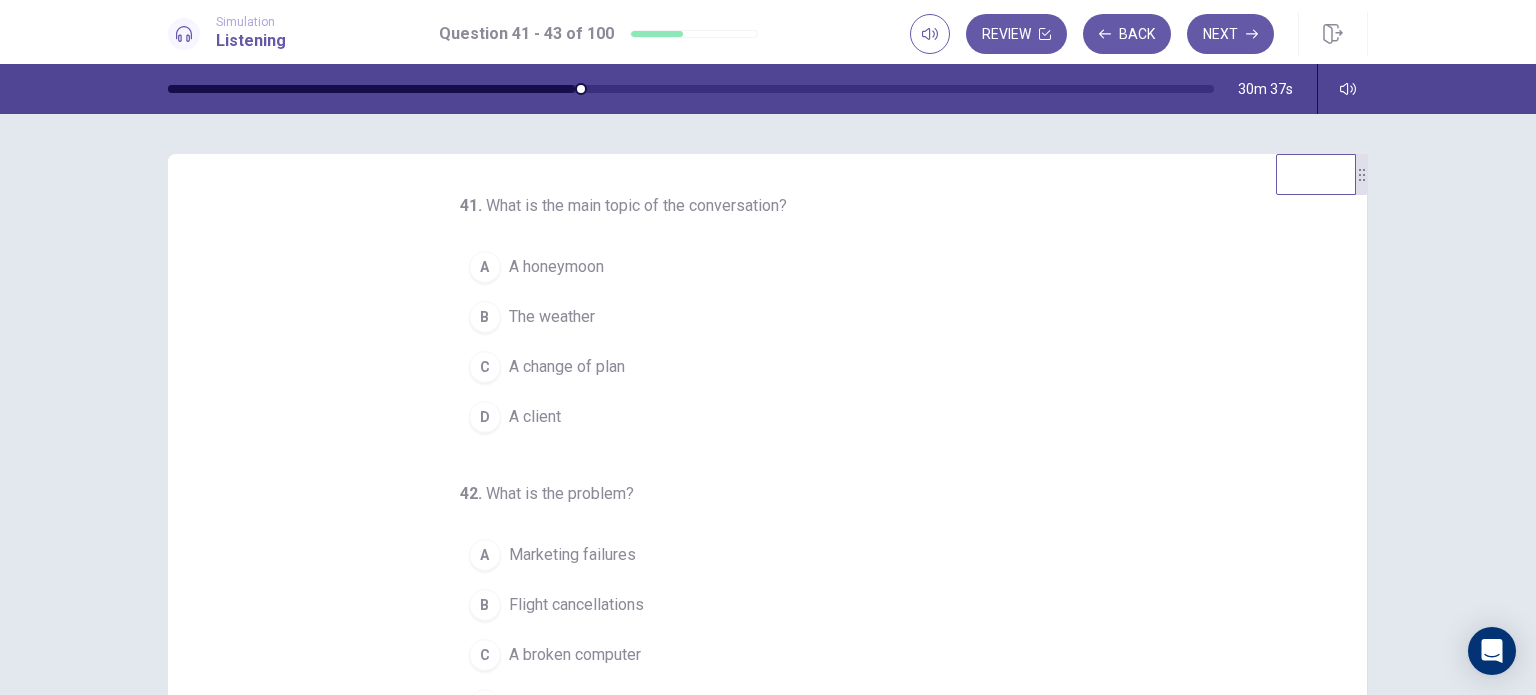click on "A change of plan" at bounding box center [567, 367] 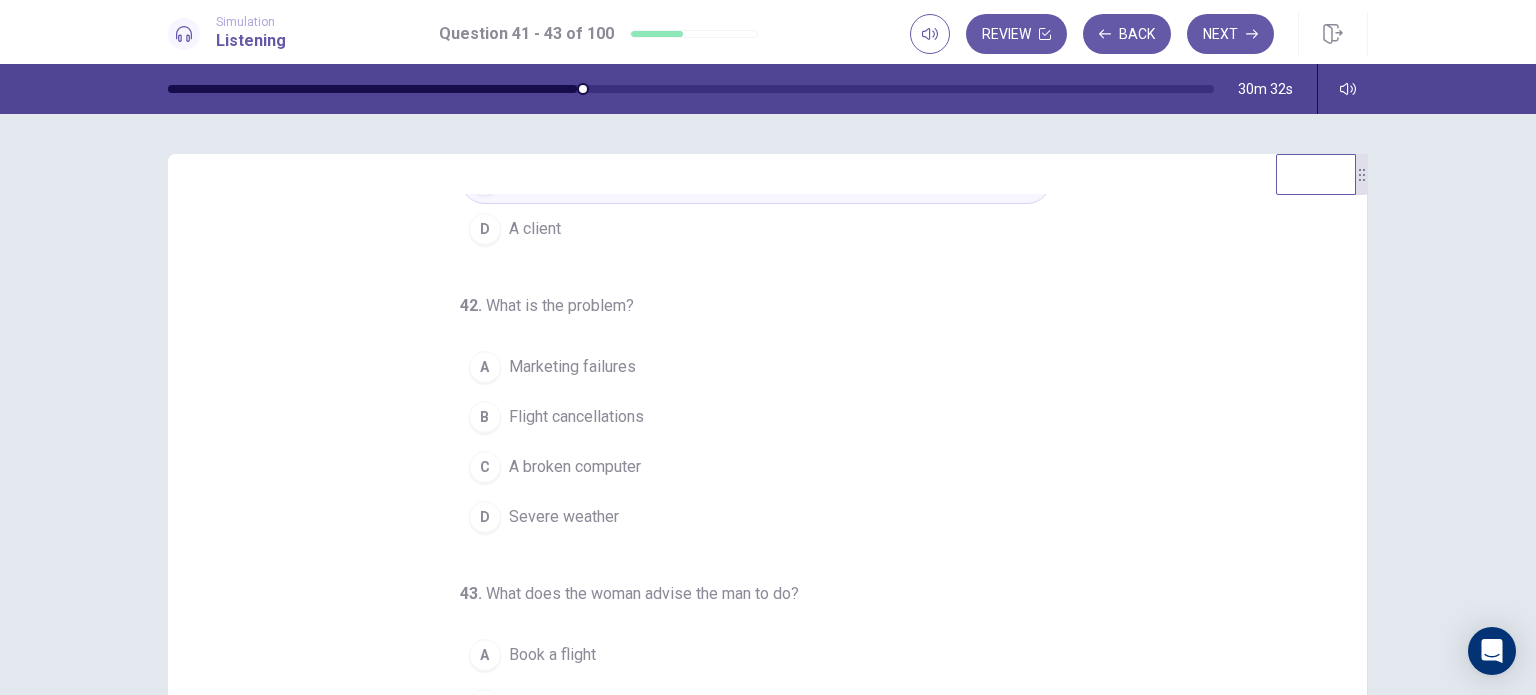 scroll, scrollTop: 204, scrollLeft: 0, axis: vertical 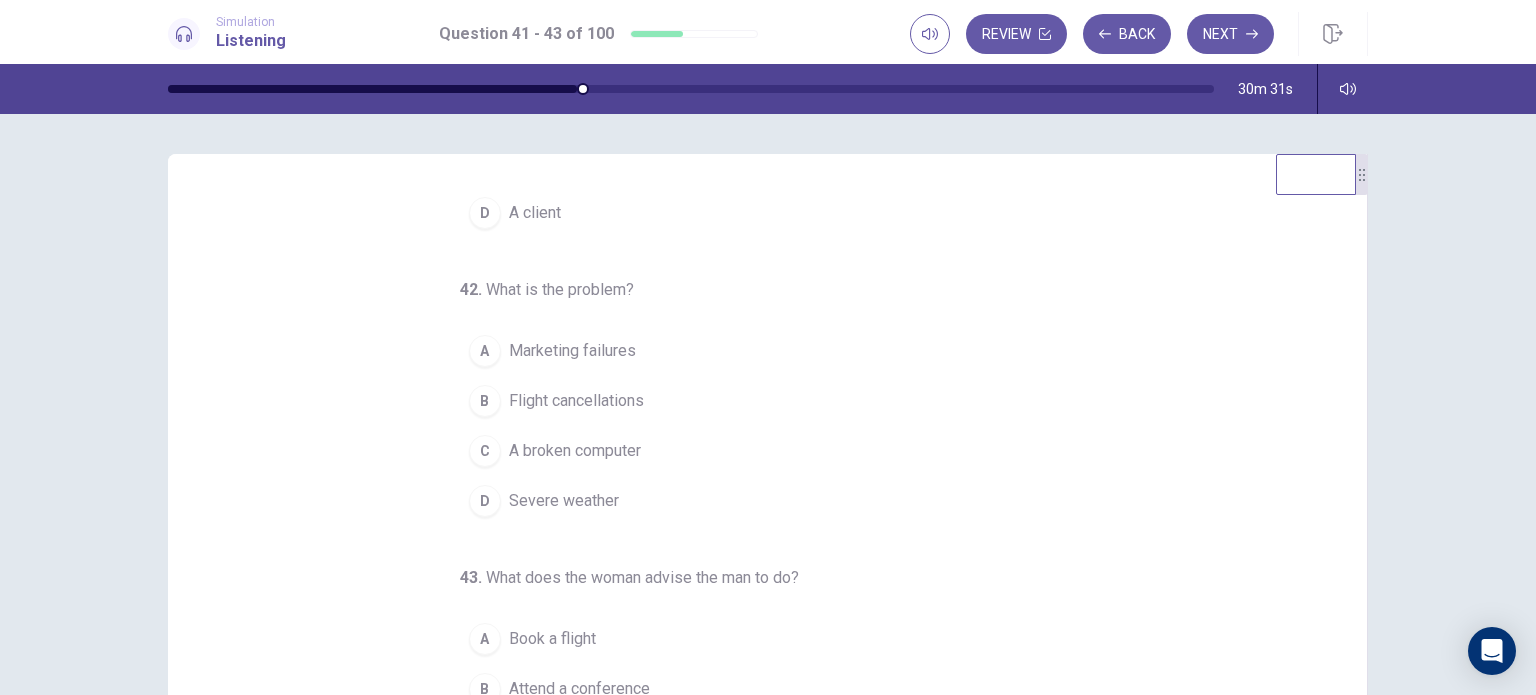 click on "D Severe weather" at bounding box center (756, 501) 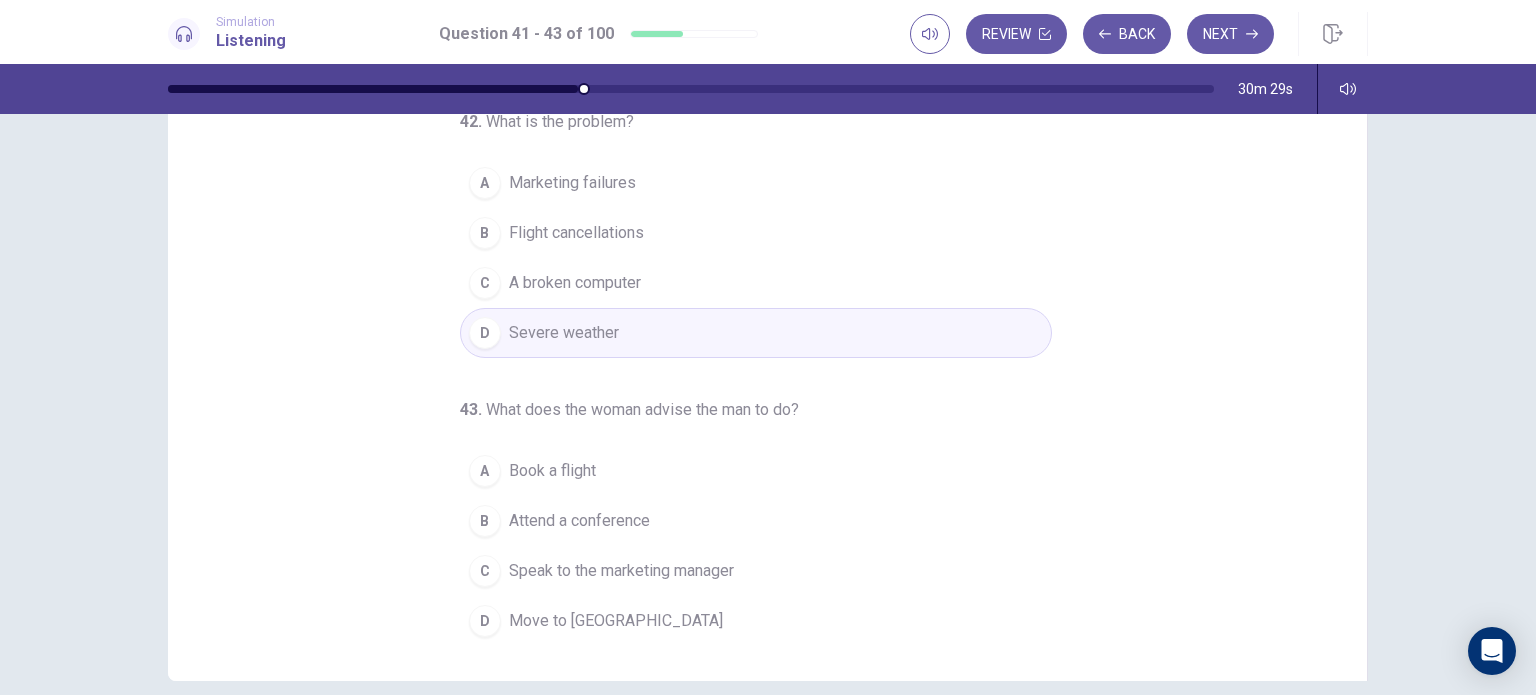 scroll, scrollTop: 180, scrollLeft: 0, axis: vertical 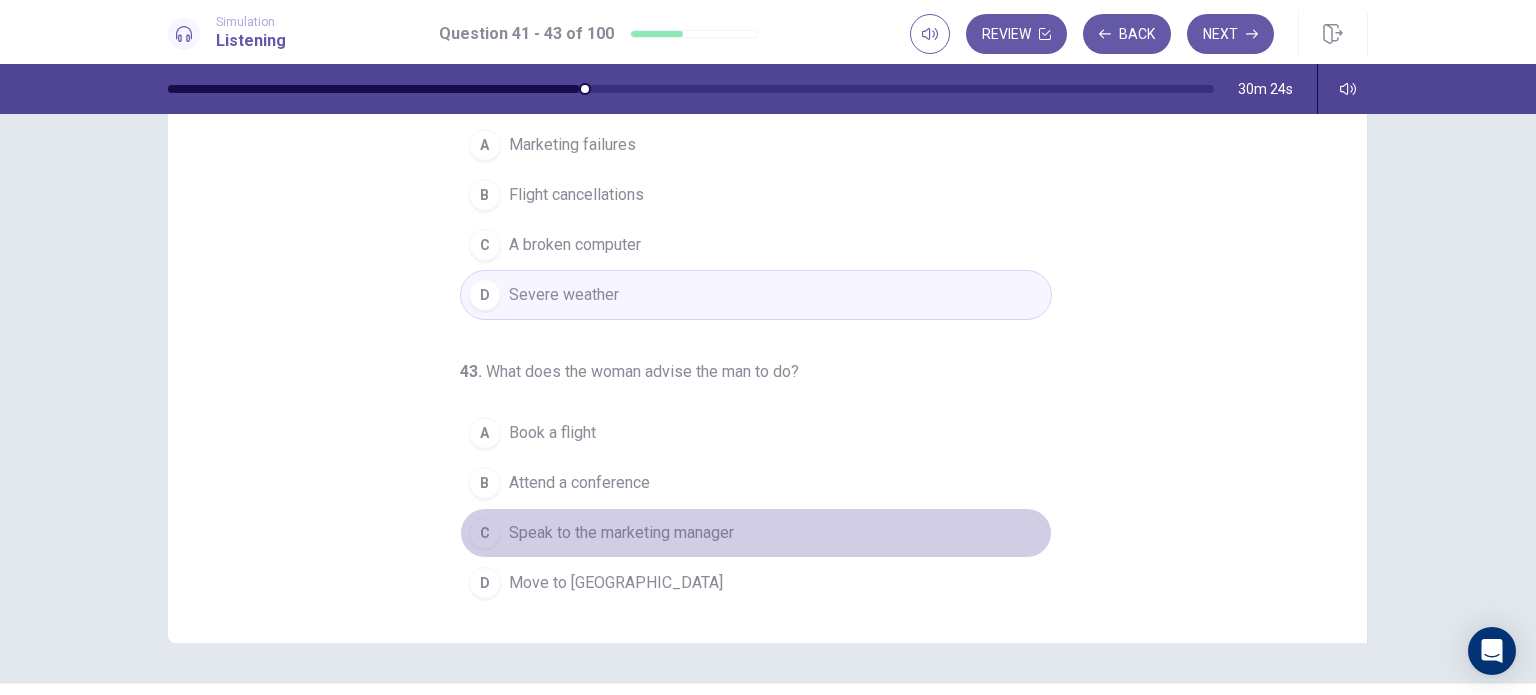 click on "Speak to the marketing manager" at bounding box center (621, 533) 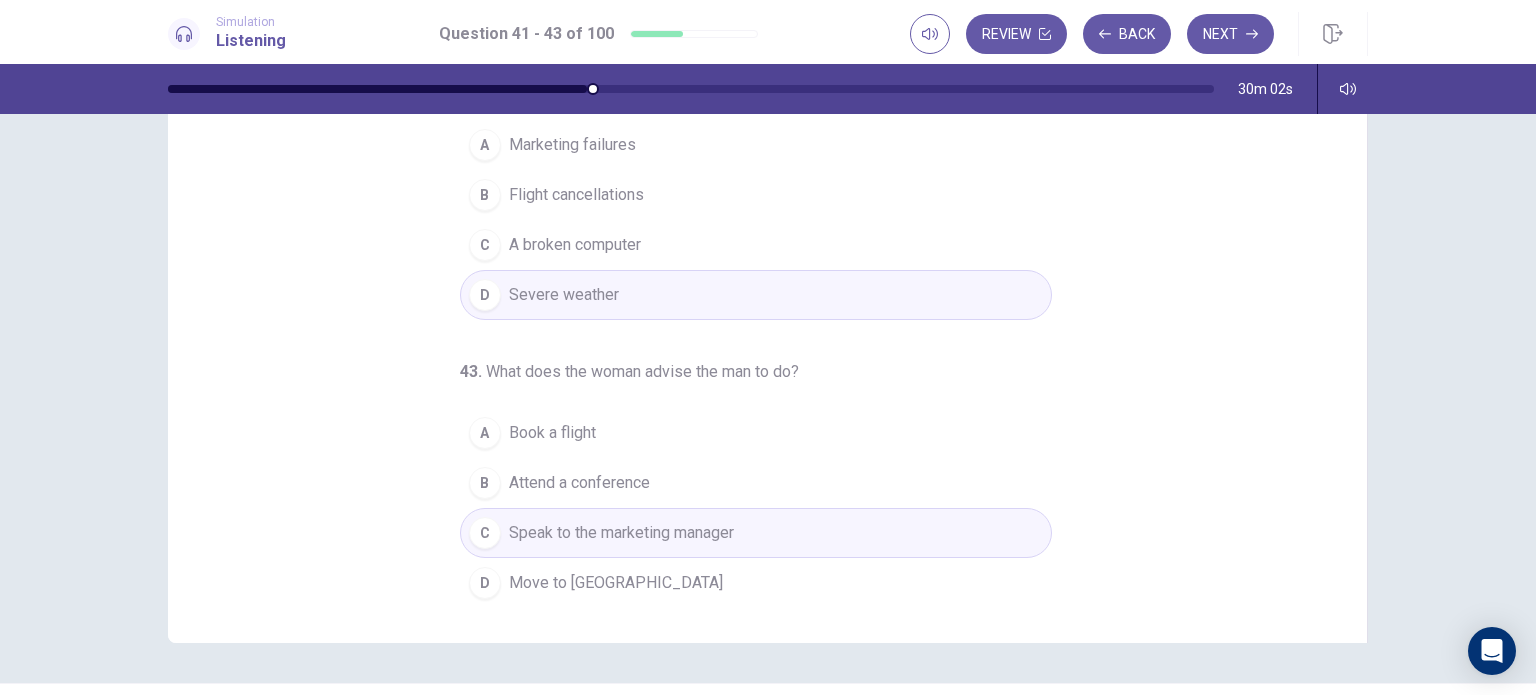 scroll, scrollTop: 0, scrollLeft: 0, axis: both 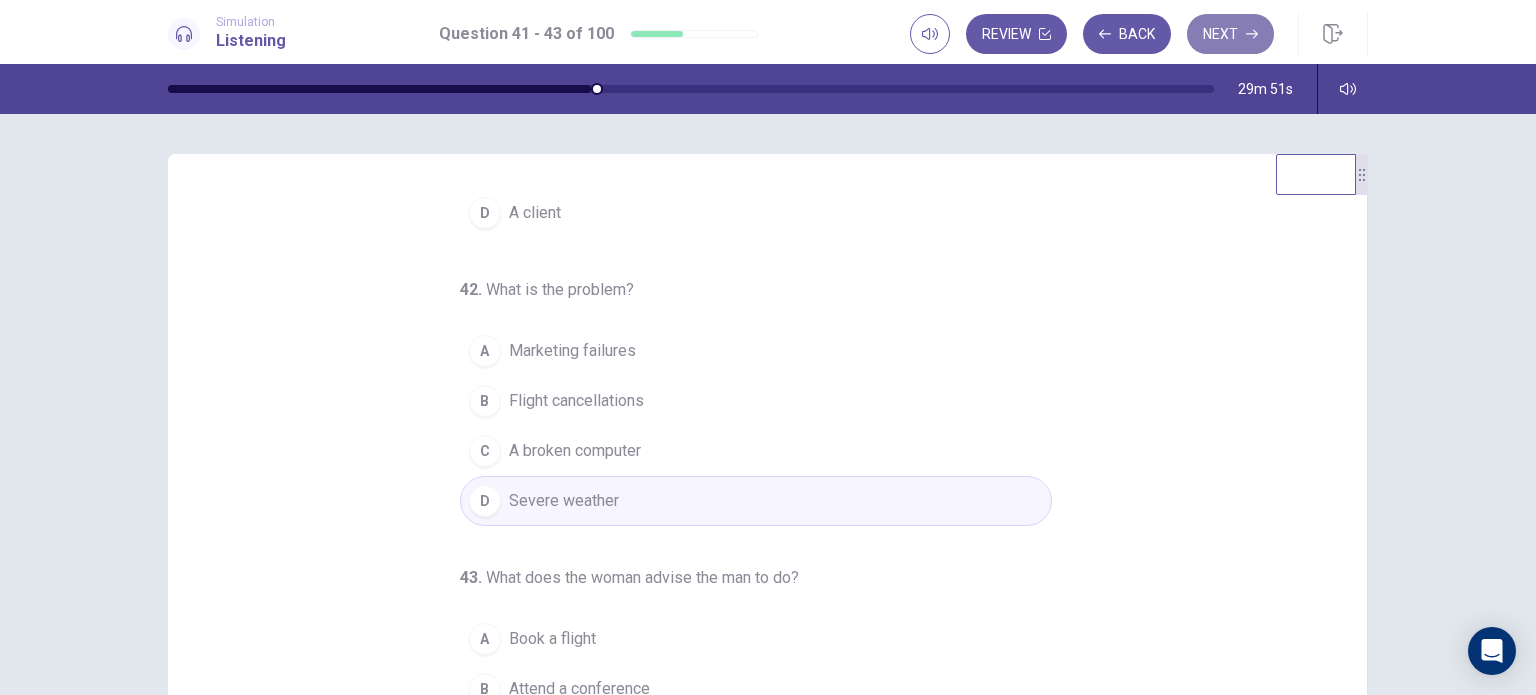 click on "Next" at bounding box center (1230, 34) 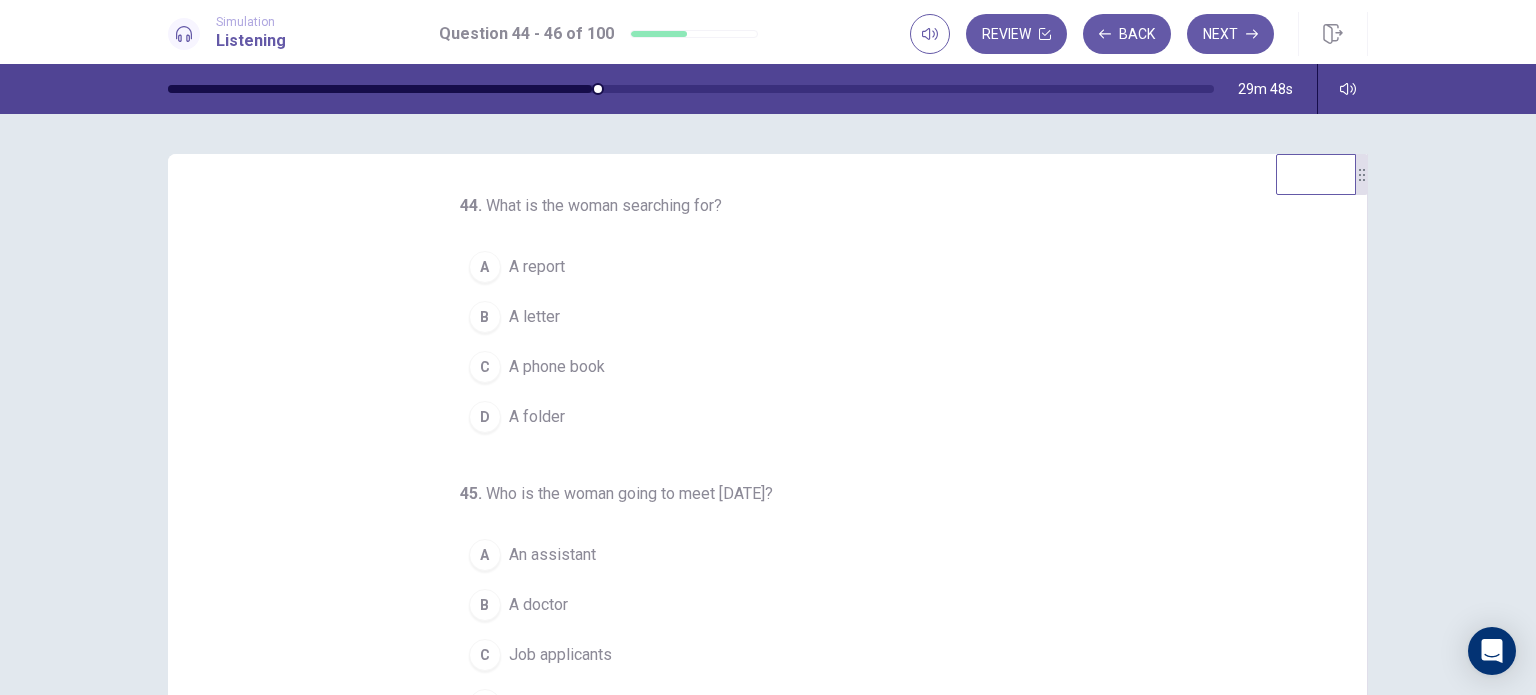 scroll, scrollTop: 204, scrollLeft: 0, axis: vertical 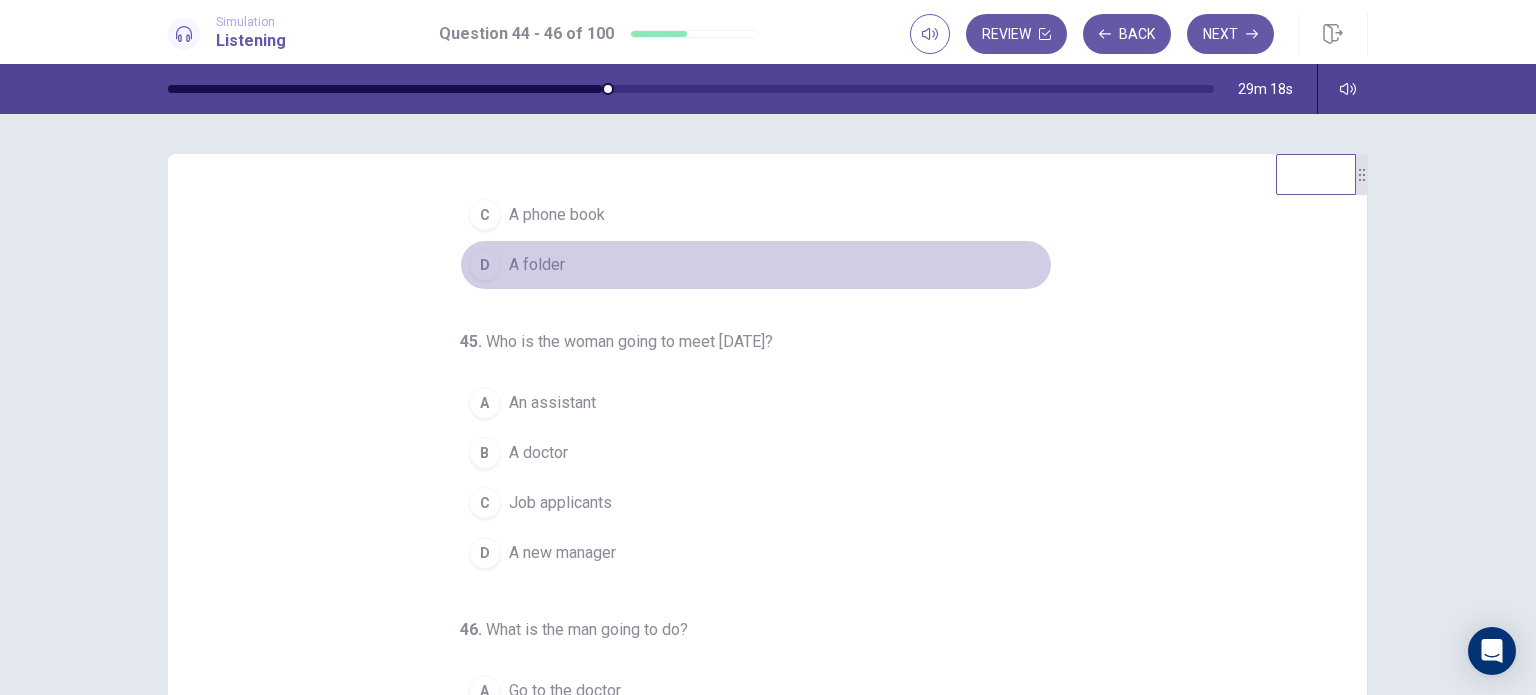 click on "A folder" at bounding box center [537, 265] 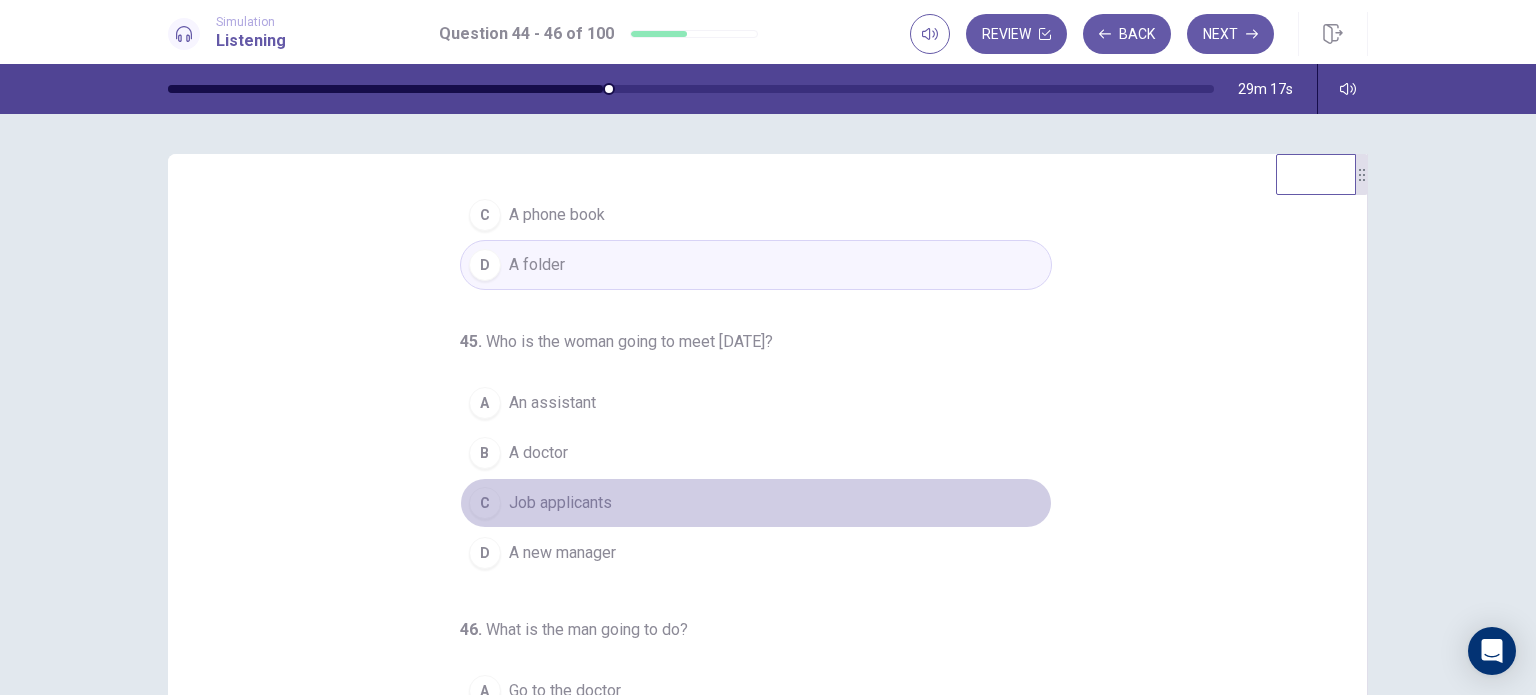click on "Job applicants" at bounding box center [560, 503] 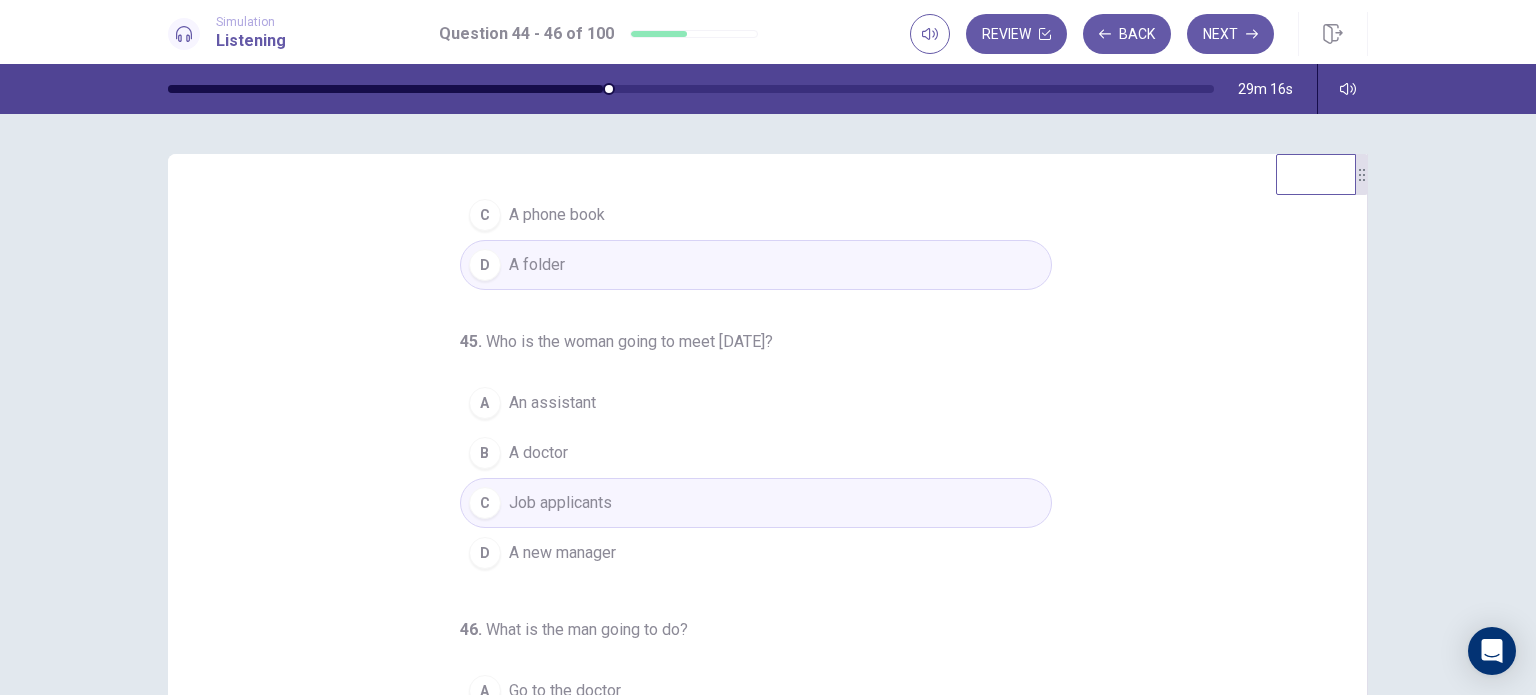 scroll, scrollTop: 204, scrollLeft: 0, axis: vertical 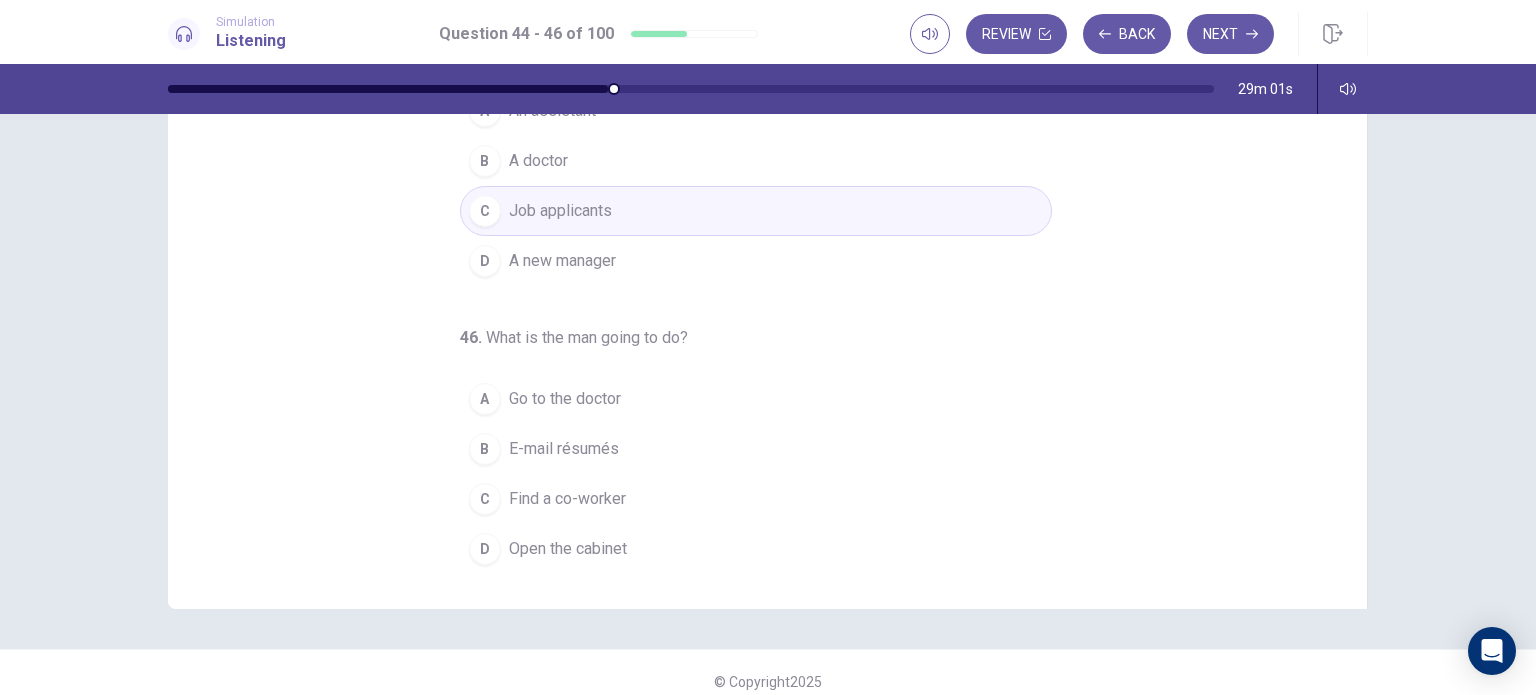 click on "E-mail résumés" at bounding box center [564, 449] 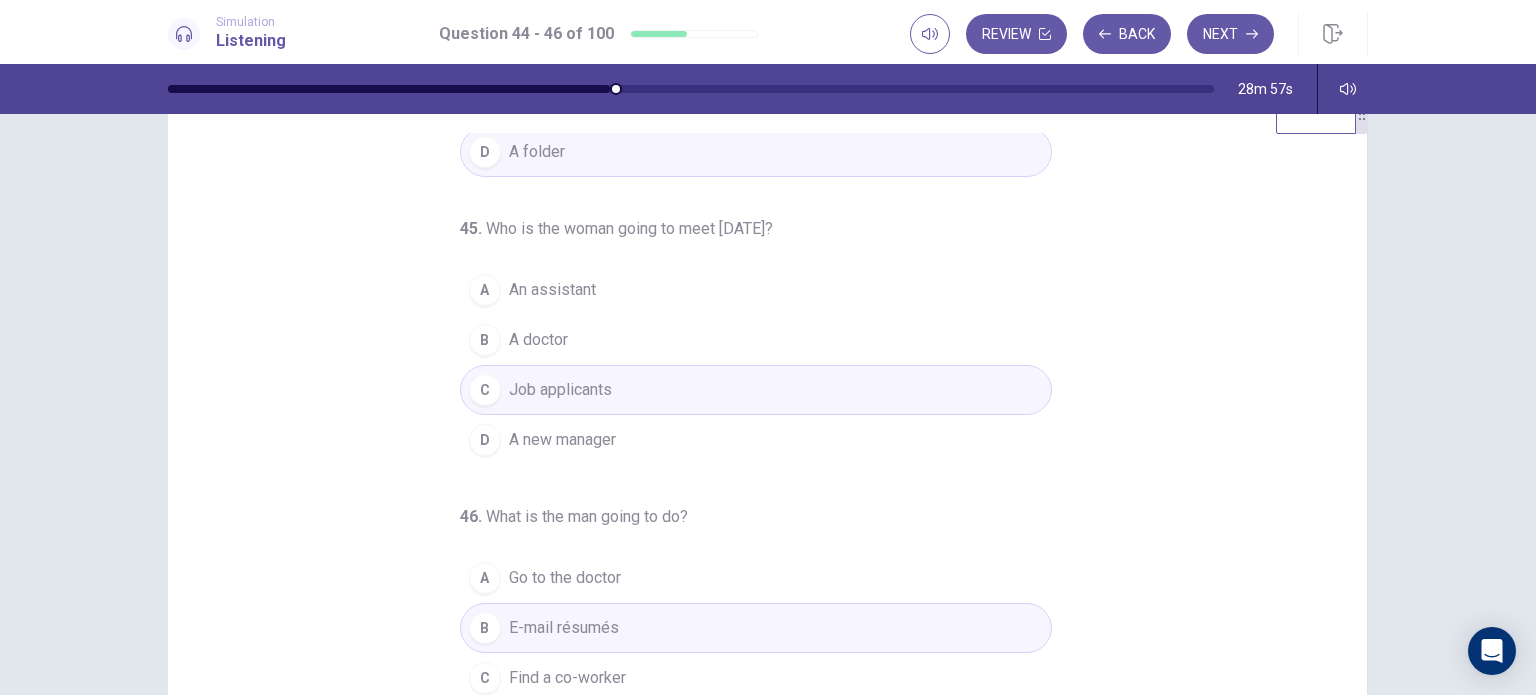 scroll, scrollTop: 0, scrollLeft: 0, axis: both 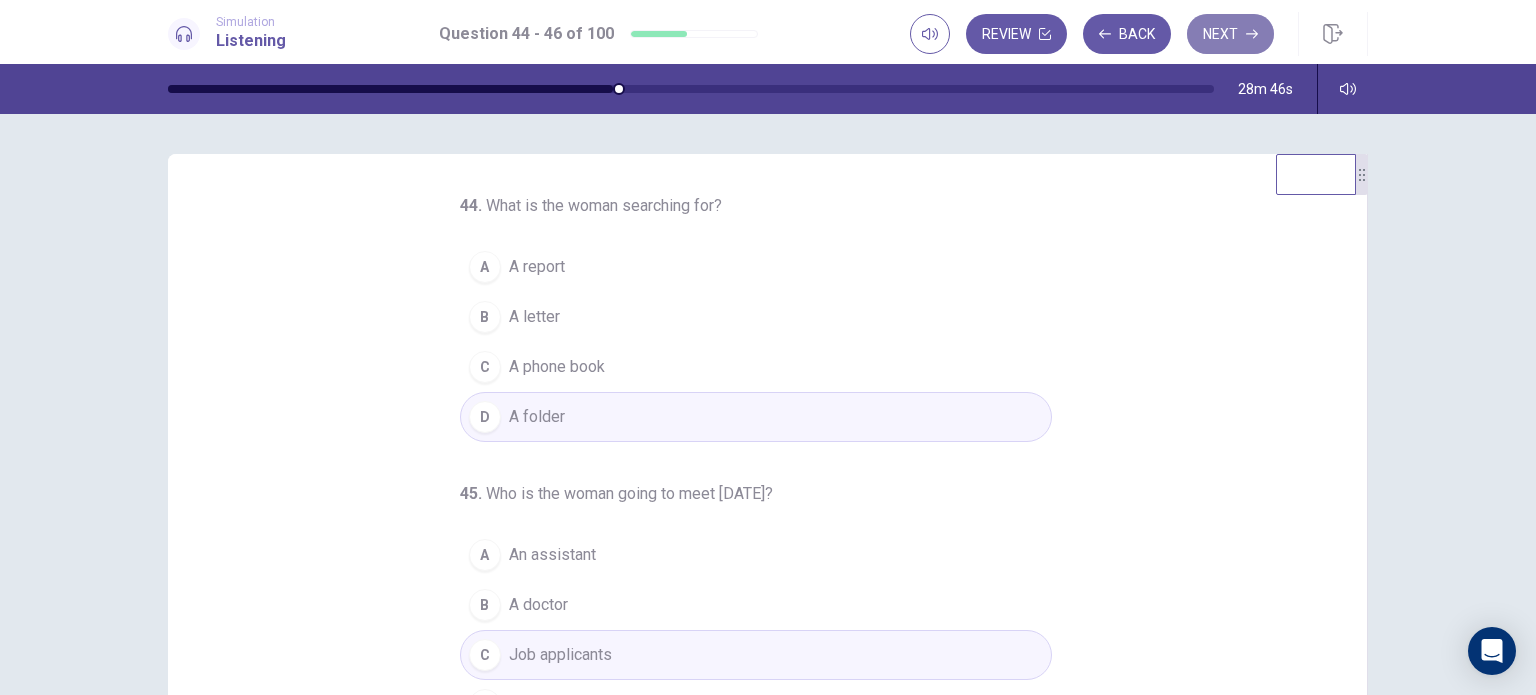 click on "Next" at bounding box center [1230, 34] 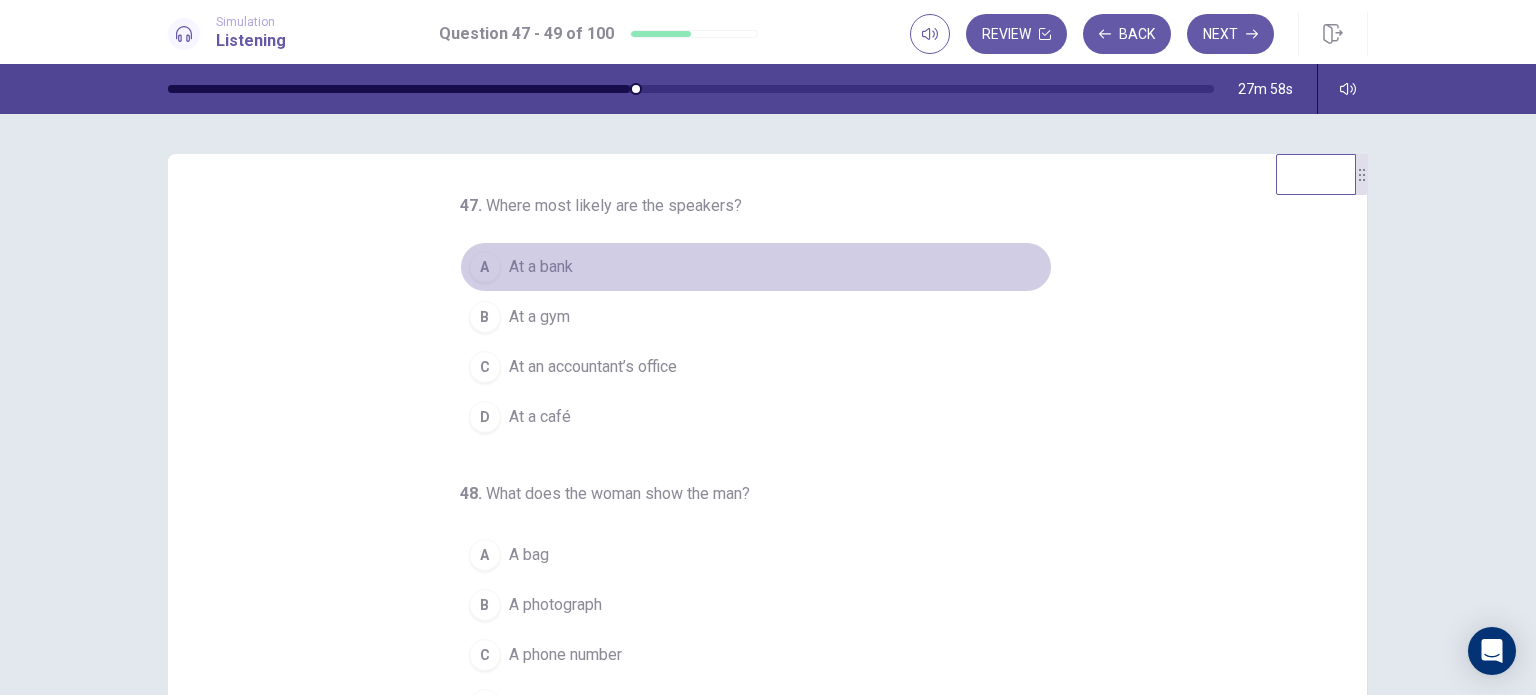 click on "At a bank" at bounding box center (541, 267) 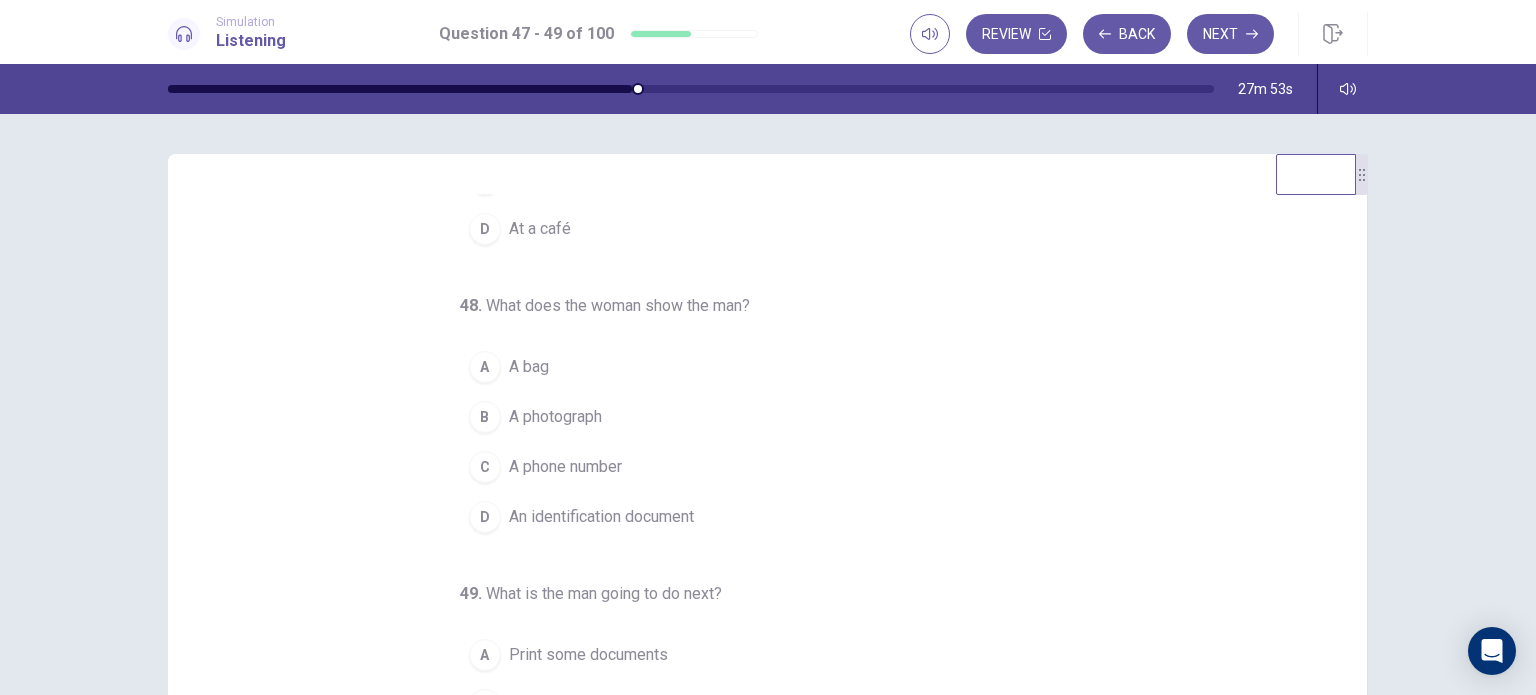 scroll, scrollTop: 204, scrollLeft: 0, axis: vertical 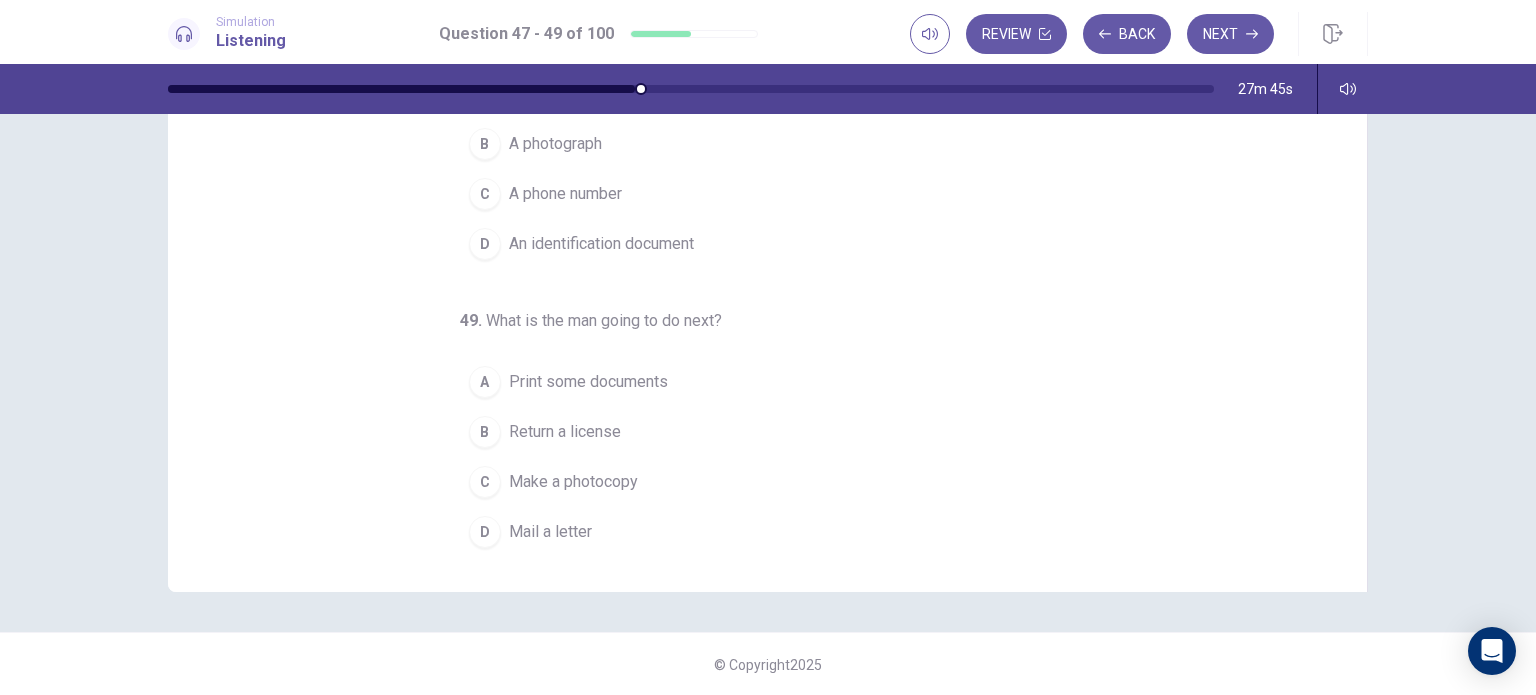 click on "An identification document" at bounding box center (601, 244) 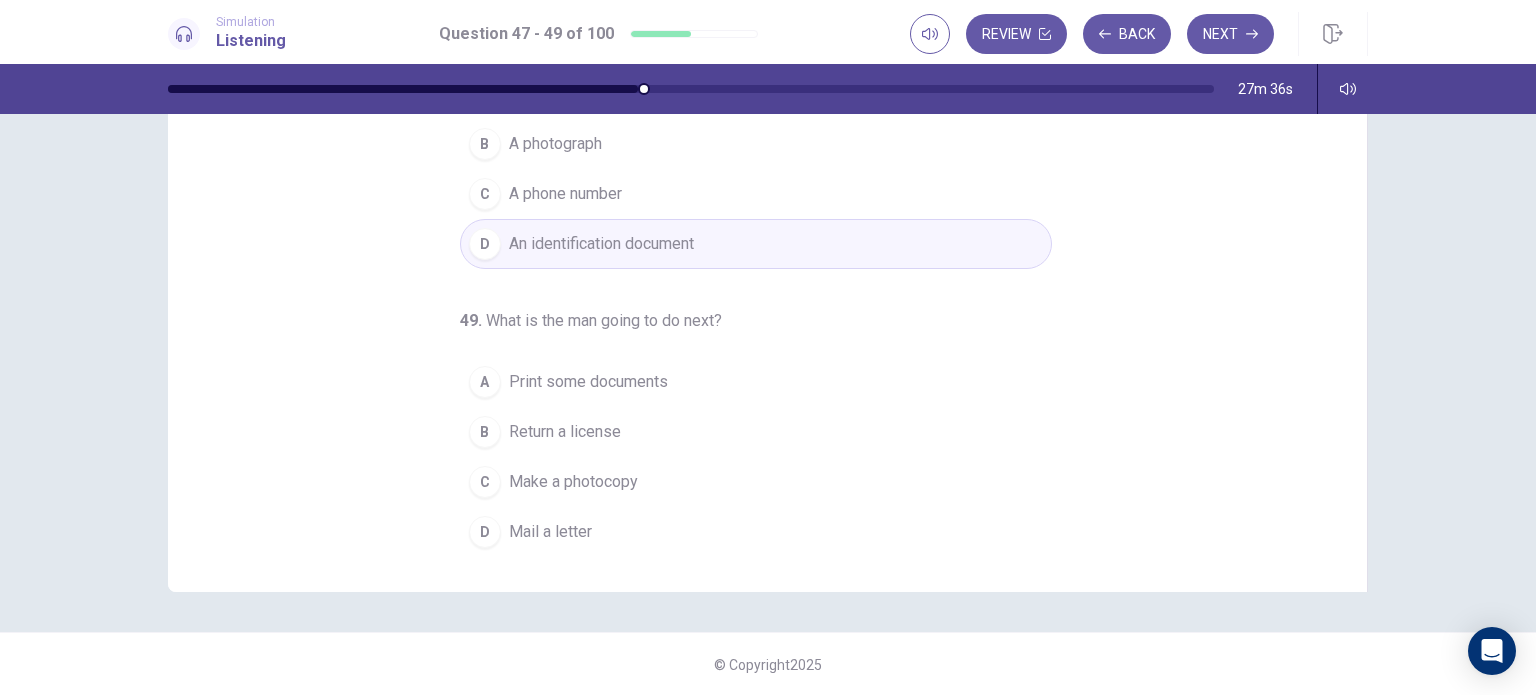 click on "Make a photocopy" at bounding box center [573, 482] 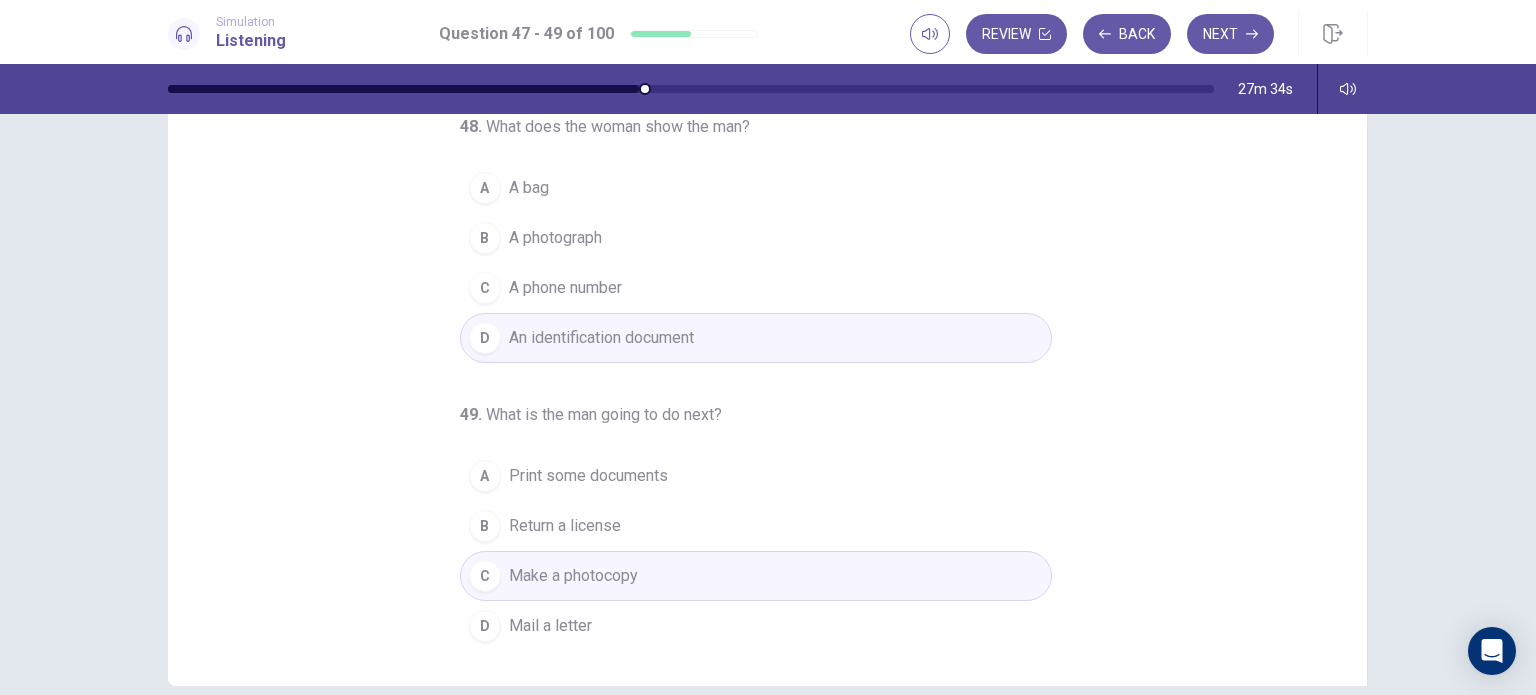 scroll, scrollTop: 0, scrollLeft: 0, axis: both 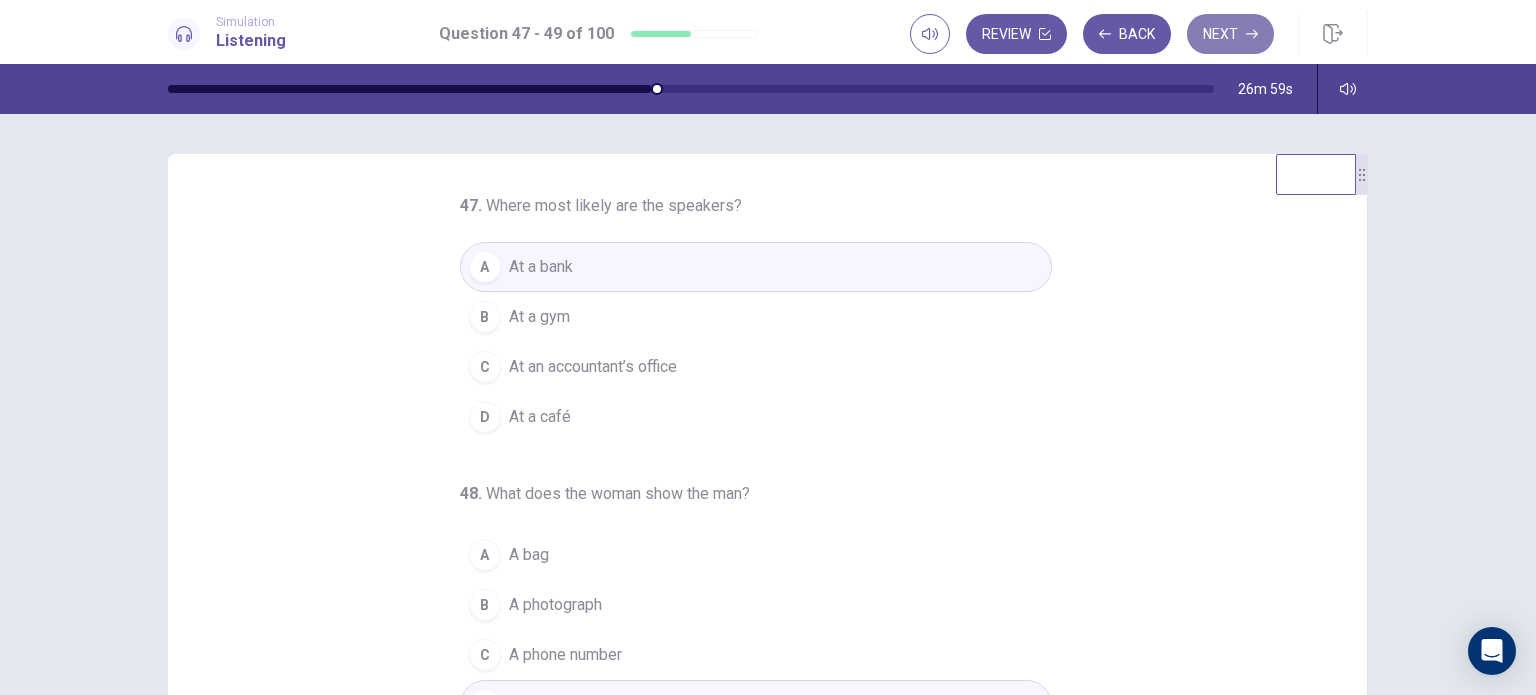 click on "Next" at bounding box center (1230, 34) 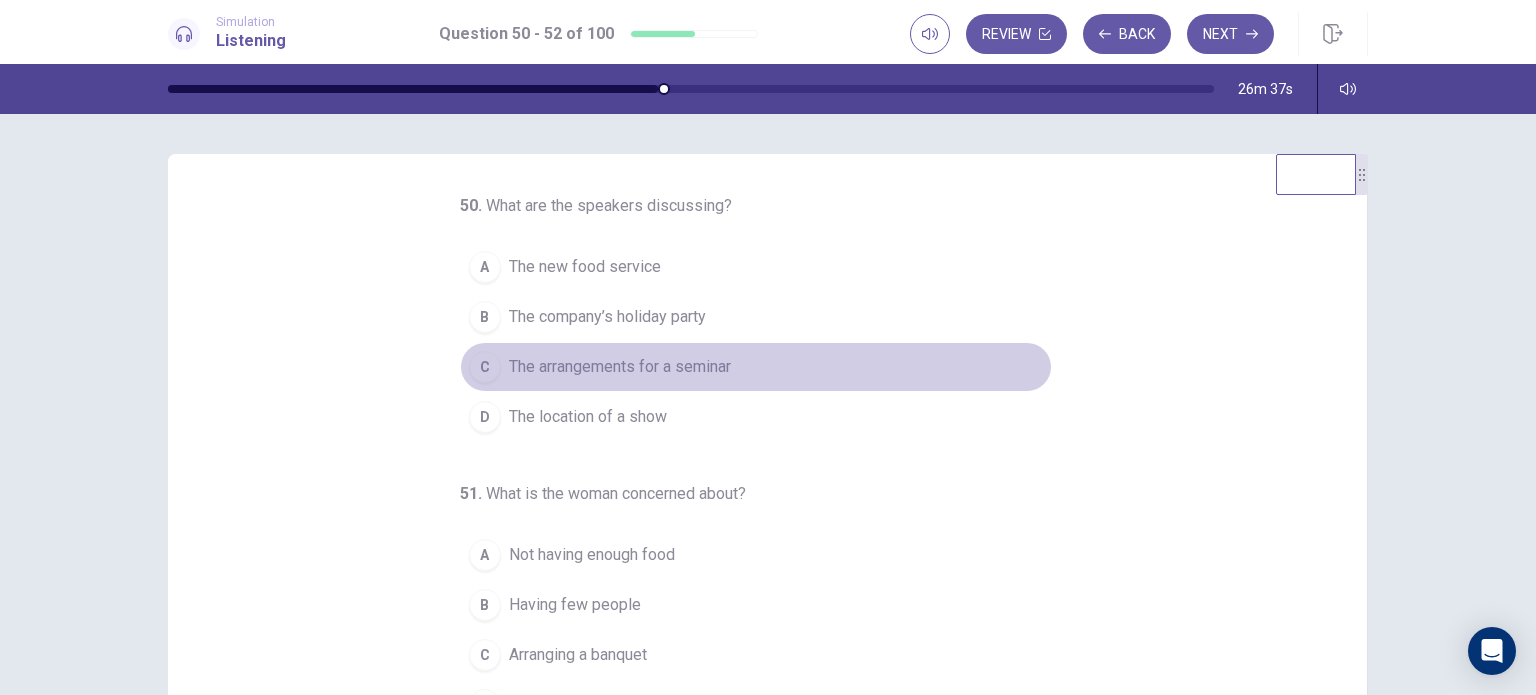 click on "The arrangements for a seminar" at bounding box center (620, 367) 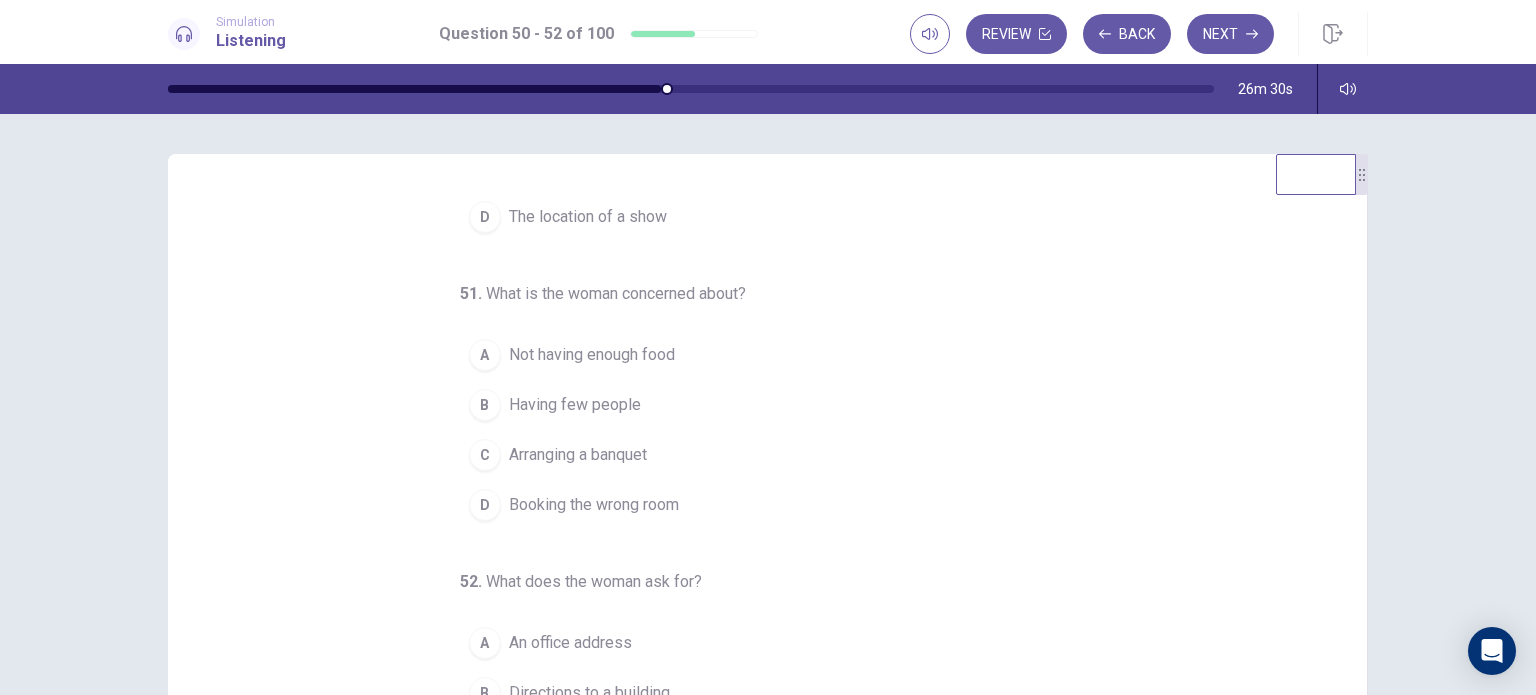 scroll, scrollTop: 204, scrollLeft: 0, axis: vertical 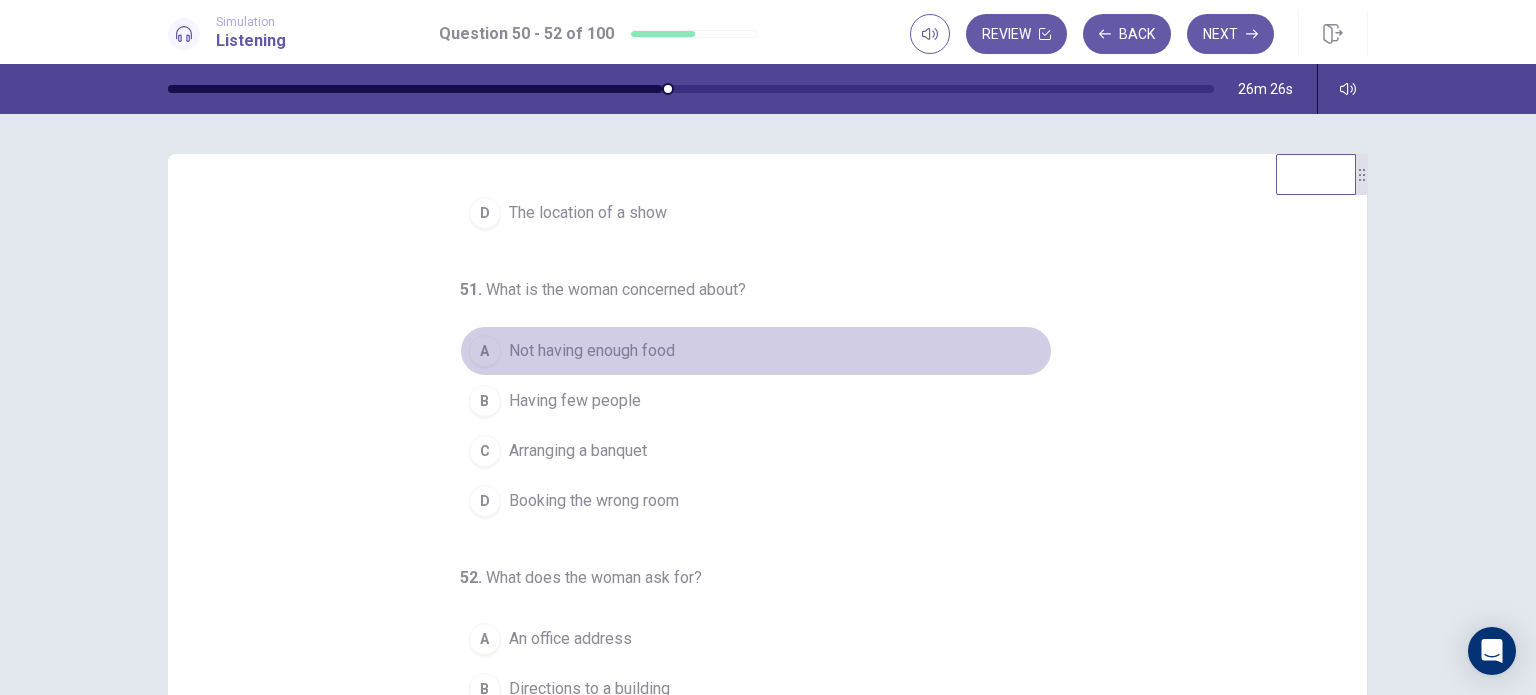 click on "Not having enough food" at bounding box center [592, 351] 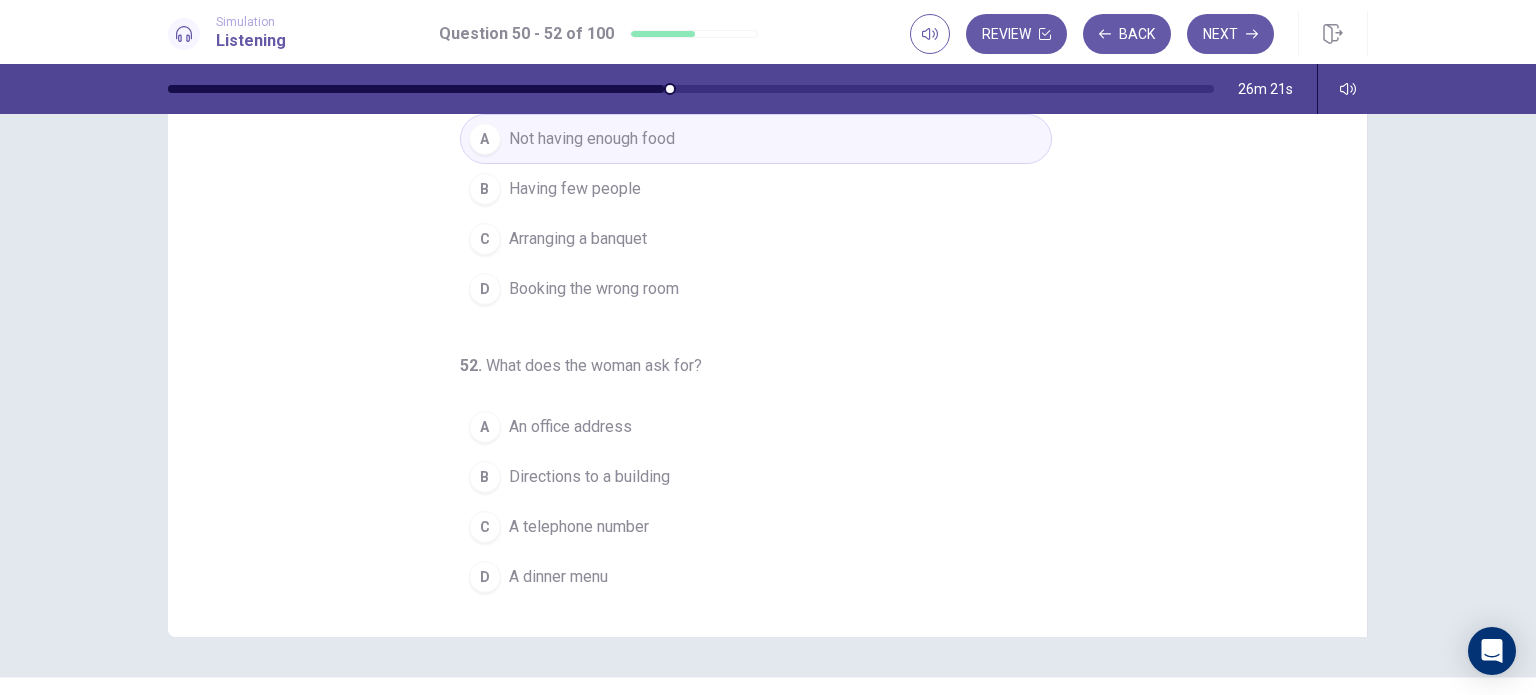scroll, scrollTop: 213, scrollLeft: 0, axis: vertical 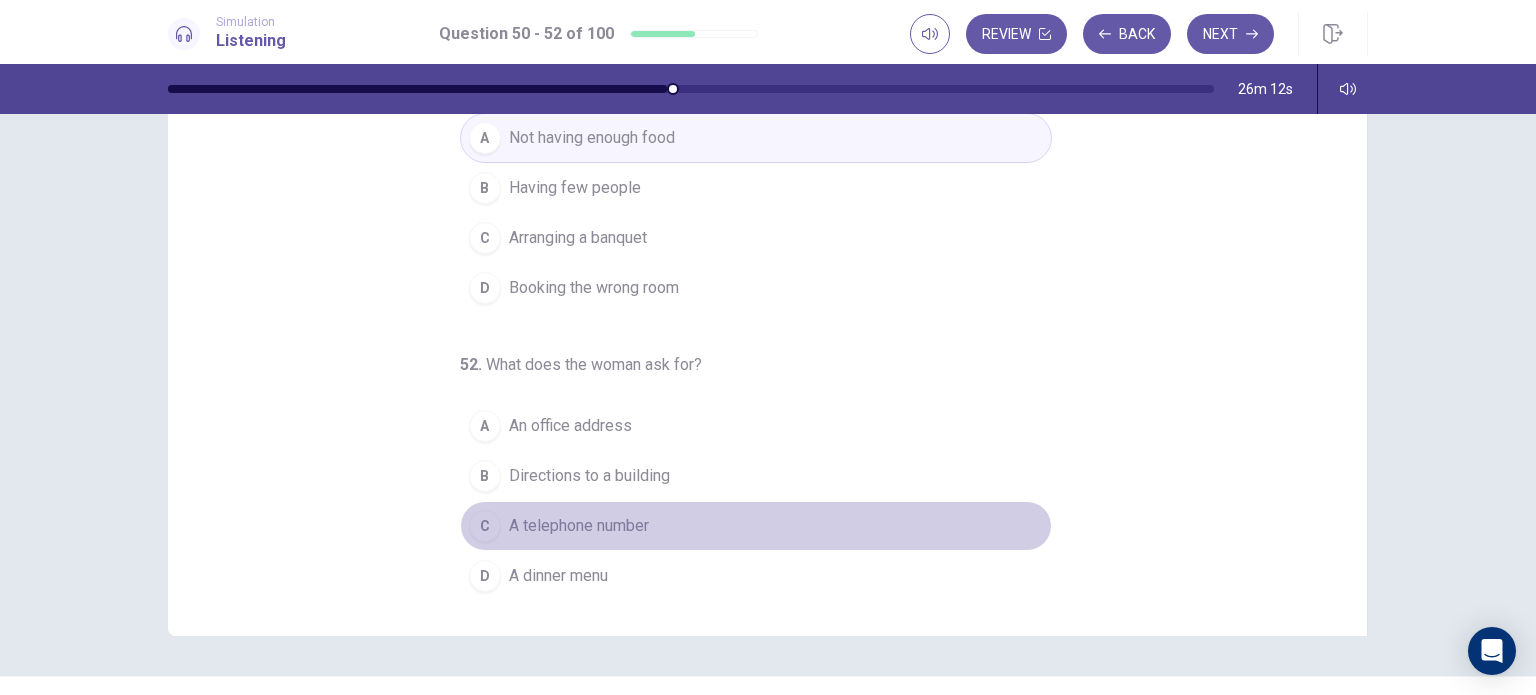 click on "A telephone number" at bounding box center (579, 526) 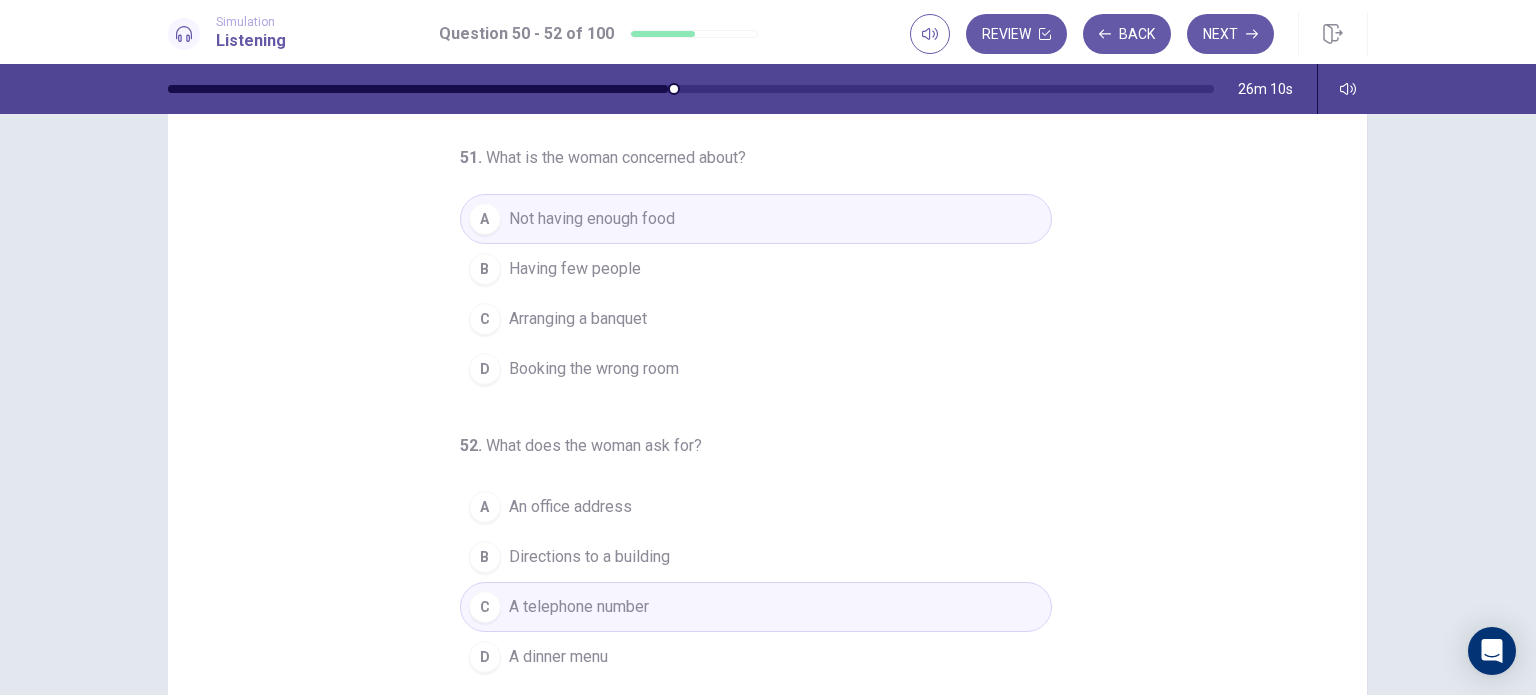 scroll, scrollTop: 0, scrollLeft: 0, axis: both 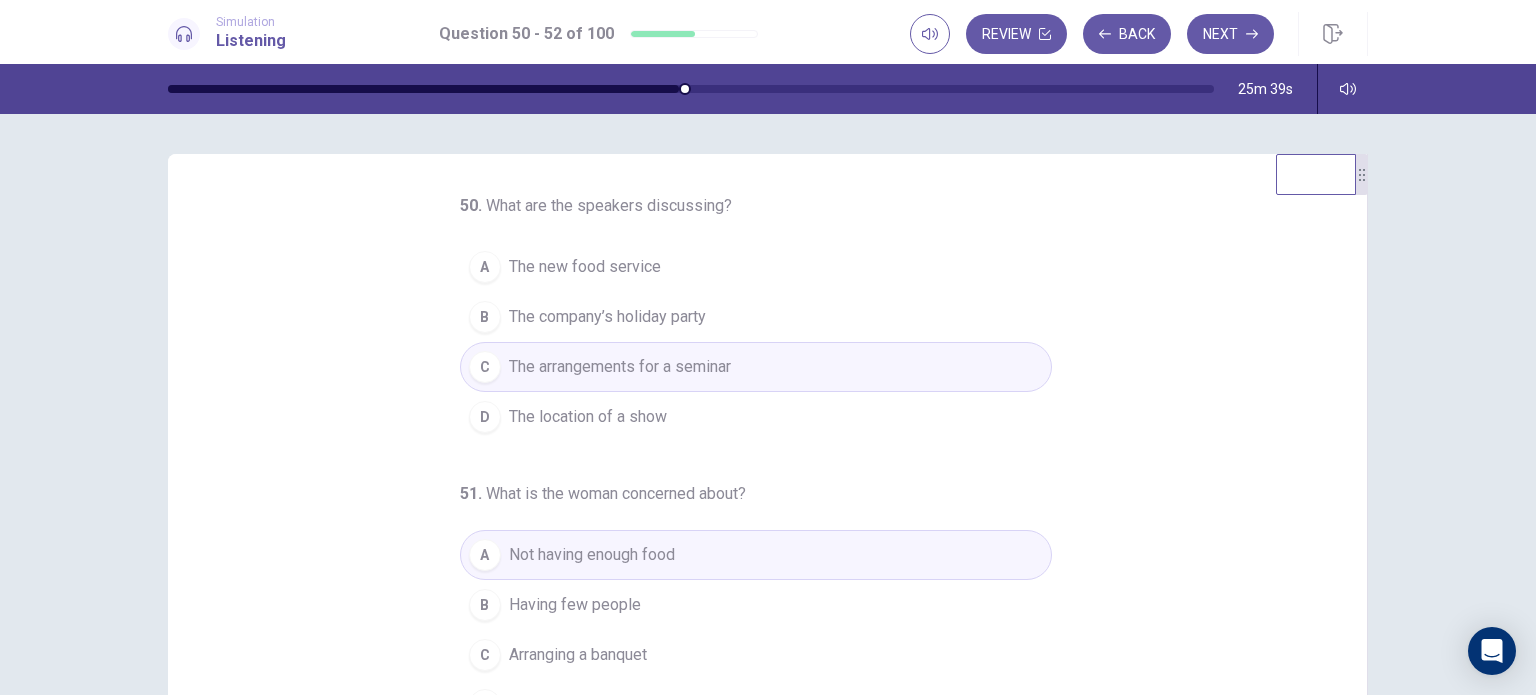click on "Next" at bounding box center [1230, 34] 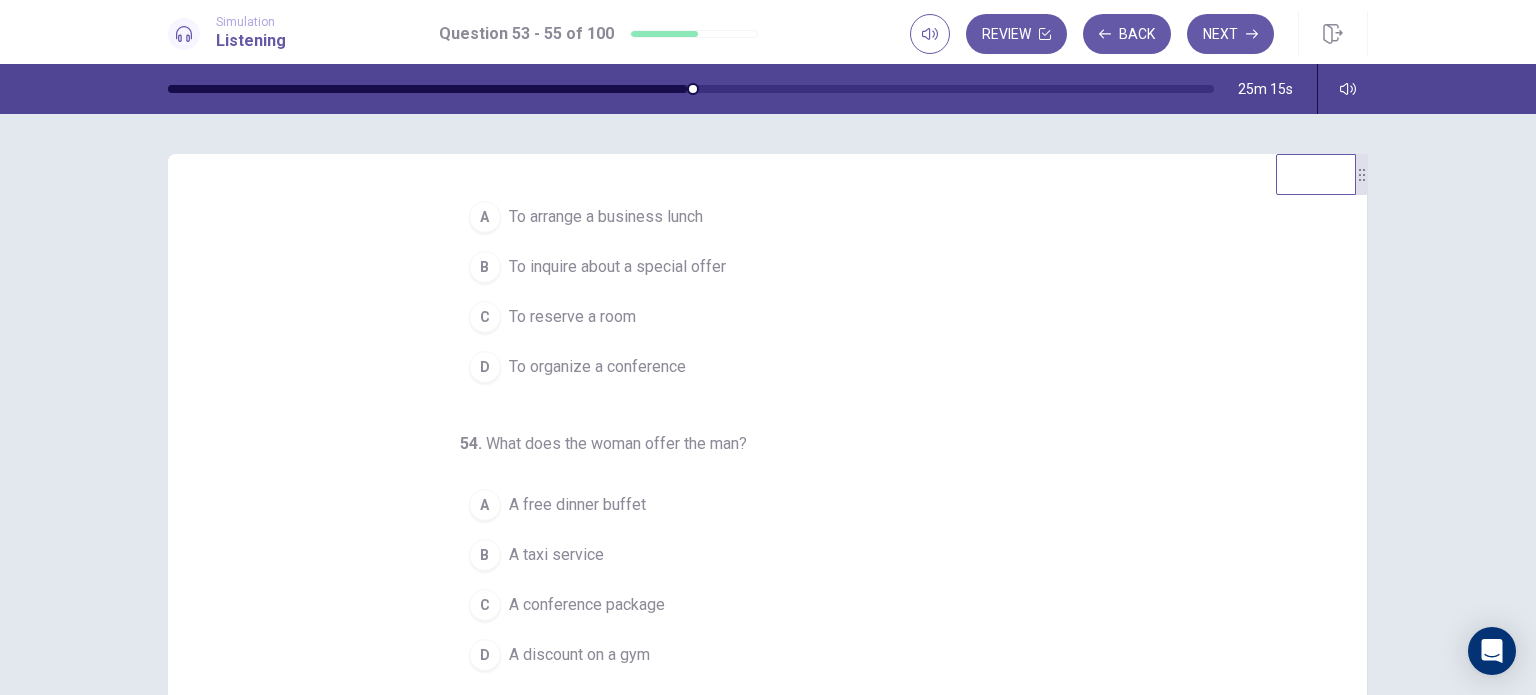 scroll, scrollTop: 0, scrollLeft: 0, axis: both 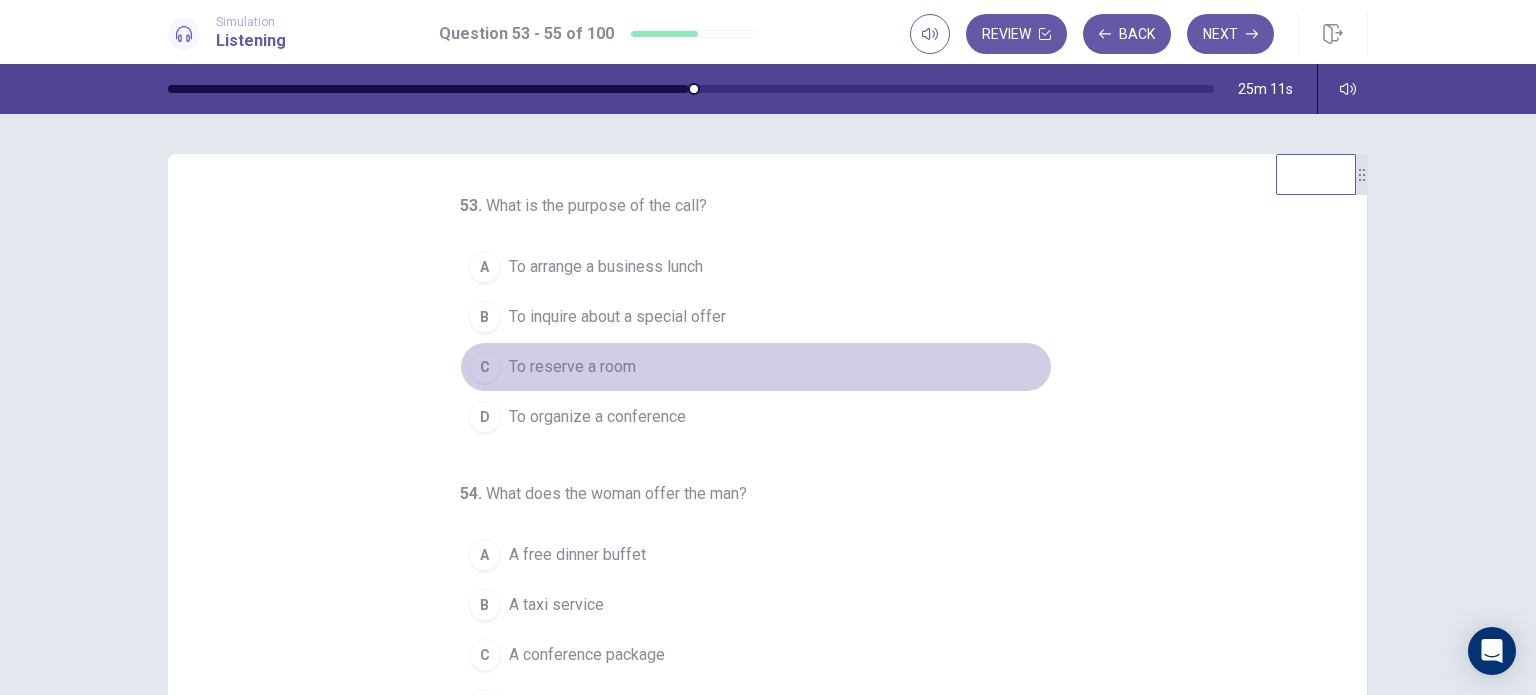 click on "To reserve a room" at bounding box center (572, 367) 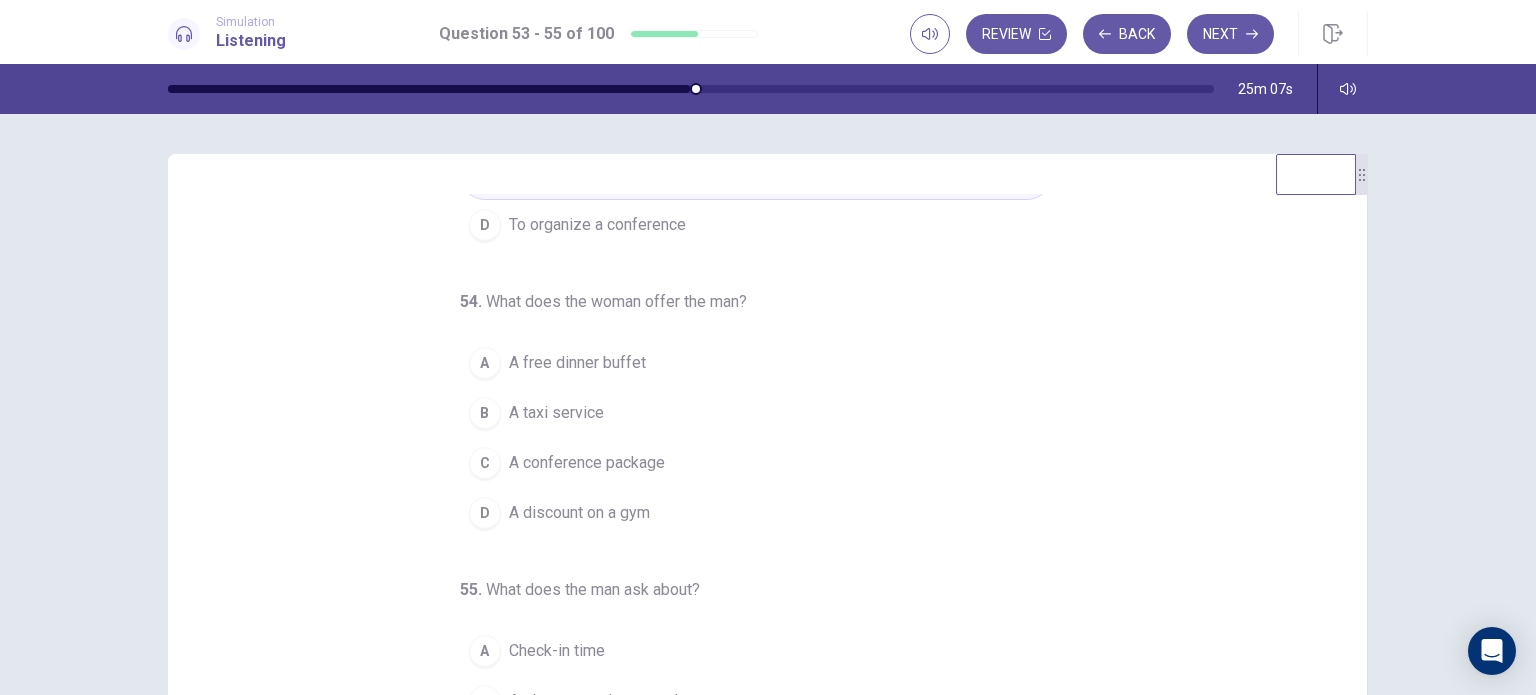 scroll, scrollTop: 204, scrollLeft: 0, axis: vertical 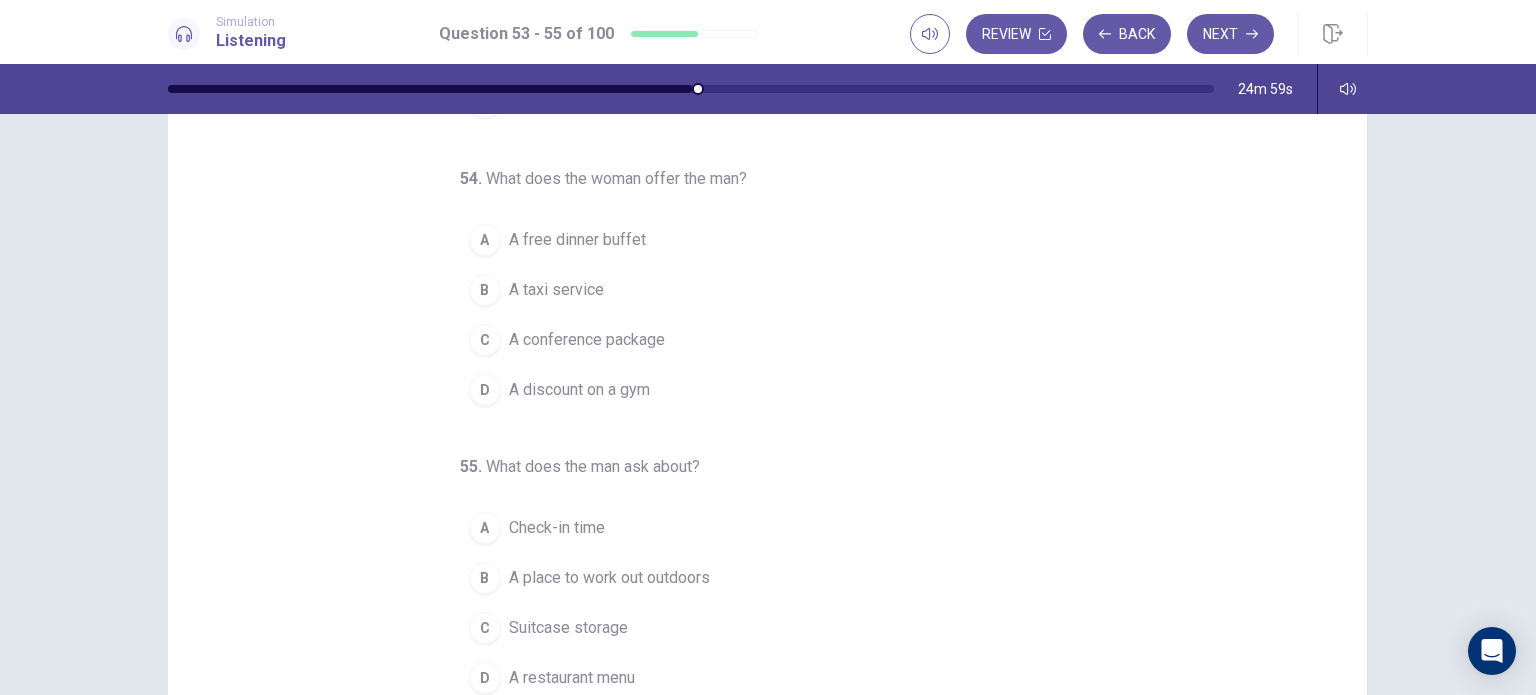 click on "A conference package" at bounding box center (587, 340) 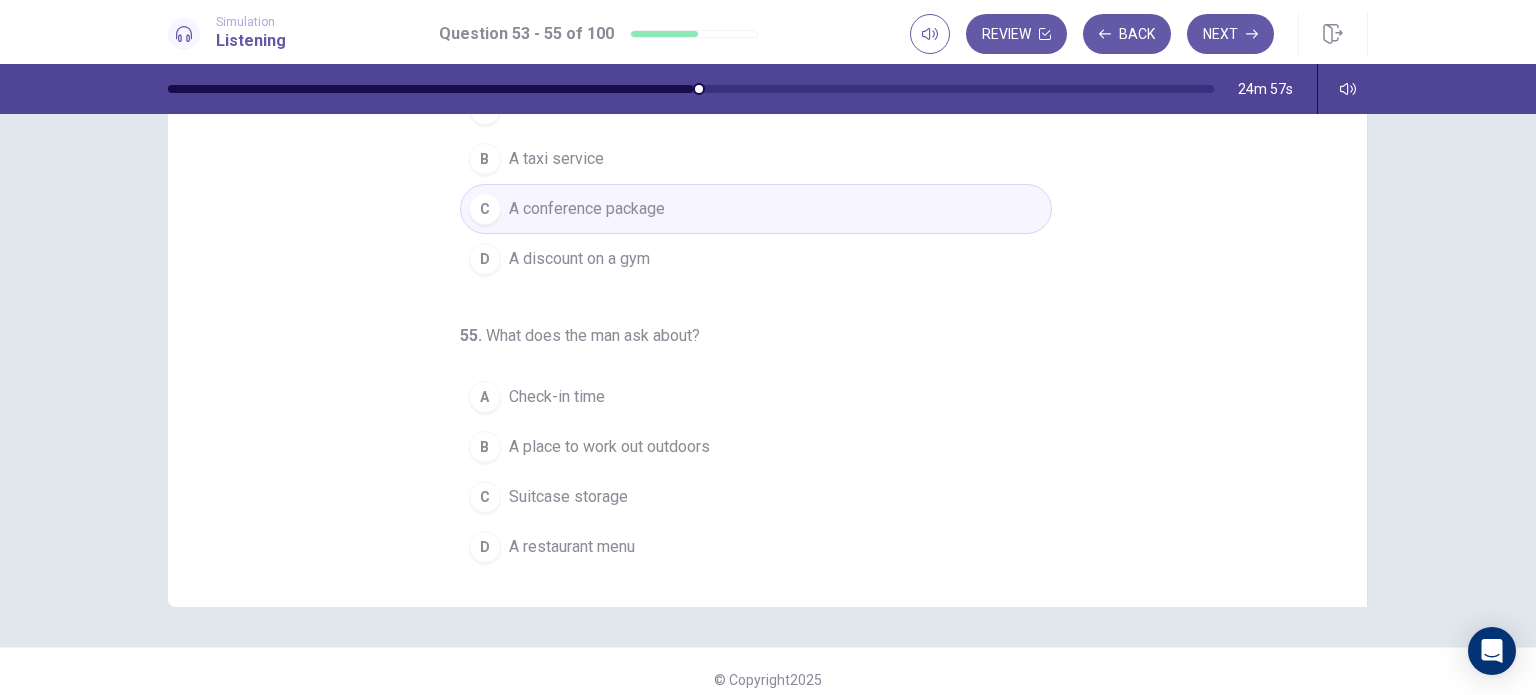 scroll, scrollTop: 253, scrollLeft: 0, axis: vertical 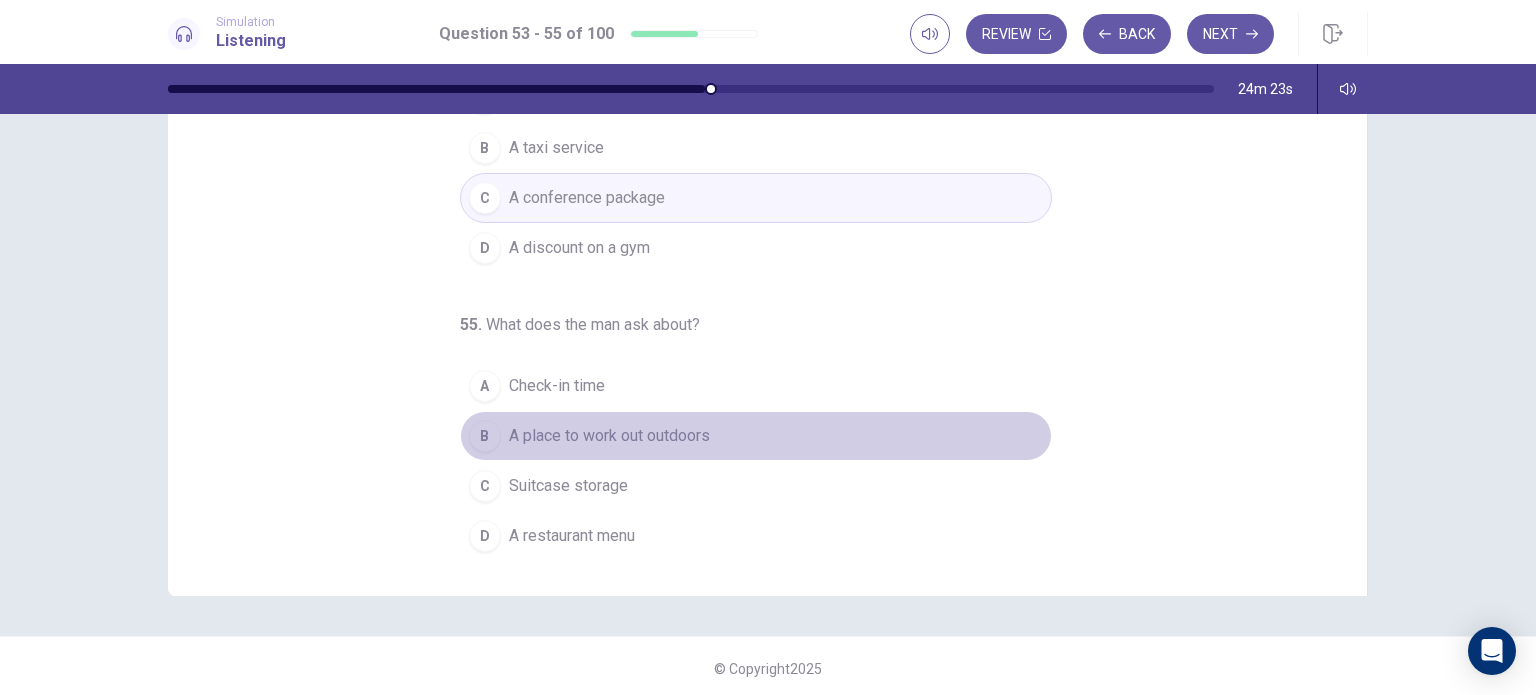 click on "A place to work out outdoors" at bounding box center [609, 436] 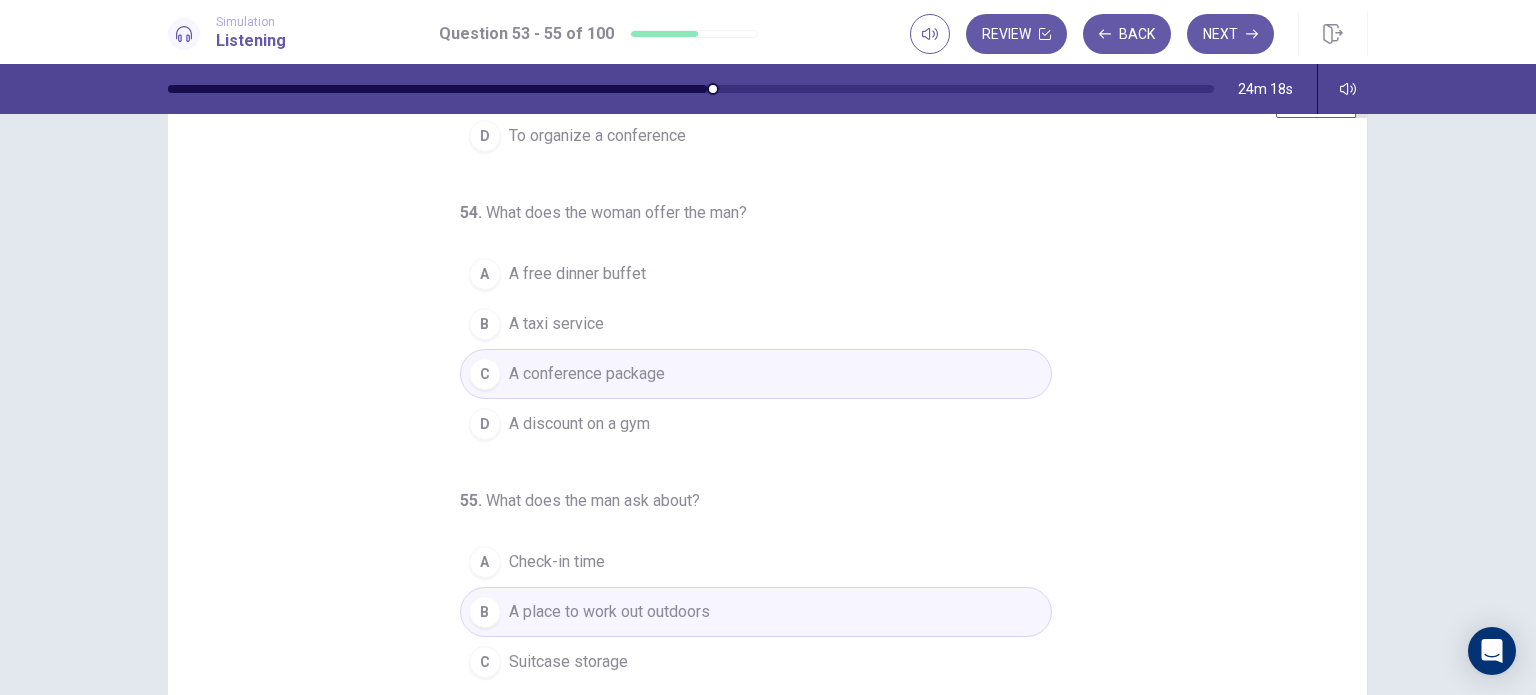 scroll, scrollTop: 0, scrollLeft: 0, axis: both 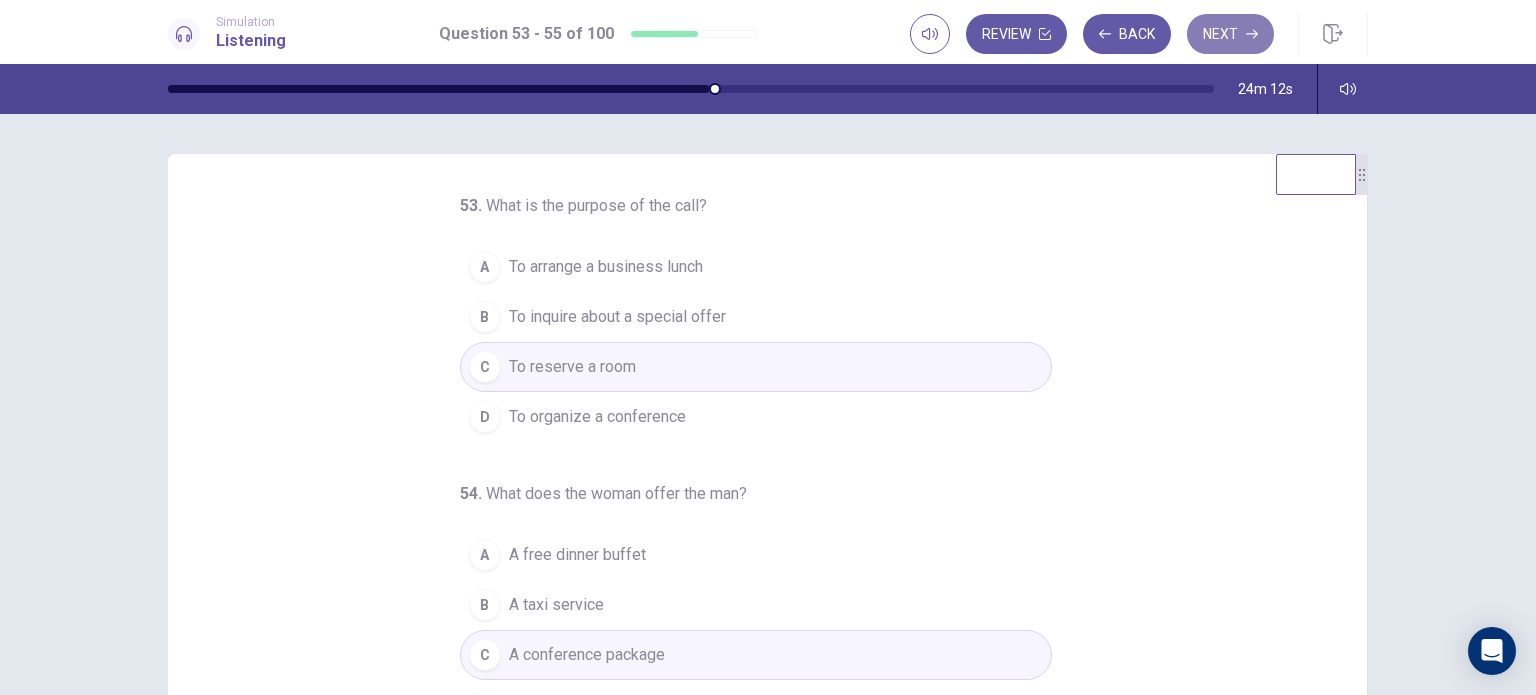 click on "Next" at bounding box center [1230, 34] 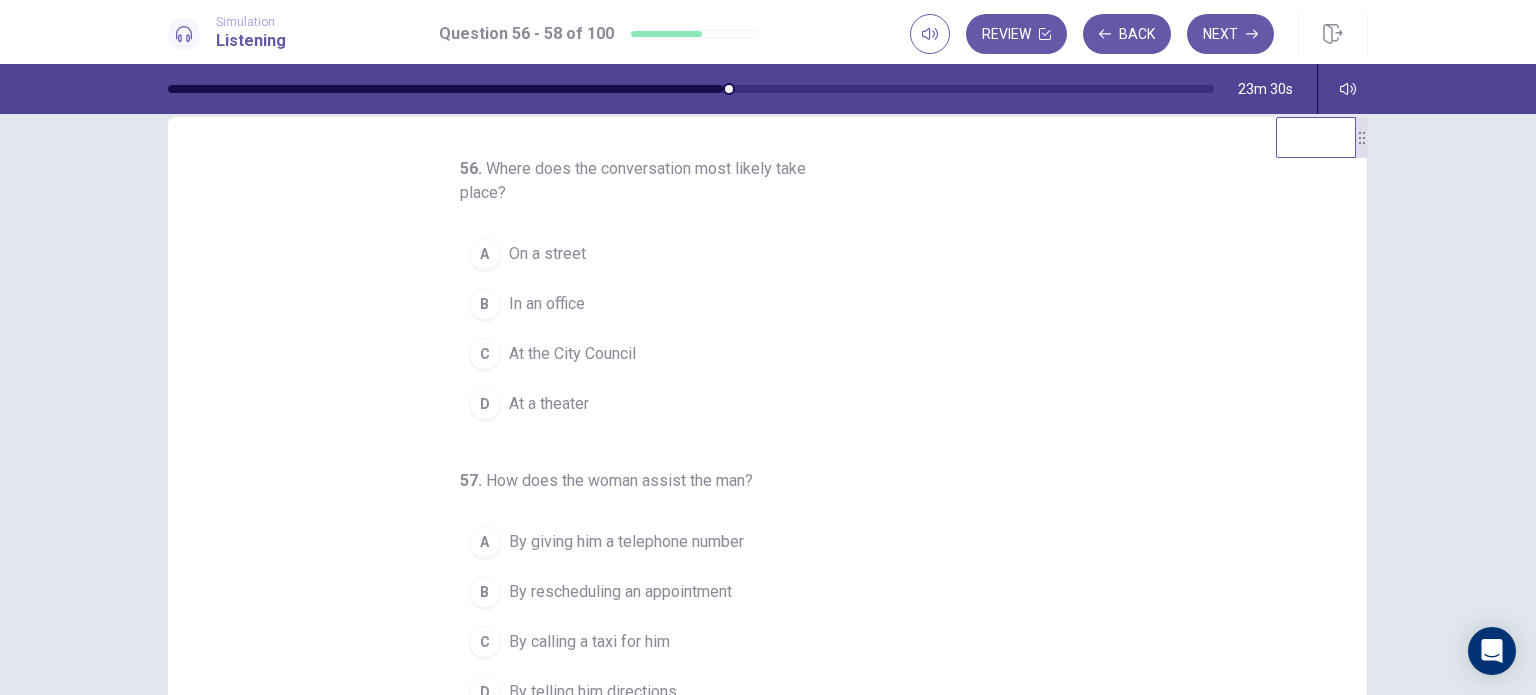 scroll, scrollTop: 36, scrollLeft: 0, axis: vertical 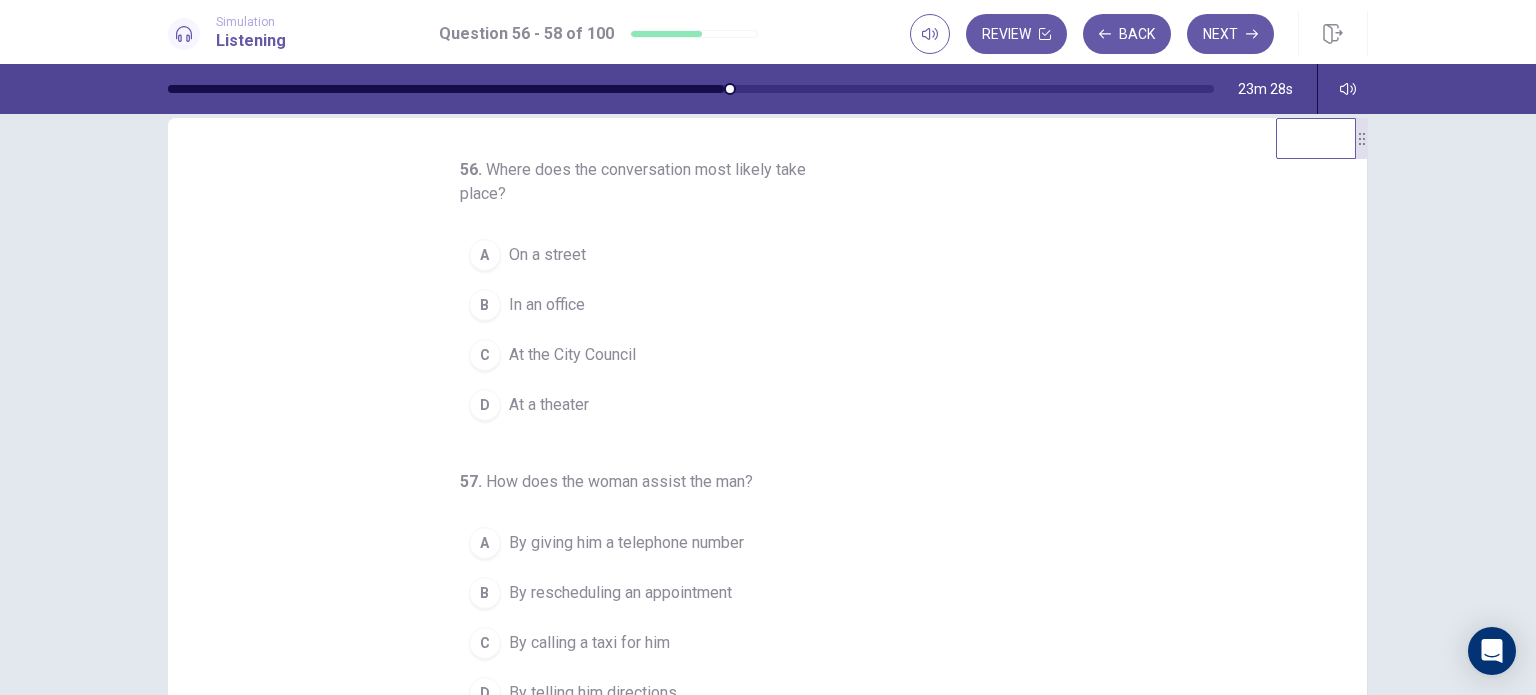 click on "On a street" at bounding box center [547, 255] 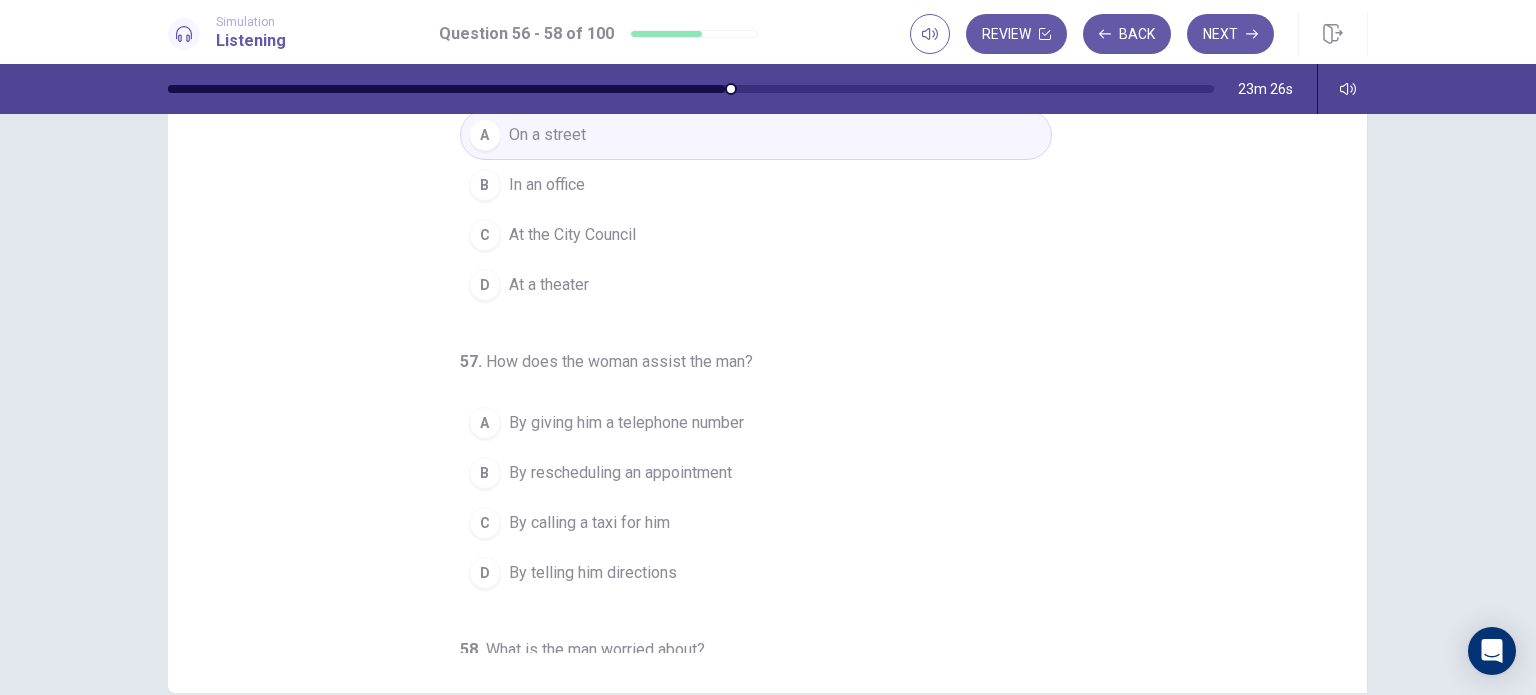 scroll, scrollTop: 180, scrollLeft: 0, axis: vertical 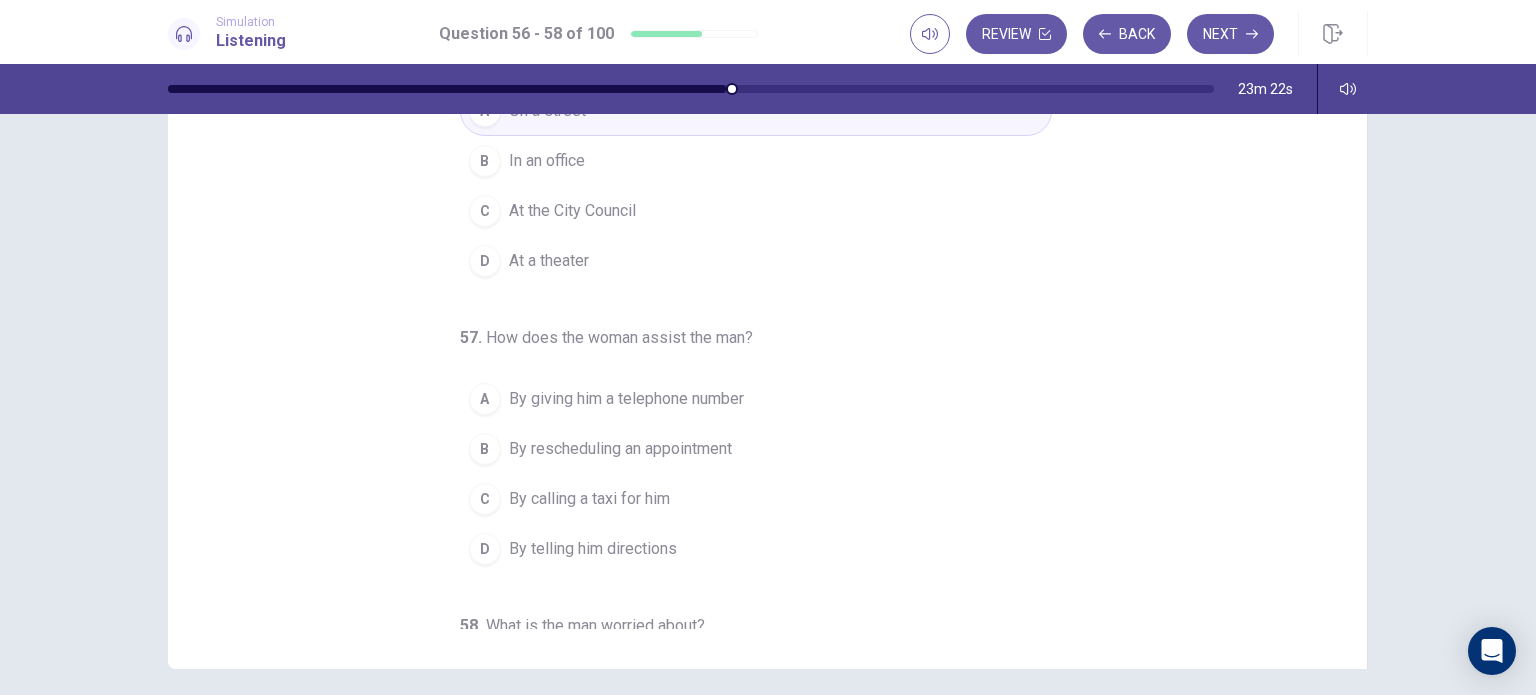 click on "By telling him directions" at bounding box center (593, 549) 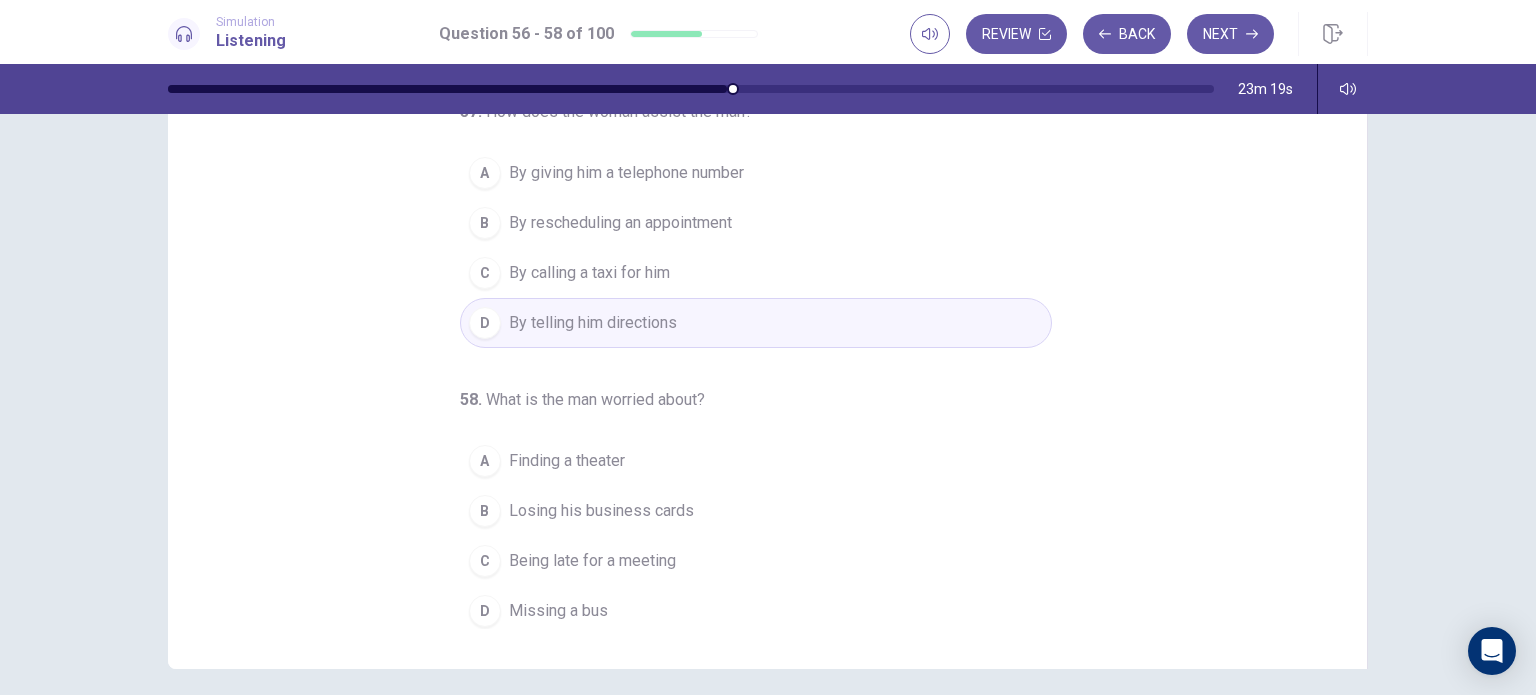 scroll, scrollTop: 228, scrollLeft: 0, axis: vertical 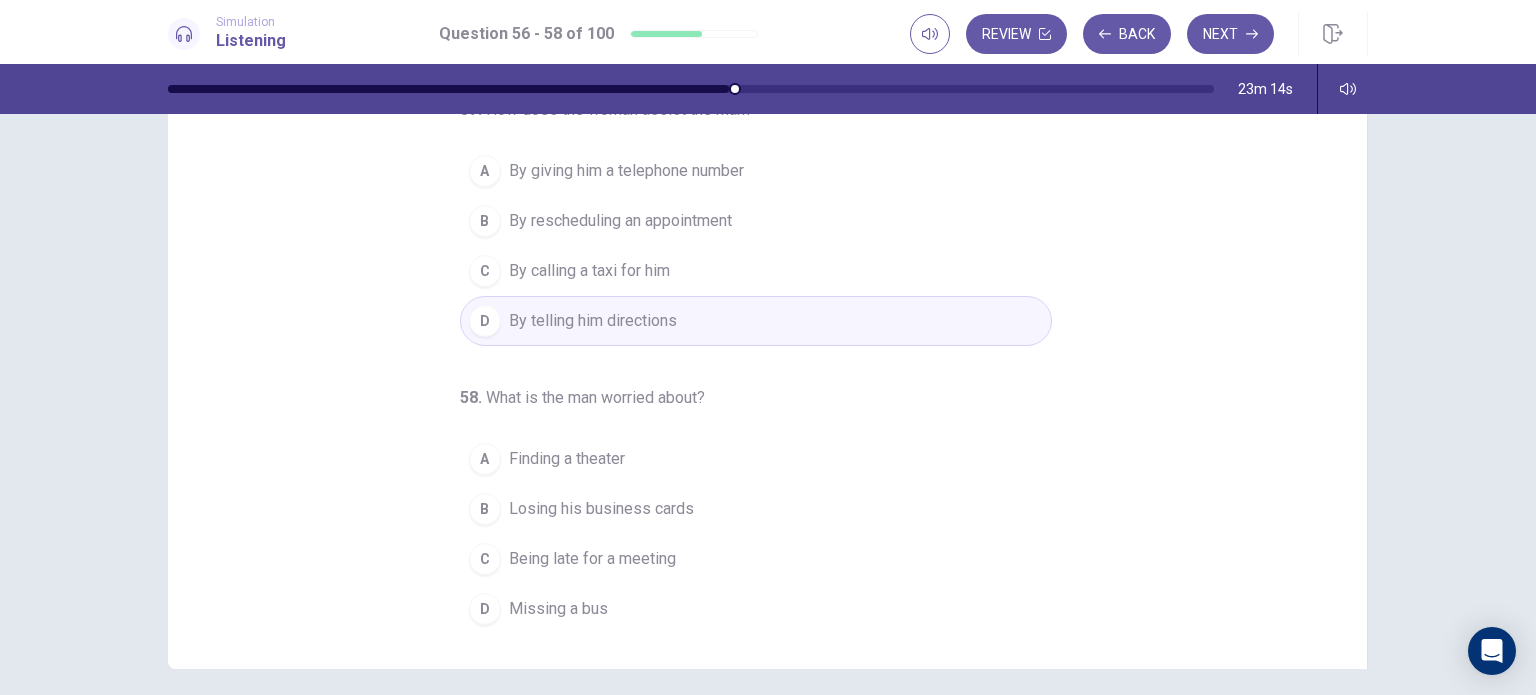 click on "Being late for a meeting" at bounding box center [592, 559] 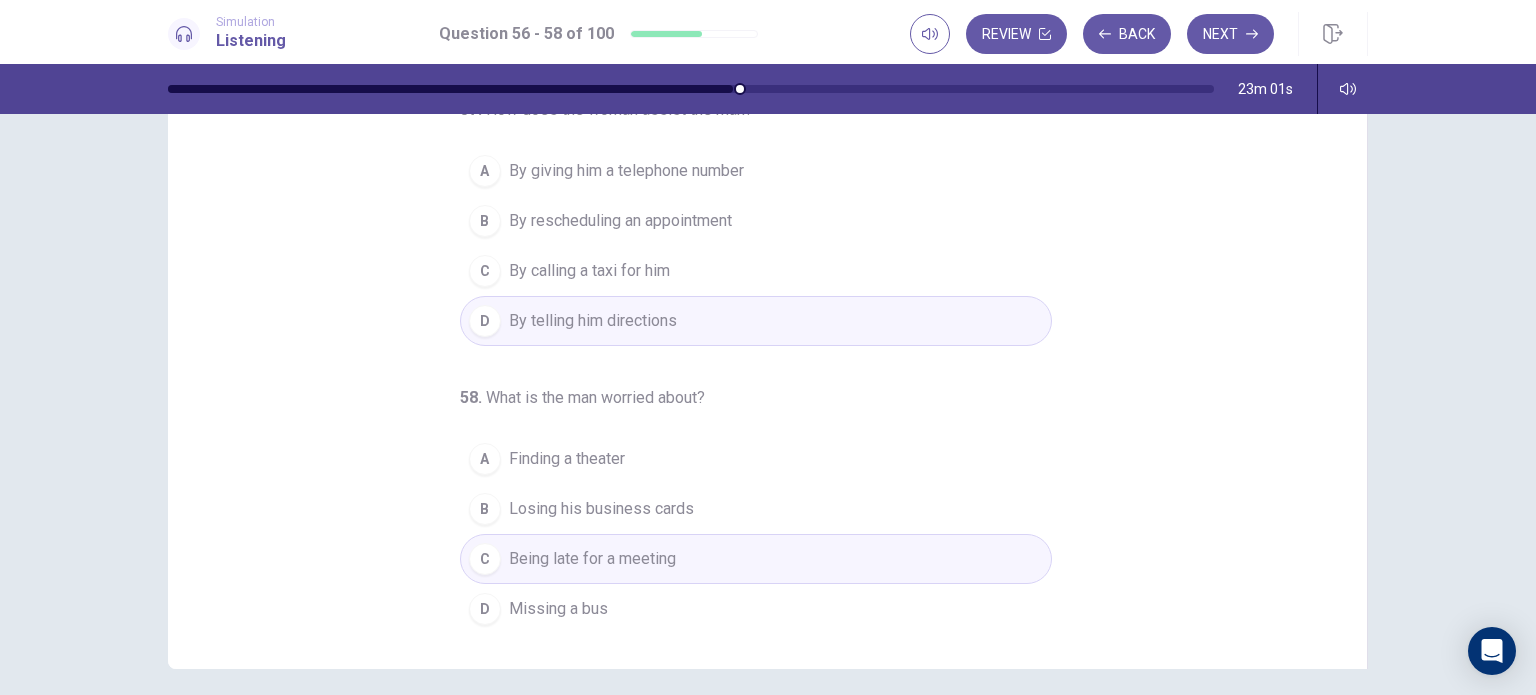 scroll, scrollTop: 0, scrollLeft: 0, axis: both 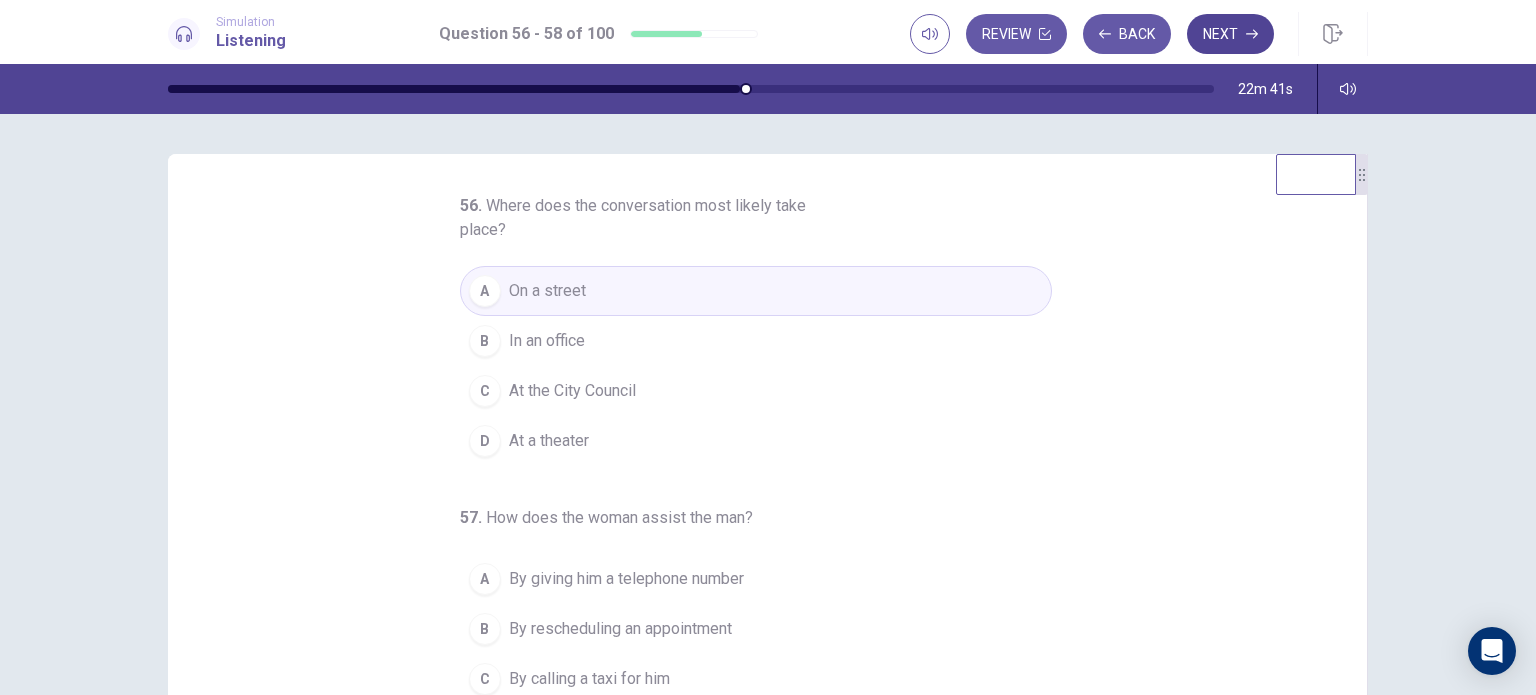 click on "Next" at bounding box center (1230, 34) 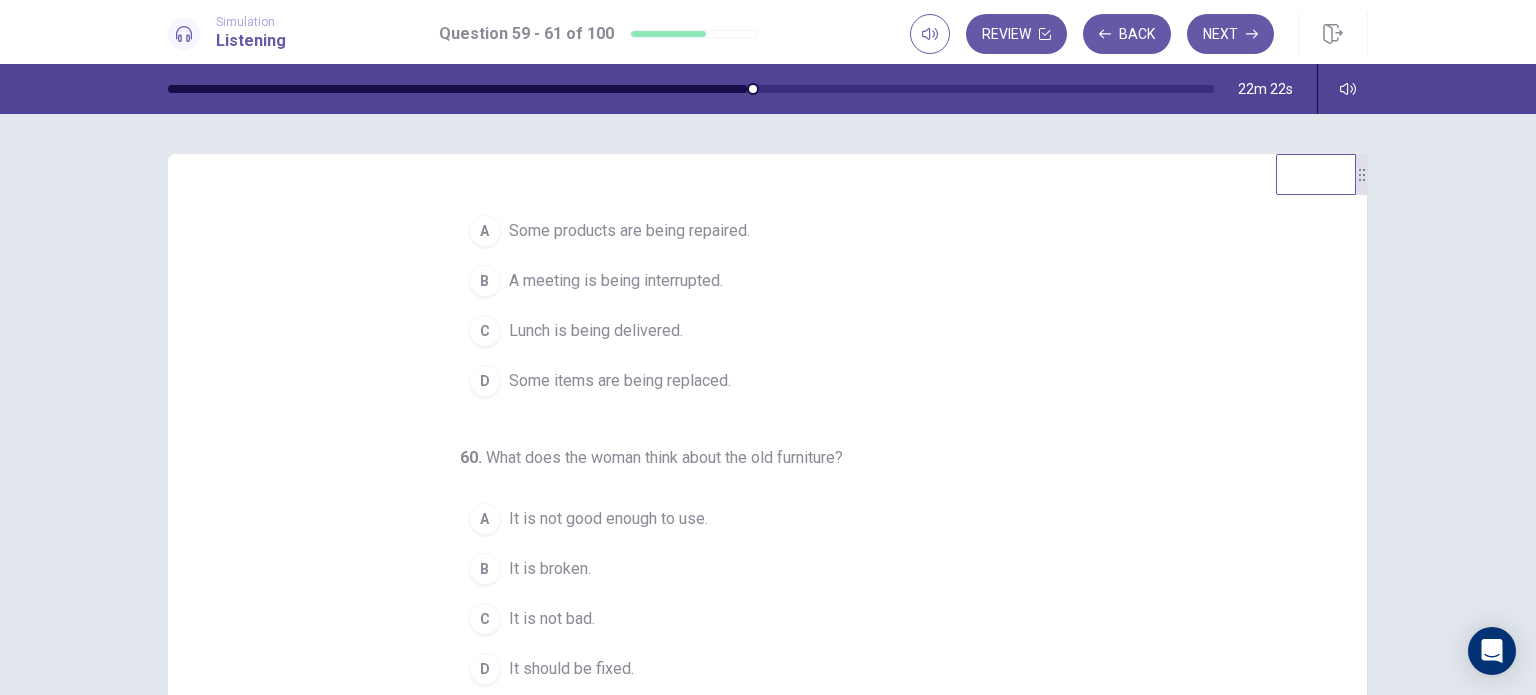 scroll, scrollTop: 34, scrollLeft: 0, axis: vertical 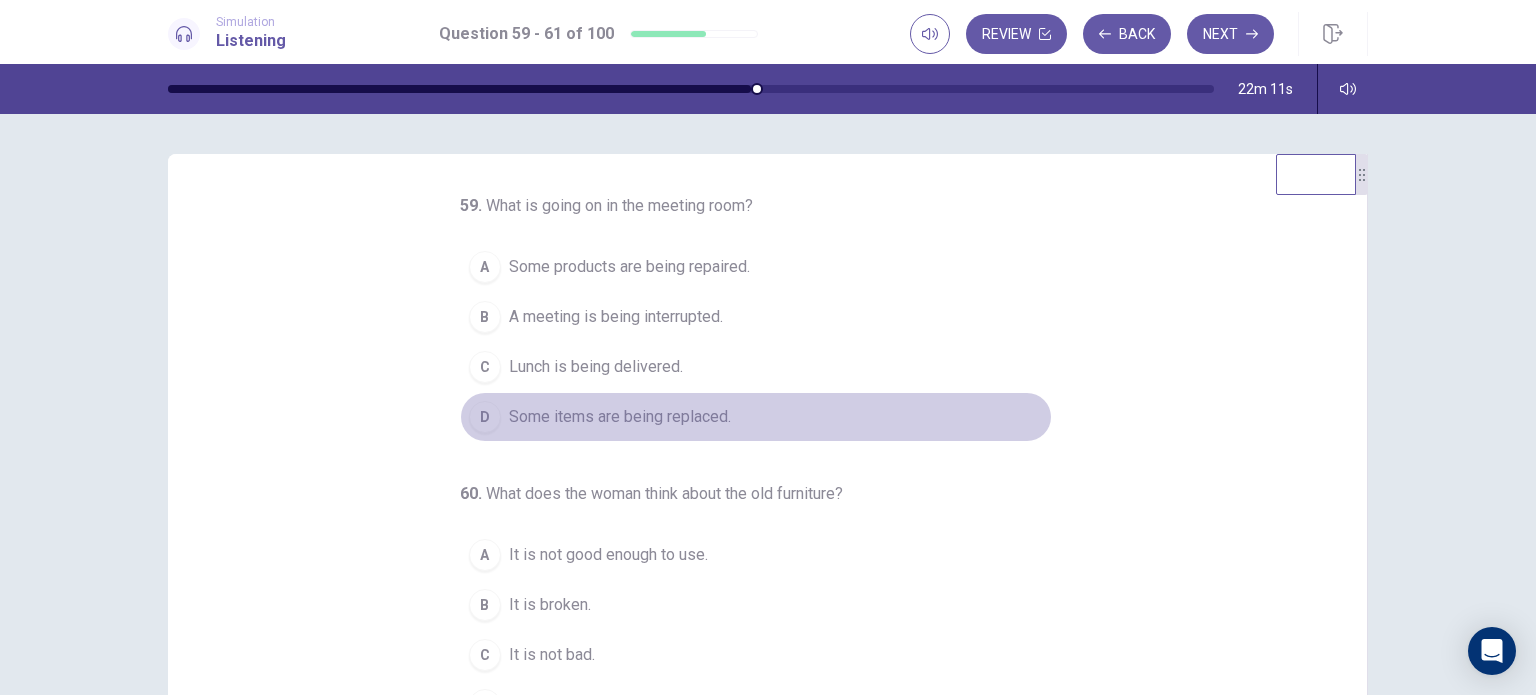 click on "Some items are being replaced." at bounding box center (620, 417) 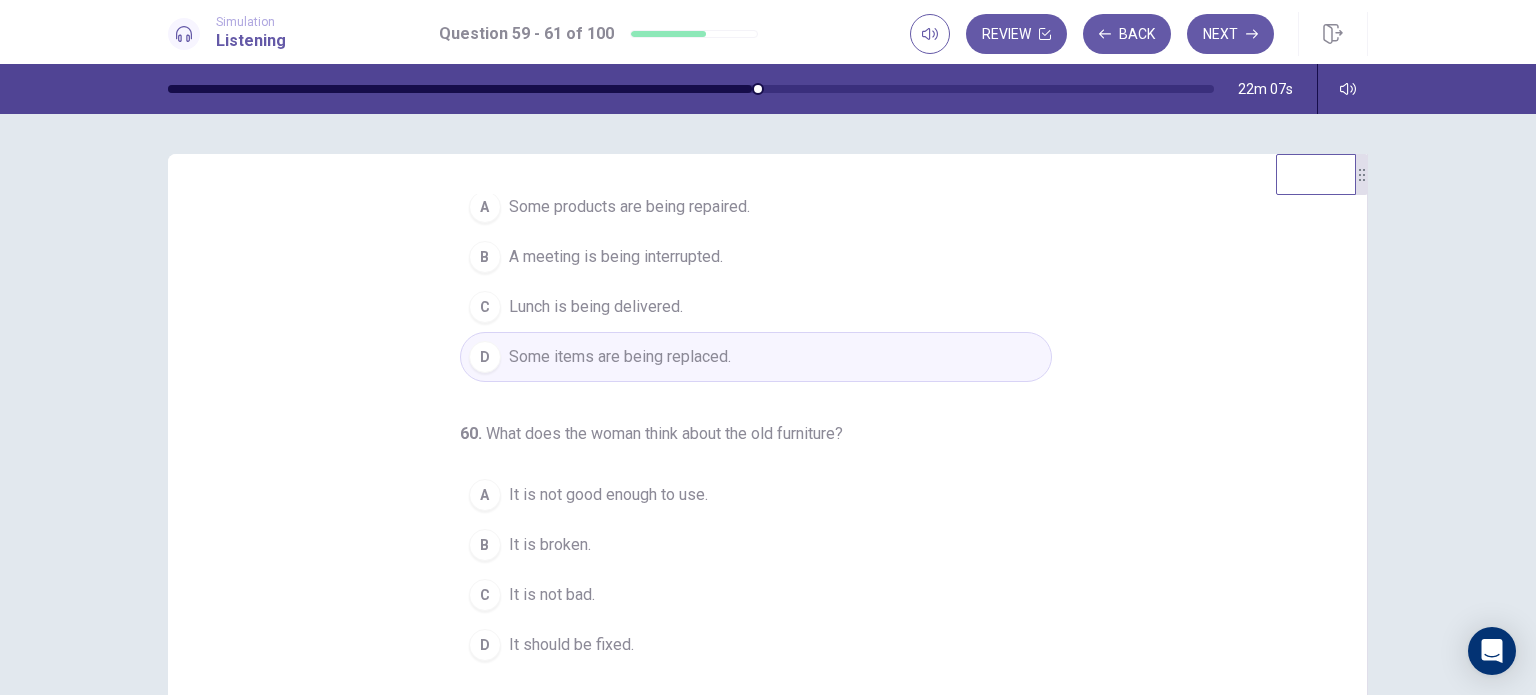 scroll, scrollTop: 65, scrollLeft: 0, axis: vertical 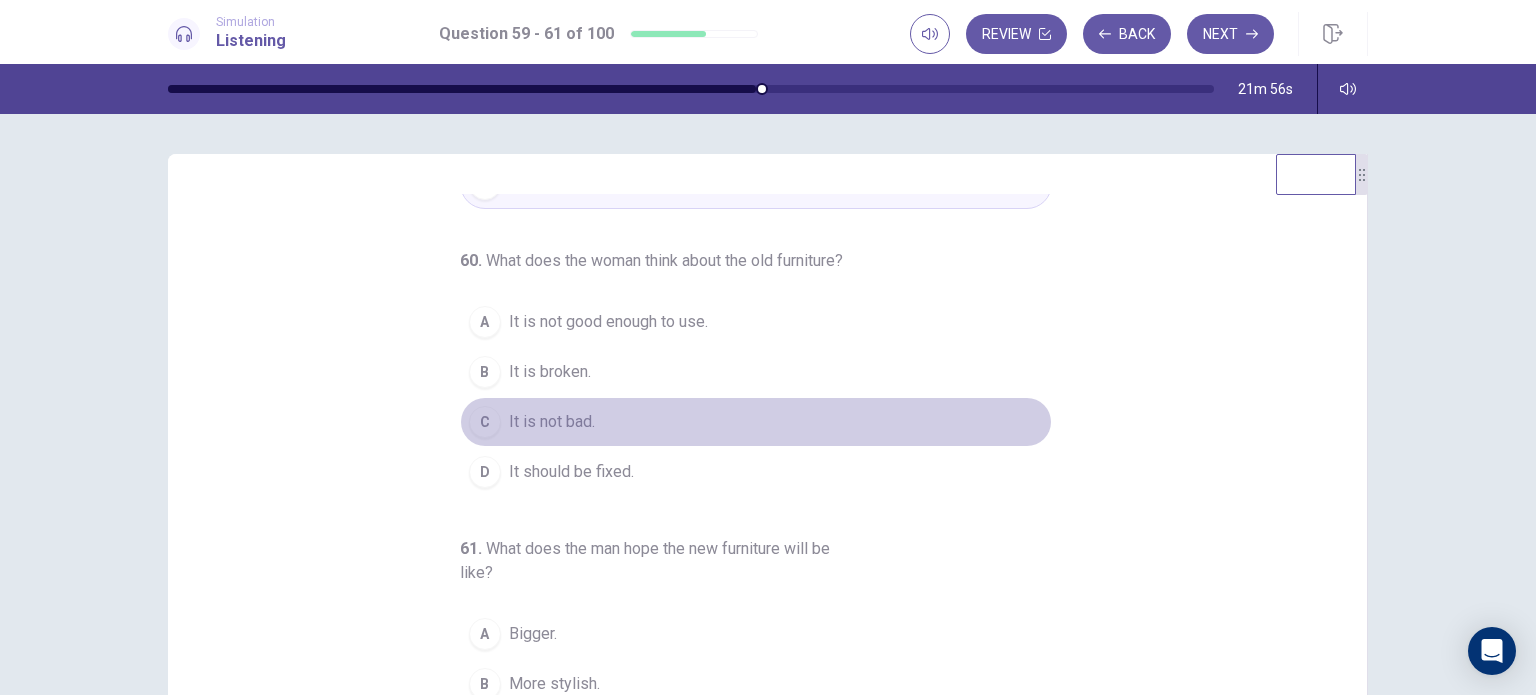 click on "It is not bad." at bounding box center (552, 422) 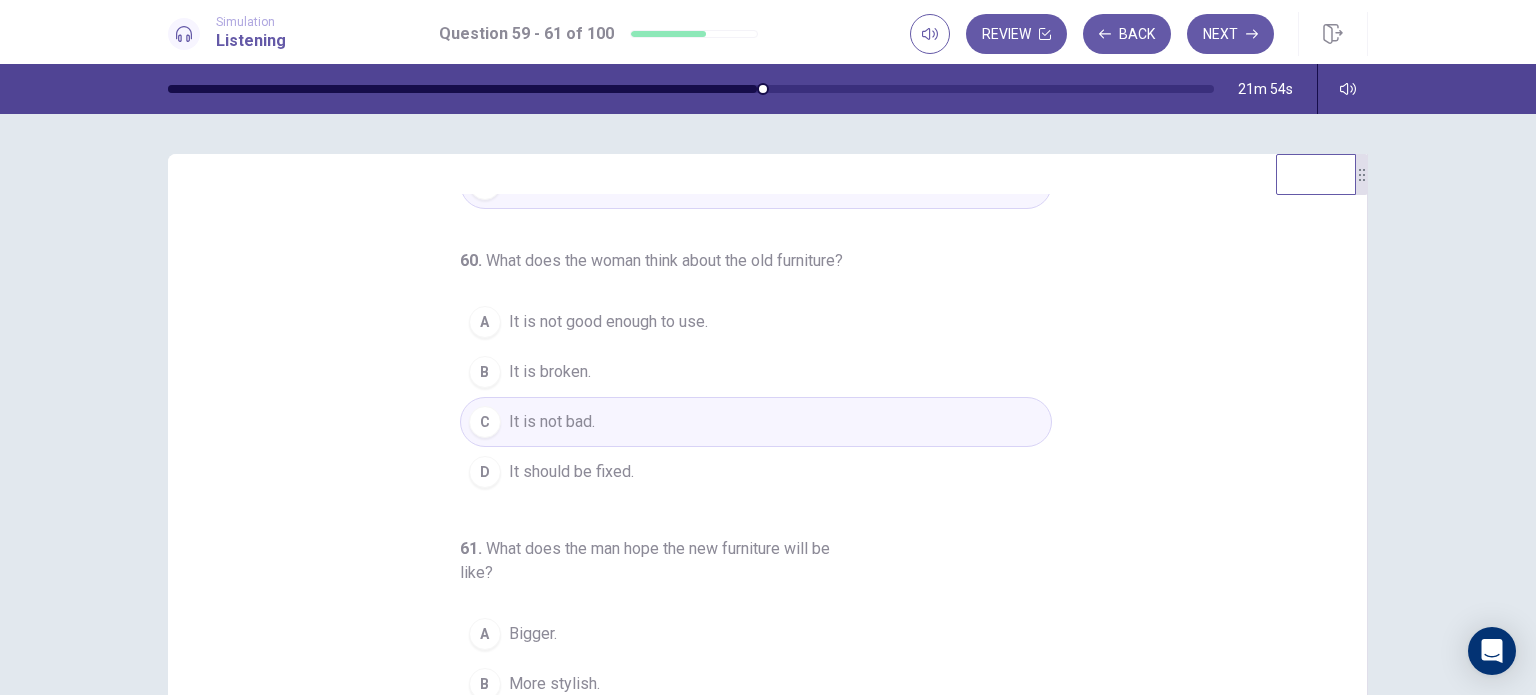 scroll, scrollTop: 252, scrollLeft: 0, axis: vertical 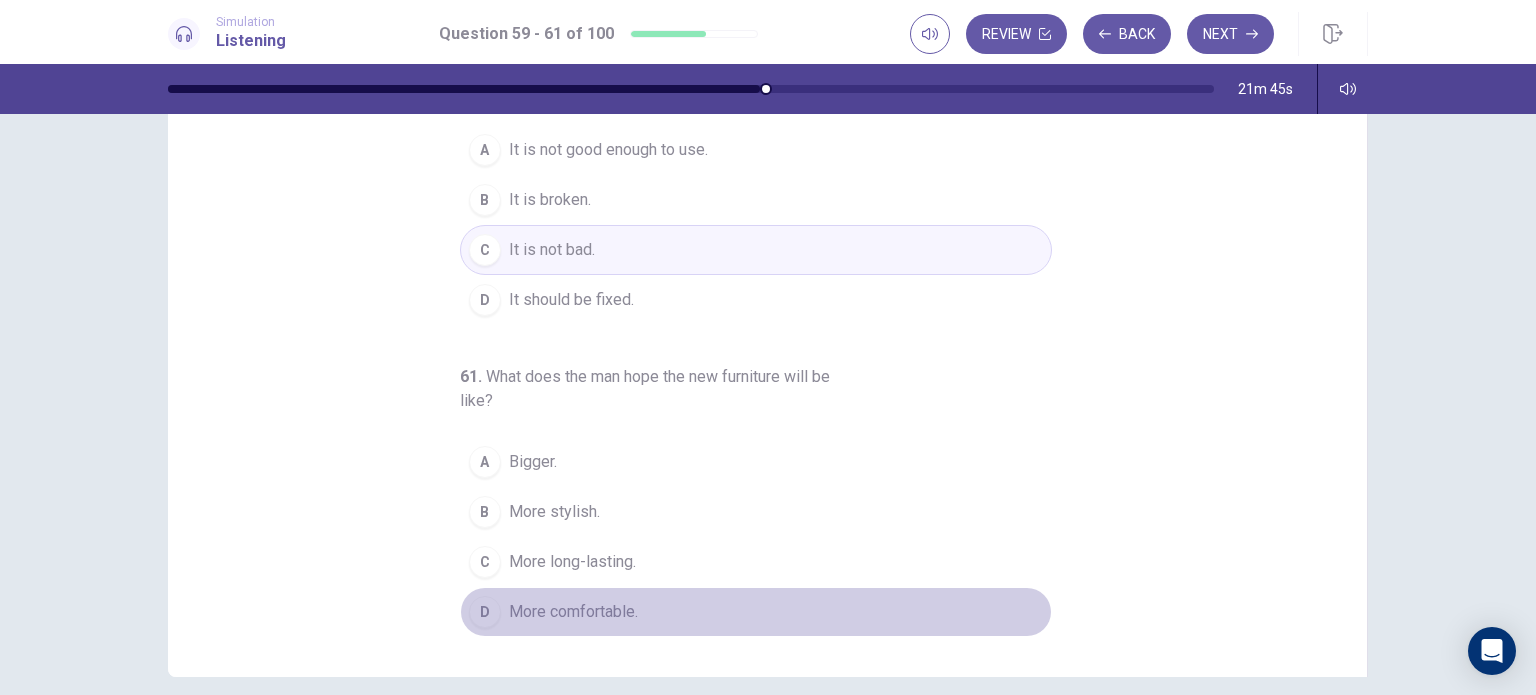 click on "More comfortable." at bounding box center (573, 612) 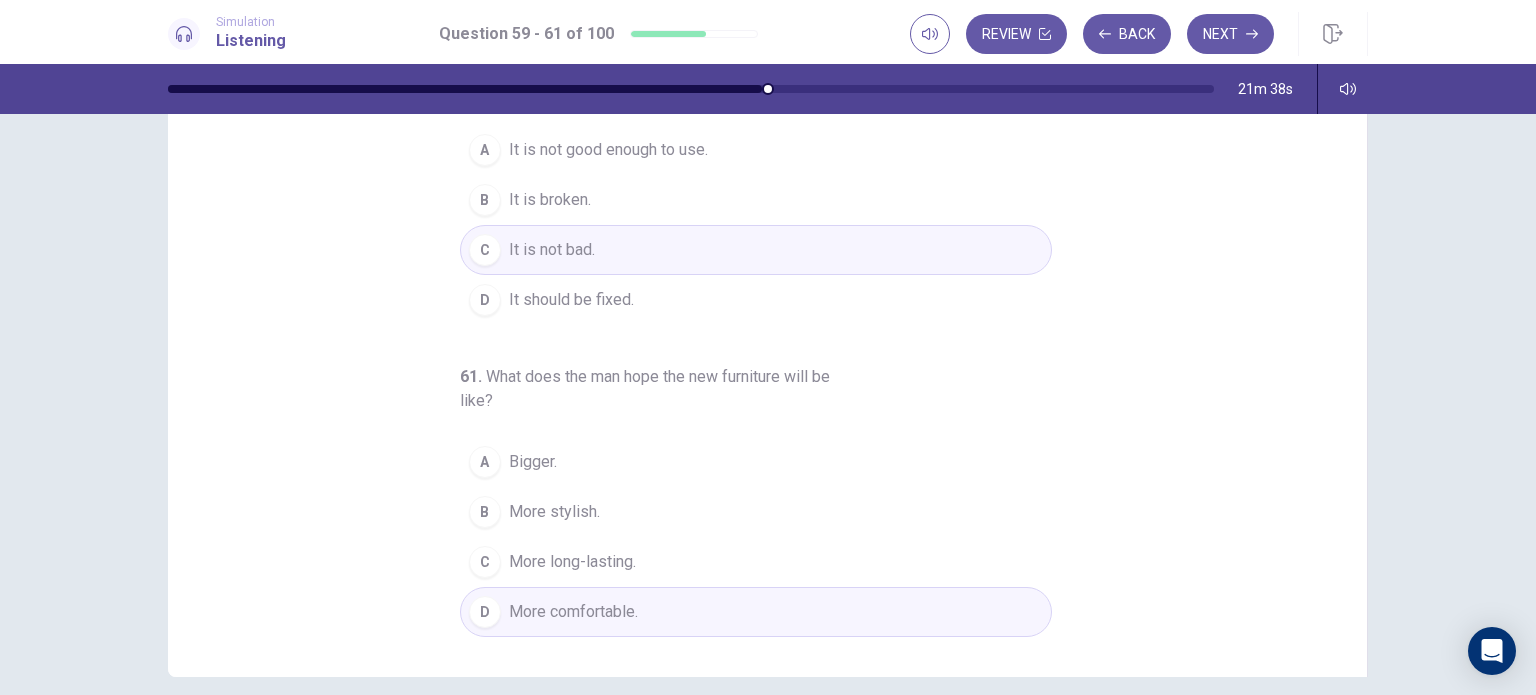 scroll, scrollTop: 0, scrollLeft: 0, axis: both 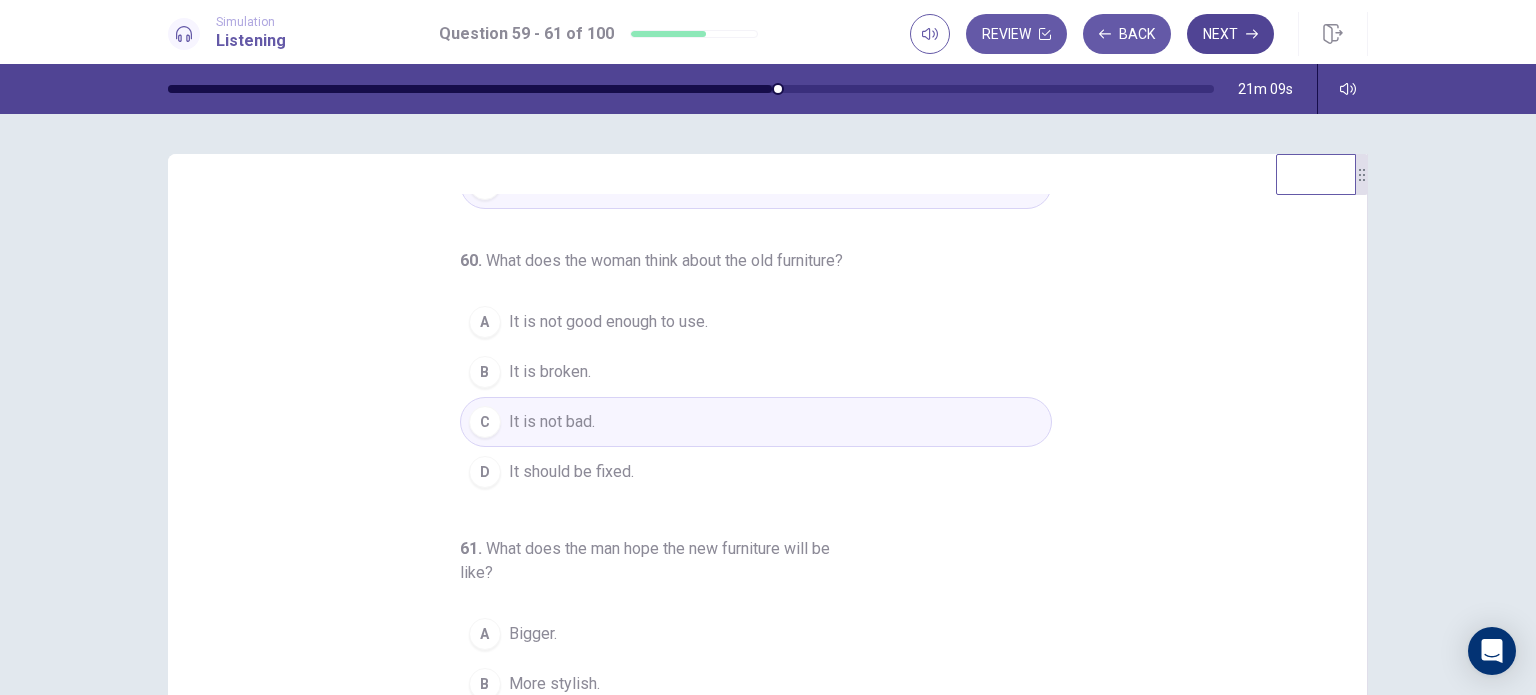 click on "Next" at bounding box center [1230, 34] 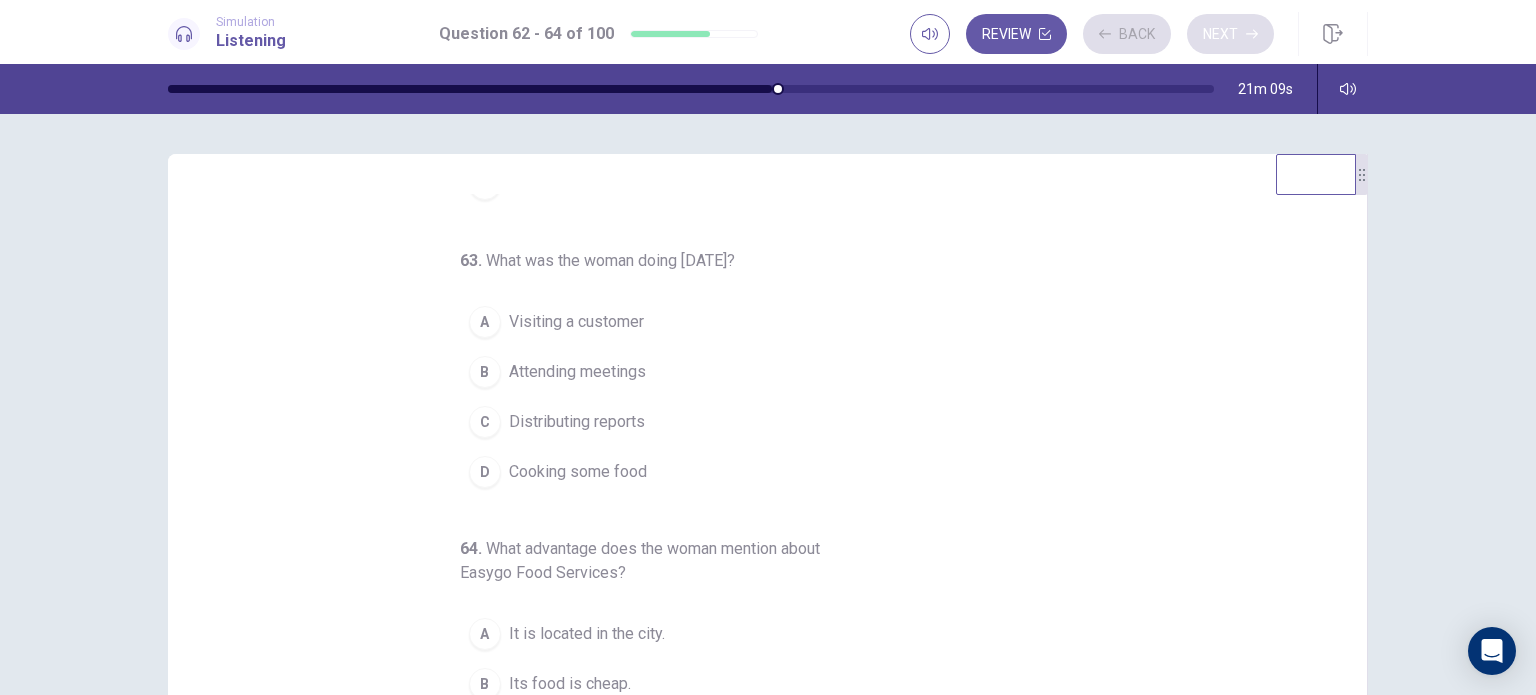 scroll, scrollTop: 228, scrollLeft: 0, axis: vertical 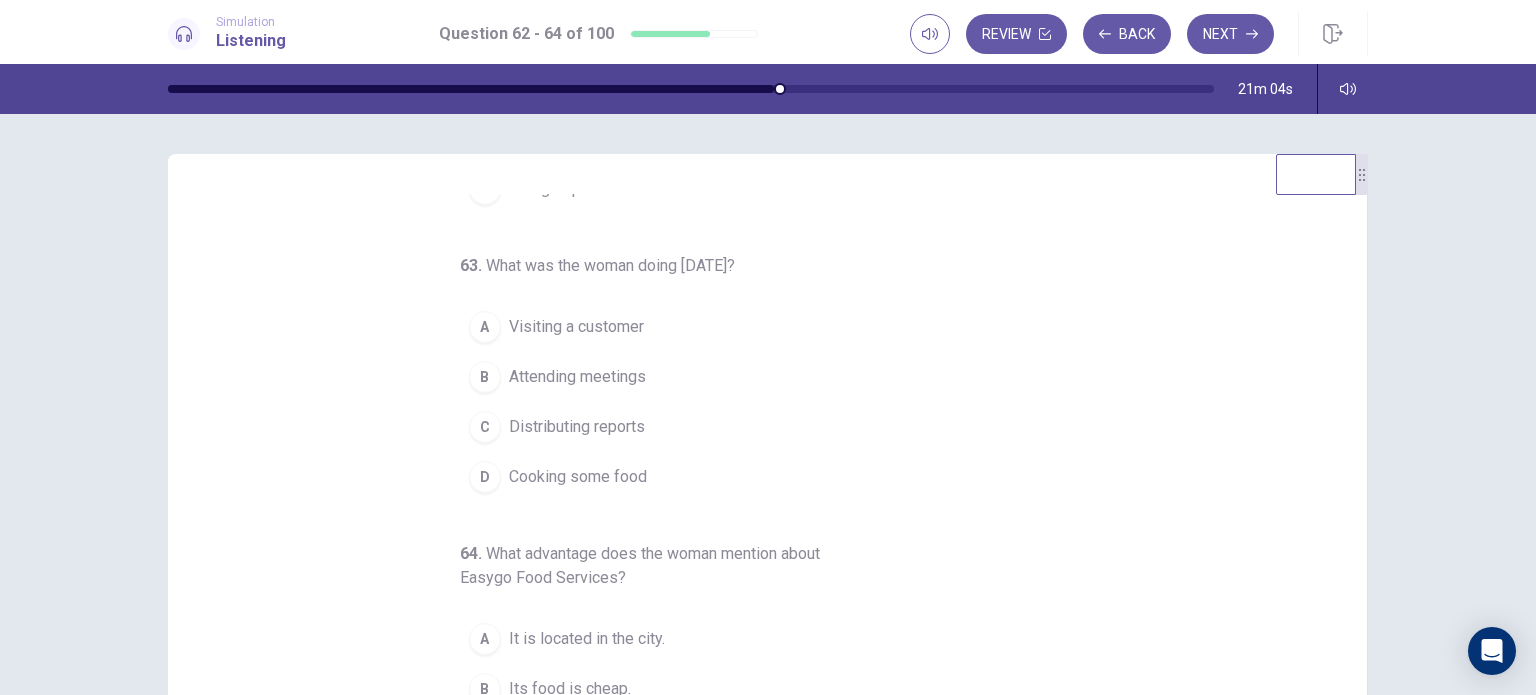 drag, startPoint x: 1333, startPoint y: 521, endPoint x: 1295, endPoint y: 347, distance: 178.10109 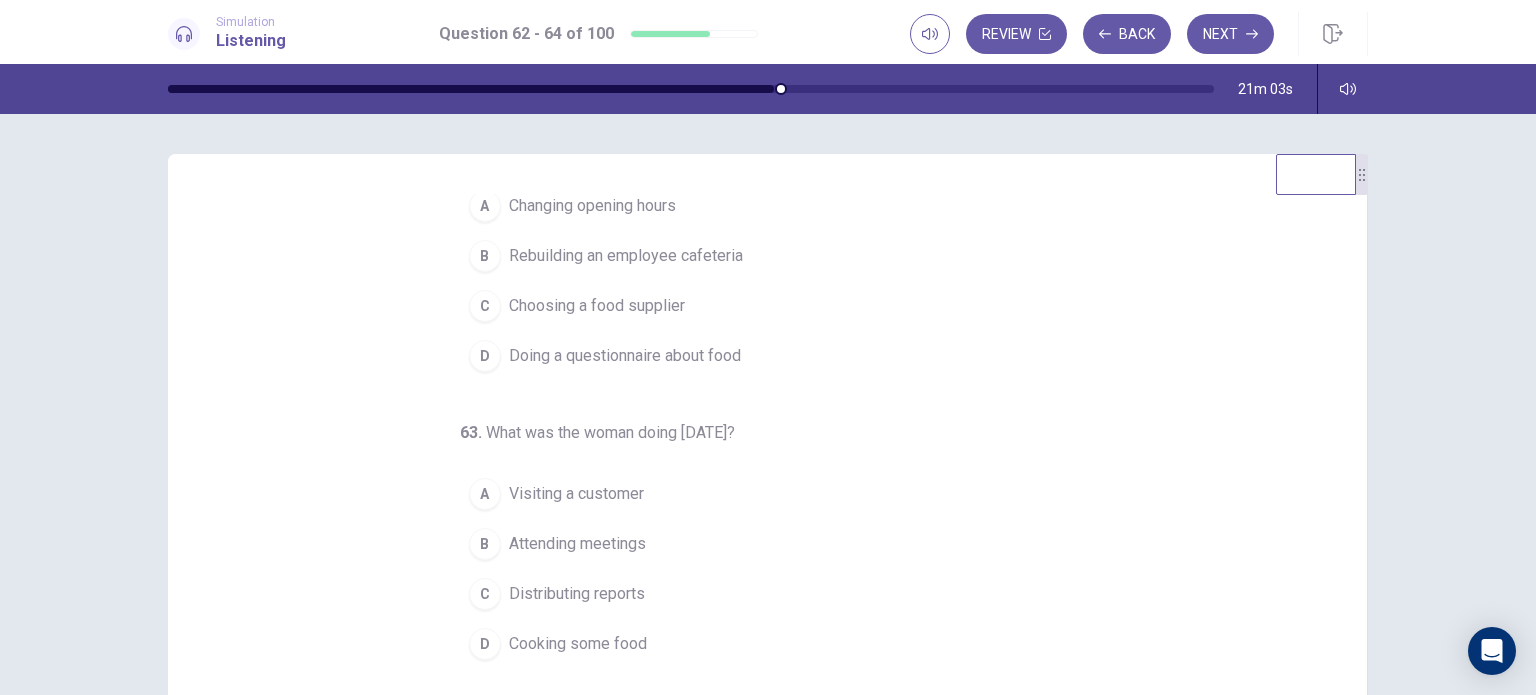 scroll, scrollTop: 0, scrollLeft: 0, axis: both 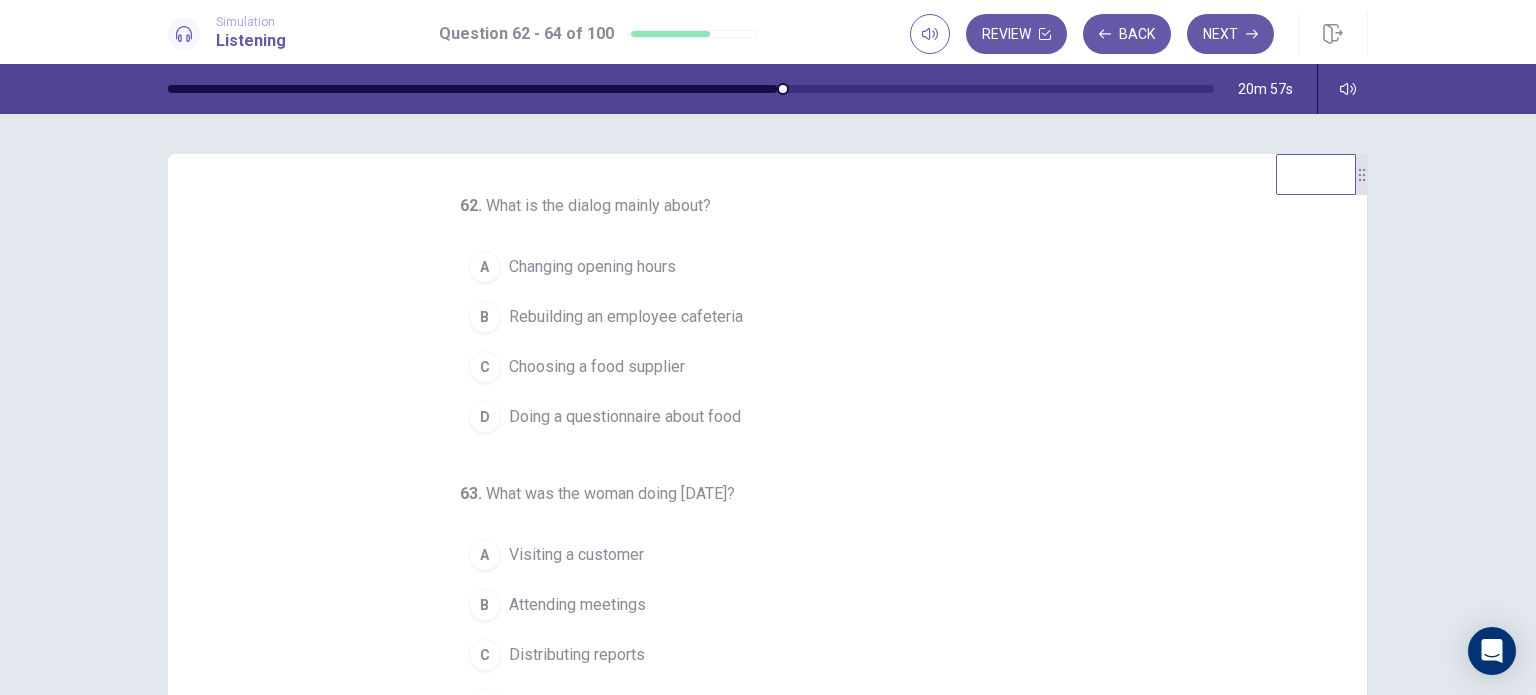 drag, startPoint x: 1349, startPoint y: 359, endPoint x: 1351, endPoint y: 410, distance: 51.0392 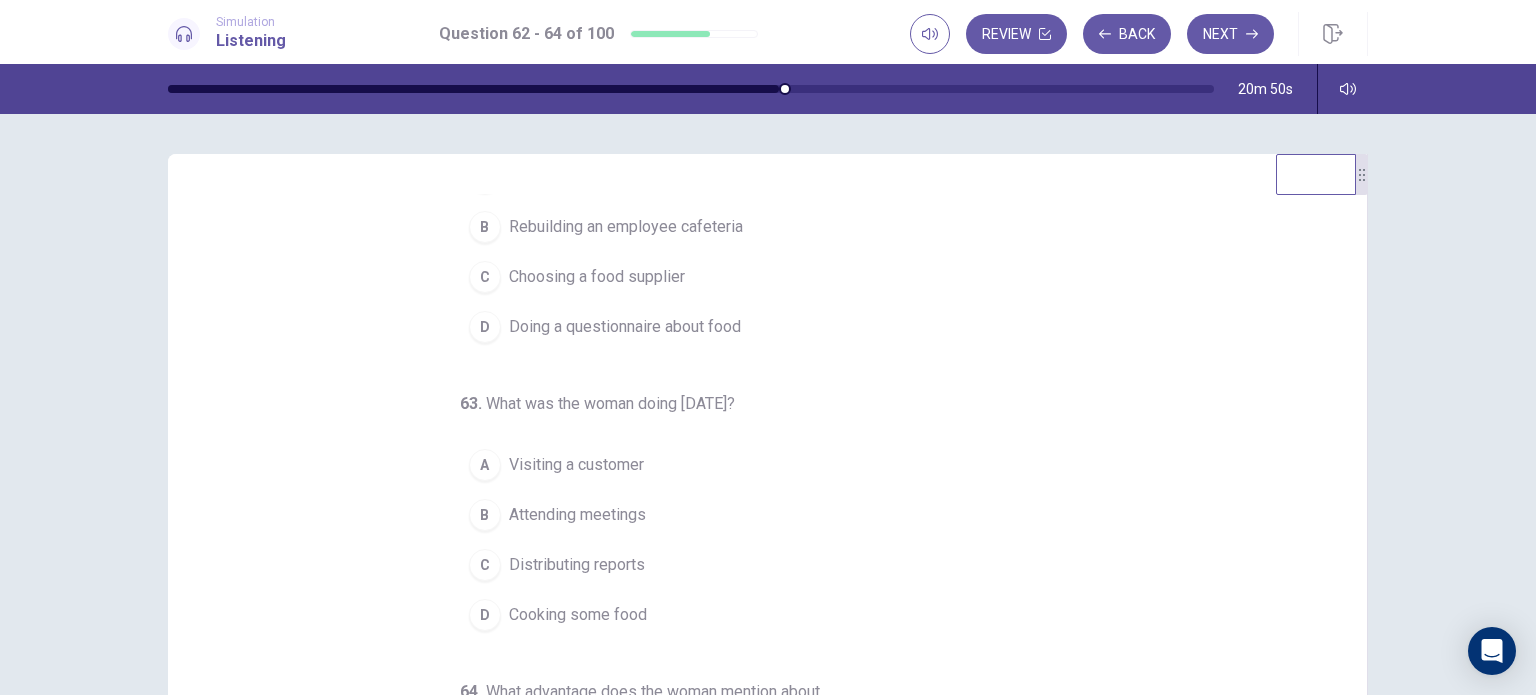 scroll, scrollTop: 0, scrollLeft: 0, axis: both 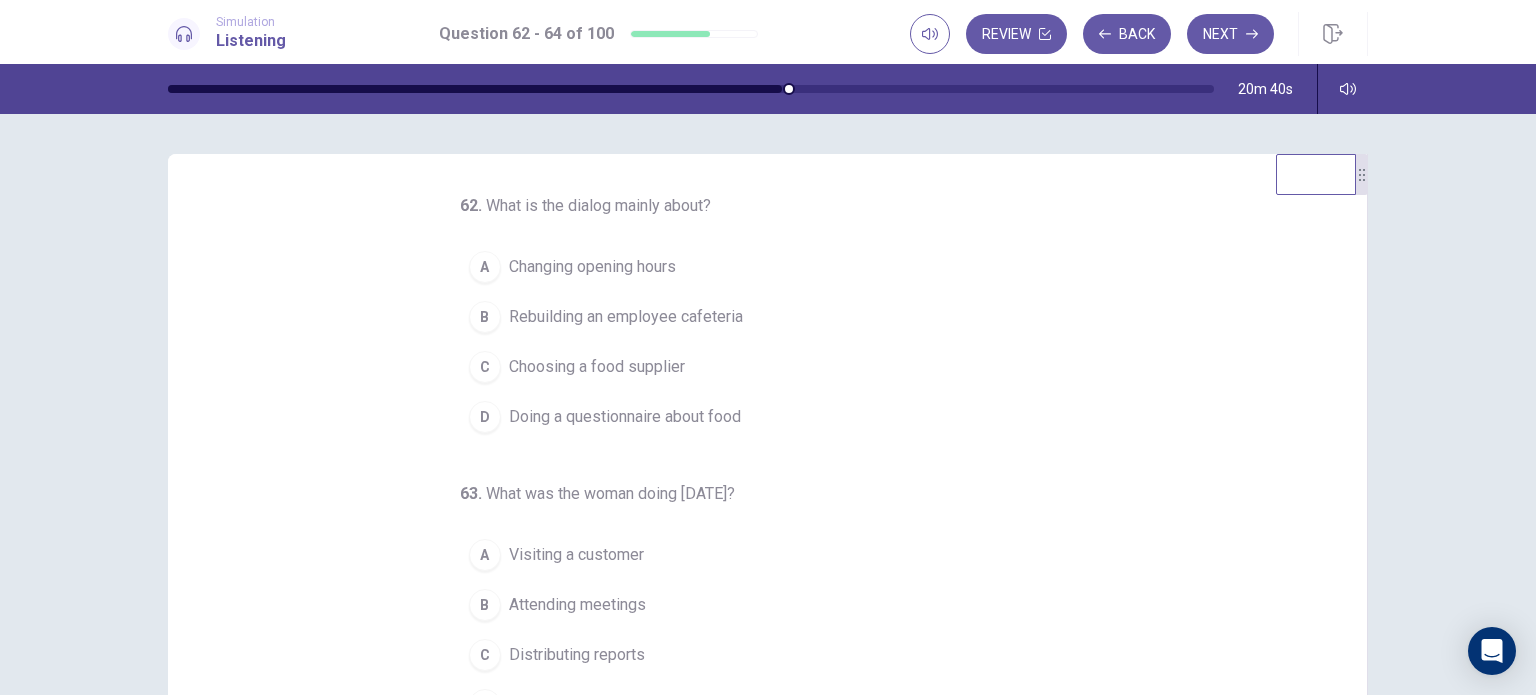click on "Choosing a food supplier" at bounding box center [597, 367] 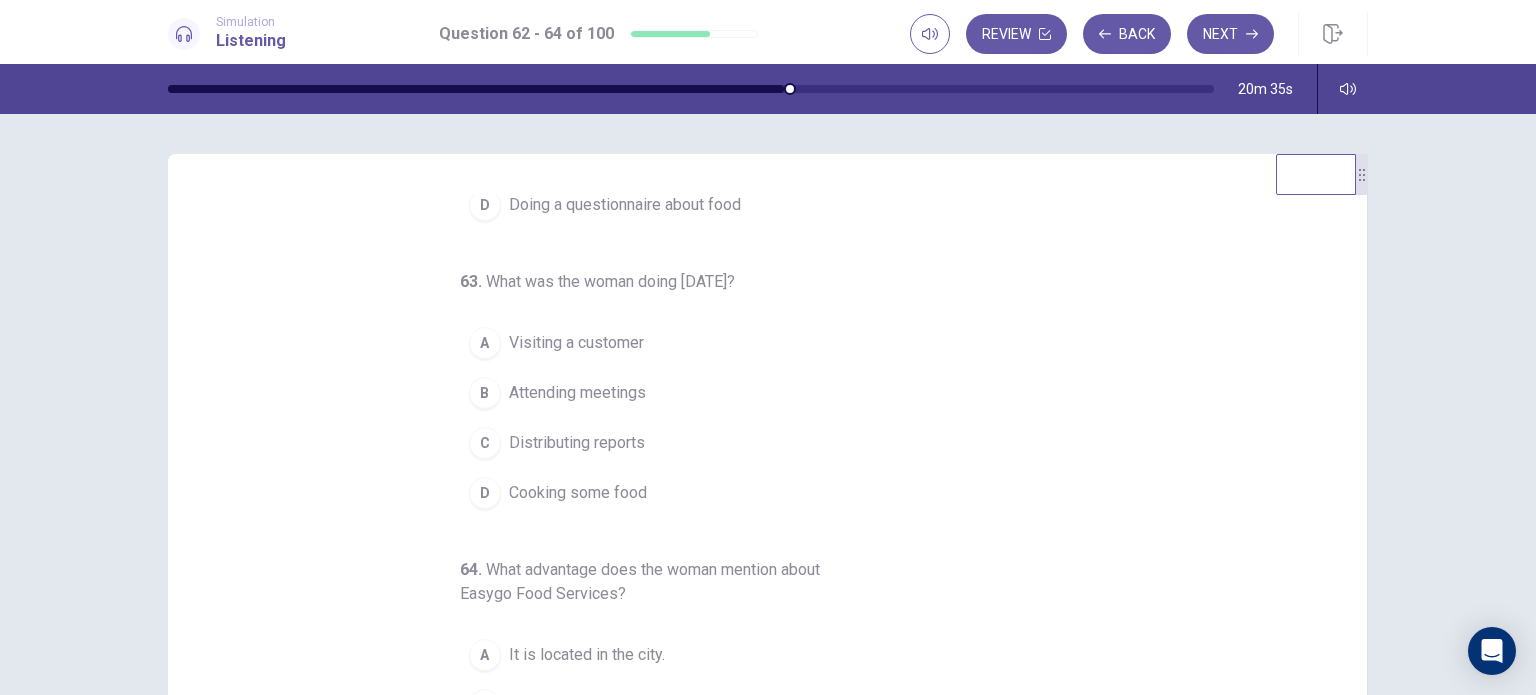 scroll, scrollTop: 228, scrollLeft: 0, axis: vertical 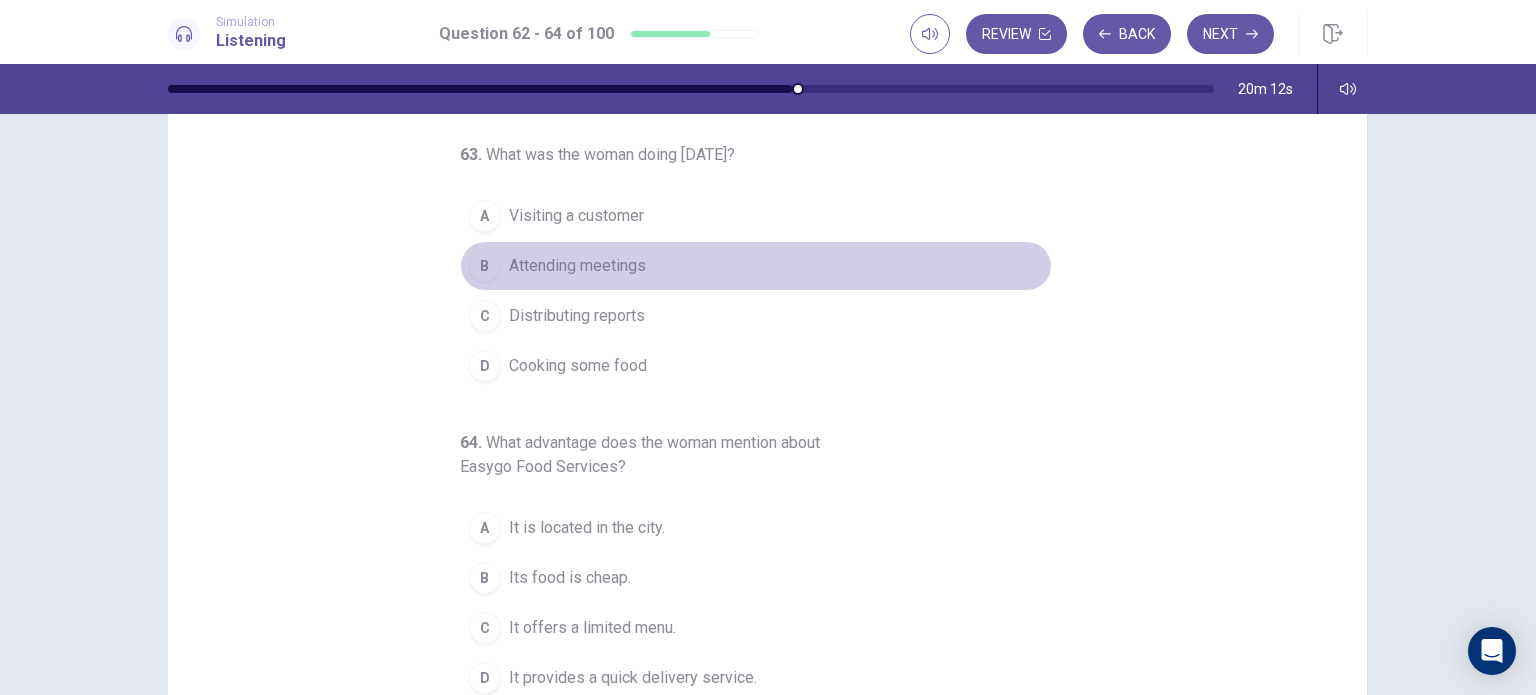click on "Attending meetings" at bounding box center [577, 266] 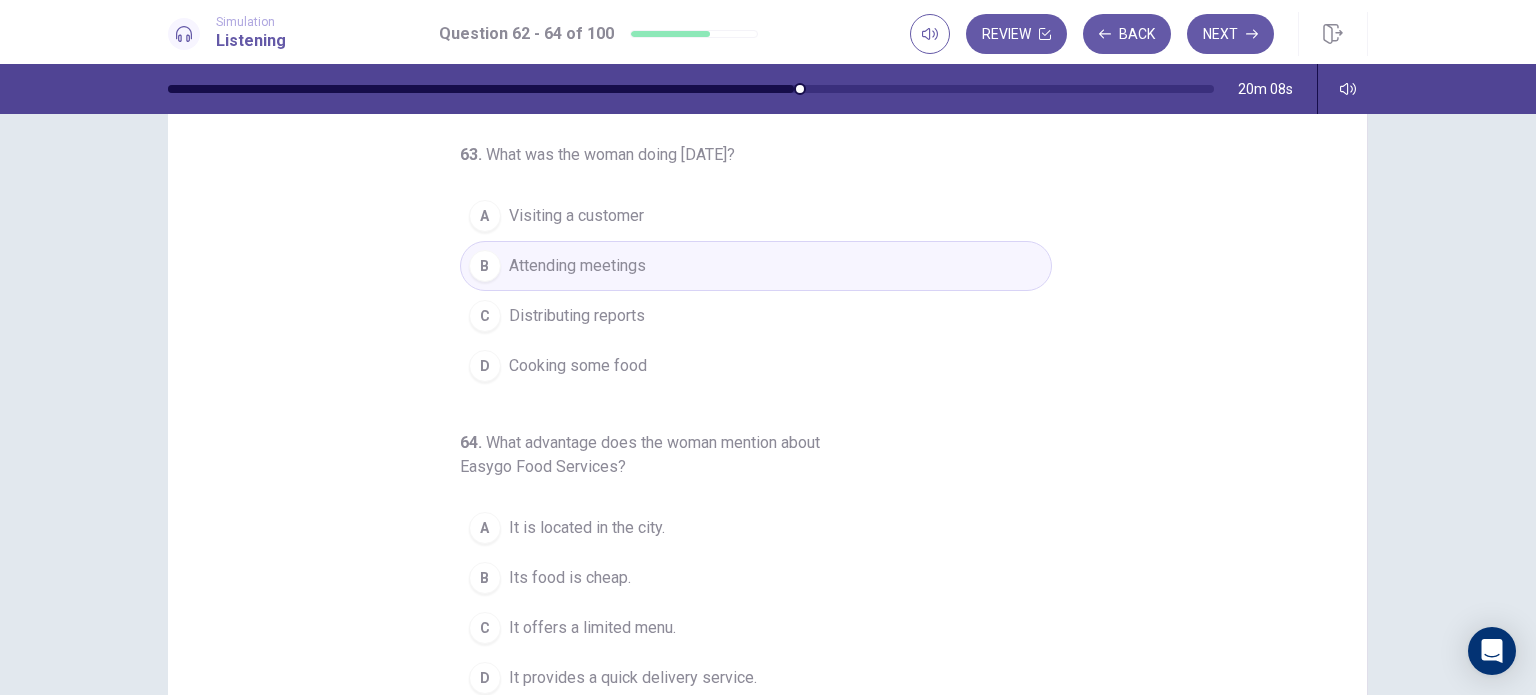 scroll, scrollTop: 257, scrollLeft: 0, axis: vertical 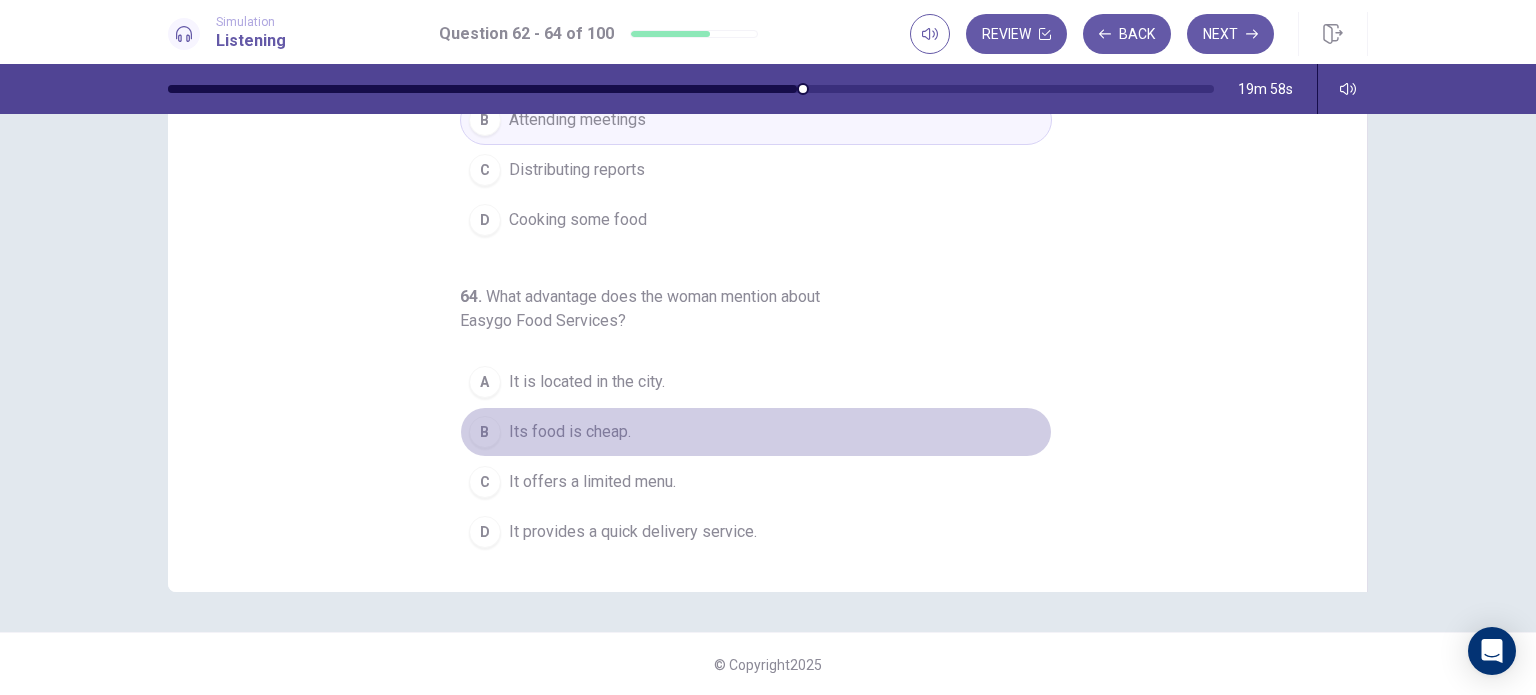 click on "Its food is cheap." at bounding box center [570, 432] 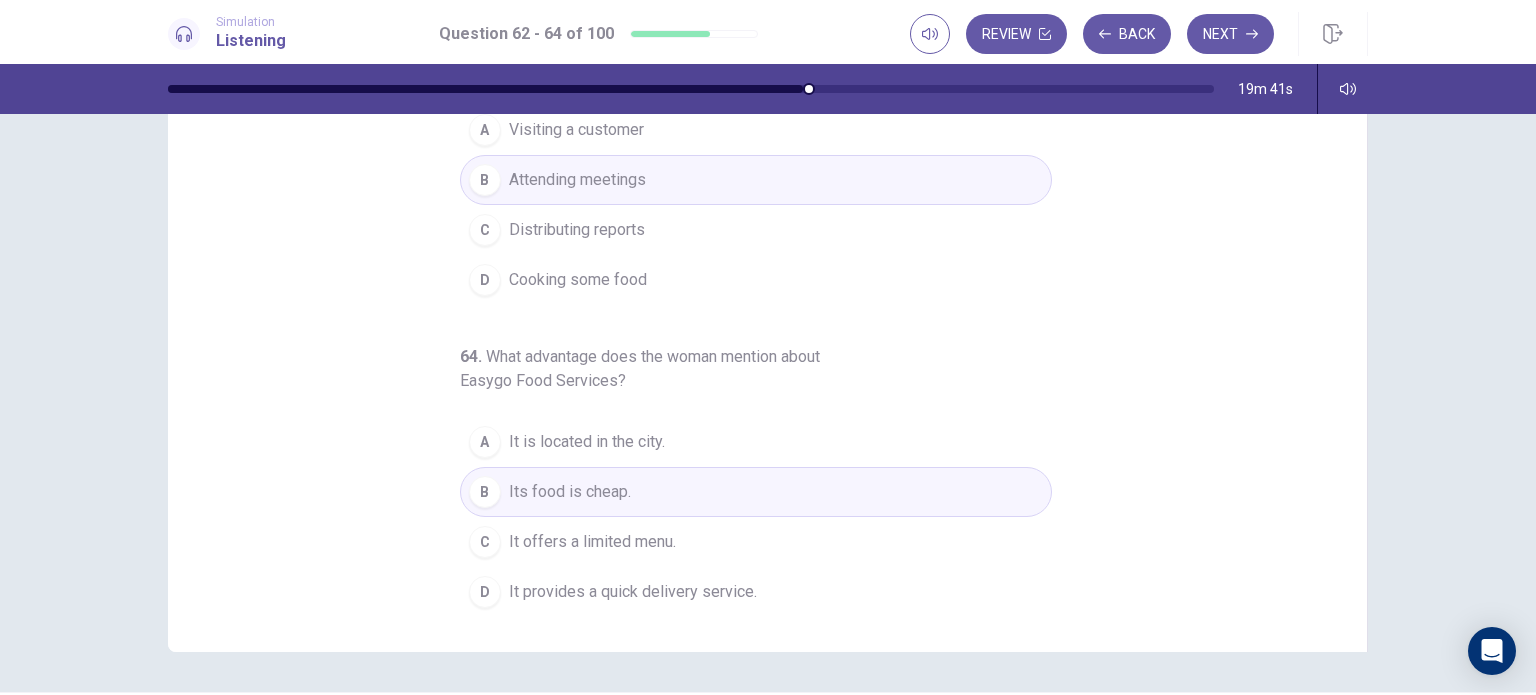 scroll, scrollTop: 0, scrollLeft: 0, axis: both 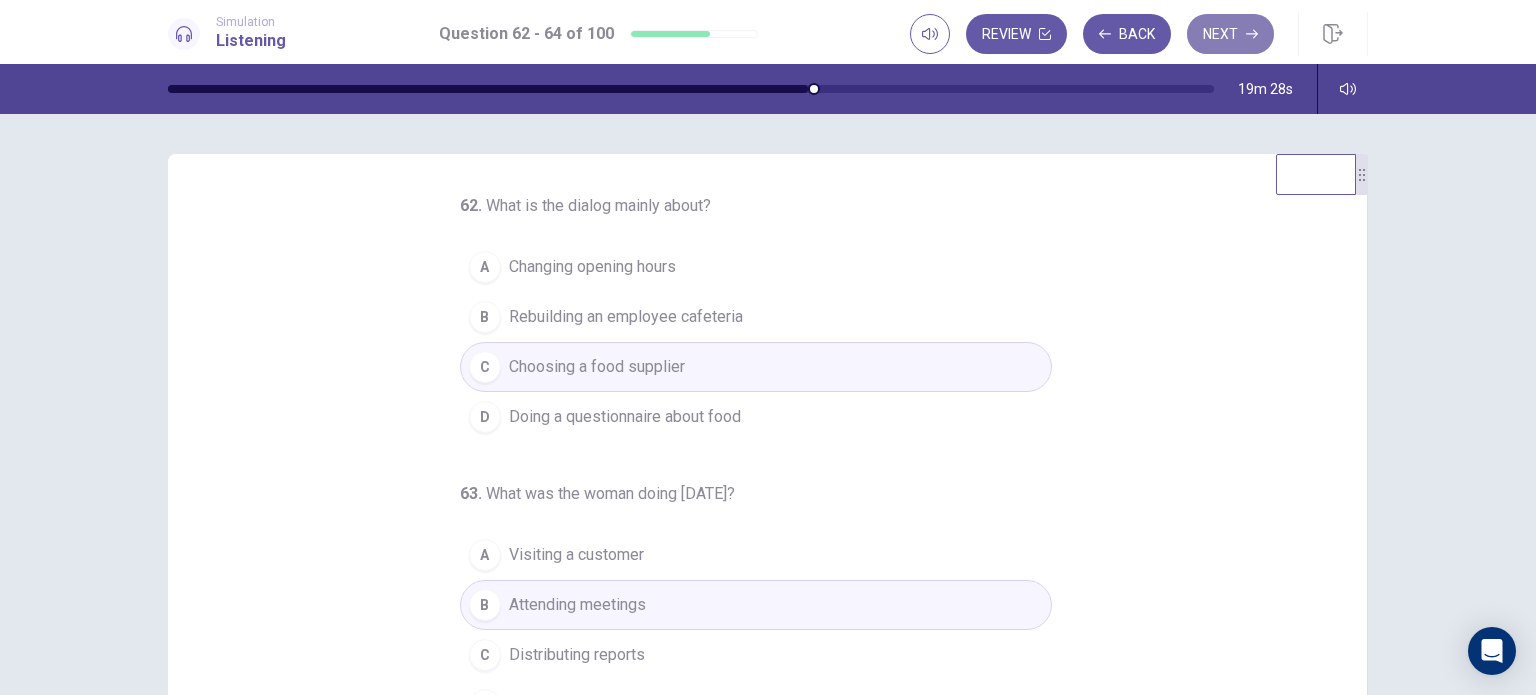 click on "Next" at bounding box center (1230, 34) 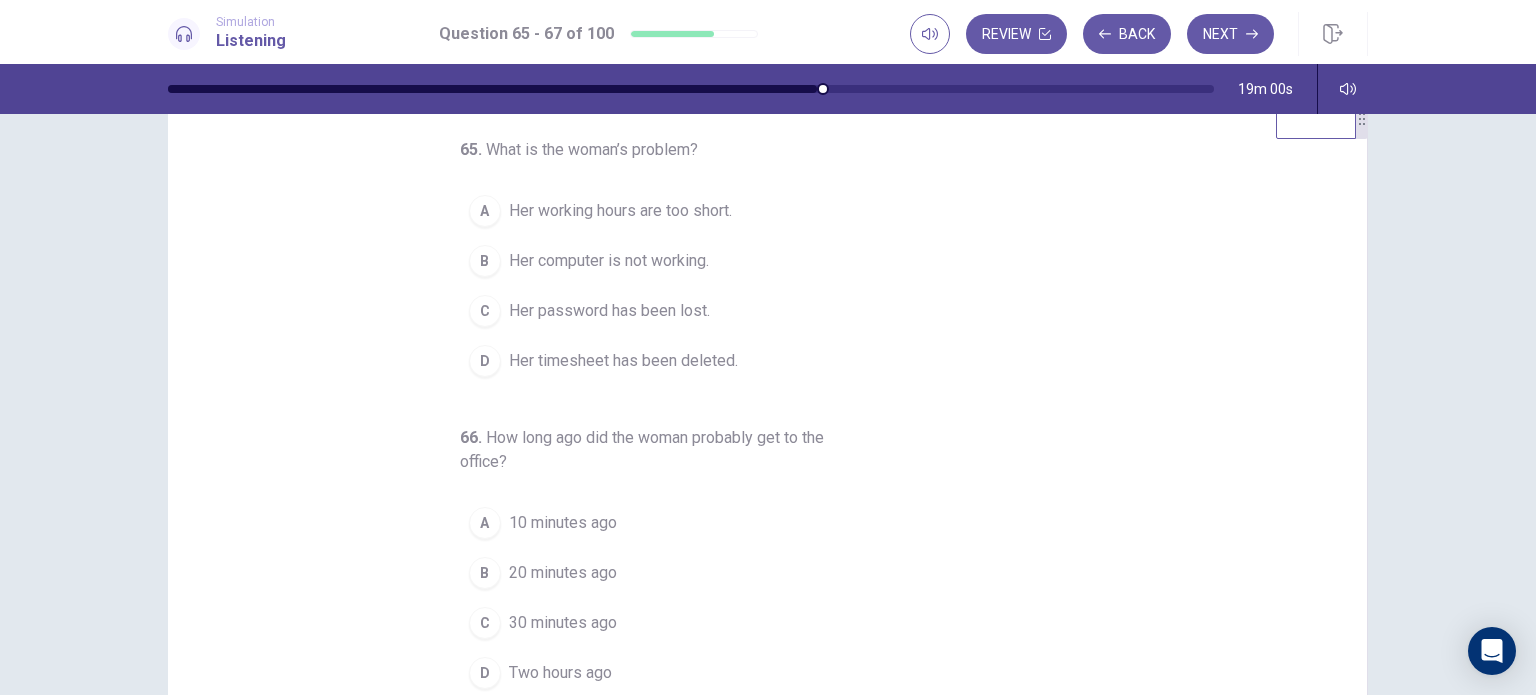 scroll, scrollTop: 68, scrollLeft: 0, axis: vertical 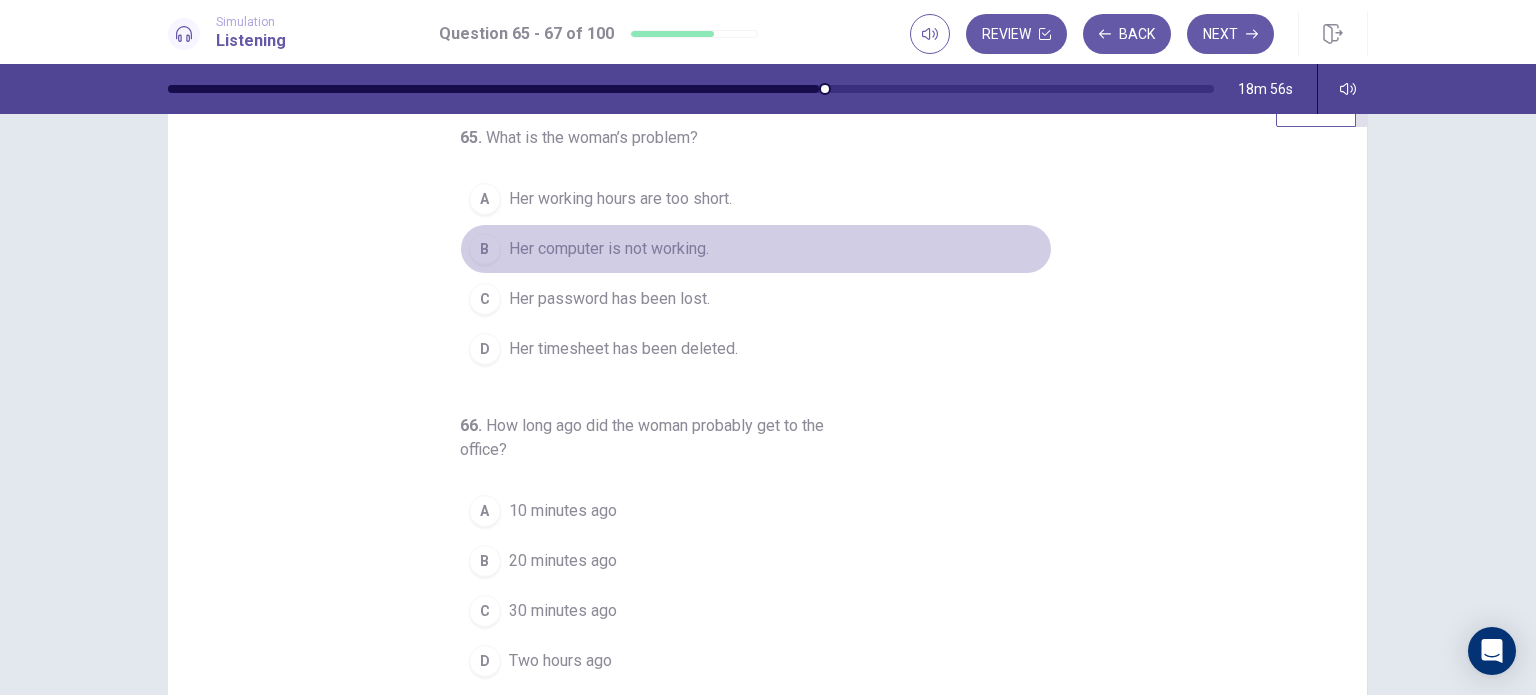 click on "Her computer is not working." at bounding box center (609, 249) 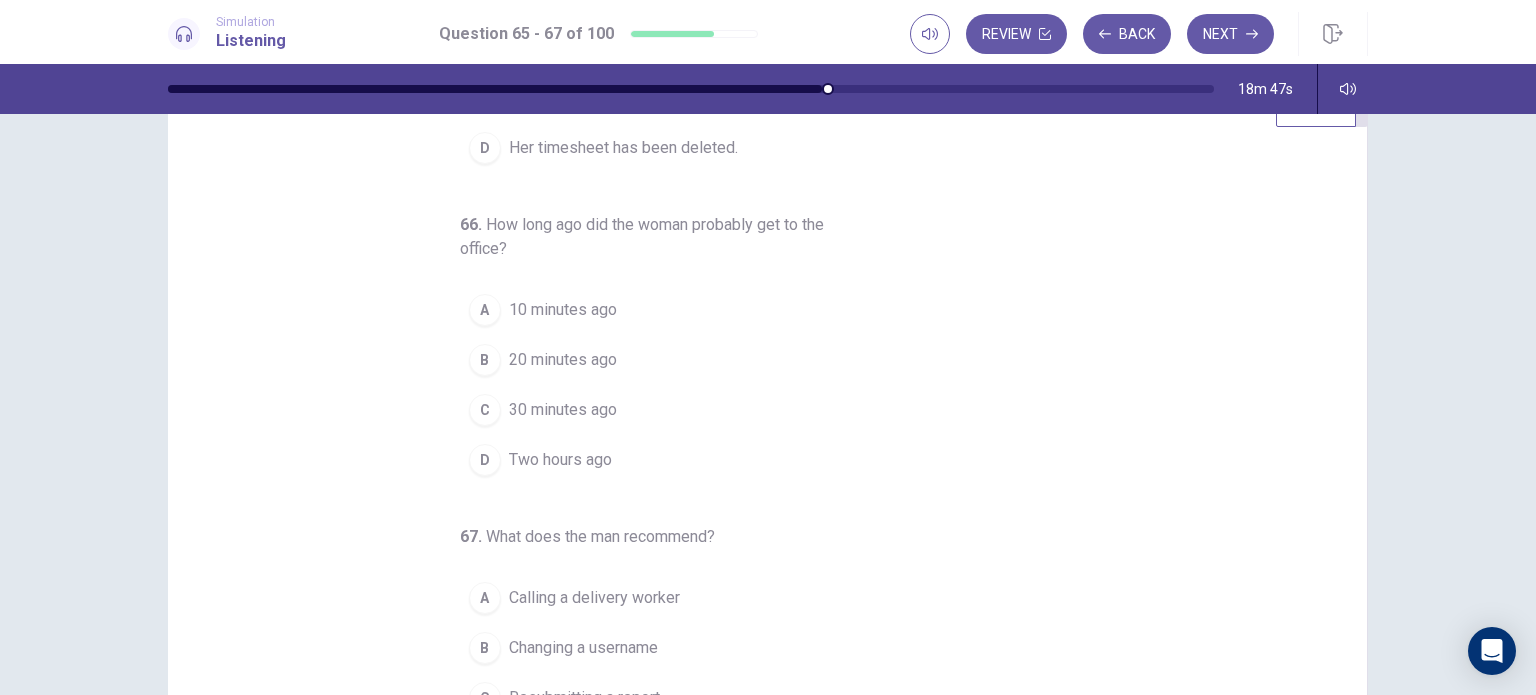 scroll, scrollTop: 228, scrollLeft: 0, axis: vertical 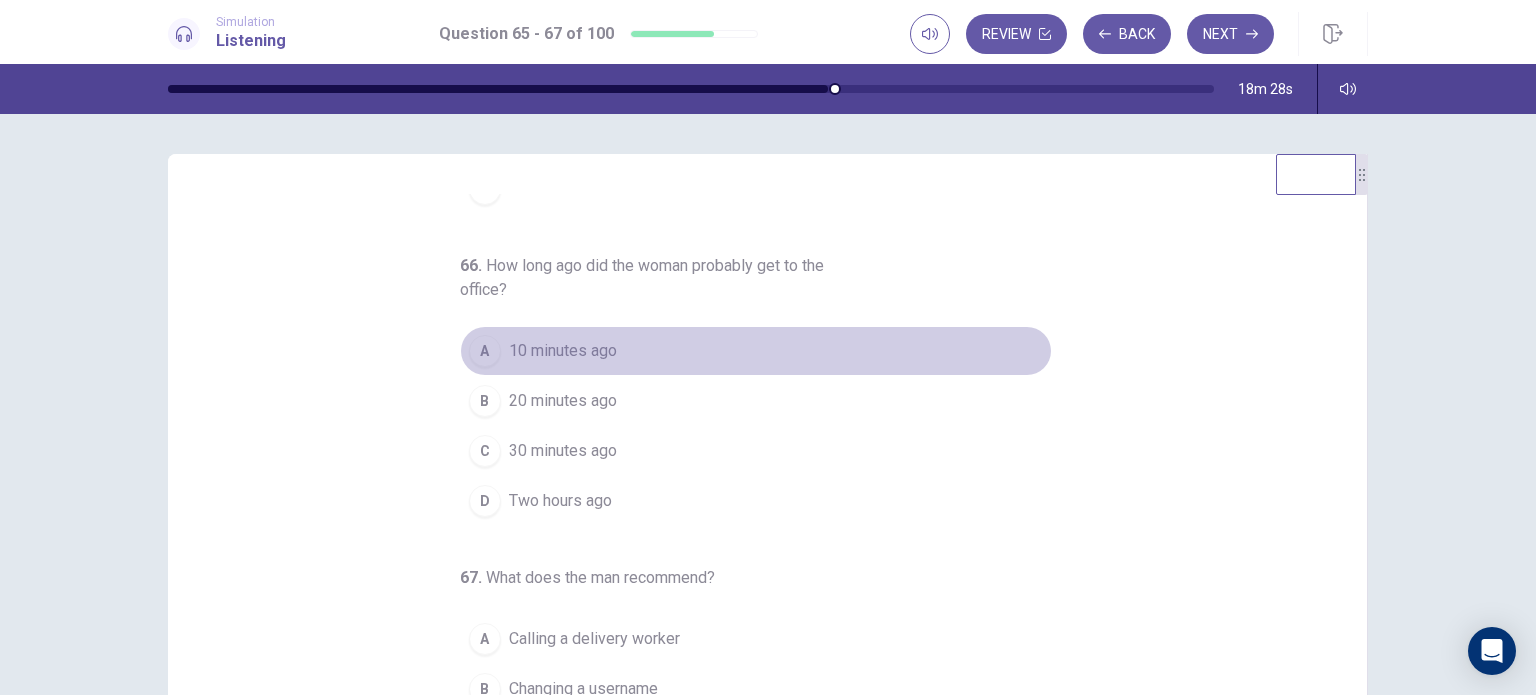 click on "10 minutes ago" at bounding box center [563, 351] 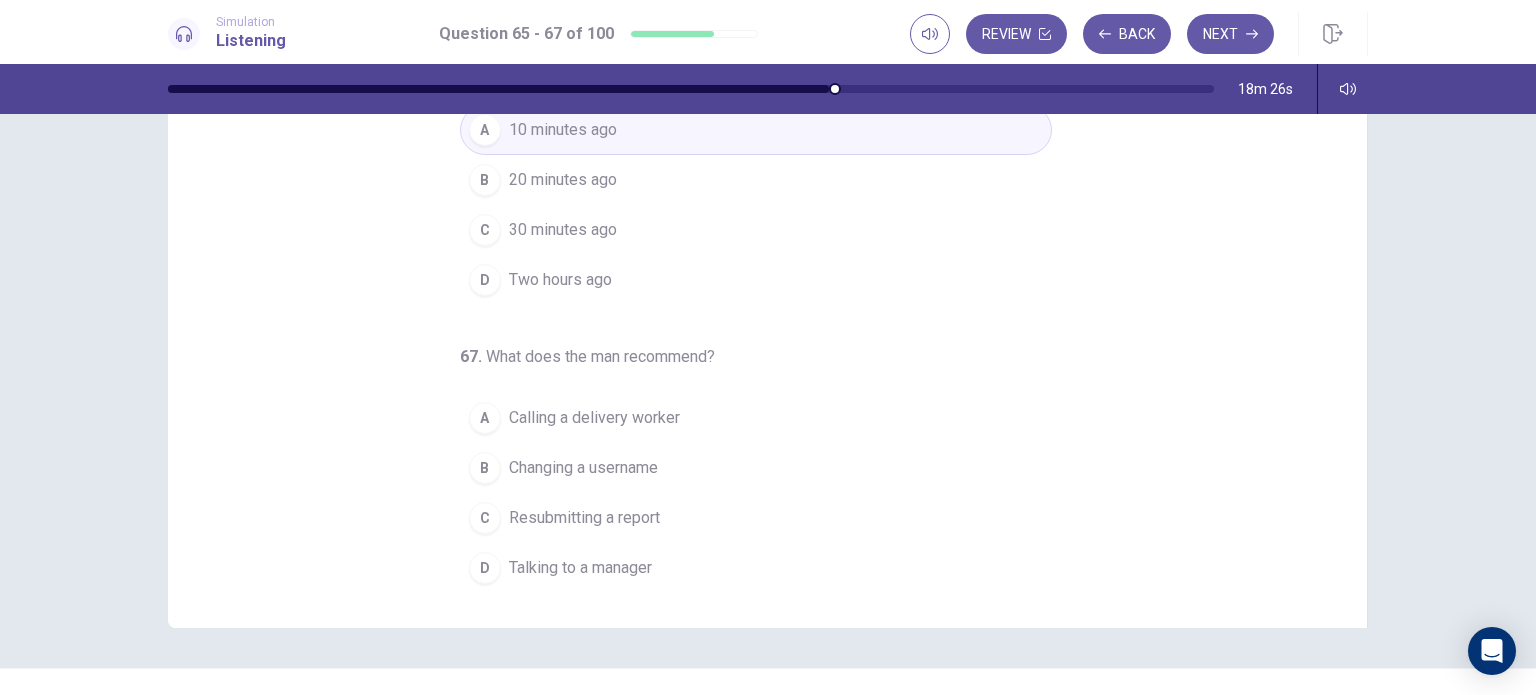 scroll, scrollTop: 223, scrollLeft: 0, axis: vertical 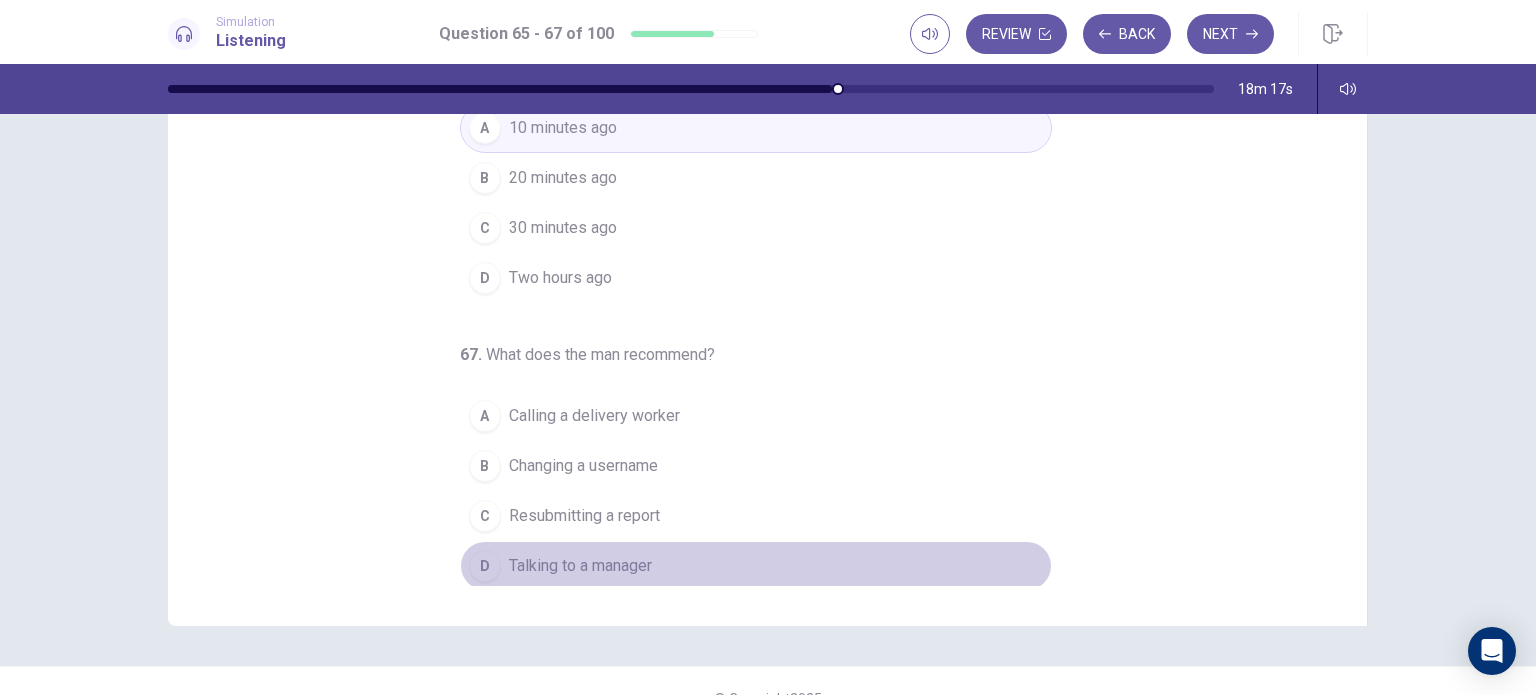 click on "Talking to a manager" at bounding box center (580, 566) 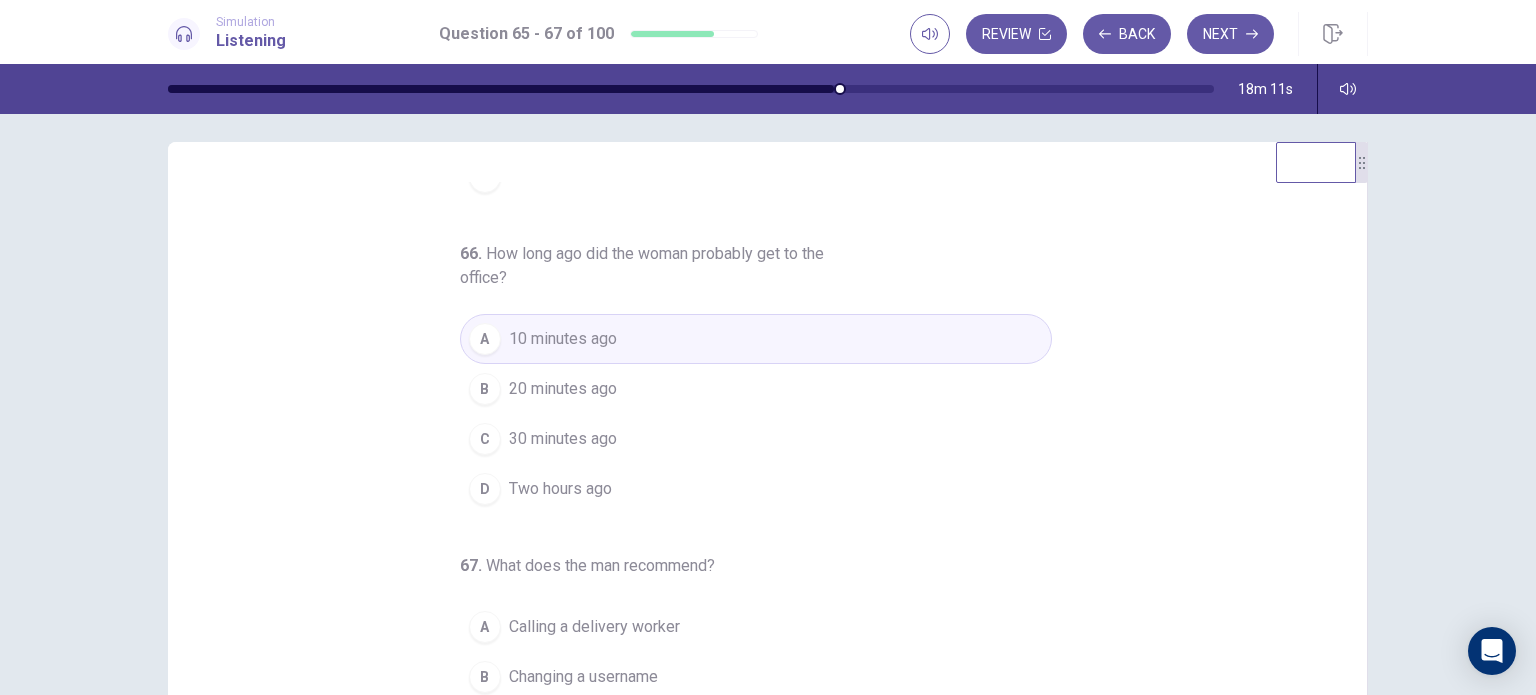 scroll, scrollTop: 0, scrollLeft: 0, axis: both 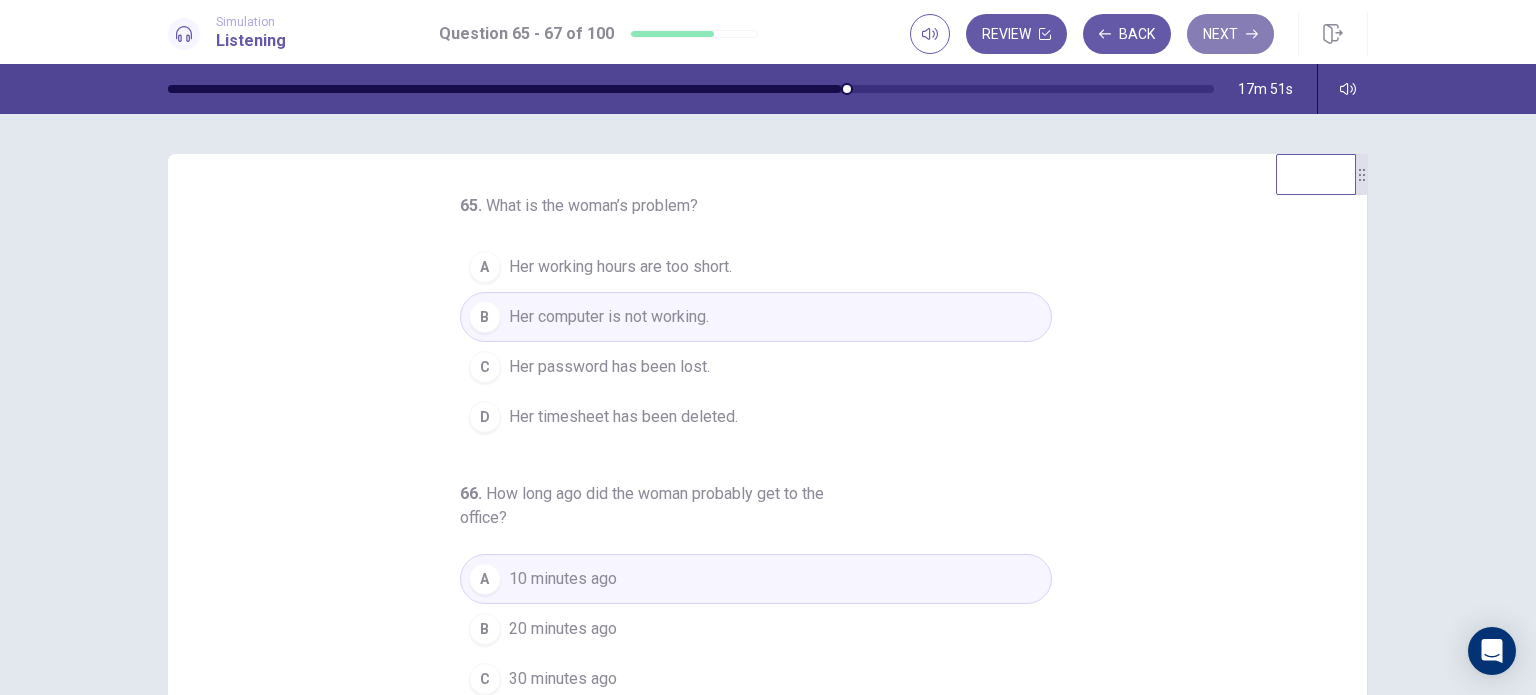 click on "Next" at bounding box center (1230, 34) 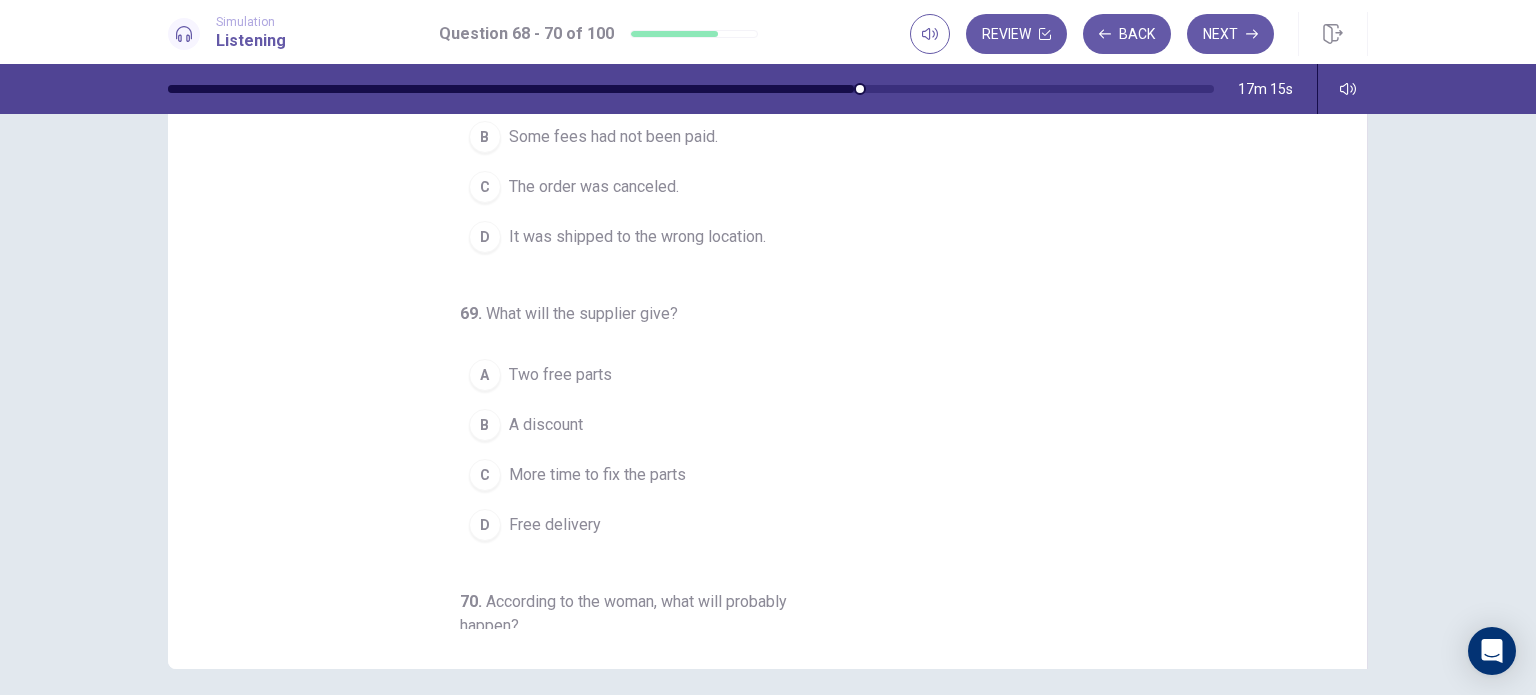 scroll, scrollTop: 190, scrollLeft: 0, axis: vertical 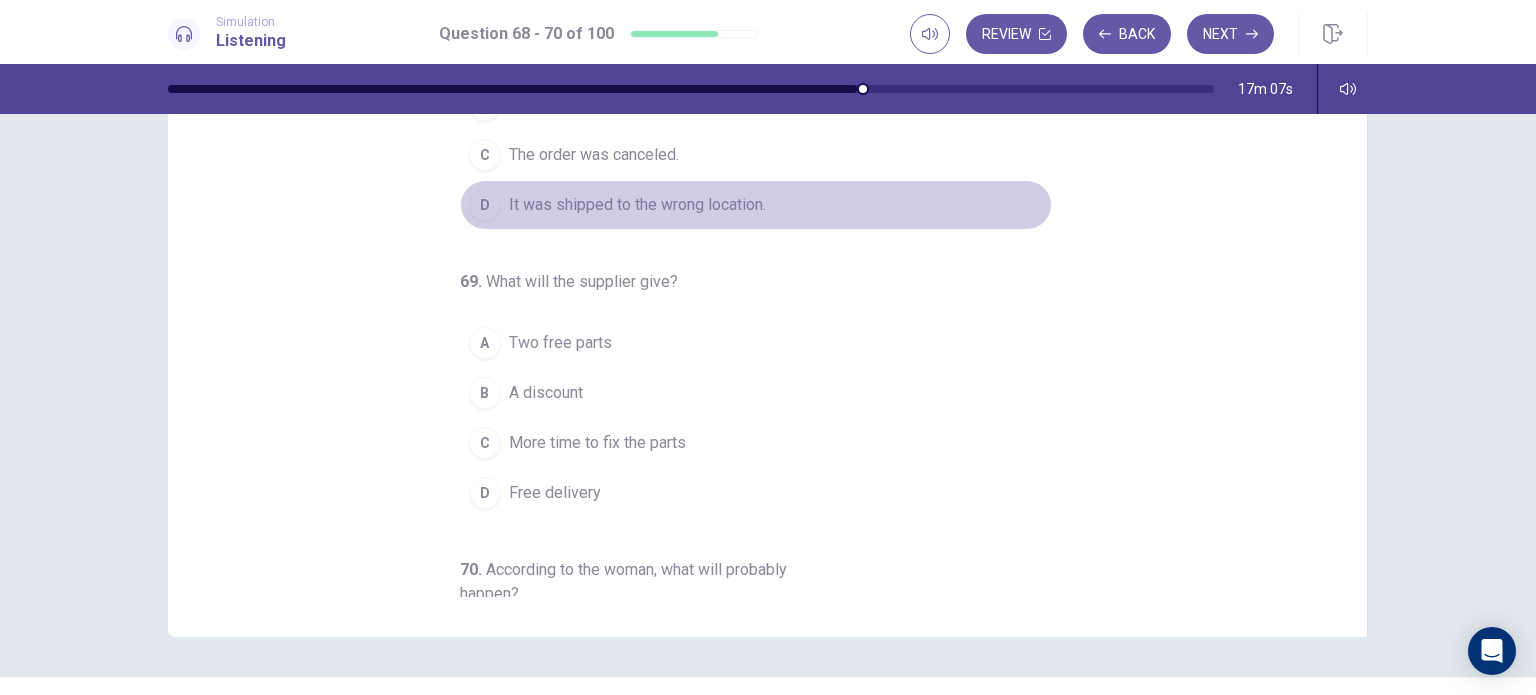 click on "It was shipped to the wrong location." at bounding box center (637, 205) 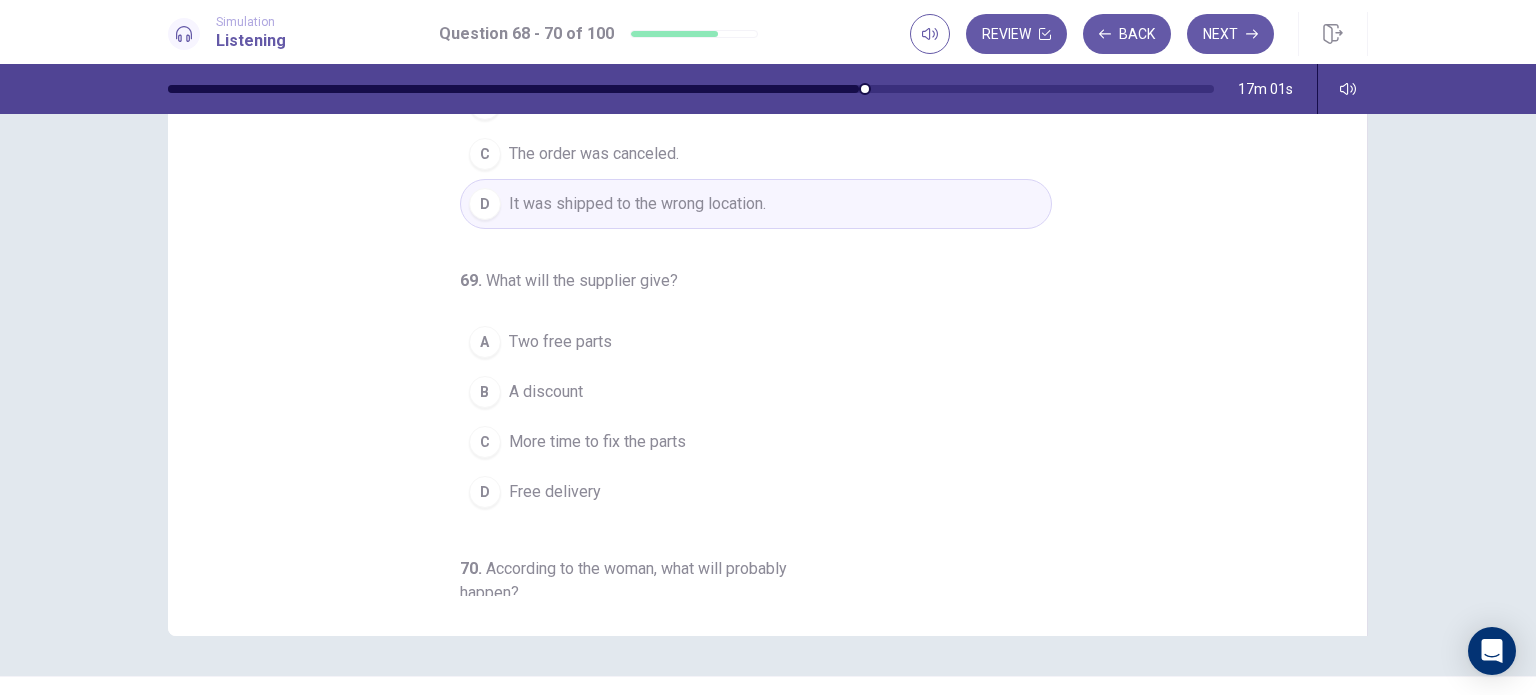 scroll, scrollTop: 223, scrollLeft: 0, axis: vertical 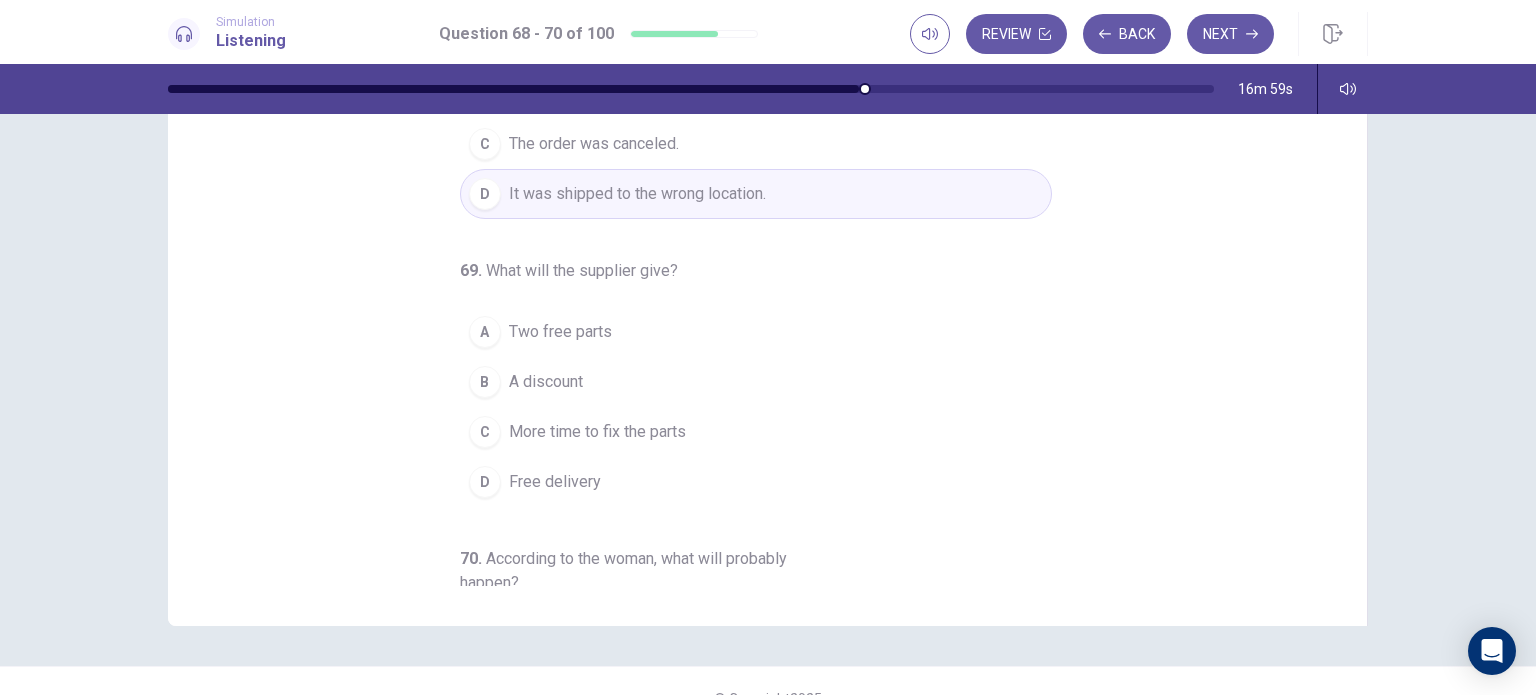 click on "A discount" at bounding box center [546, 382] 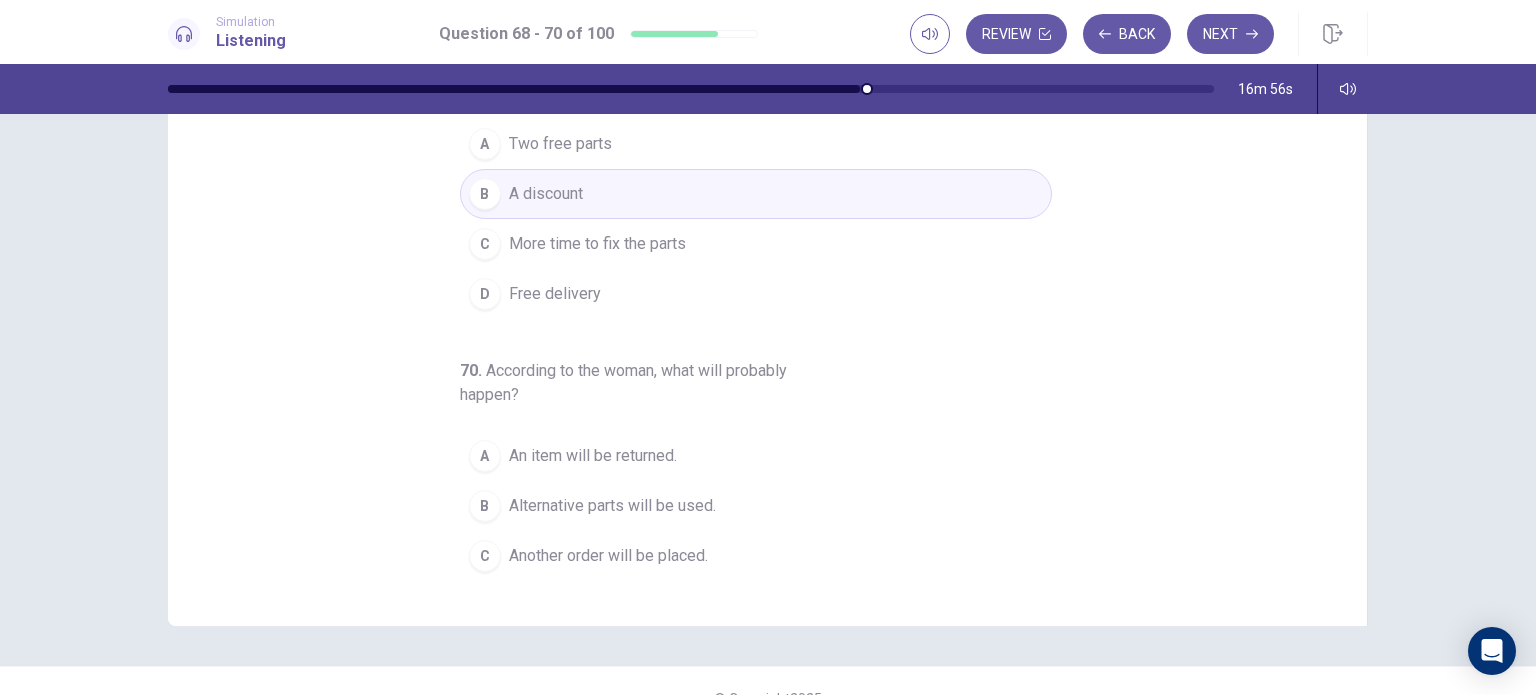 scroll, scrollTop: 228, scrollLeft: 0, axis: vertical 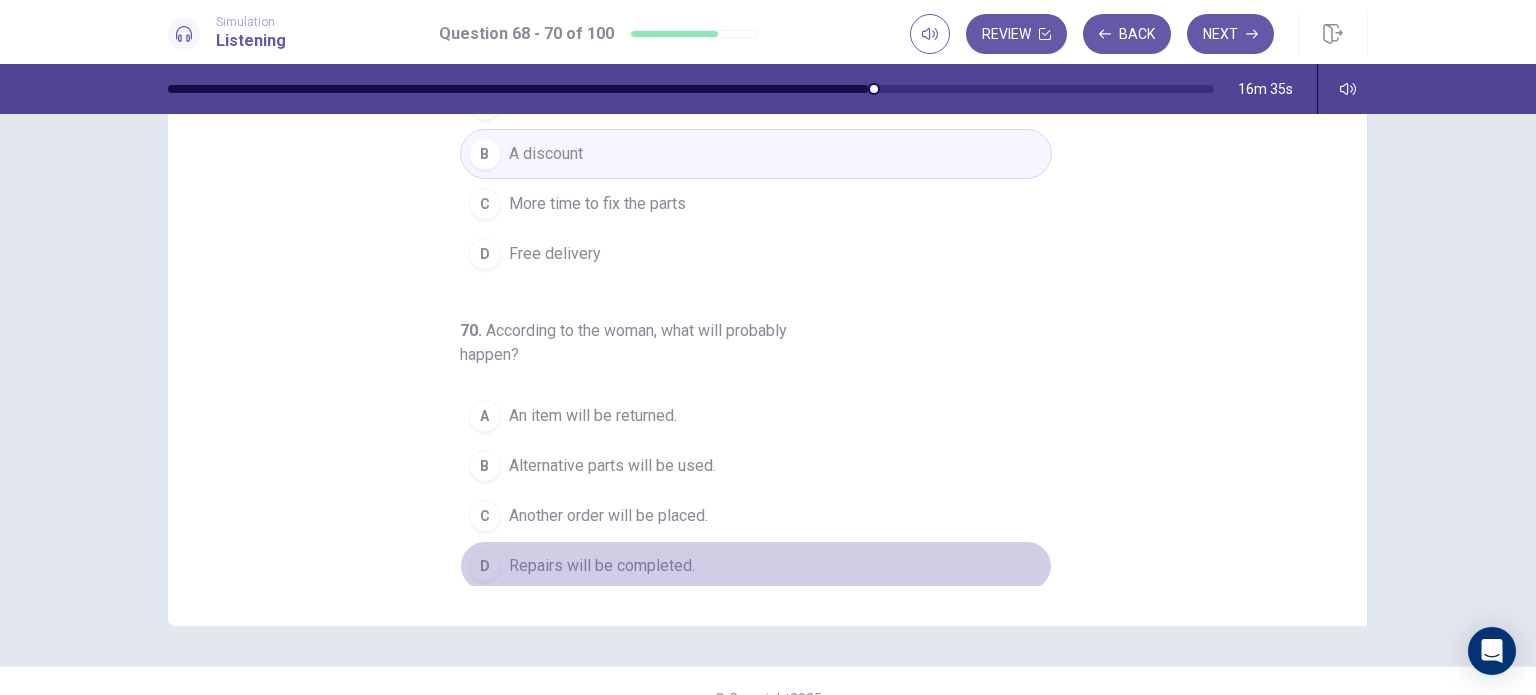 click on "Repairs will be completed." at bounding box center [602, 566] 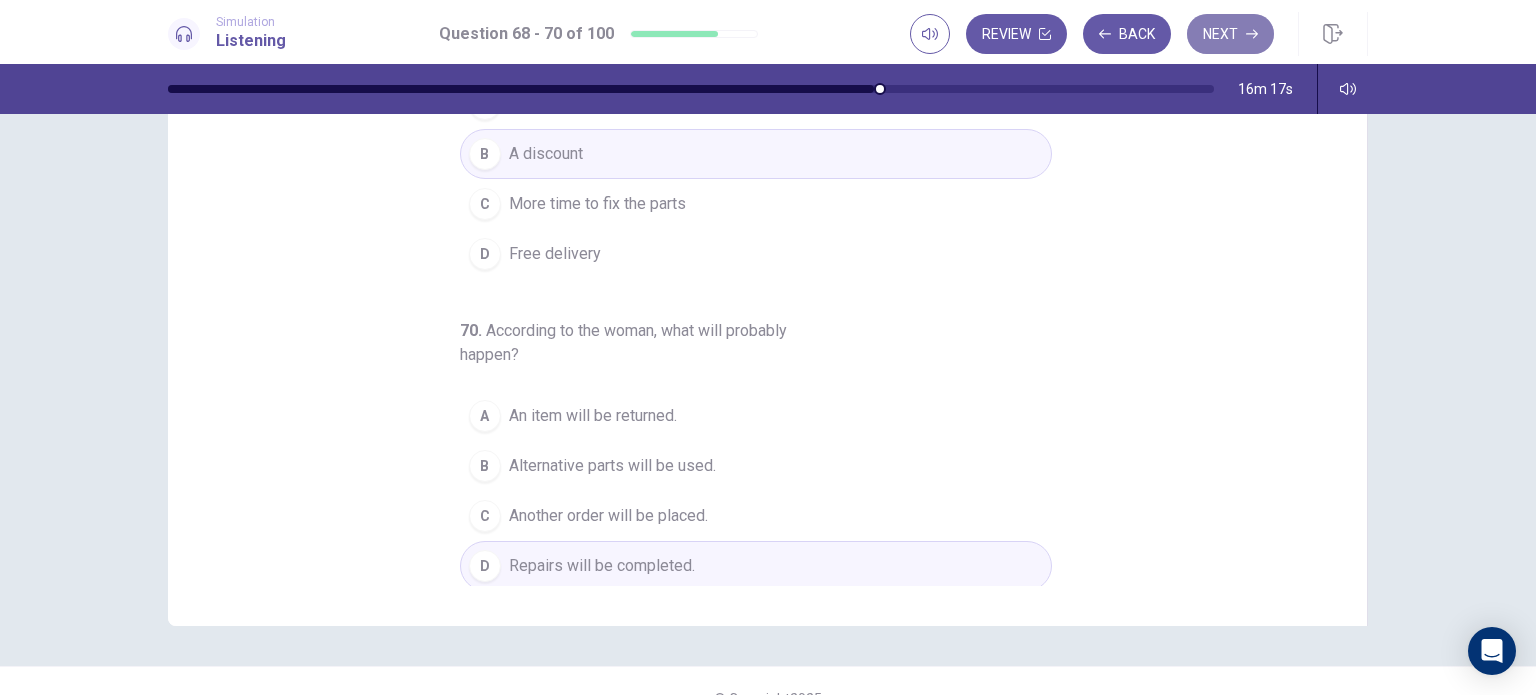 click on "Next" at bounding box center (1230, 34) 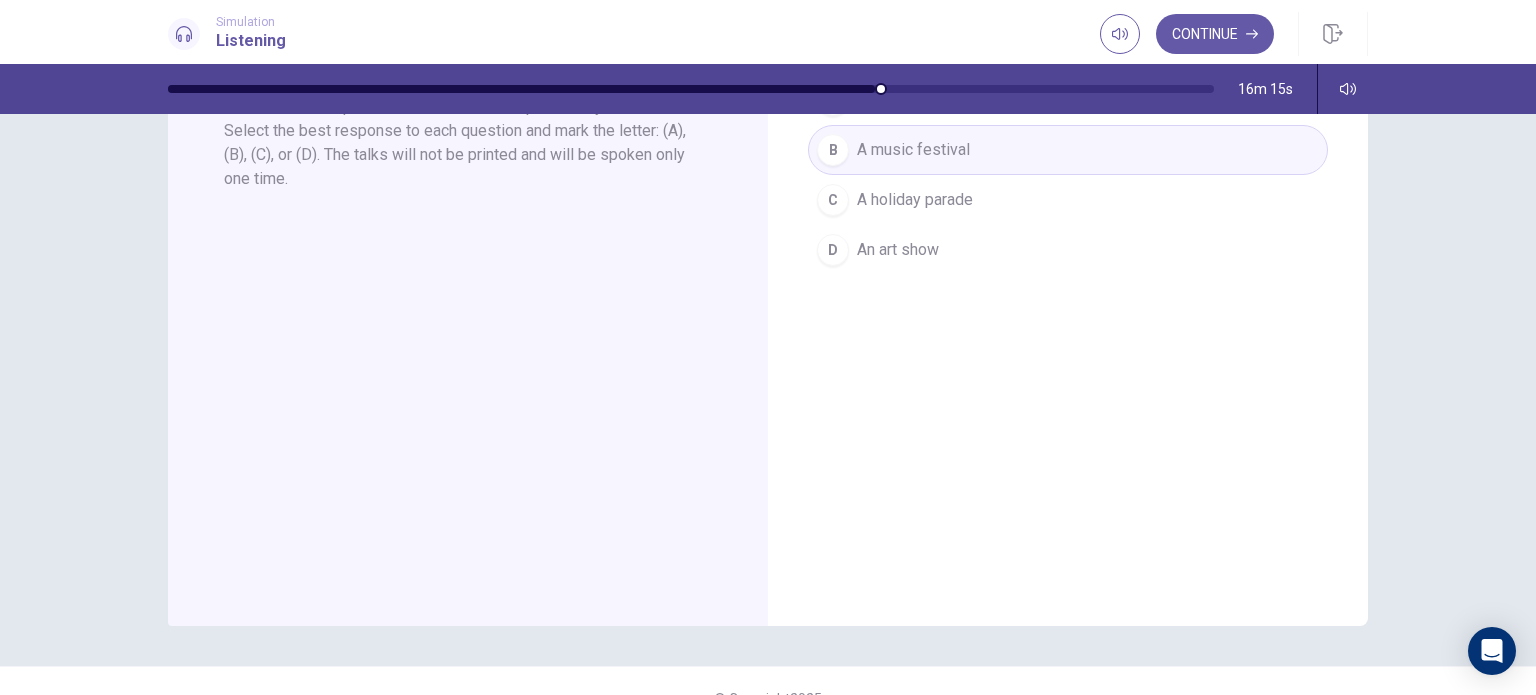 scroll, scrollTop: 0, scrollLeft: 0, axis: both 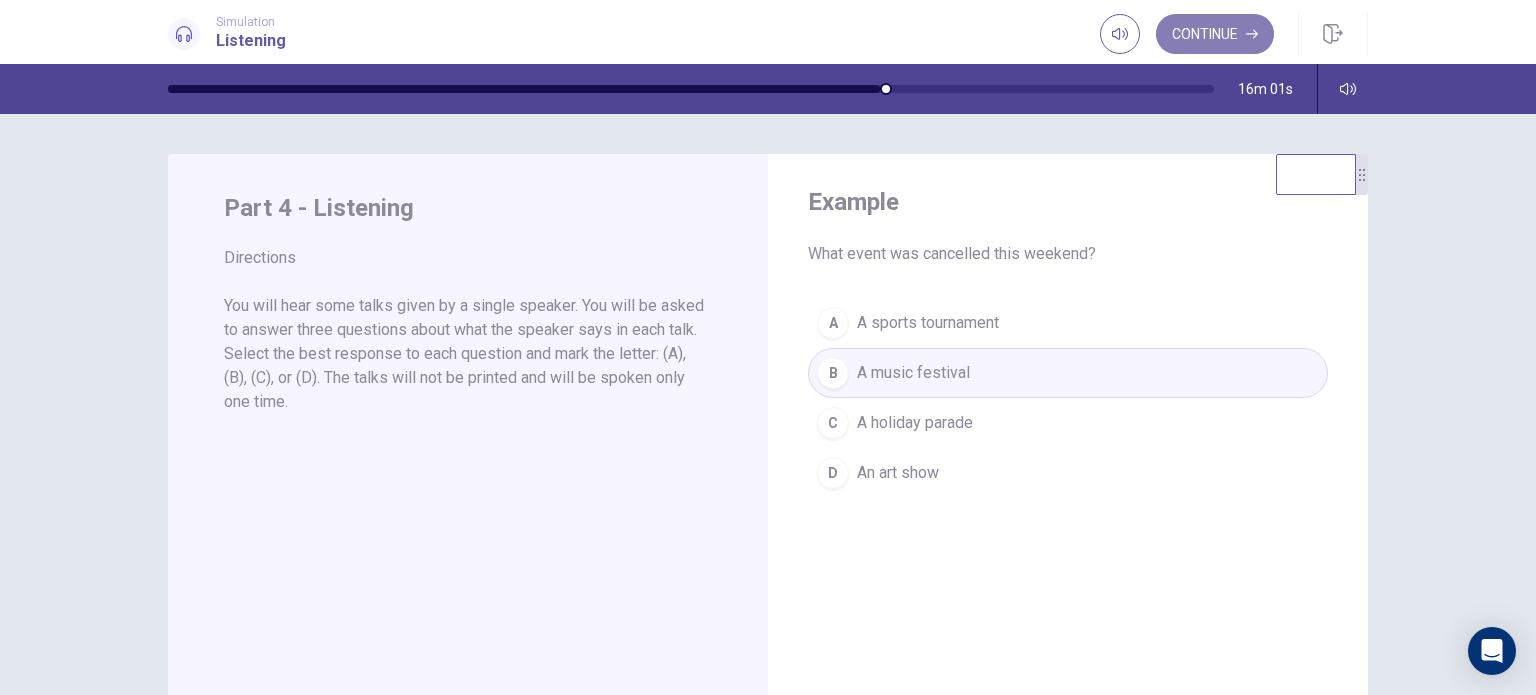 click on "Continue" at bounding box center [1215, 34] 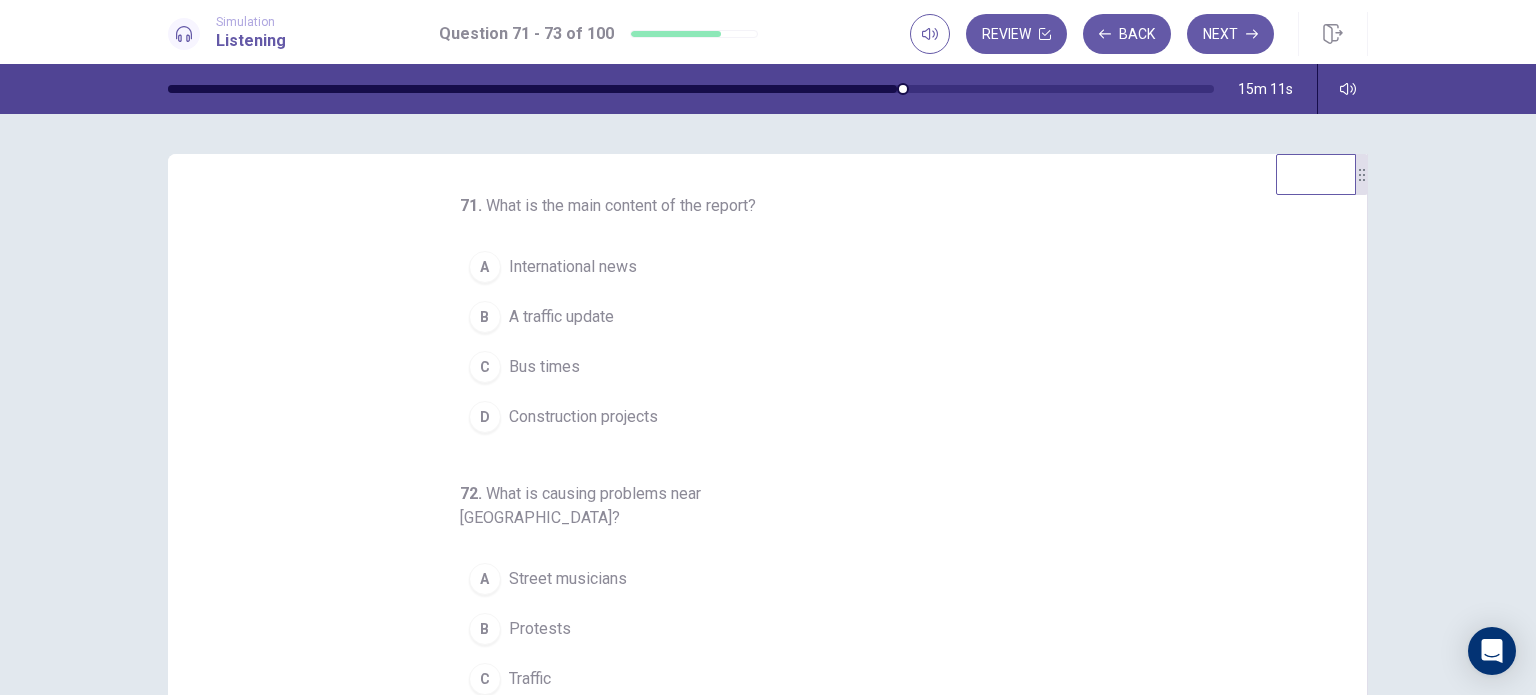 click on "A traffic update" at bounding box center (561, 317) 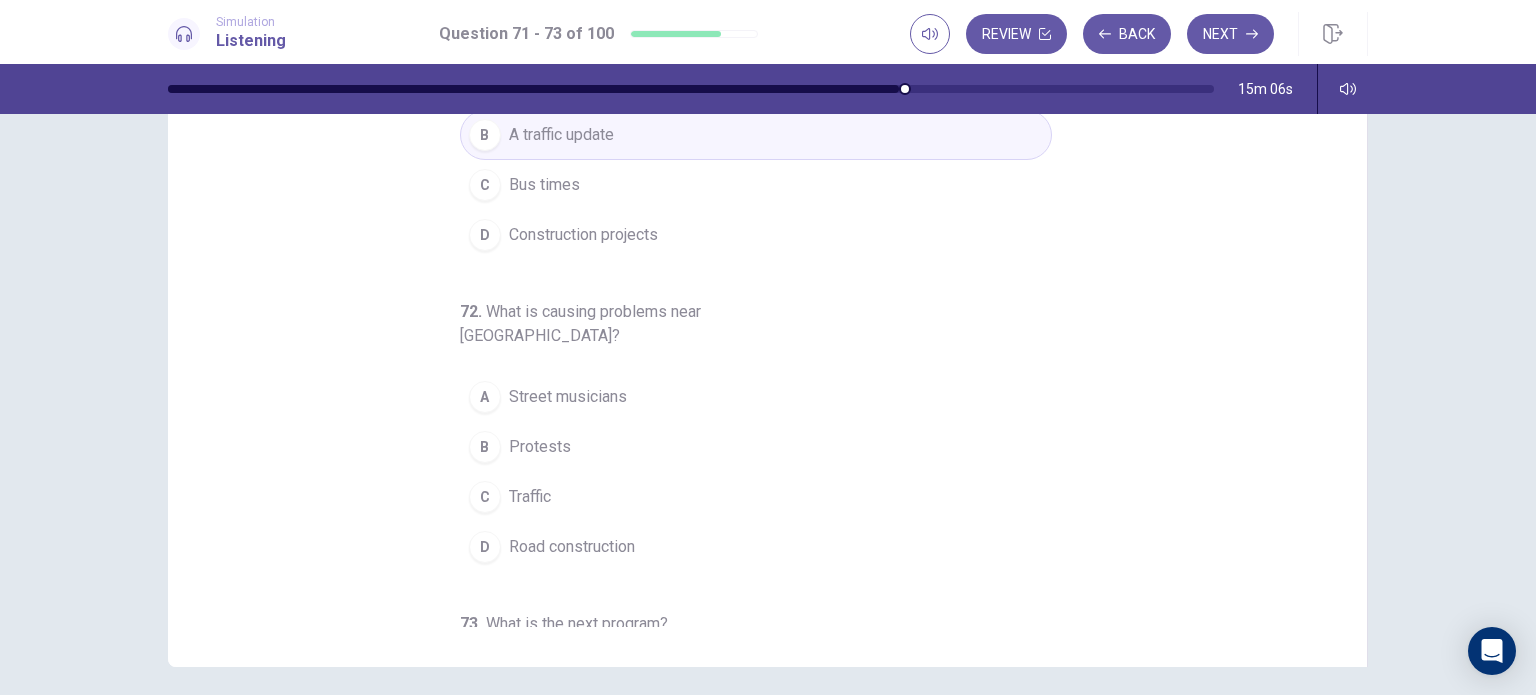 scroll, scrollTop: 209, scrollLeft: 0, axis: vertical 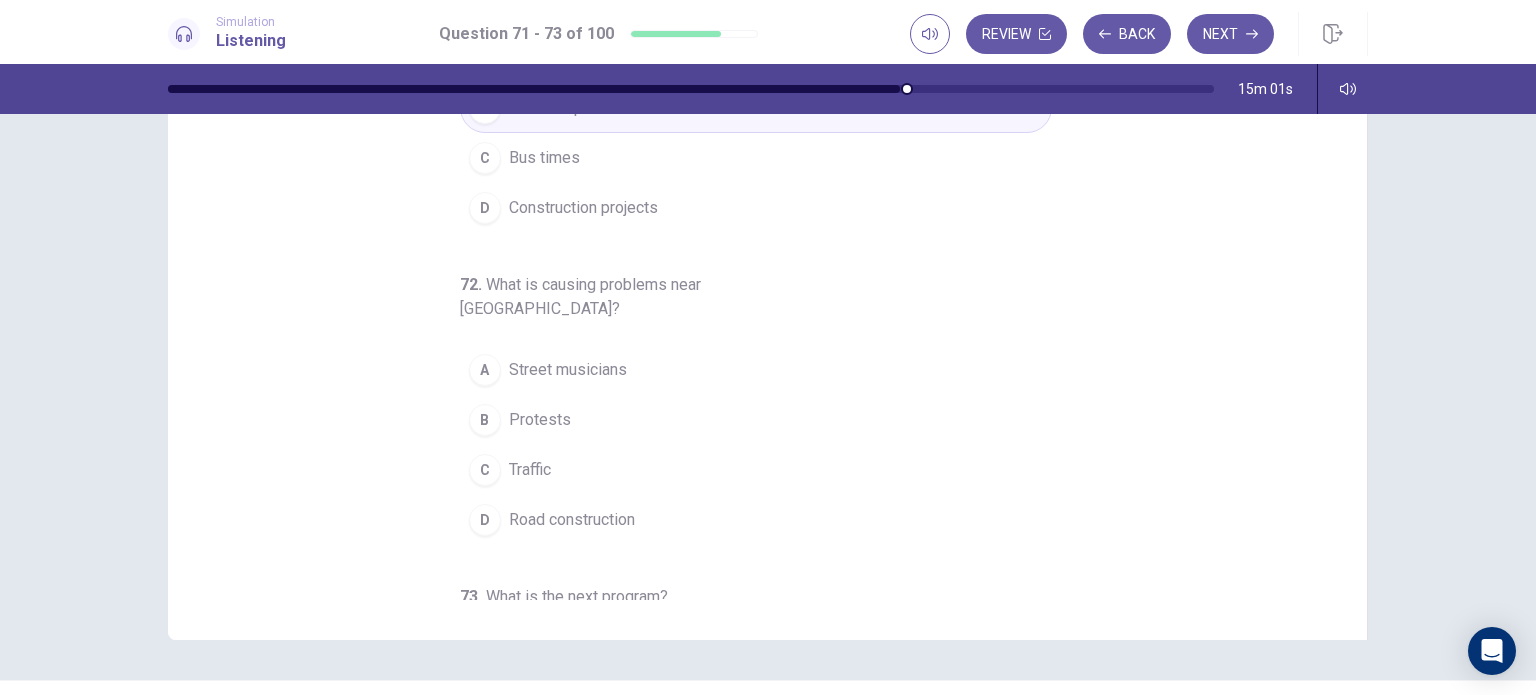 drag, startPoint x: 1348, startPoint y: 315, endPoint x: 1342, endPoint y: 357, distance: 42.426407 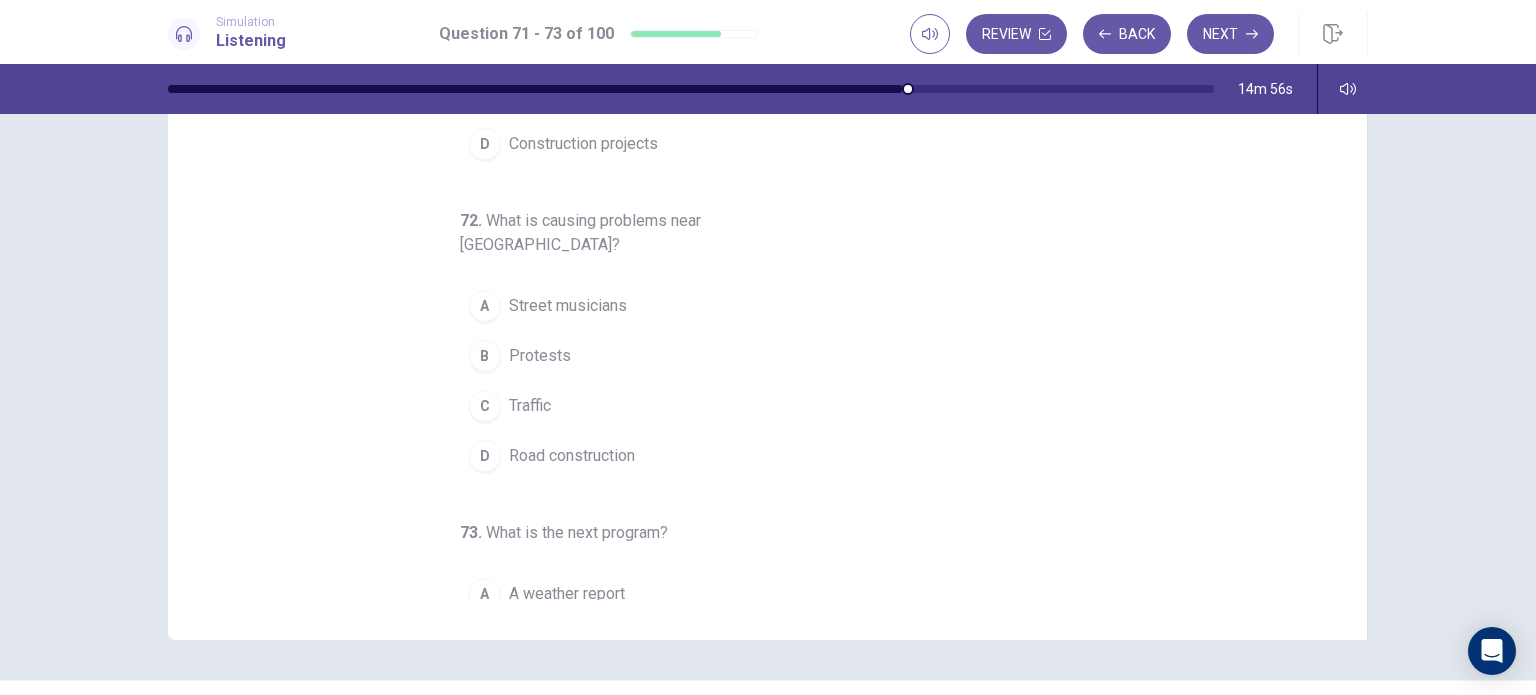 scroll, scrollTop: 76, scrollLeft: 0, axis: vertical 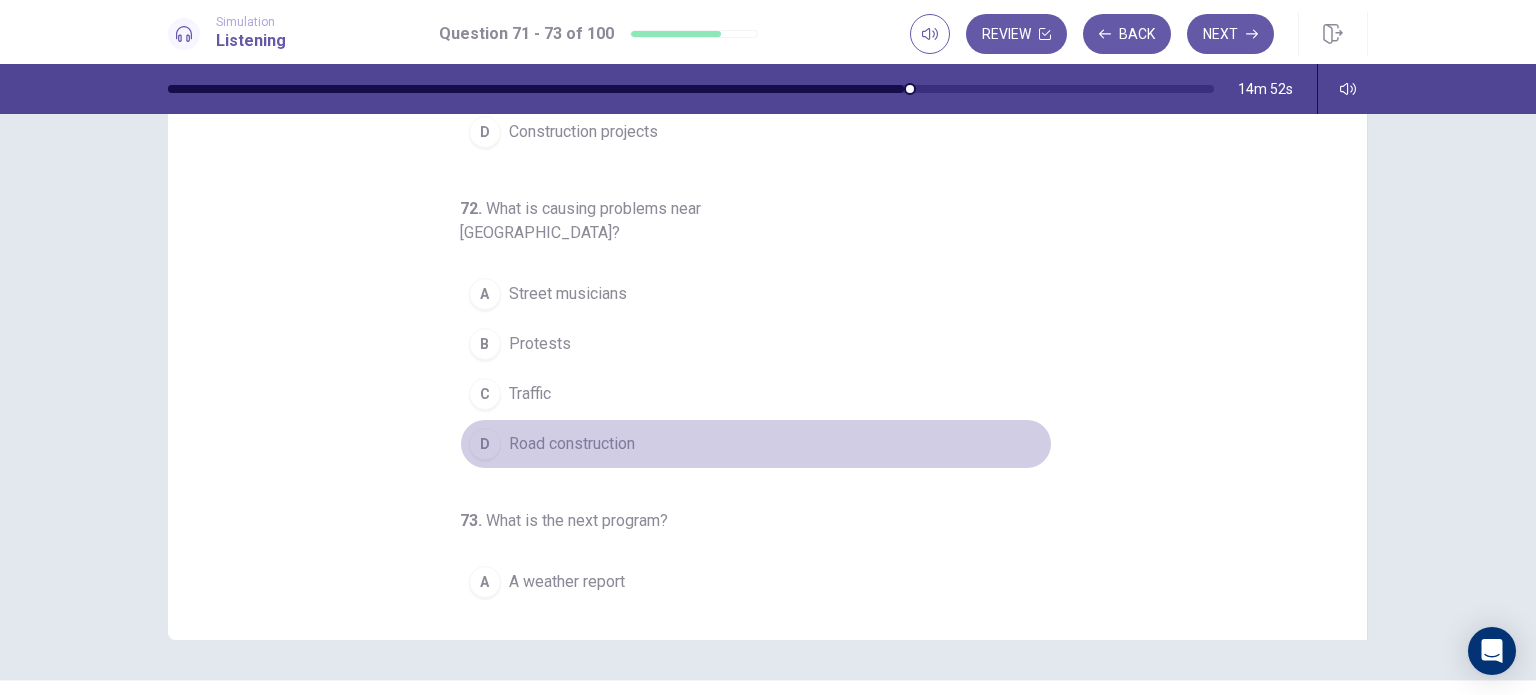 click on "Road construction" at bounding box center (572, 444) 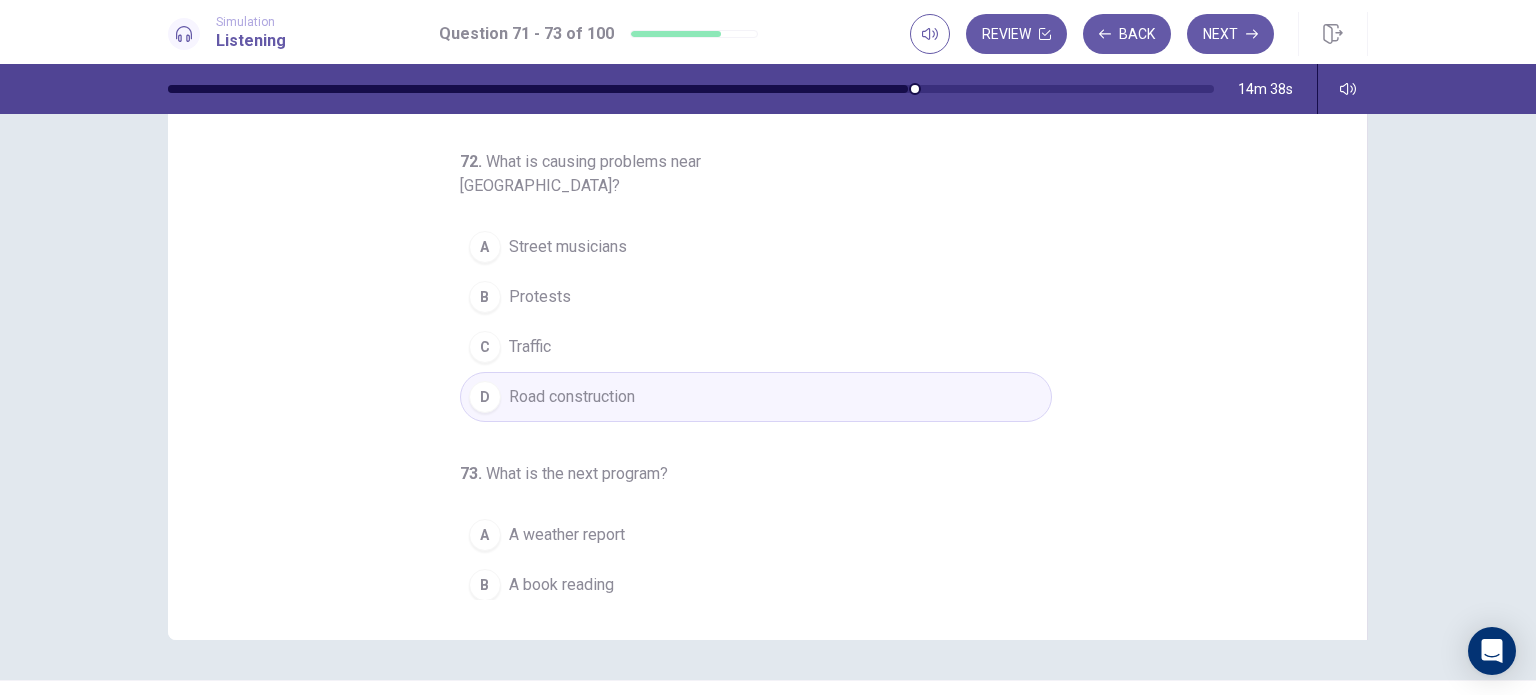 scroll, scrollTop: 126, scrollLeft: 0, axis: vertical 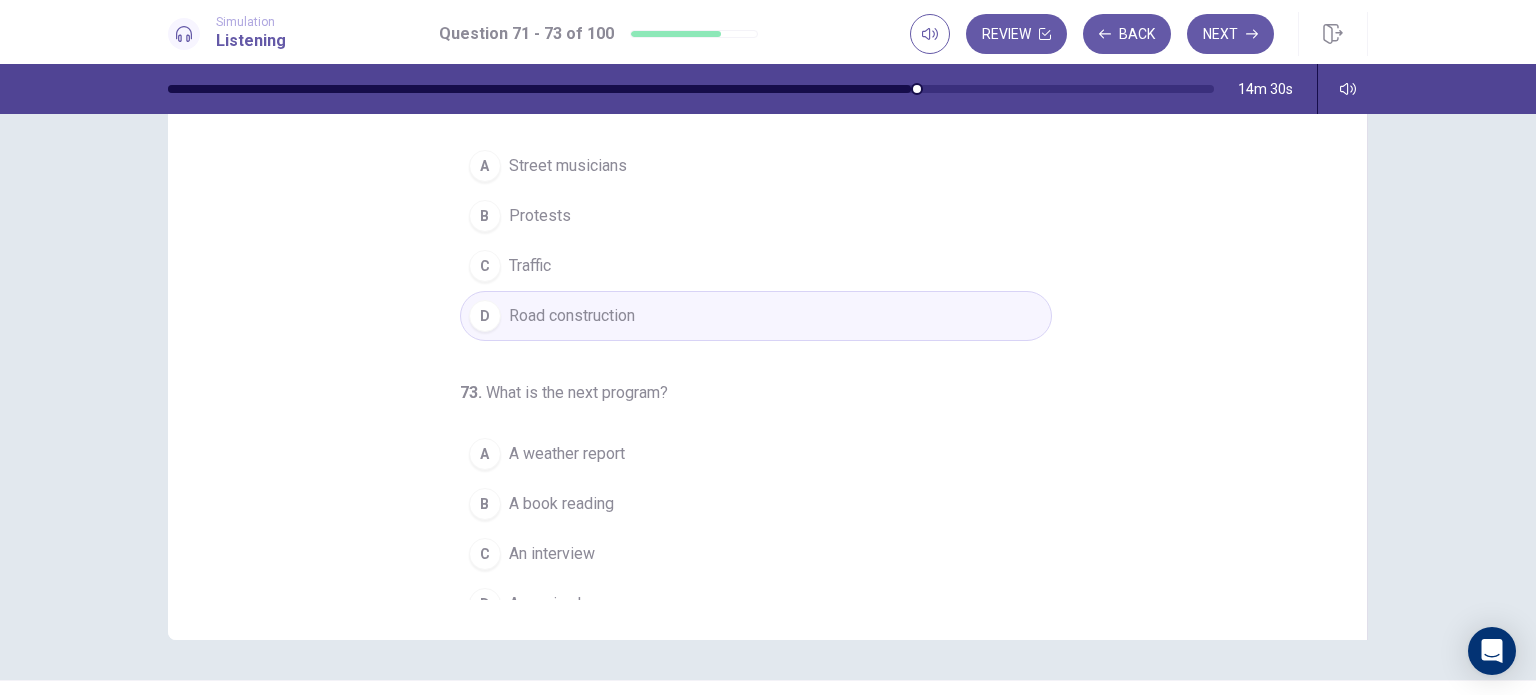 click on "A music show" at bounding box center [558, 604] 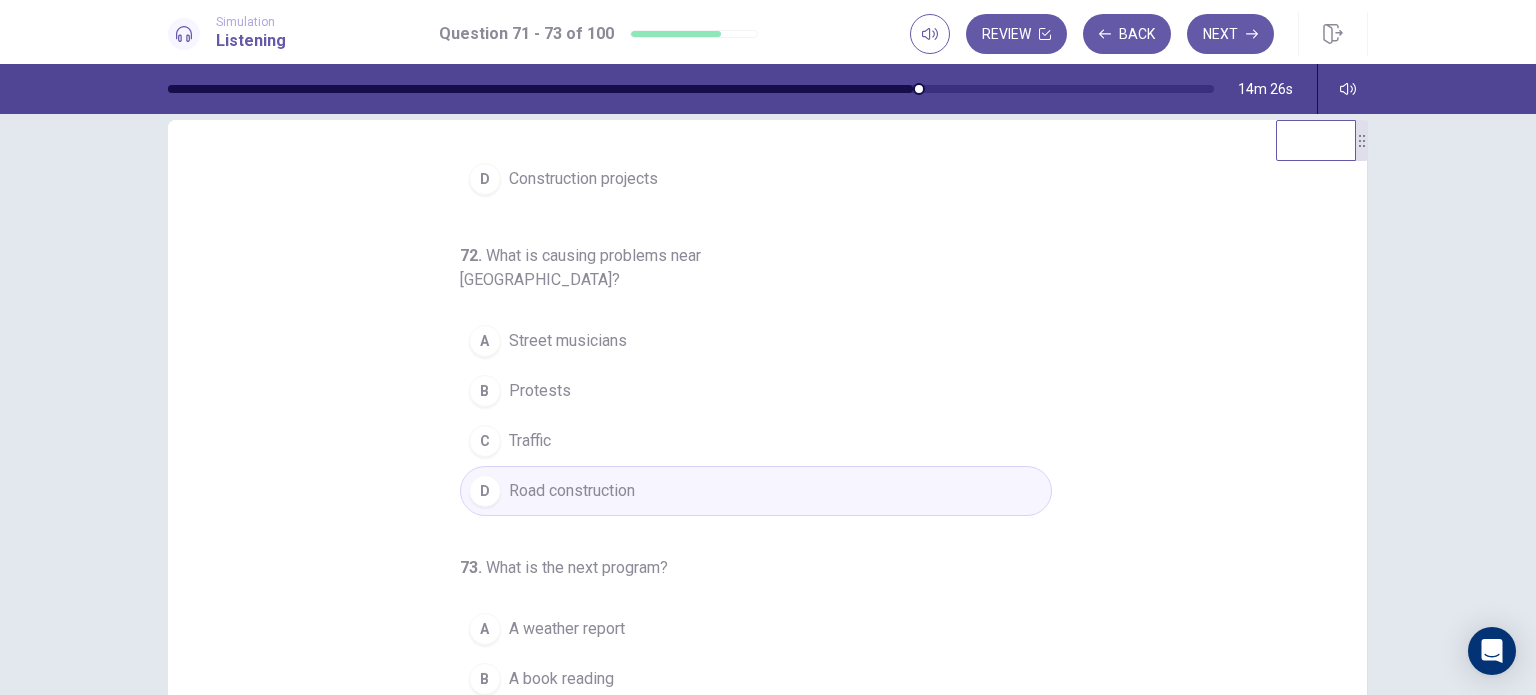 scroll, scrollTop: 0, scrollLeft: 0, axis: both 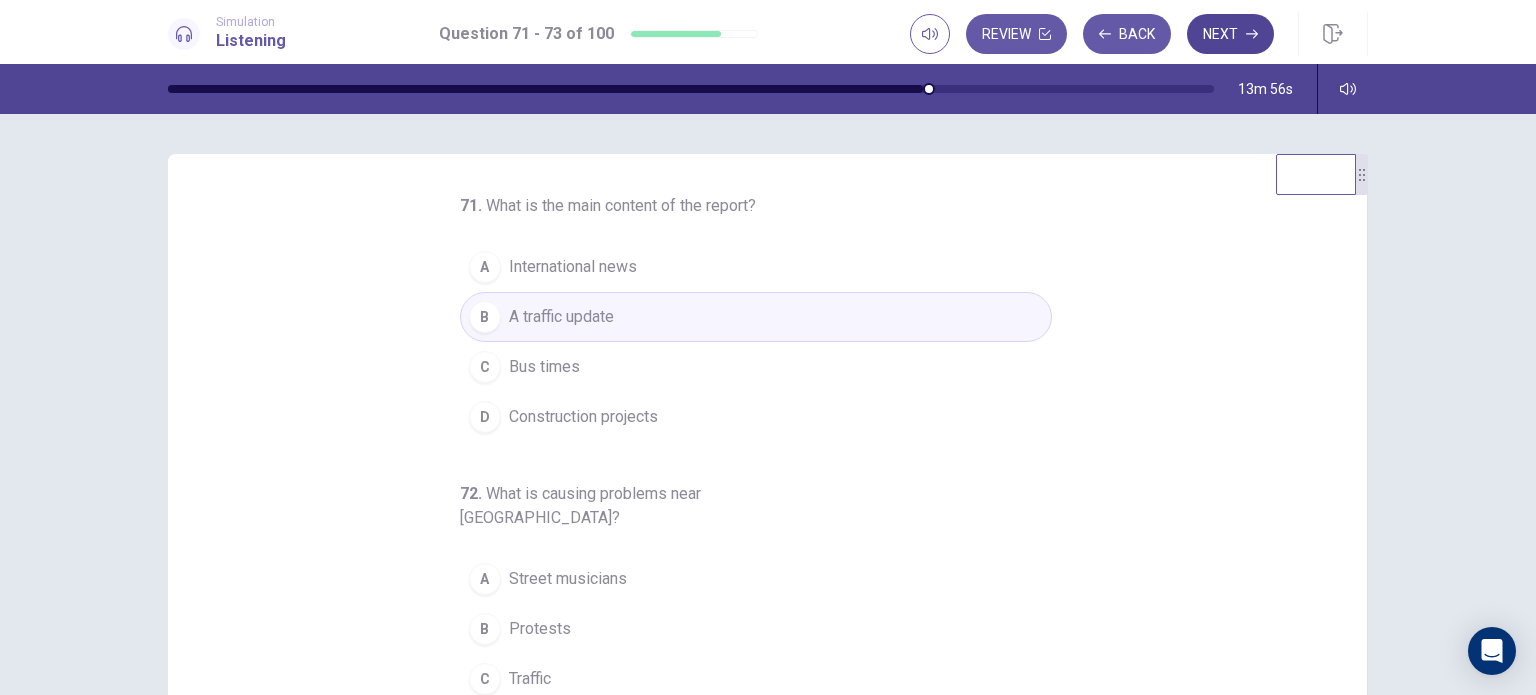 click on "Next" at bounding box center (1230, 34) 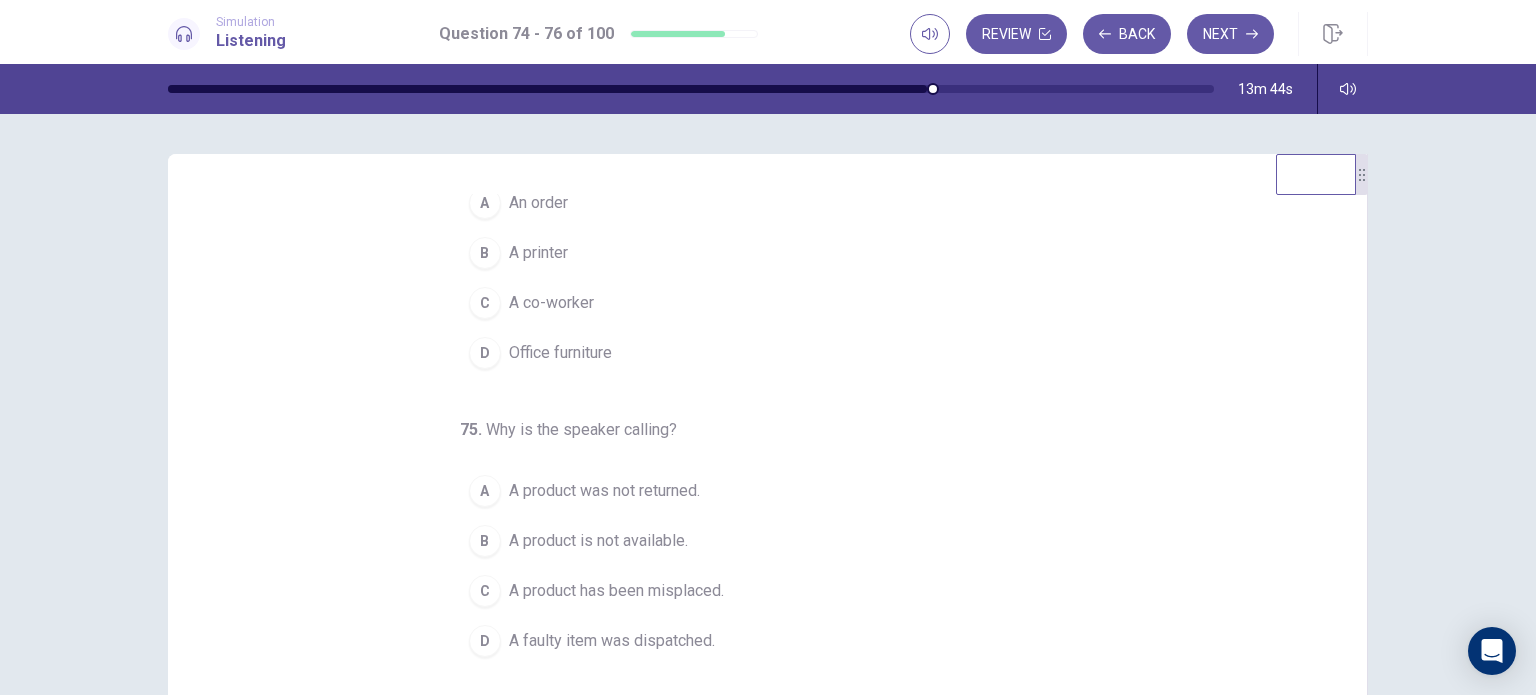 scroll, scrollTop: 0, scrollLeft: 0, axis: both 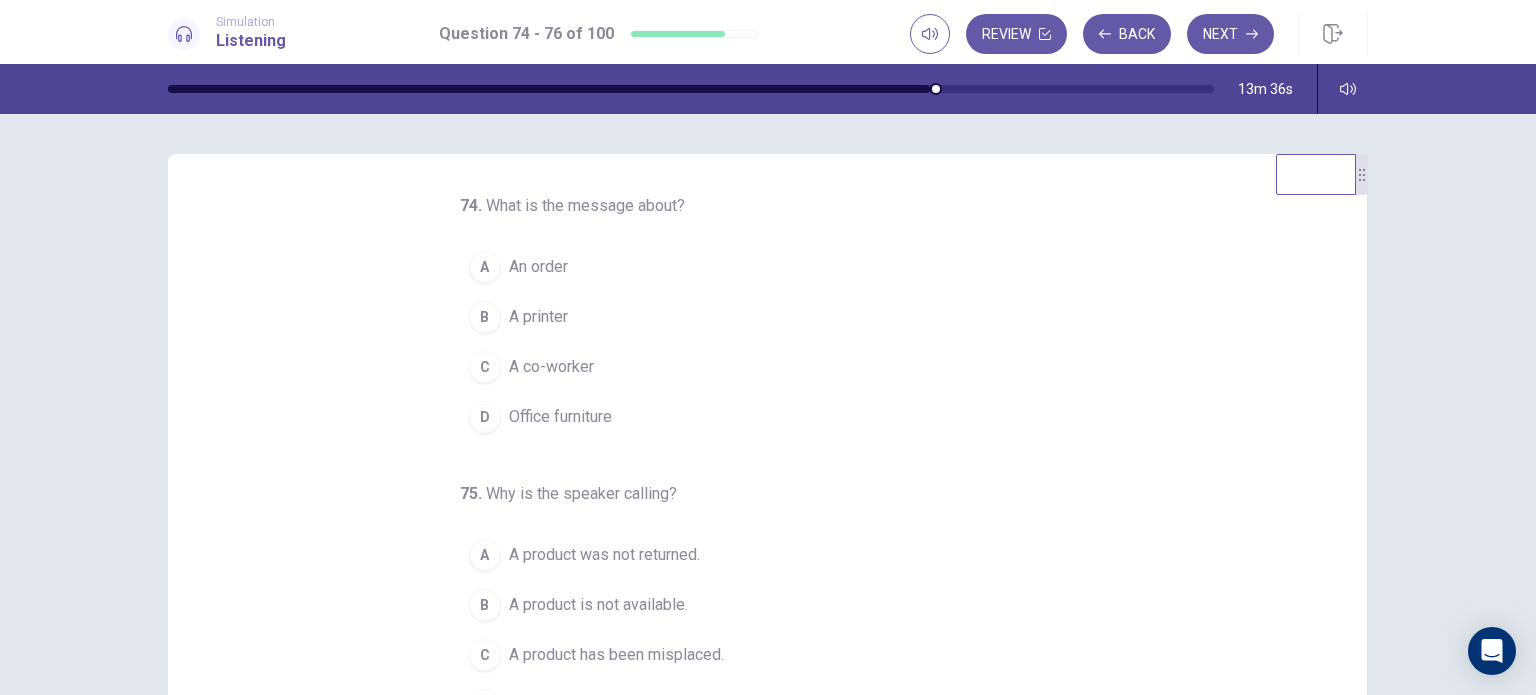 click on "Office furniture" at bounding box center (560, 417) 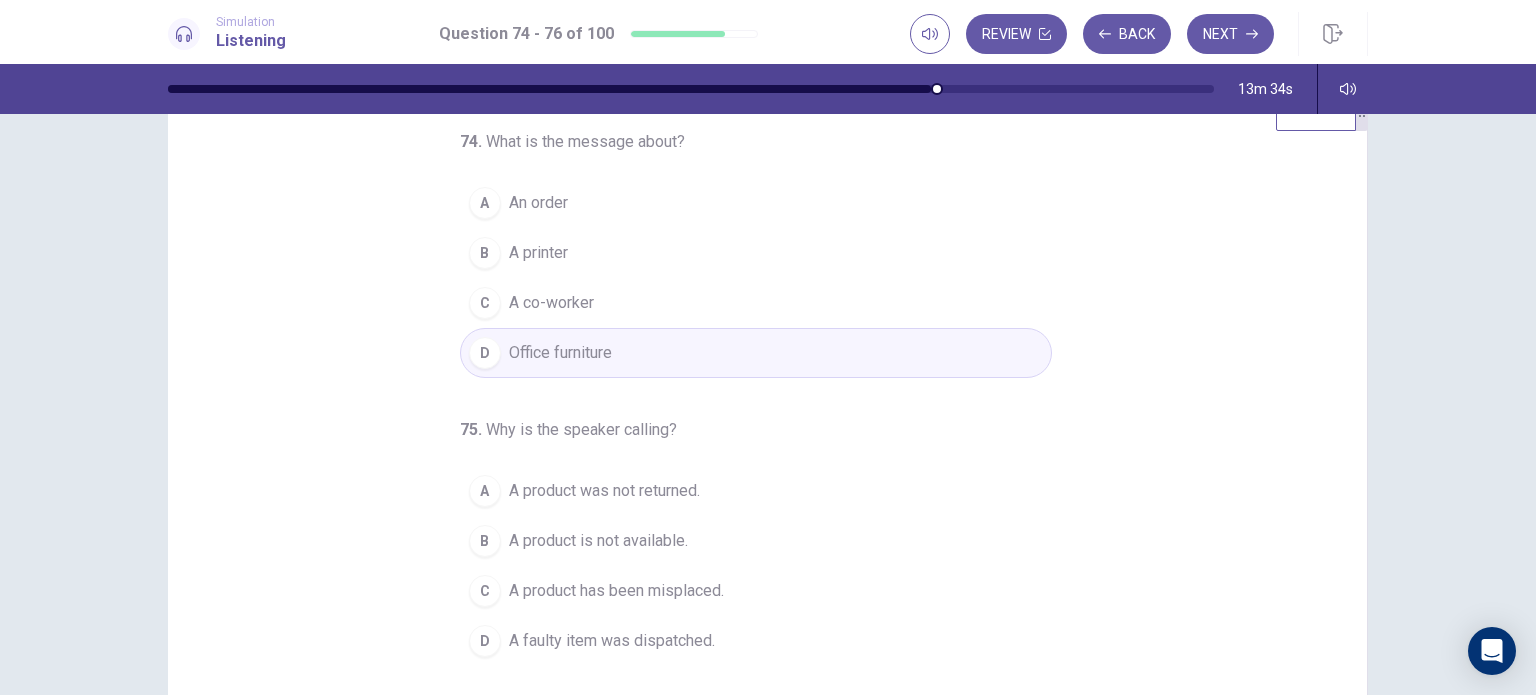 scroll, scrollTop: 65, scrollLeft: 0, axis: vertical 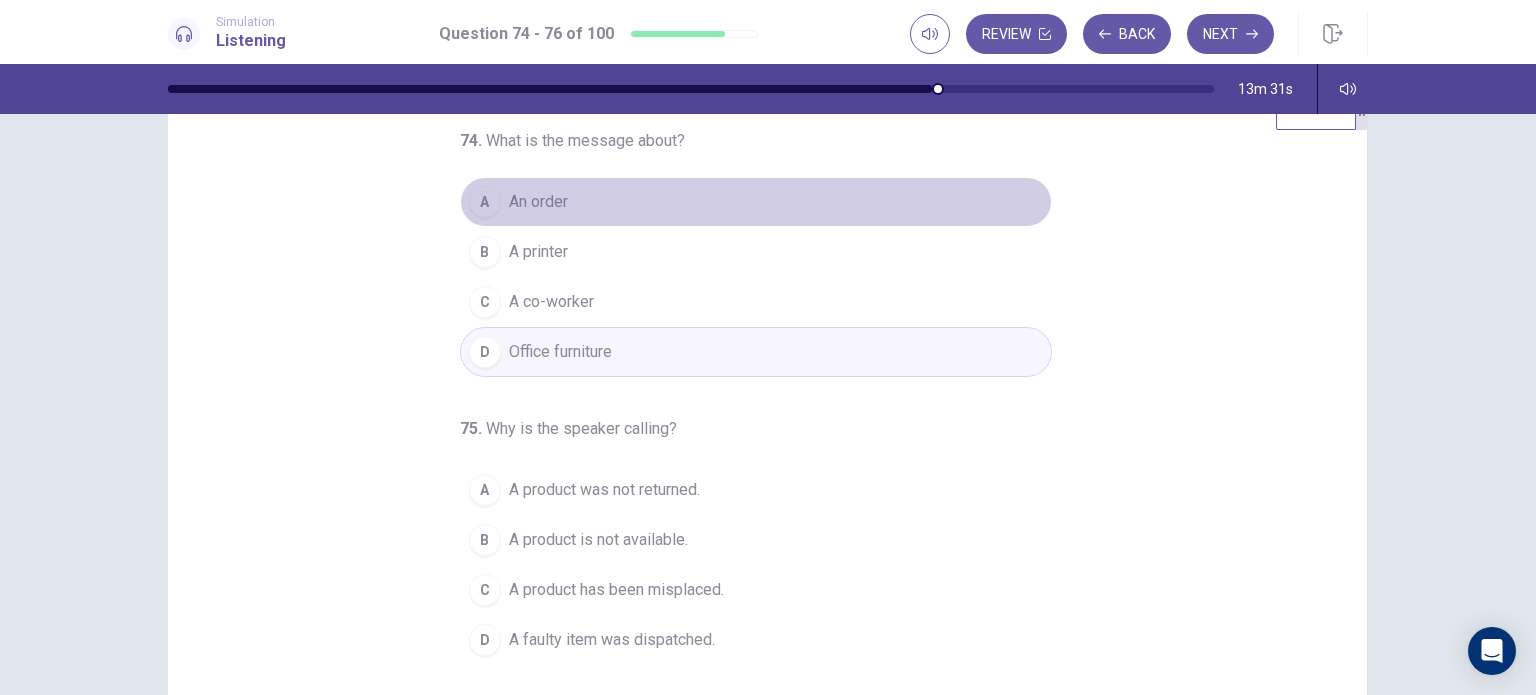 click on "An order" at bounding box center [538, 202] 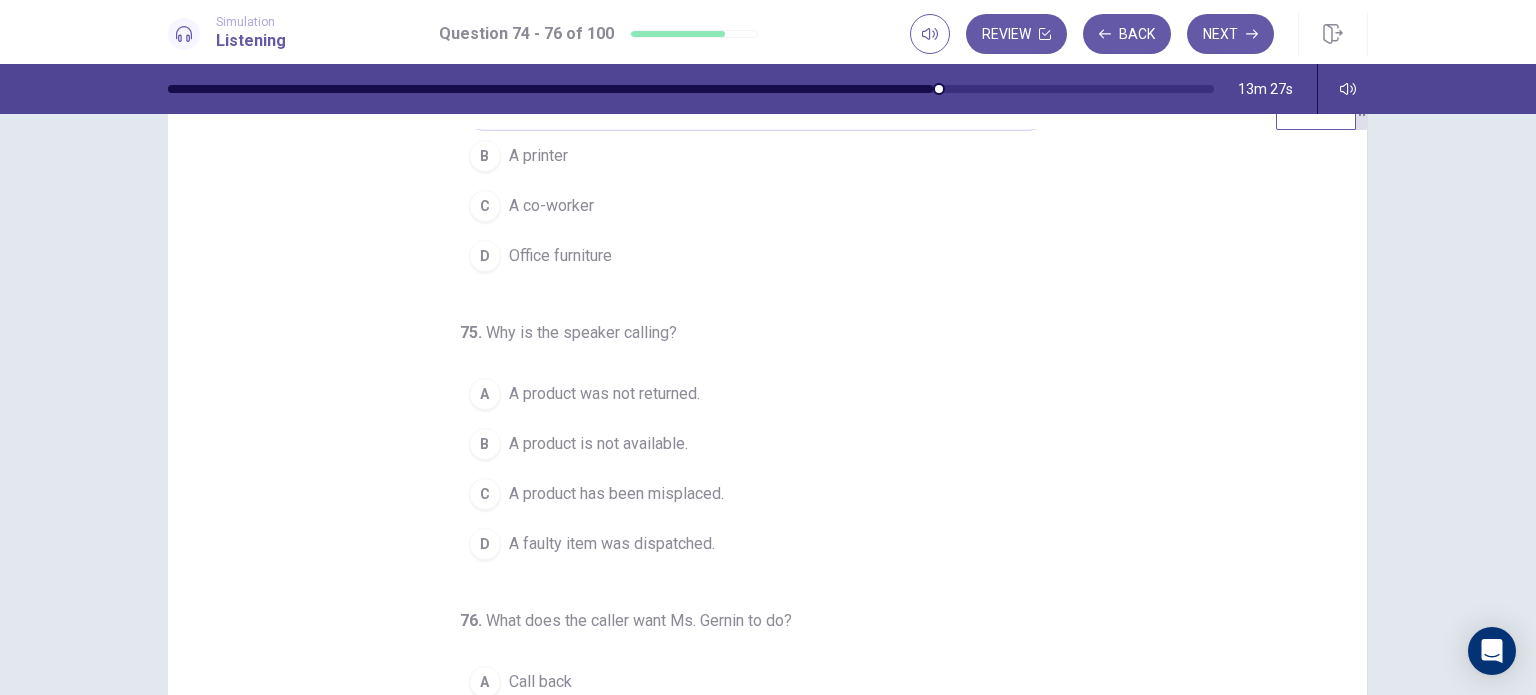 scroll, scrollTop: 98, scrollLeft: 0, axis: vertical 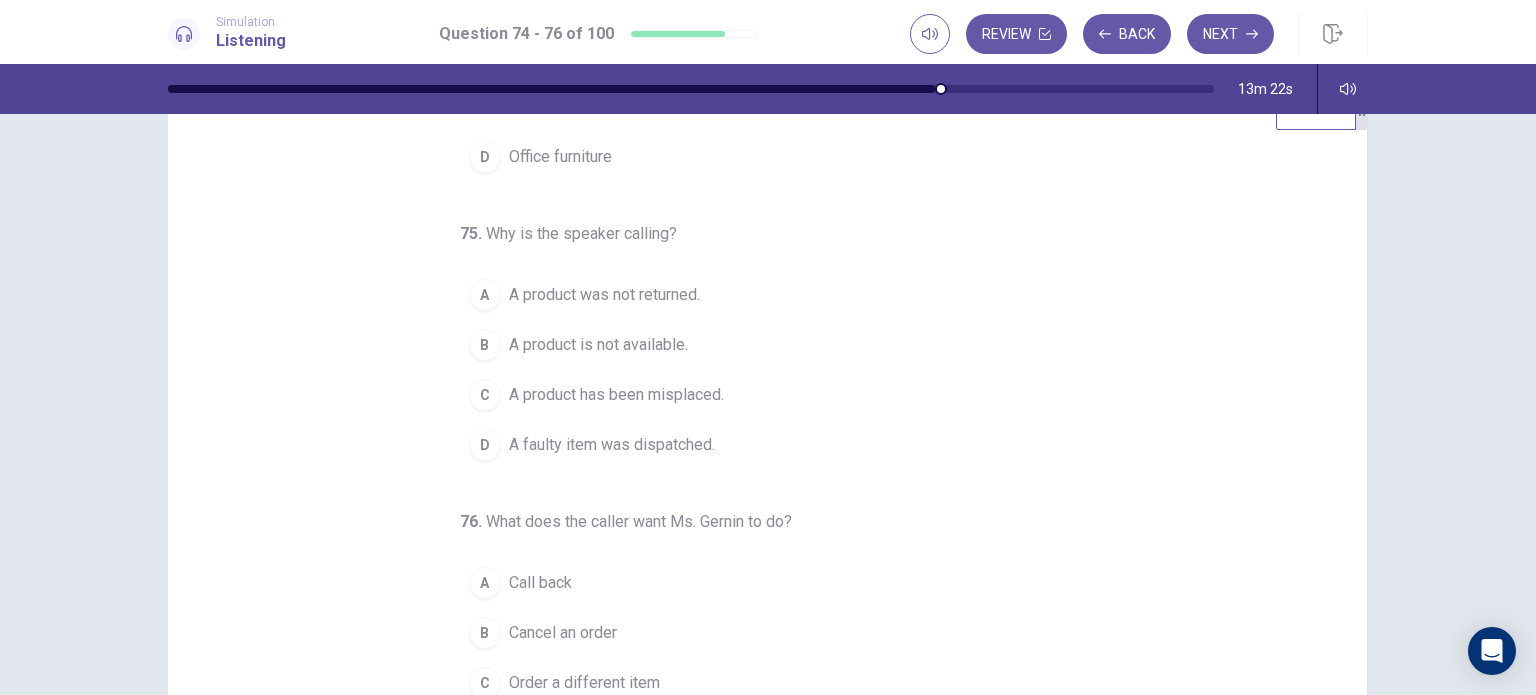 click on "A product was not returned." at bounding box center [604, 295] 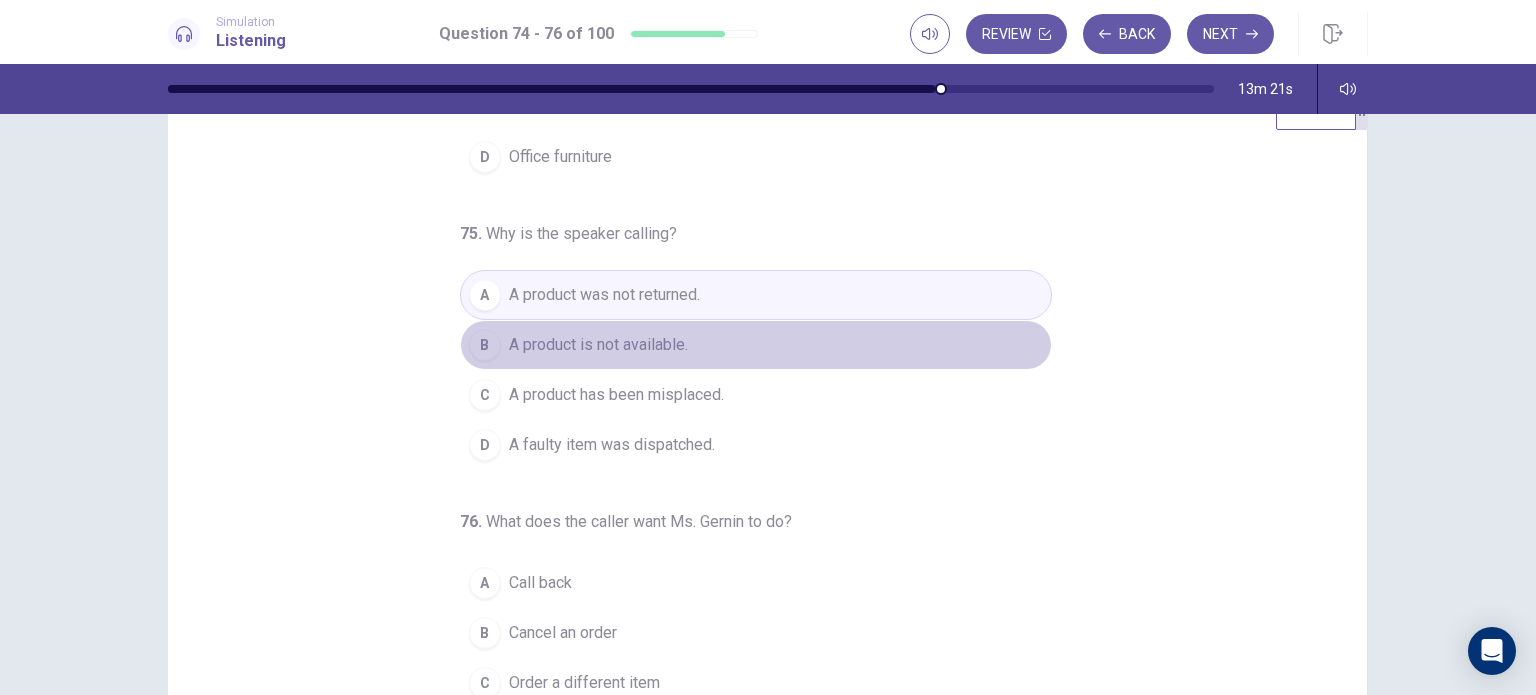 click on "A product is not available." at bounding box center [598, 345] 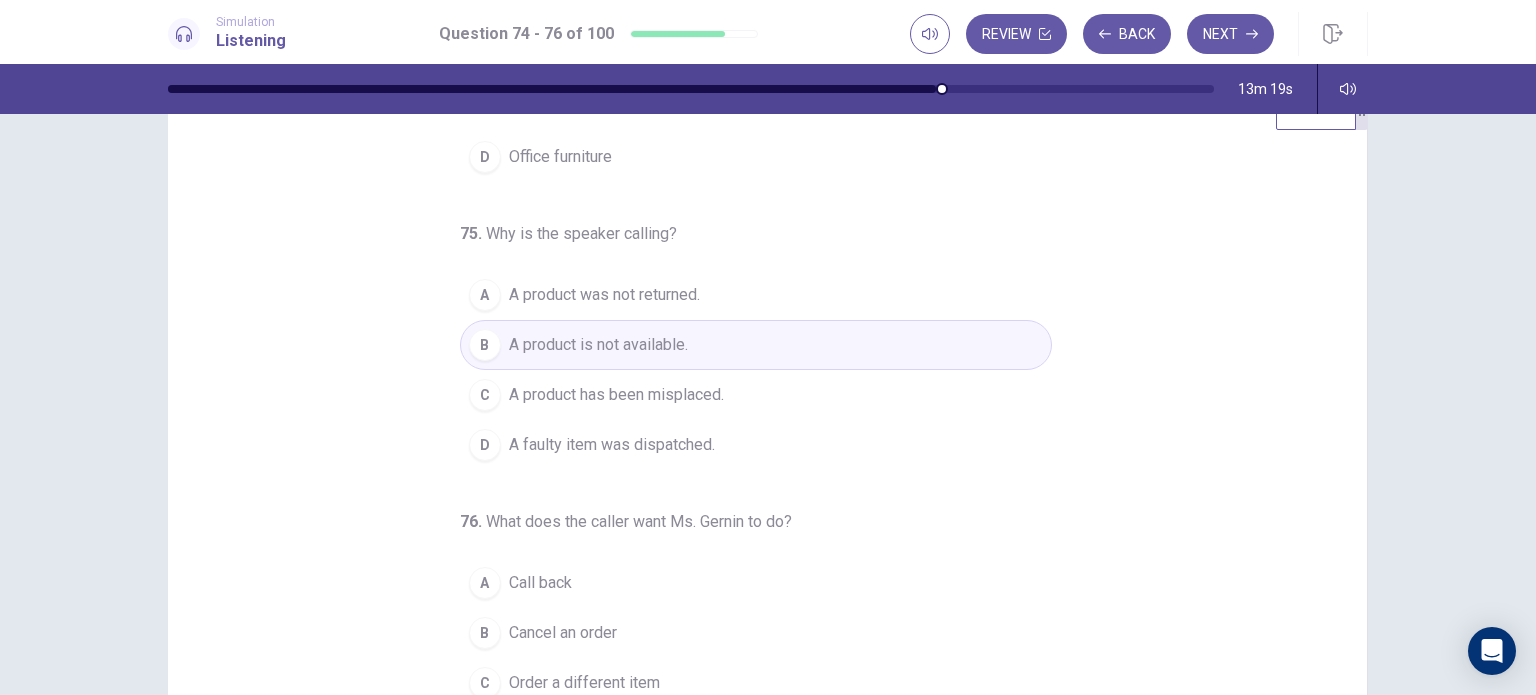 scroll, scrollTop: 204, scrollLeft: 0, axis: vertical 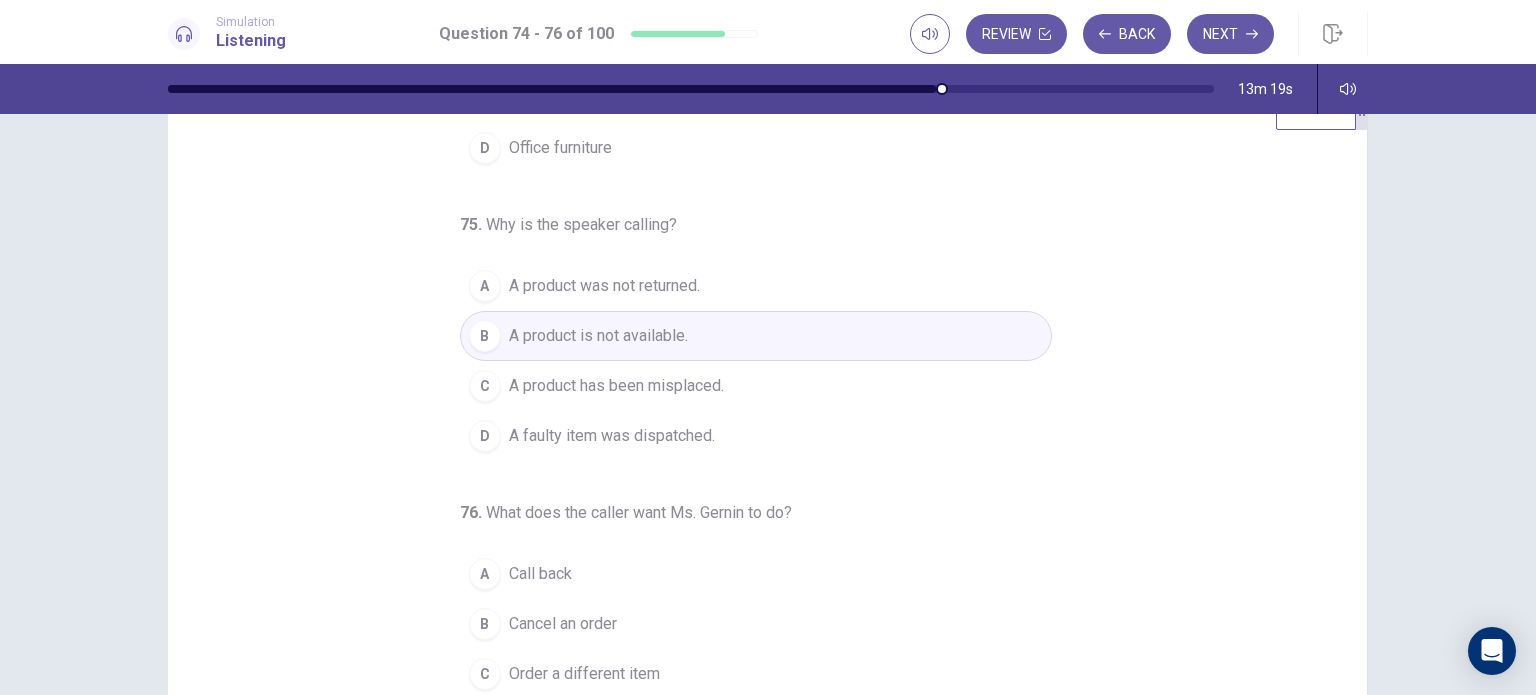 drag, startPoint x: 1345, startPoint y: 451, endPoint x: 1345, endPoint y: 519, distance: 68 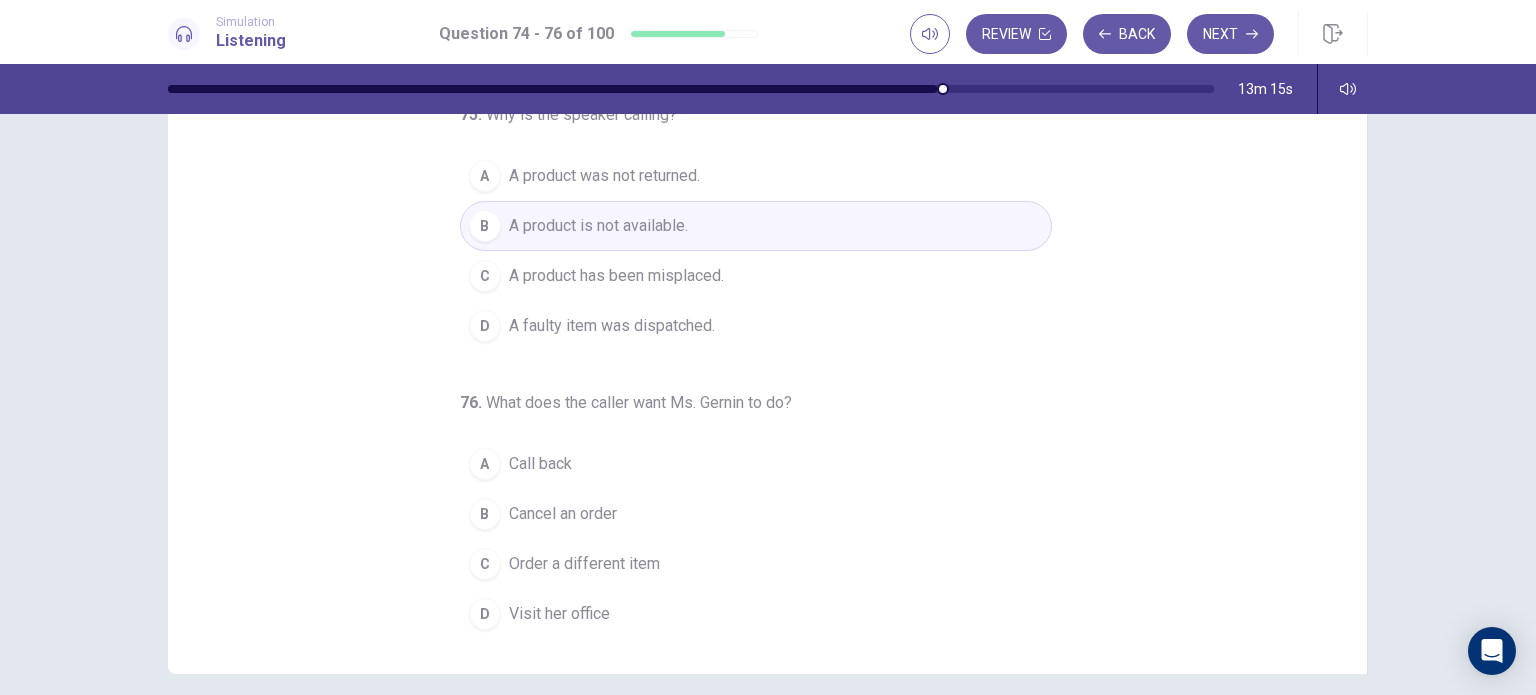 scroll, scrollTop: 176, scrollLeft: 0, axis: vertical 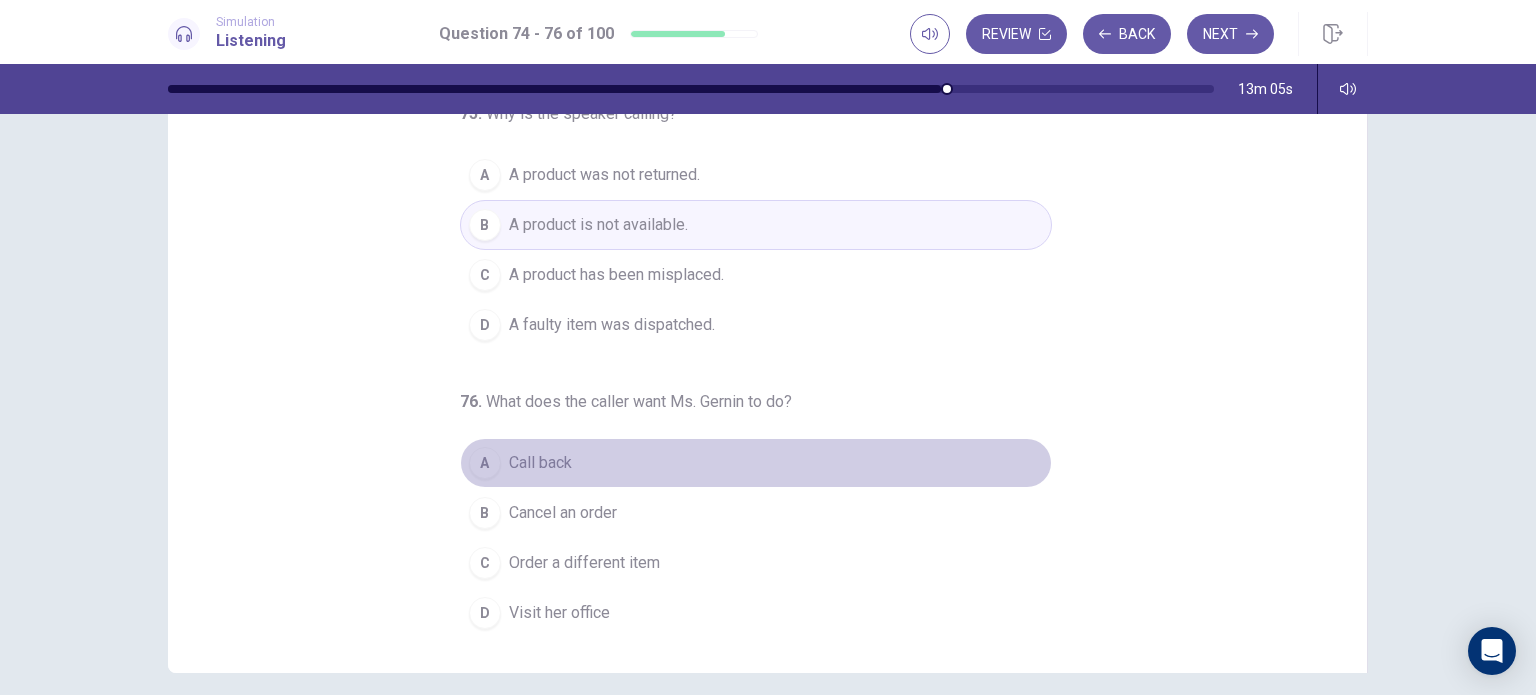 click on "Call back" at bounding box center (540, 463) 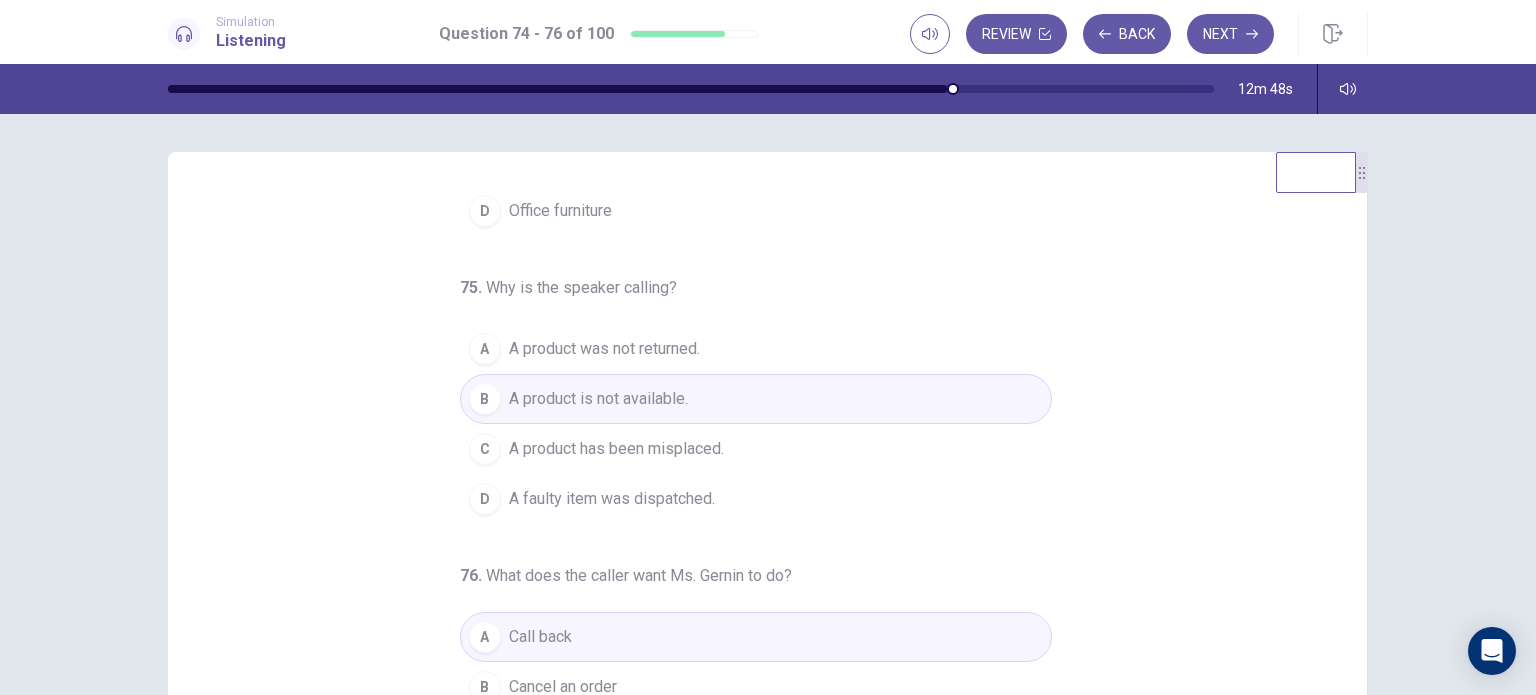 scroll, scrollTop: 0, scrollLeft: 0, axis: both 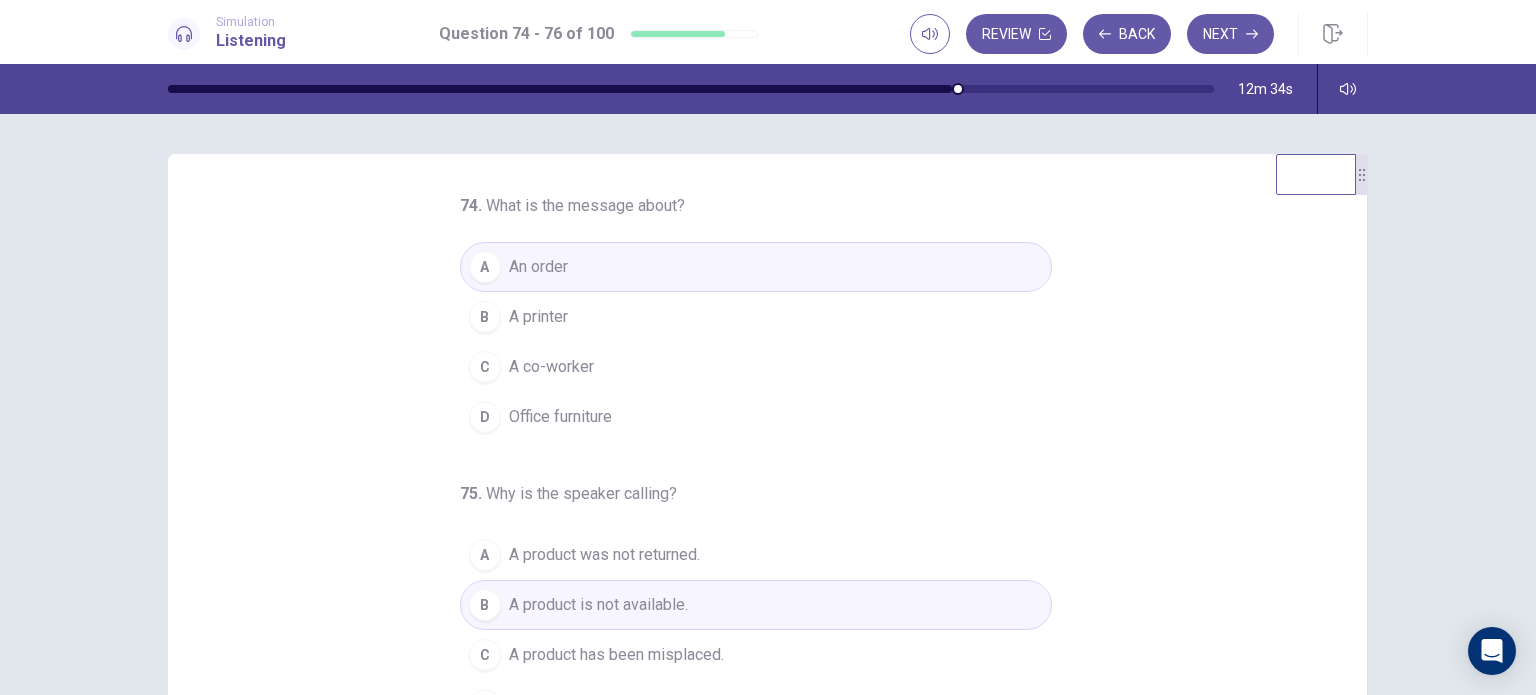 click on "A printer" at bounding box center (538, 317) 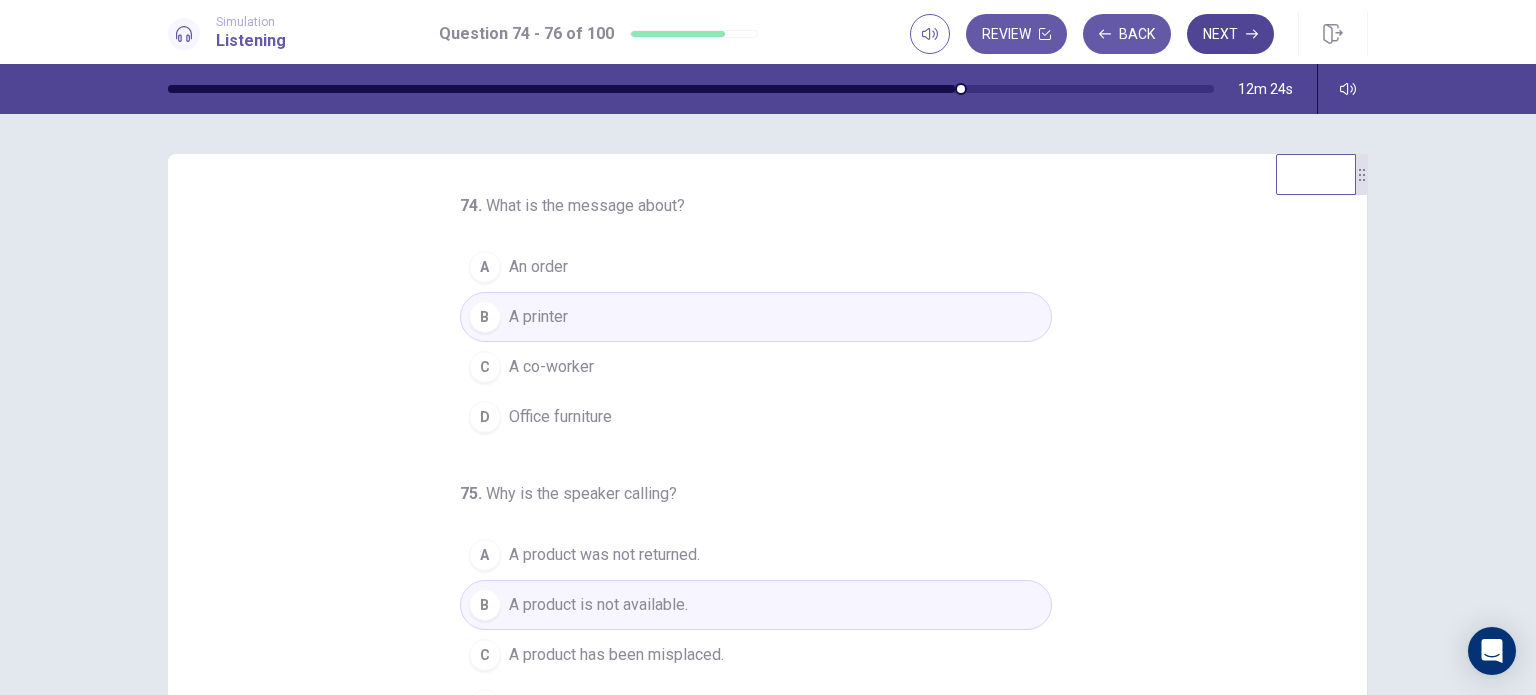 click on "Next" at bounding box center (1230, 34) 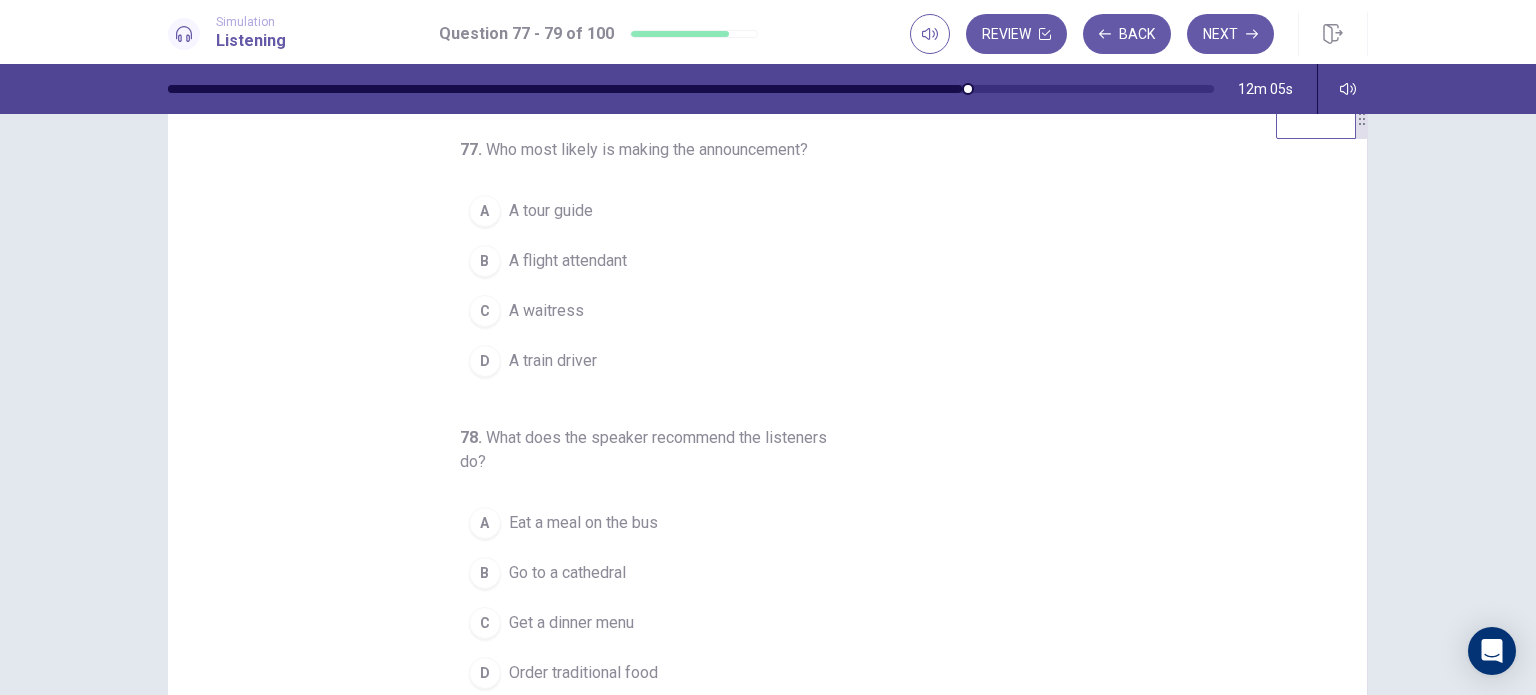 scroll, scrollTop: 61, scrollLeft: 0, axis: vertical 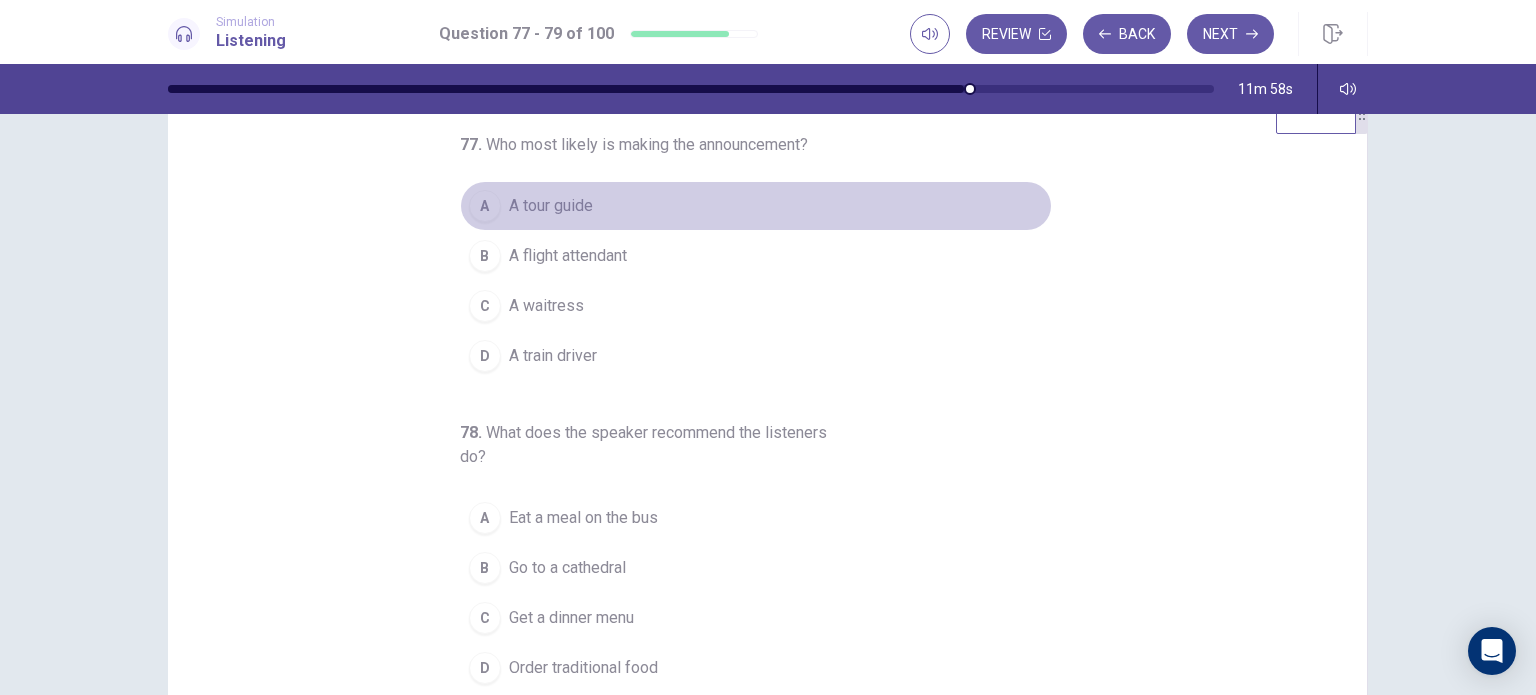 click on "A A tour guide" at bounding box center [756, 206] 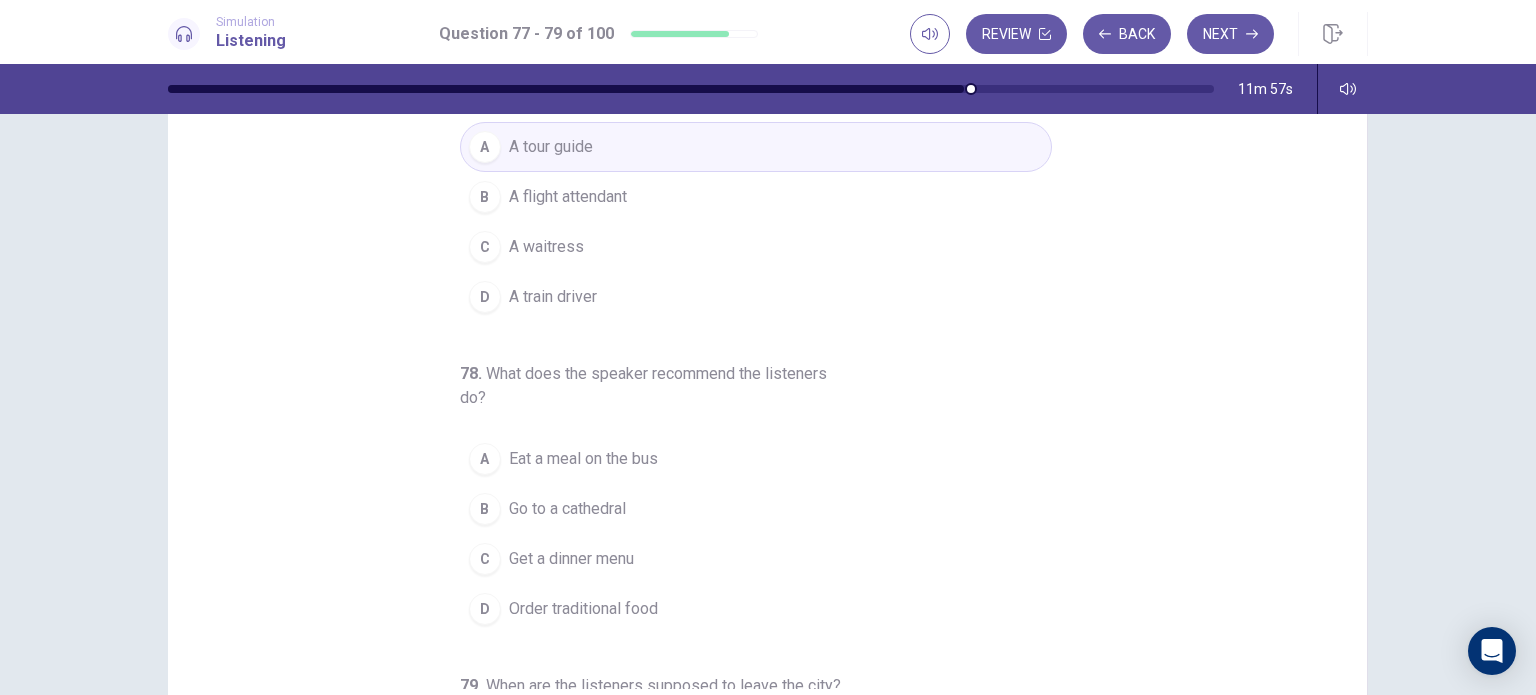scroll, scrollTop: 130, scrollLeft: 0, axis: vertical 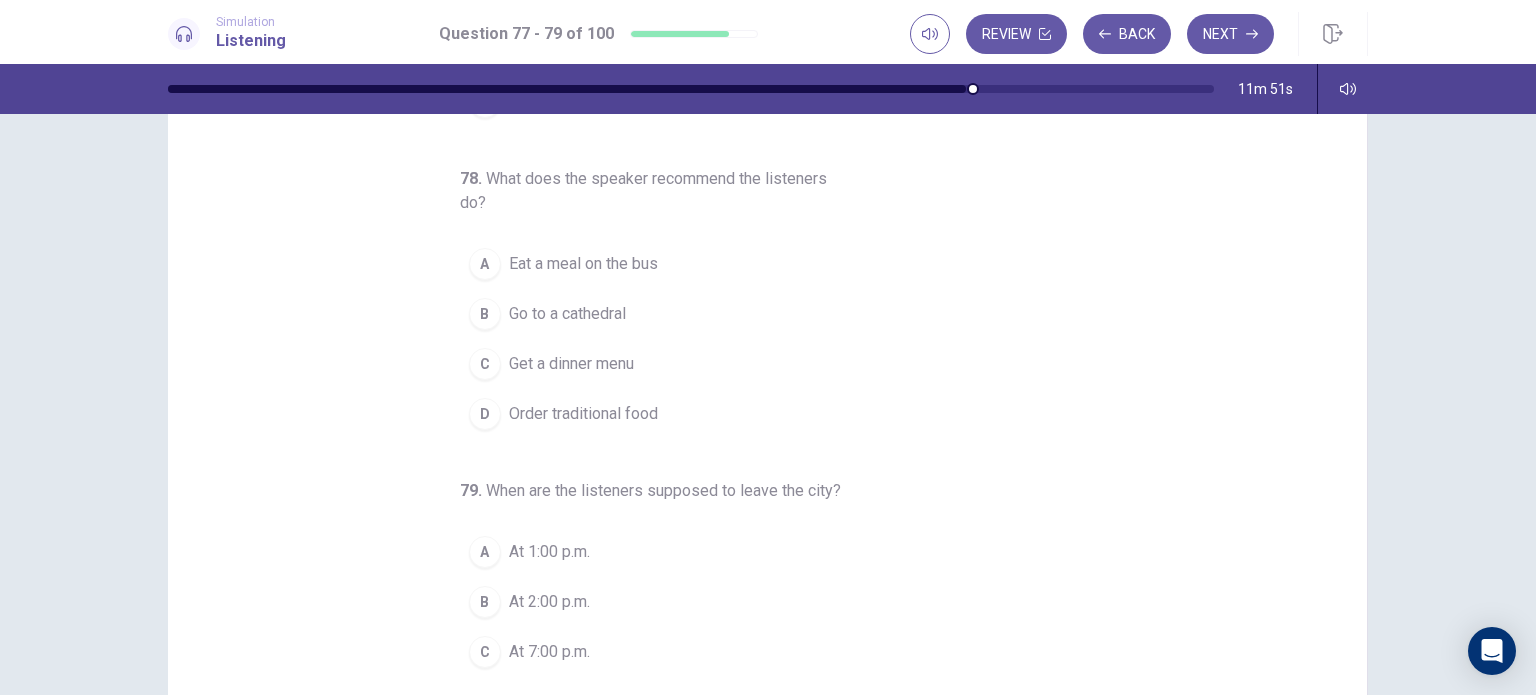 click on "Order traditional food" at bounding box center (583, 414) 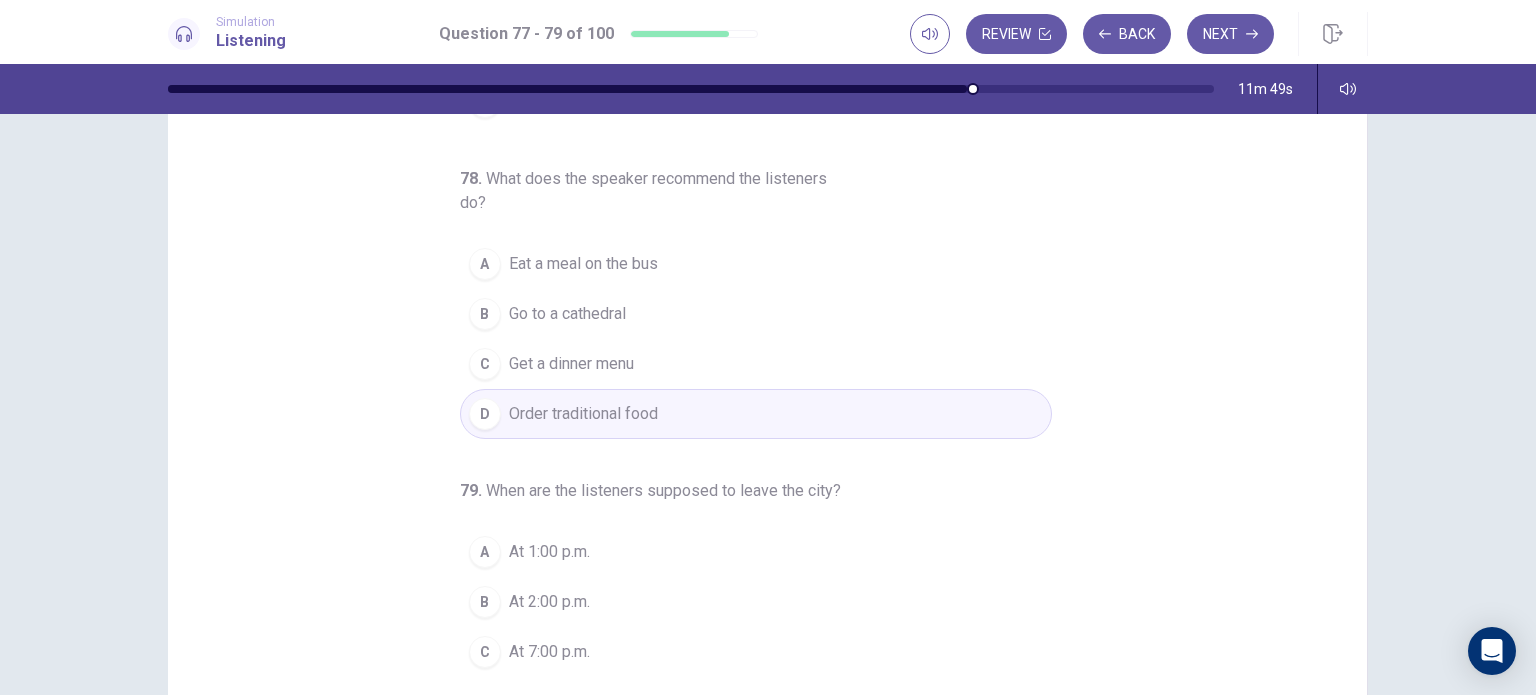 scroll, scrollTop: 228, scrollLeft: 0, axis: vertical 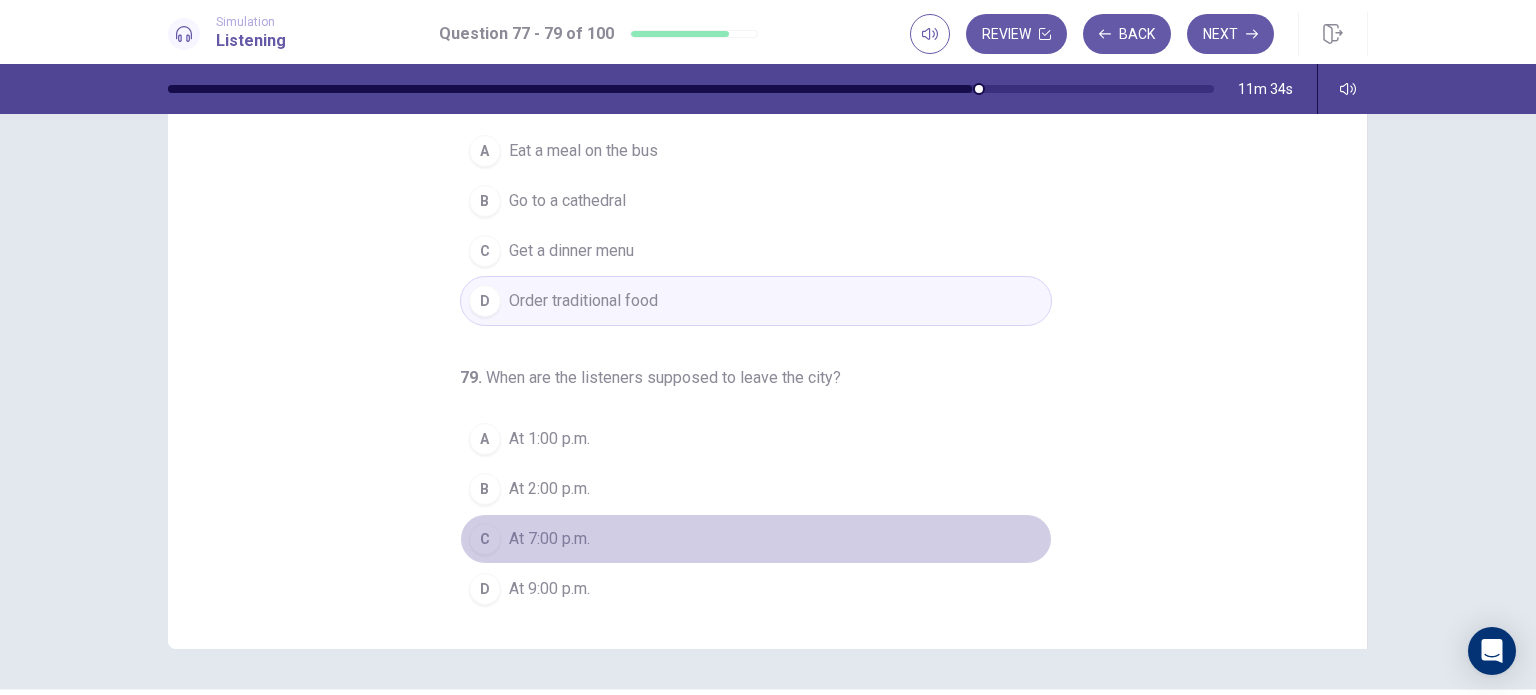 click on "At 7:00 p.m." at bounding box center (549, 539) 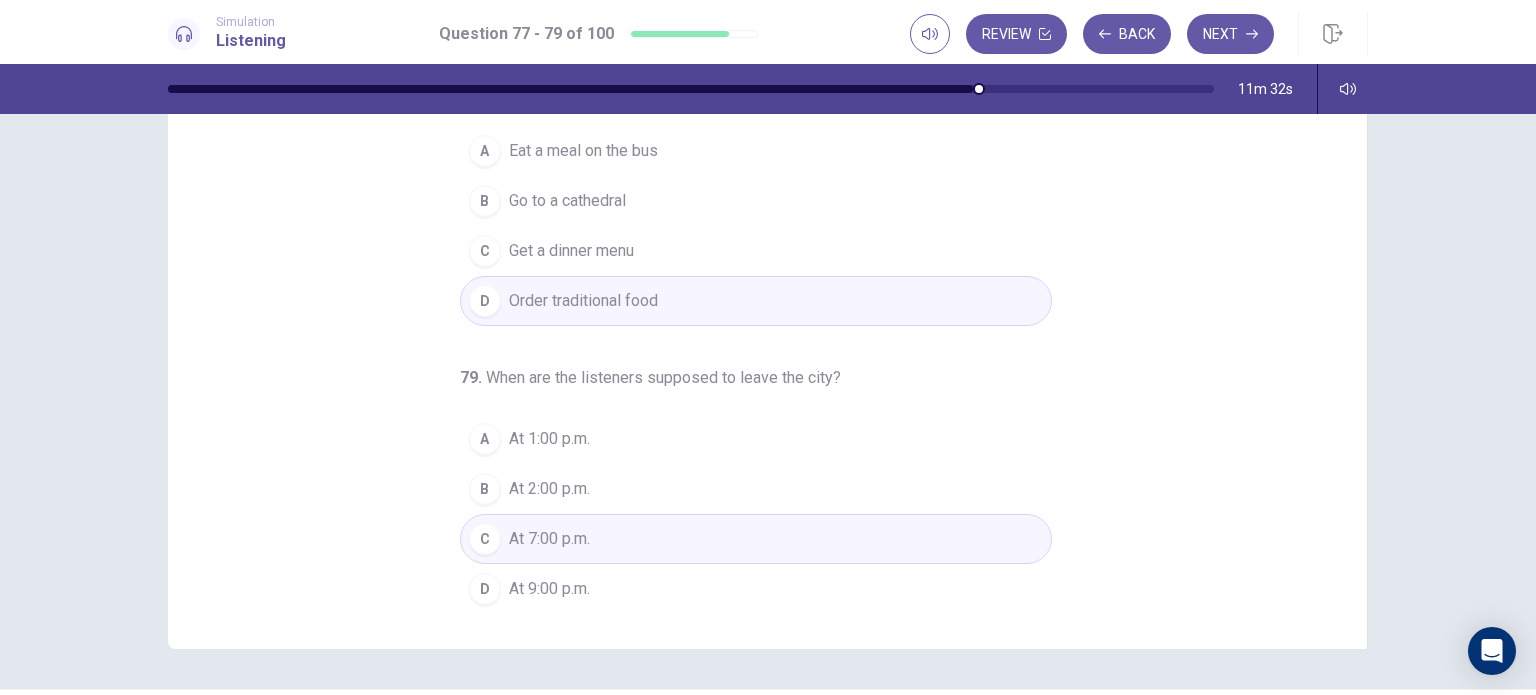 scroll, scrollTop: 0, scrollLeft: 0, axis: both 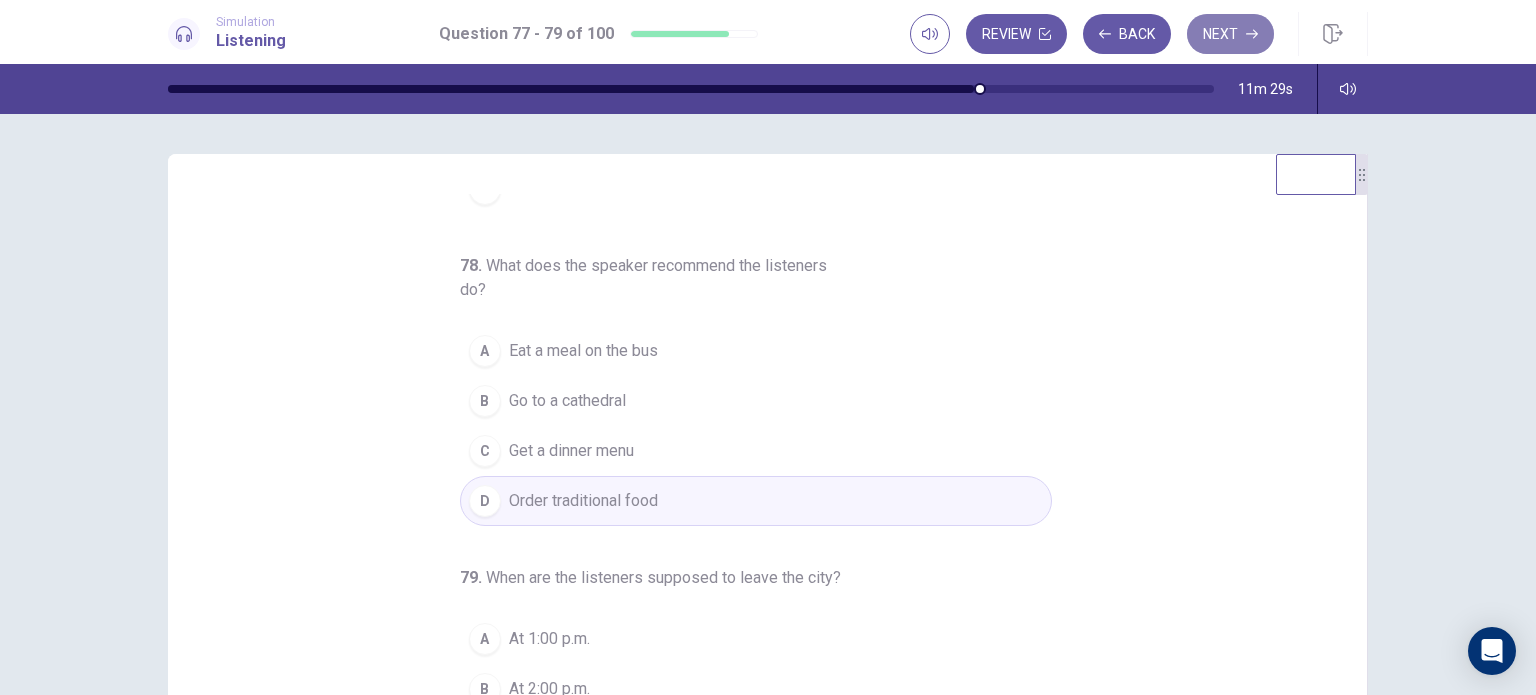 click on "Next" at bounding box center (1230, 34) 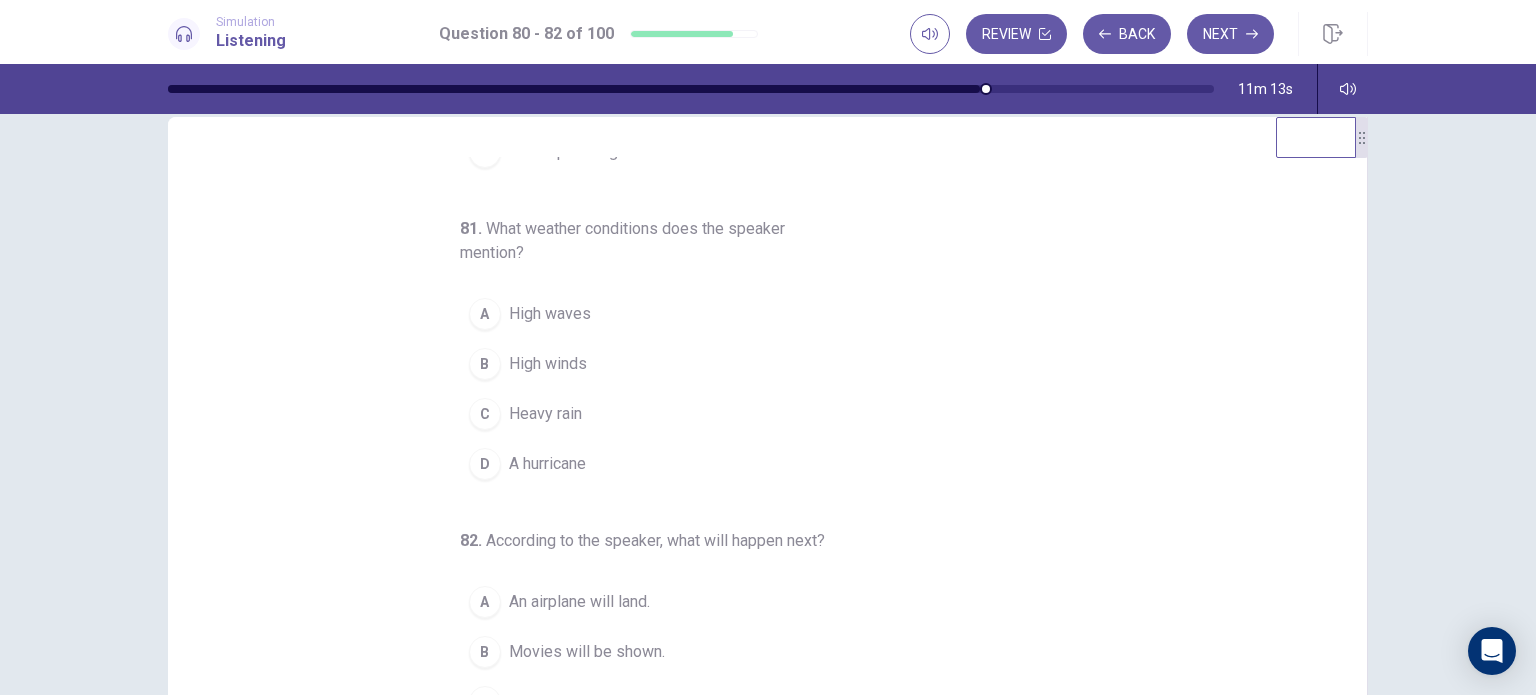 scroll, scrollTop: 16, scrollLeft: 0, axis: vertical 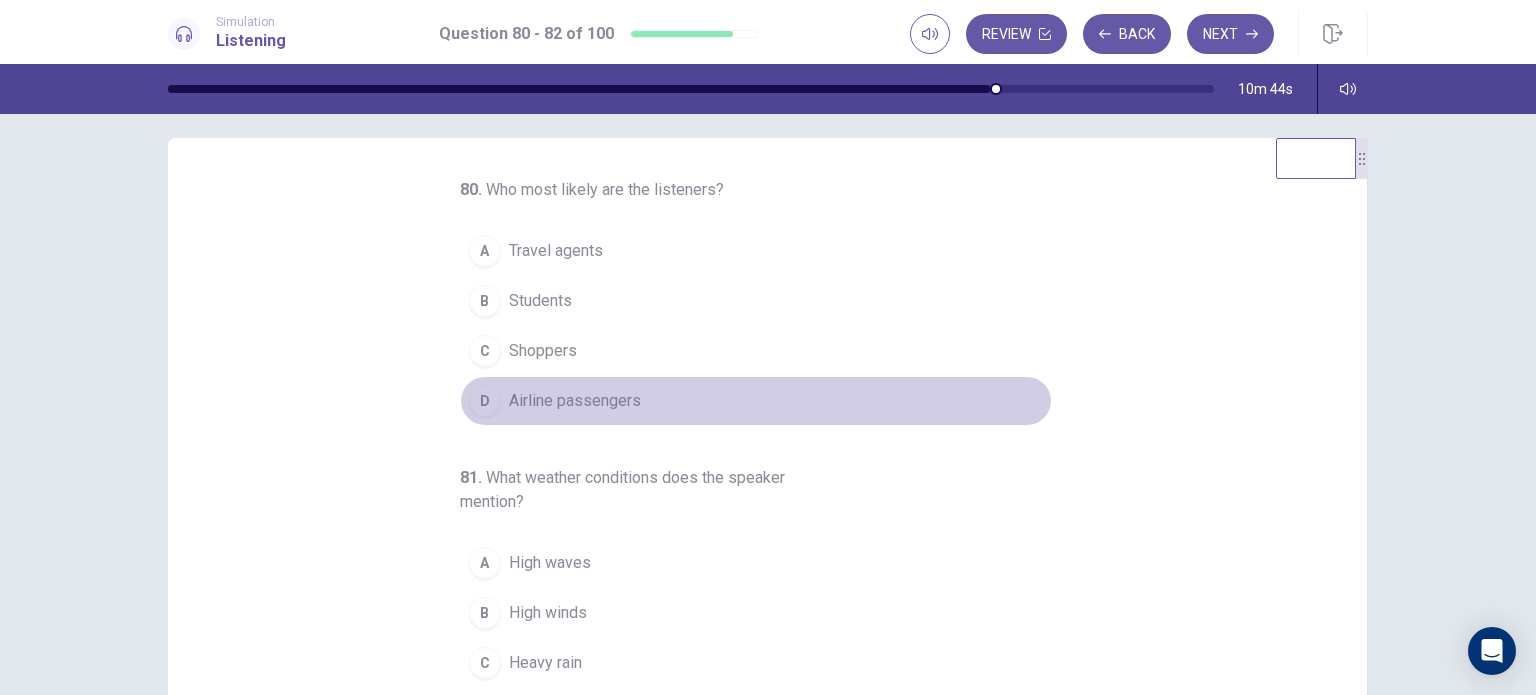 click on "Airline passengers" at bounding box center [575, 401] 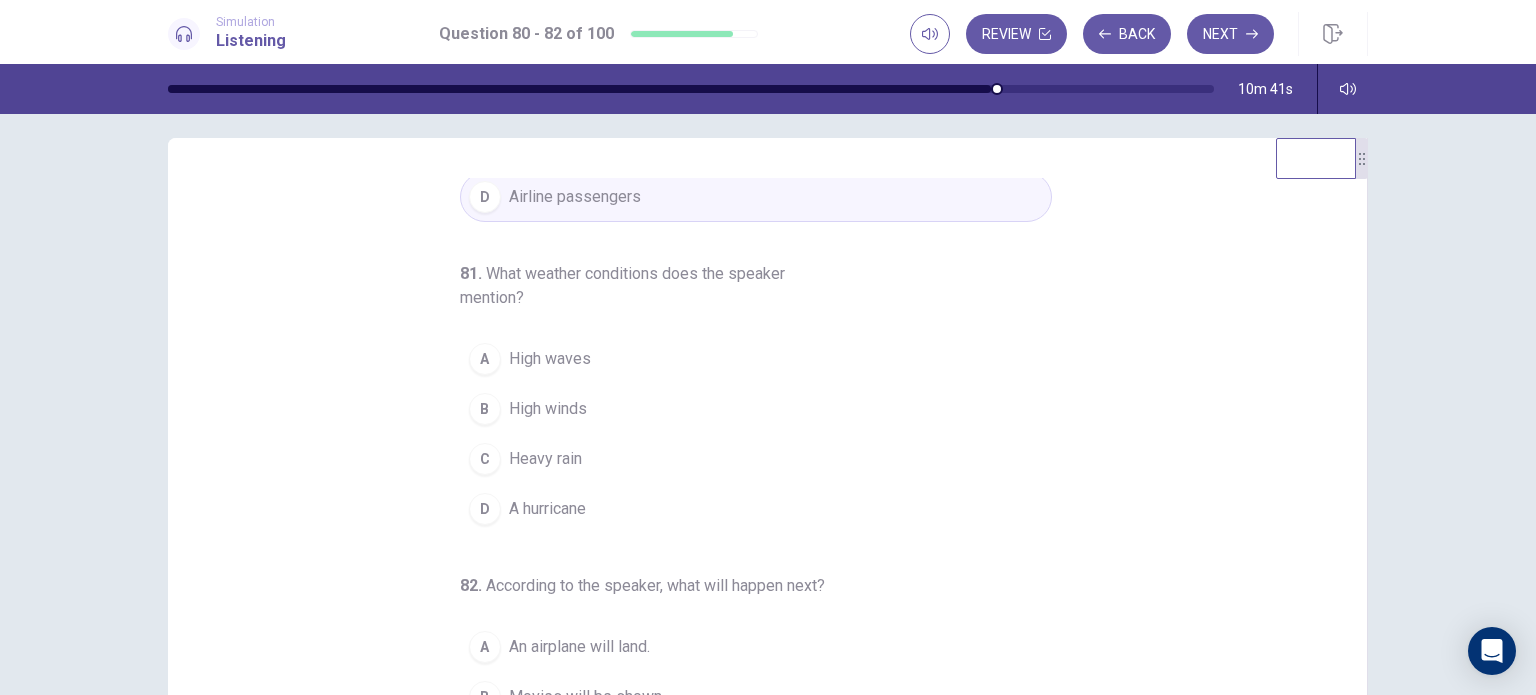 scroll, scrollTop: 228, scrollLeft: 0, axis: vertical 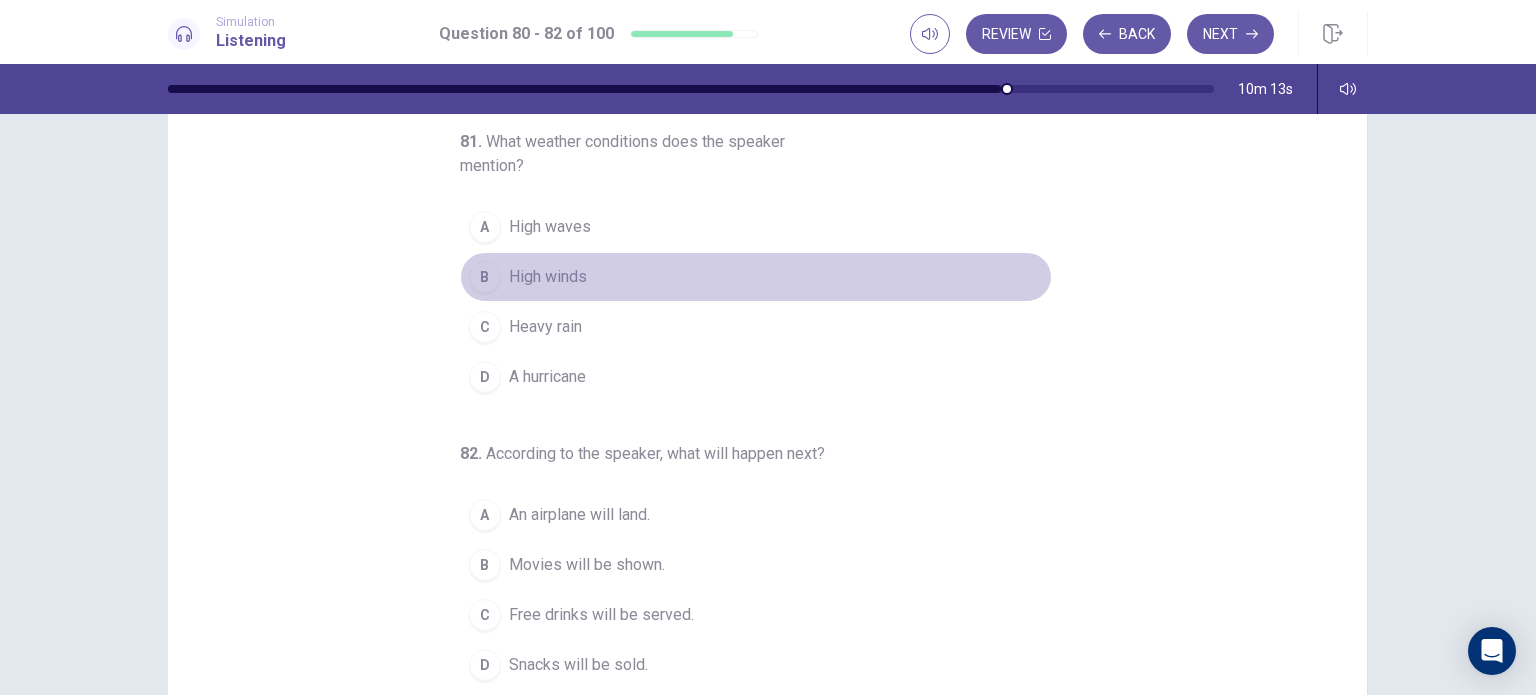 click on "High winds" at bounding box center (548, 277) 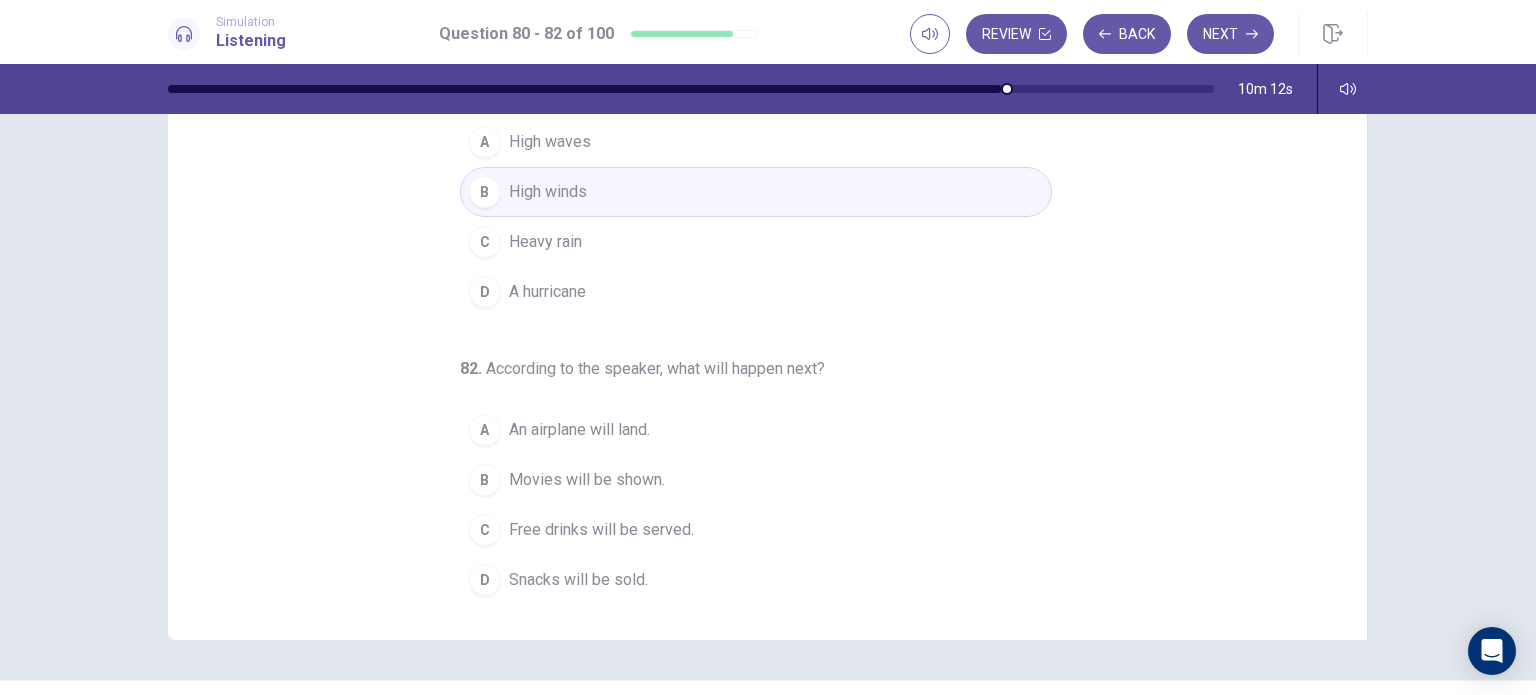 scroll, scrollTop: 257, scrollLeft: 0, axis: vertical 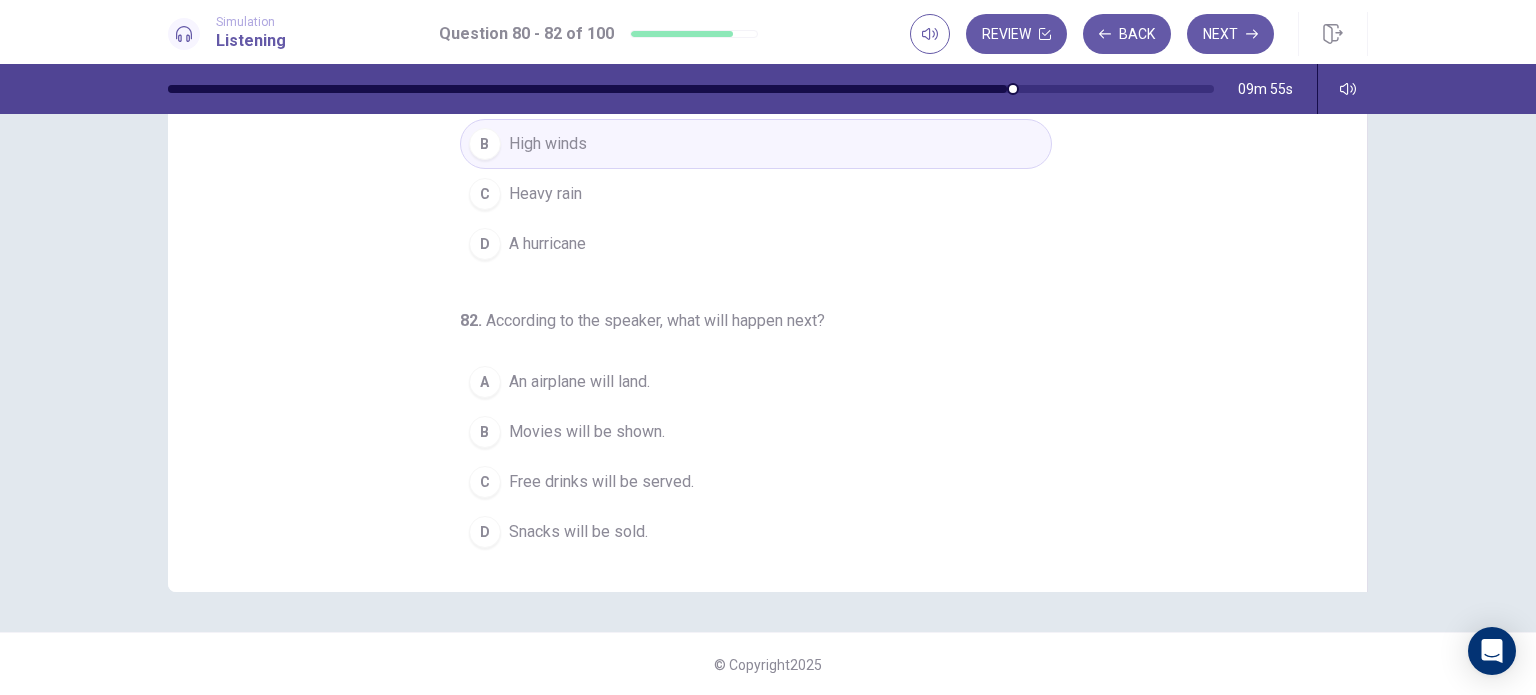 click on "Free drinks will be served." at bounding box center (601, 482) 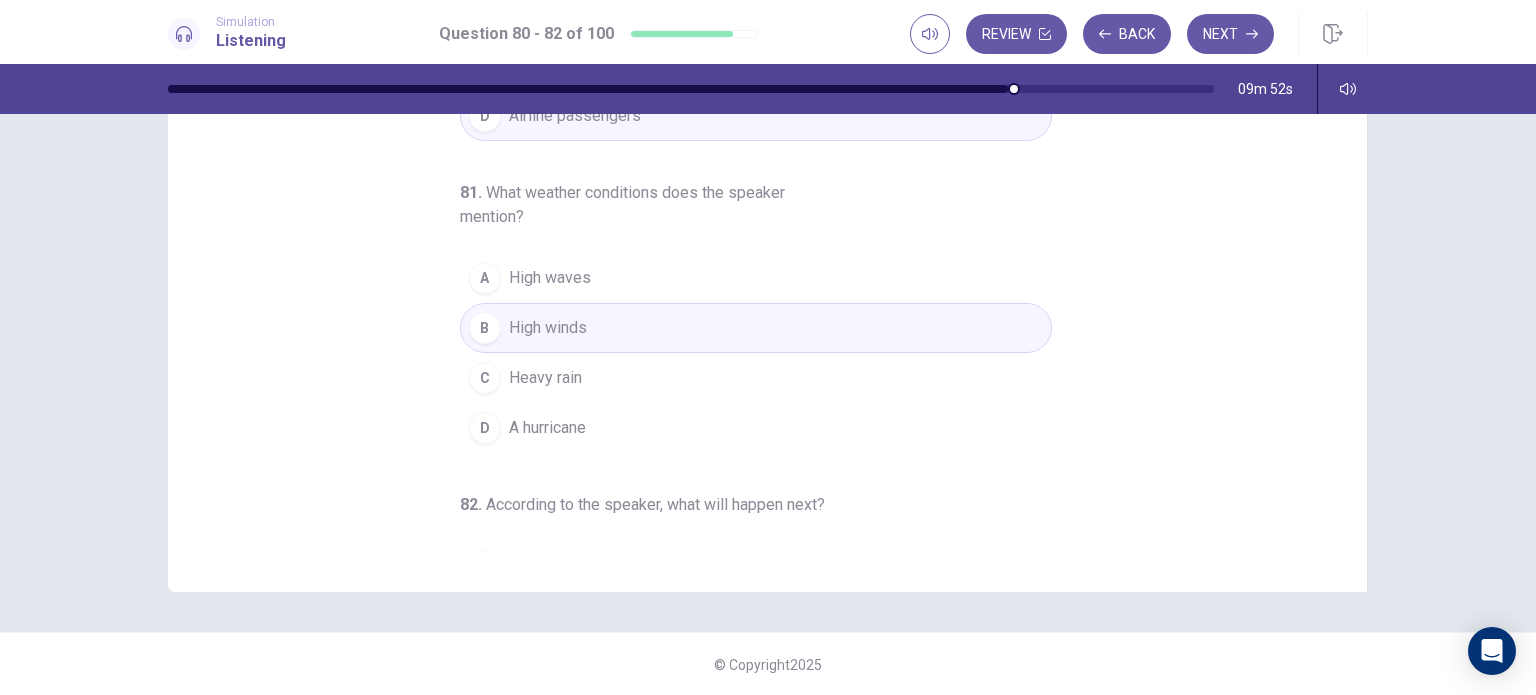 scroll, scrollTop: 0, scrollLeft: 0, axis: both 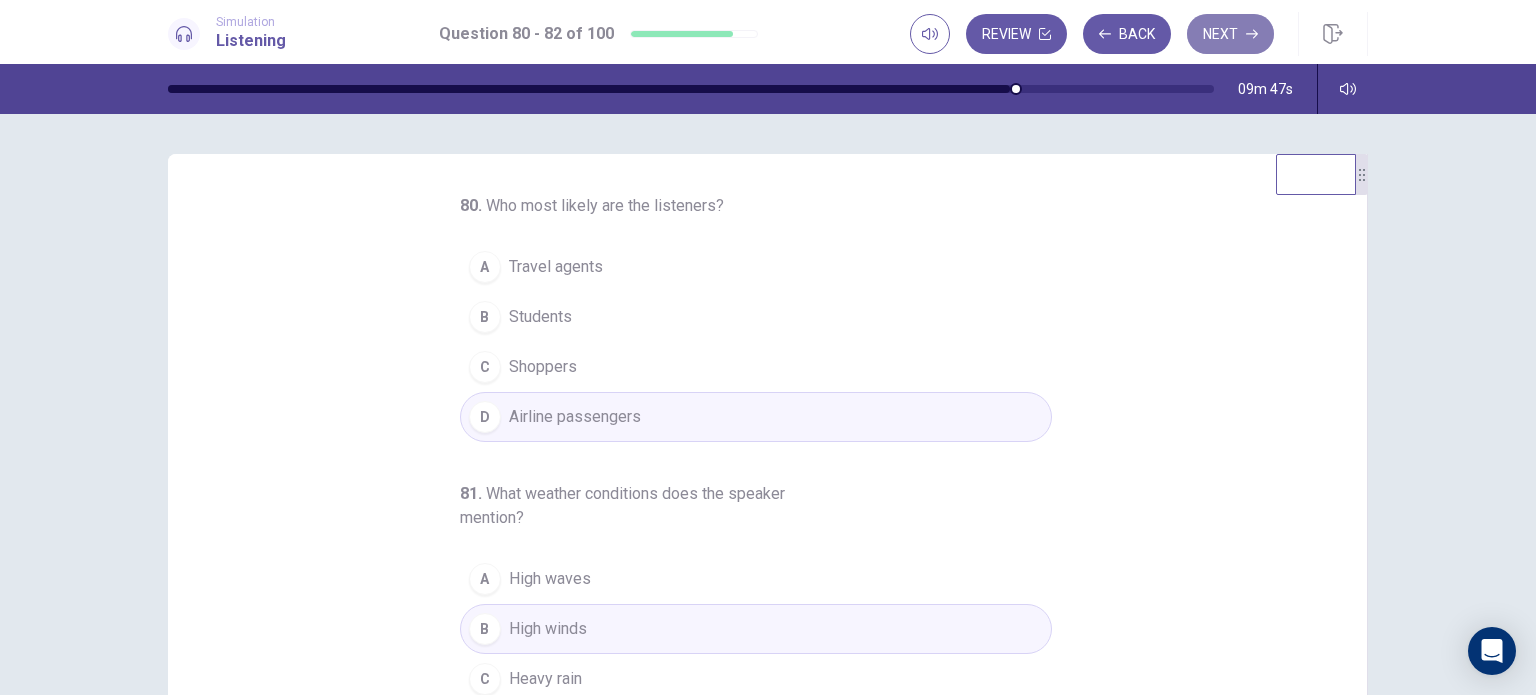 click on "Next" at bounding box center [1230, 34] 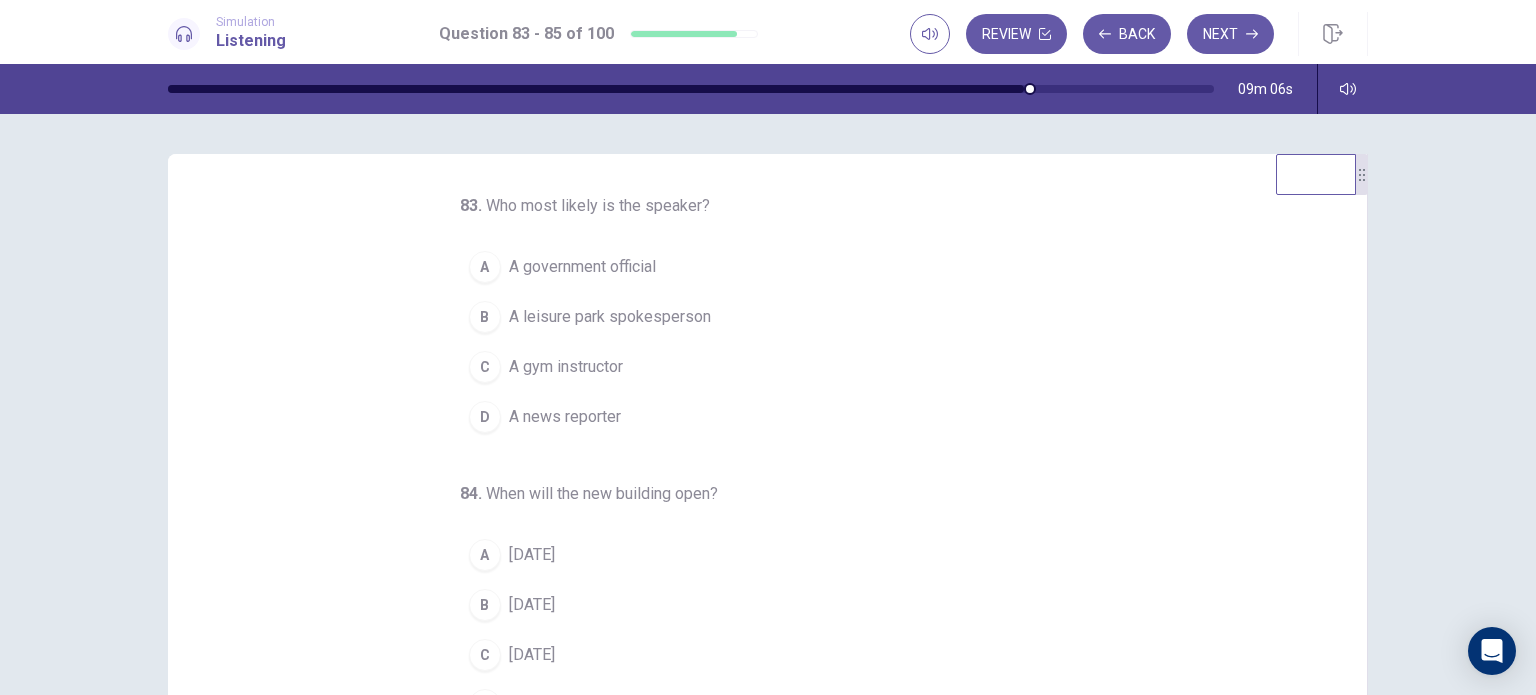 click on "A news reporter" at bounding box center (565, 417) 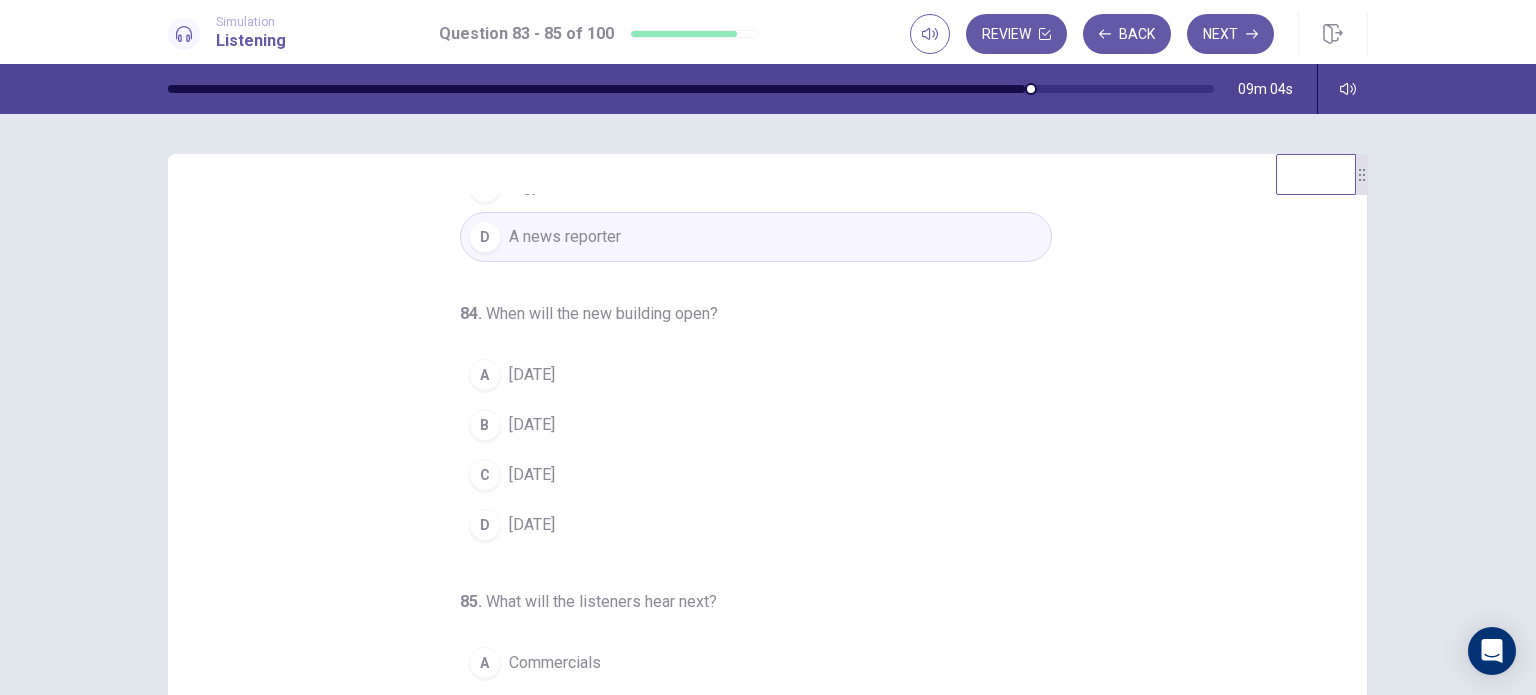 scroll, scrollTop: 204, scrollLeft: 0, axis: vertical 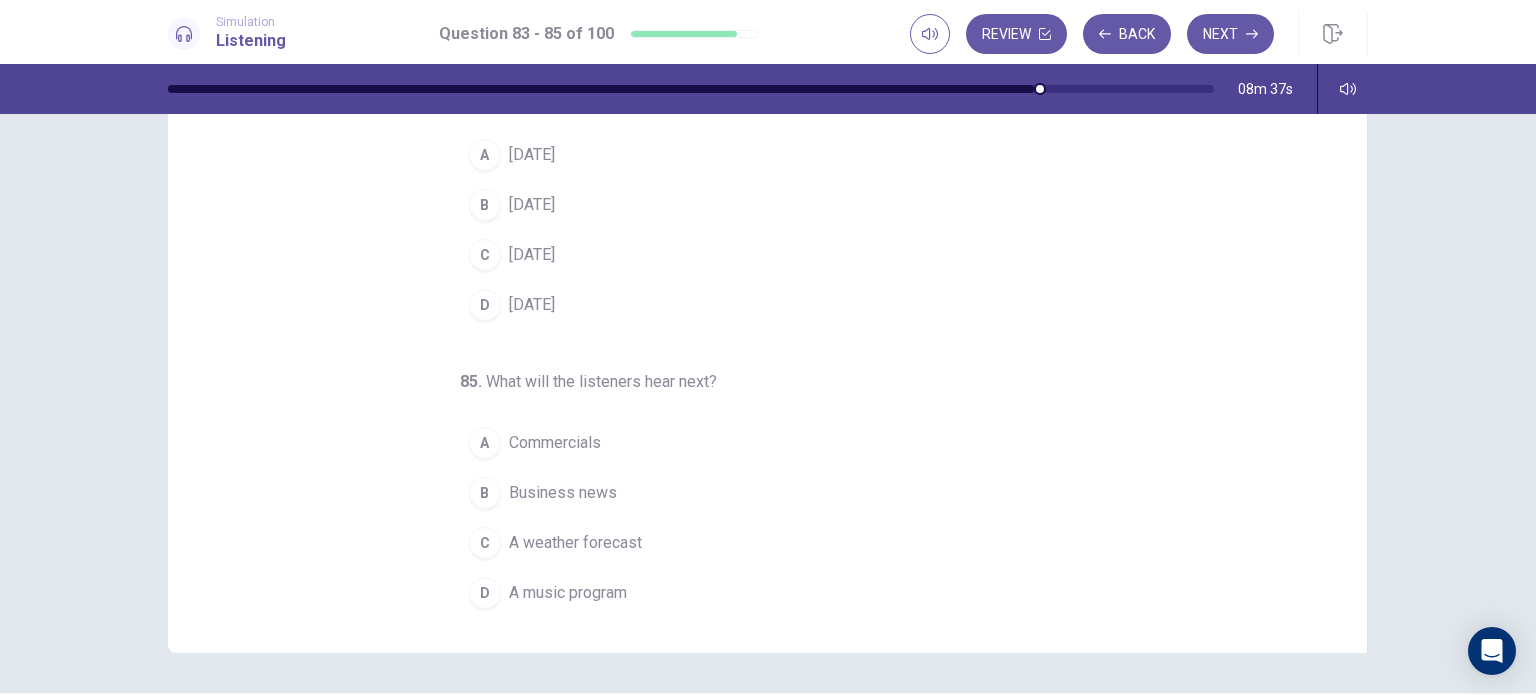click on "In two years" at bounding box center [532, 155] 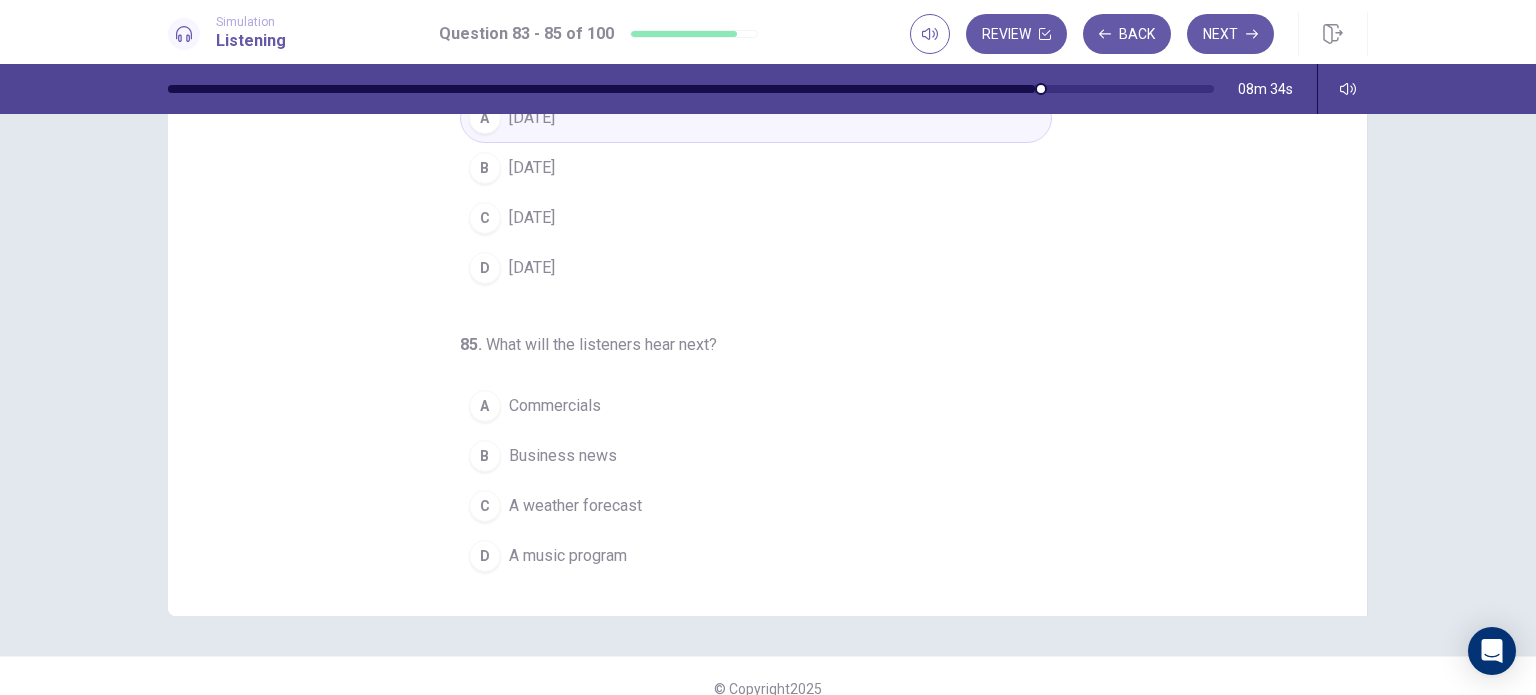scroll, scrollTop: 257, scrollLeft: 0, axis: vertical 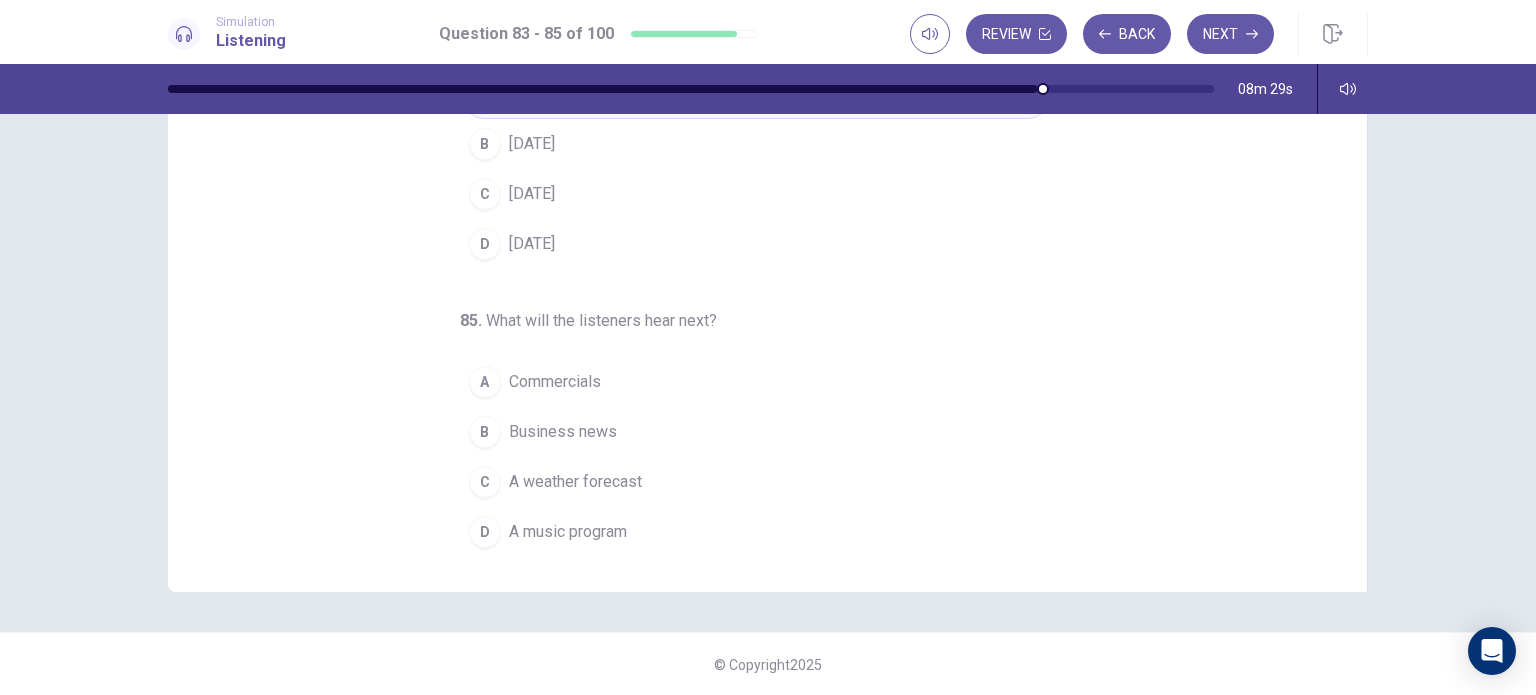 click on "A weather forecast" at bounding box center [575, 482] 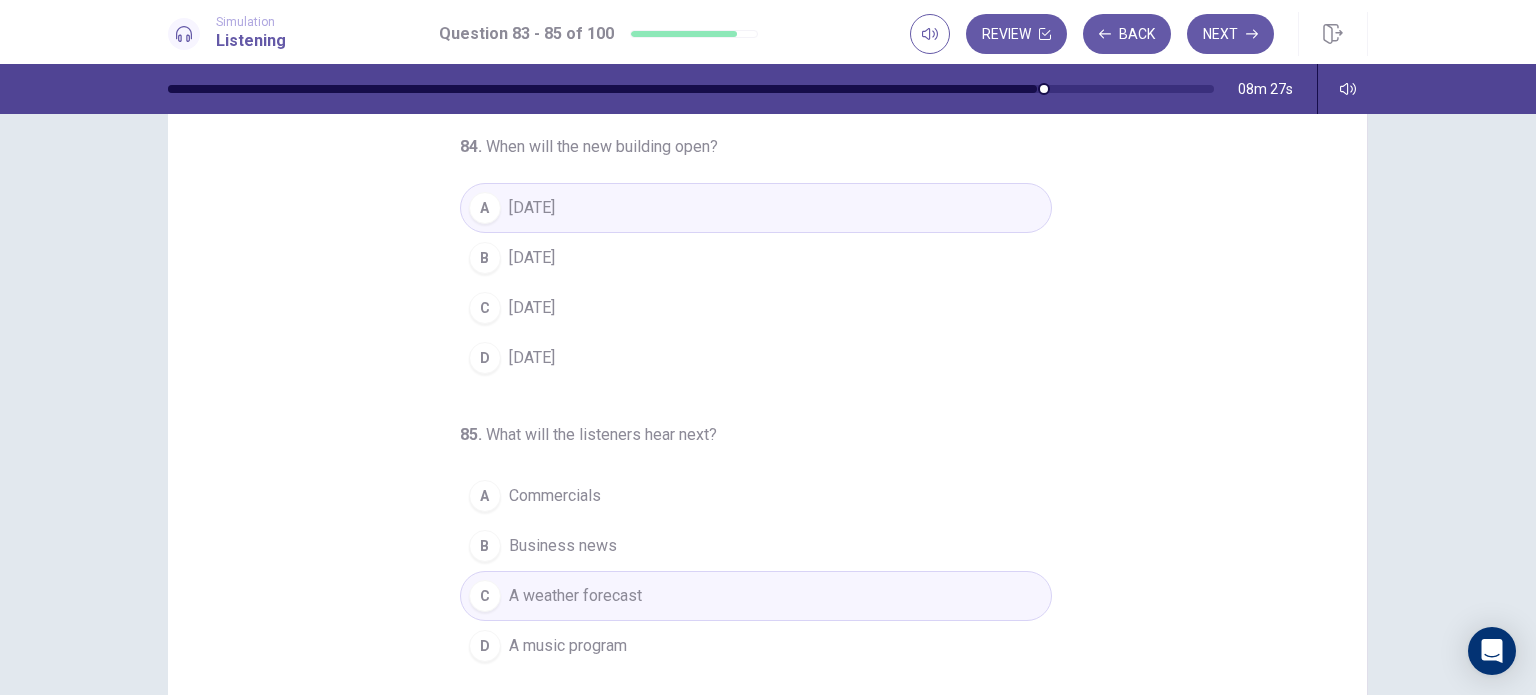 scroll, scrollTop: 0, scrollLeft: 0, axis: both 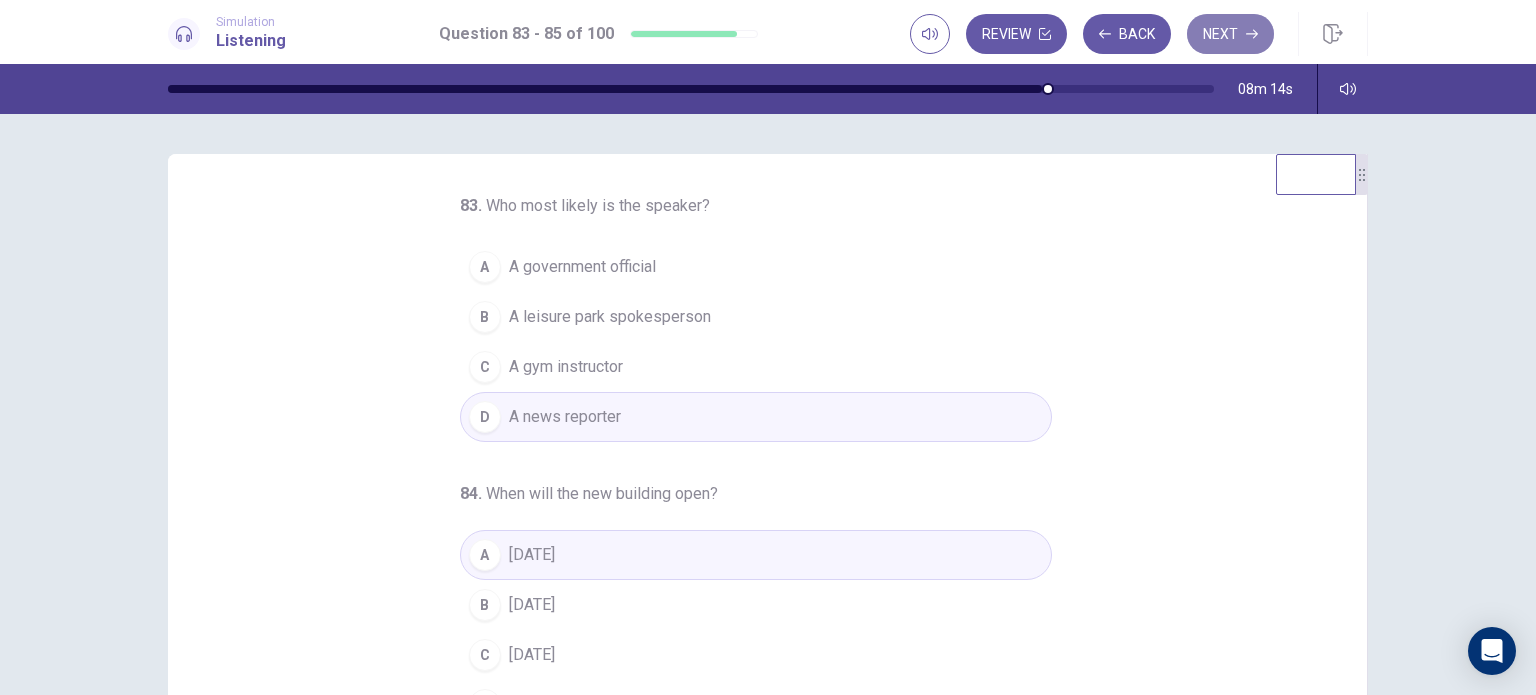 click on "Next" at bounding box center (1230, 34) 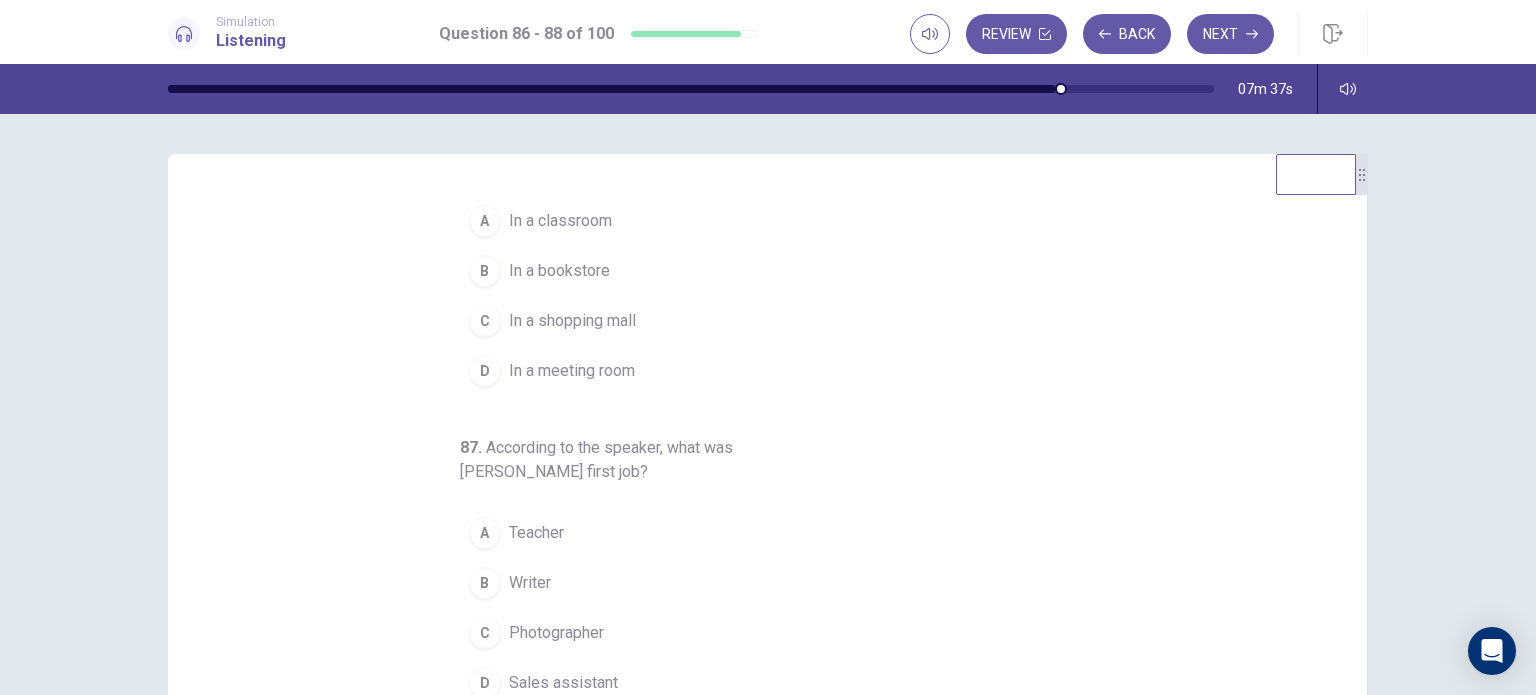 scroll, scrollTop: 48, scrollLeft: 0, axis: vertical 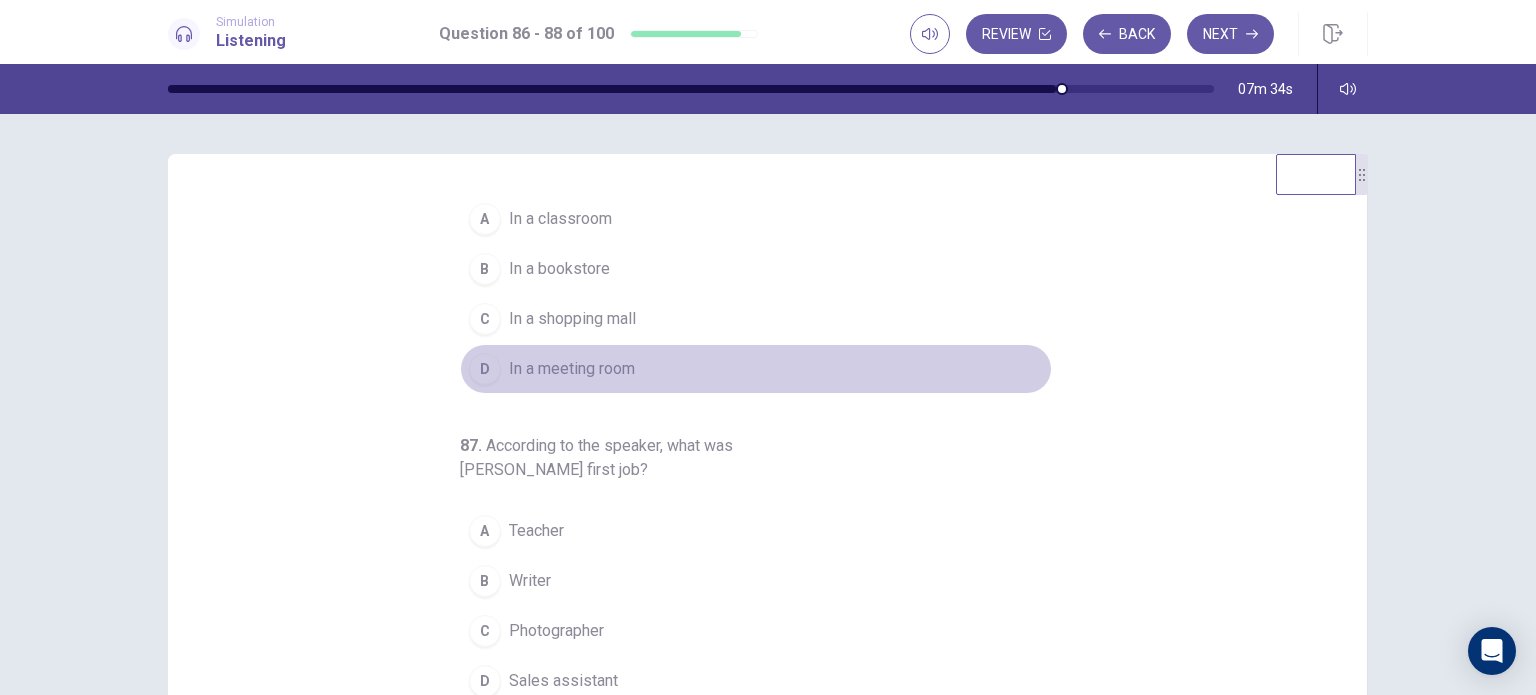 click on "In a meeting room" at bounding box center (572, 369) 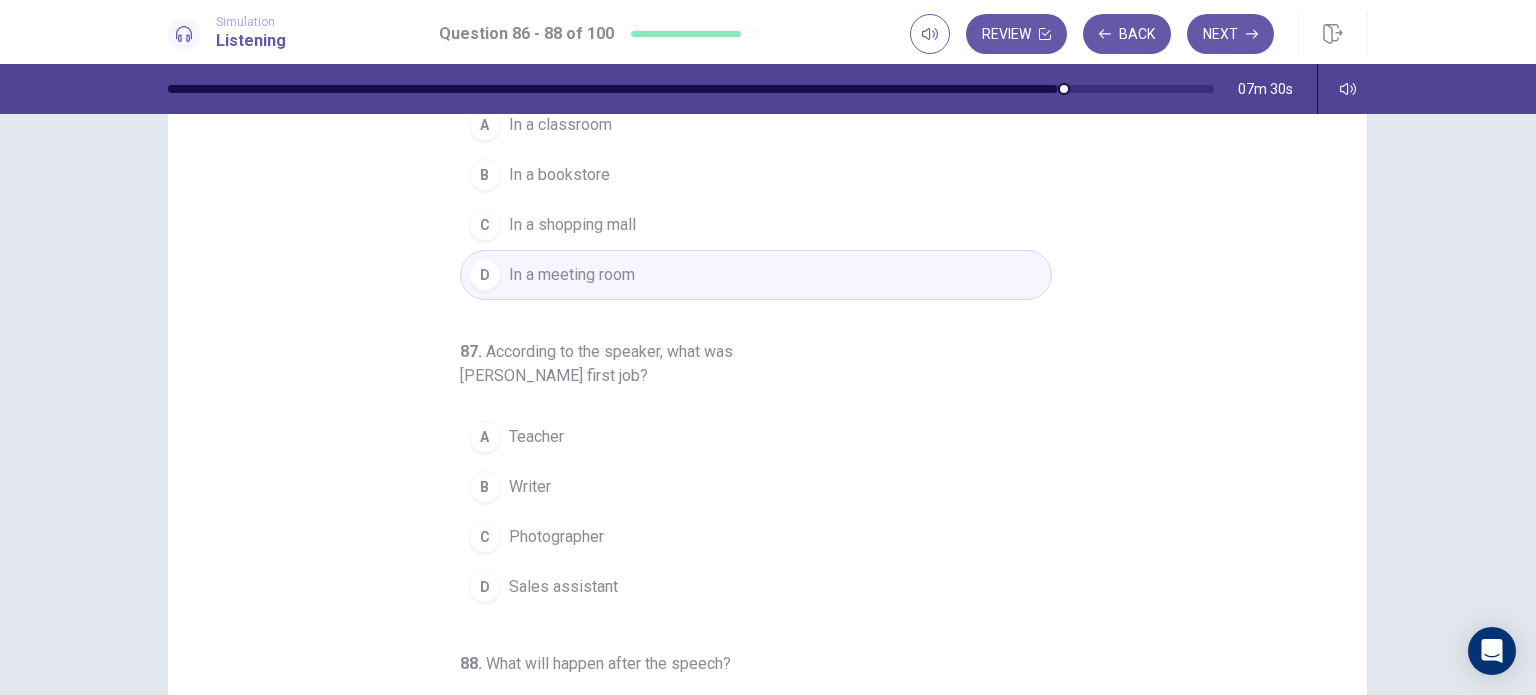 scroll, scrollTop: 100, scrollLeft: 0, axis: vertical 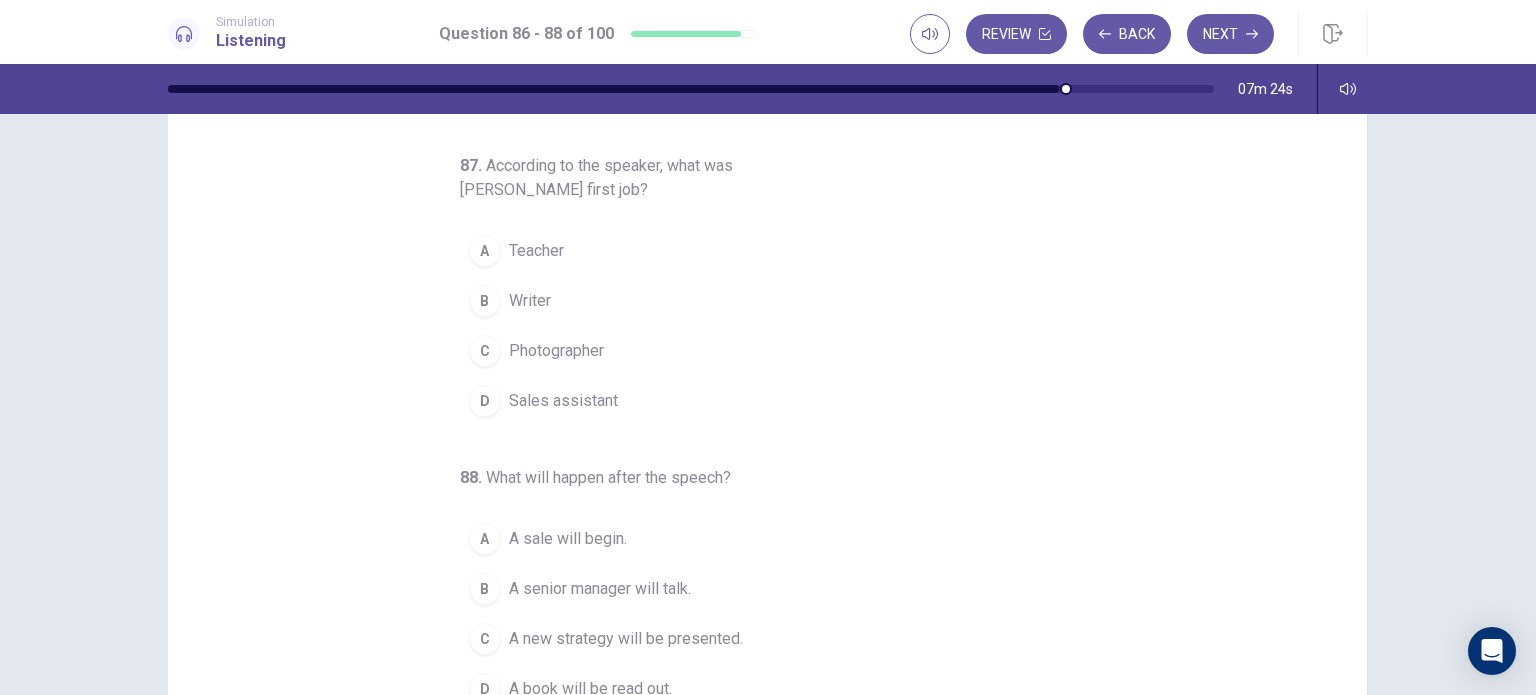 click on "Teacher" at bounding box center (536, 251) 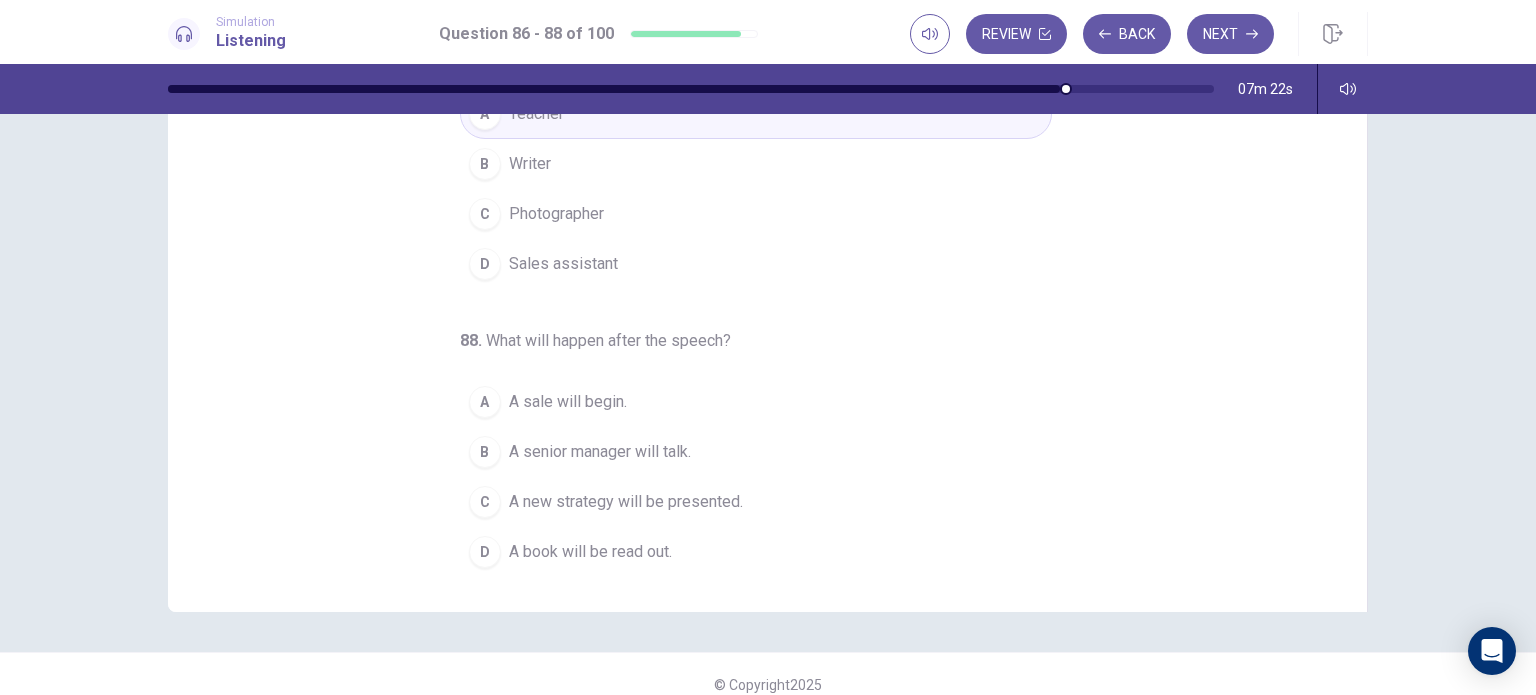 scroll, scrollTop: 257, scrollLeft: 0, axis: vertical 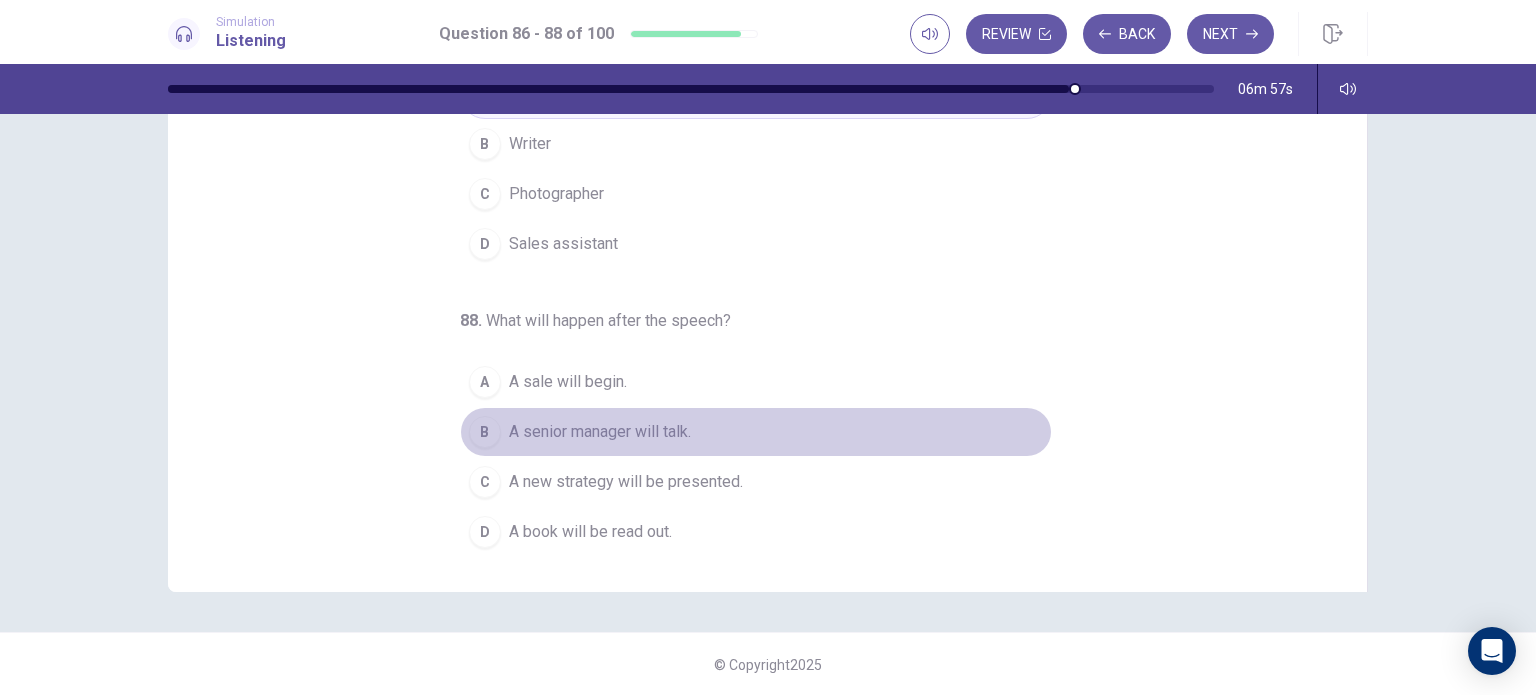 click on "A senior manager will talk." at bounding box center (600, 432) 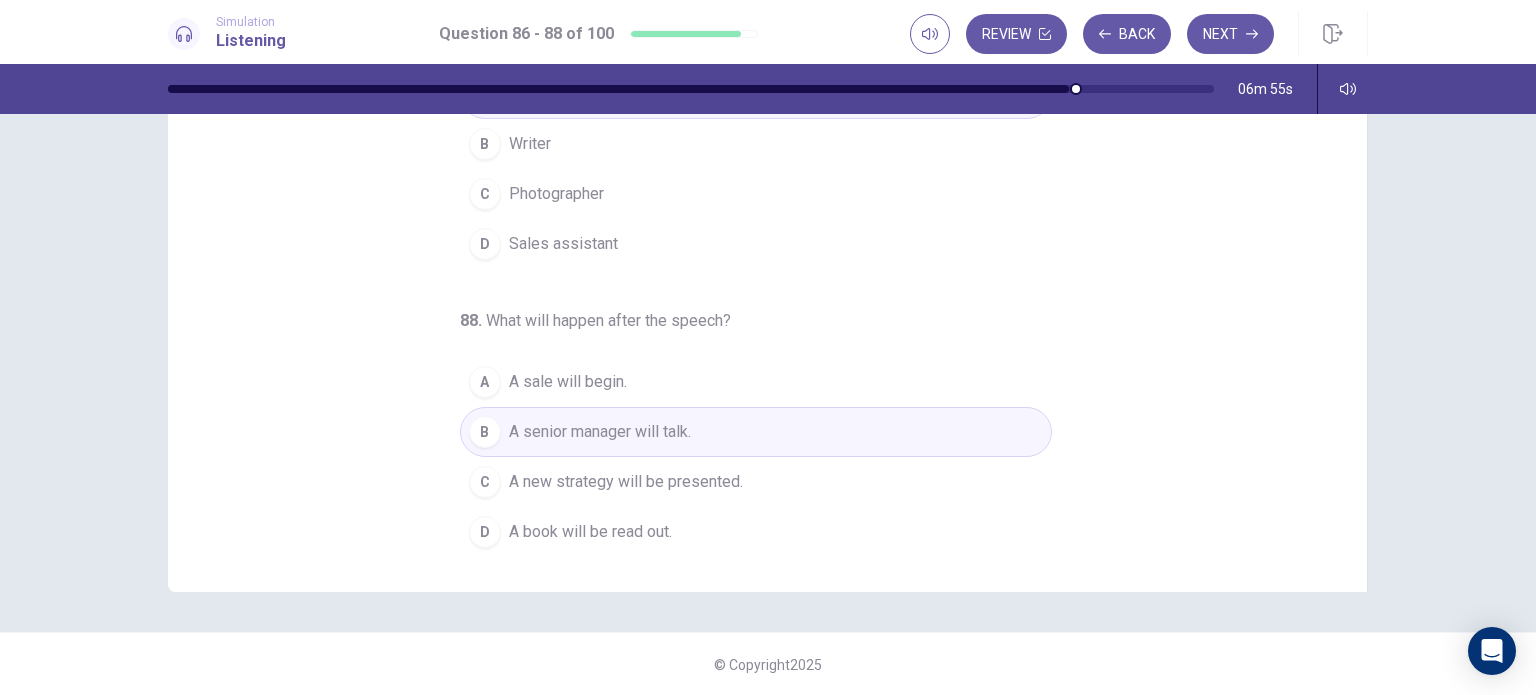 scroll, scrollTop: 0, scrollLeft: 0, axis: both 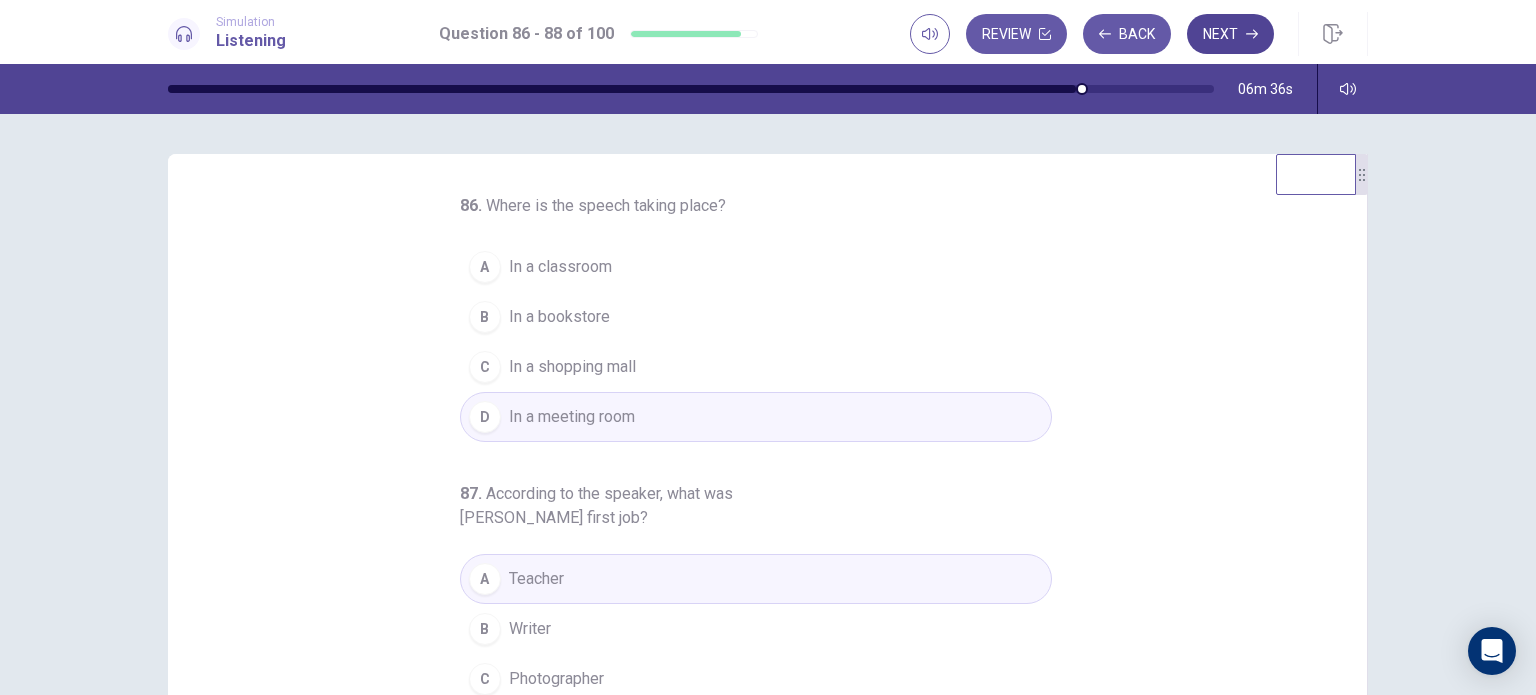 click on "Next" at bounding box center [1230, 34] 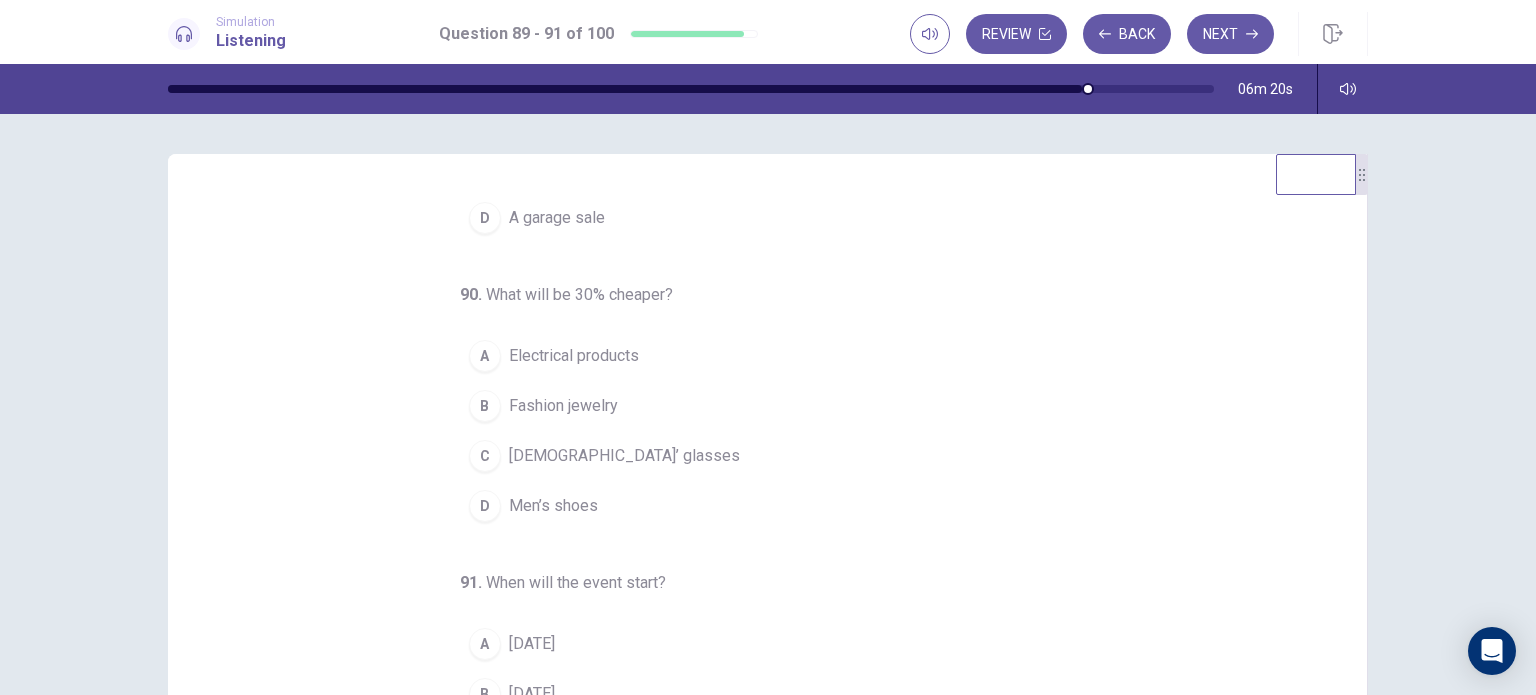scroll, scrollTop: 204, scrollLeft: 0, axis: vertical 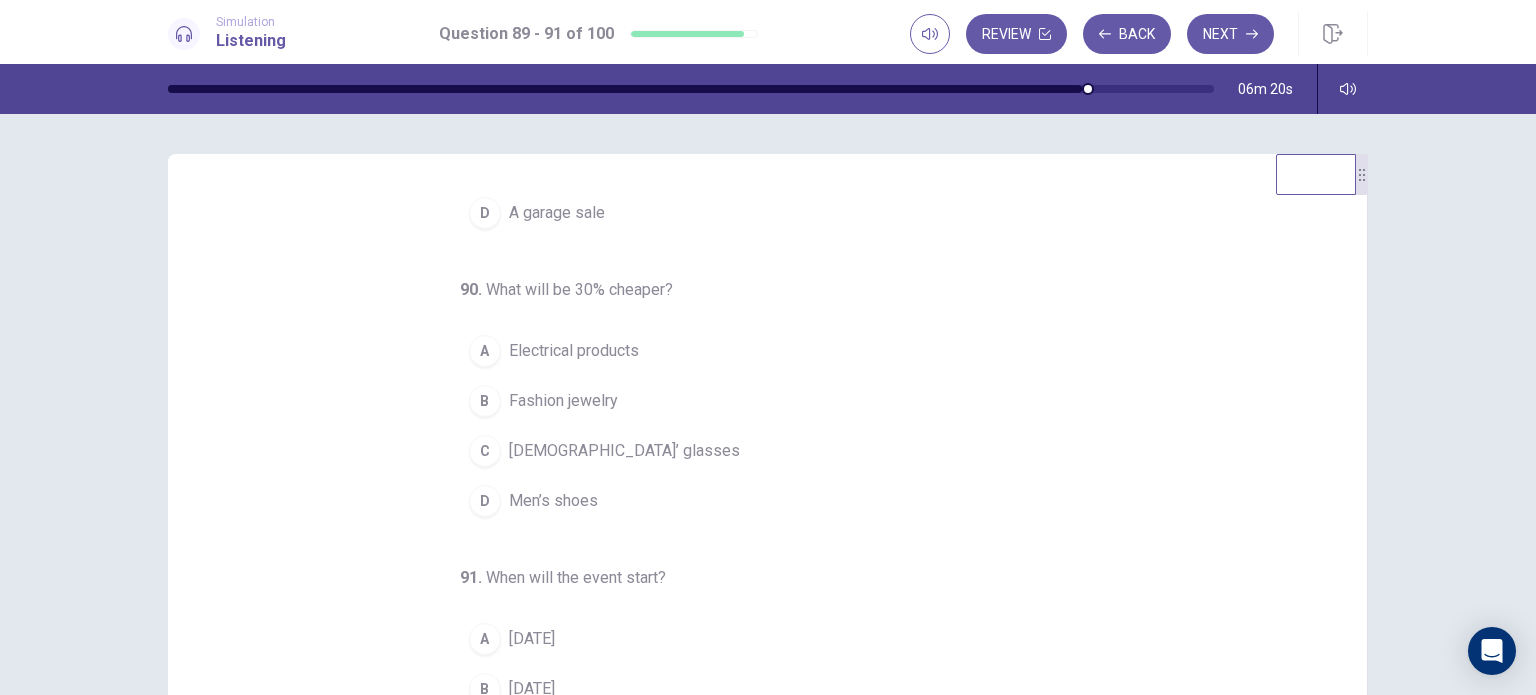 drag, startPoint x: 1345, startPoint y: 328, endPoint x: 1376, endPoint y: 526, distance: 200.41208 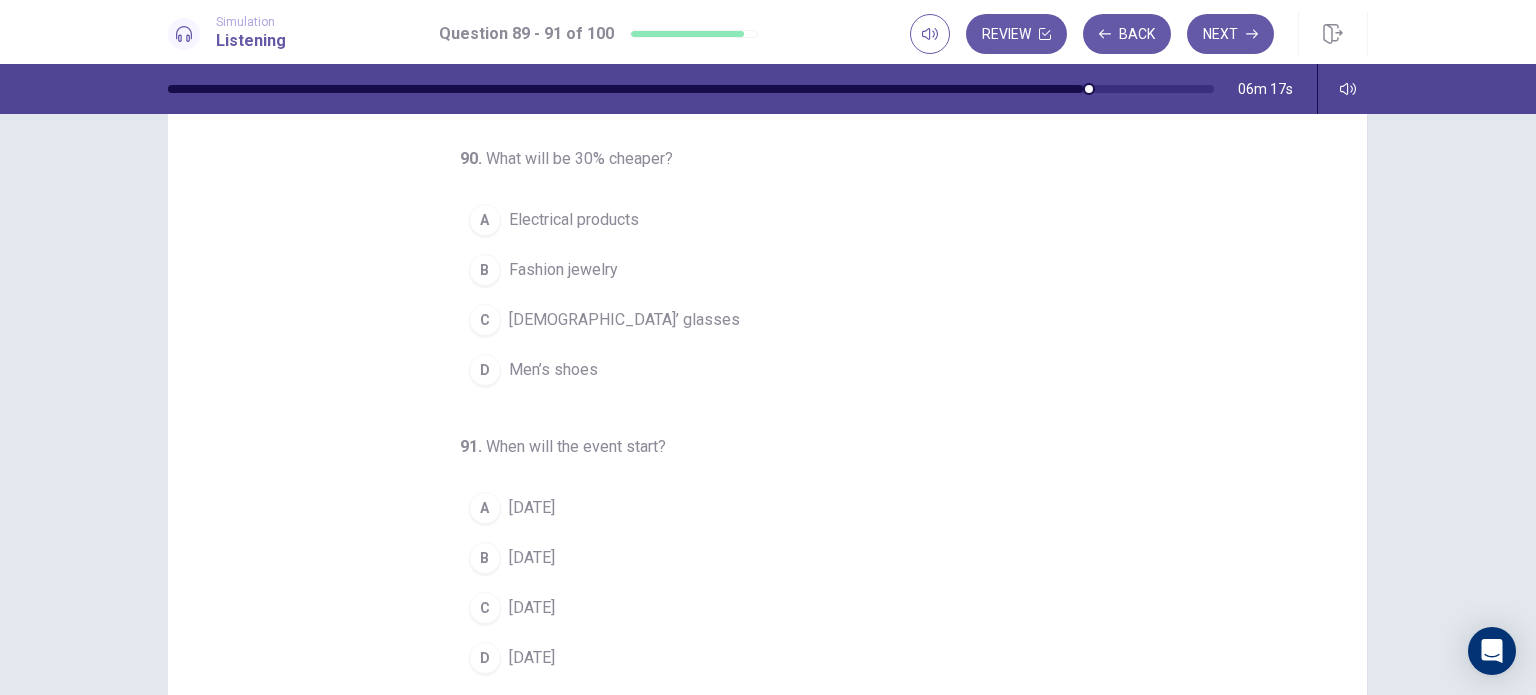 scroll, scrollTop: 0, scrollLeft: 0, axis: both 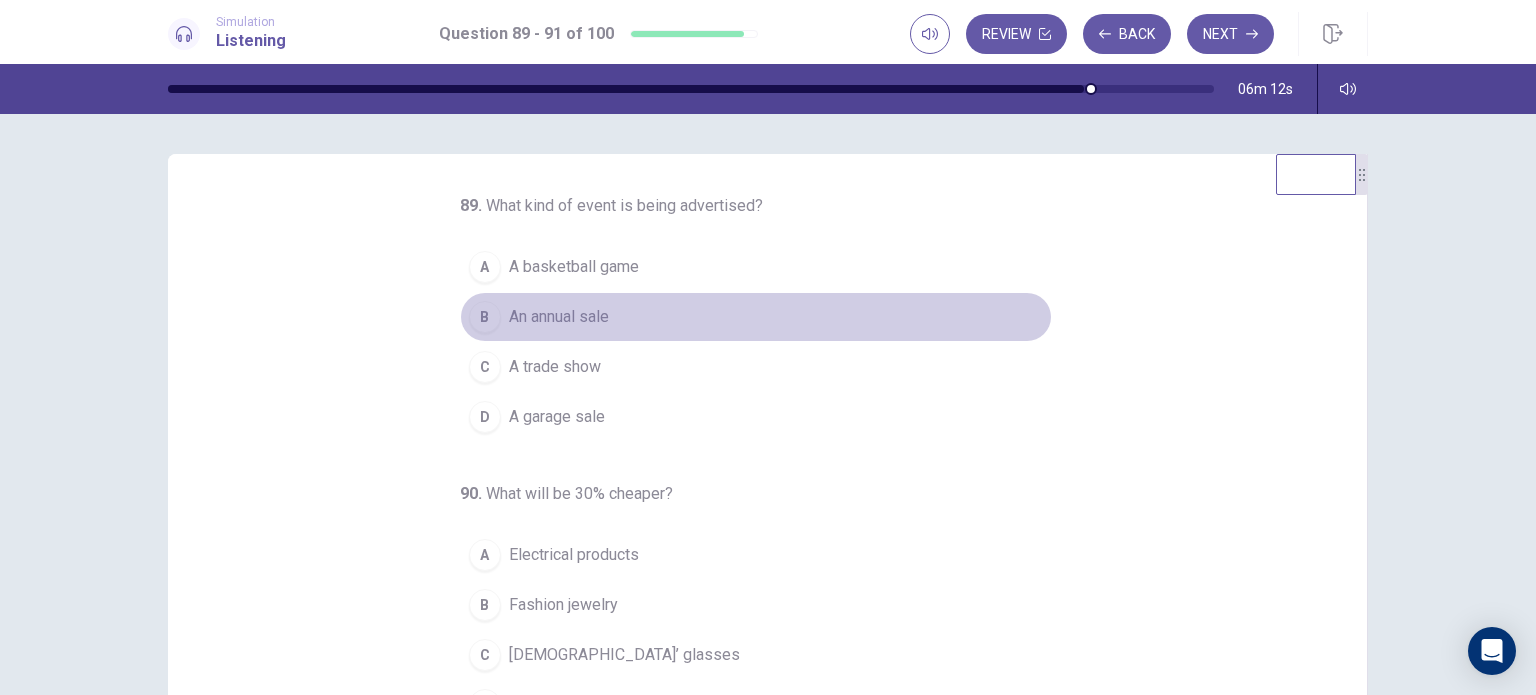 click on "An annual sale" at bounding box center [559, 317] 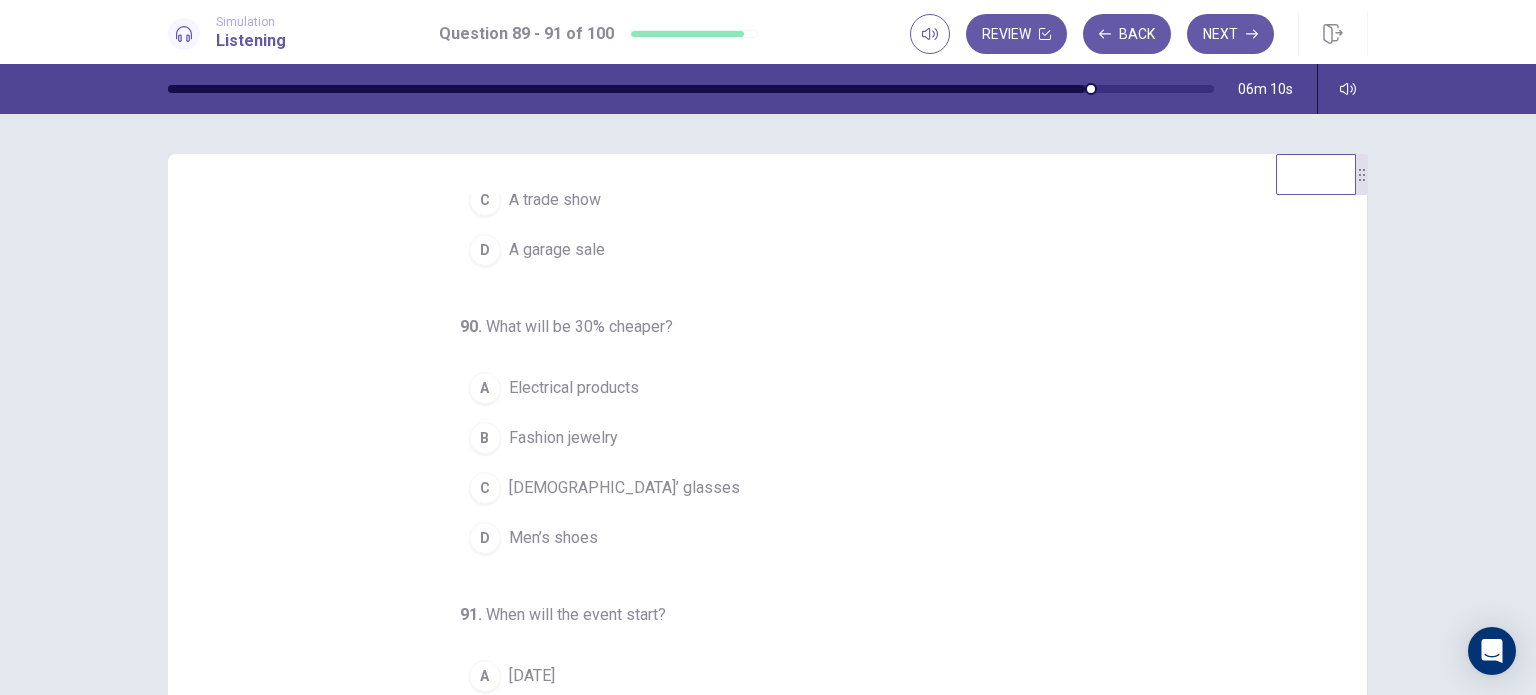 scroll, scrollTop: 204, scrollLeft: 0, axis: vertical 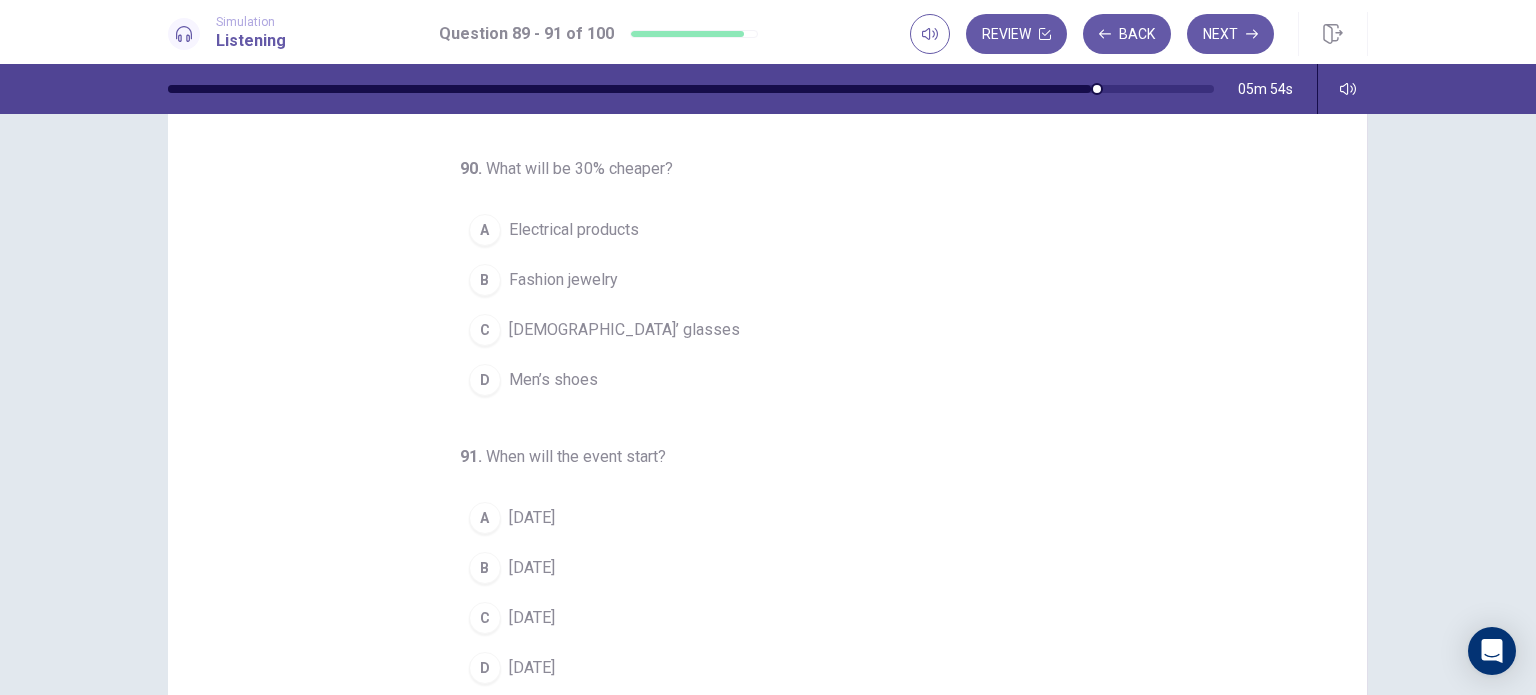 click on "Electrical products" at bounding box center [574, 230] 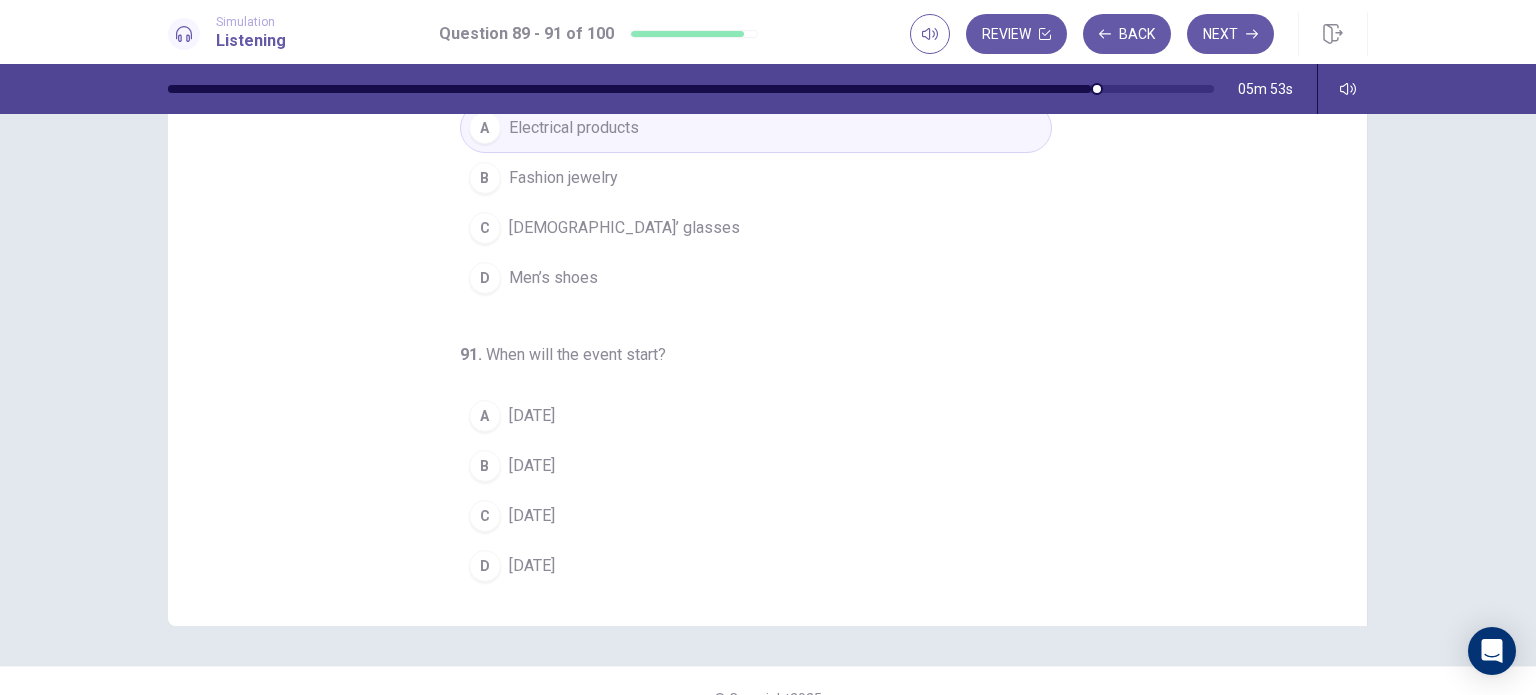 scroll, scrollTop: 257, scrollLeft: 0, axis: vertical 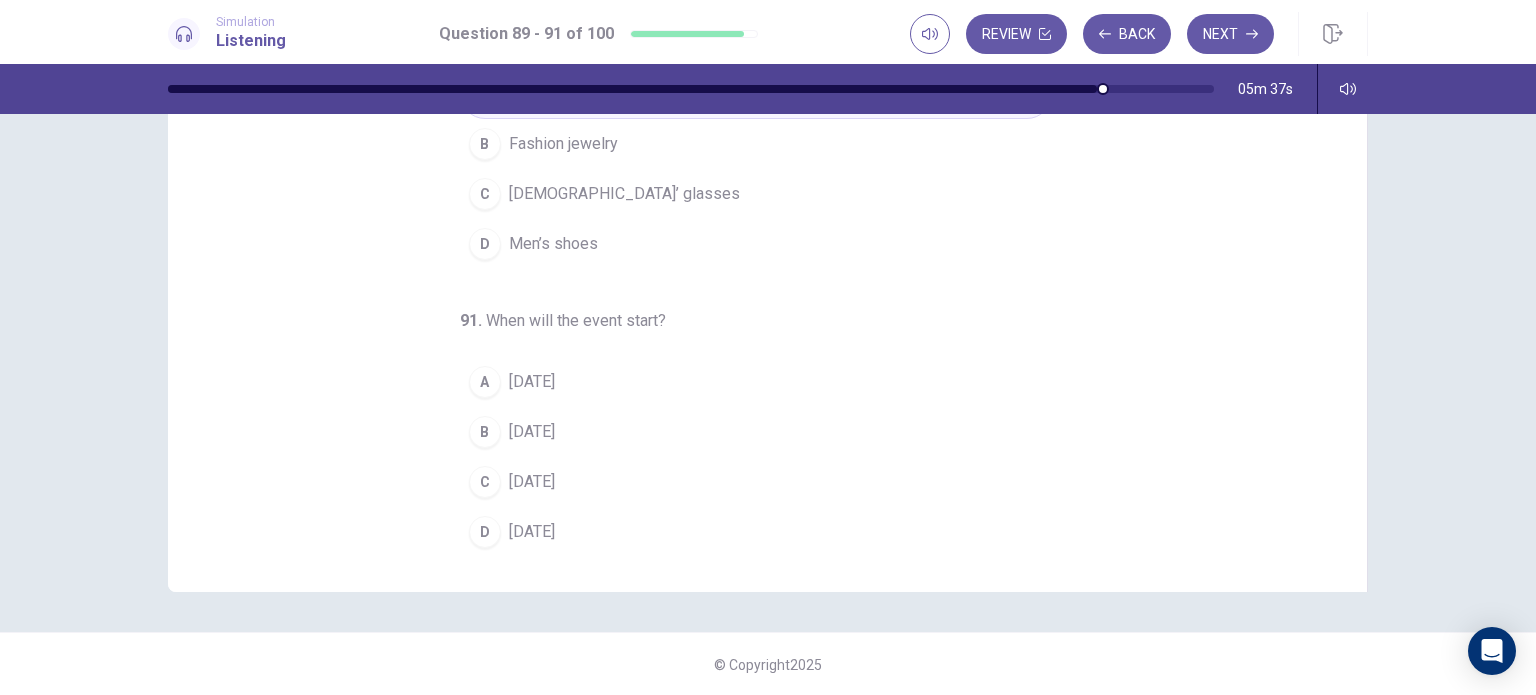 click on "On Friday" at bounding box center [532, 432] 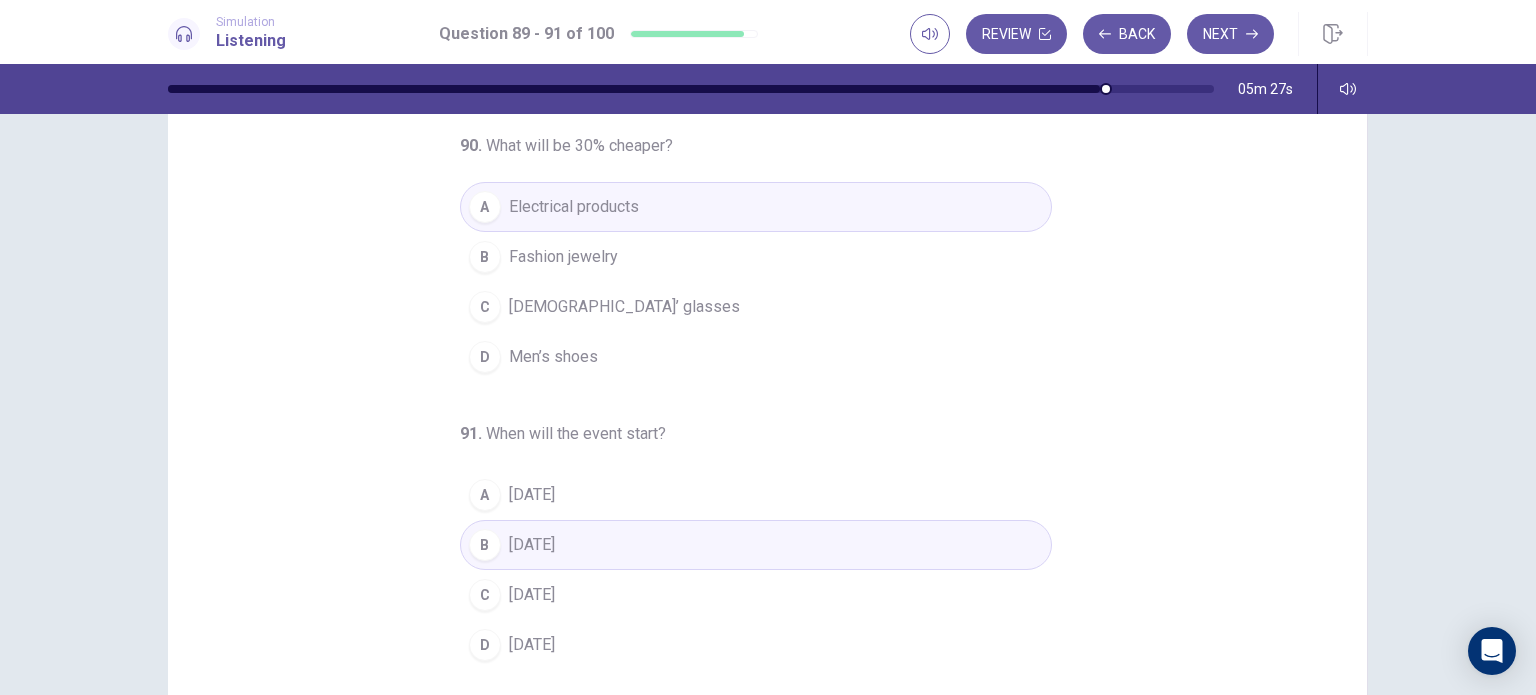 scroll, scrollTop: 0, scrollLeft: 0, axis: both 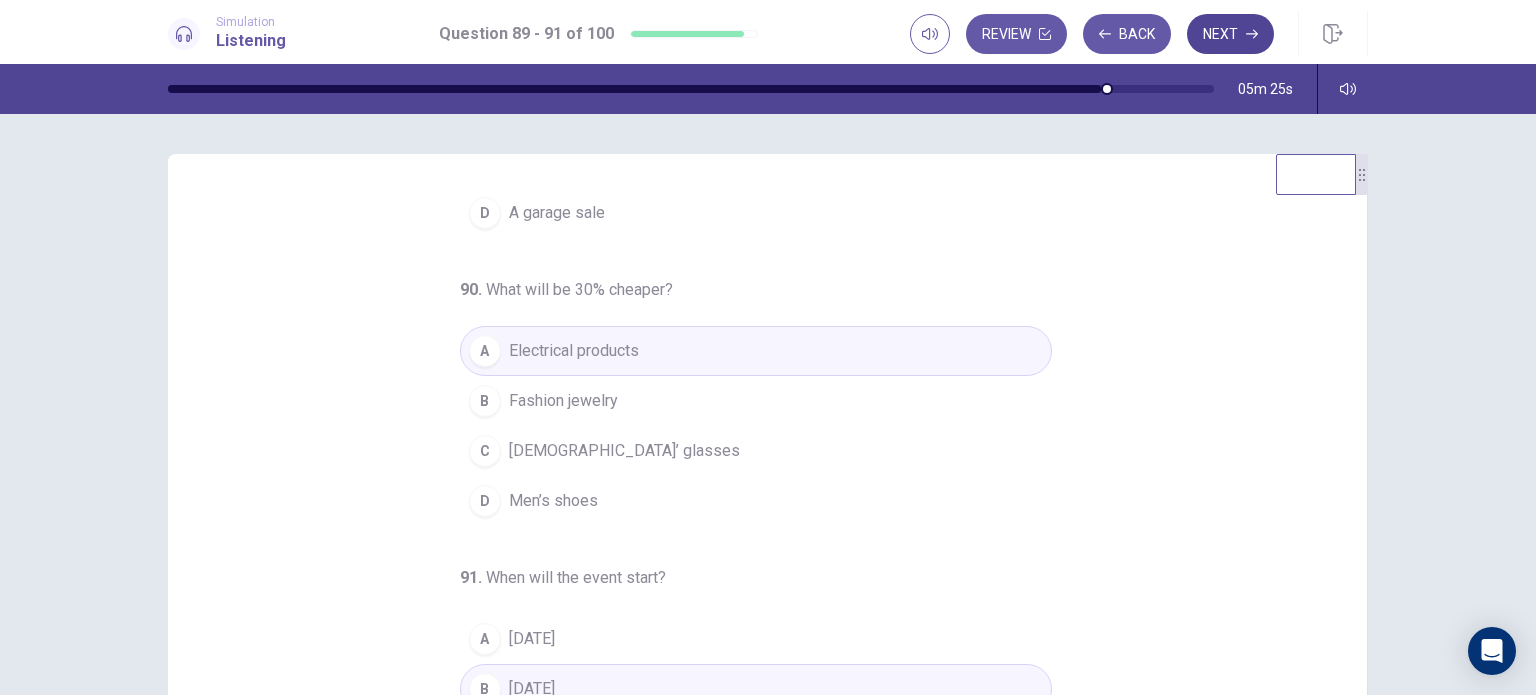 click on "Next" at bounding box center [1230, 34] 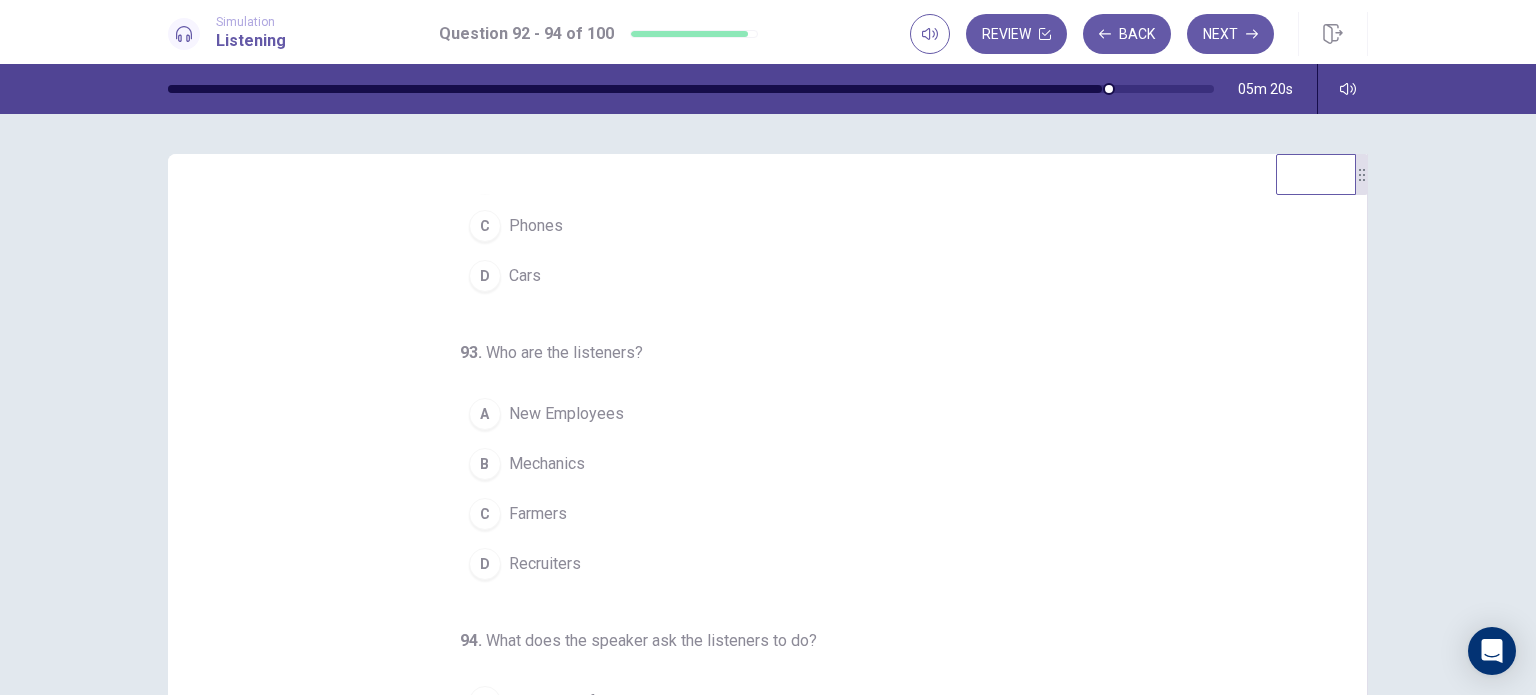 scroll, scrollTop: 0, scrollLeft: 0, axis: both 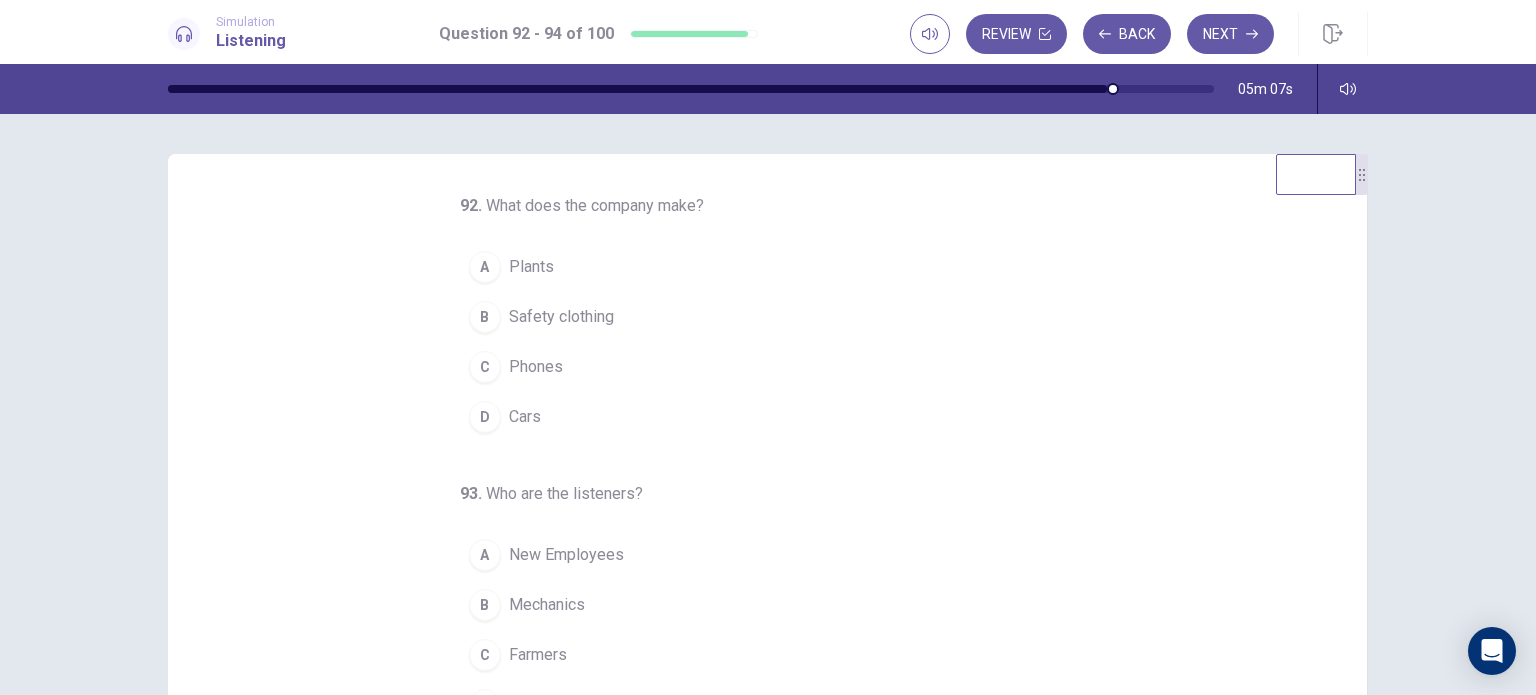 drag, startPoint x: 1345, startPoint y: 540, endPoint x: 1339, endPoint y: 412, distance: 128.14055 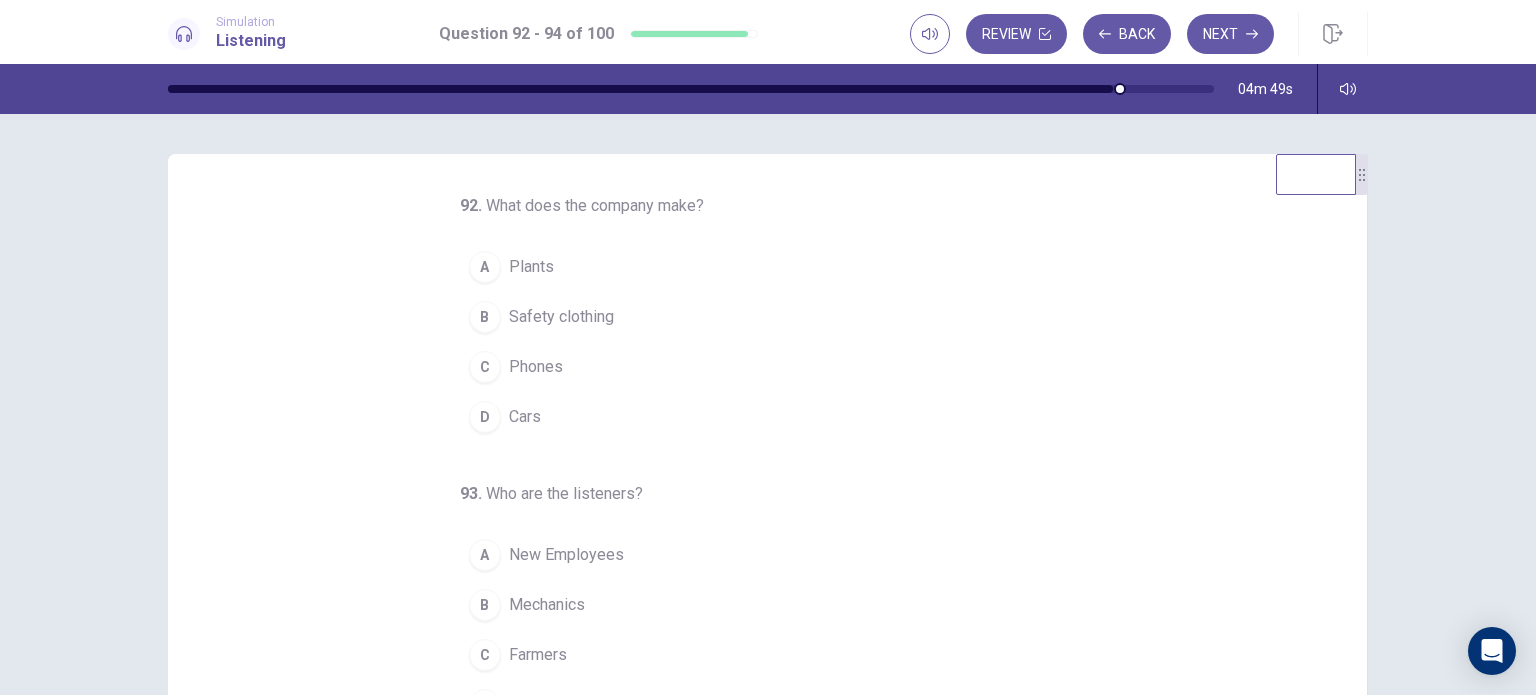 click on "Cars" at bounding box center [525, 417] 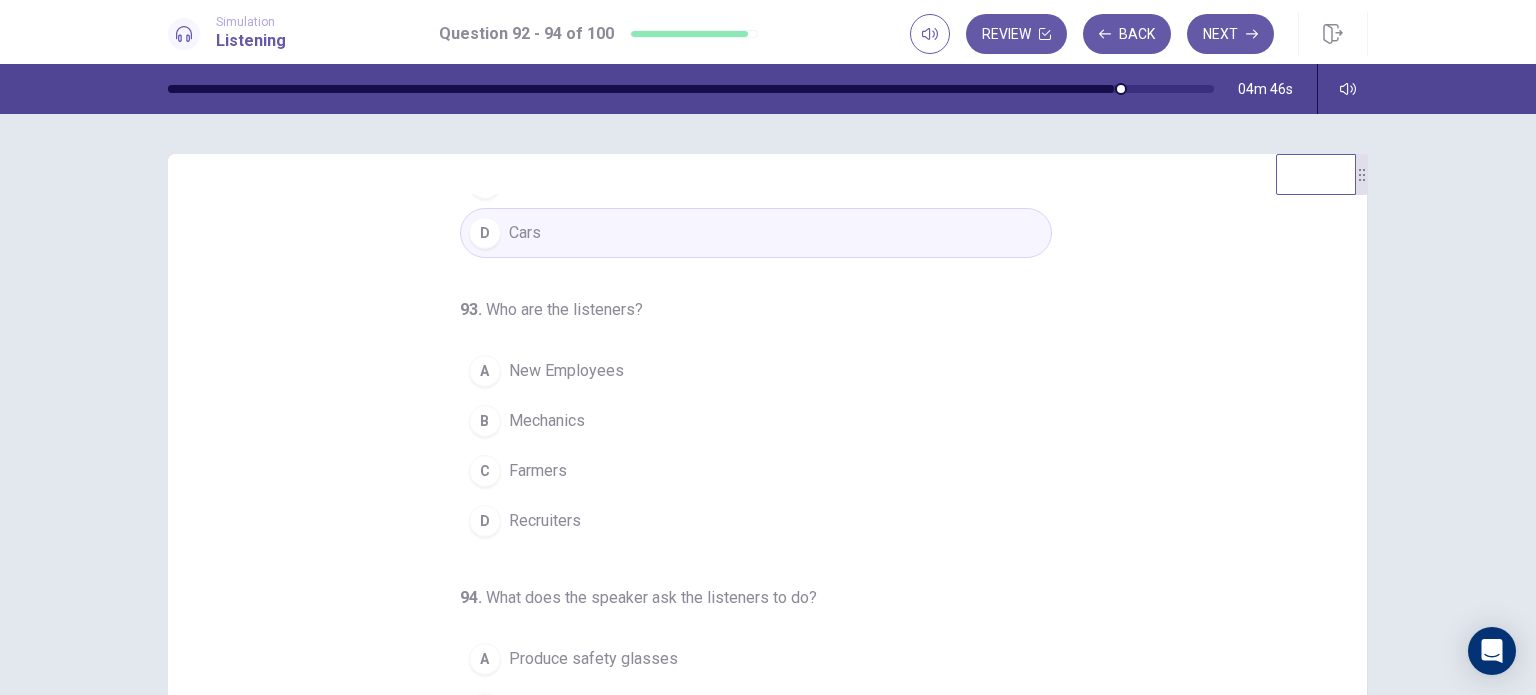 scroll, scrollTop: 204, scrollLeft: 0, axis: vertical 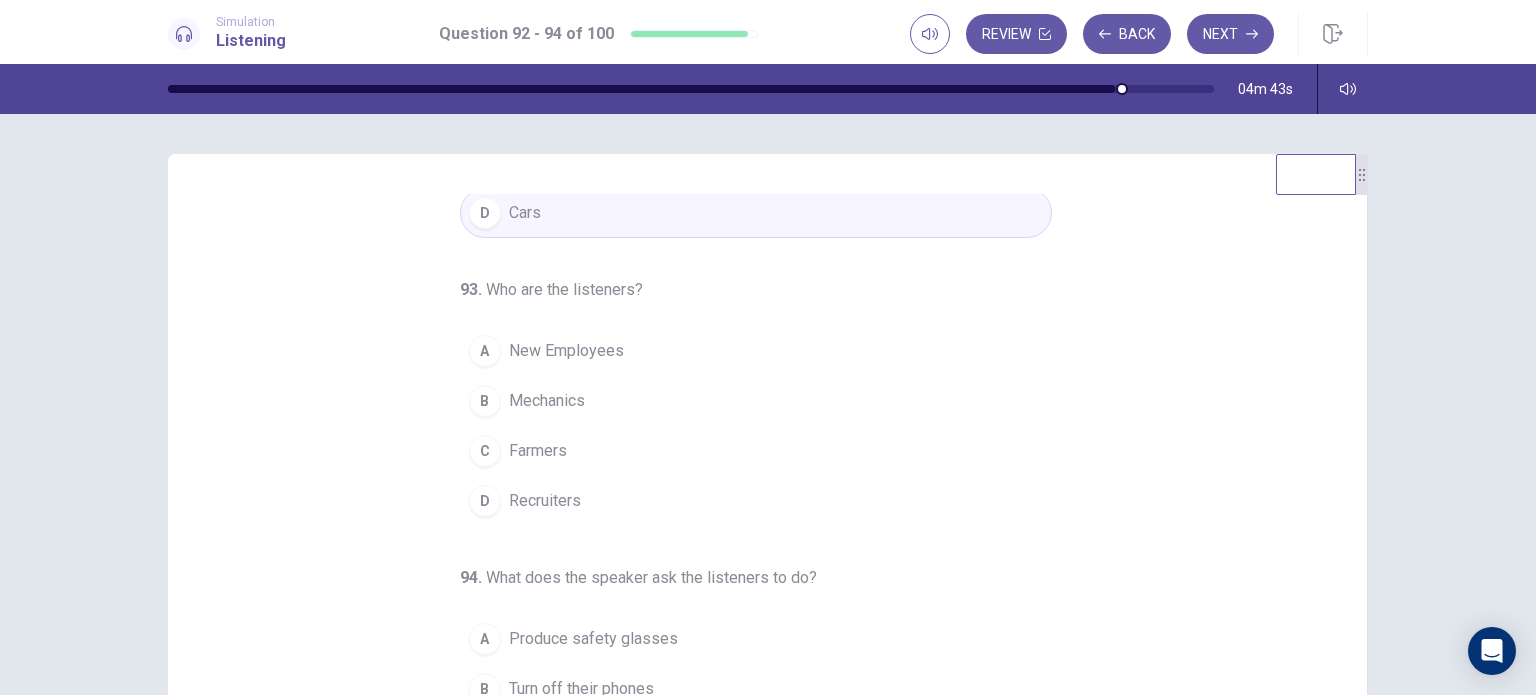 click on "New Employees" at bounding box center (566, 351) 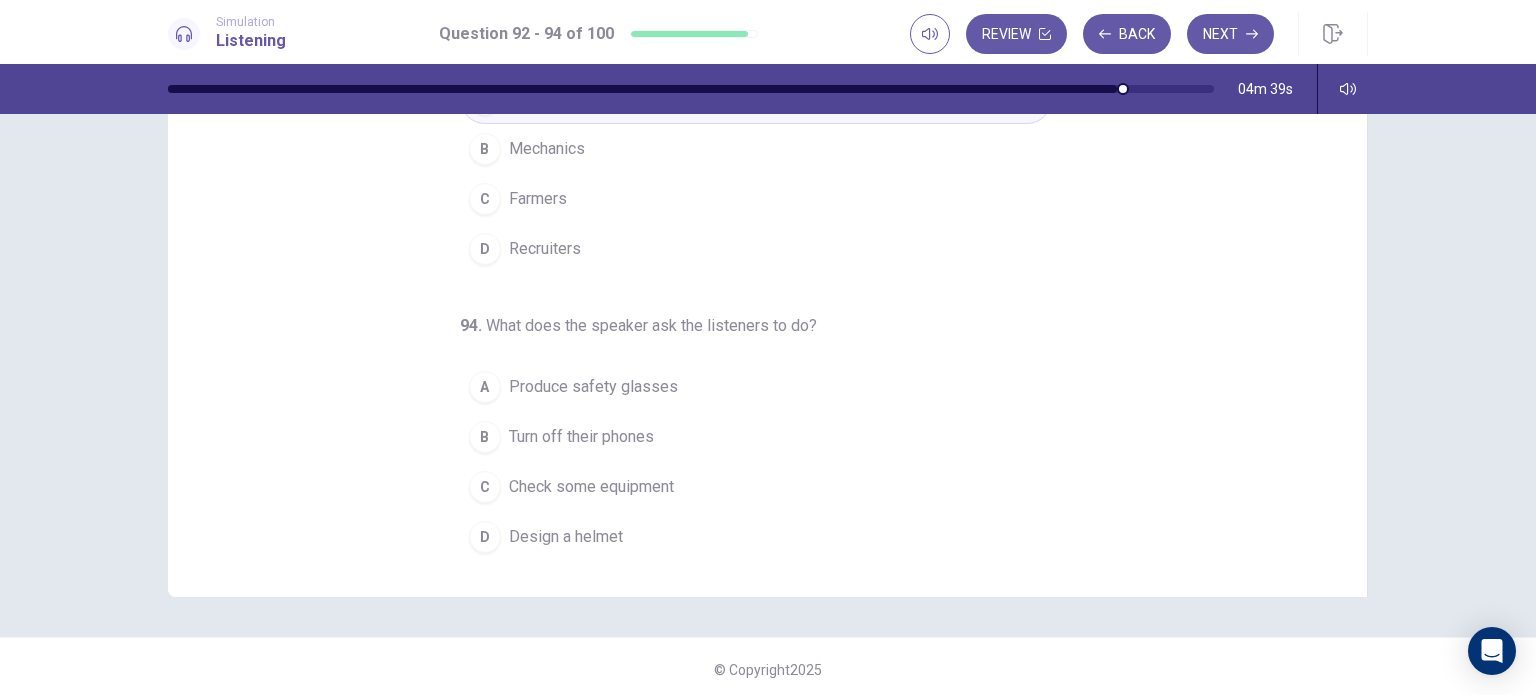 scroll, scrollTop: 247, scrollLeft: 0, axis: vertical 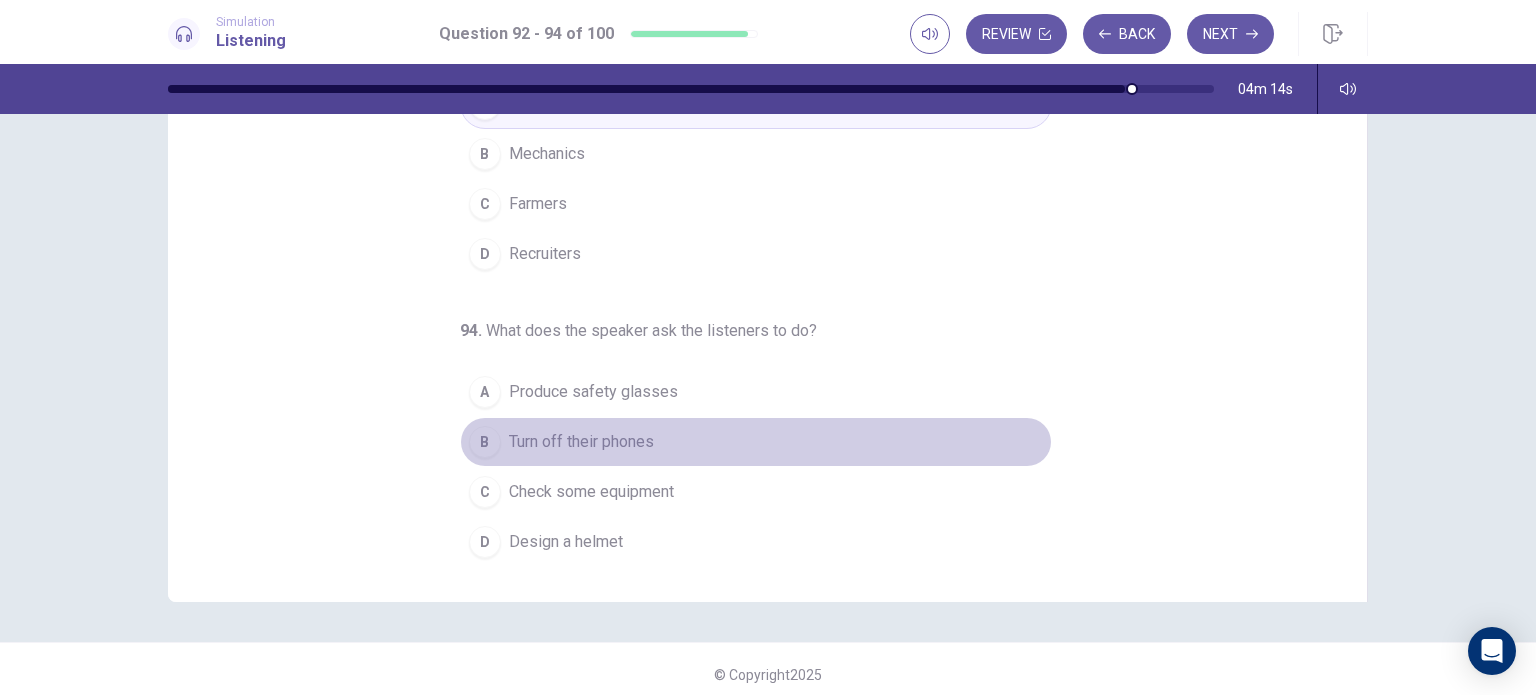 click on "Turn off their phones" at bounding box center [581, 442] 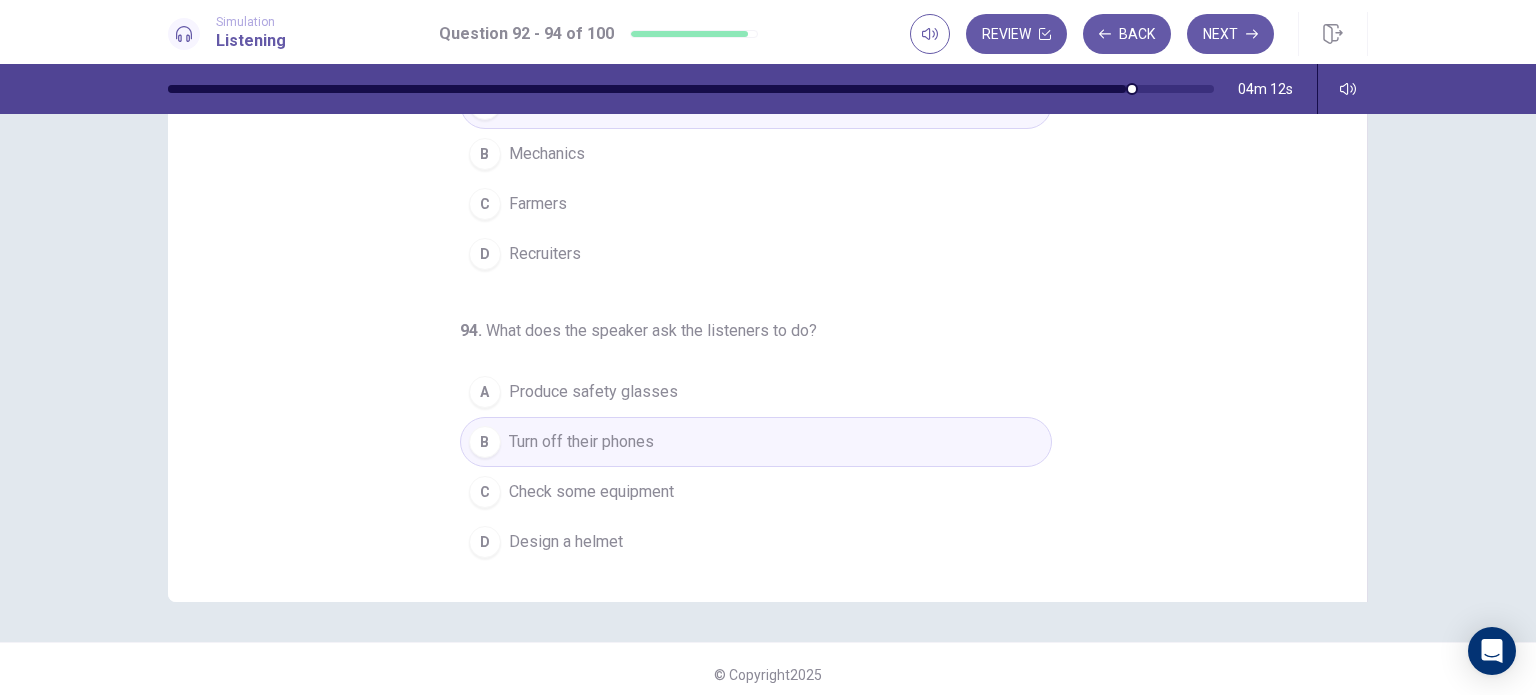 scroll, scrollTop: 0, scrollLeft: 0, axis: both 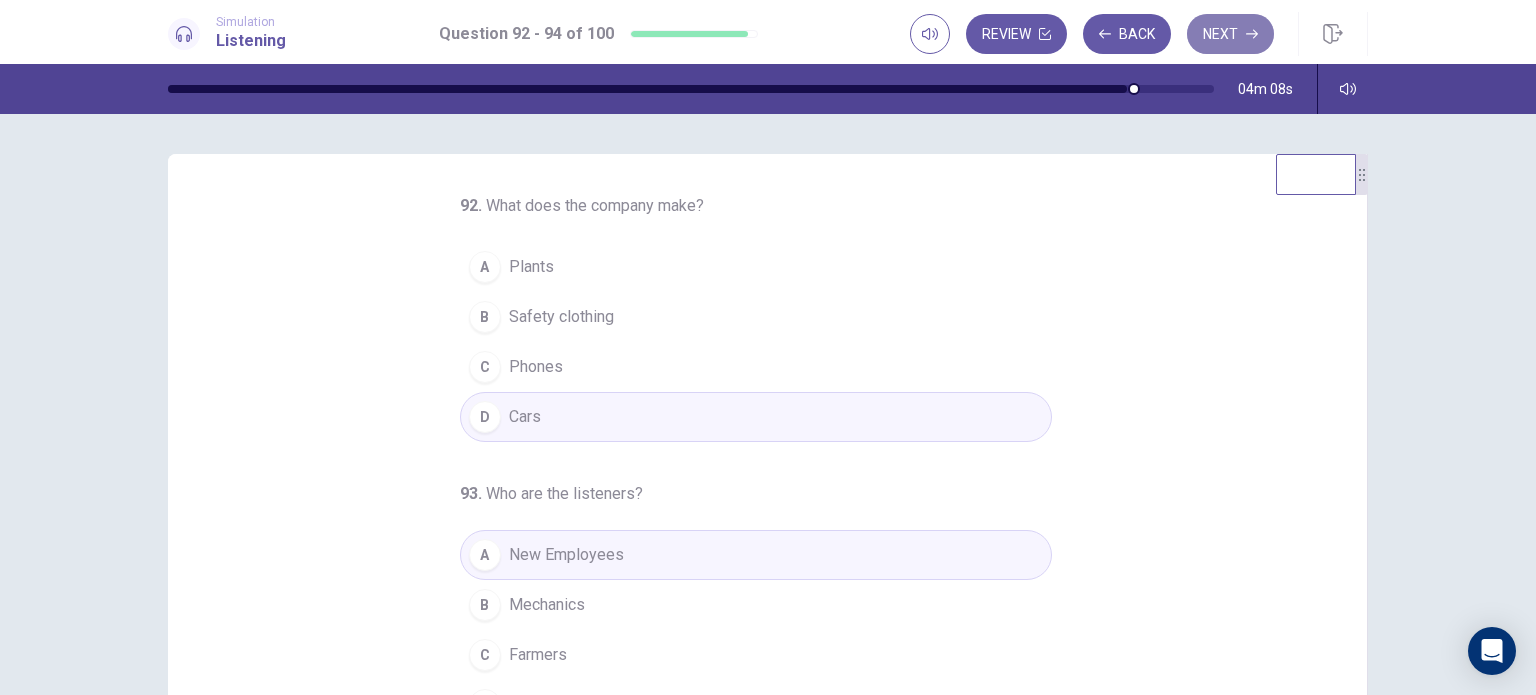 click on "Next" at bounding box center (1230, 34) 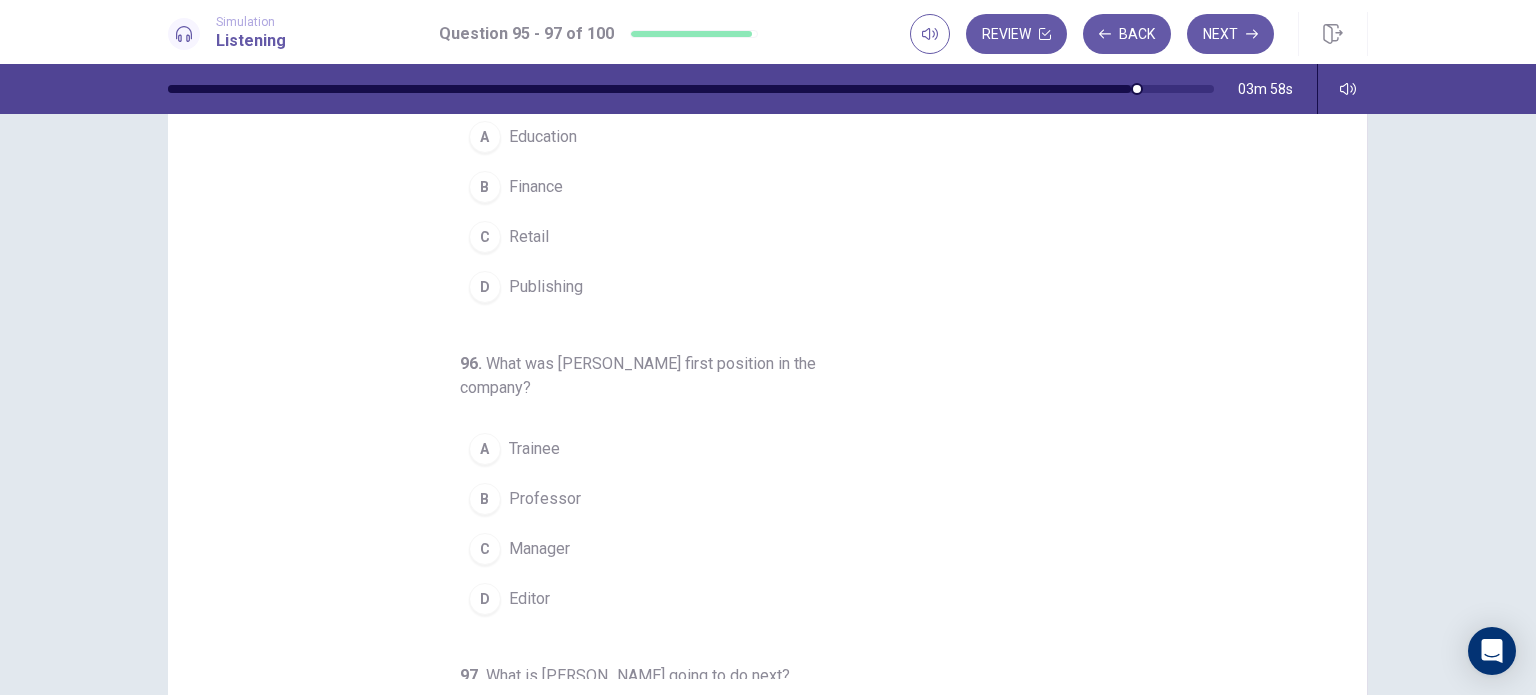 scroll, scrollTop: 185, scrollLeft: 0, axis: vertical 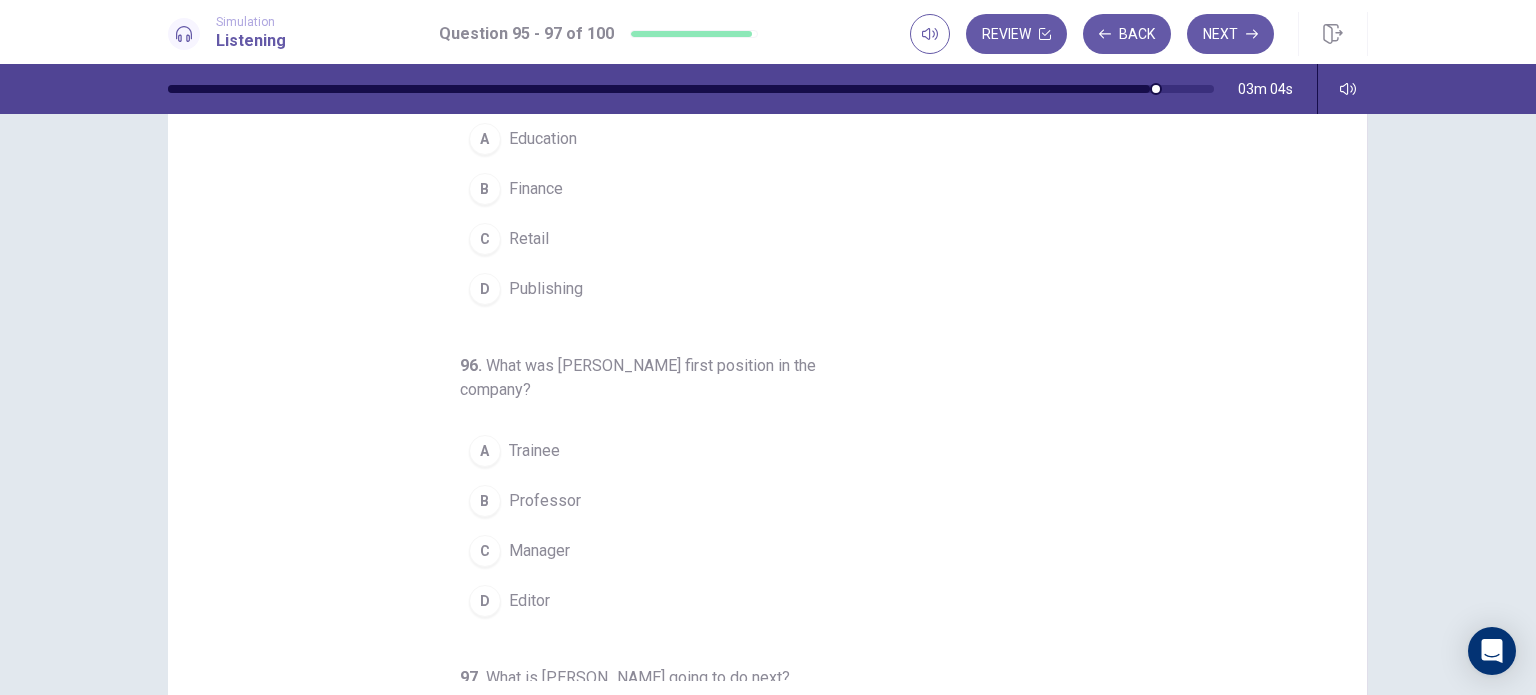 click on "Trainee" at bounding box center [534, 451] 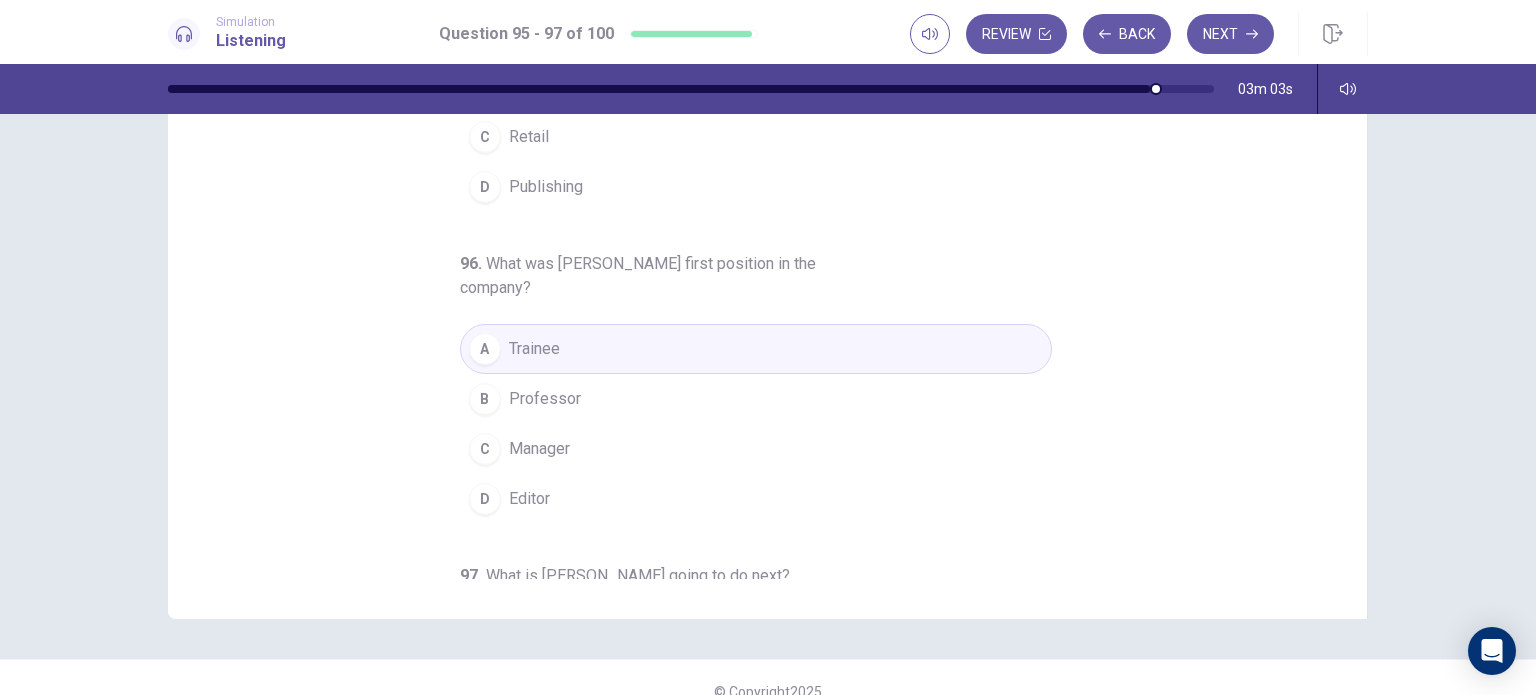 scroll, scrollTop: 257, scrollLeft: 0, axis: vertical 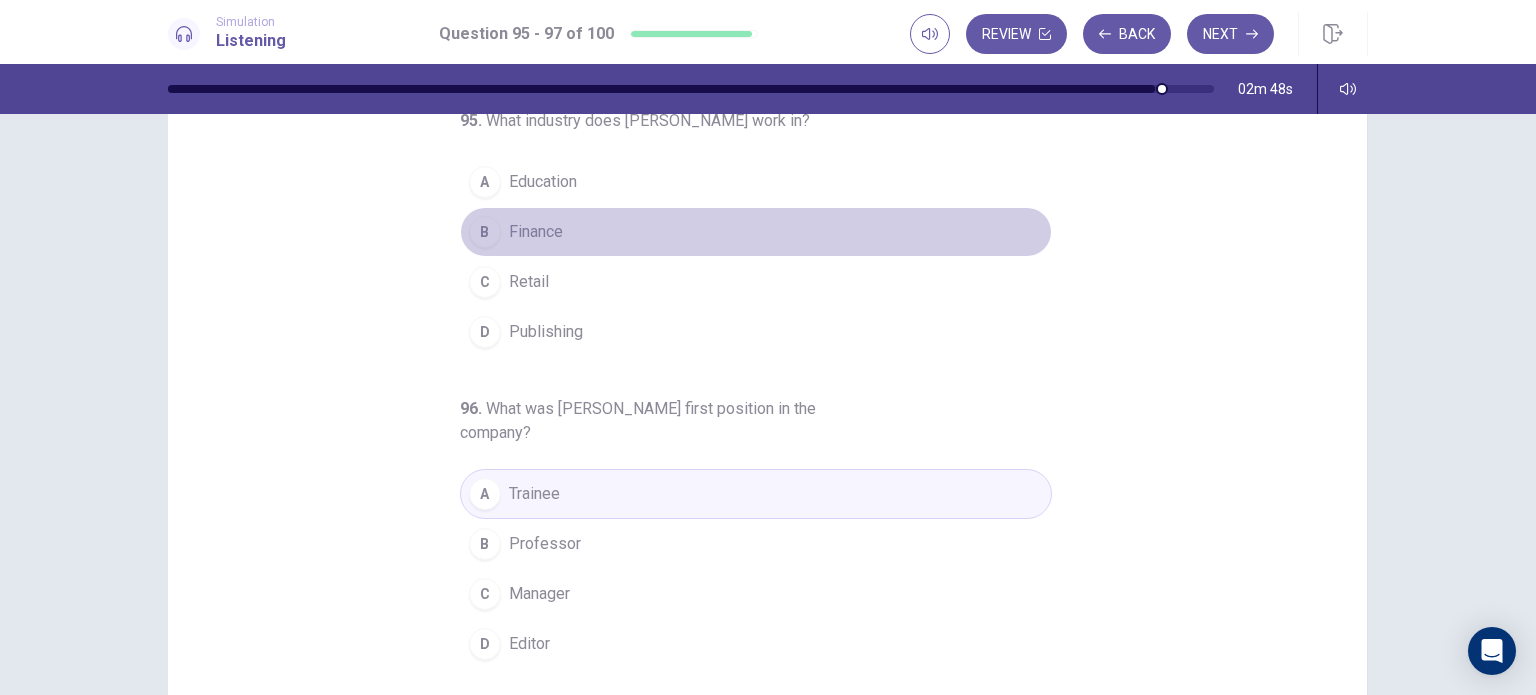 click on "Finance" at bounding box center (536, 232) 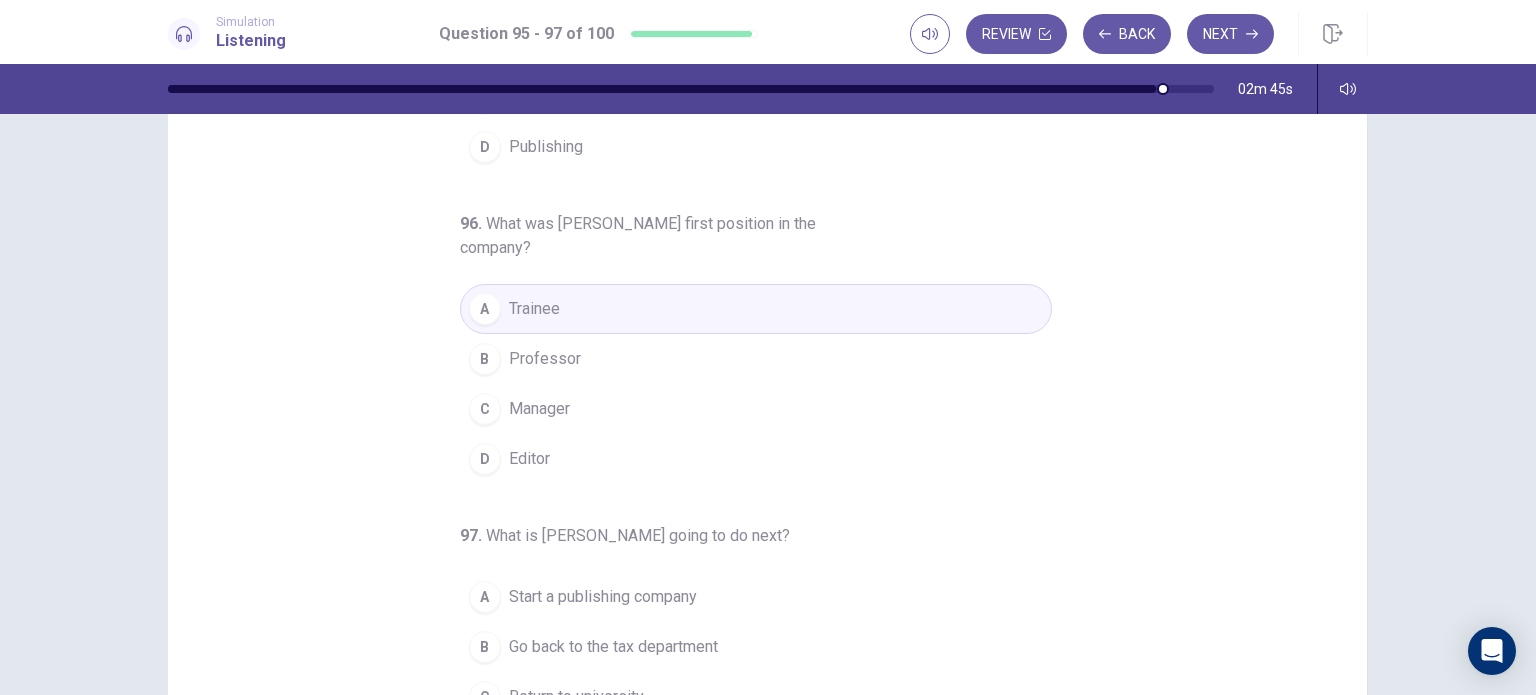 scroll, scrollTop: 228, scrollLeft: 0, axis: vertical 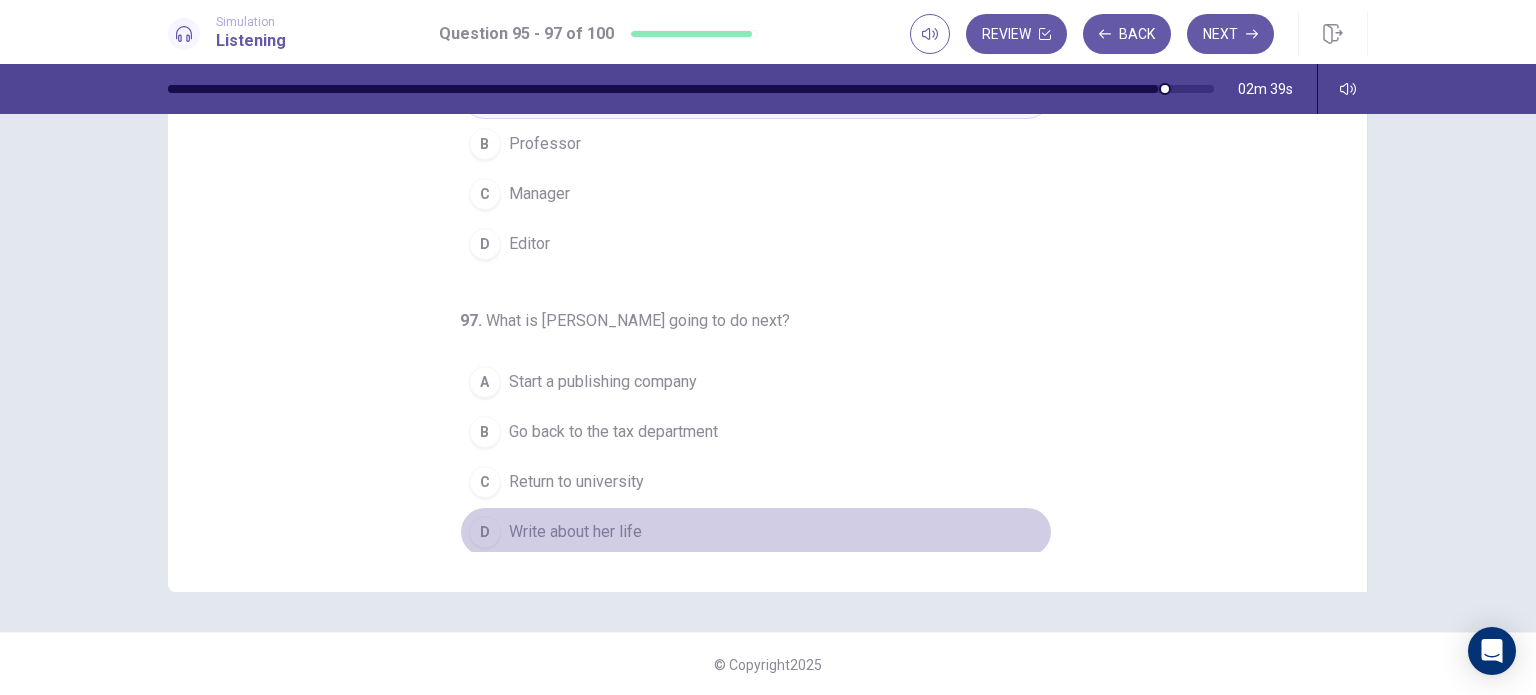 click on "Write about her life" at bounding box center (575, 532) 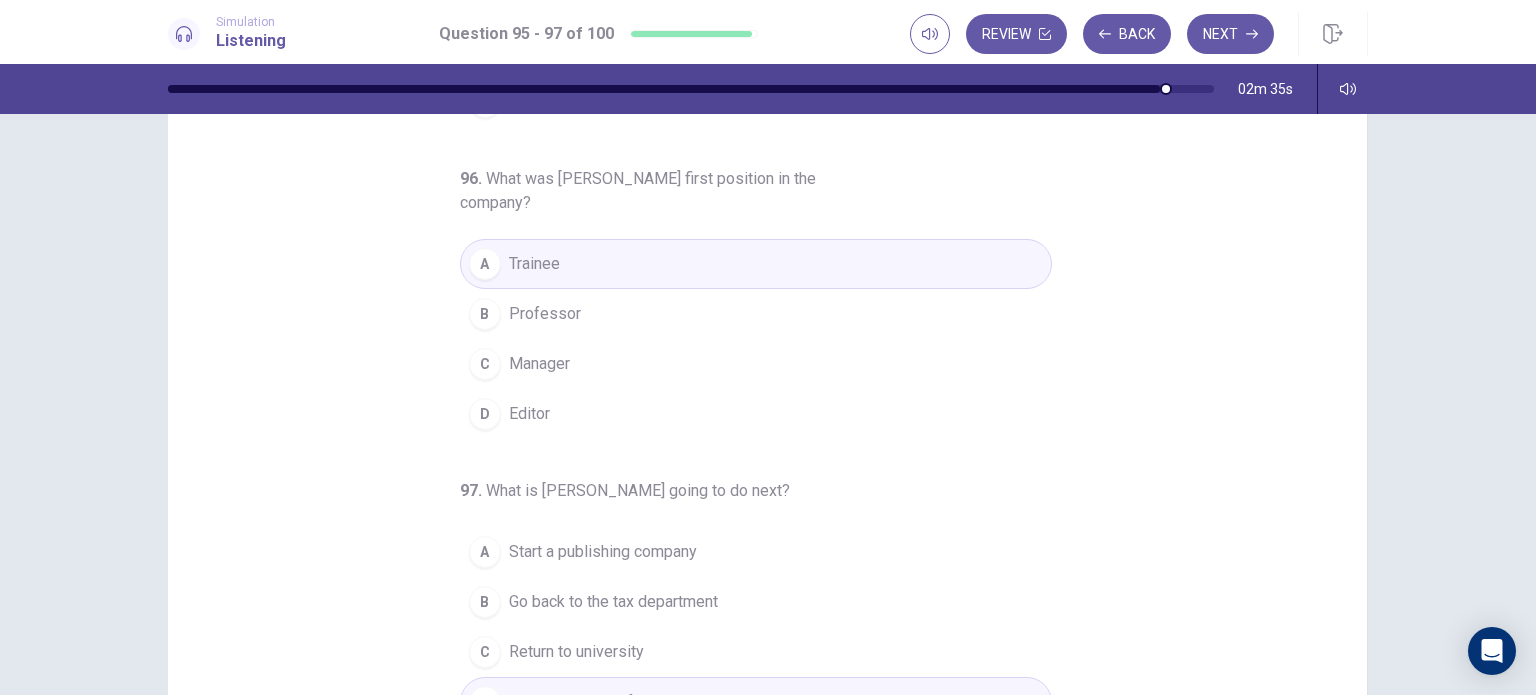 scroll, scrollTop: 0, scrollLeft: 0, axis: both 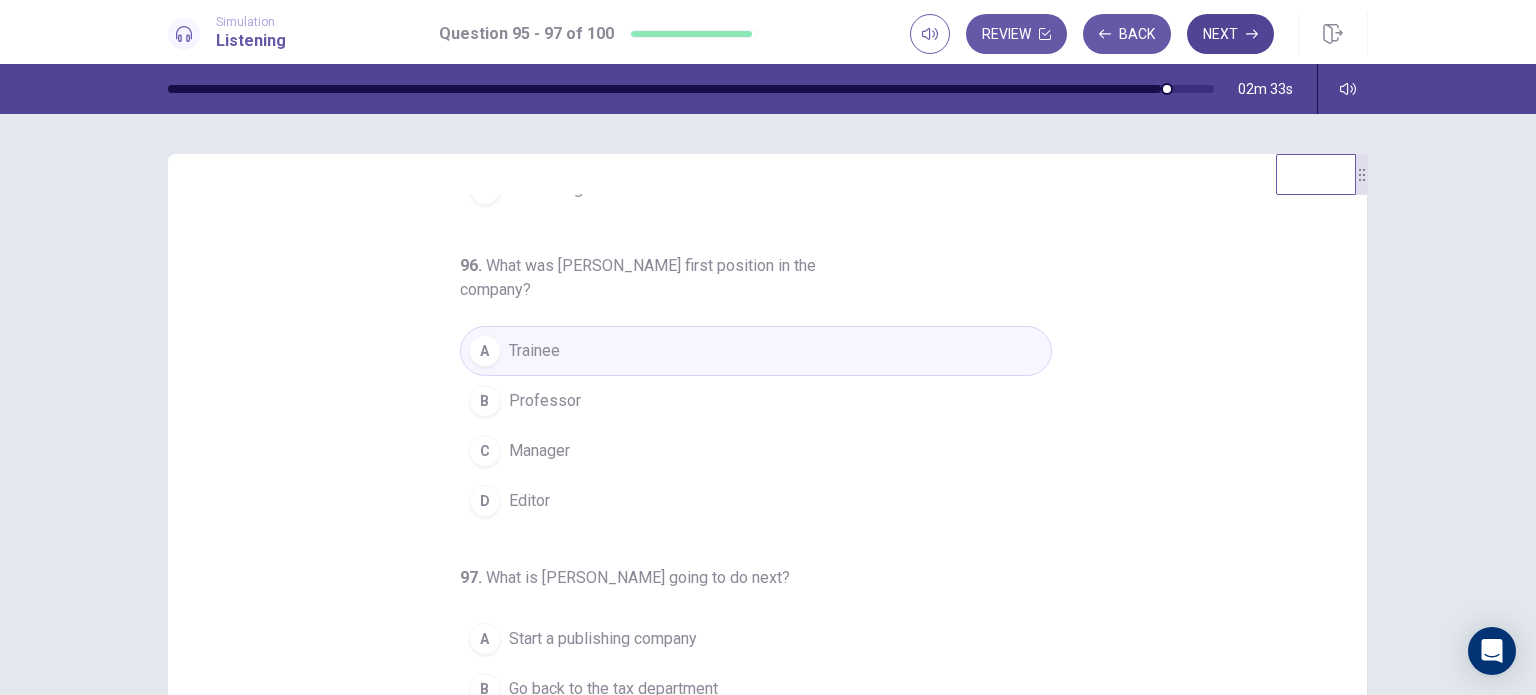 click on "Next" at bounding box center [1230, 34] 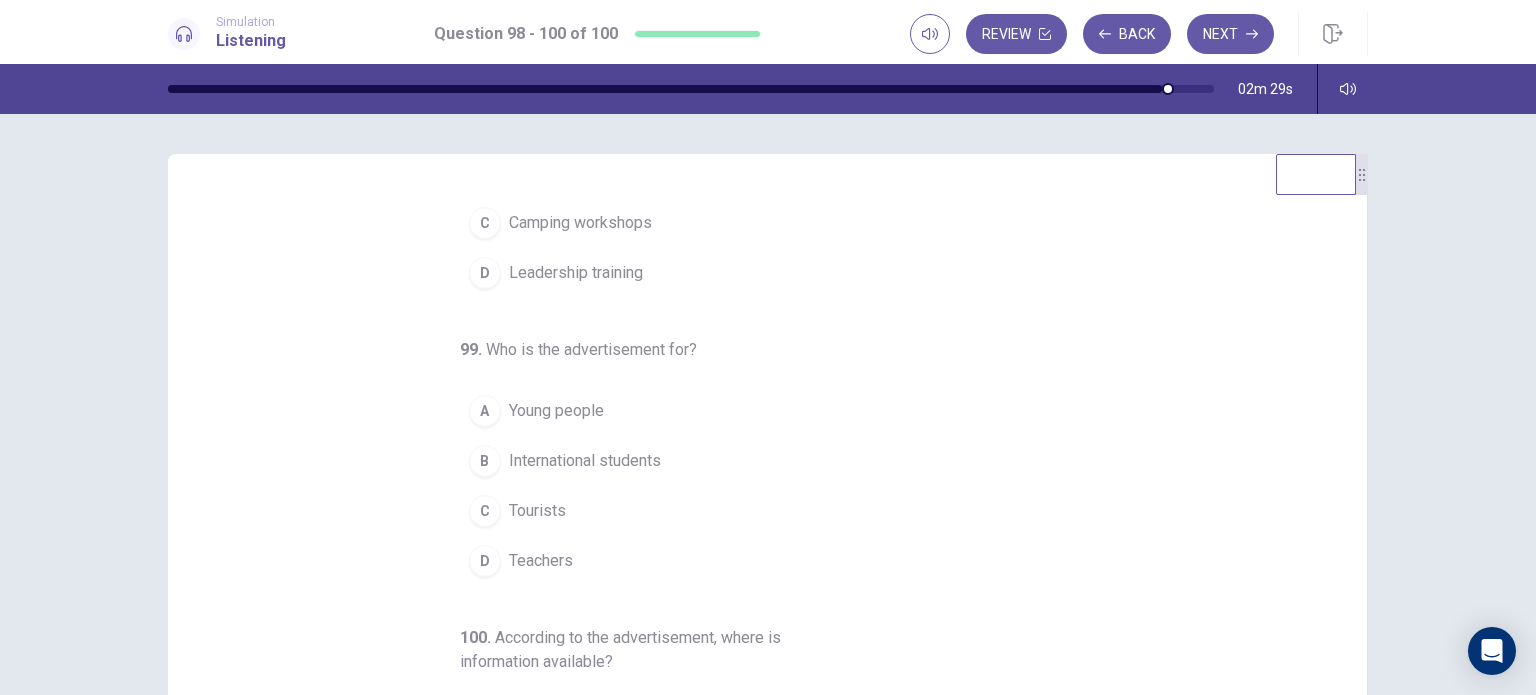 scroll, scrollTop: 60, scrollLeft: 0, axis: vertical 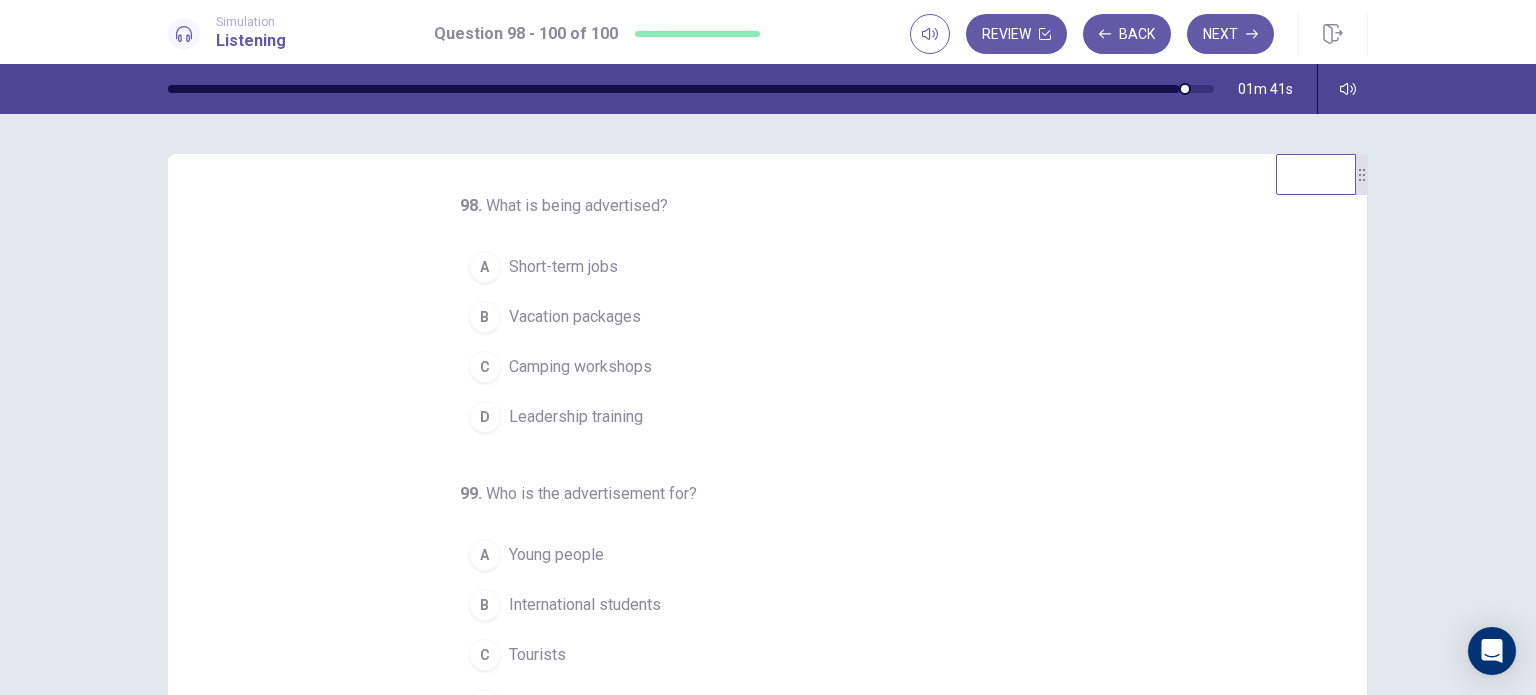 click on "Short-term jobs" at bounding box center [563, 267] 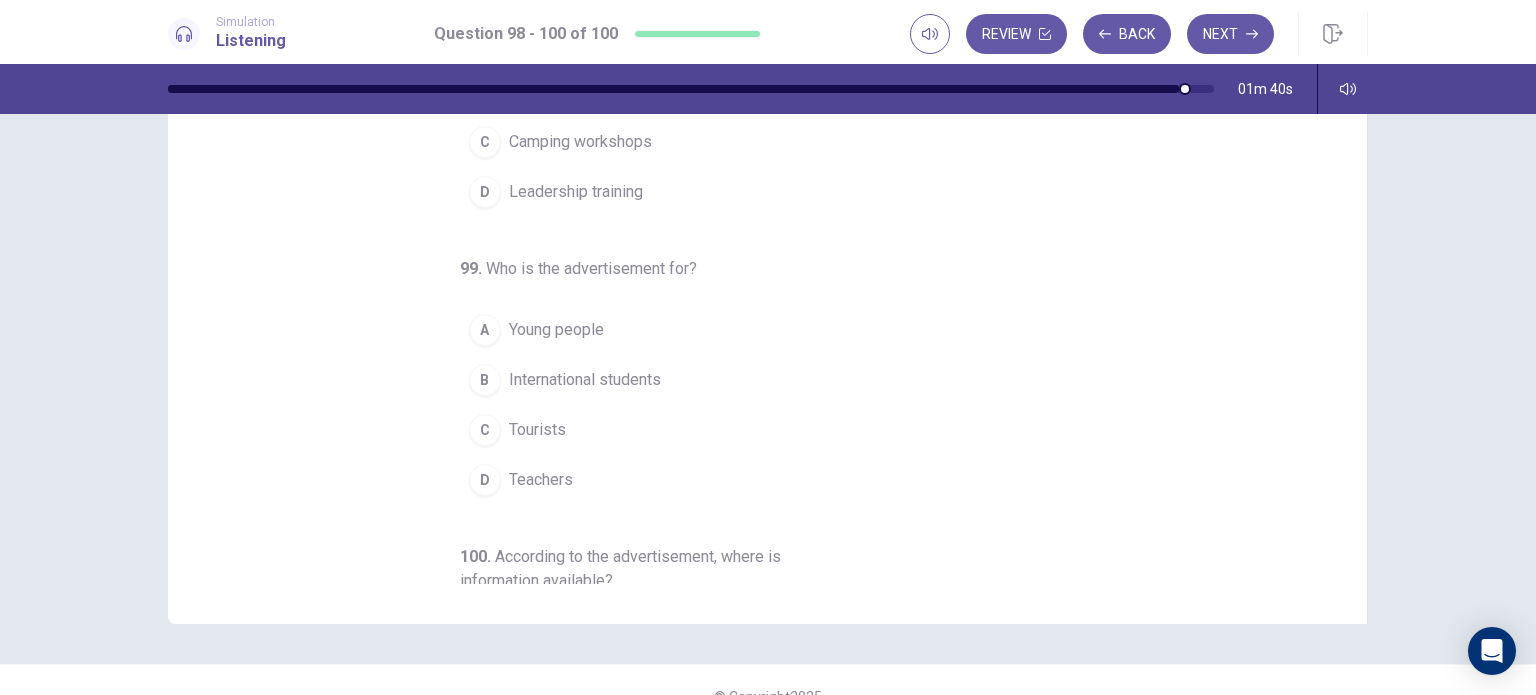 scroll, scrollTop: 228, scrollLeft: 0, axis: vertical 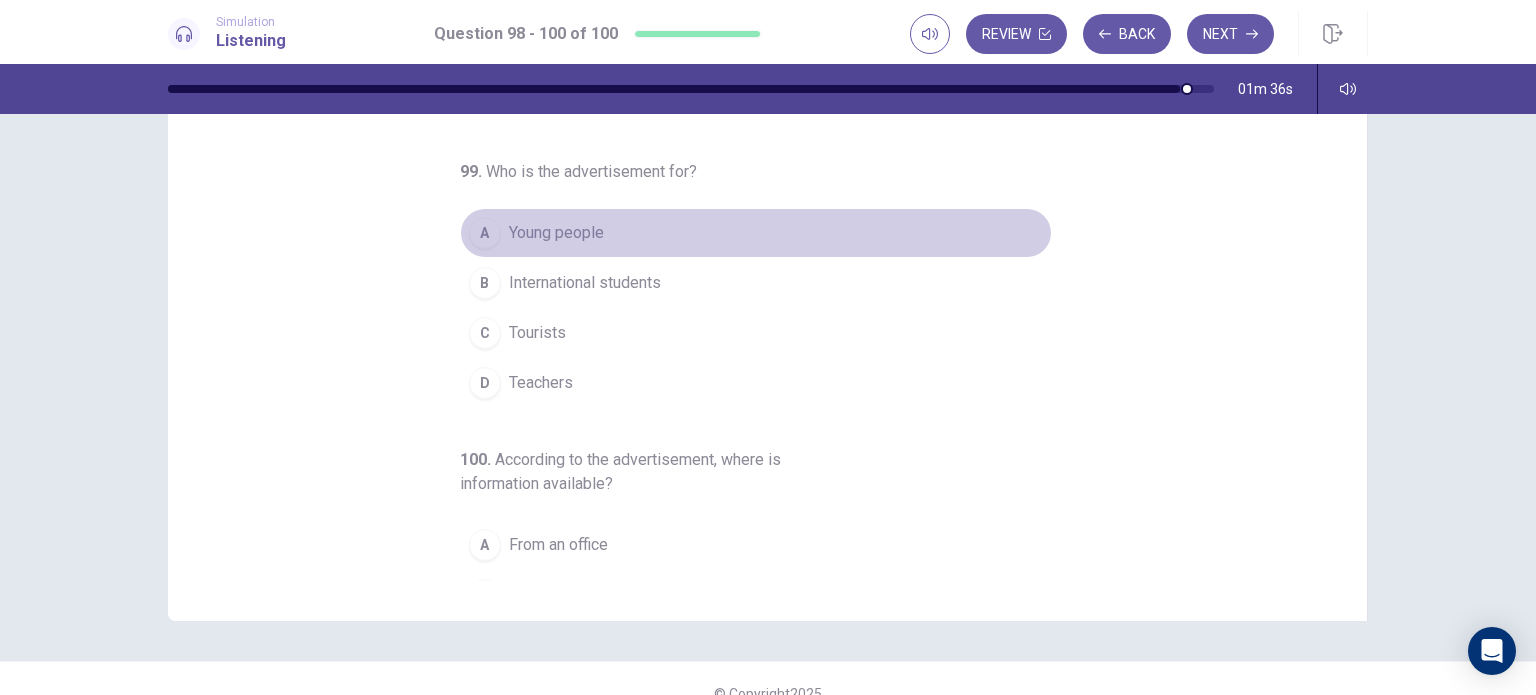 click on "Young people" at bounding box center [556, 233] 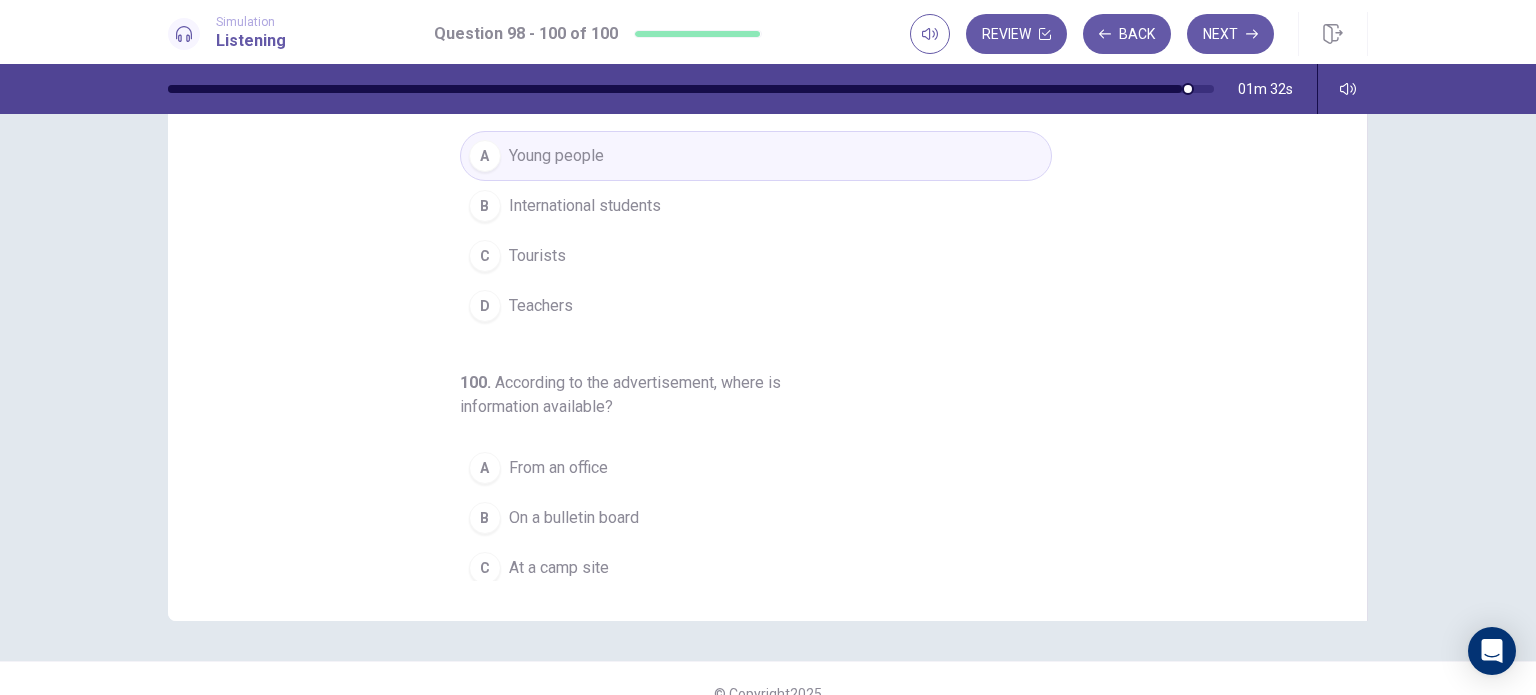 scroll, scrollTop: 176, scrollLeft: 0, axis: vertical 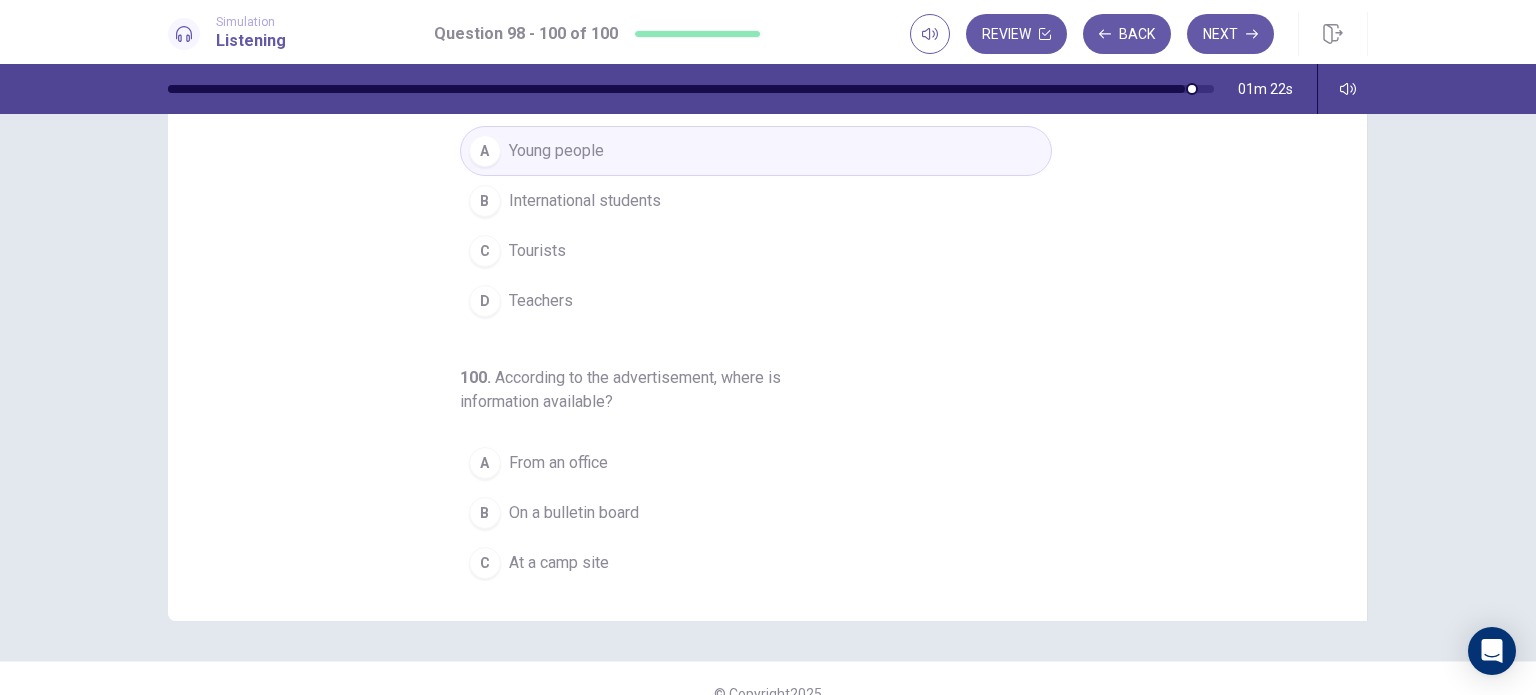 drag, startPoint x: 1345, startPoint y: 296, endPoint x: 1352, endPoint y: 355, distance: 59.413803 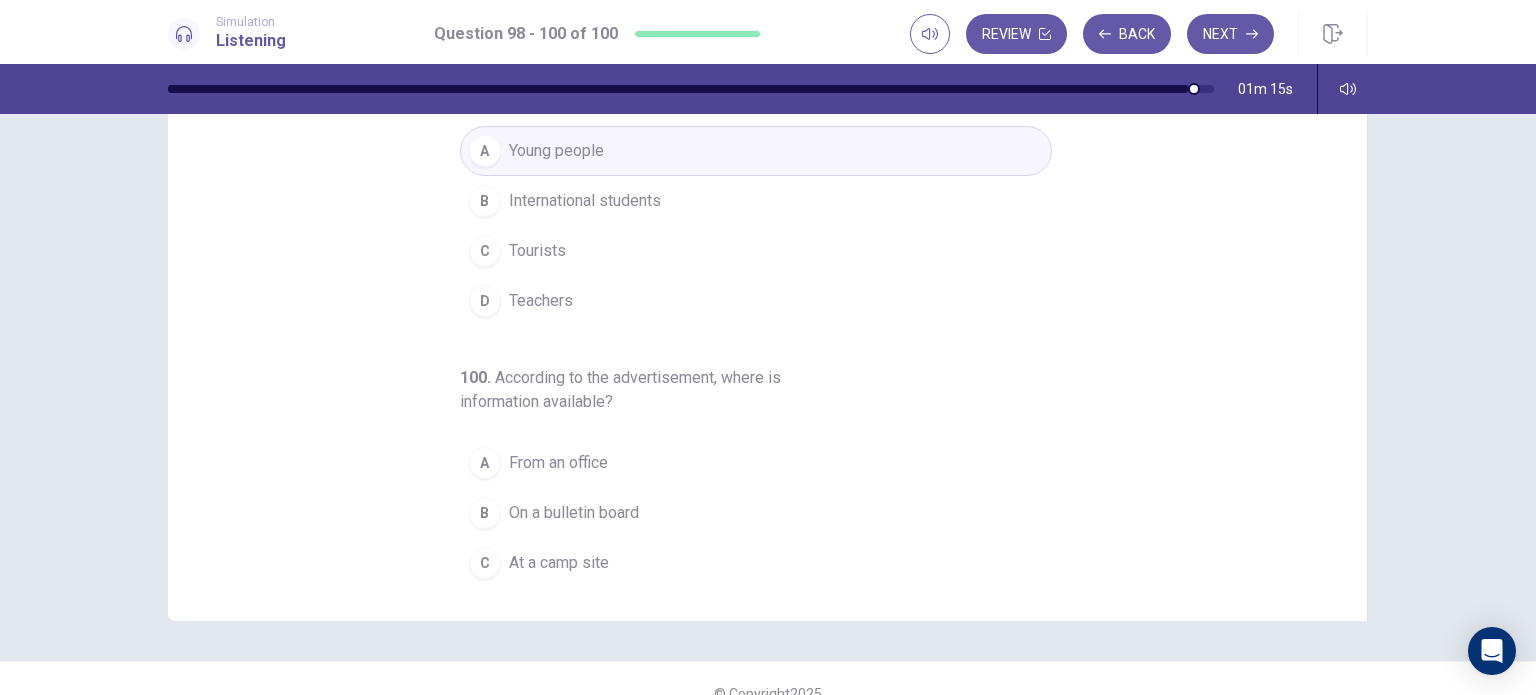 scroll, scrollTop: 228, scrollLeft: 0, axis: vertical 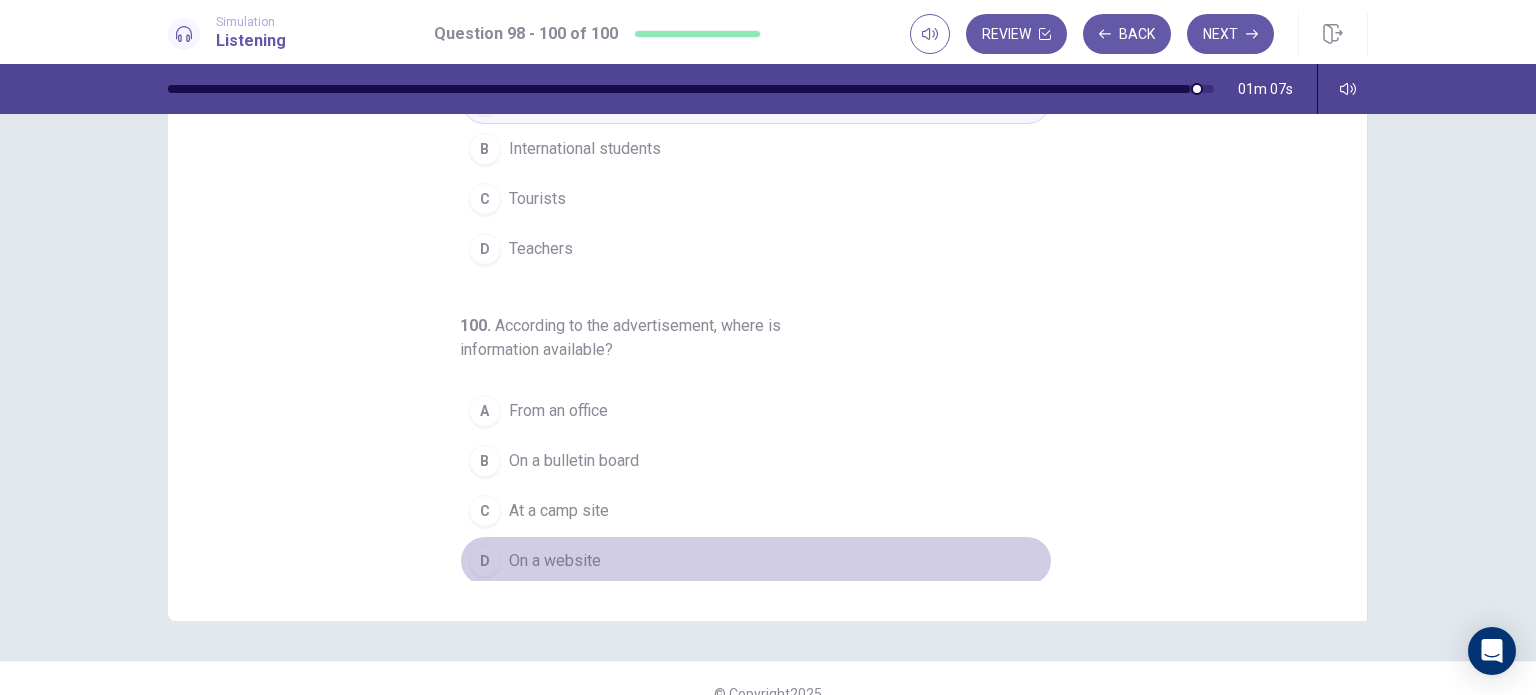 click on "On a website" at bounding box center (555, 561) 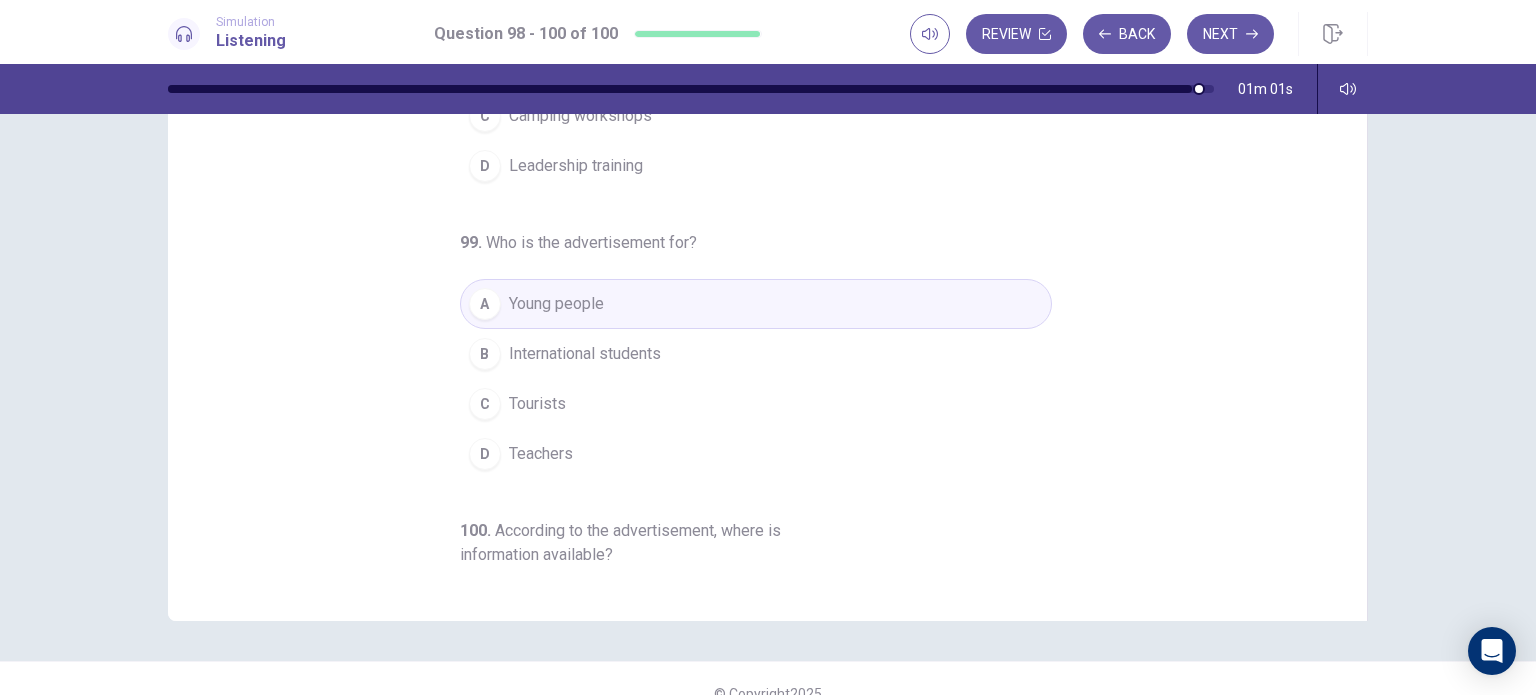 scroll, scrollTop: 0, scrollLeft: 0, axis: both 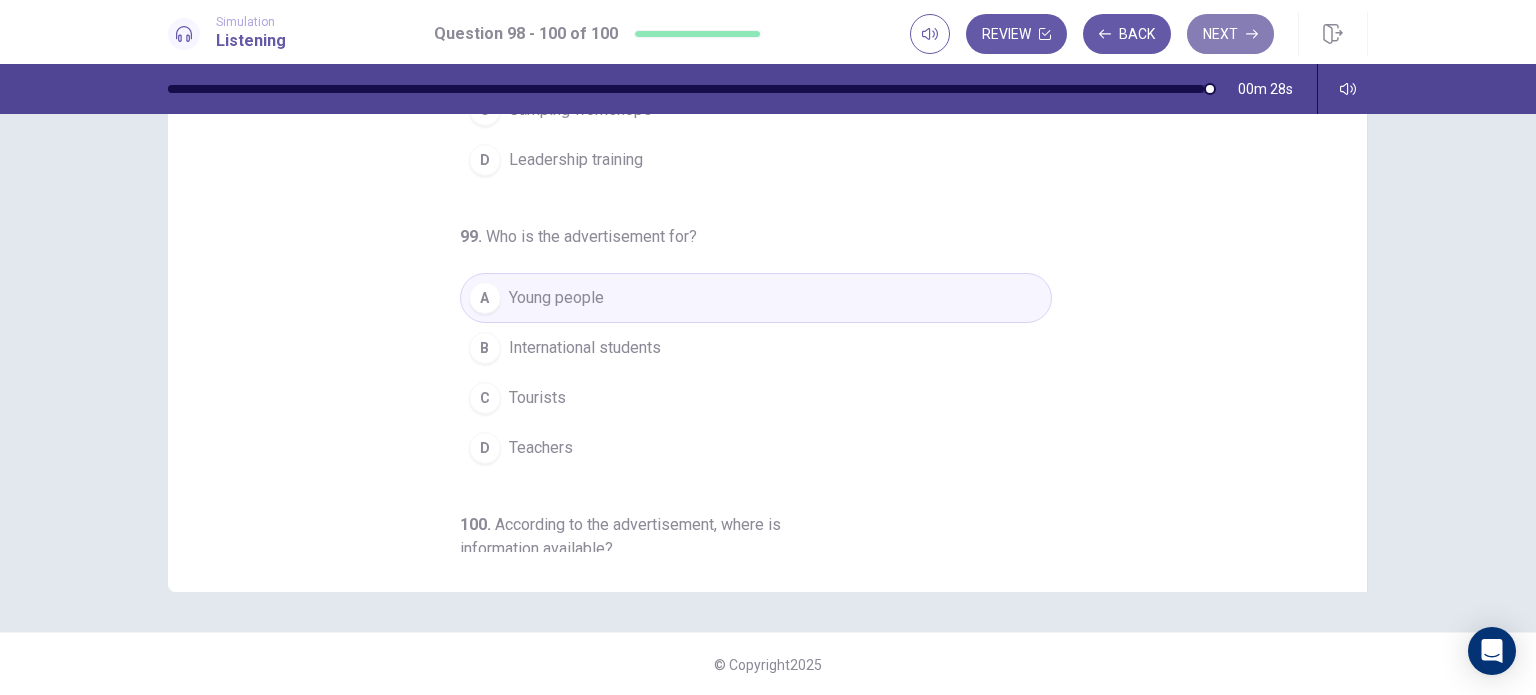 click on "Next" at bounding box center [1230, 34] 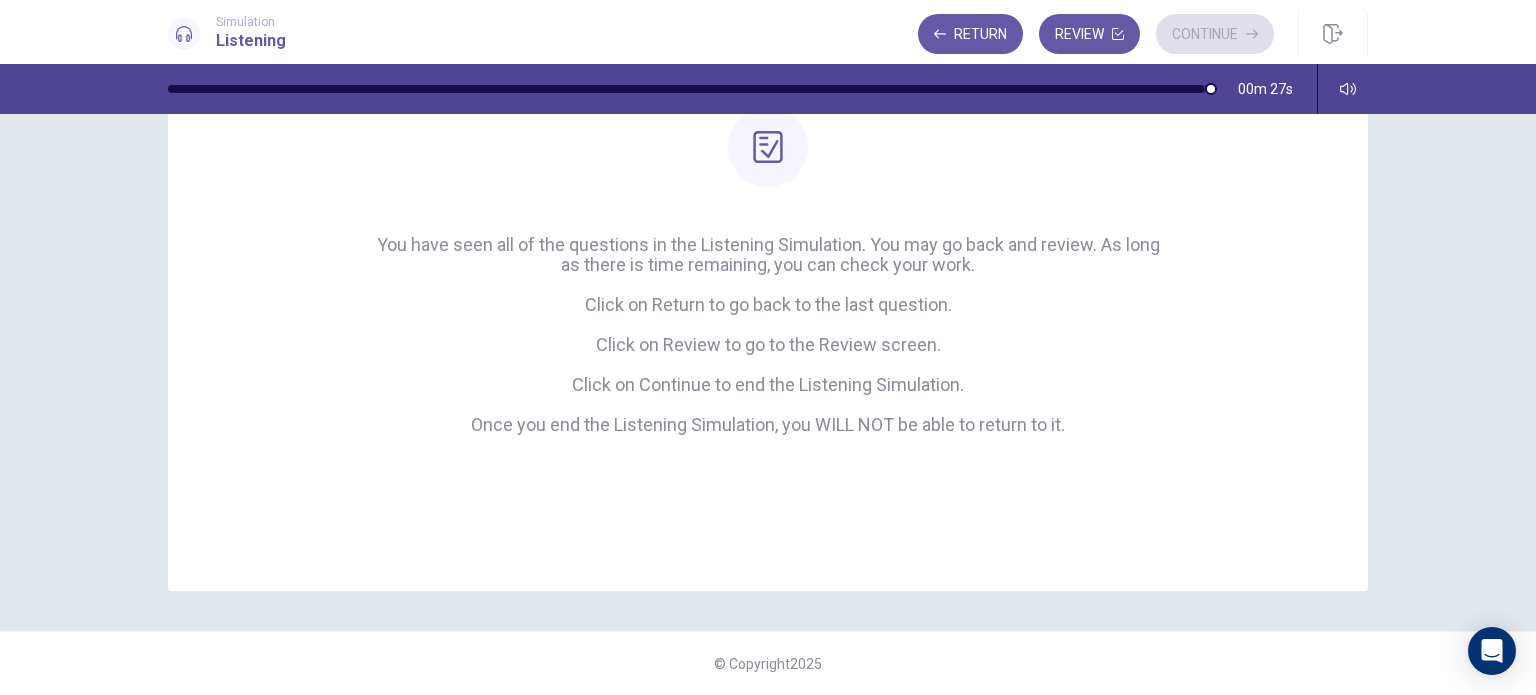 scroll, scrollTop: 202, scrollLeft: 0, axis: vertical 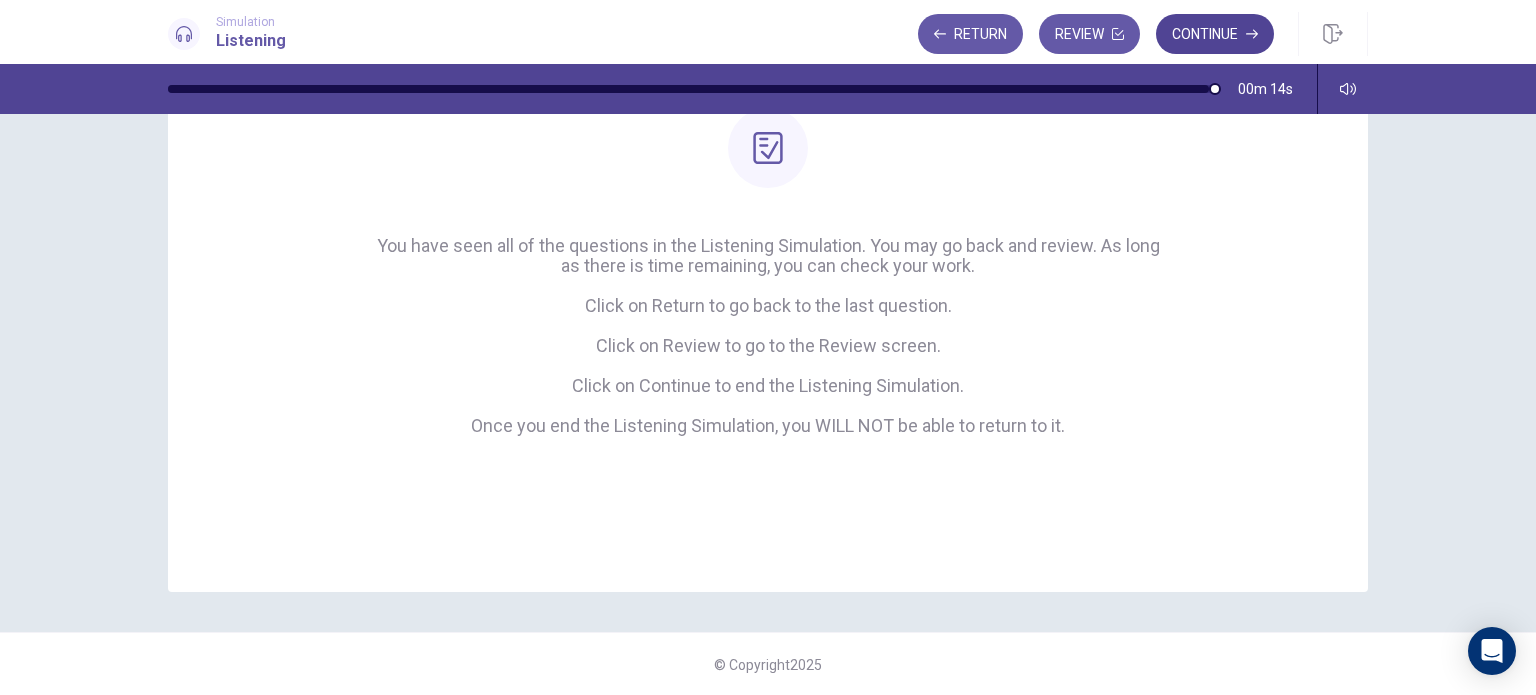 click on "Continue" at bounding box center (1215, 34) 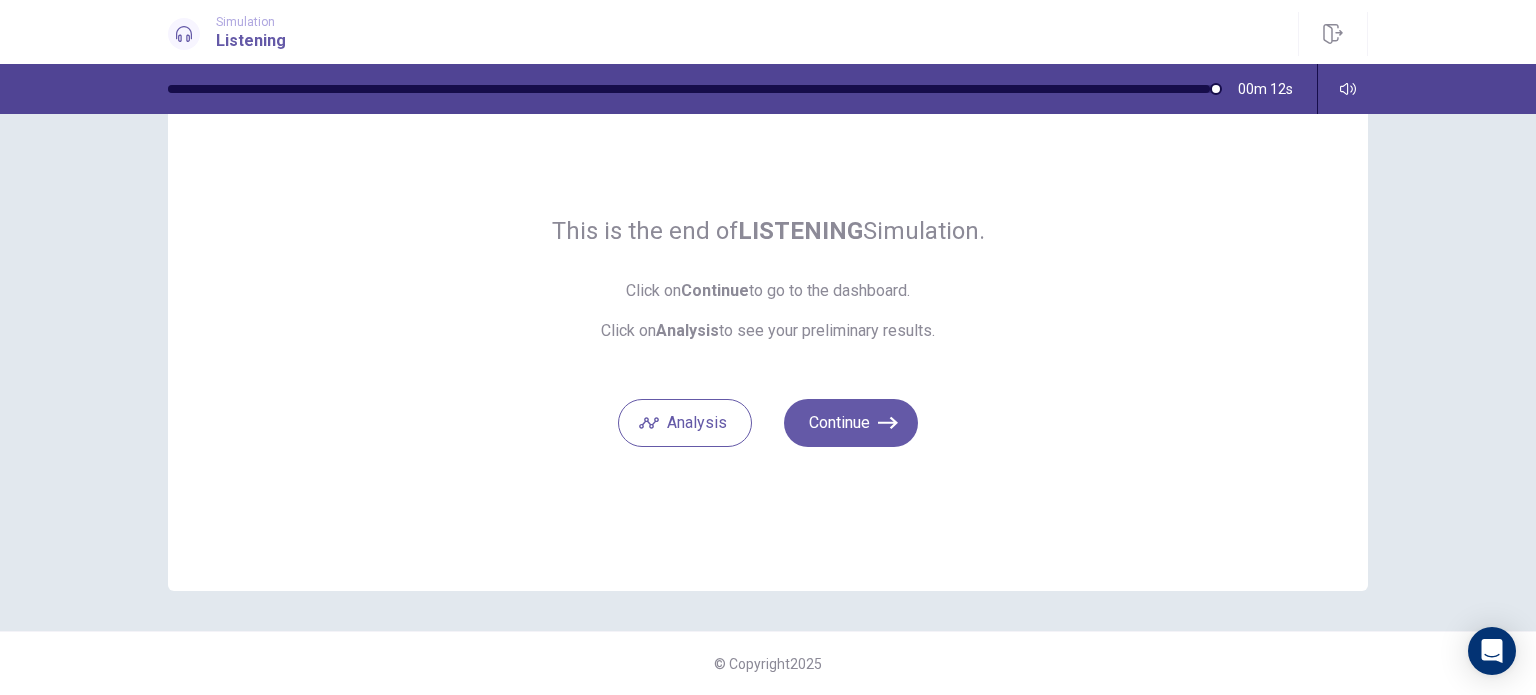scroll, scrollTop: 82, scrollLeft: 0, axis: vertical 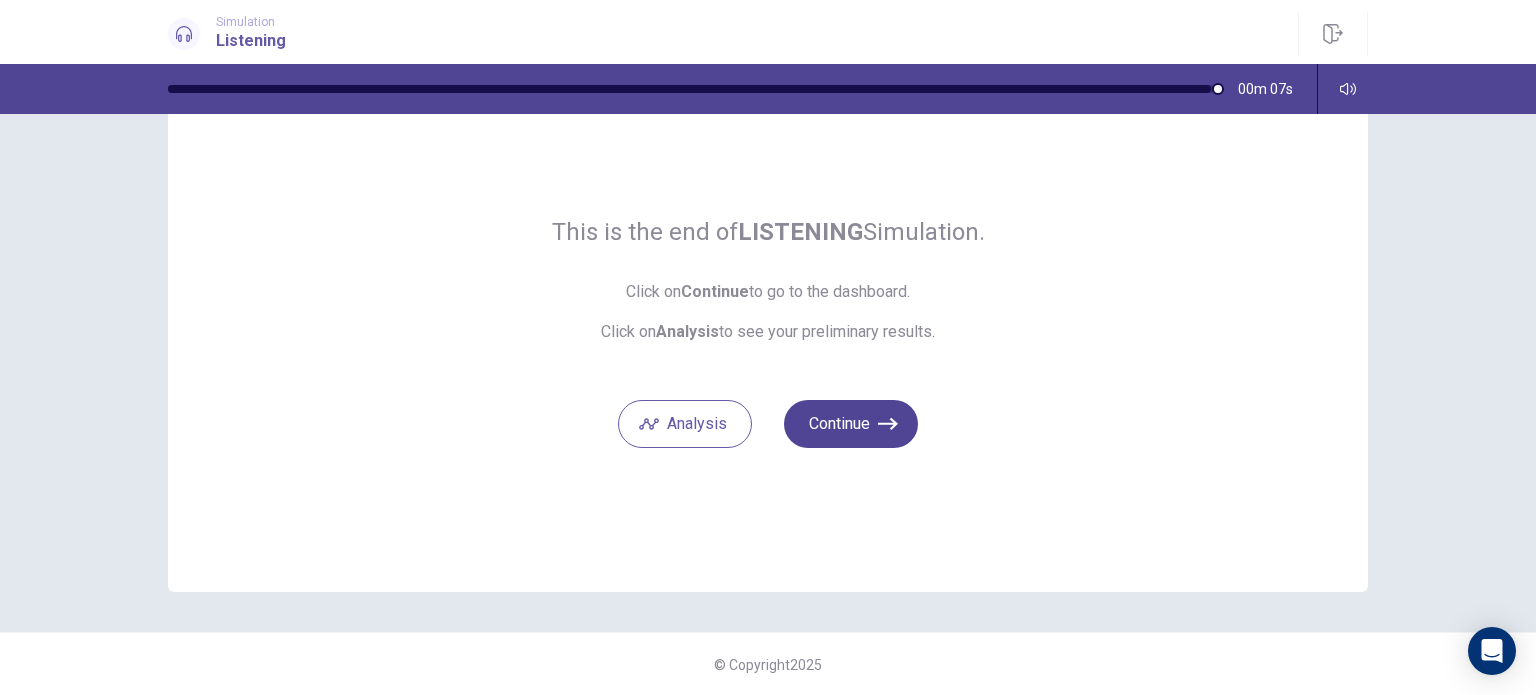 click on "Continue" at bounding box center (851, 424) 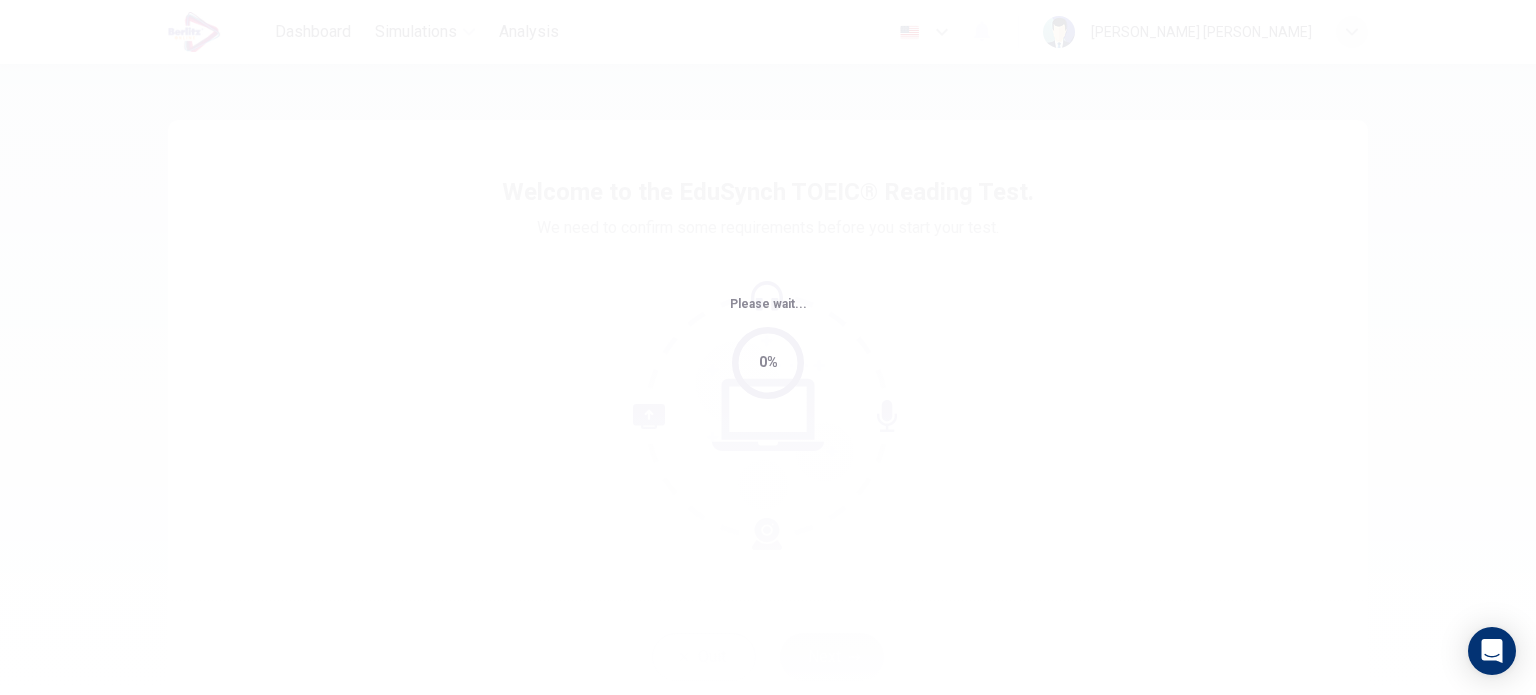 scroll, scrollTop: 0, scrollLeft: 0, axis: both 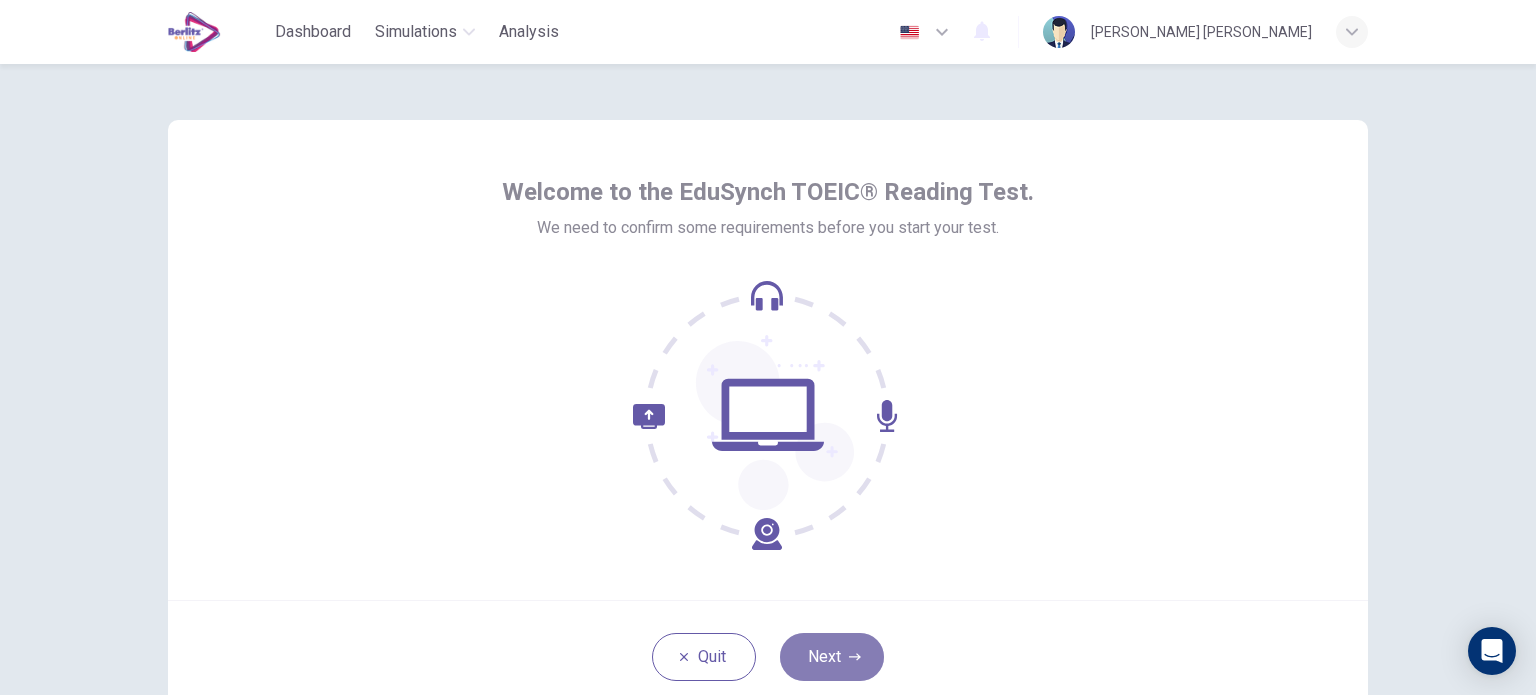 click on "Next" at bounding box center (832, 657) 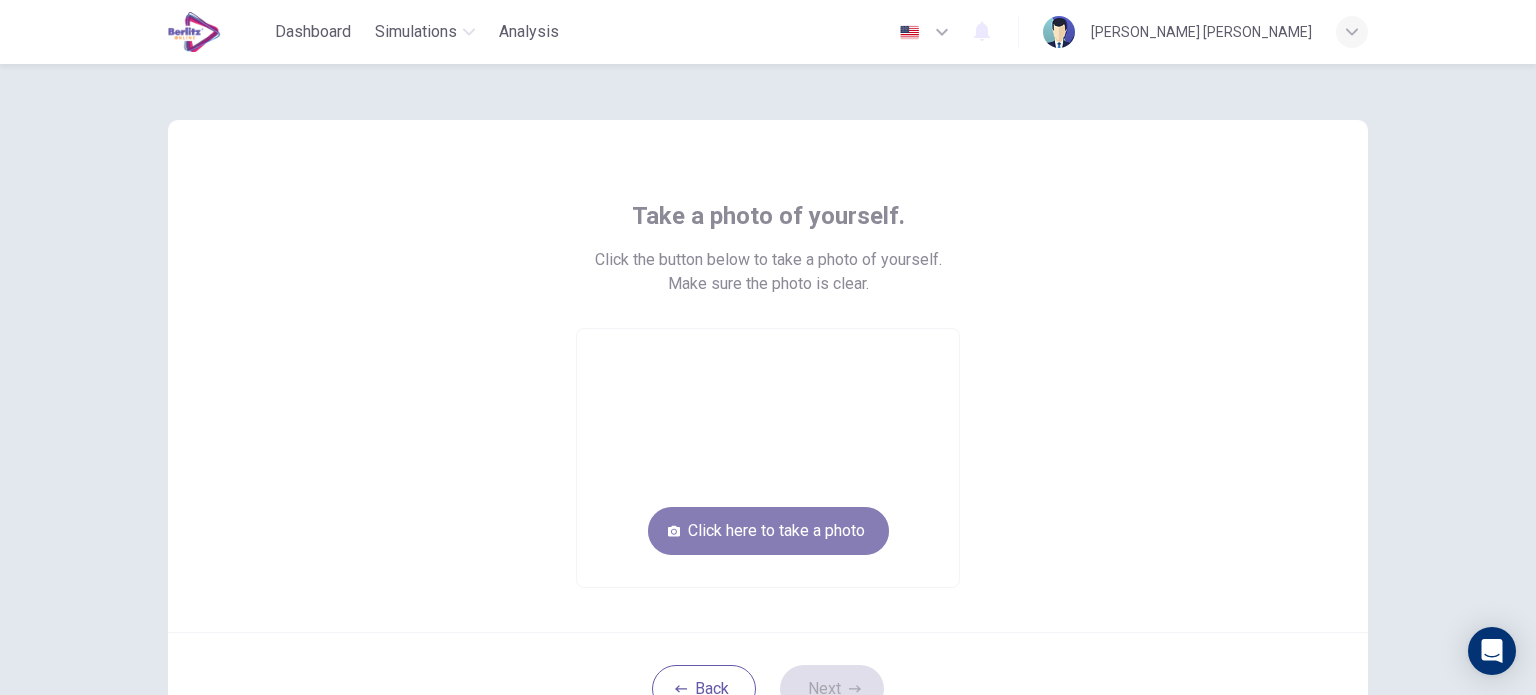 click on "Click here to take a photo" at bounding box center (768, 531) 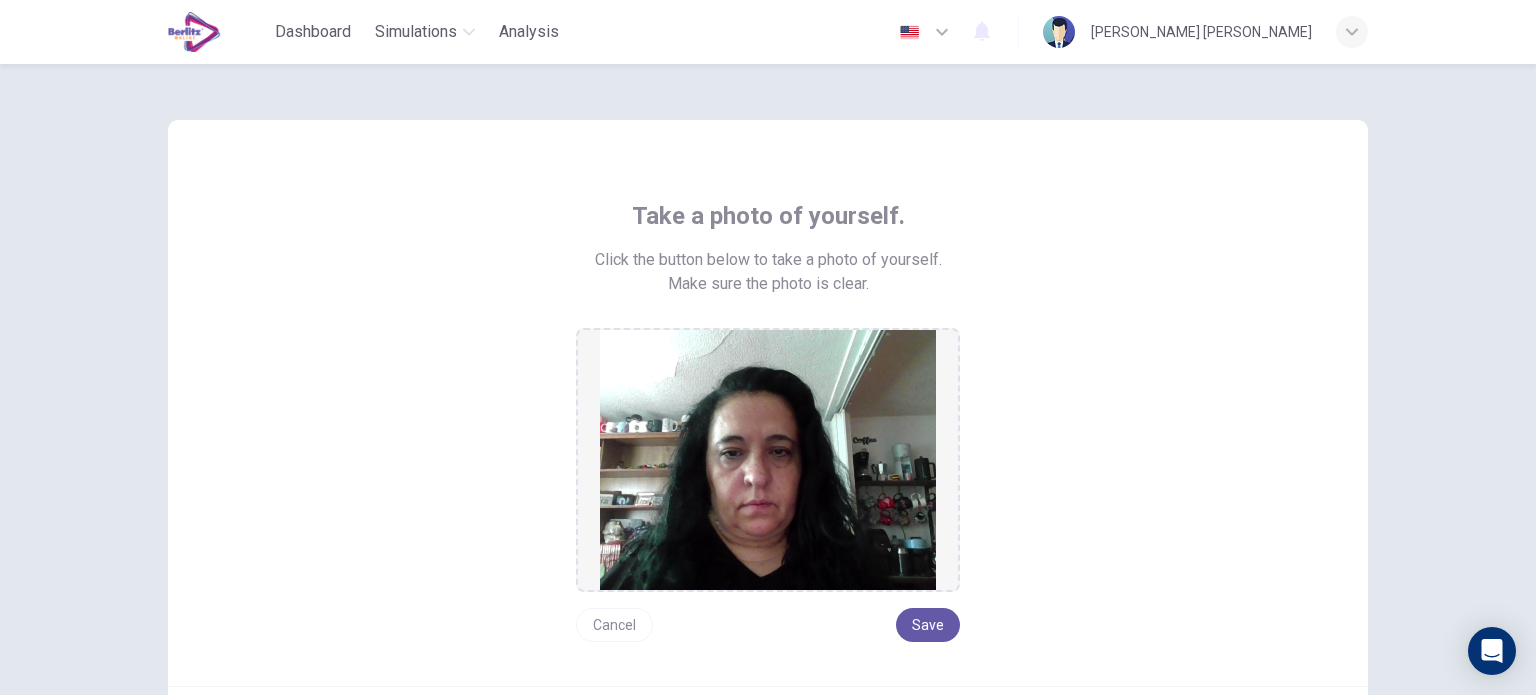 click on "Cancel" at bounding box center [614, 625] 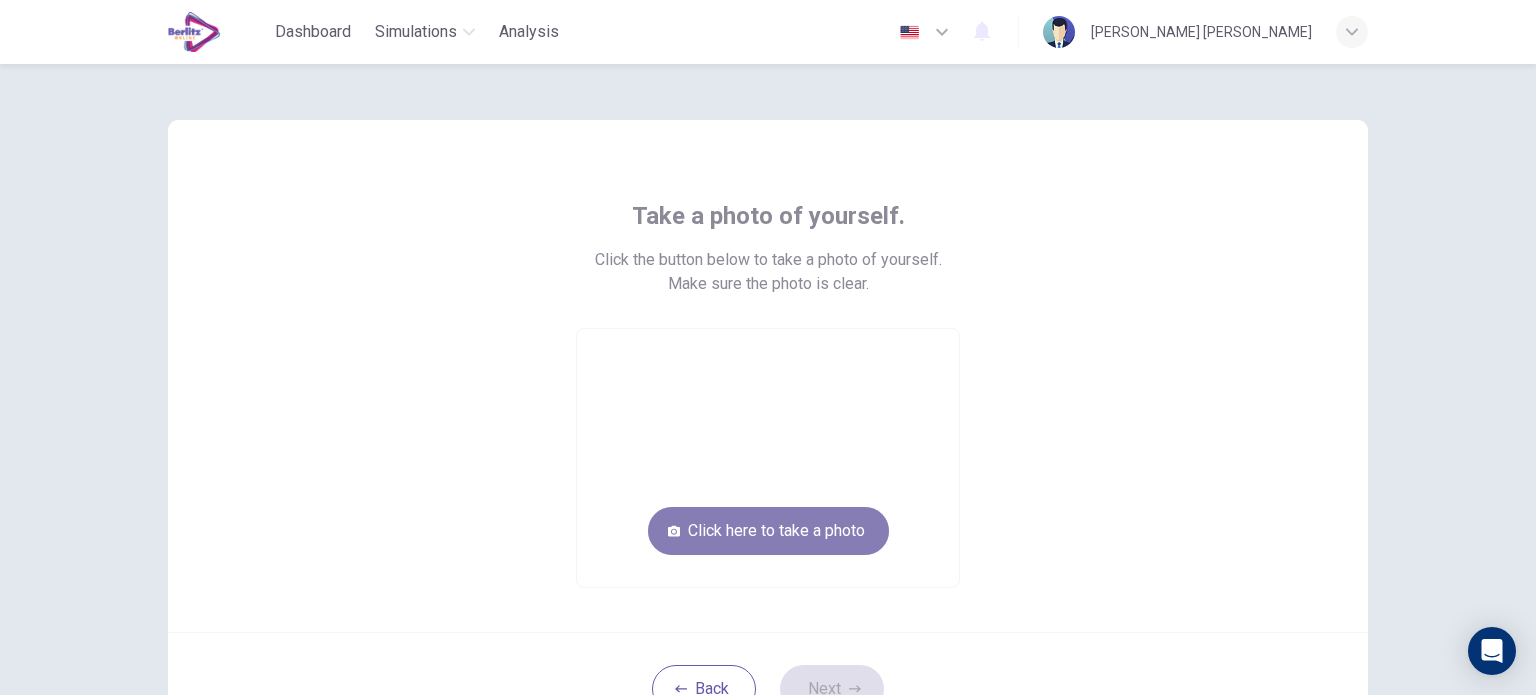 click on "Click here to take a photo" at bounding box center (768, 531) 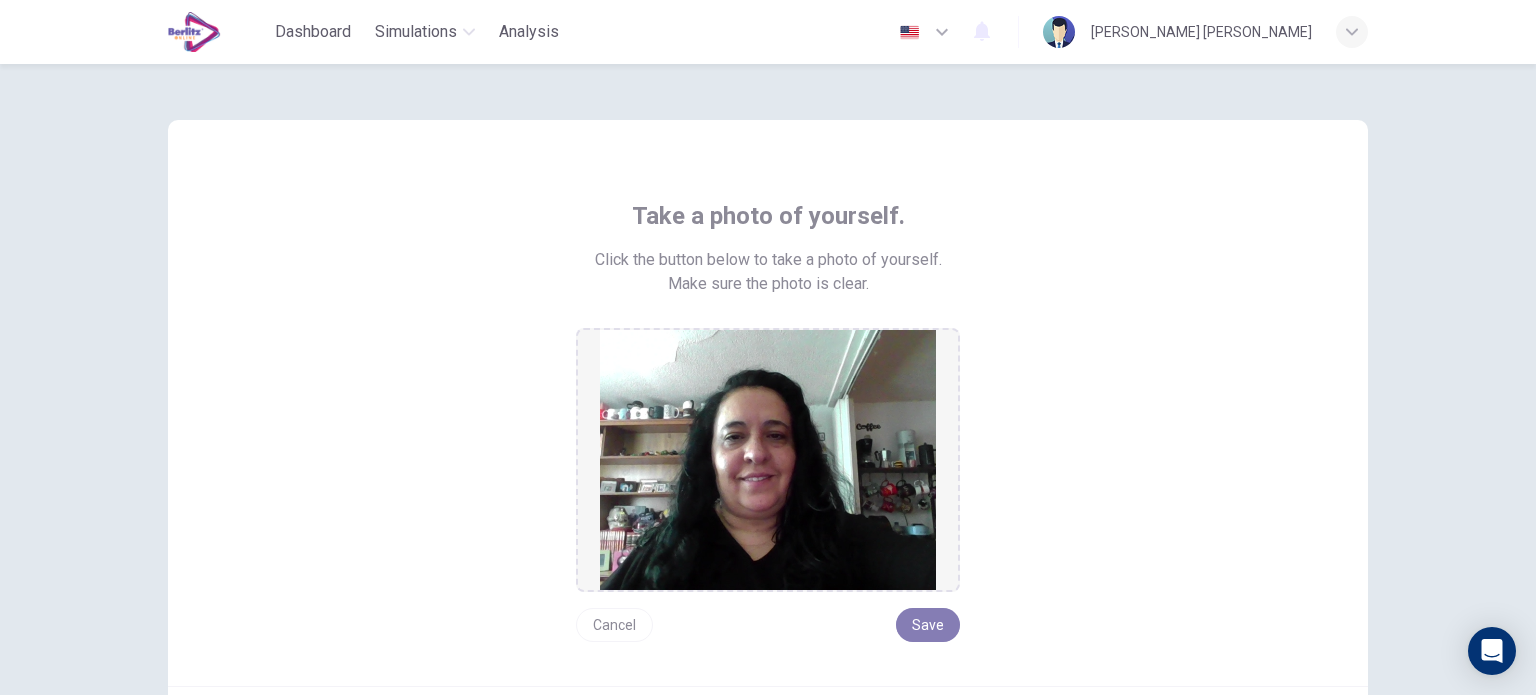 click on "Save" at bounding box center [928, 625] 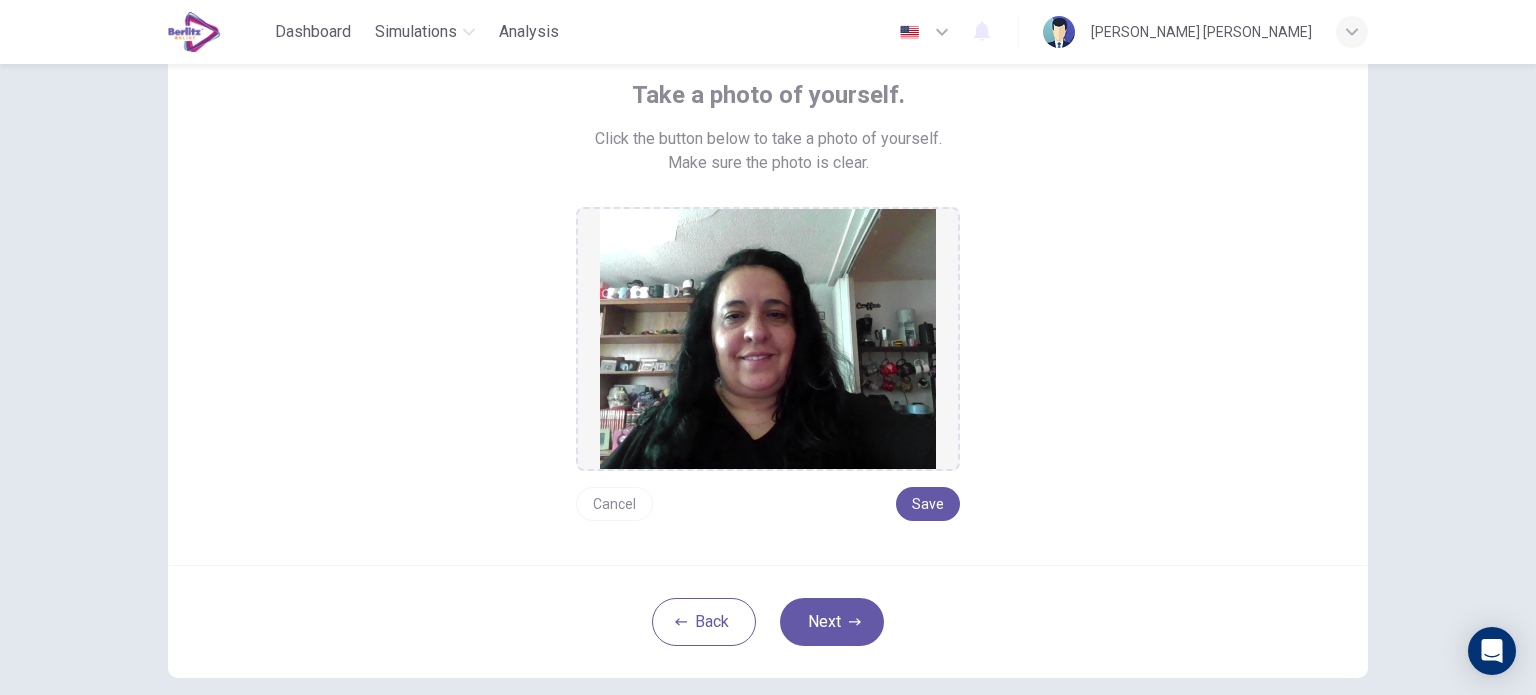 scroll, scrollTop: 216, scrollLeft: 0, axis: vertical 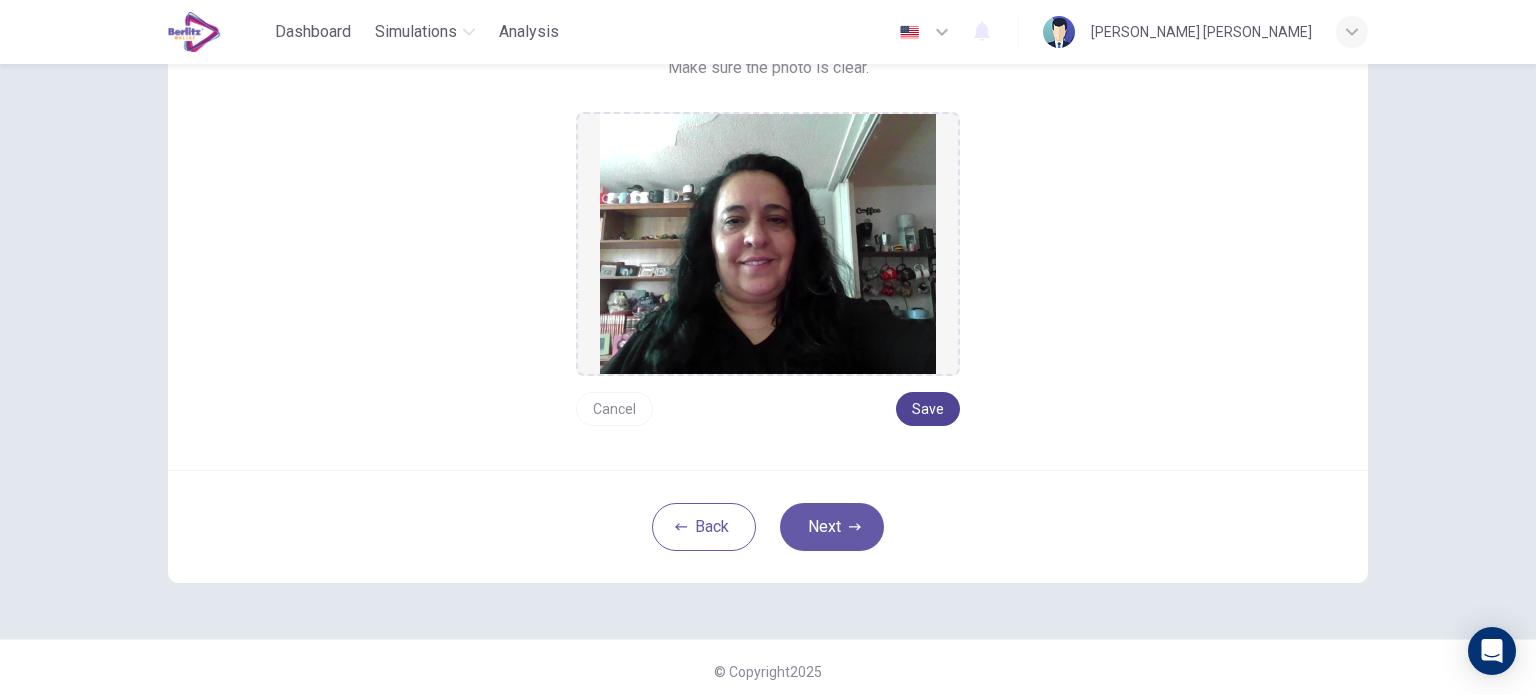 click on "Save" at bounding box center [928, 409] 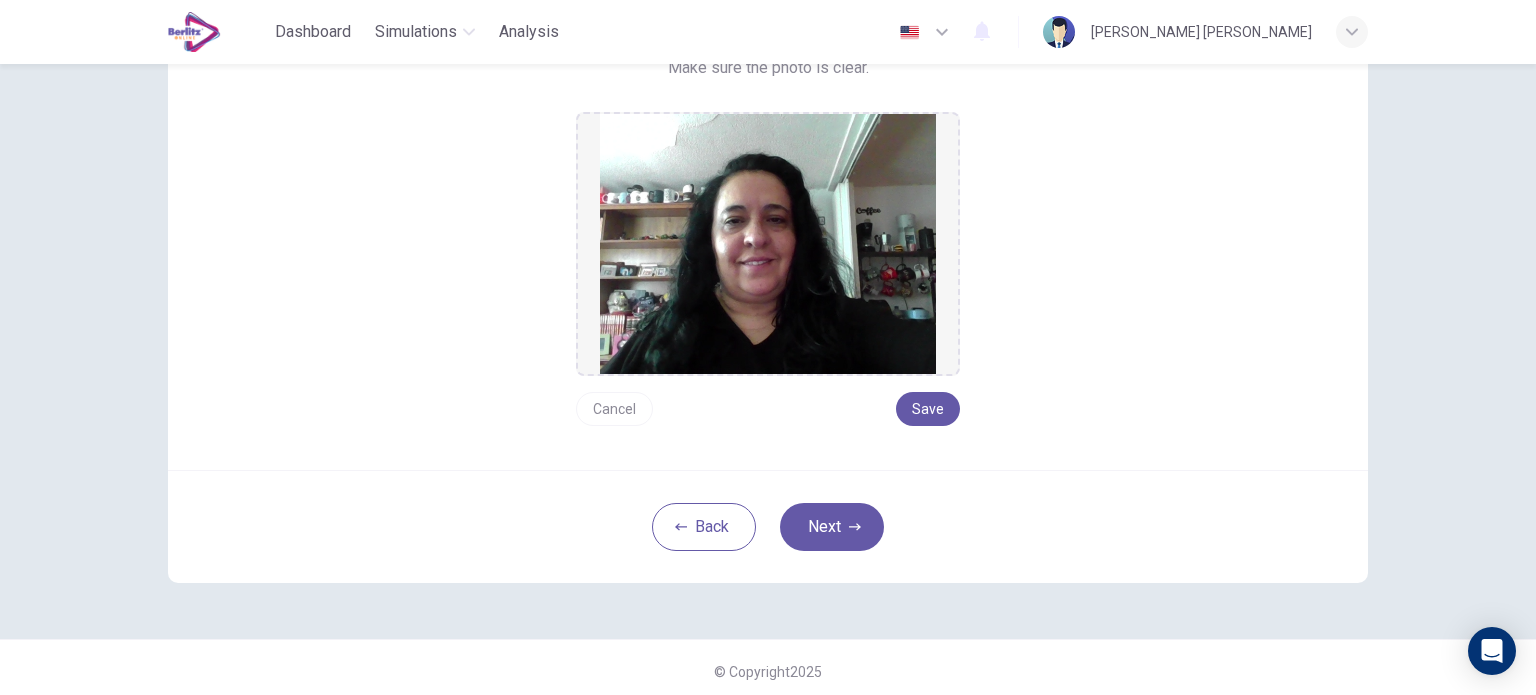 click on "Next" at bounding box center [832, 527] 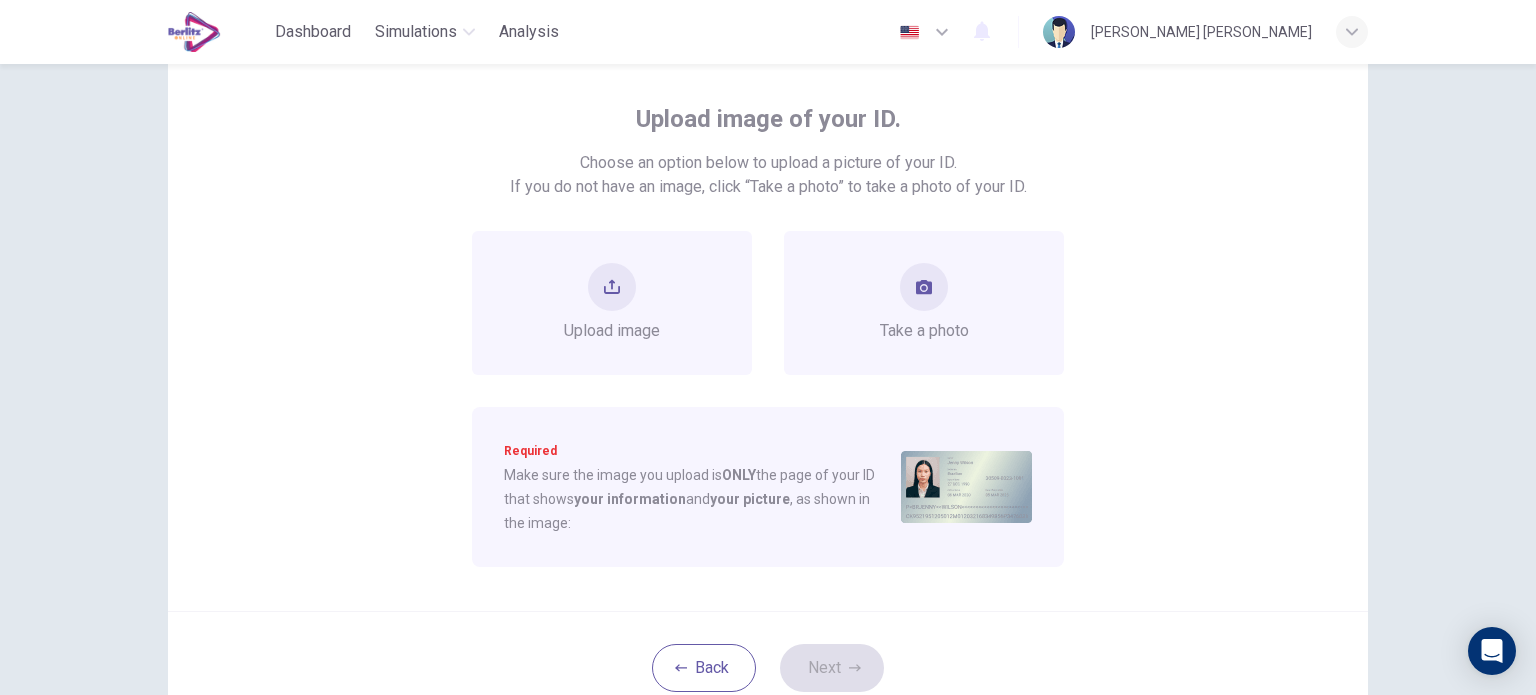 scroll, scrollTop: 12, scrollLeft: 0, axis: vertical 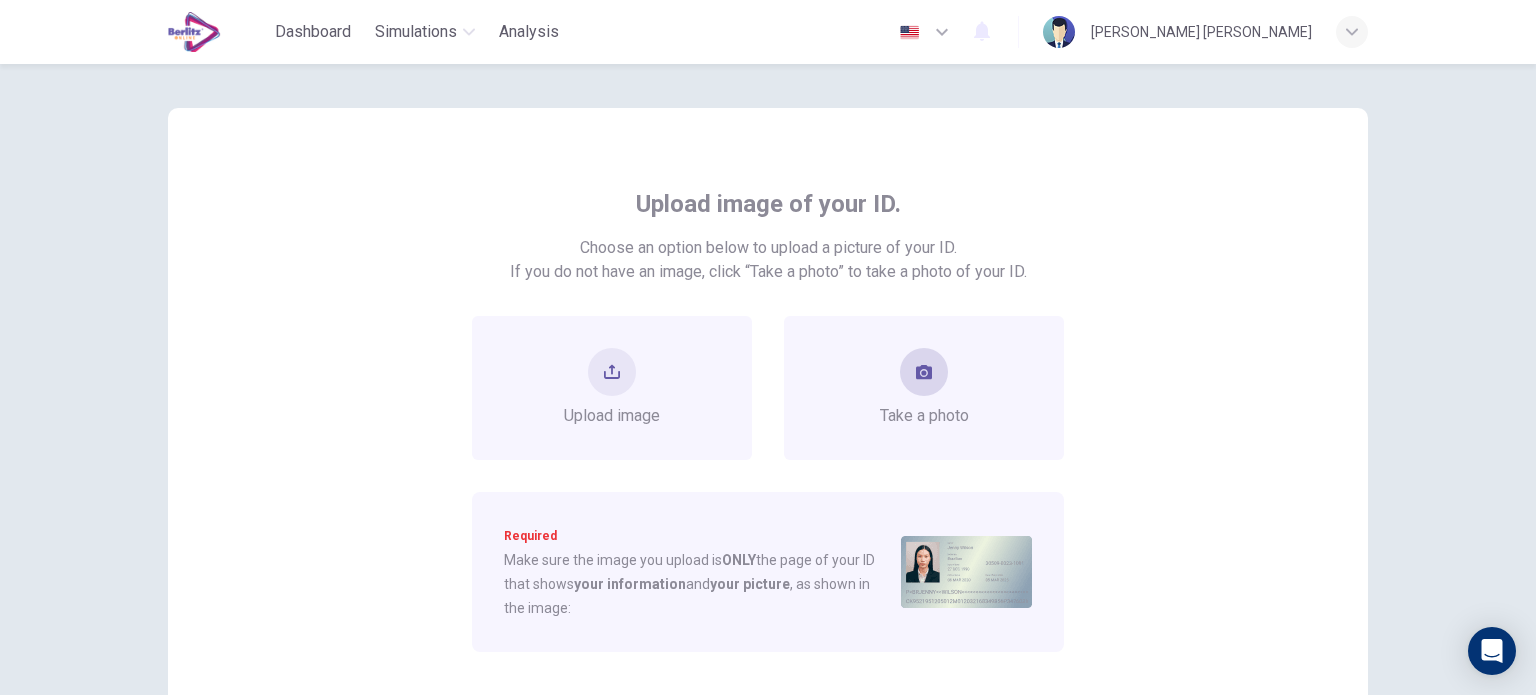 click on "Take a photo" at bounding box center [924, 388] 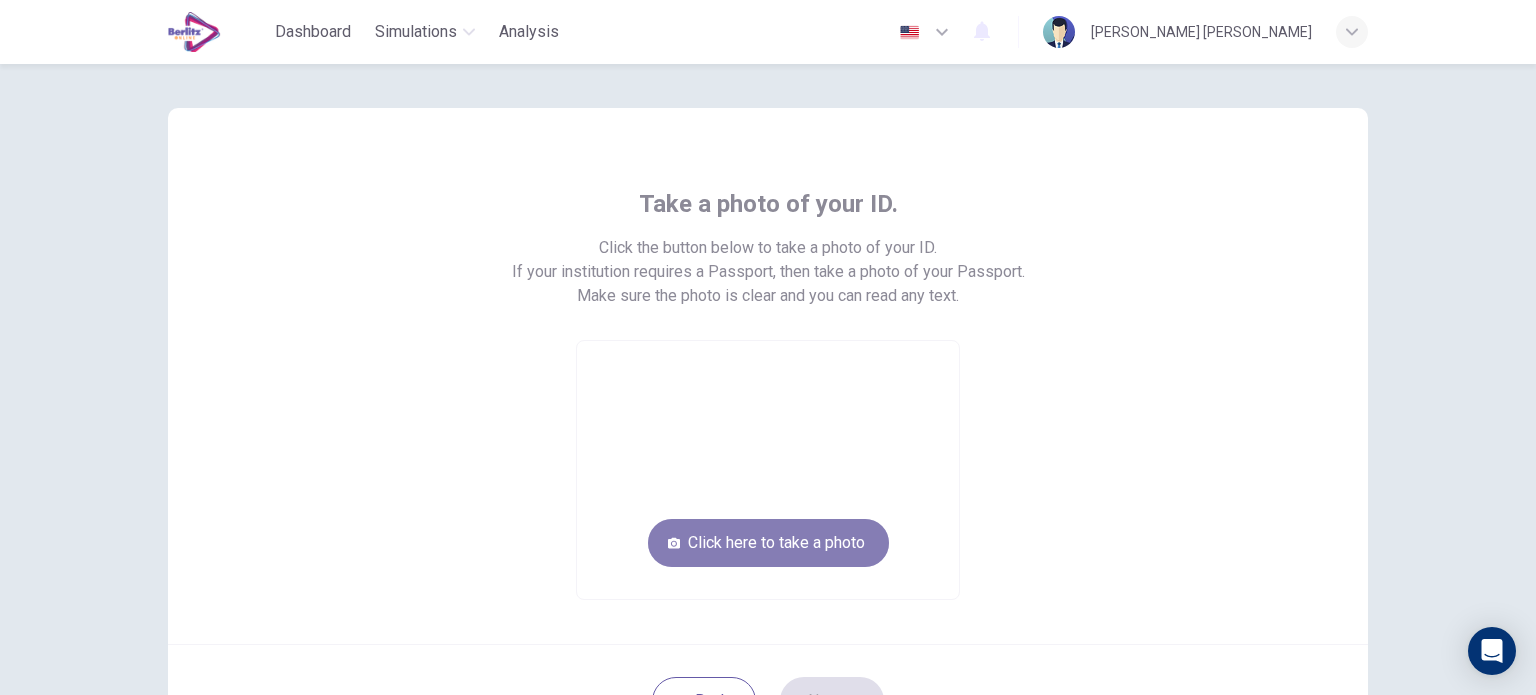 click on "Click here to take a photo" at bounding box center (768, 543) 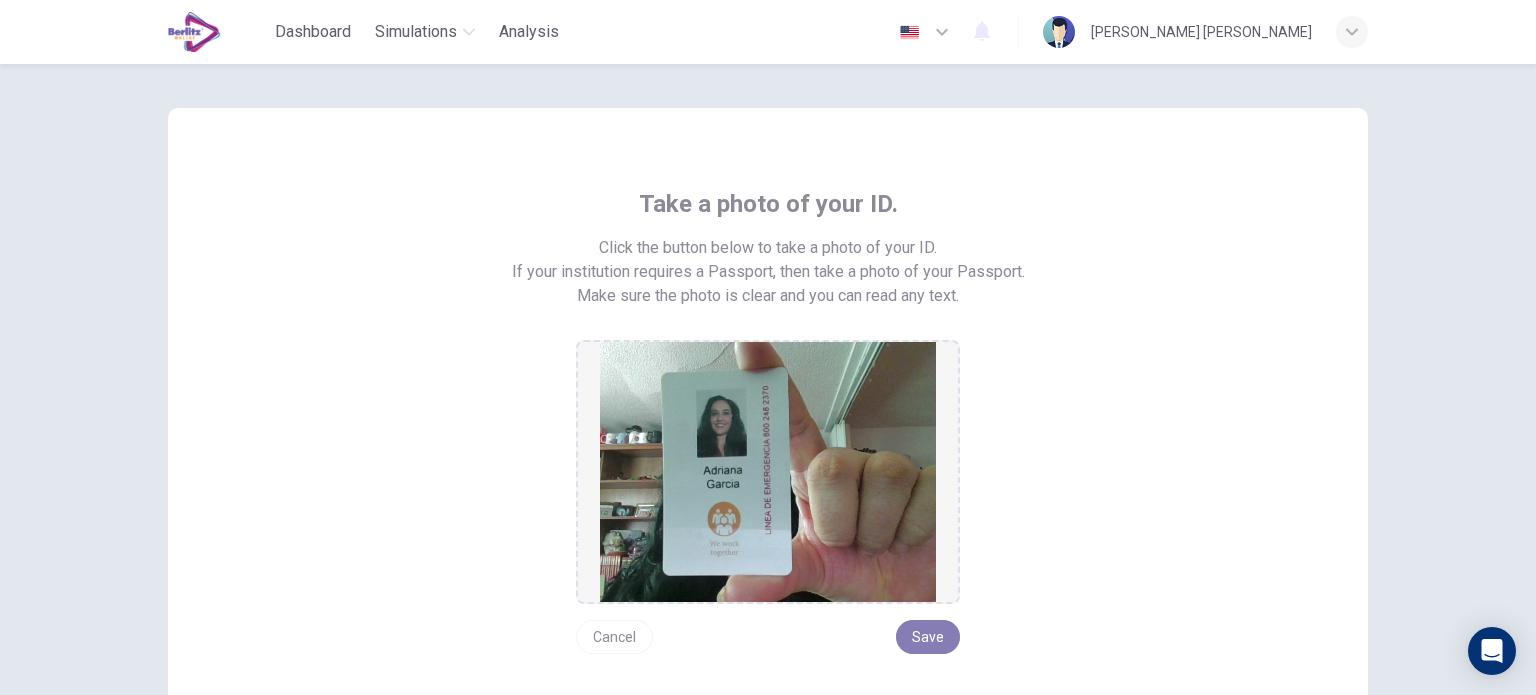 click on "Save" at bounding box center [928, 637] 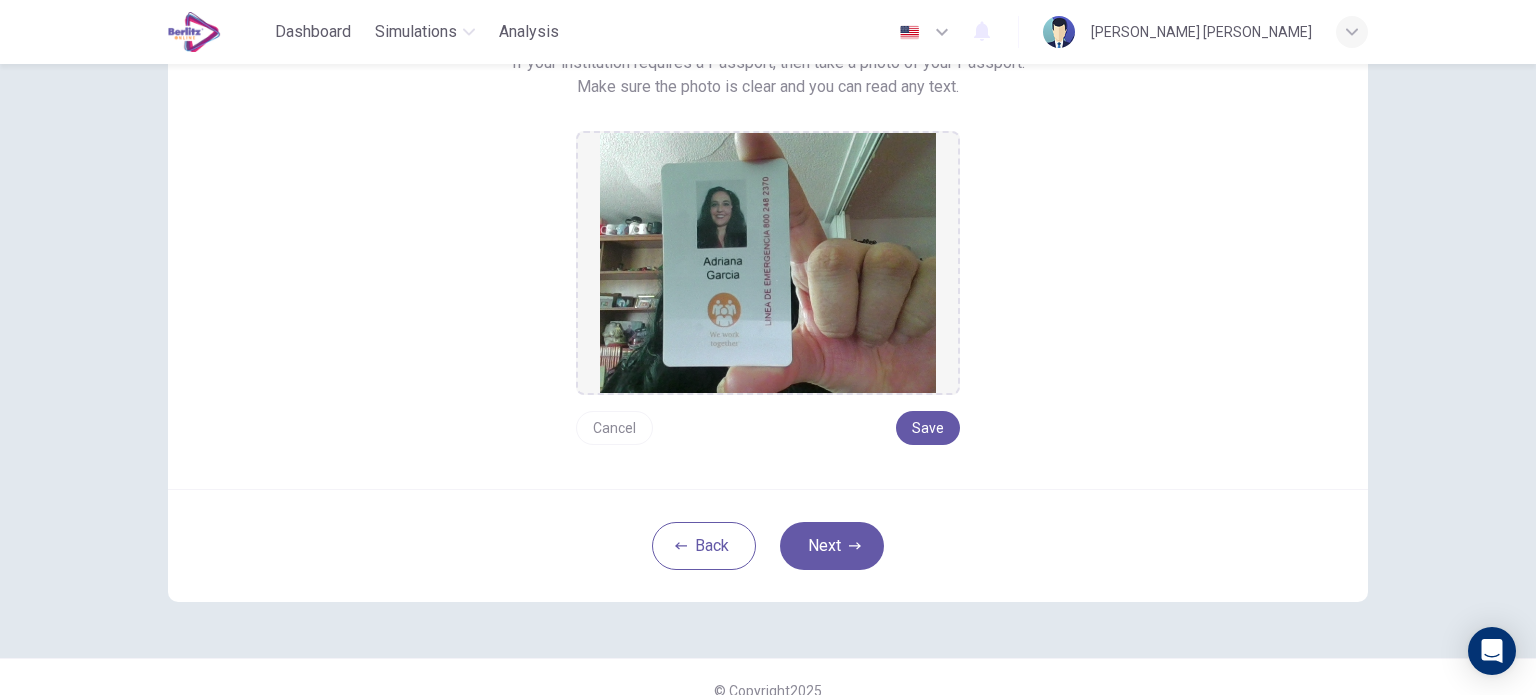 scroll, scrollTop: 246, scrollLeft: 0, axis: vertical 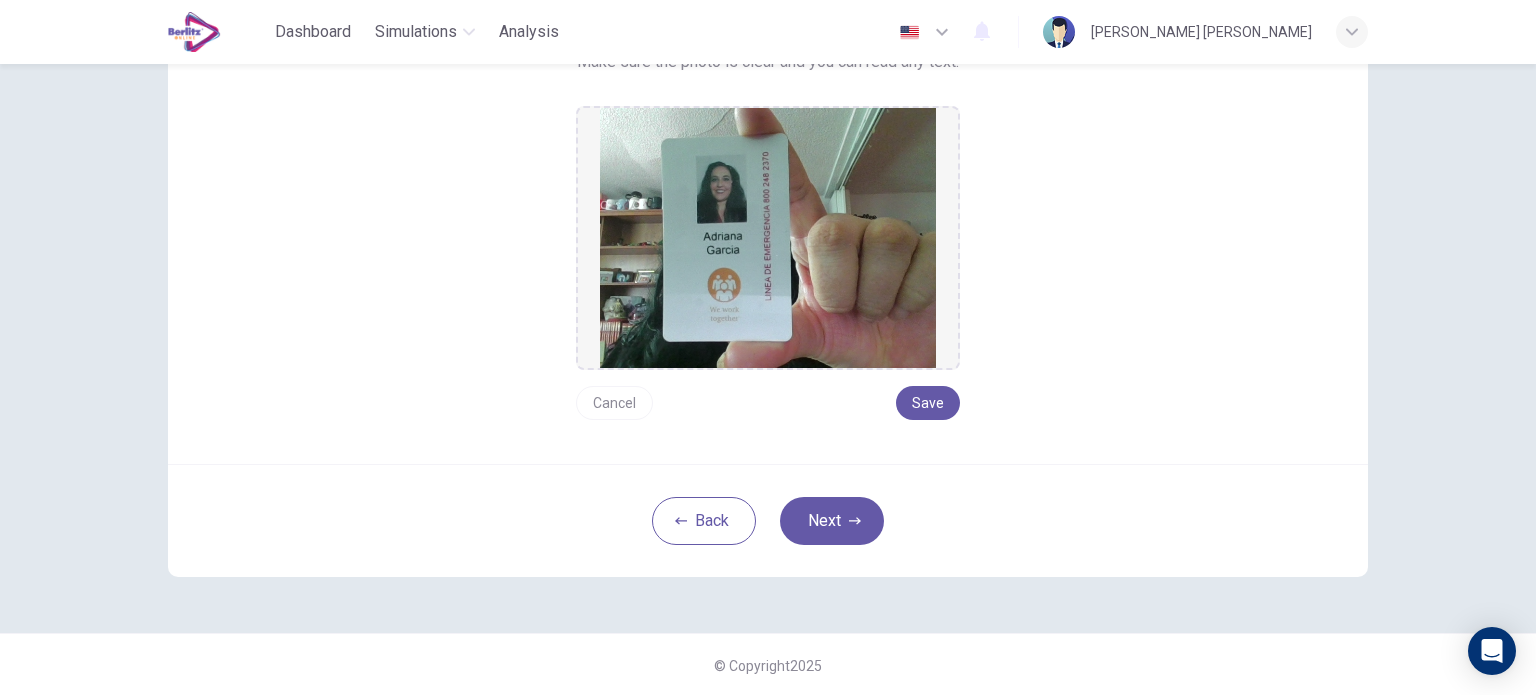 click on "Next" at bounding box center [832, 521] 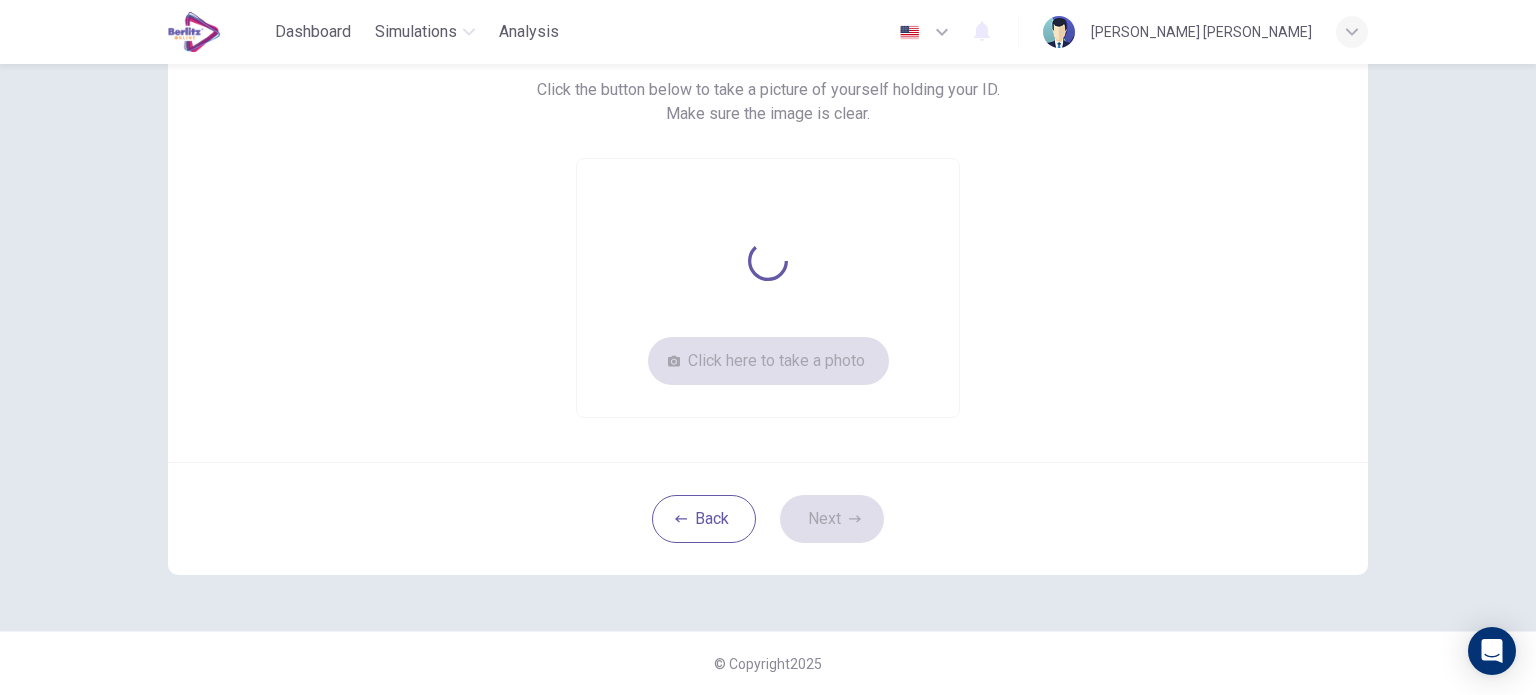 scroll, scrollTop: 169, scrollLeft: 0, axis: vertical 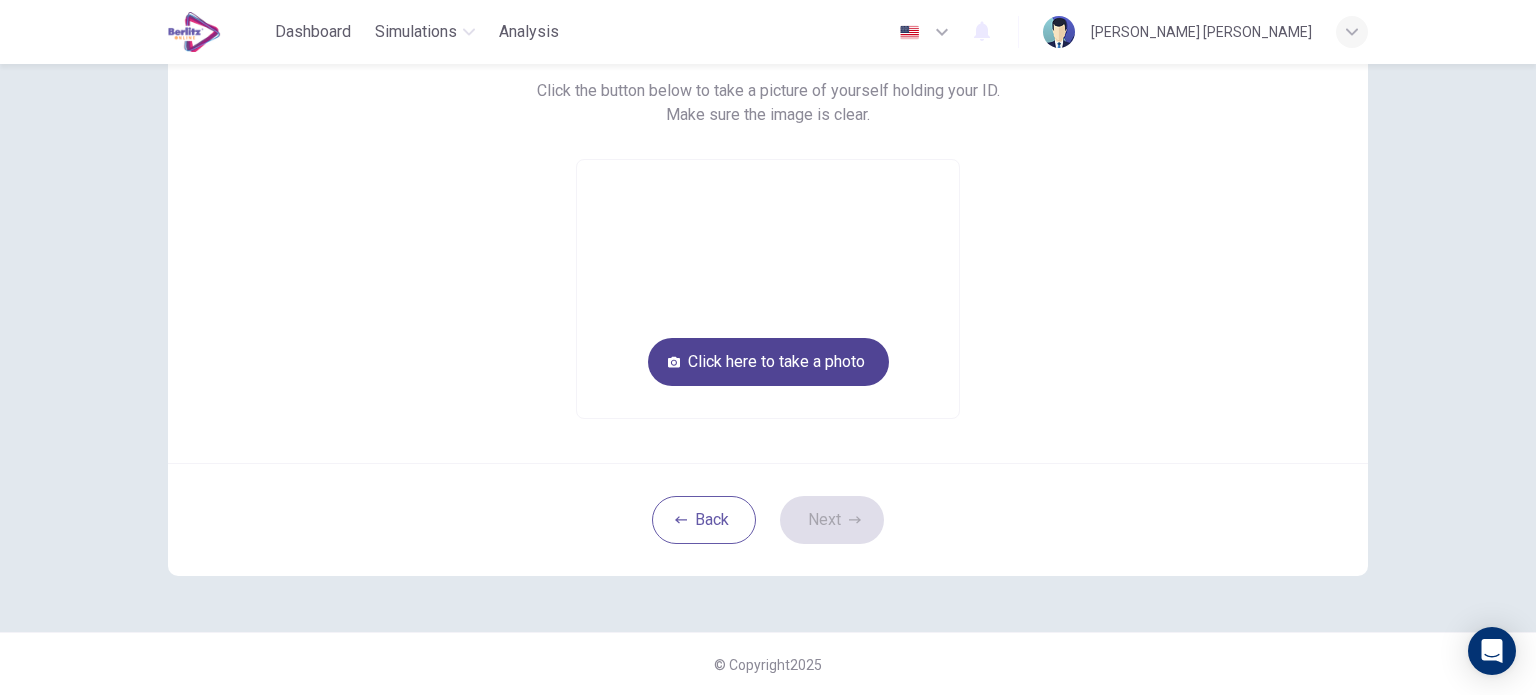 click on "Click here to take a photo" at bounding box center (768, 362) 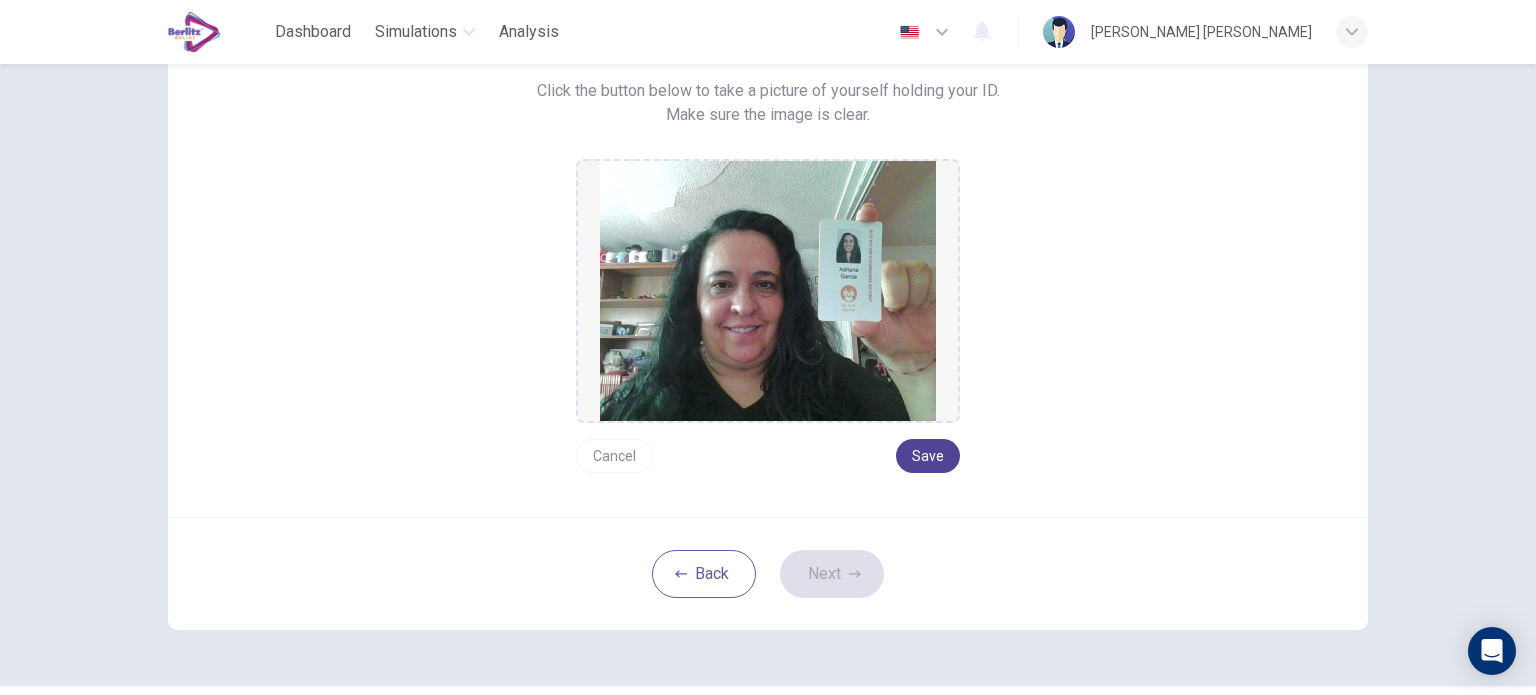 click on "Save" at bounding box center [928, 456] 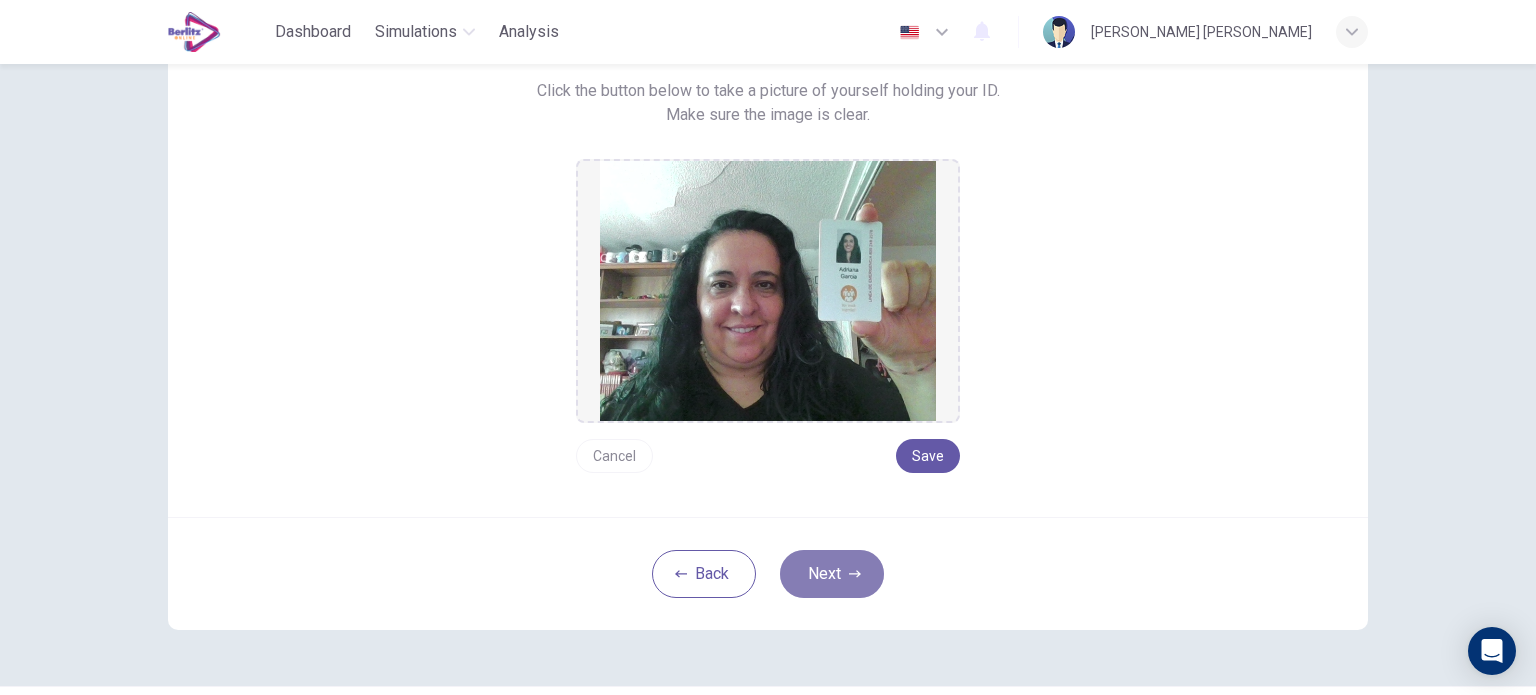click on "Next" at bounding box center (832, 574) 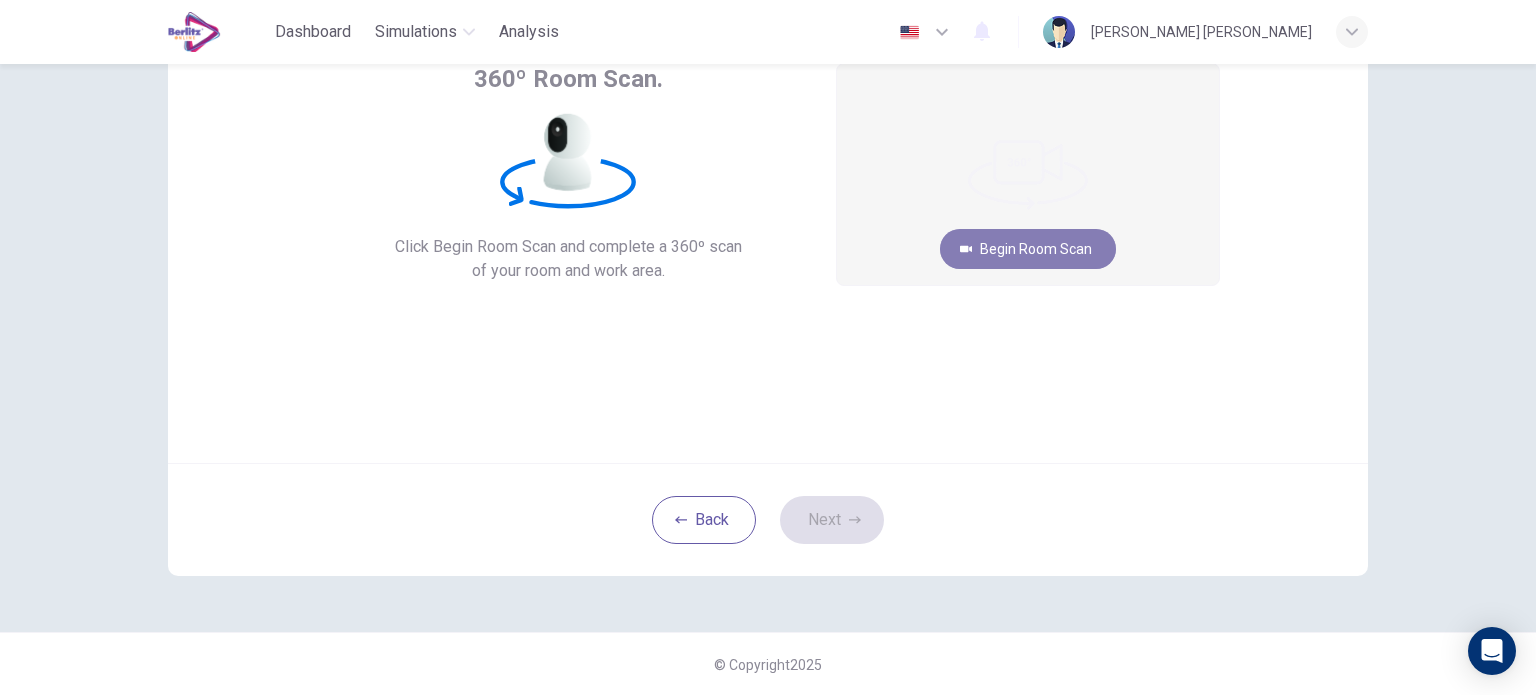 click on "Begin Room Scan" at bounding box center [1028, 249] 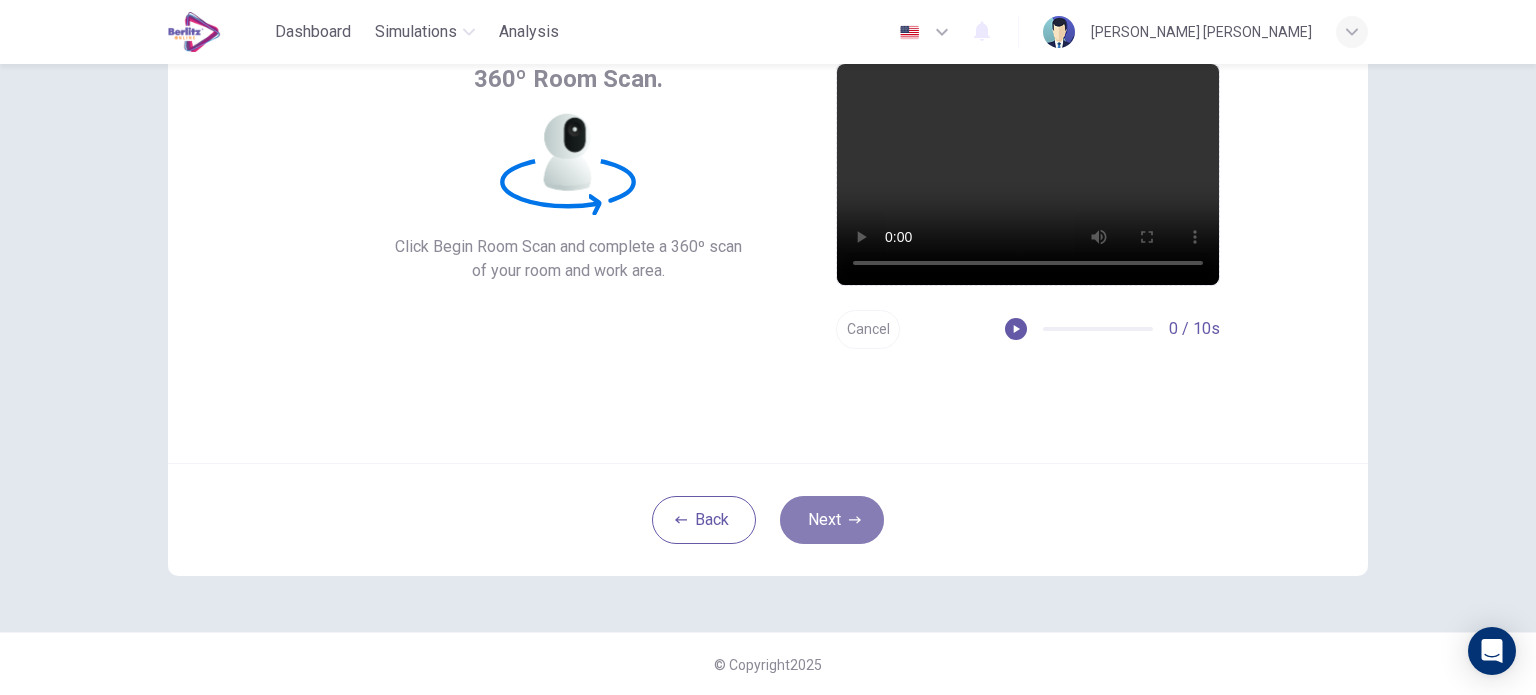 click on "Next" at bounding box center (832, 520) 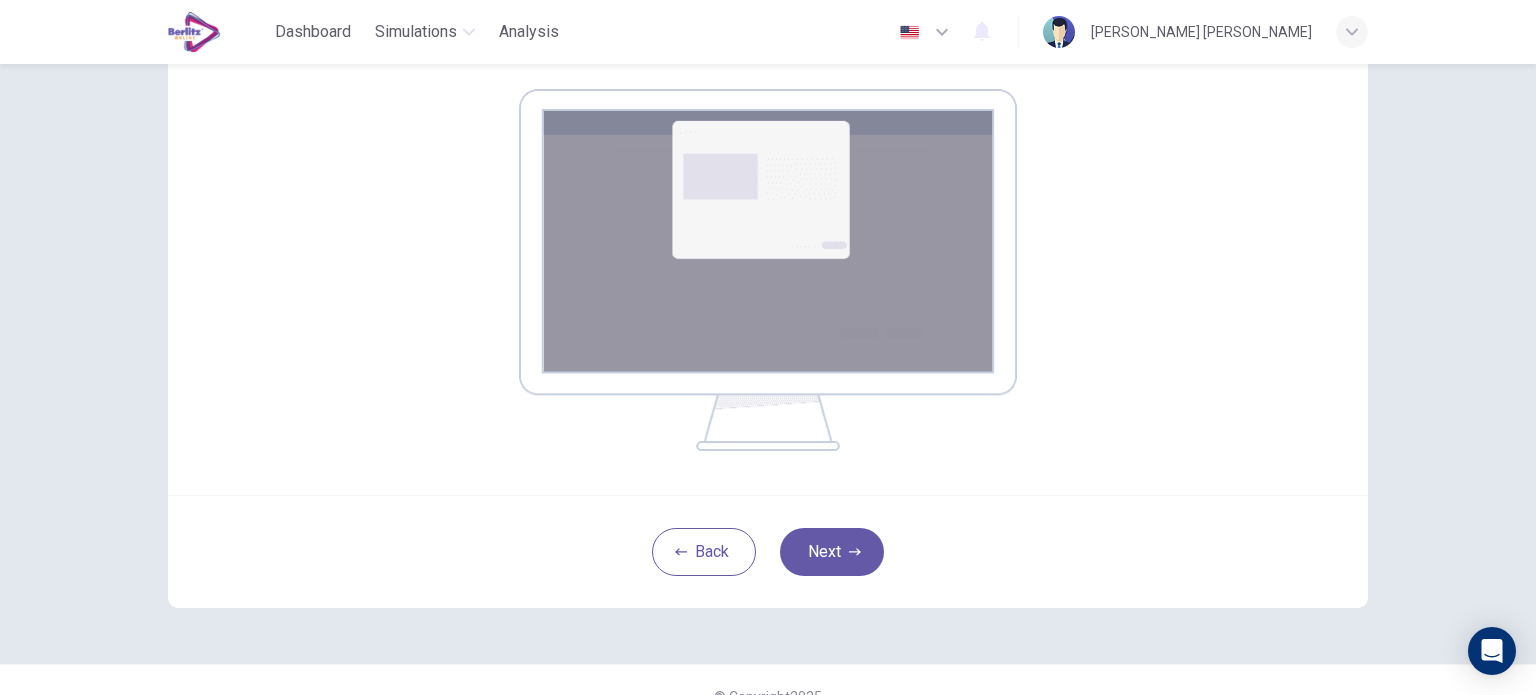 scroll, scrollTop: 343, scrollLeft: 0, axis: vertical 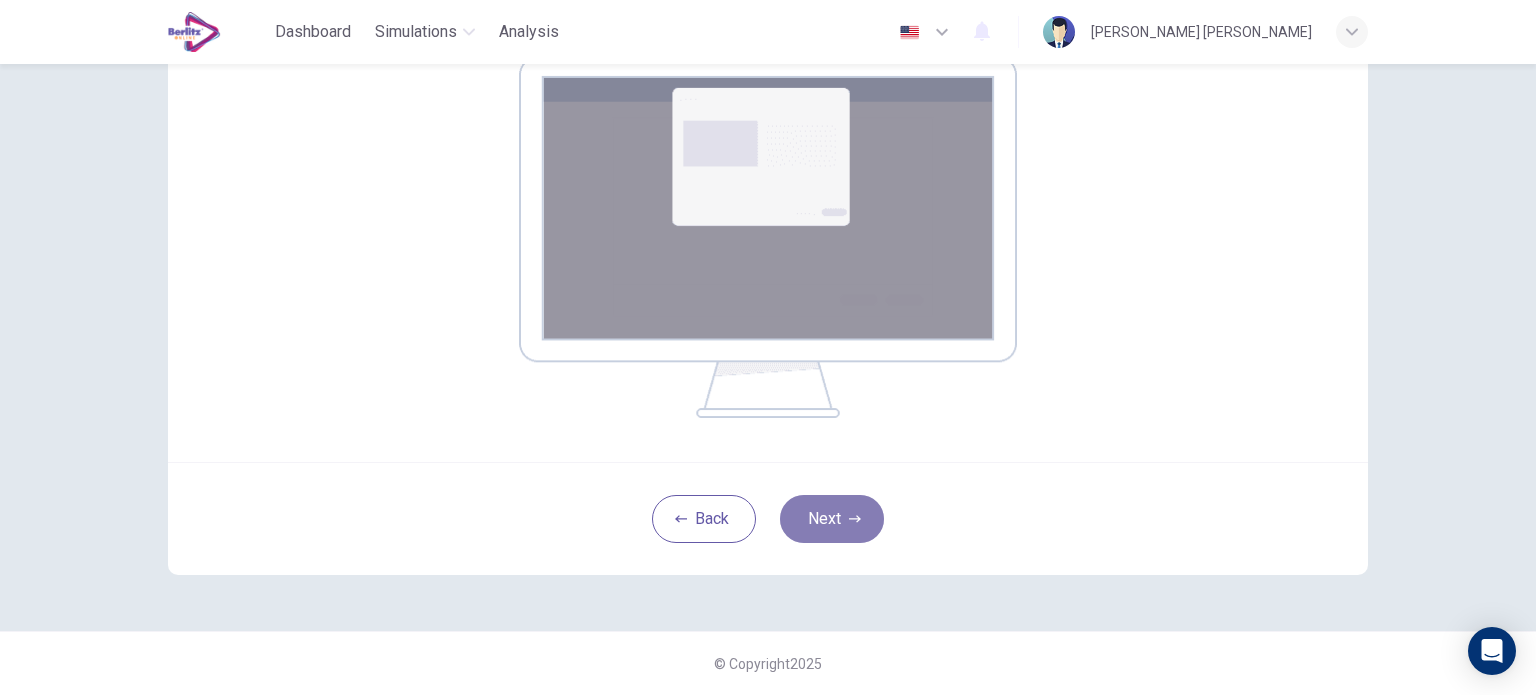 click on "Next" at bounding box center (832, 519) 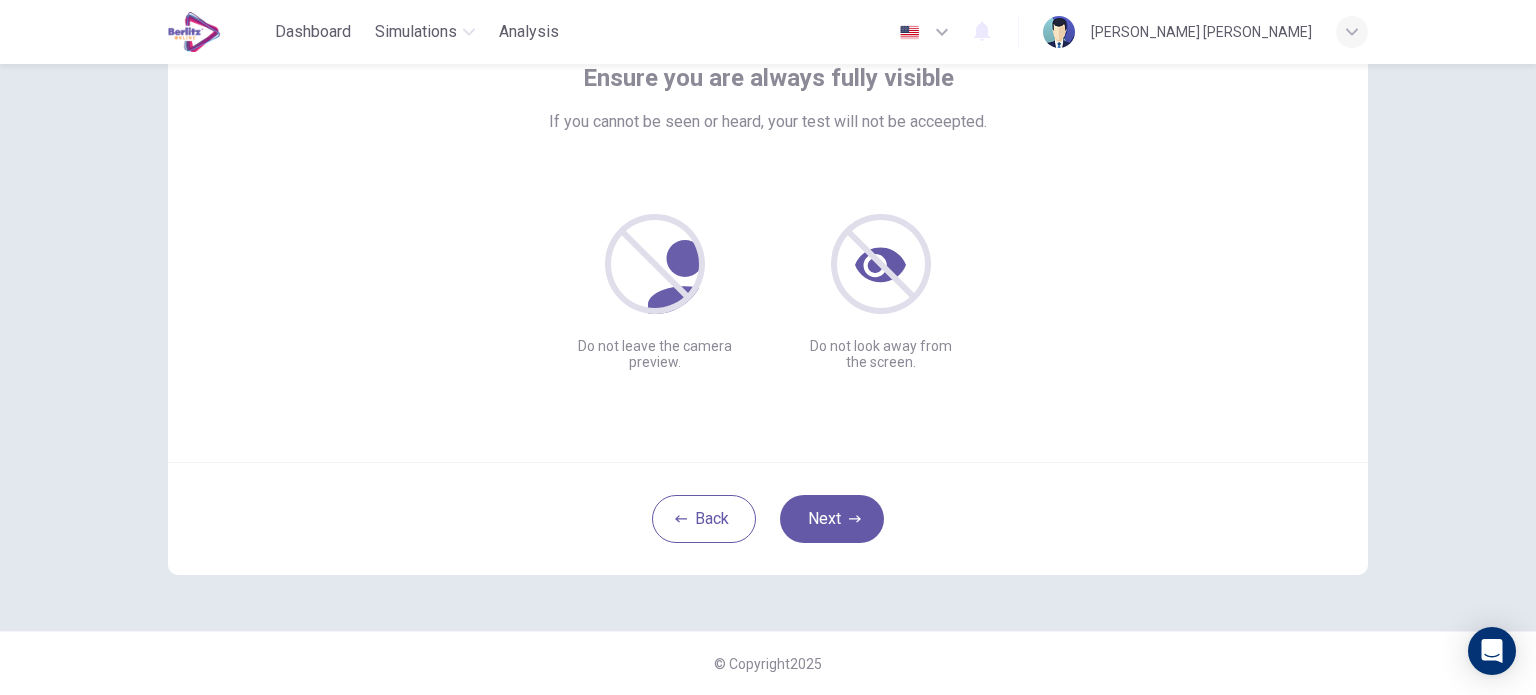scroll, scrollTop: 137, scrollLeft: 0, axis: vertical 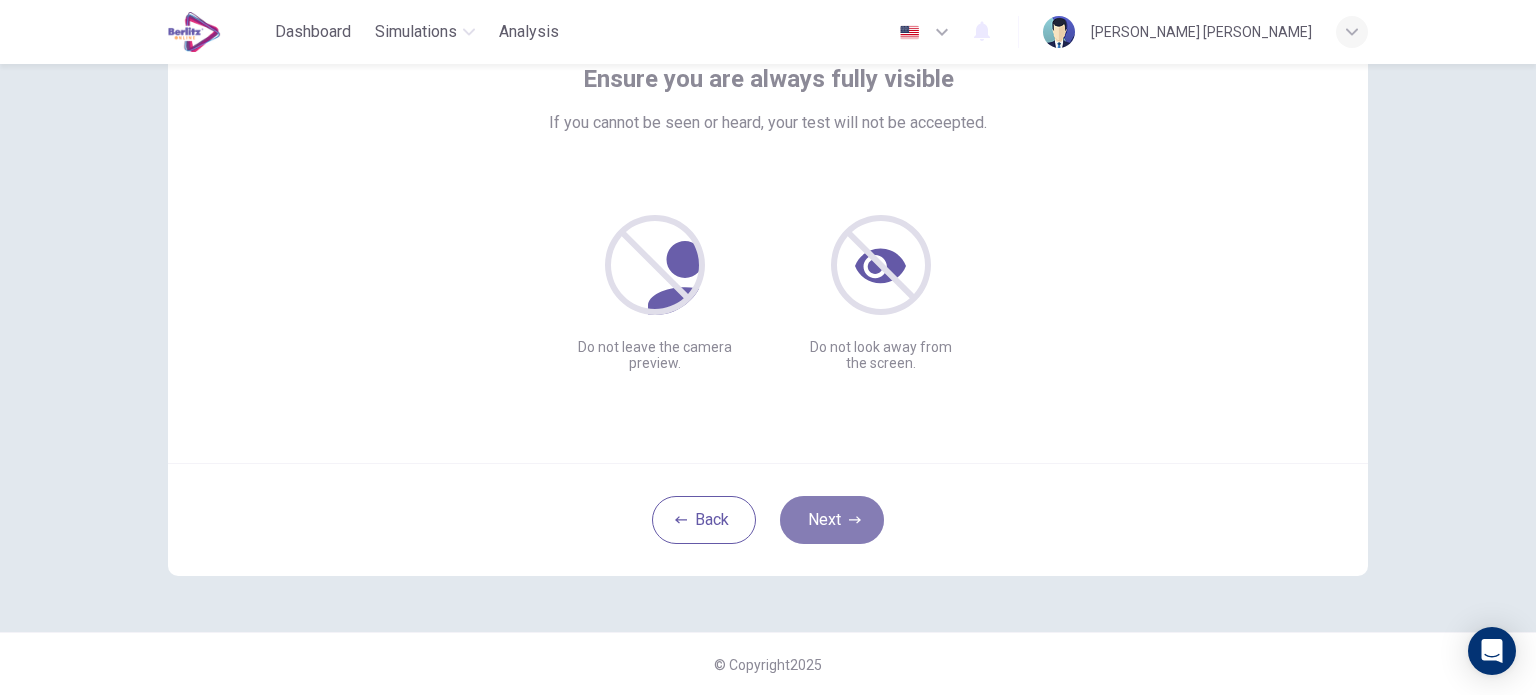 click on "Next" at bounding box center [832, 520] 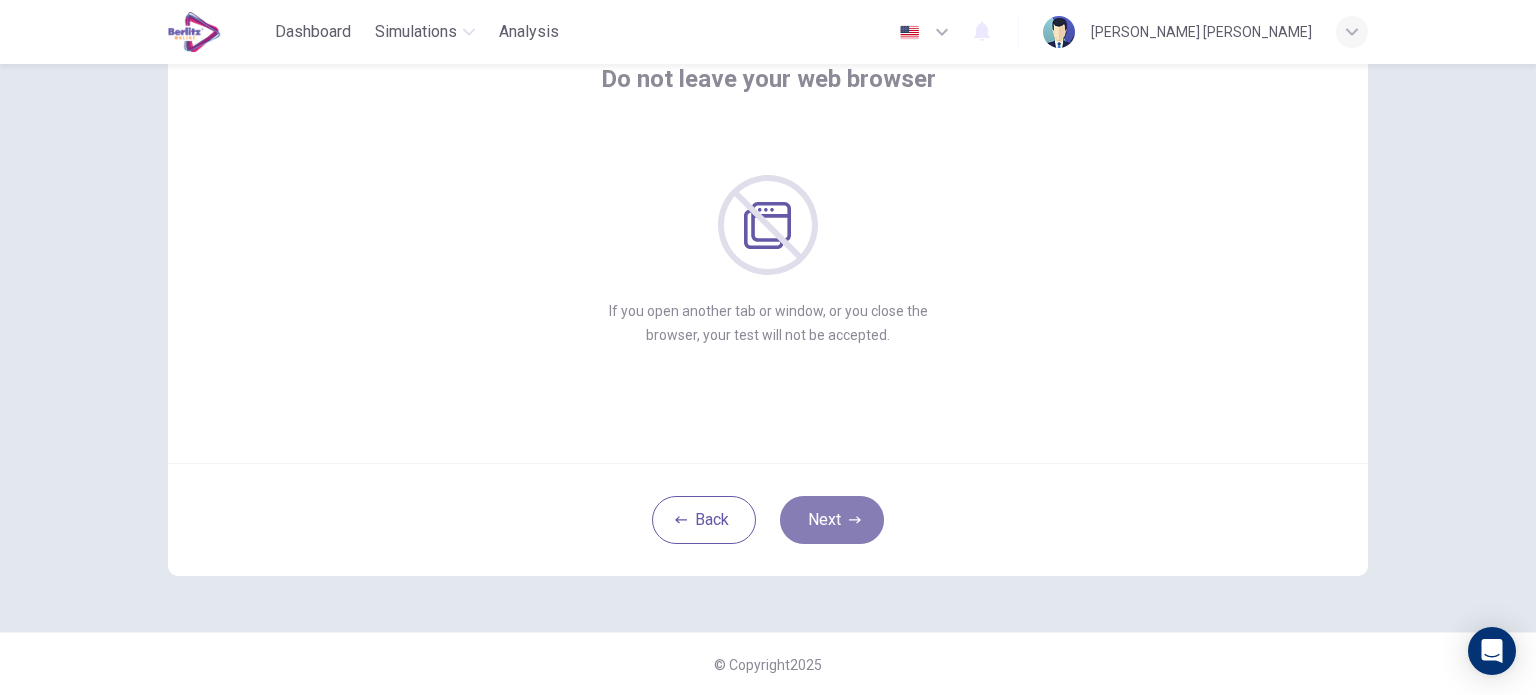 click on "Next" at bounding box center (832, 520) 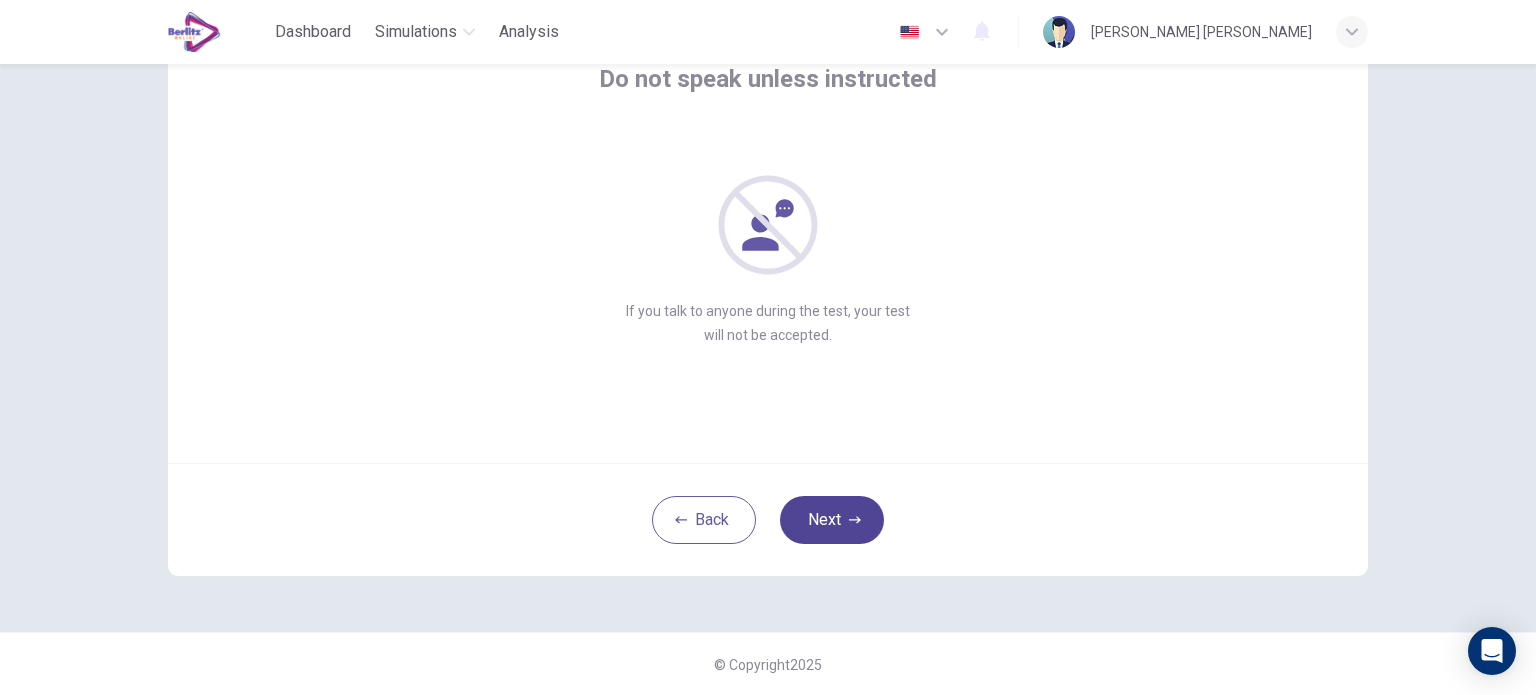 click on "Next" at bounding box center (832, 520) 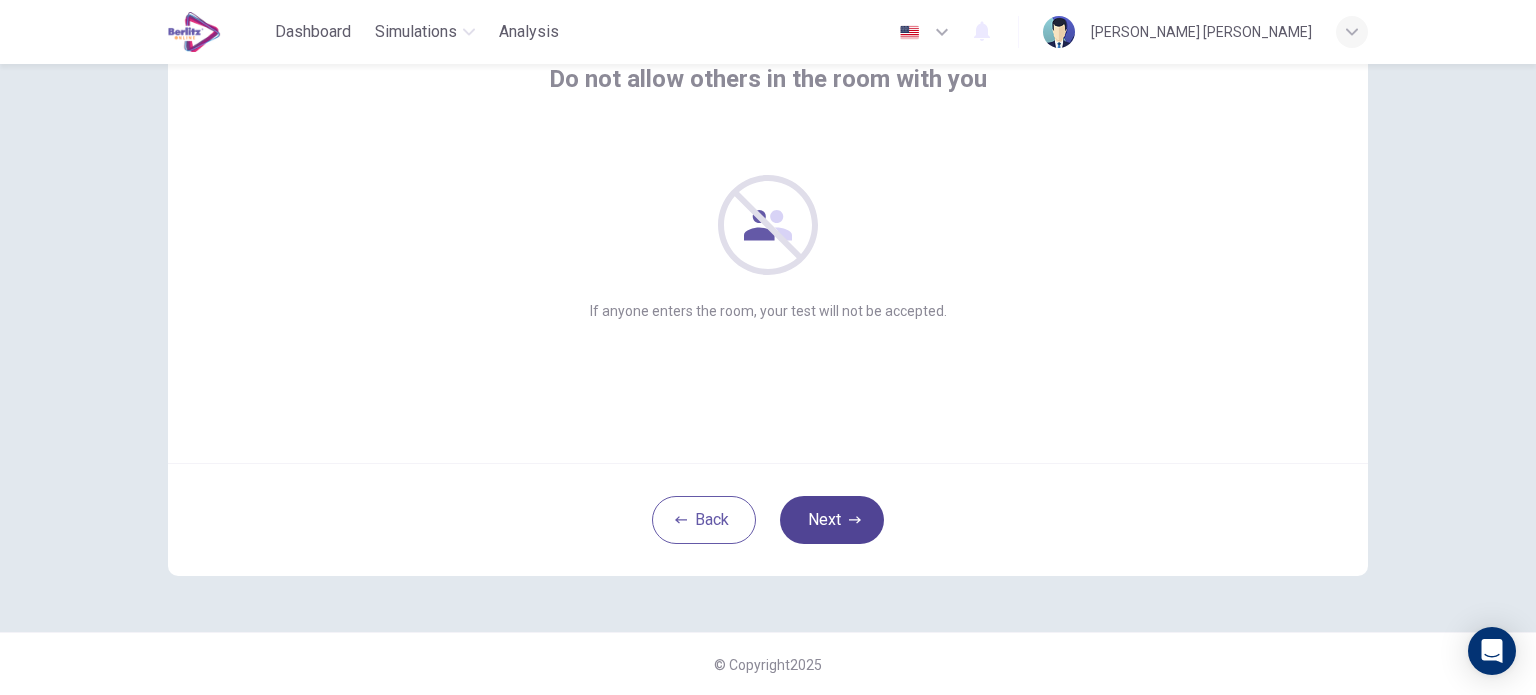 click on "Next" at bounding box center [832, 520] 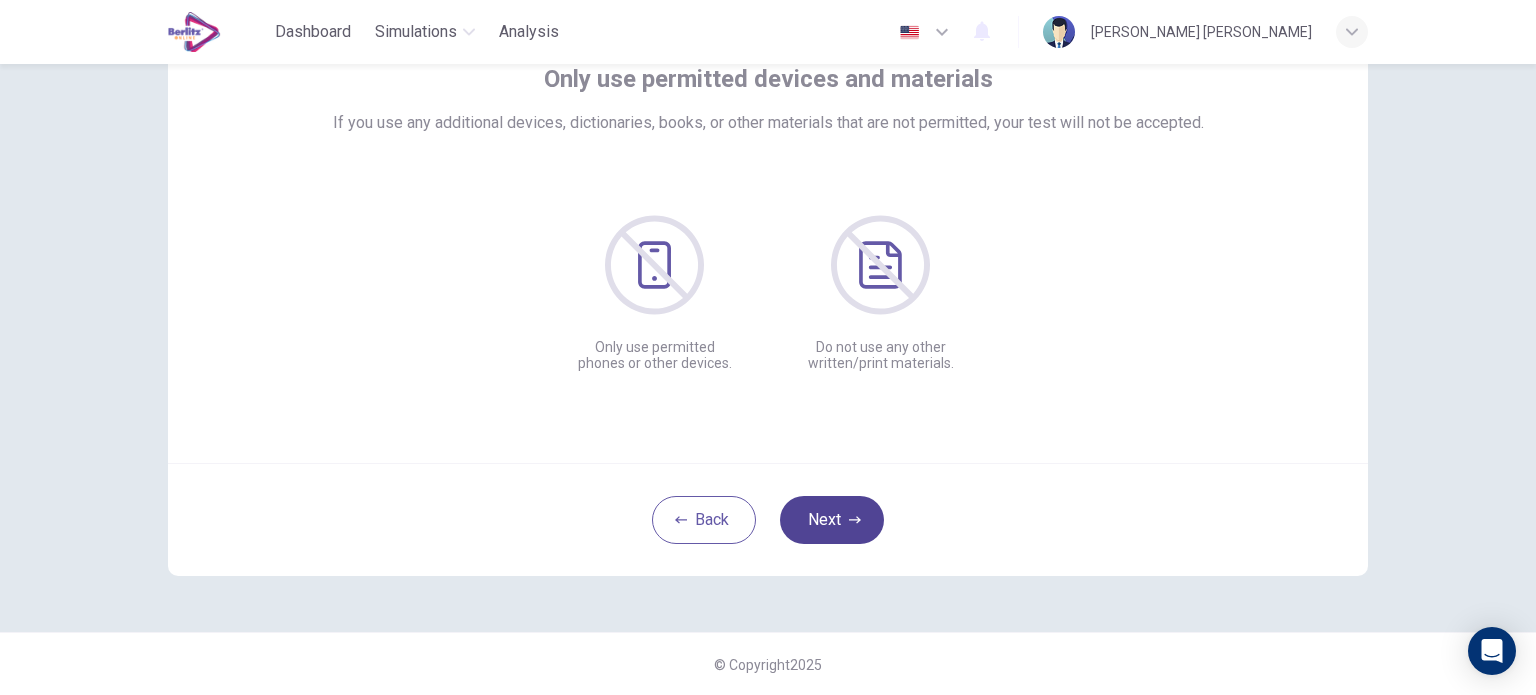click on "Next" at bounding box center (832, 520) 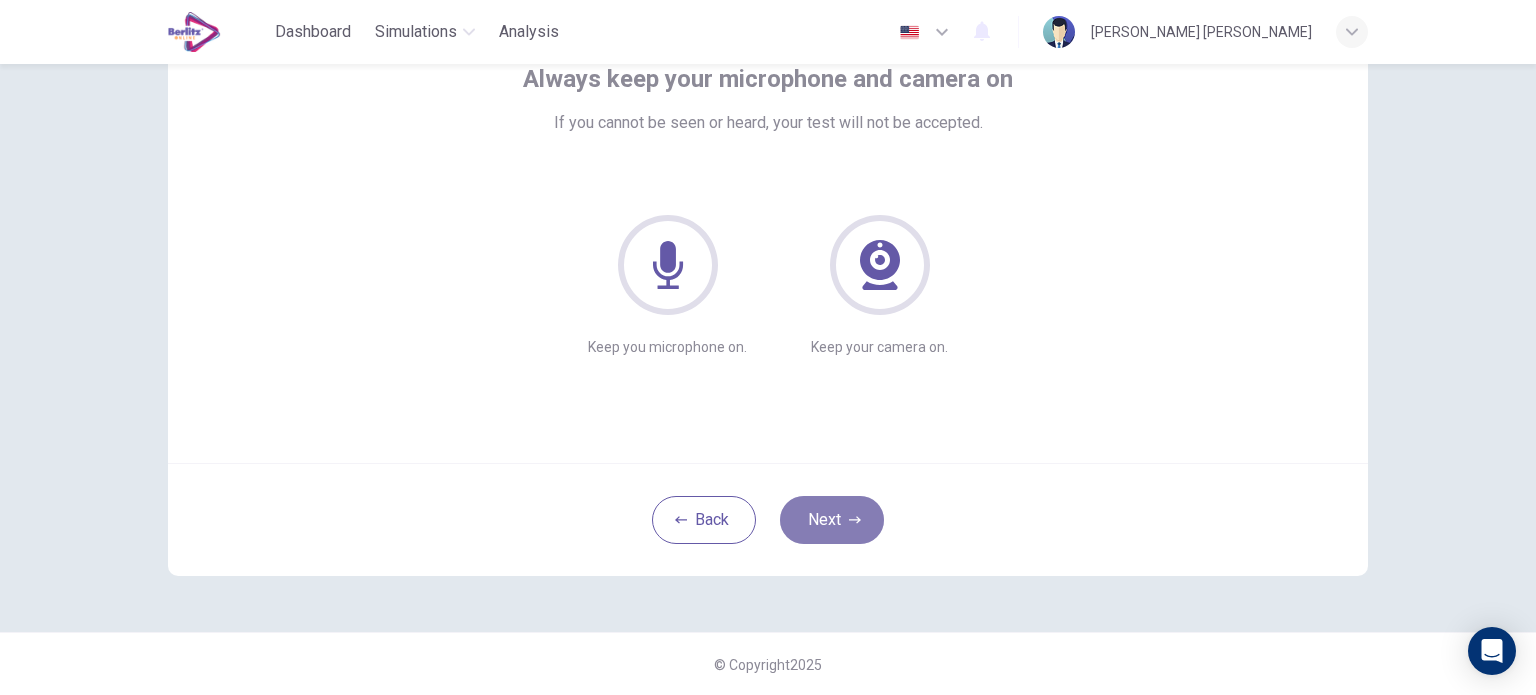 click on "Next" at bounding box center [832, 520] 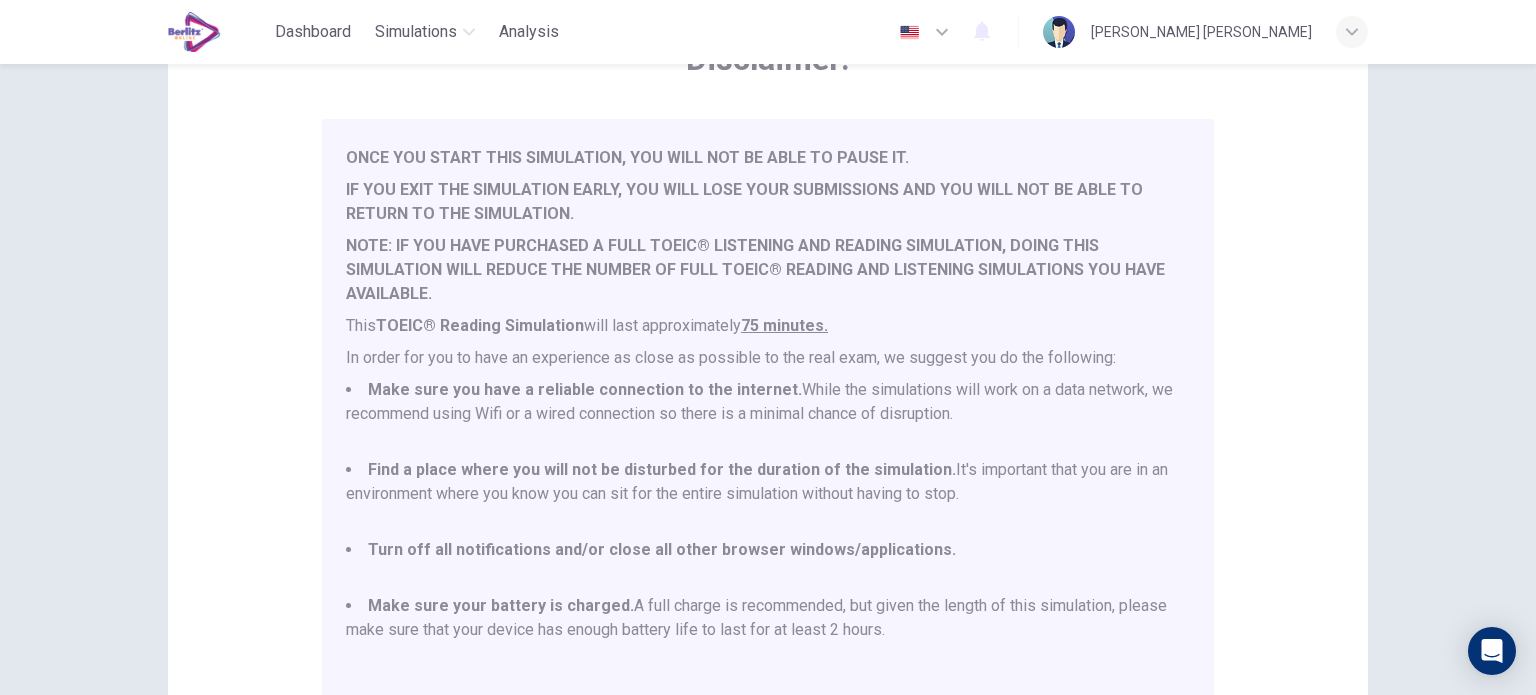 scroll, scrollTop: 52, scrollLeft: 0, axis: vertical 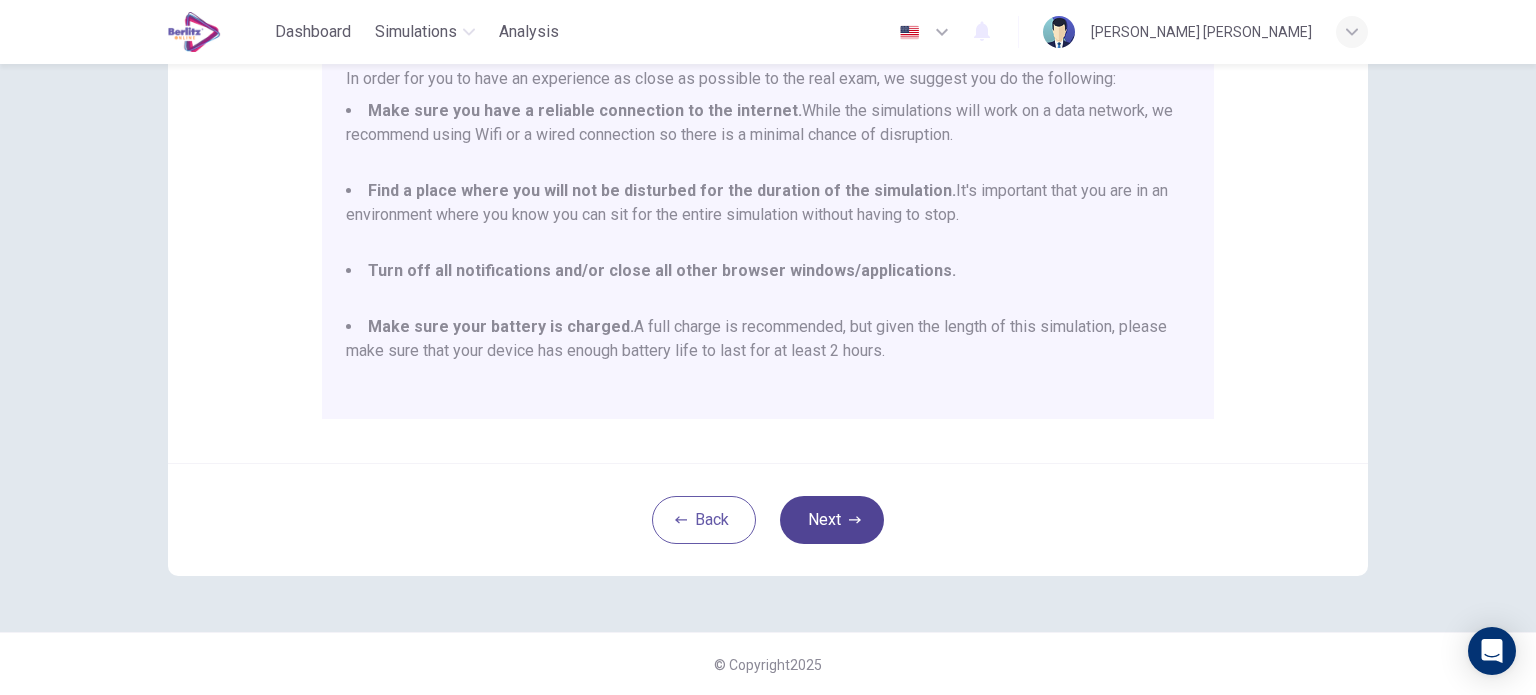 click on "Next" at bounding box center (832, 520) 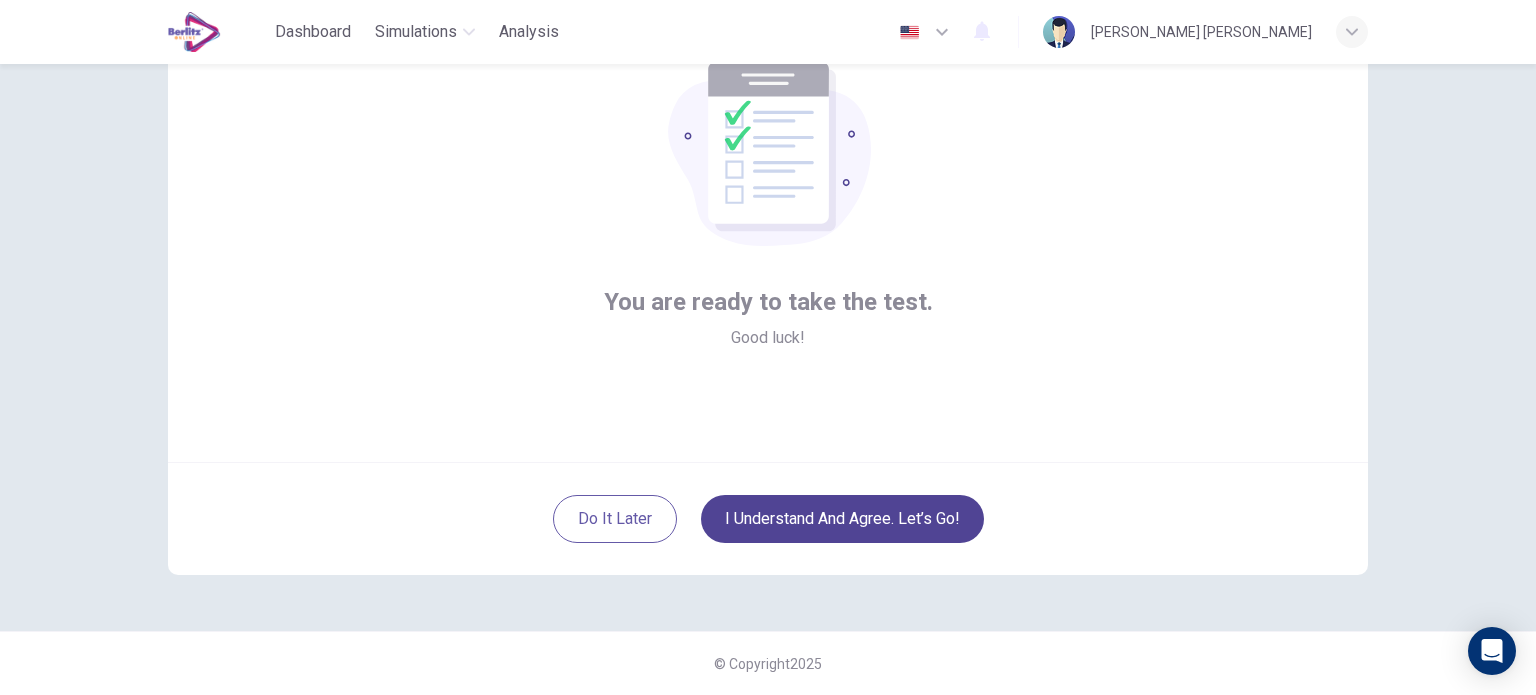 scroll, scrollTop: 137, scrollLeft: 0, axis: vertical 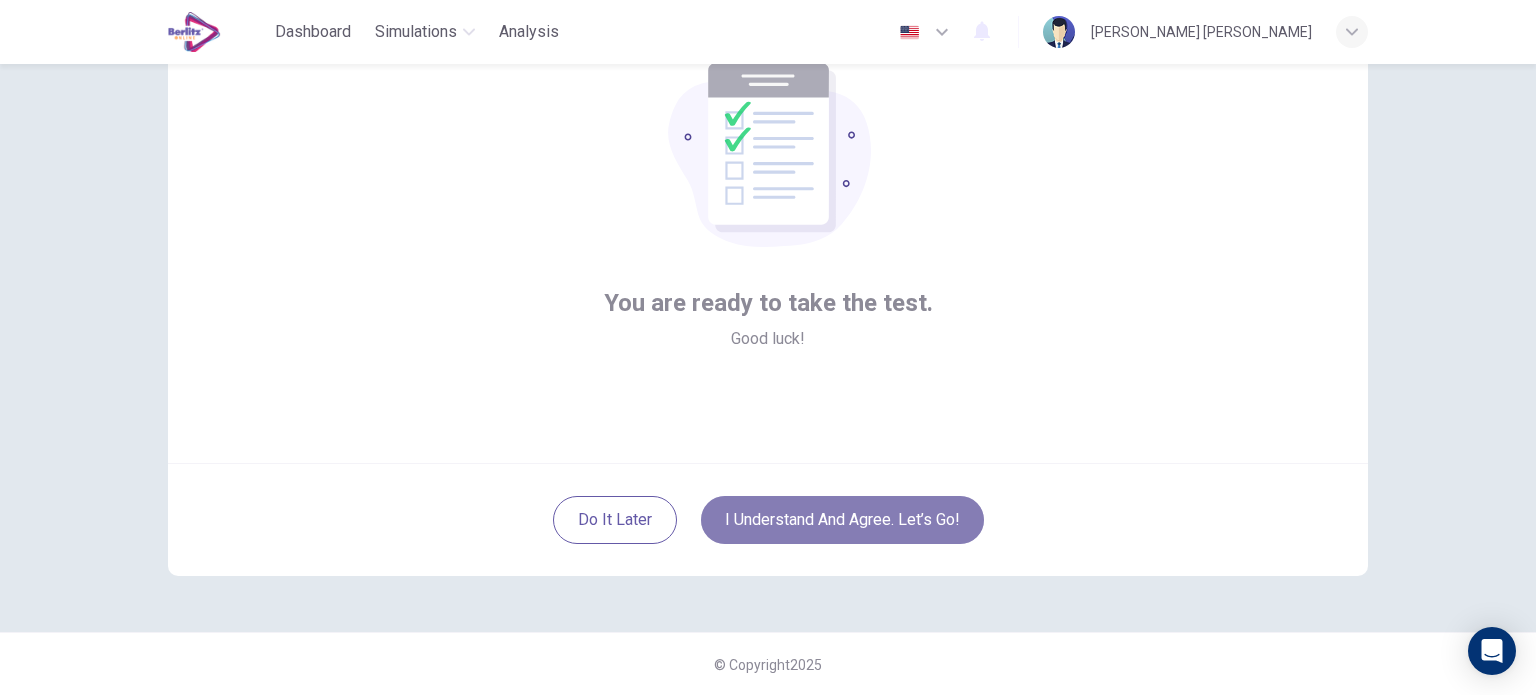click on "I understand and agree. Let’s go!" at bounding box center (842, 520) 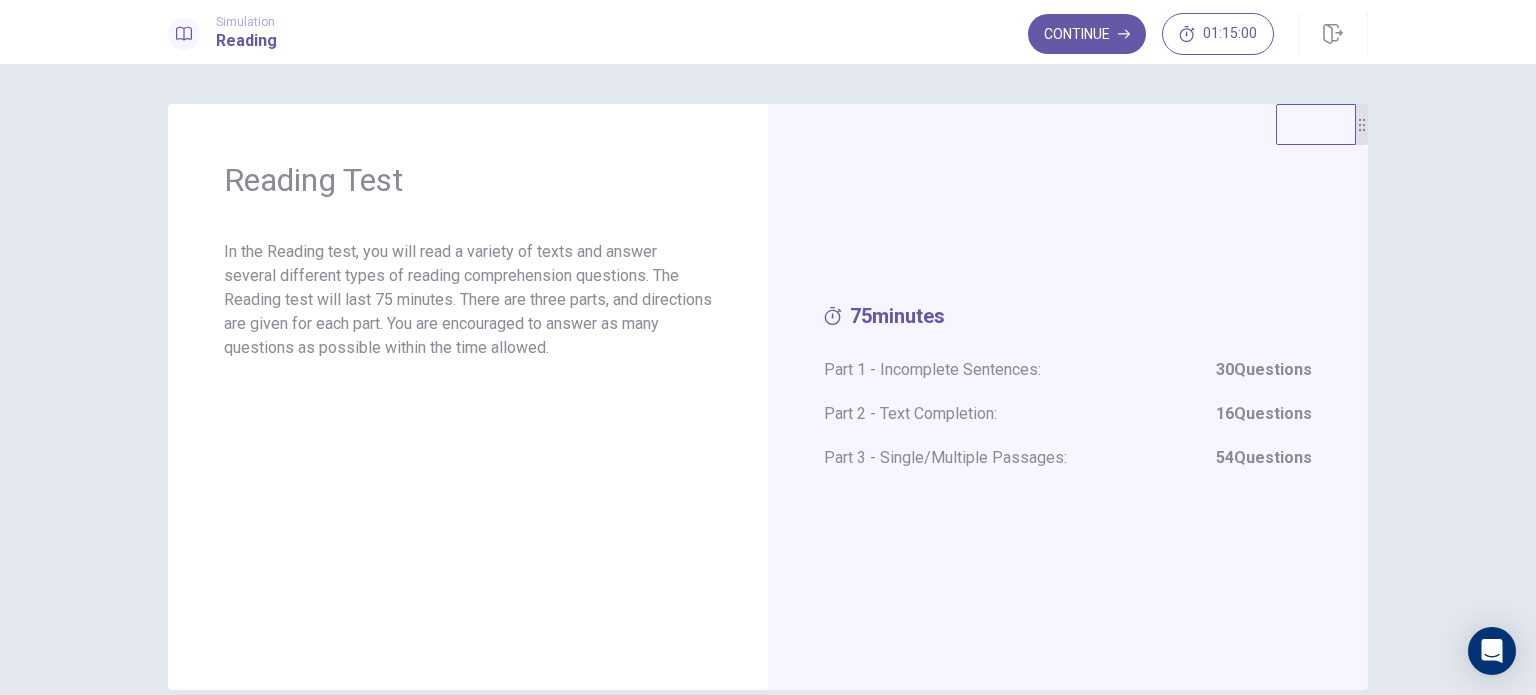 scroll, scrollTop: 99, scrollLeft: 0, axis: vertical 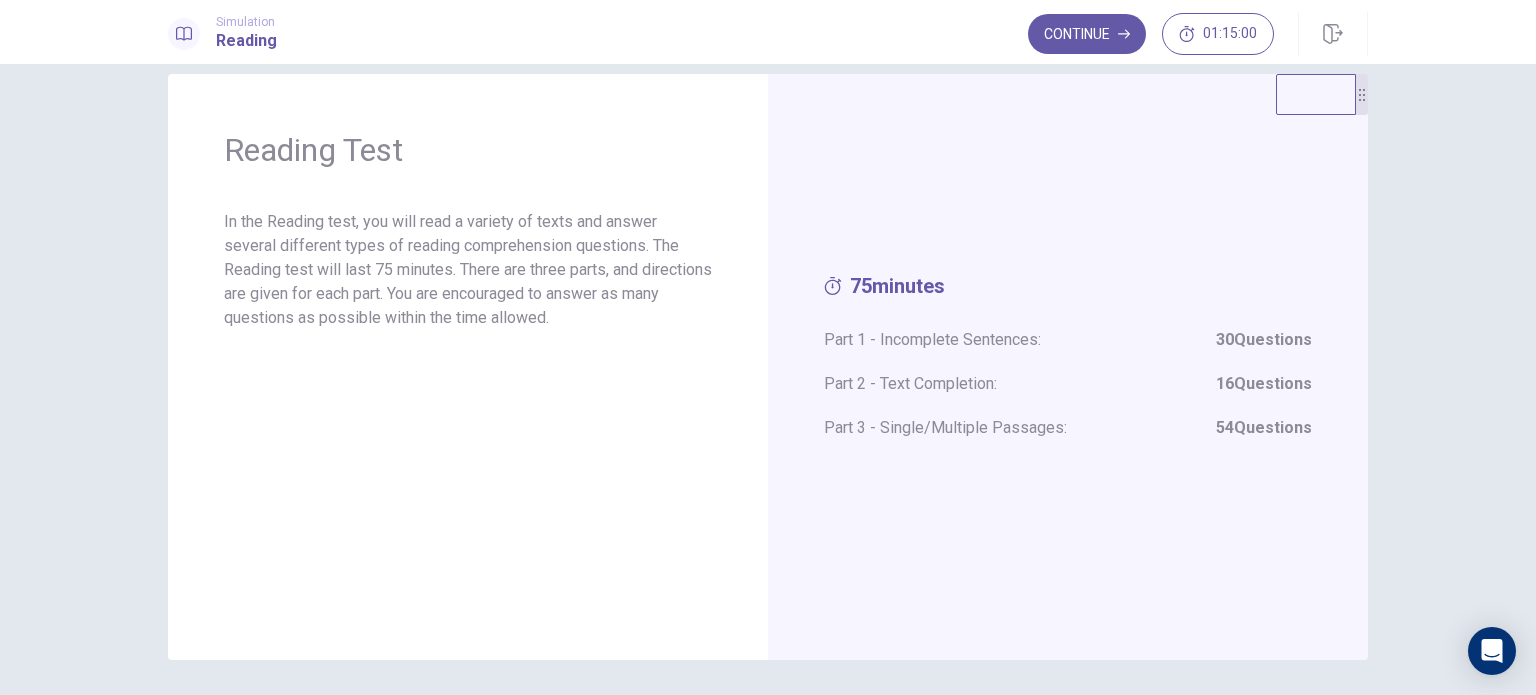 click on "Continue" at bounding box center (1087, 34) 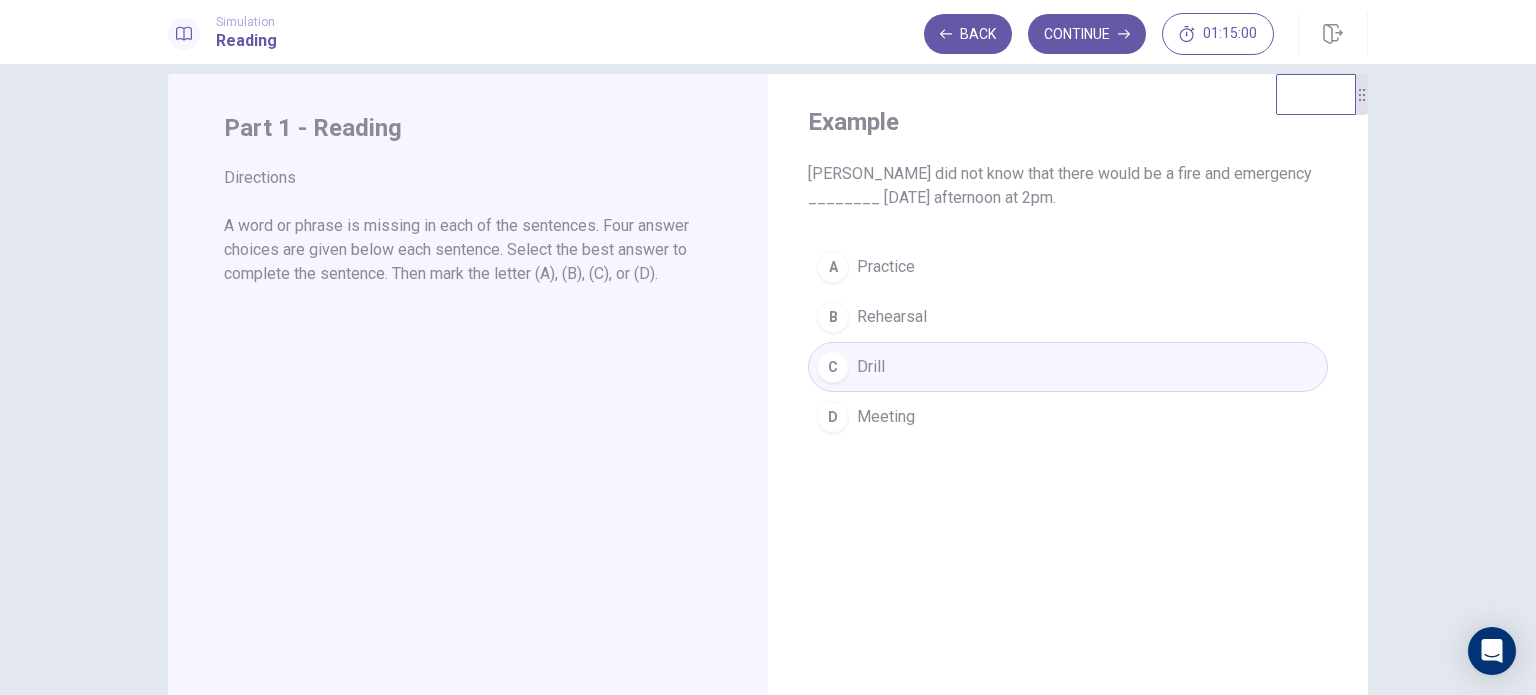 click on "Continue" at bounding box center (1087, 34) 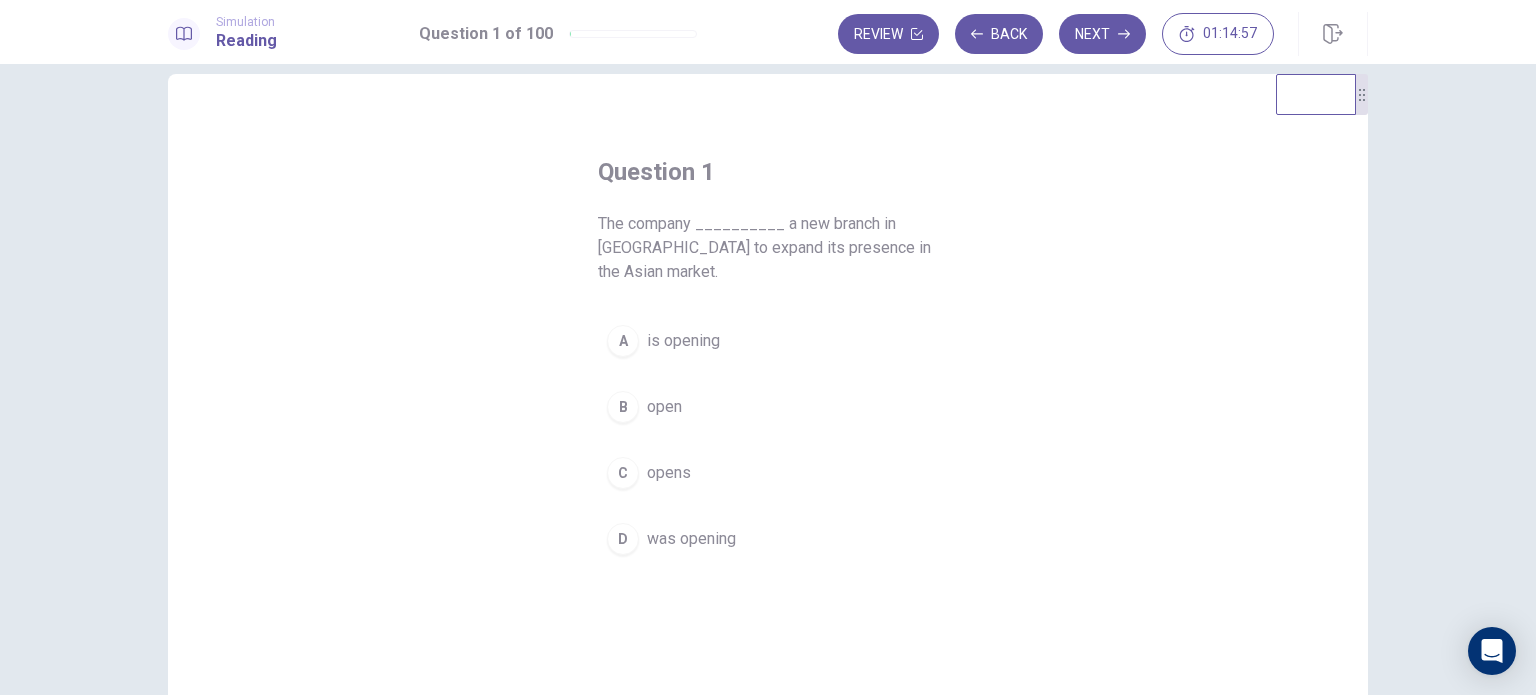 click on "Next" at bounding box center (1102, 34) 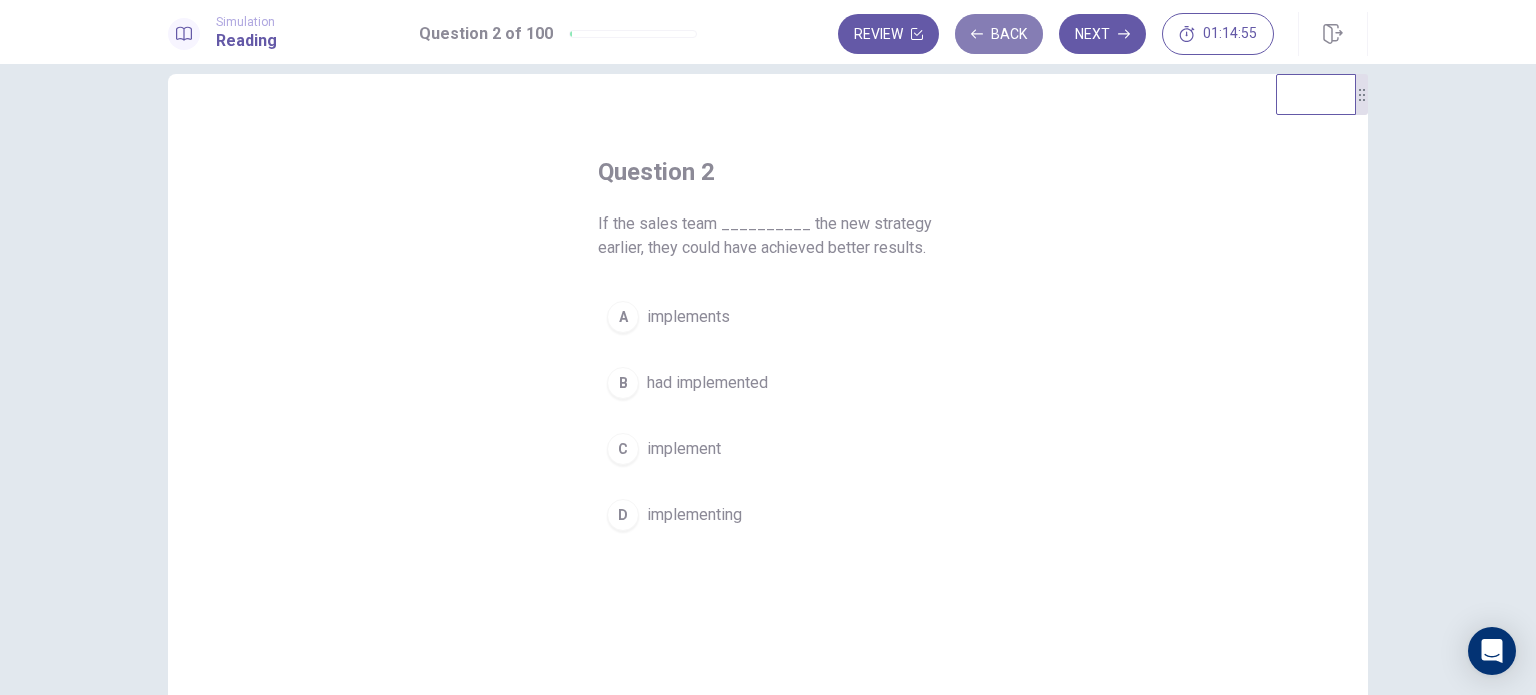 click on "Back" at bounding box center [999, 34] 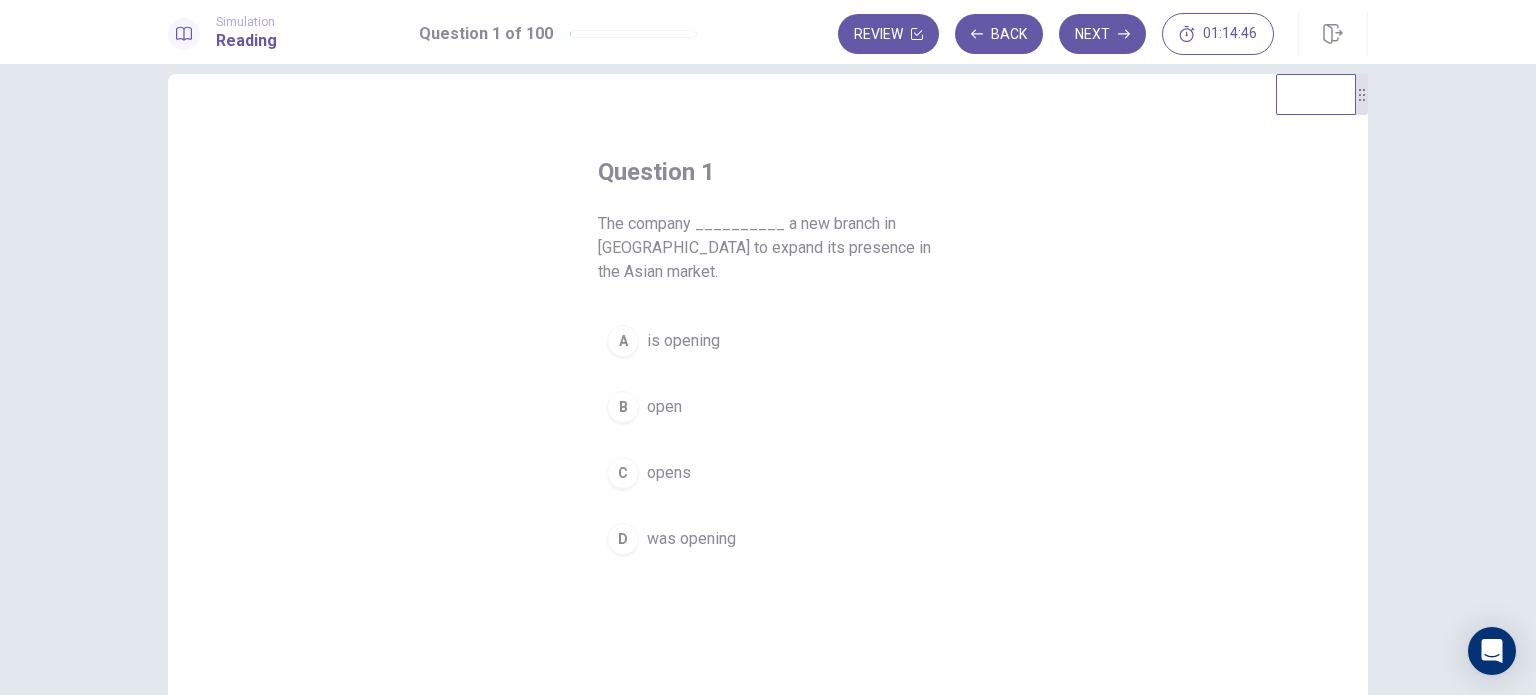 click on "is opening" at bounding box center [683, 341] 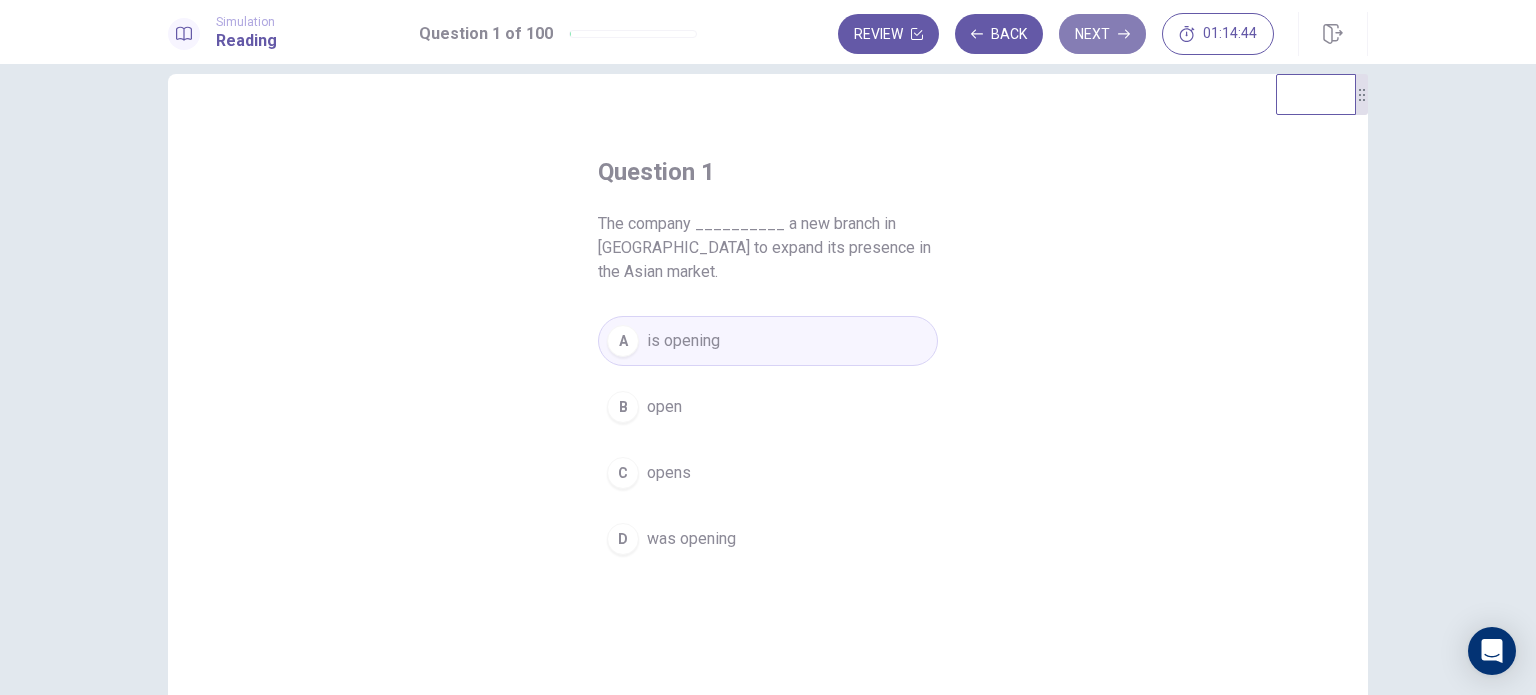 click on "Next" at bounding box center (1102, 34) 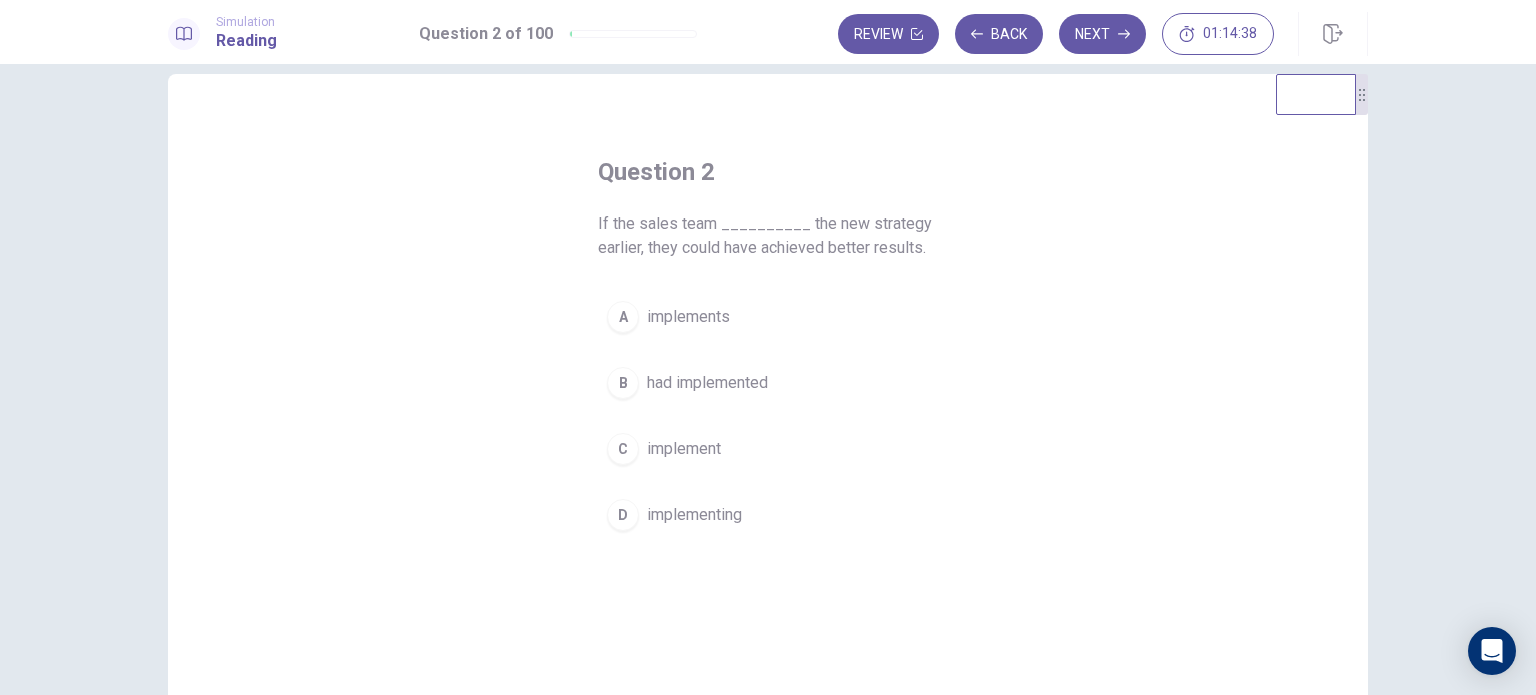 click on "had implemented" at bounding box center (707, 383) 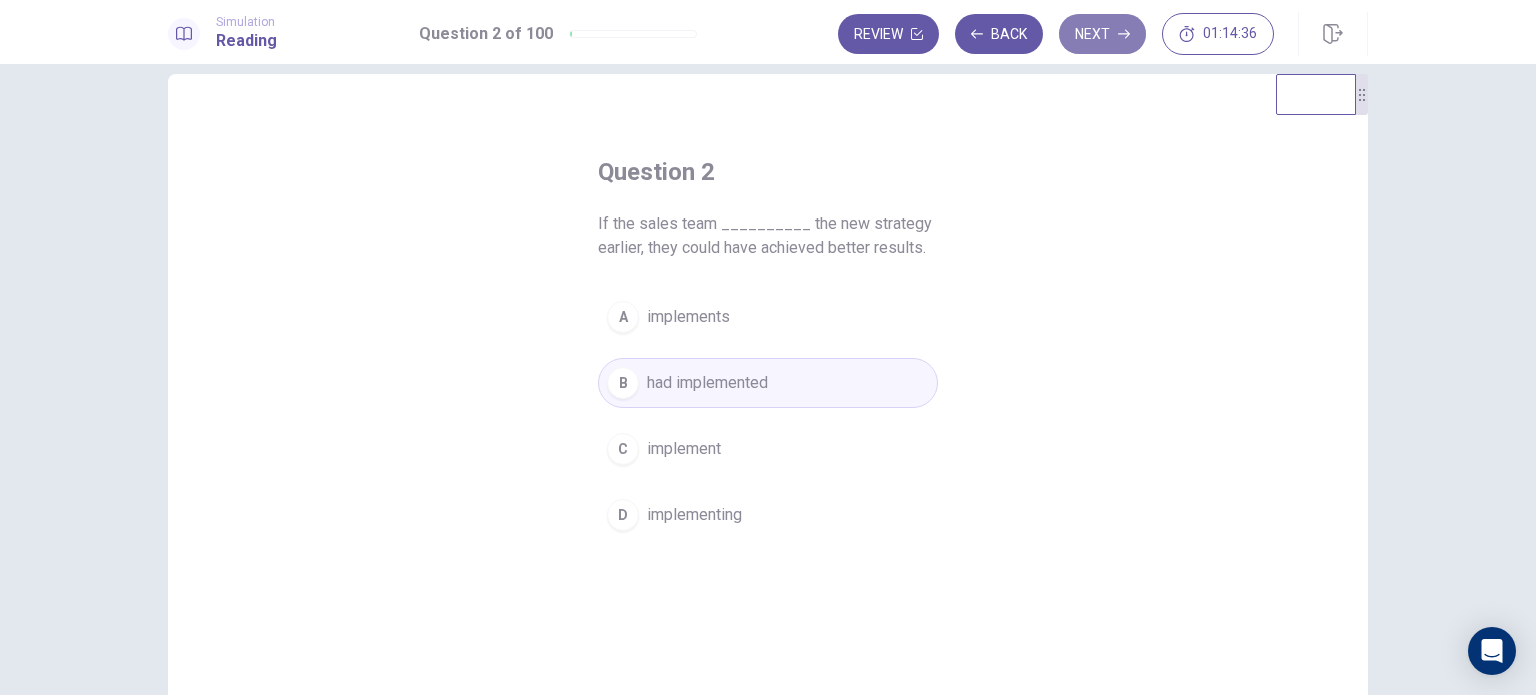 click on "Next" at bounding box center [1102, 34] 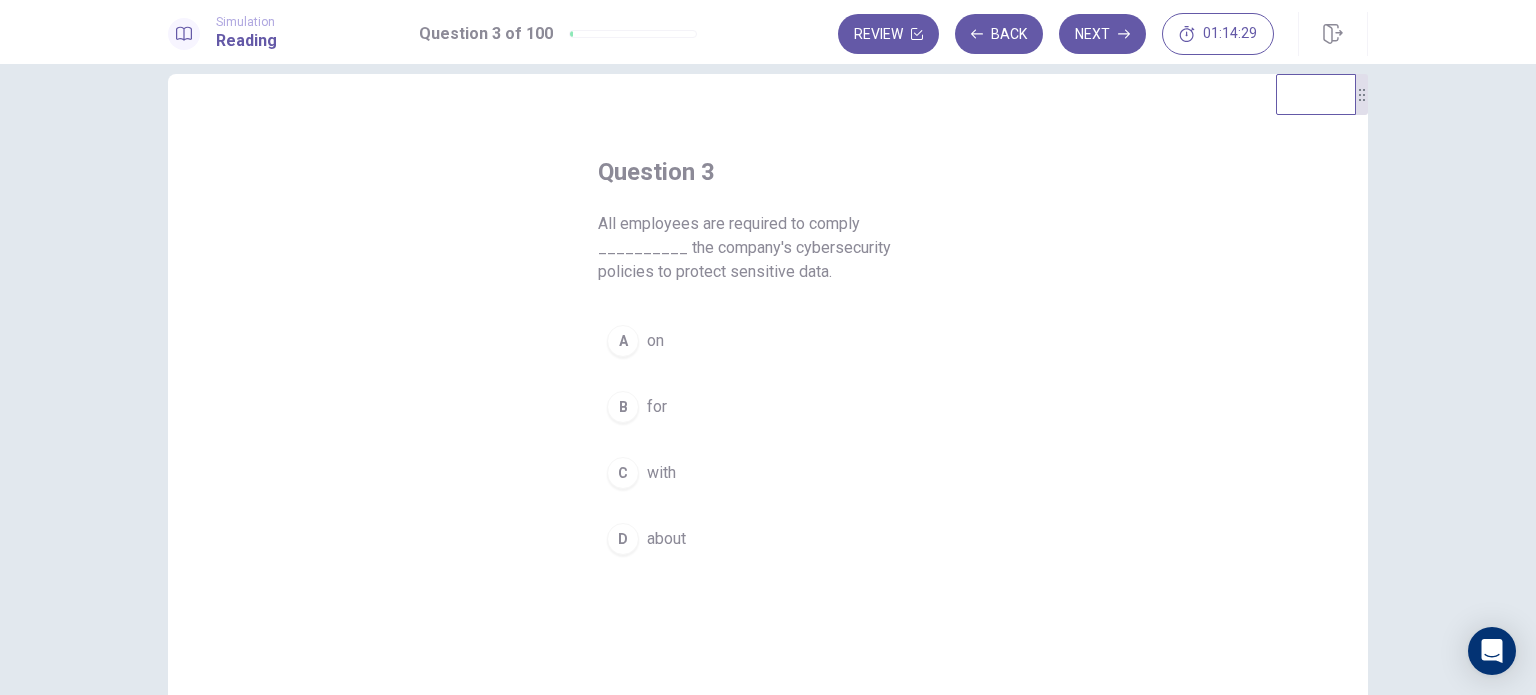 click on "C" at bounding box center [623, 473] 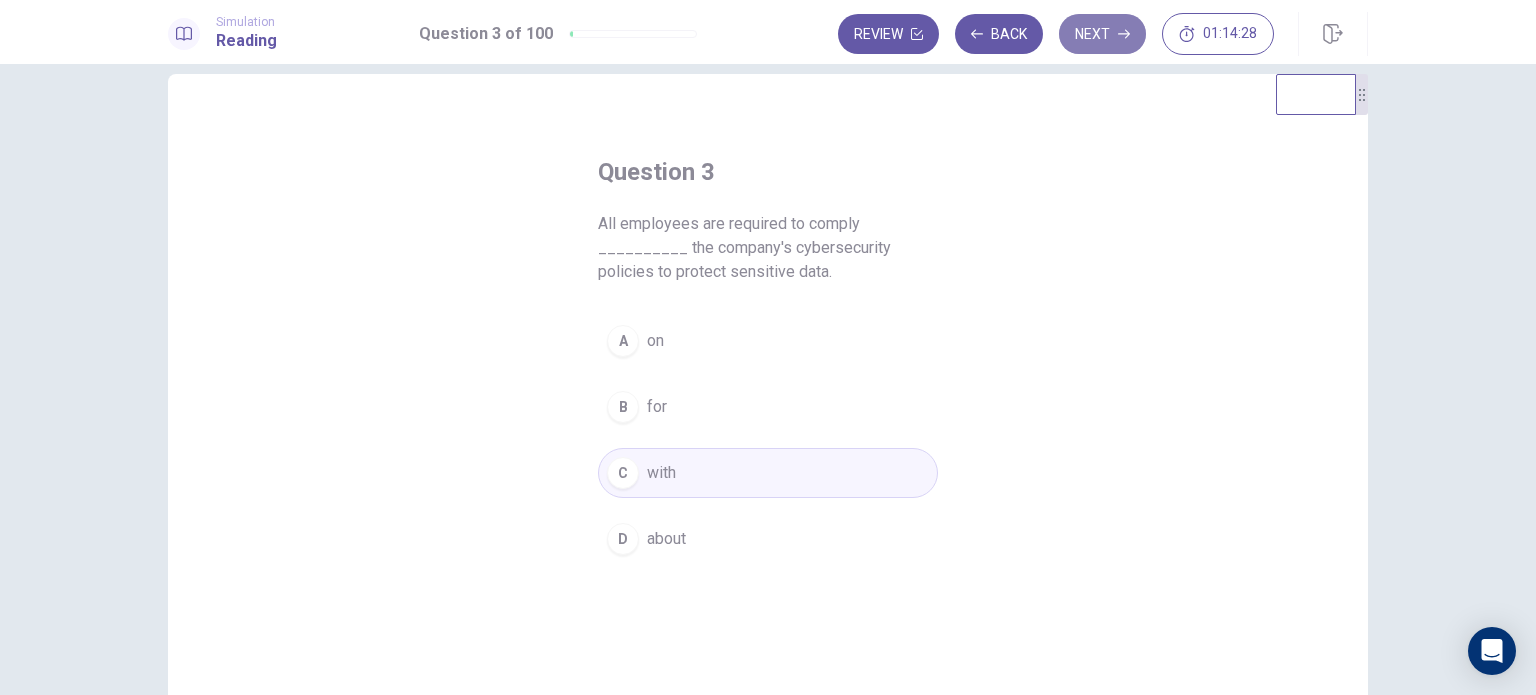 click on "Next" at bounding box center [1102, 34] 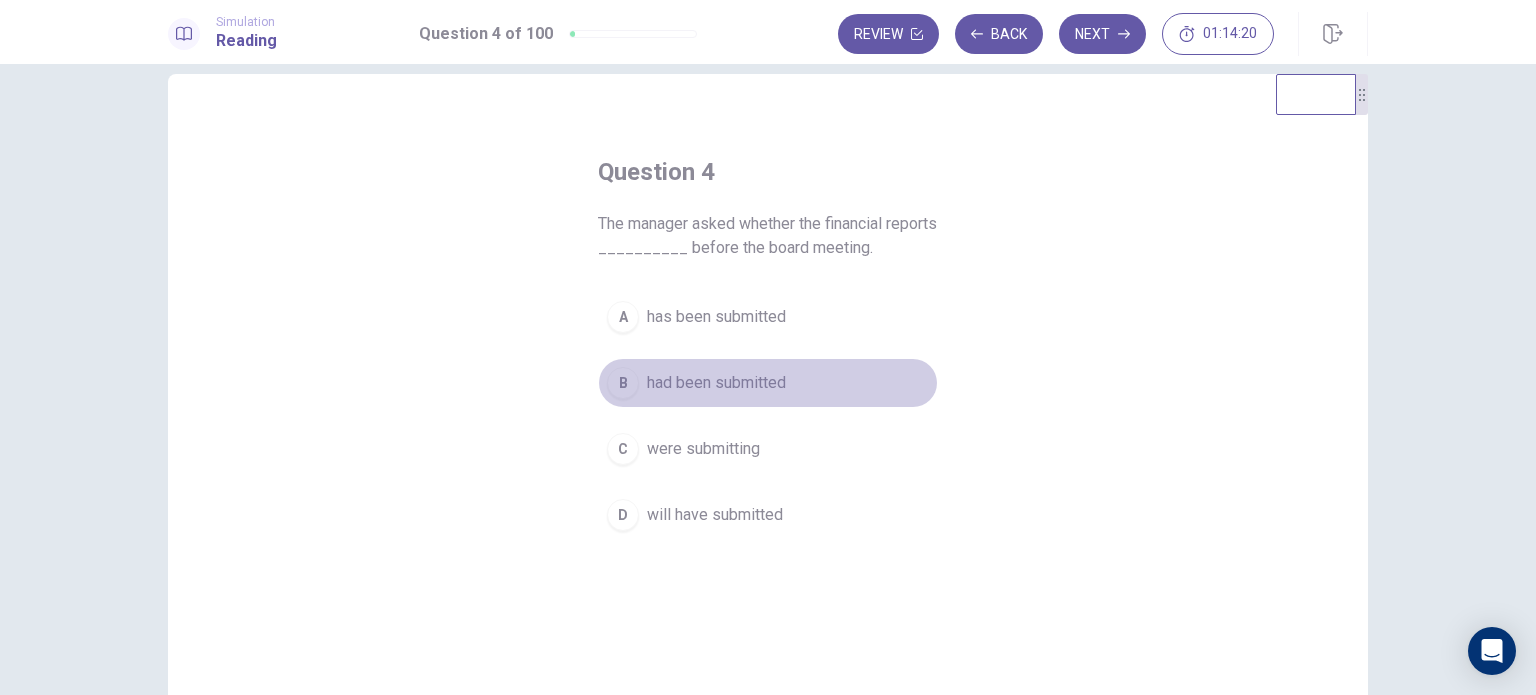 click on "had been submitted" at bounding box center (716, 383) 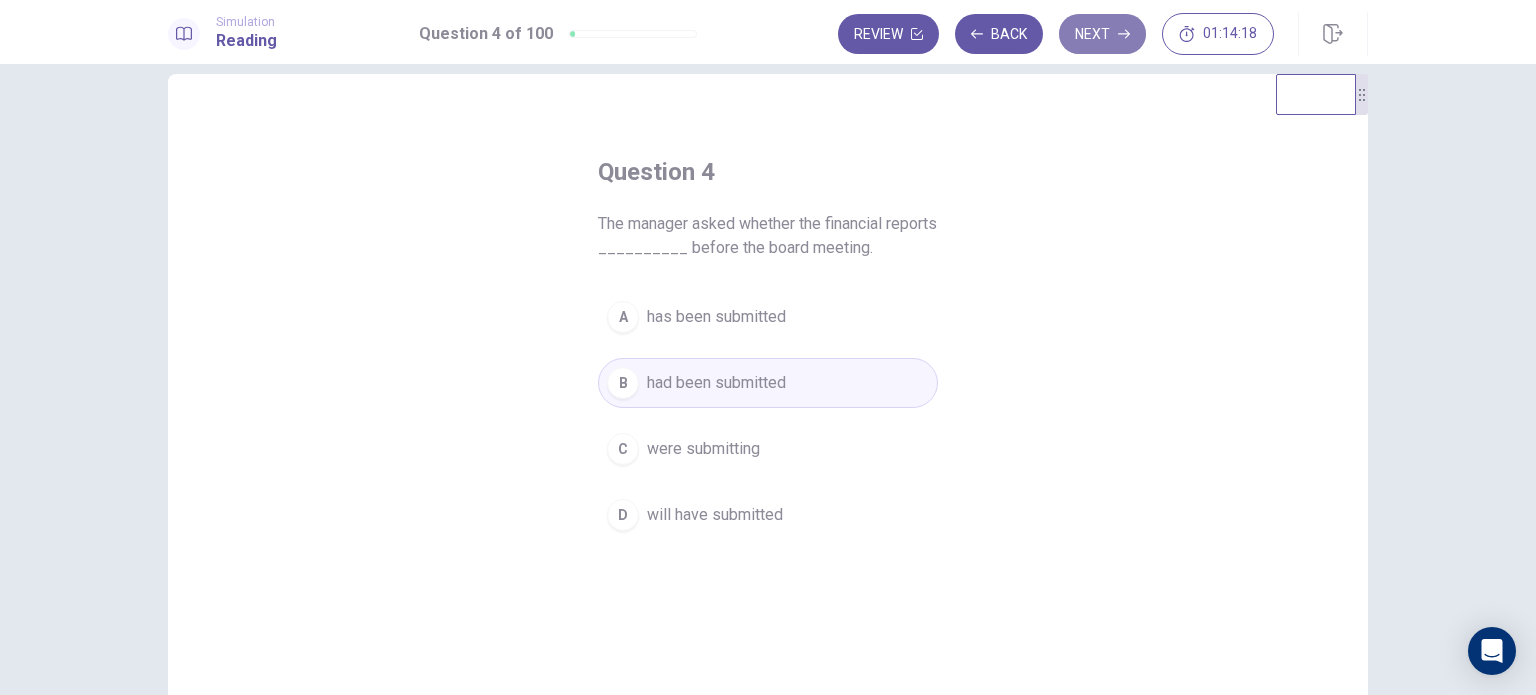 click on "Next" at bounding box center (1102, 34) 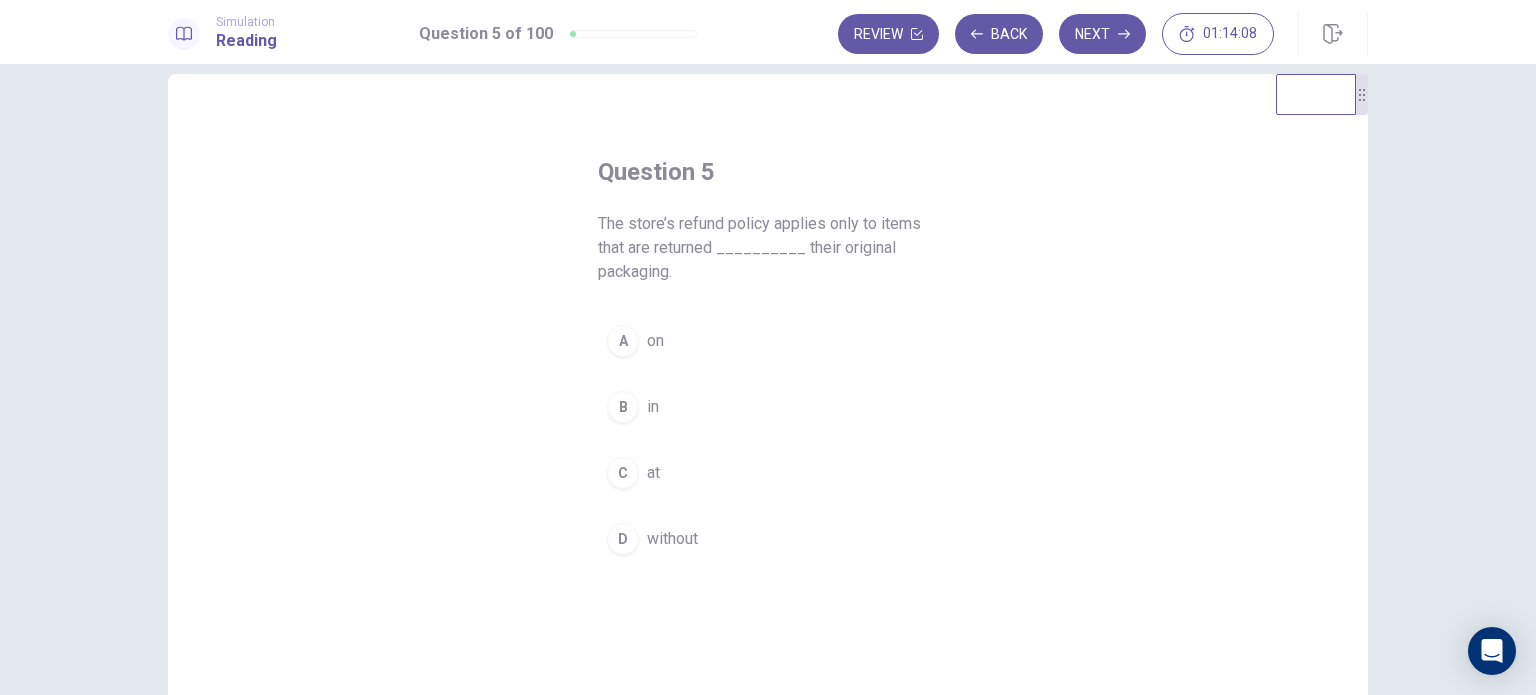 click on "A on" at bounding box center [768, 341] 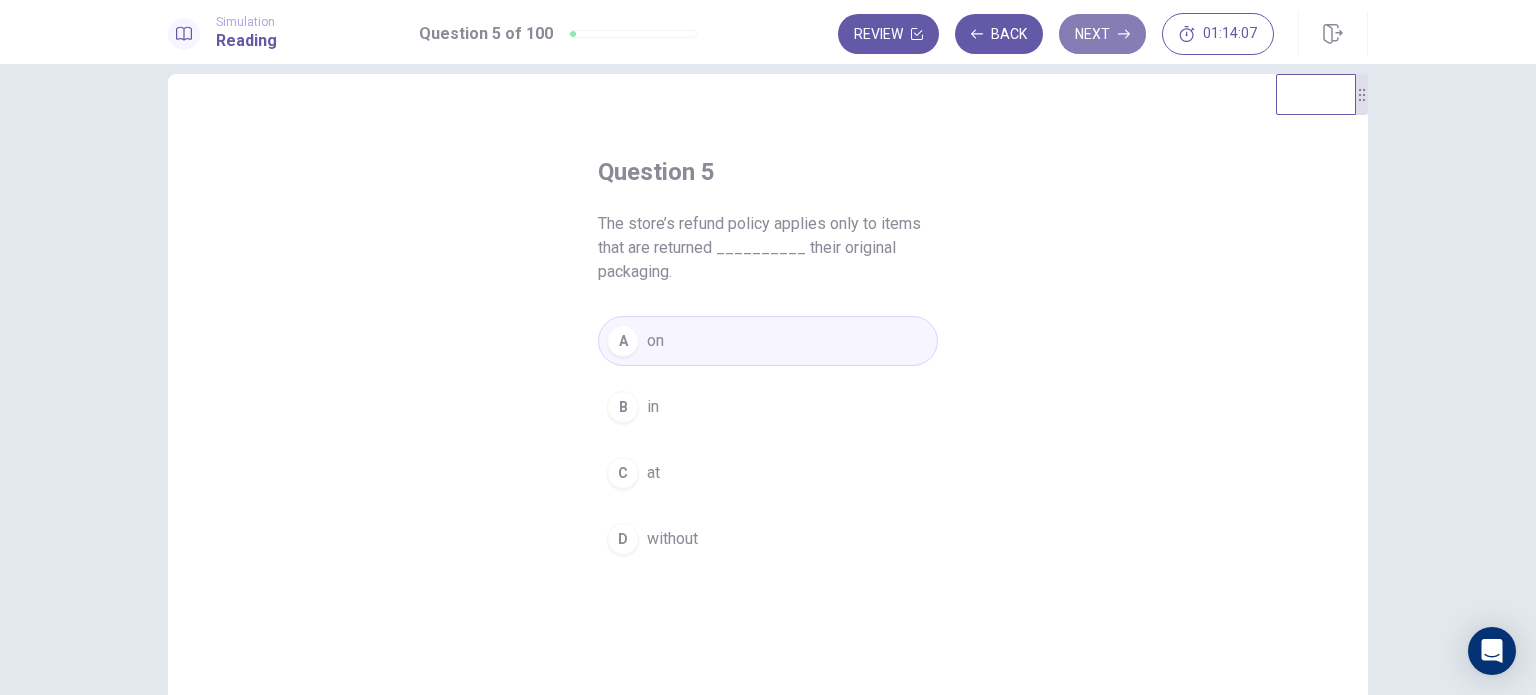 click on "Next" at bounding box center (1102, 34) 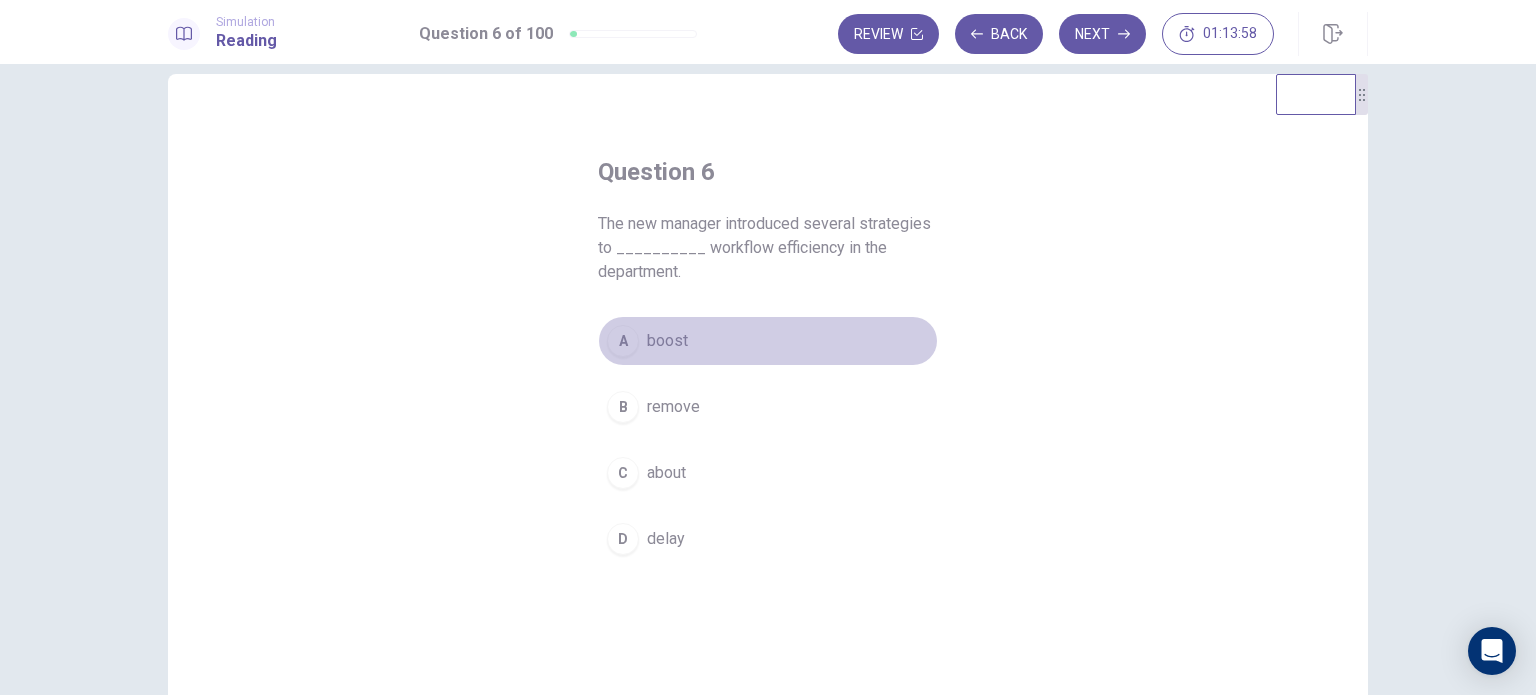 click on "A boost" at bounding box center (768, 341) 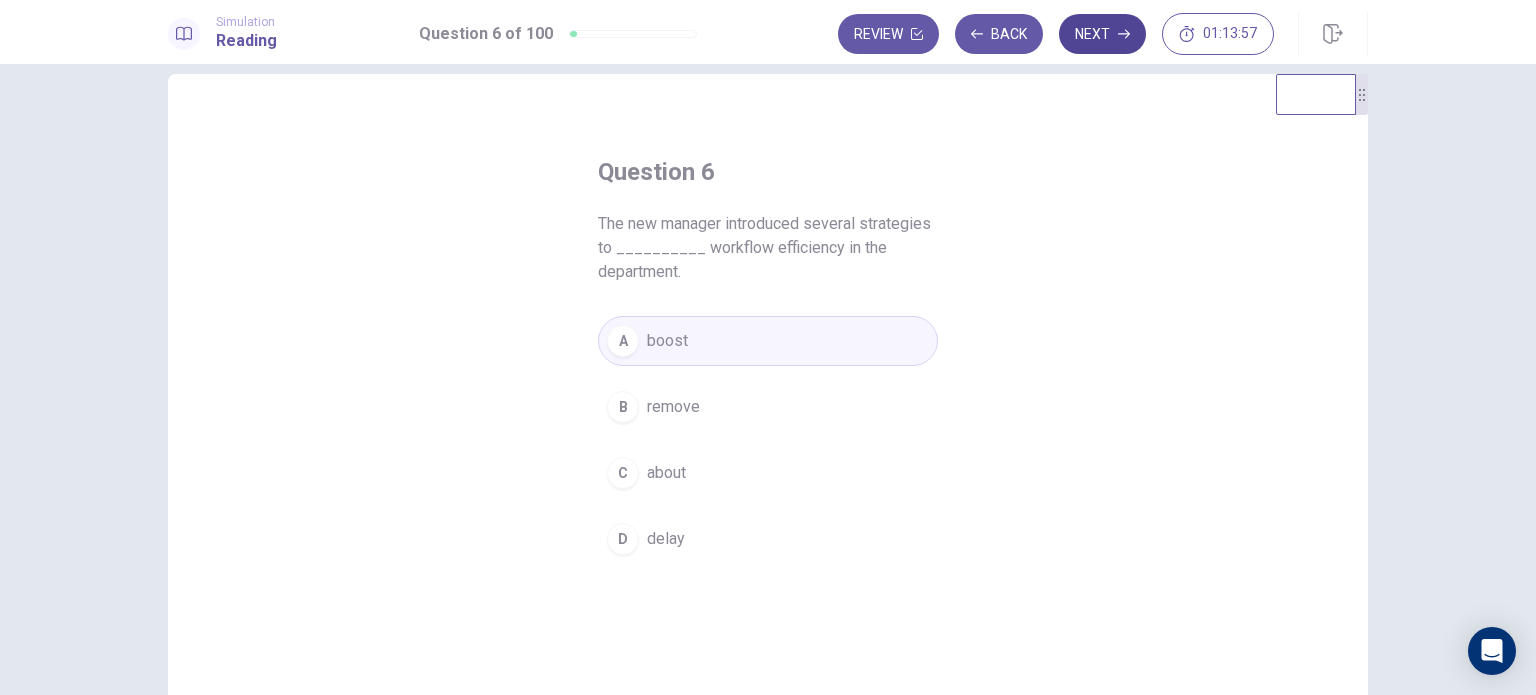 click on "Next" at bounding box center [1102, 34] 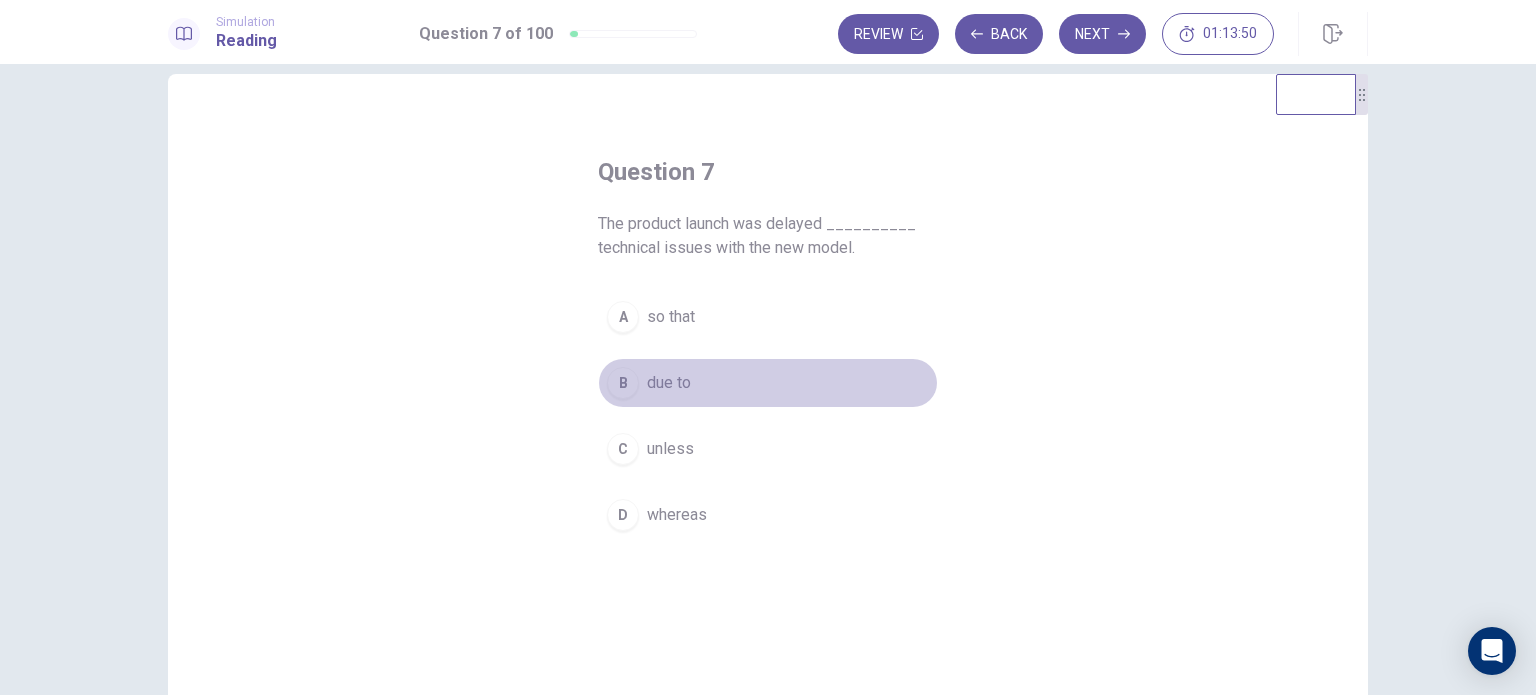 click on "B due to" at bounding box center [768, 383] 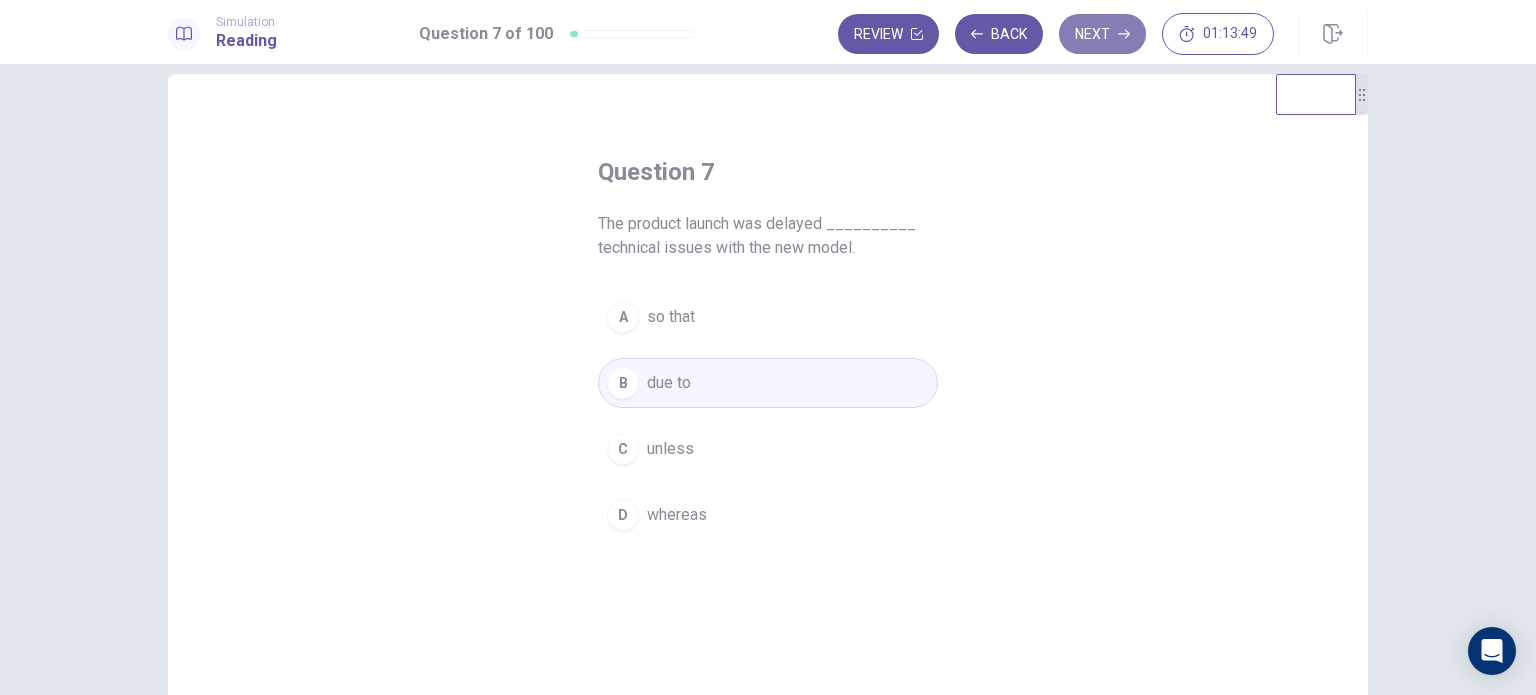 click on "Next" at bounding box center [1102, 34] 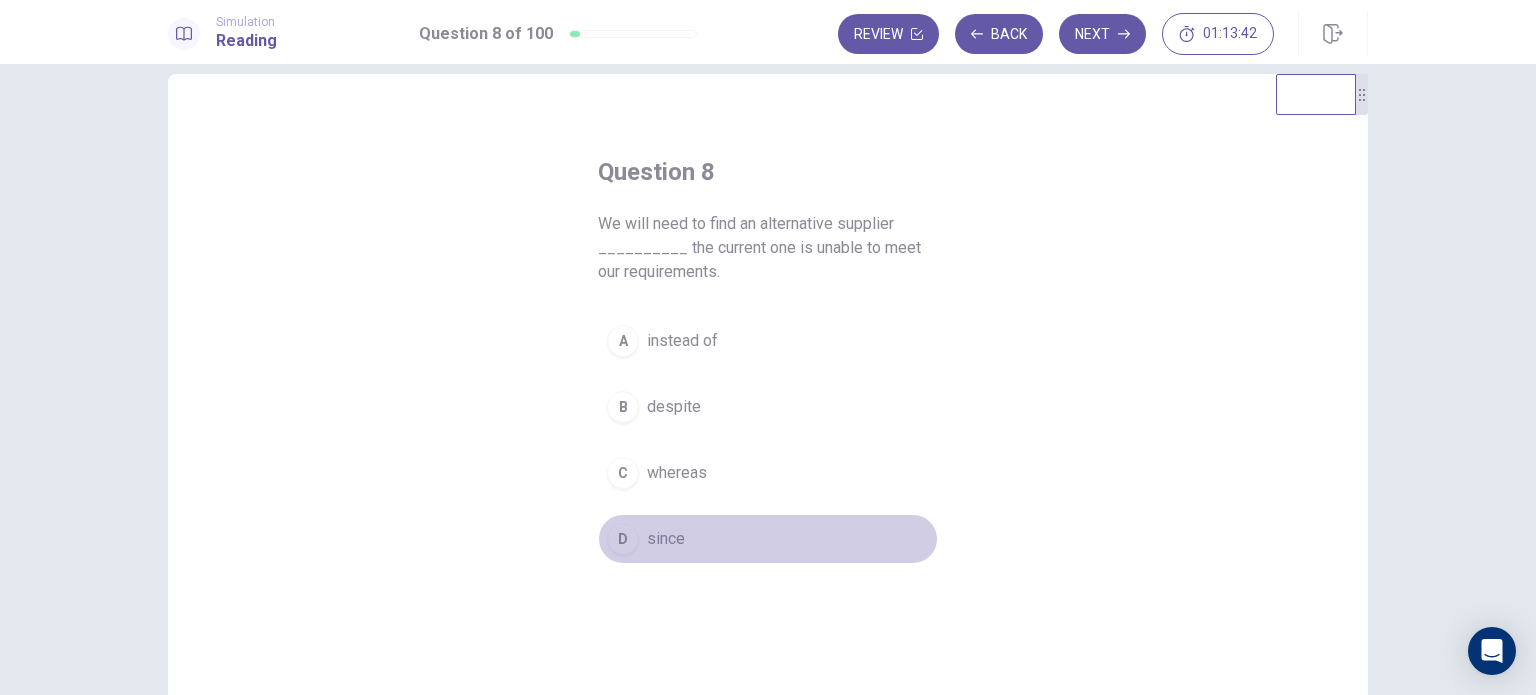 click on "D since" at bounding box center (768, 539) 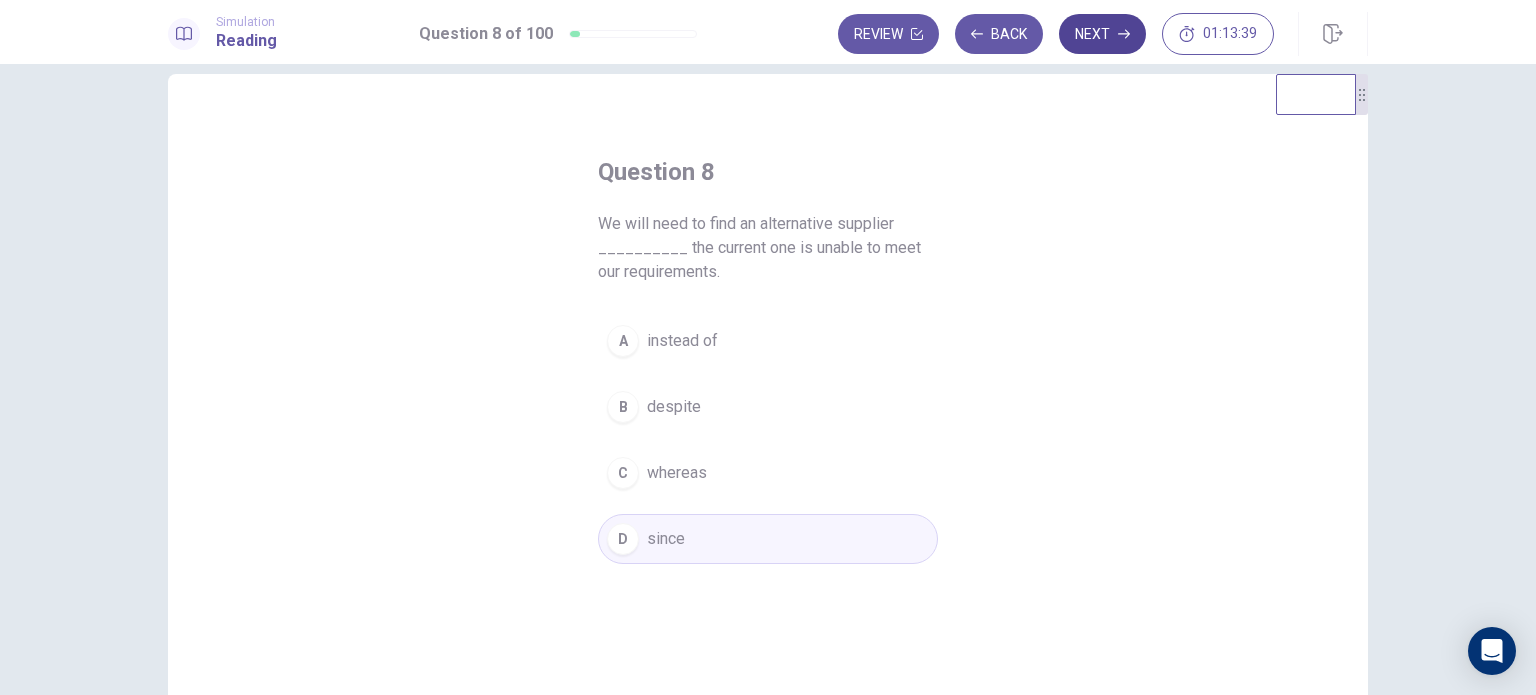 click on "Next" at bounding box center (1102, 34) 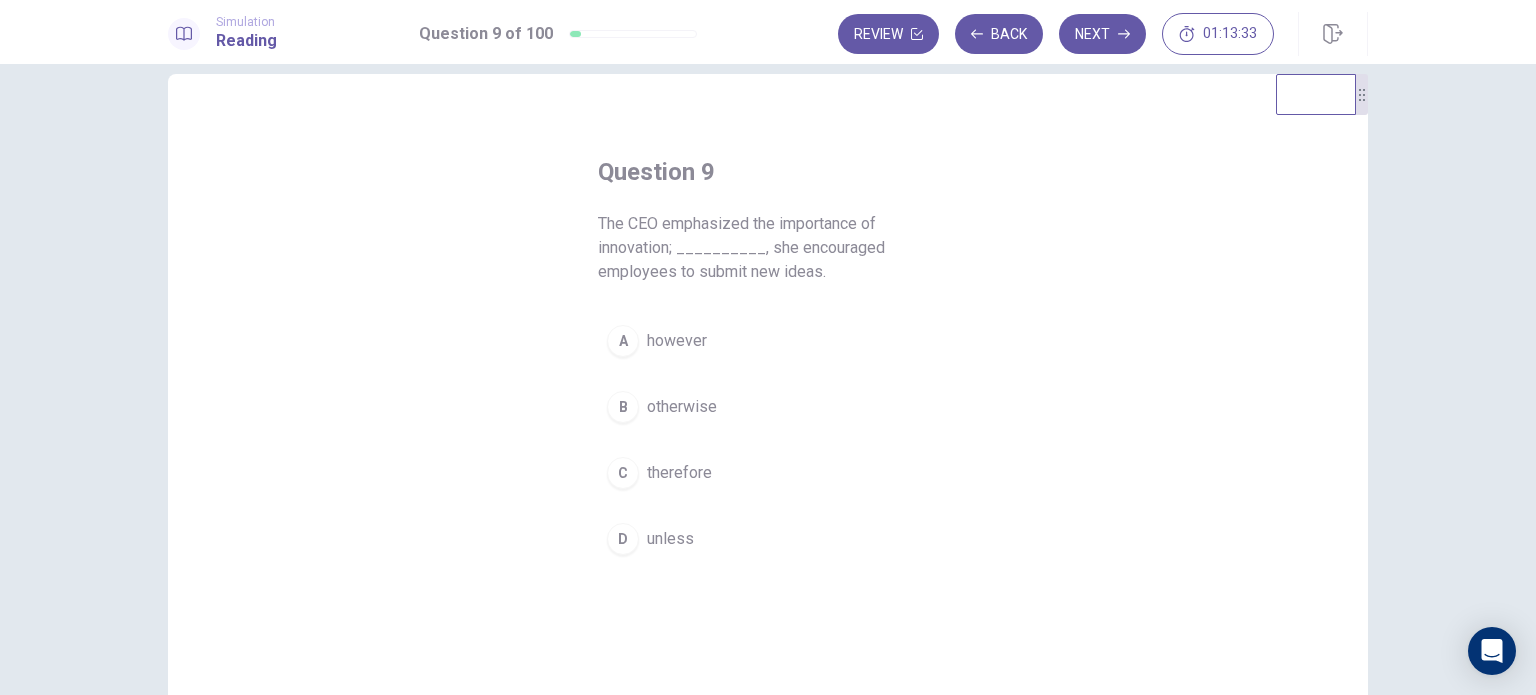 click on "however" at bounding box center (677, 341) 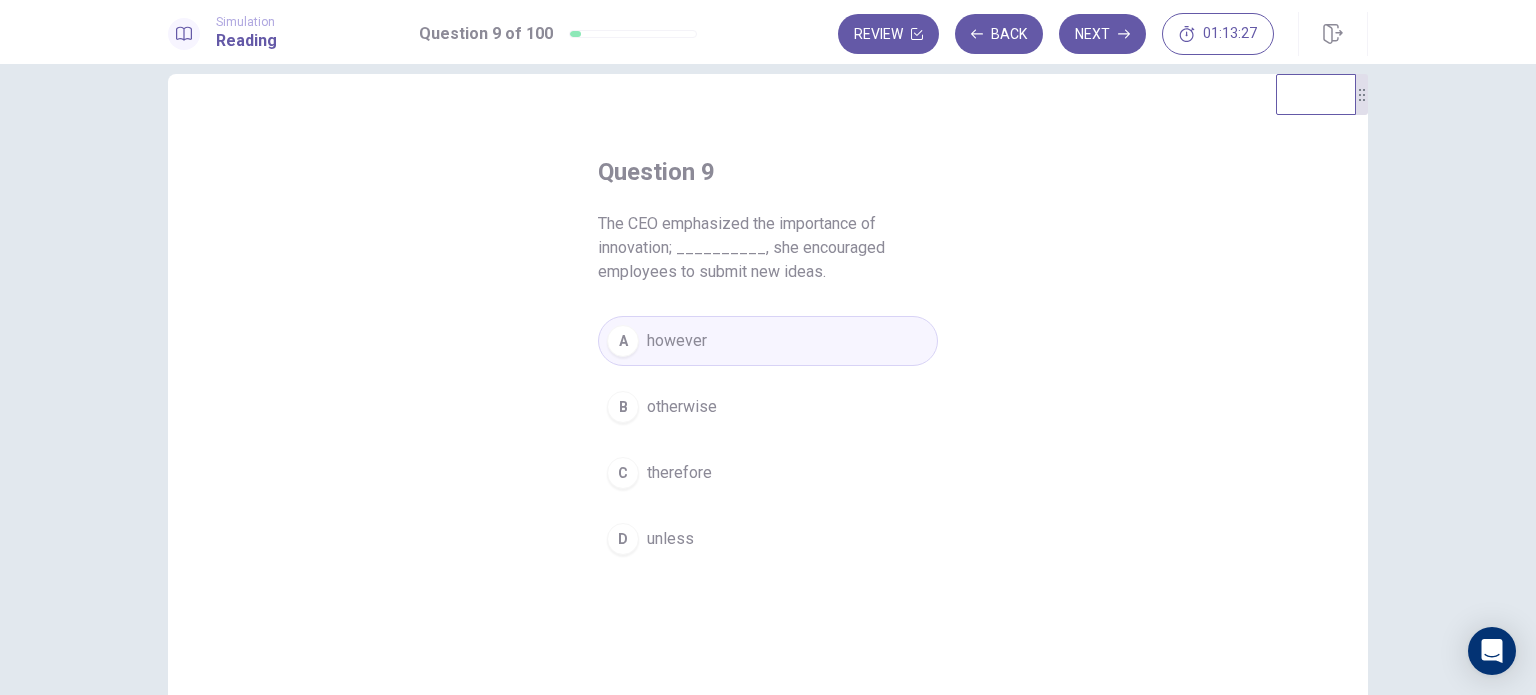 click on "therefore" at bounding box center [679, 473] 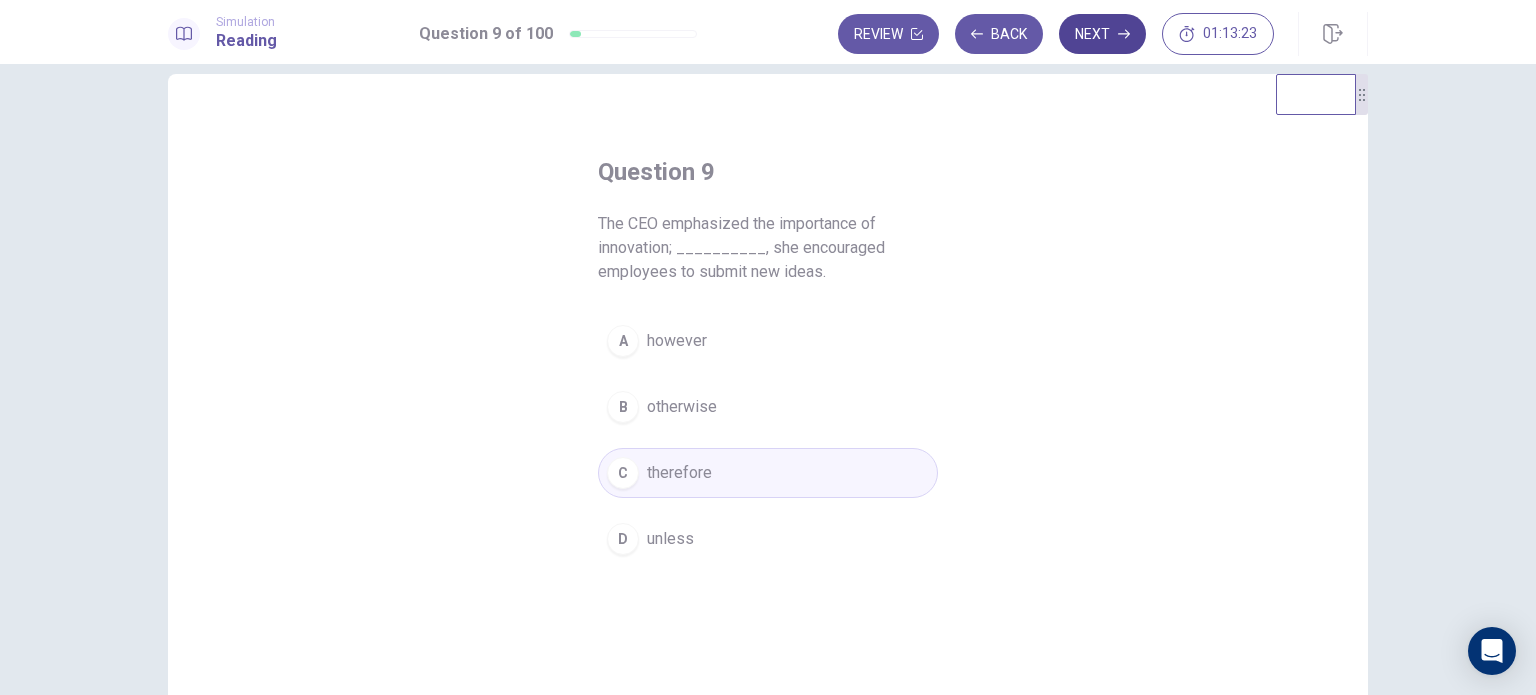click on "Next" at bounding box center [1102, 34] 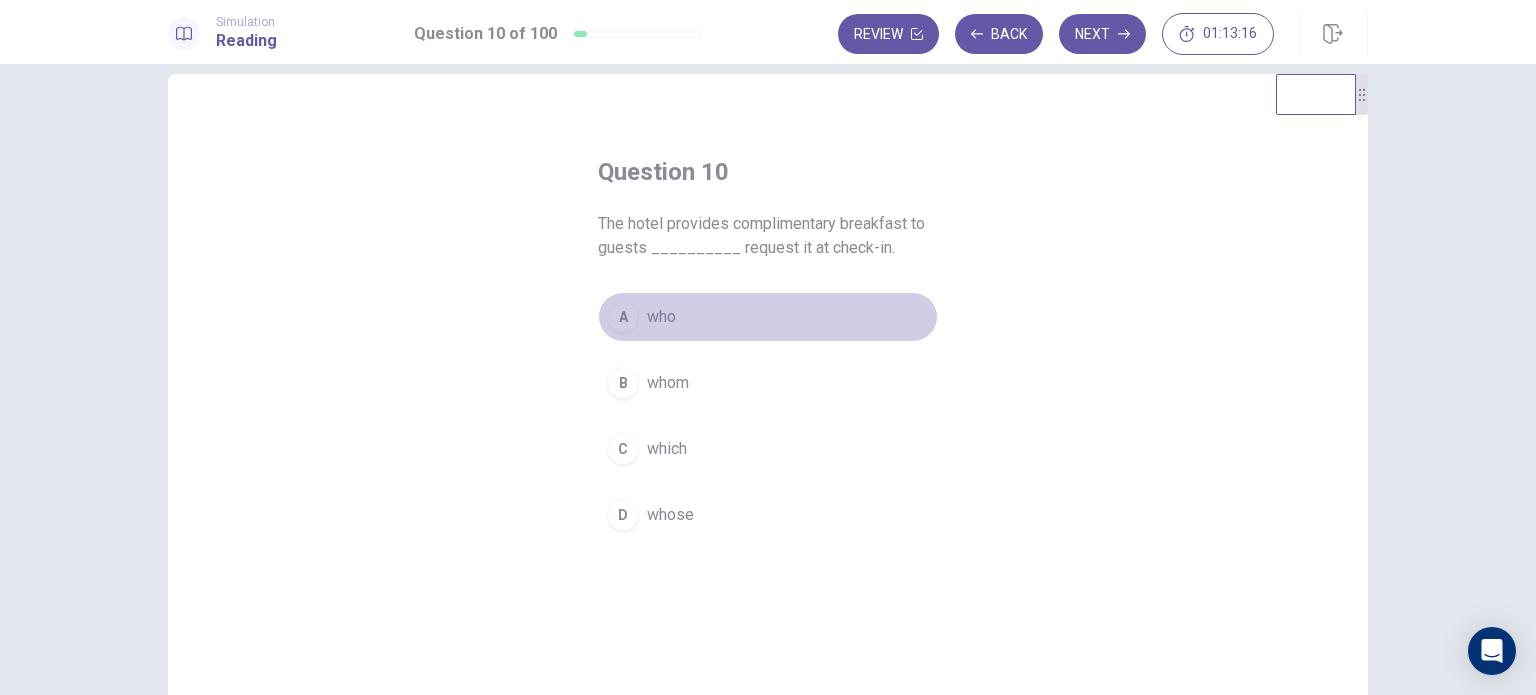 click on "who" at bounding box center [661, 317] 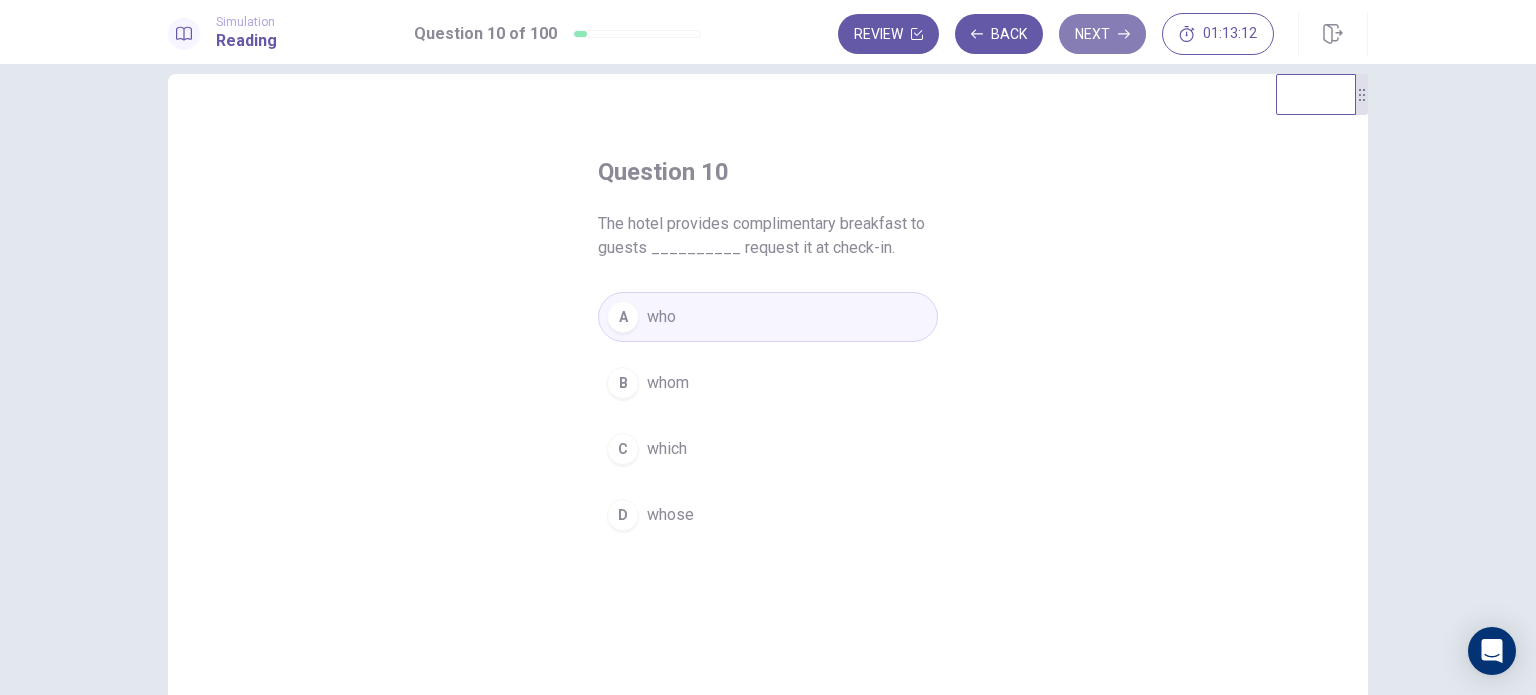 click on "Next" at bounding box center [1102, 34] 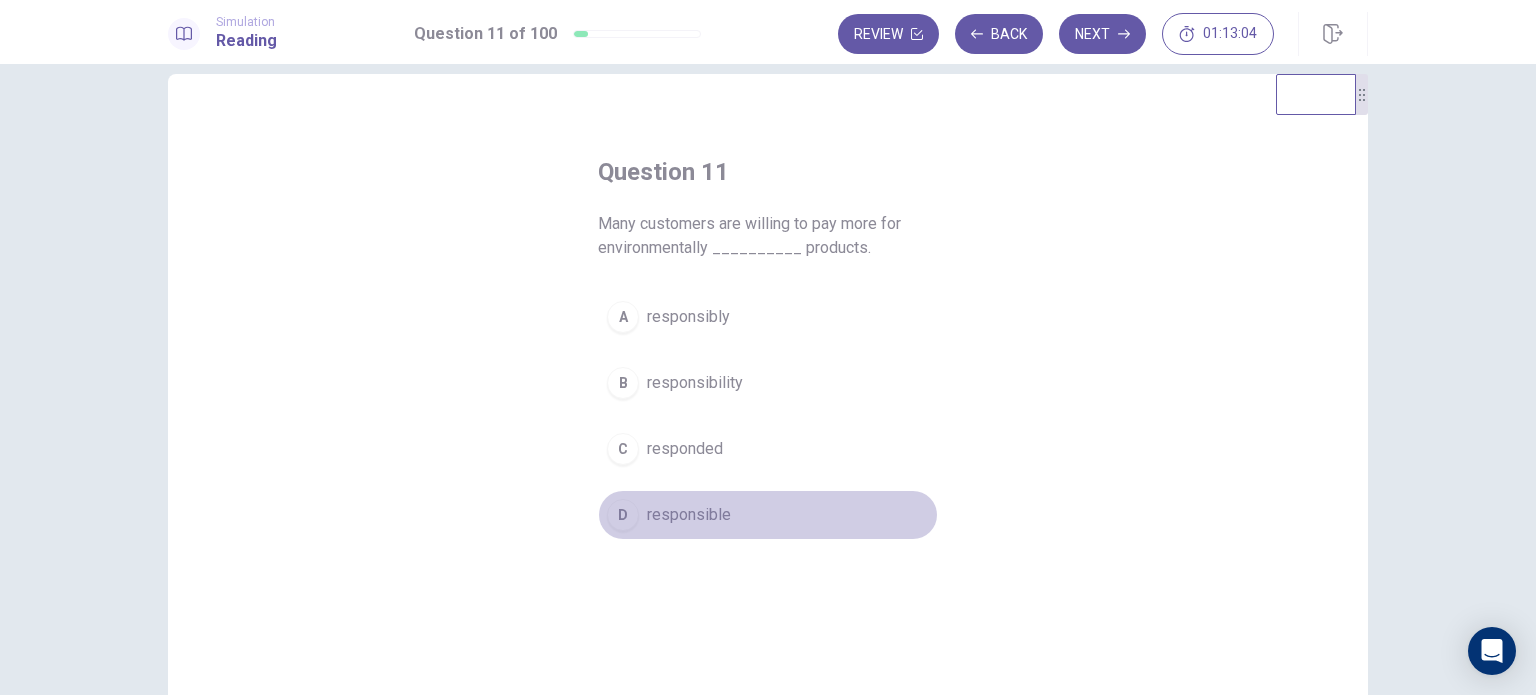 click on "responsible" at bounding box center [689, 515] 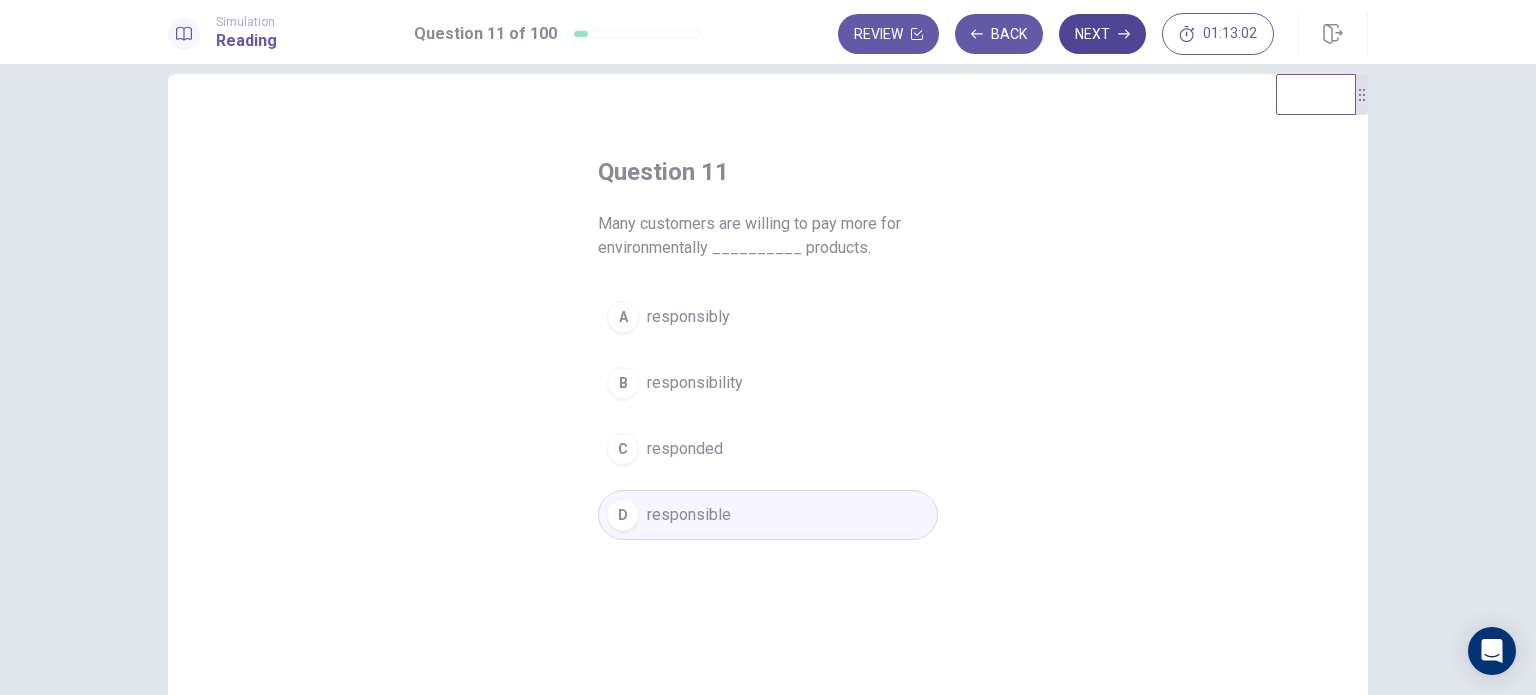 click on "Next" at bounding box center [1102, 34] 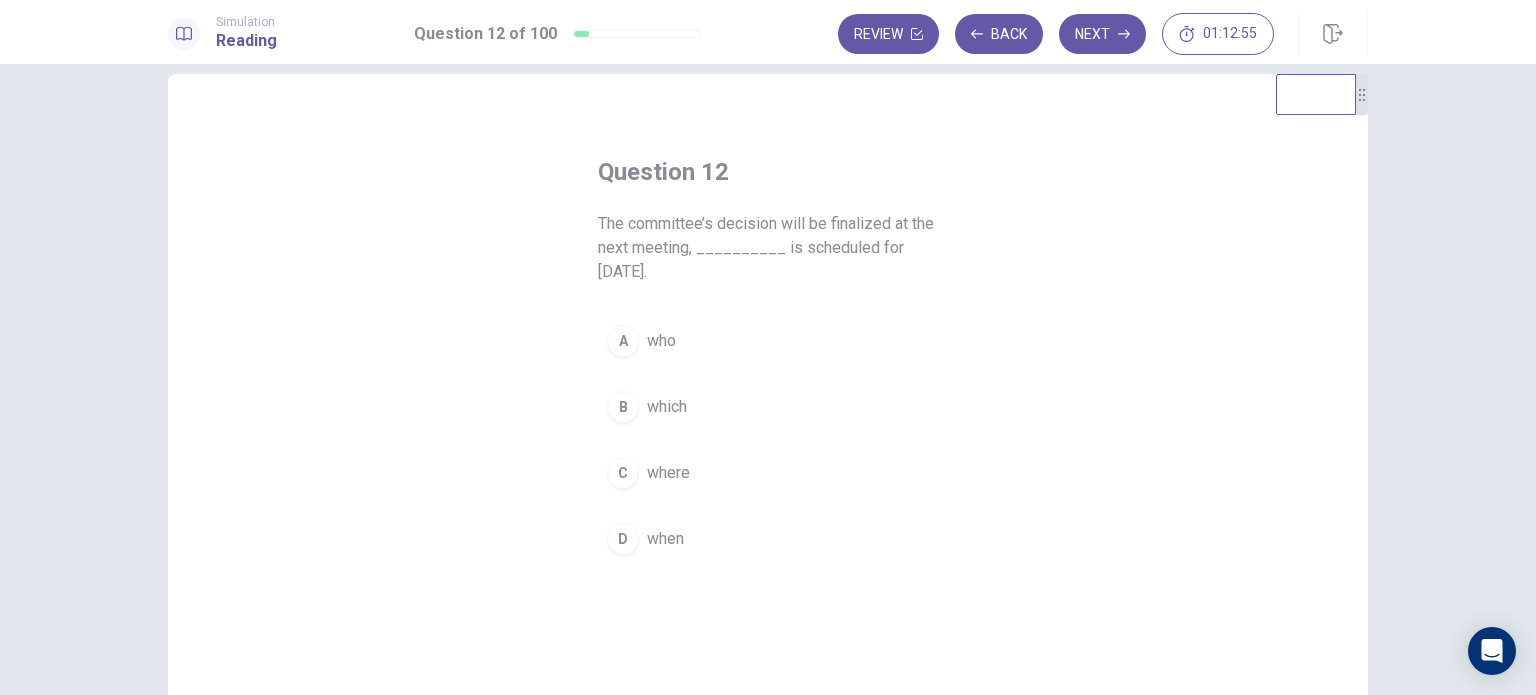 click on "B which" at bounding box center [768, 407] 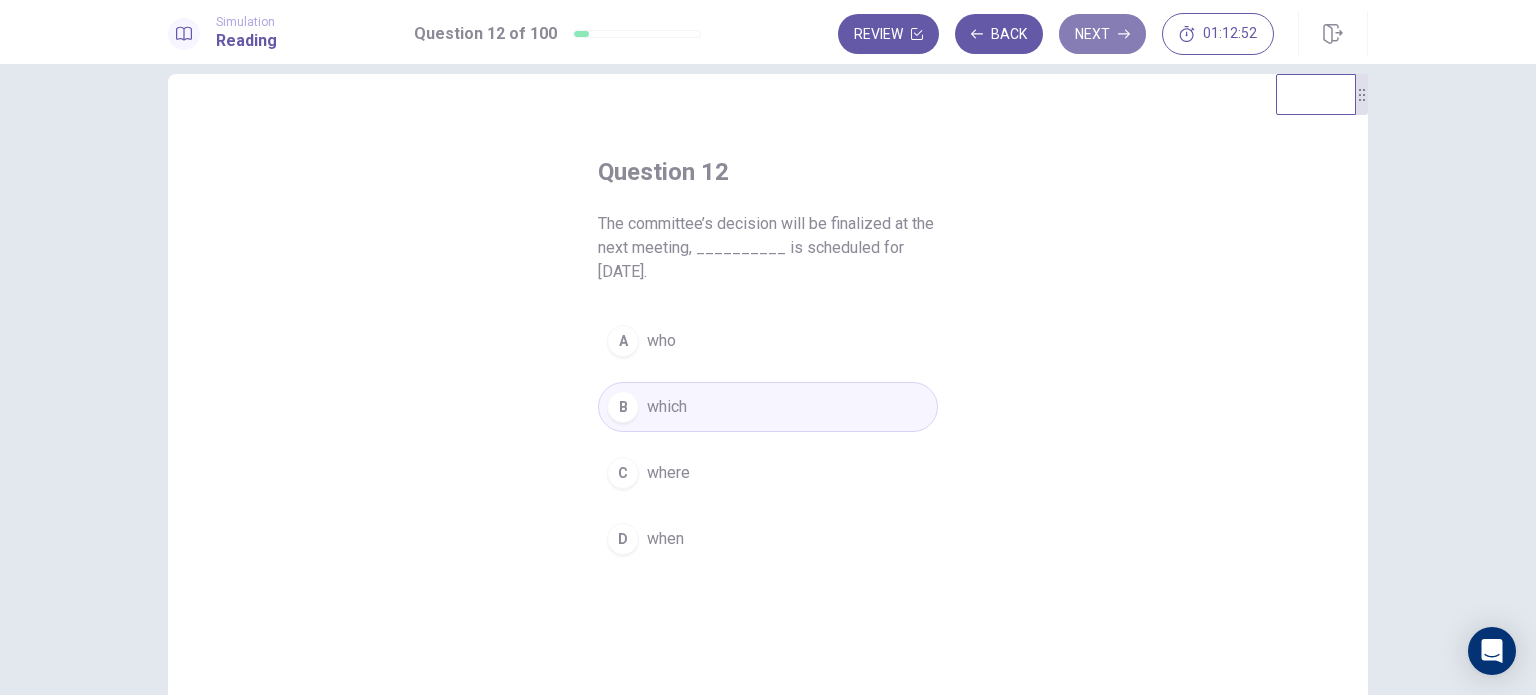click on "Next" at bounding box center (1102, 34) 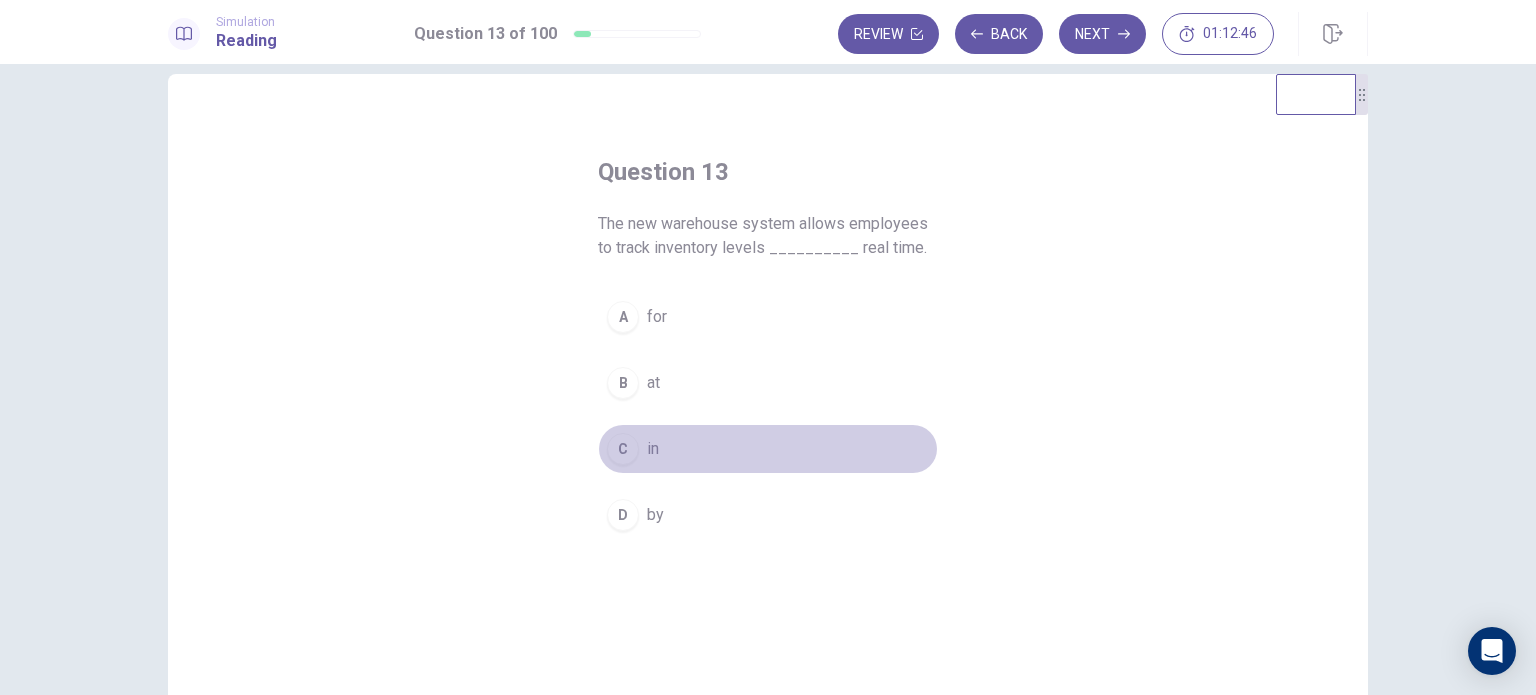 click on "in" at bounding box center (653, 449) 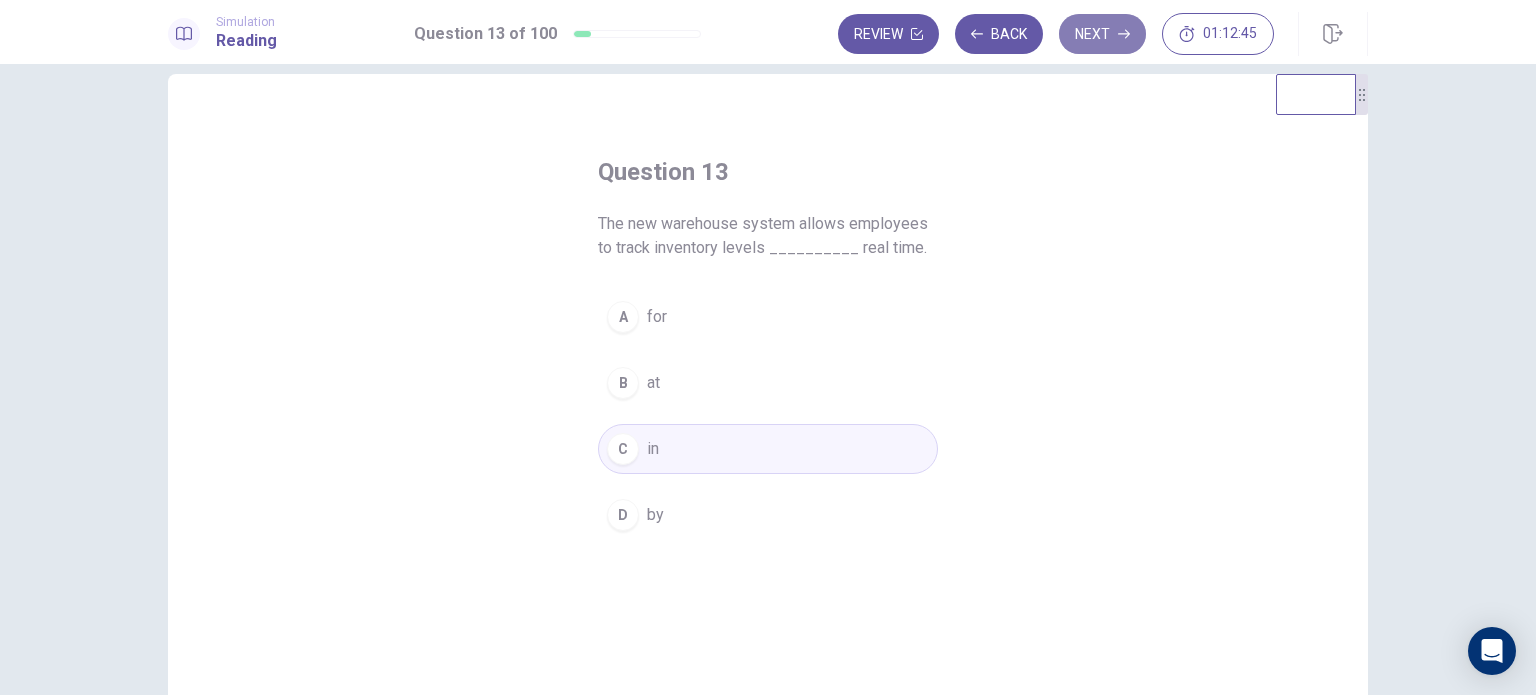 click on "Next" at bounding box center (1102, 34) 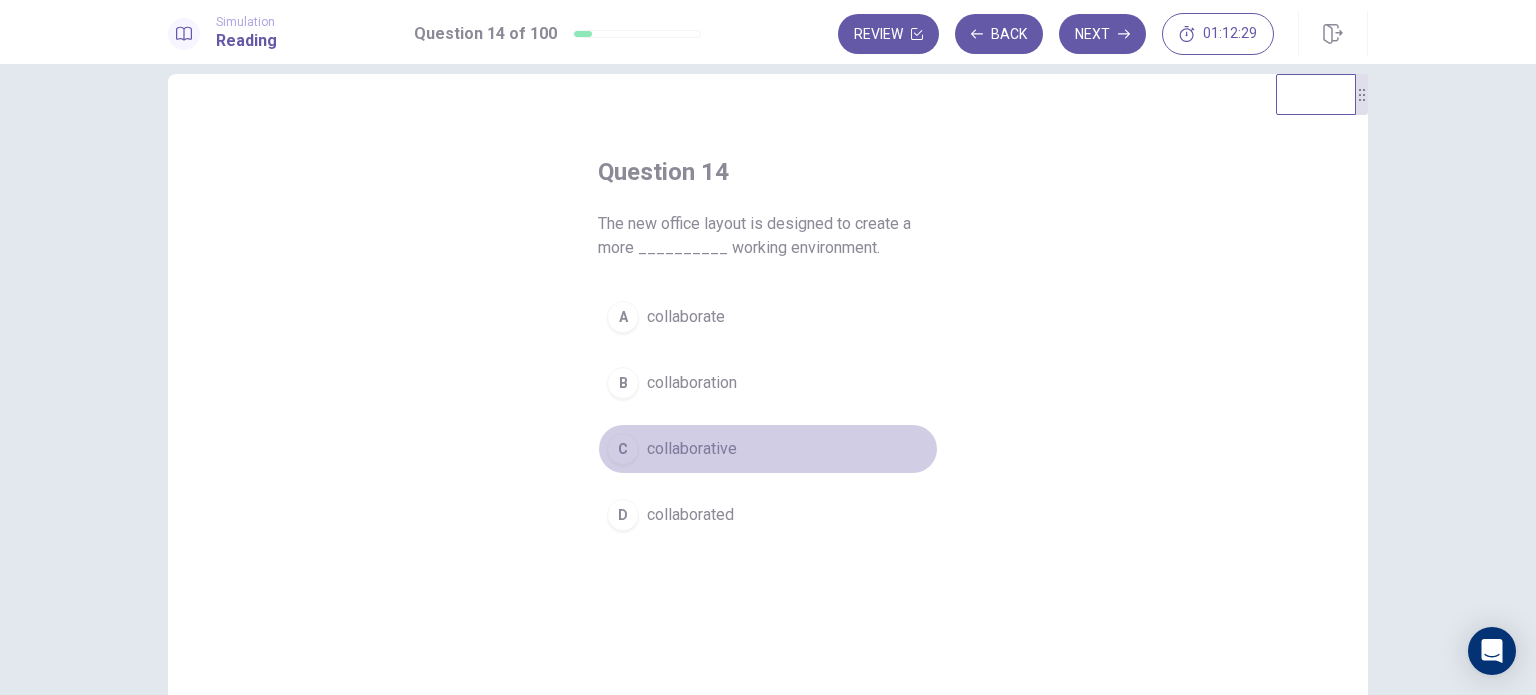 click on "collaborative" at bounding box center (692, 449) 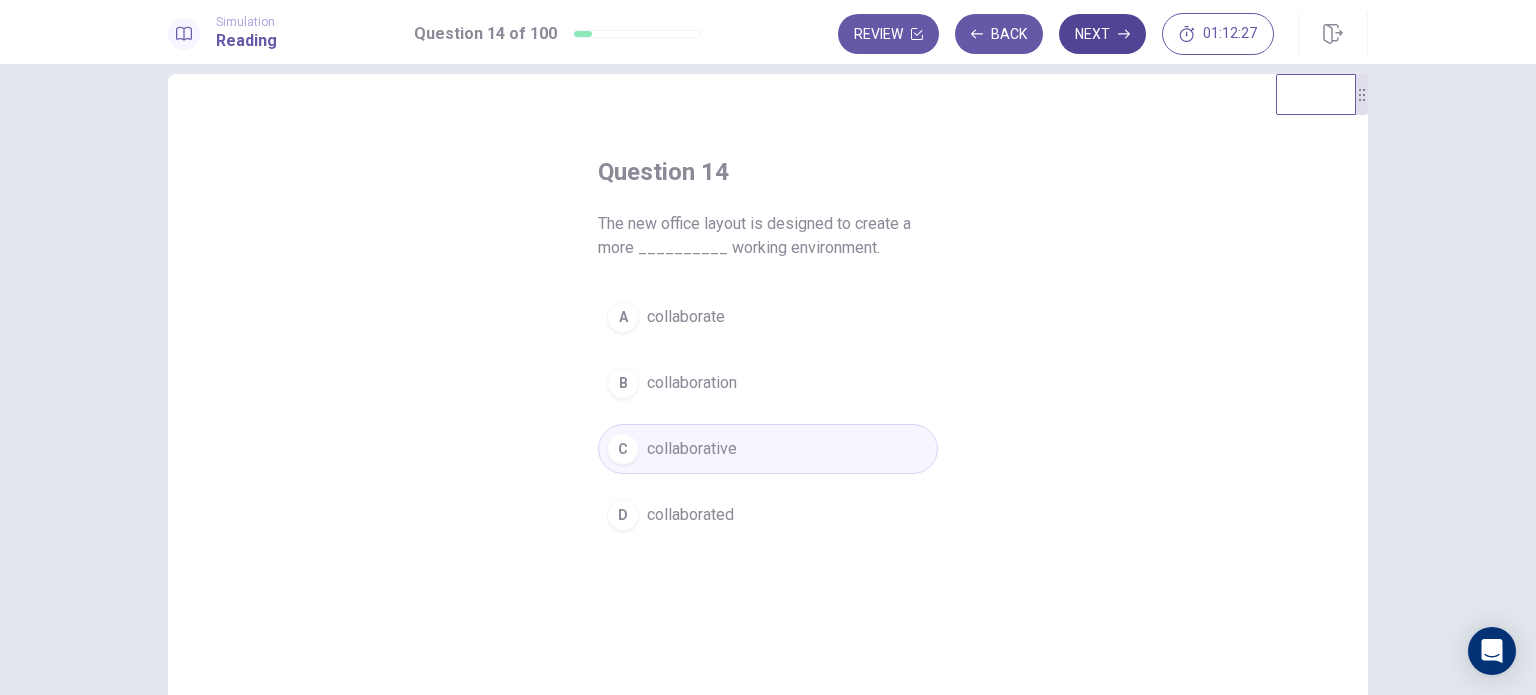 click on "Next" at bounding box center [1102, 34] 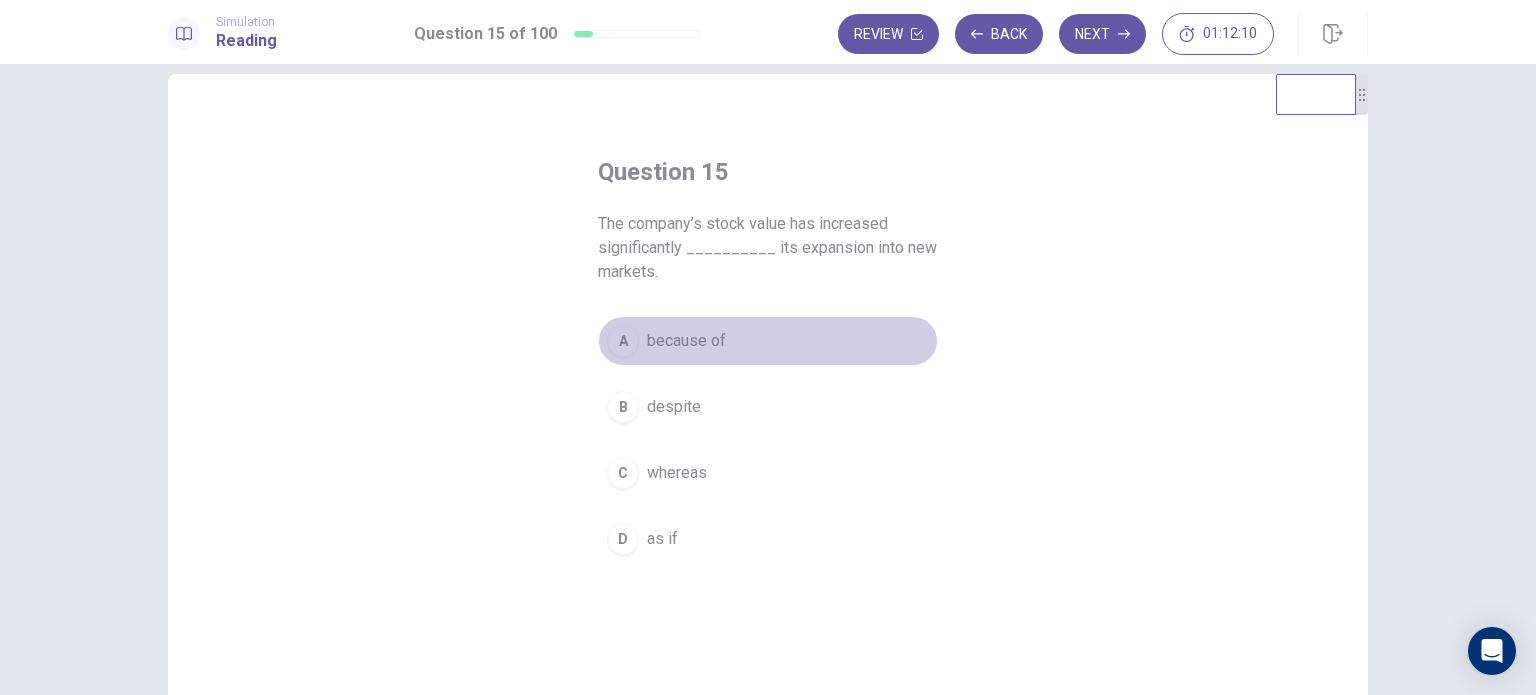 click on "because of" at bounding box center (686, 341) 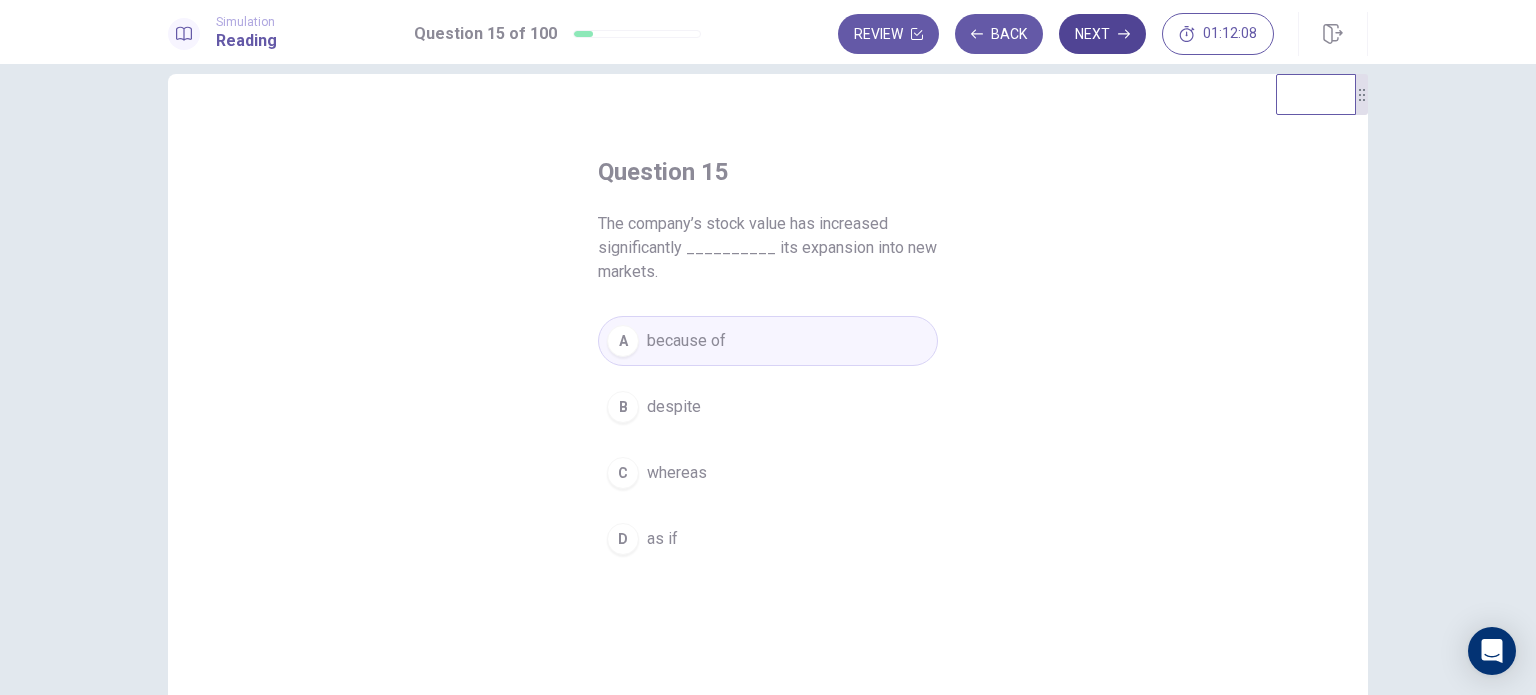 click on "Next" at bounding box center (1102, 34) 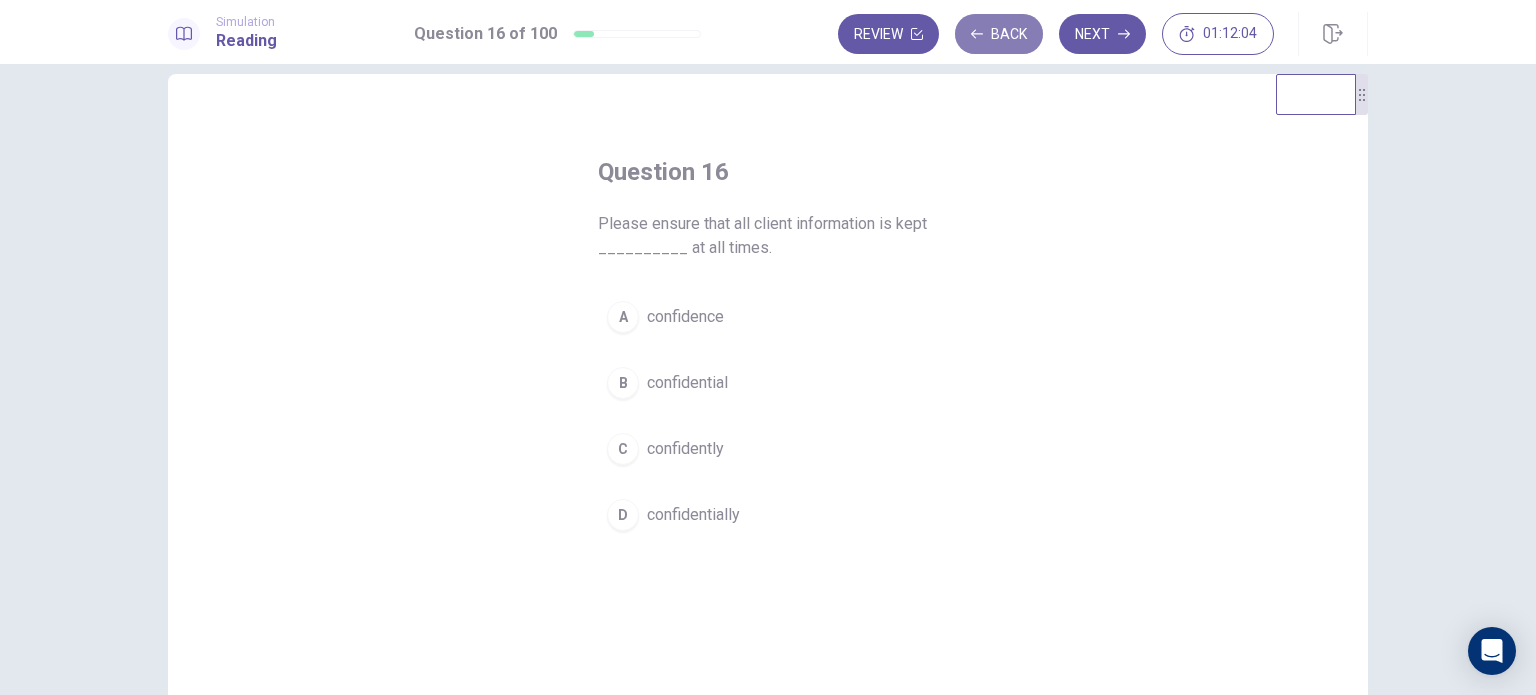 click on "Back" at bounding box center [999, 34] 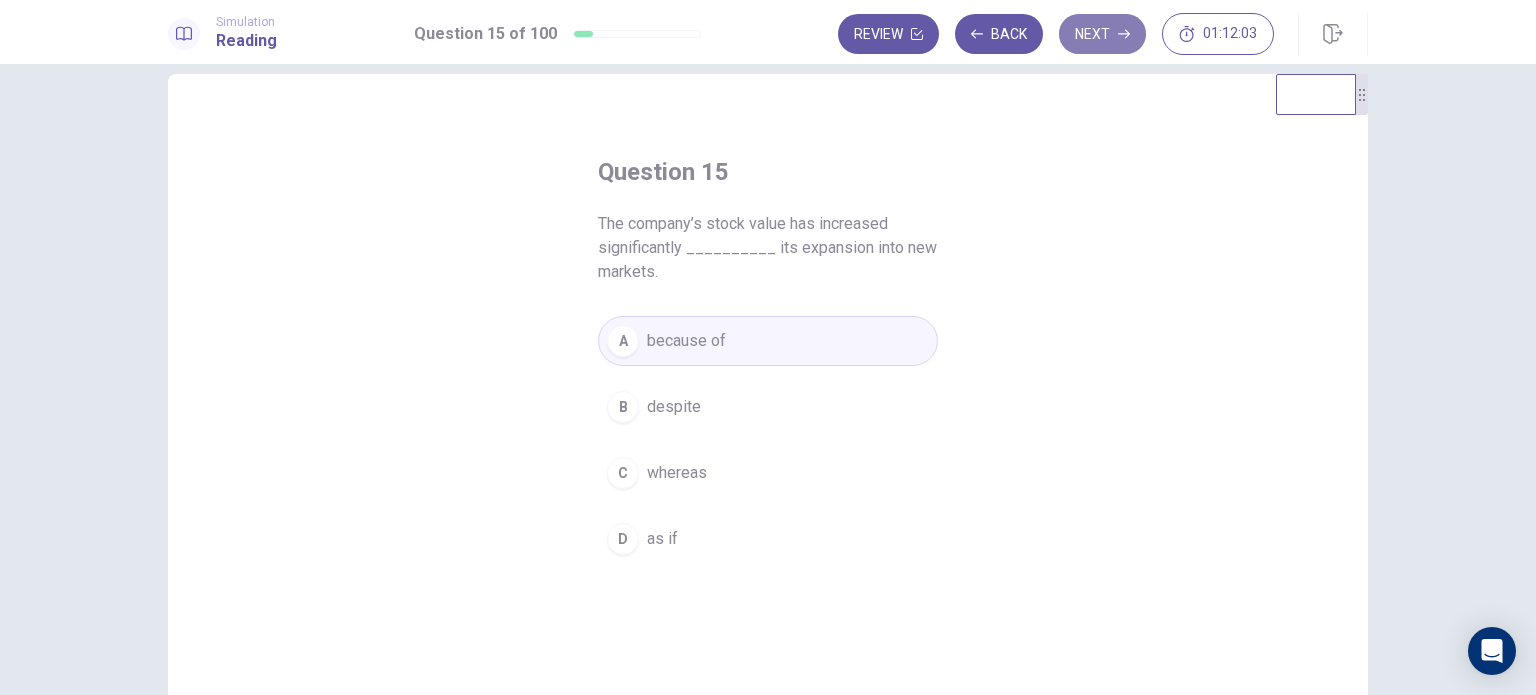 click on "Next" at bounding box center [1102, 34] 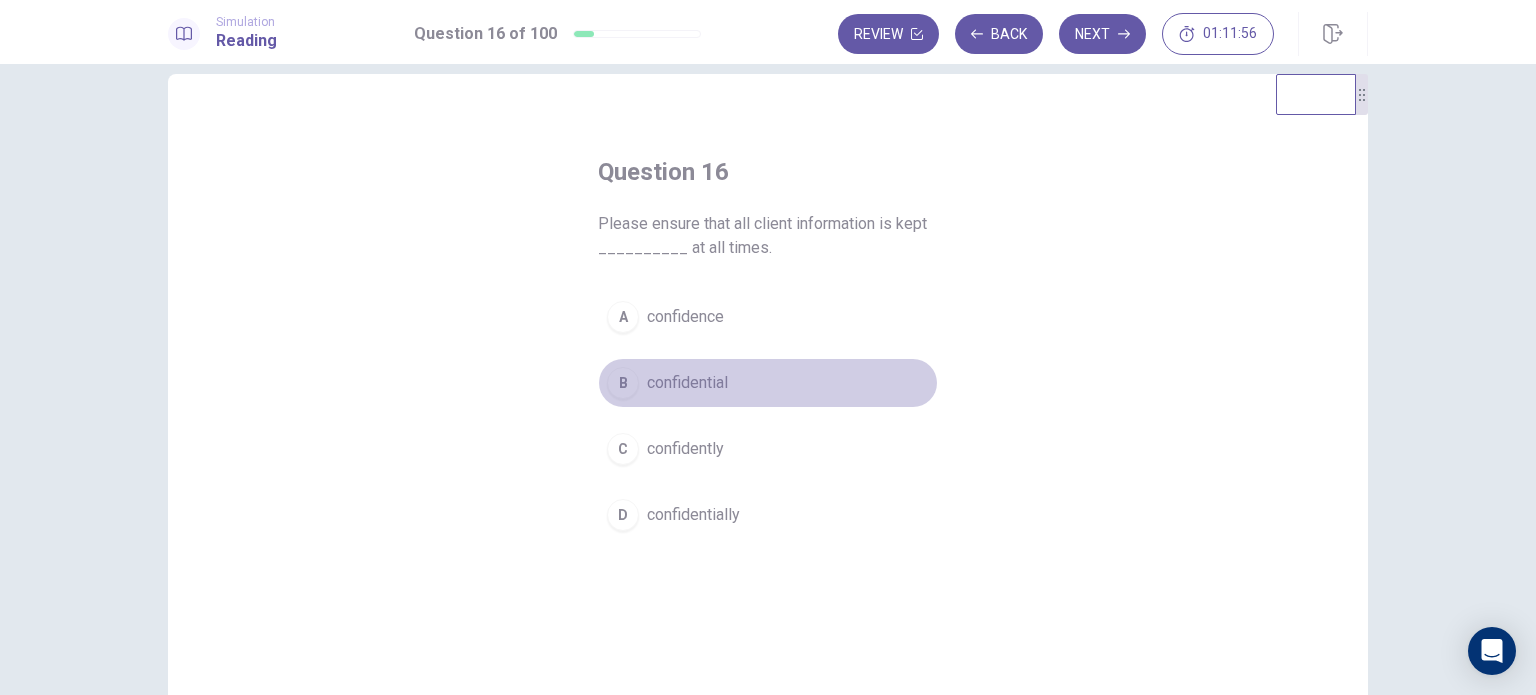 click on "confidential" at bounding box center (687, 383) 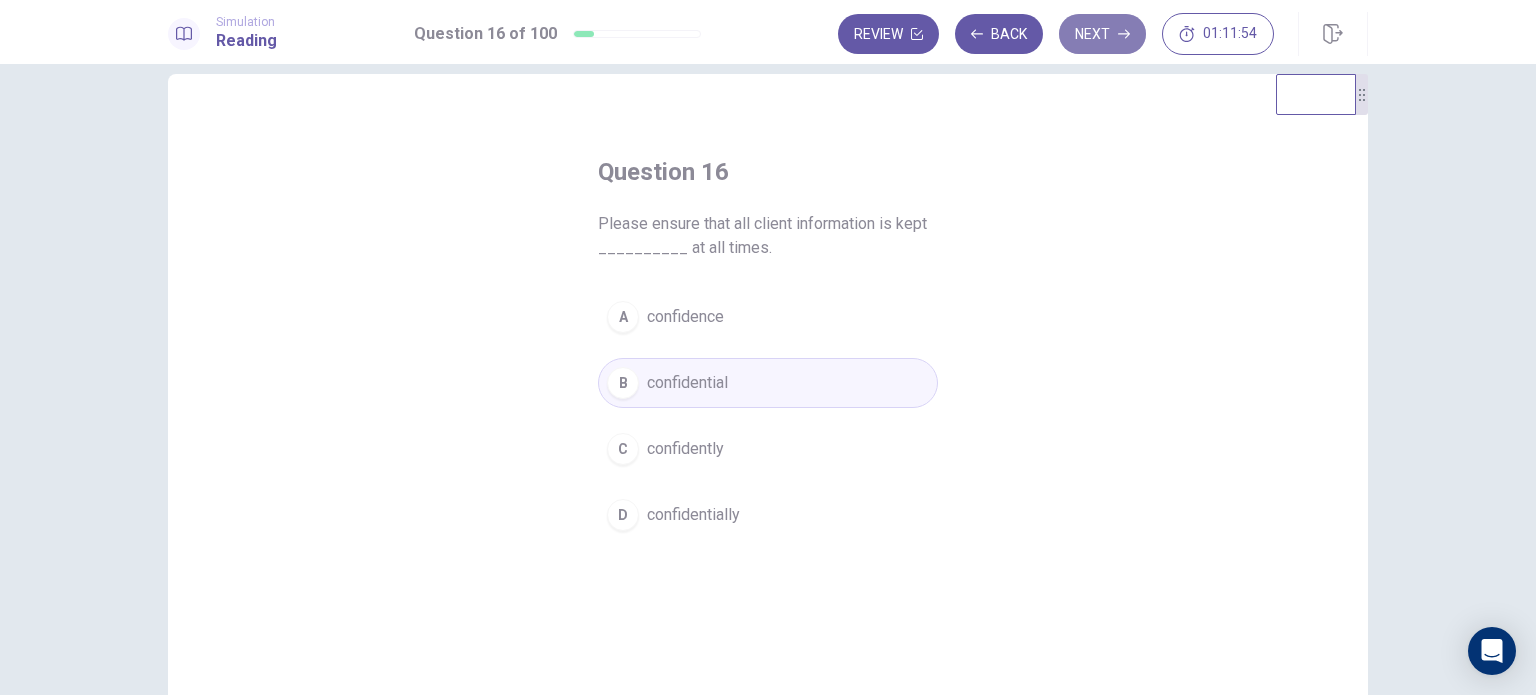 click on "Next" at bounding box center [1102, 34] 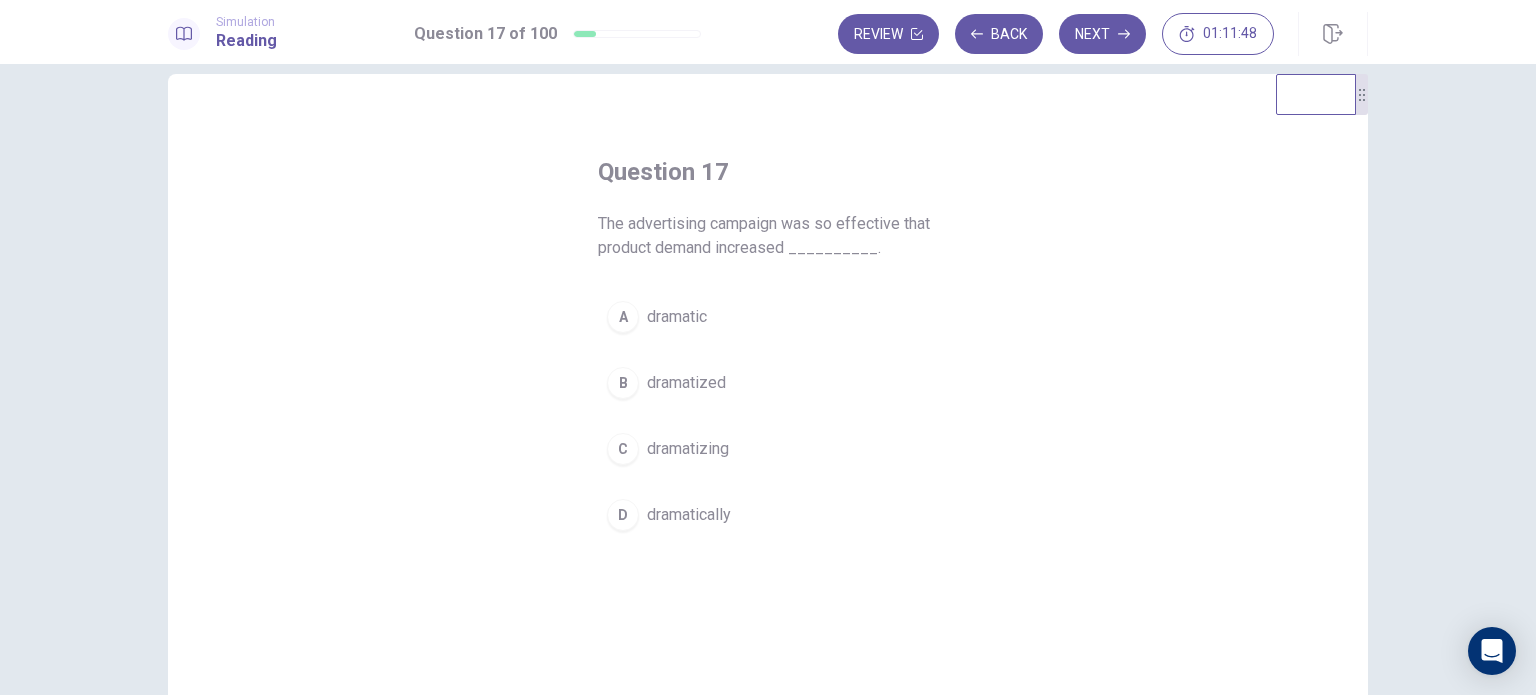 click on "dramatically" at bounding box center [689, 515] 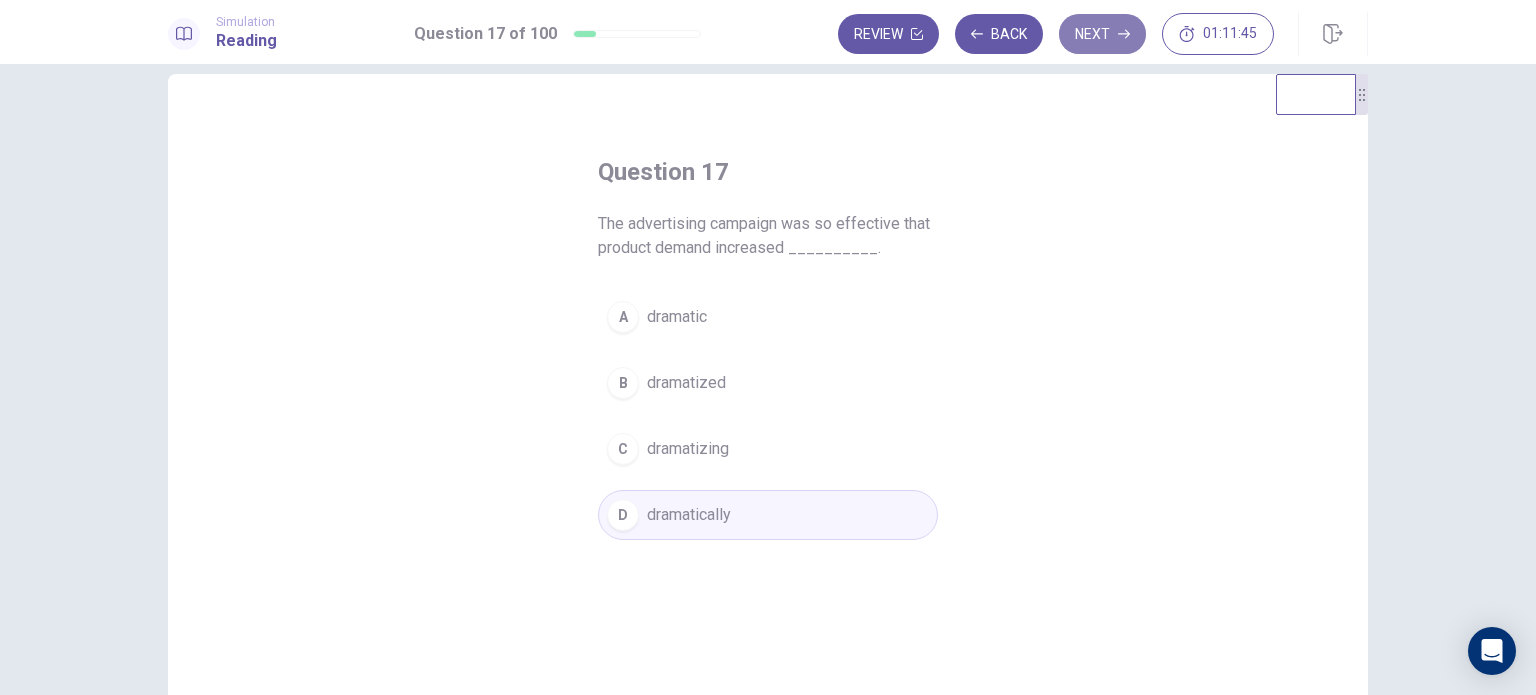 click on "Next" at bounding box center [1102, 34] 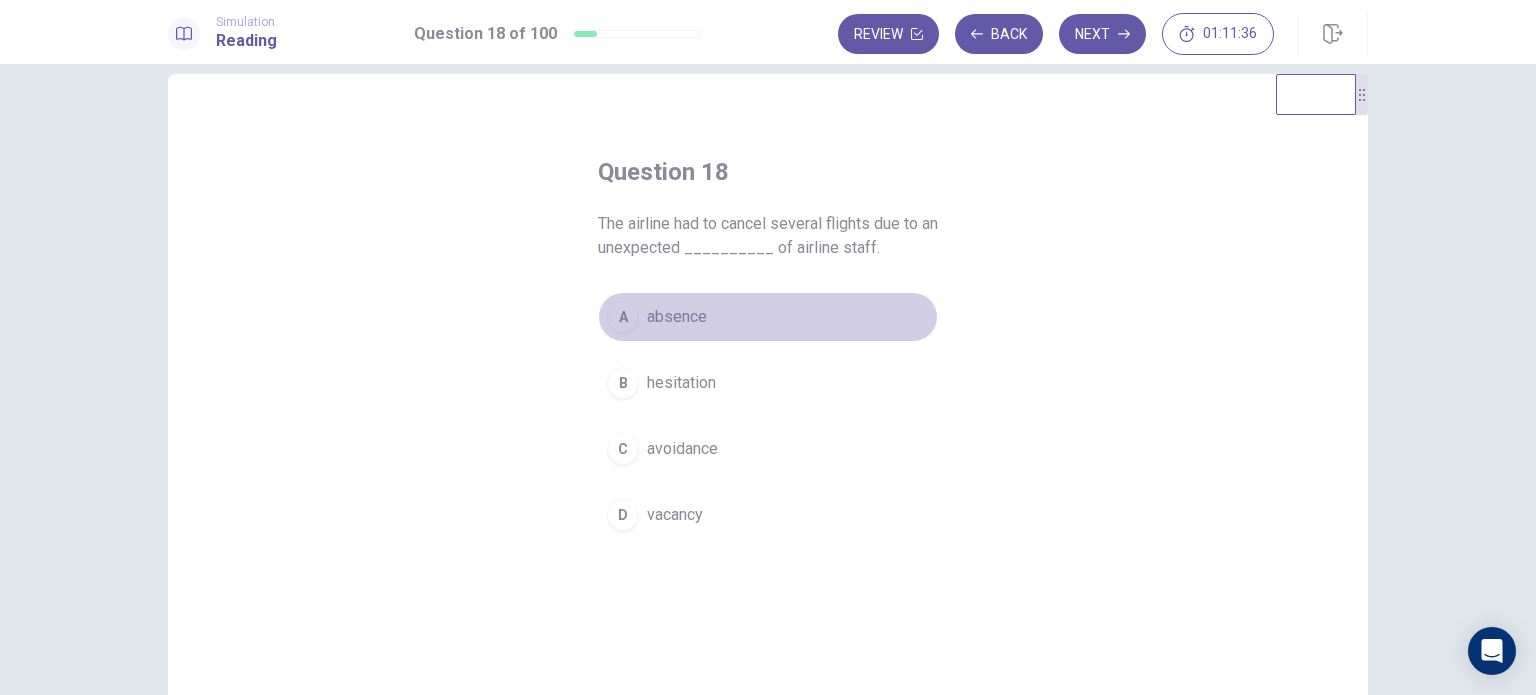 click on "A absence" at bounding box center [768, 317] 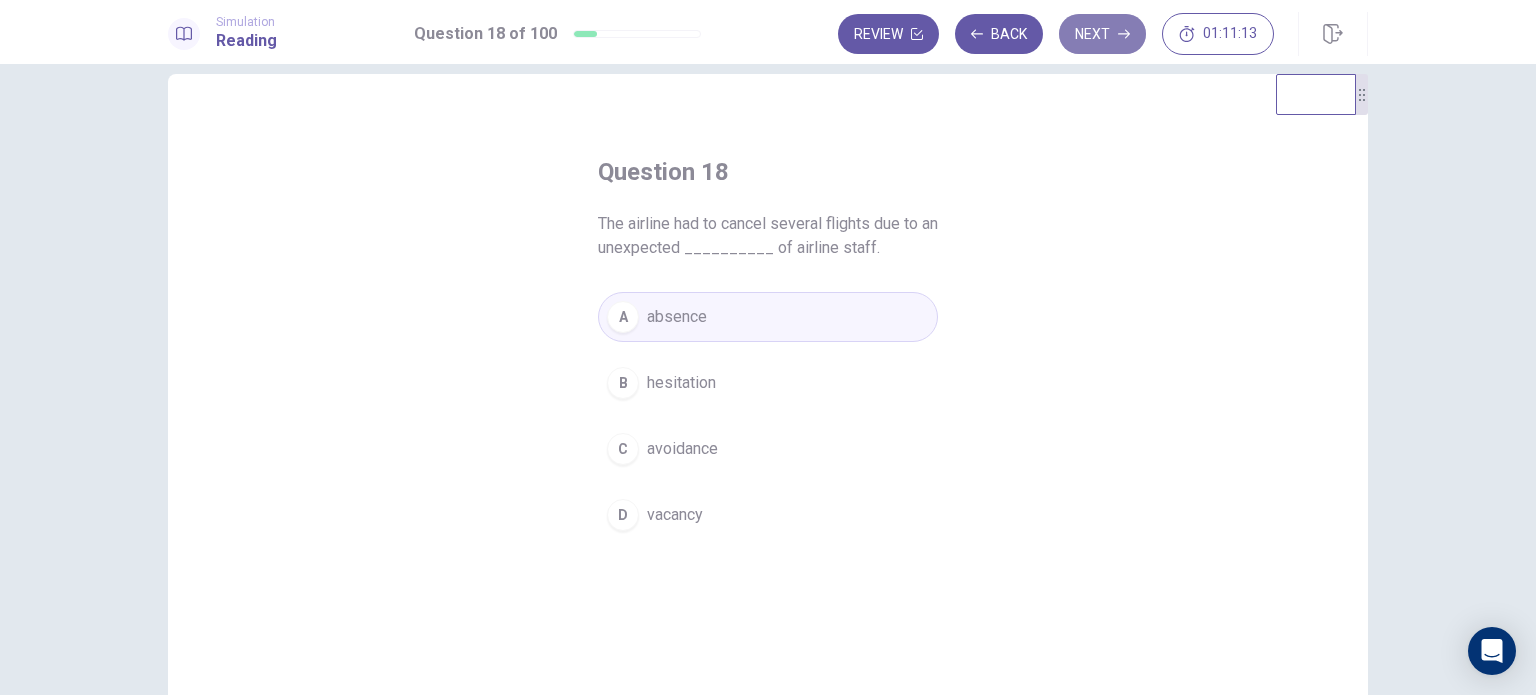 click on "Next" at bounding box center [1102, 34] 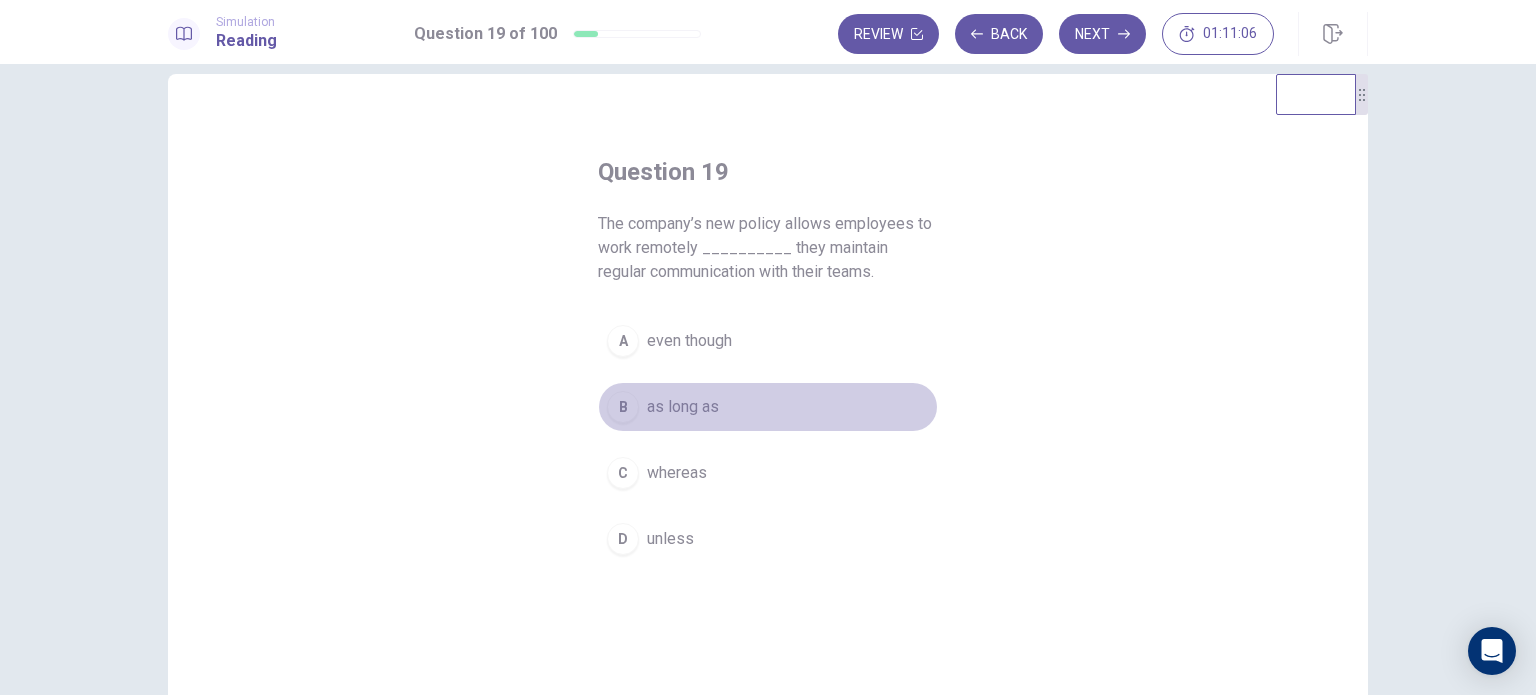 click on "as long as" at bounding box center (683, 407) 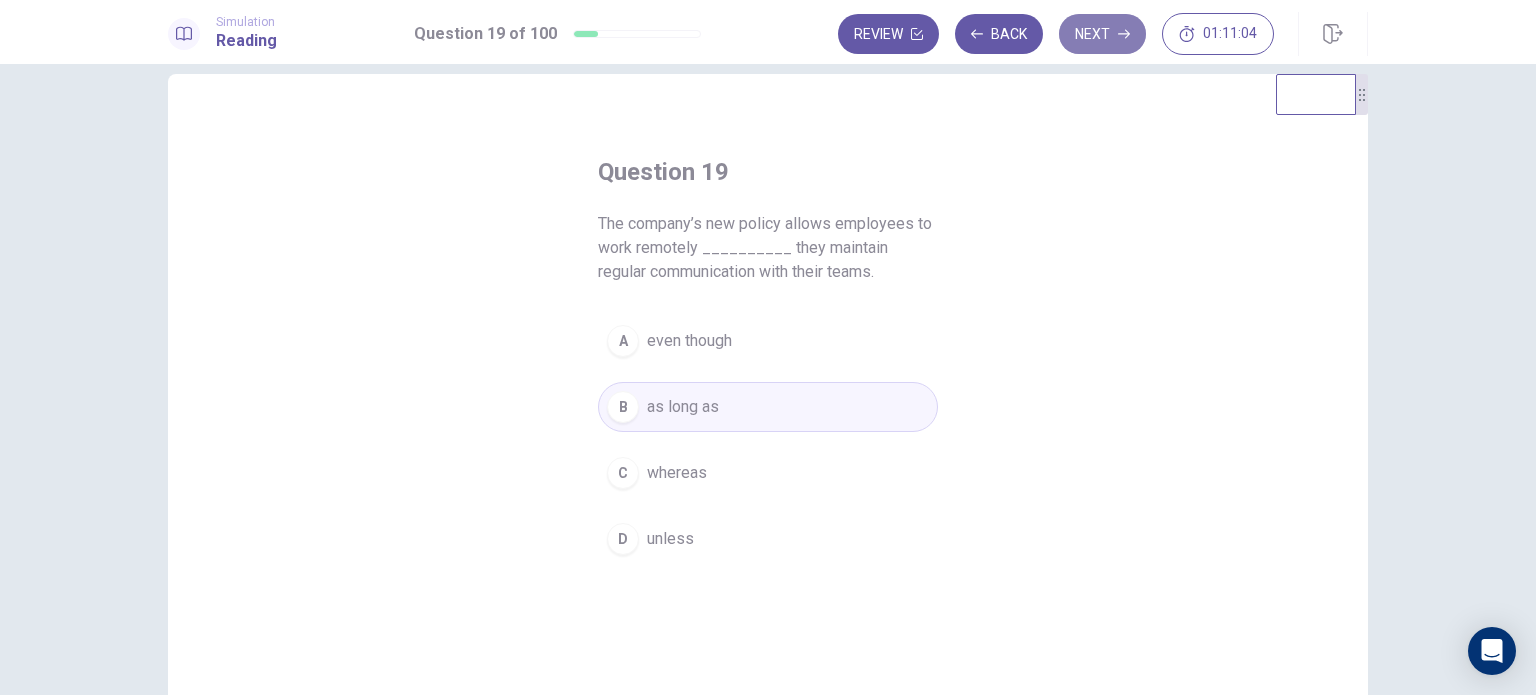 click on "Next" at bounding box center (1102, 34) 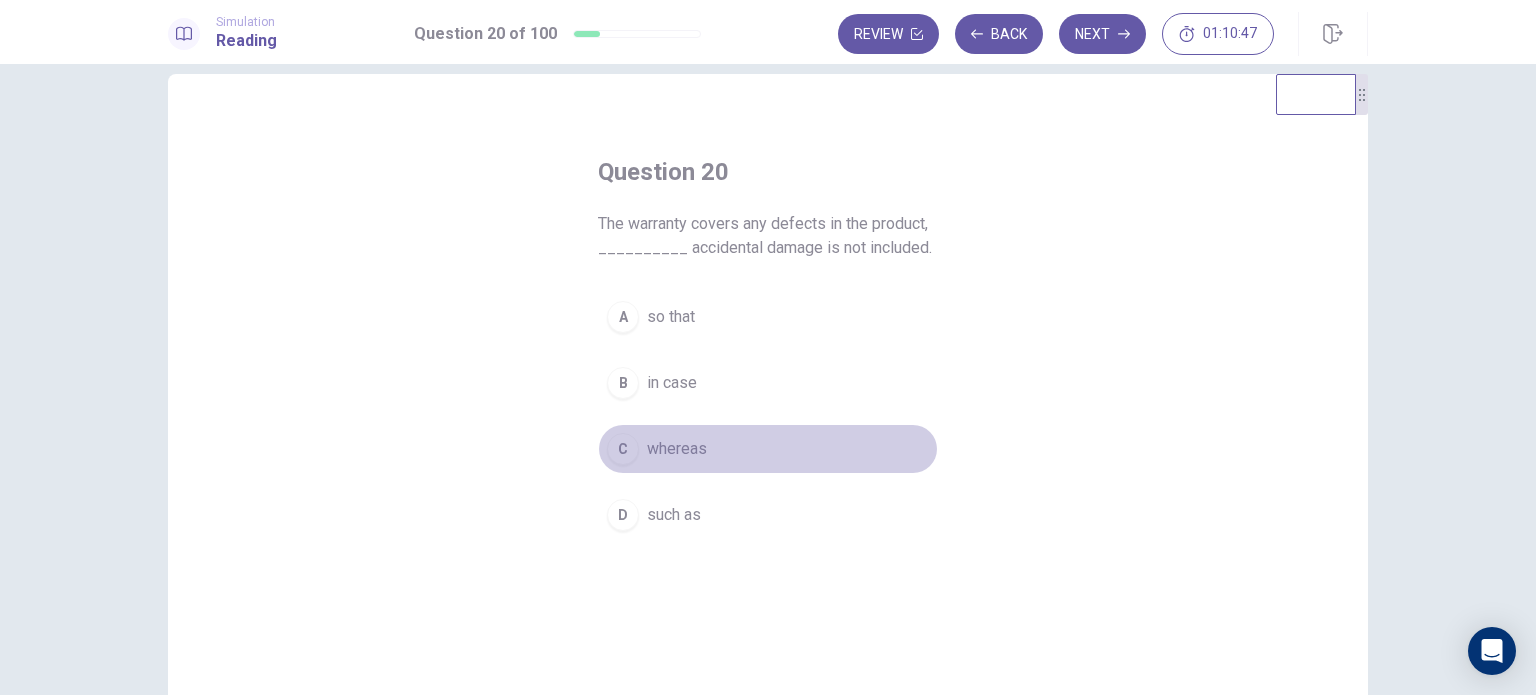 click on "whereas" at bounding box center (677, 449) 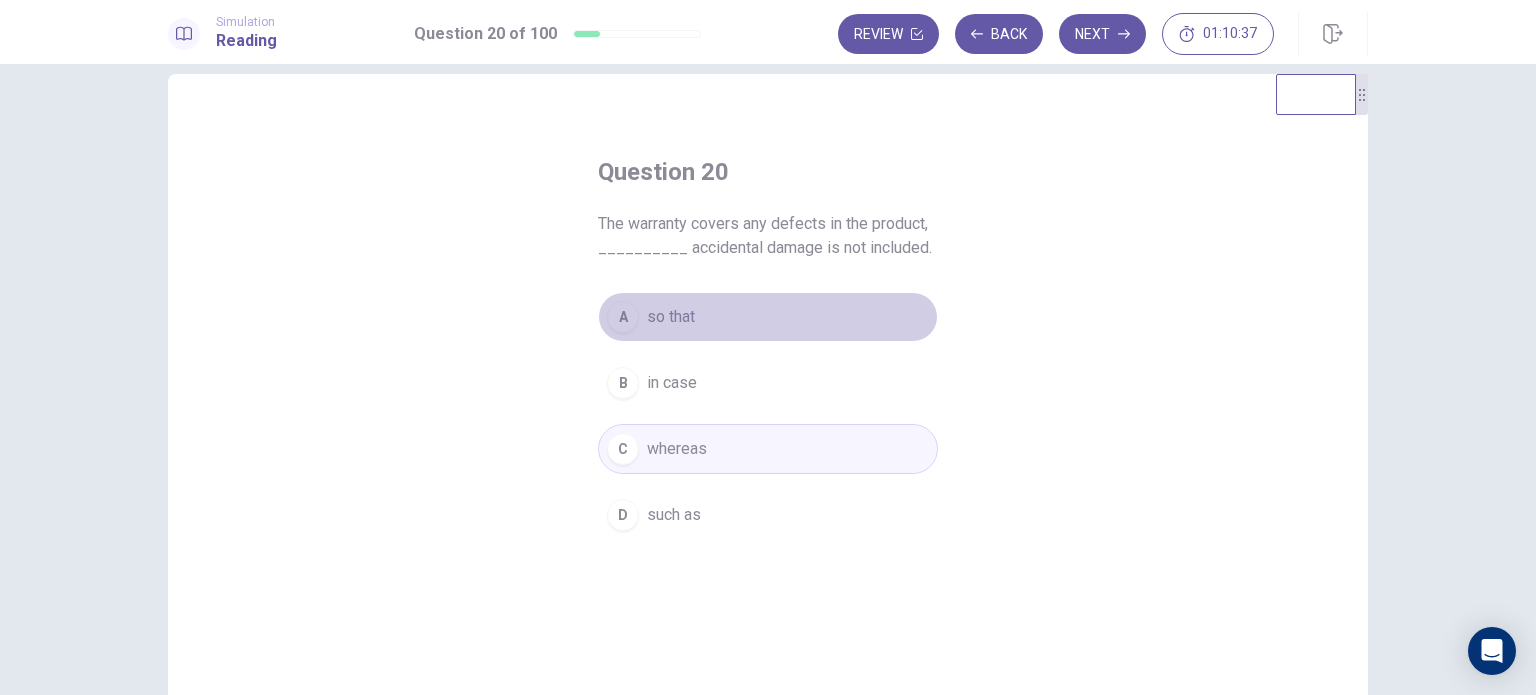 click on "A so that" at bounding box center [768, 317] 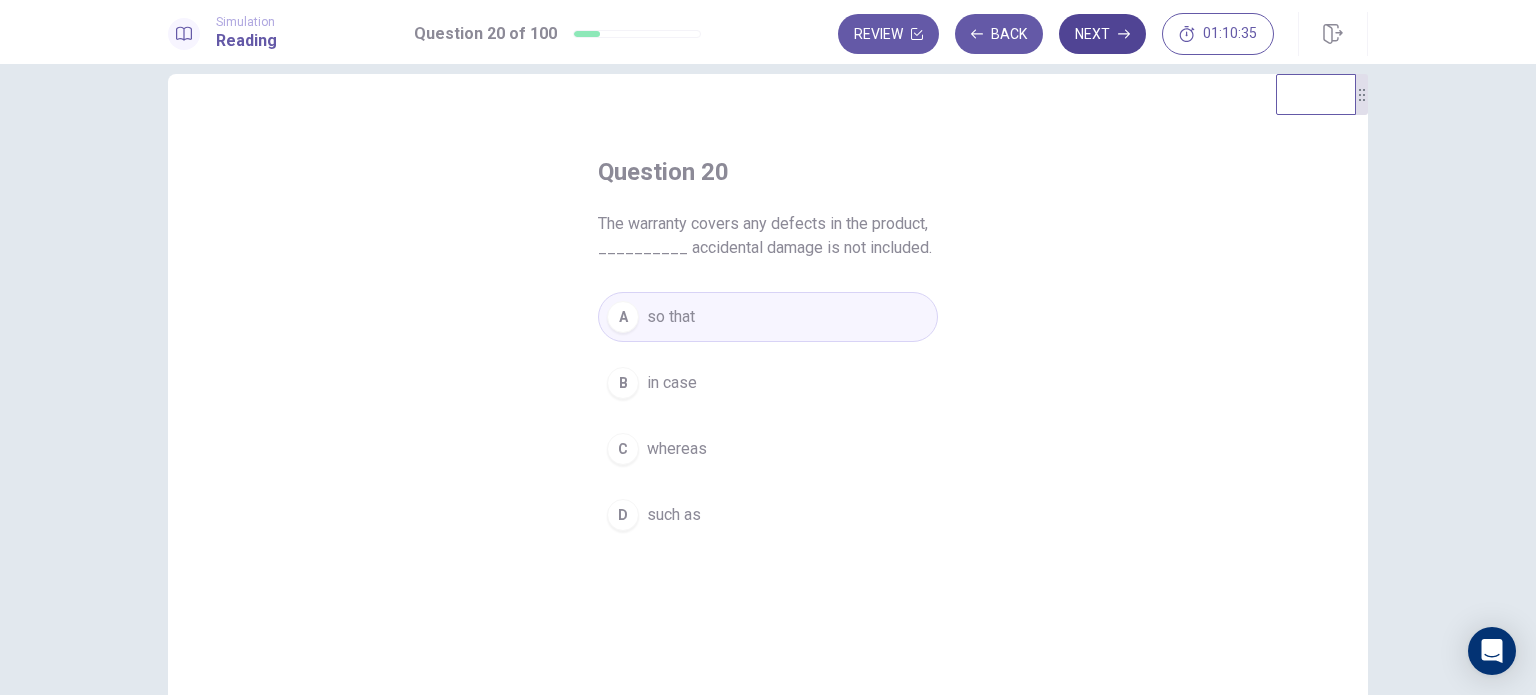 click on "Next" at bounding box center [1102, 34] 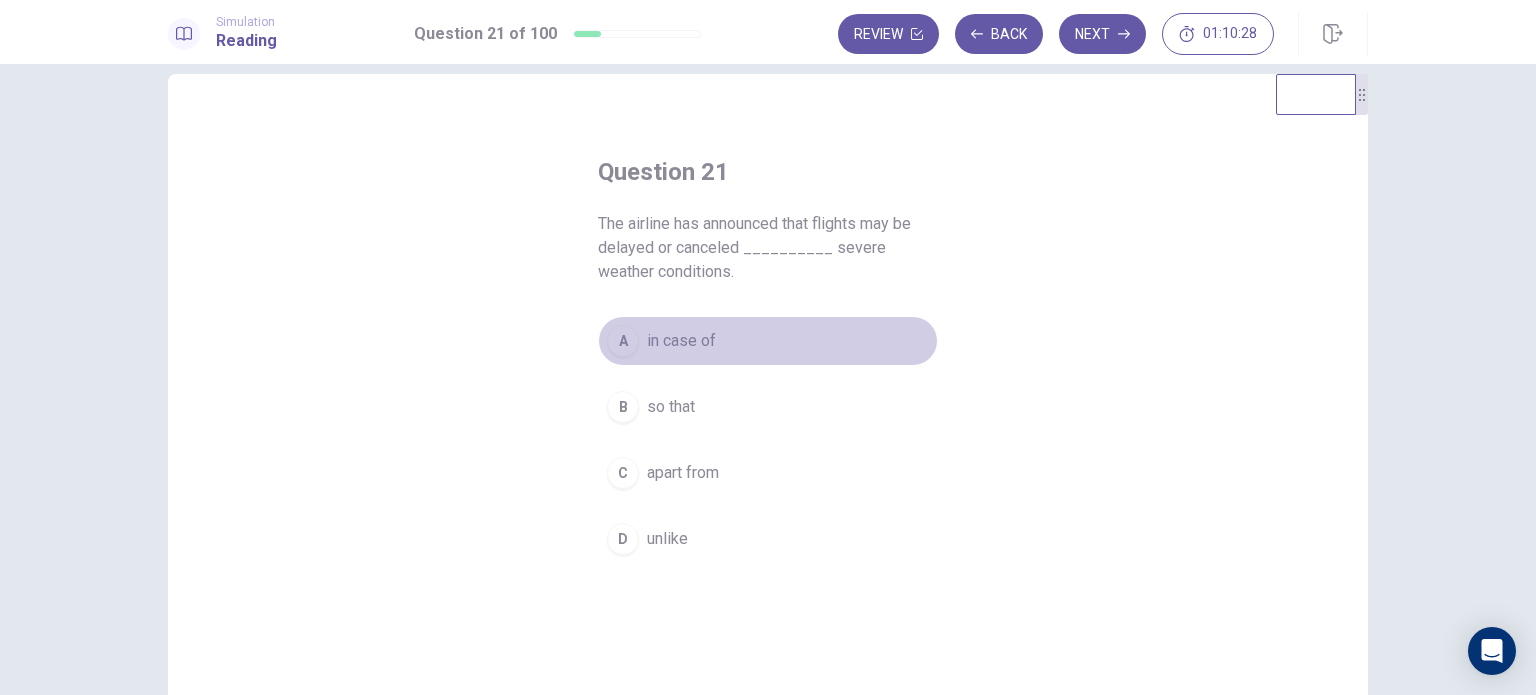 click on "in case of" at bounding box center [681, 341] 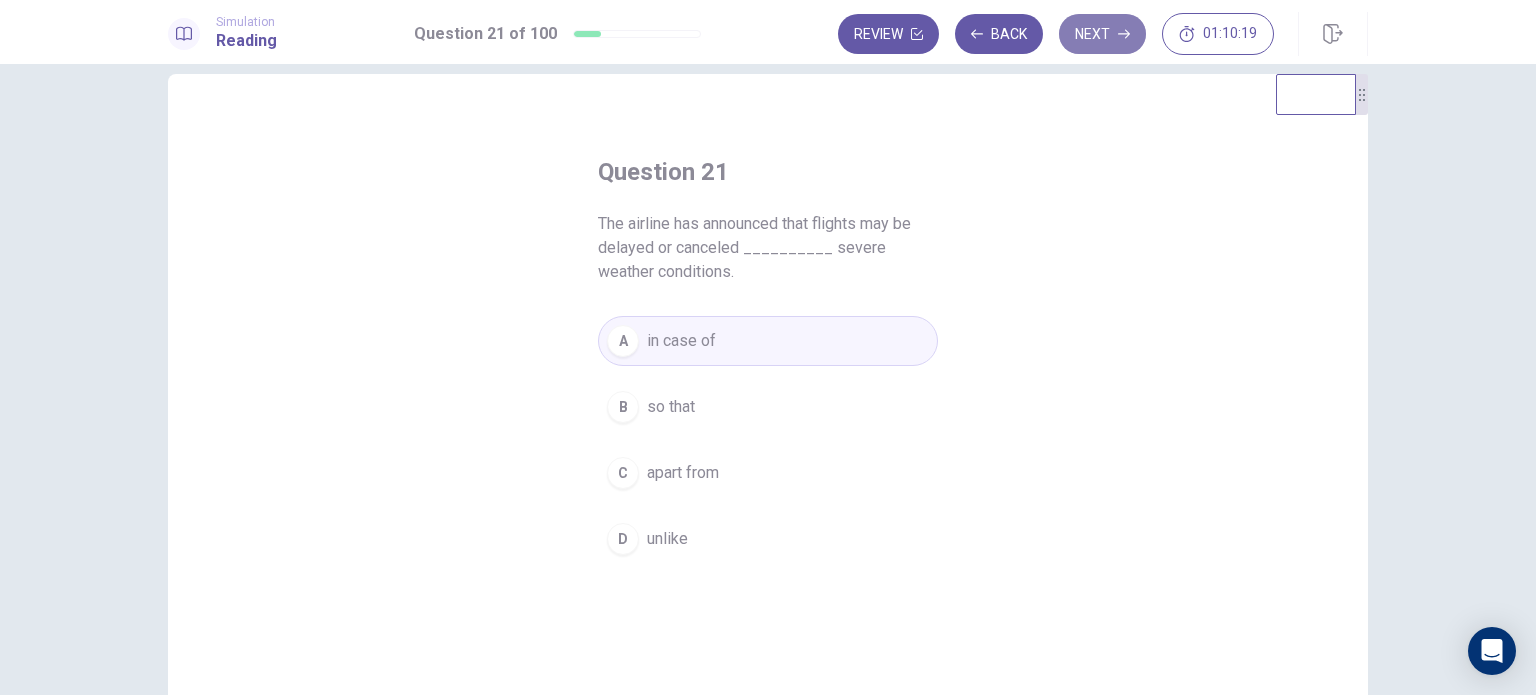 click 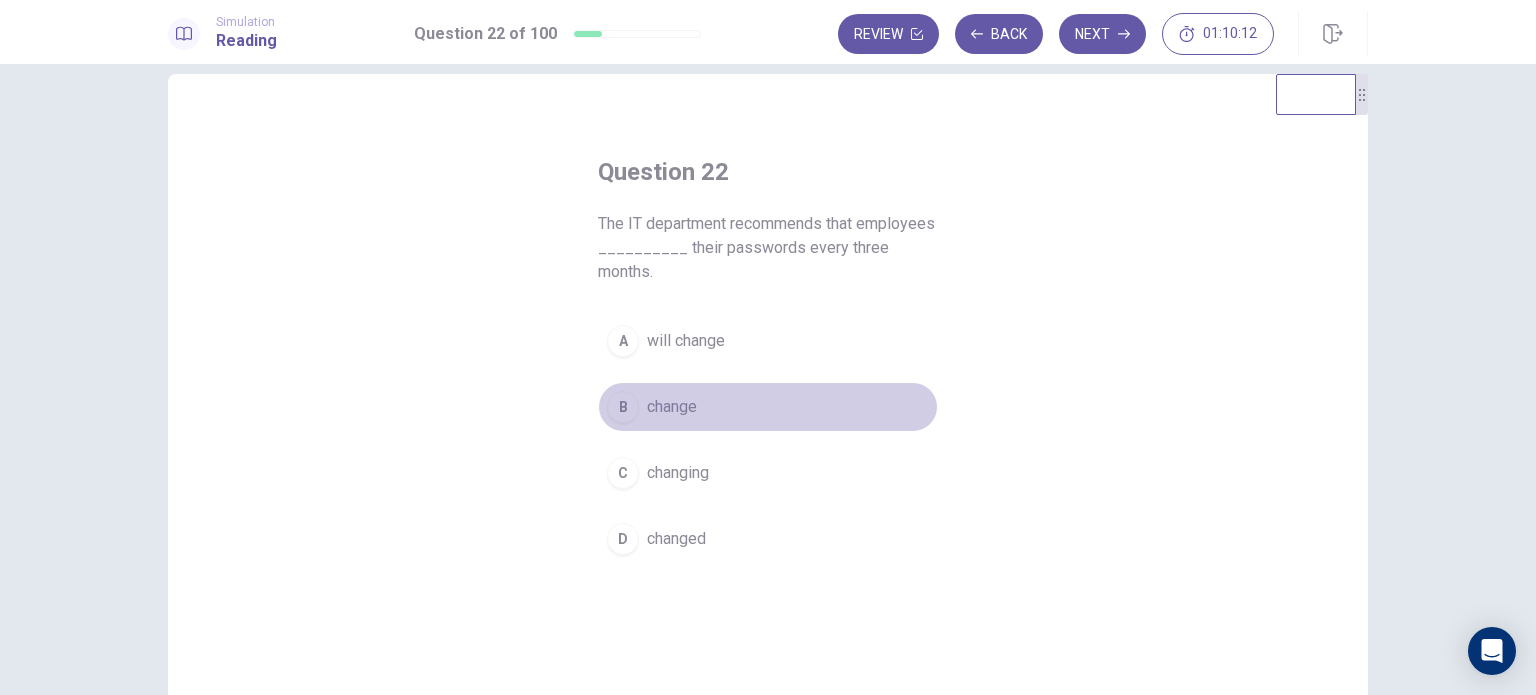 click on "B change" at bounding box center (768, 407) 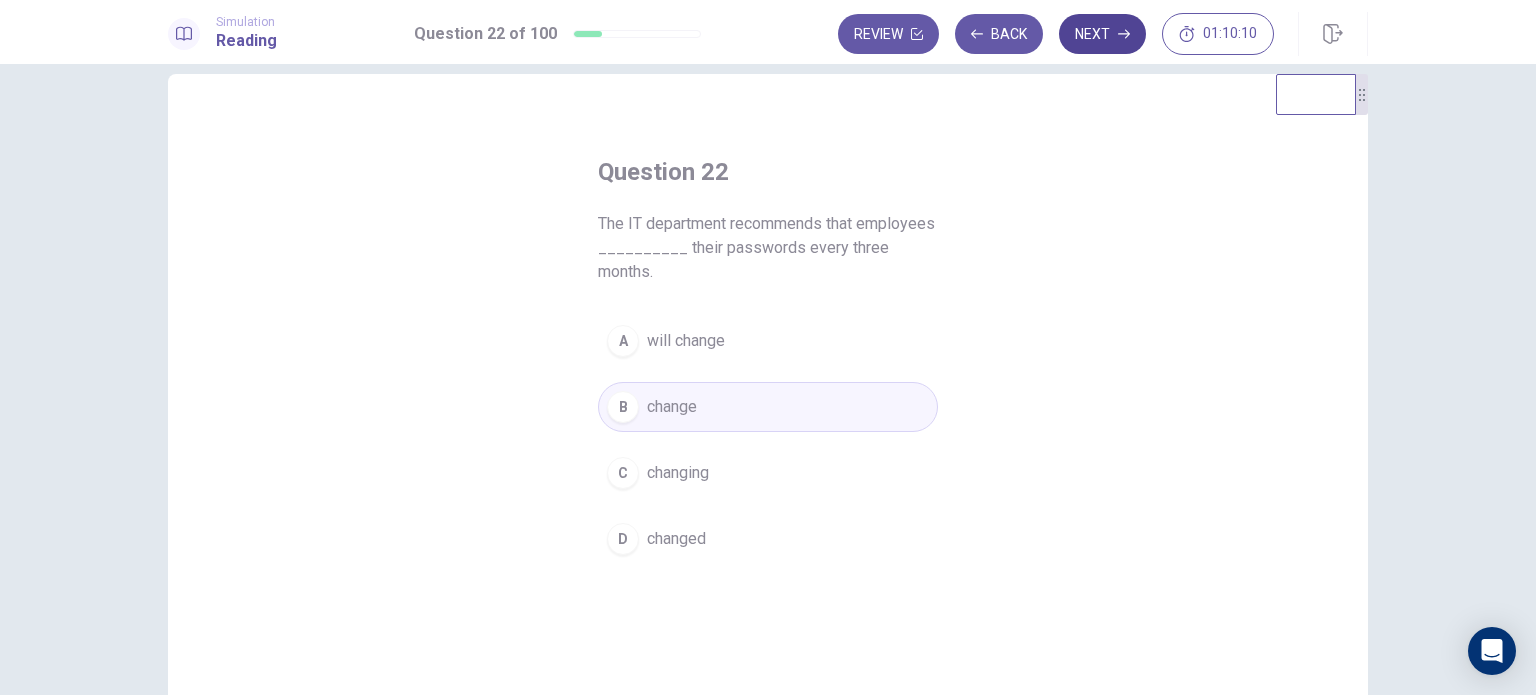 click on "Next" at bounding box center (1102, 34) 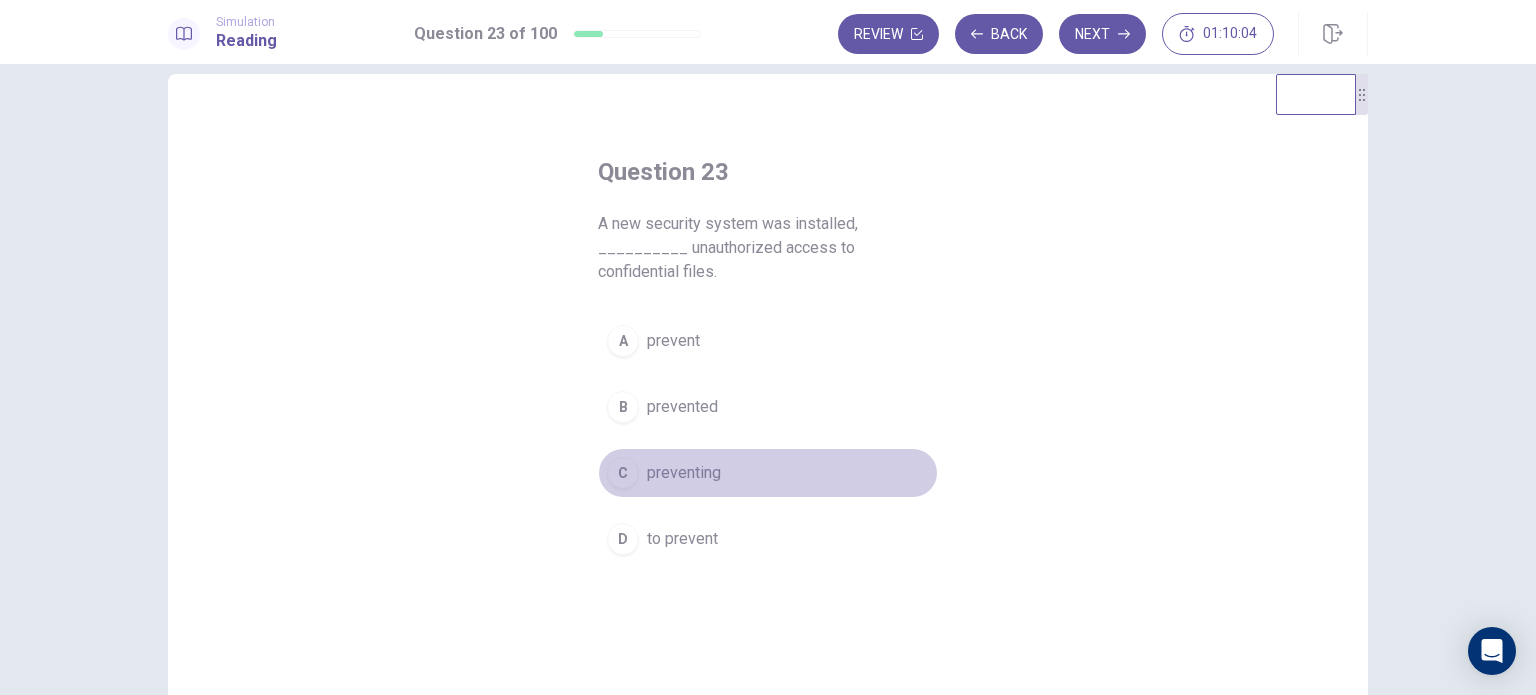 click on "preventing" at bounding box center [684, 473] 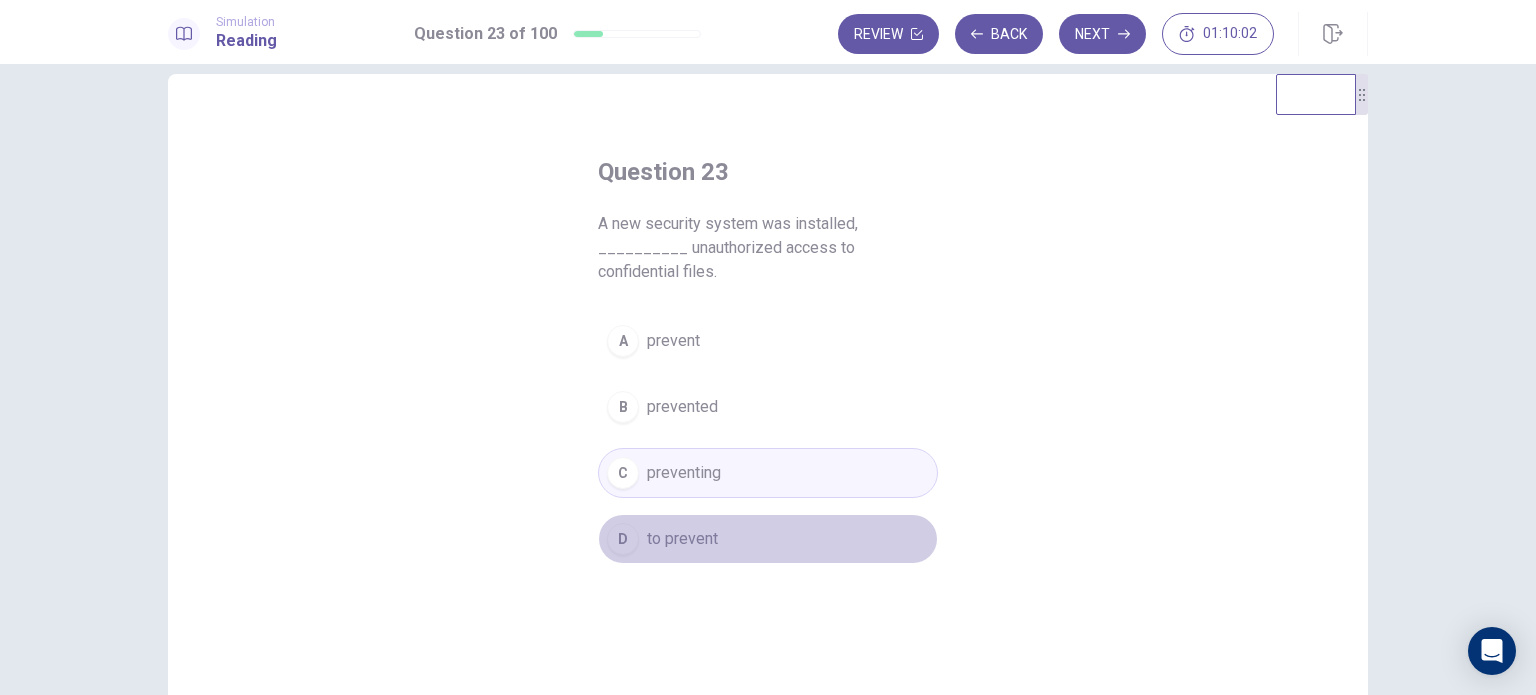 click on "D to prevent" at bounding box center [768, 539] 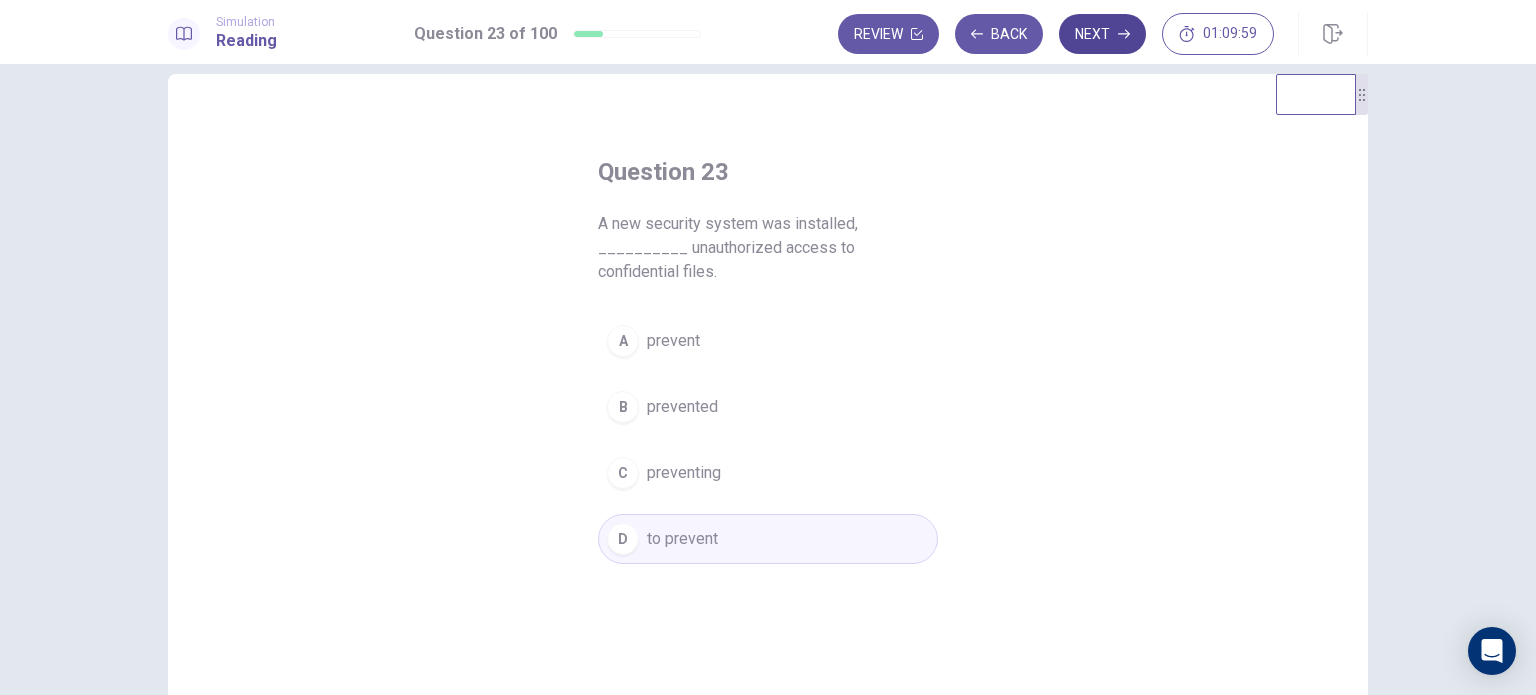 click on "Next" at bounding box center (1102, 34) 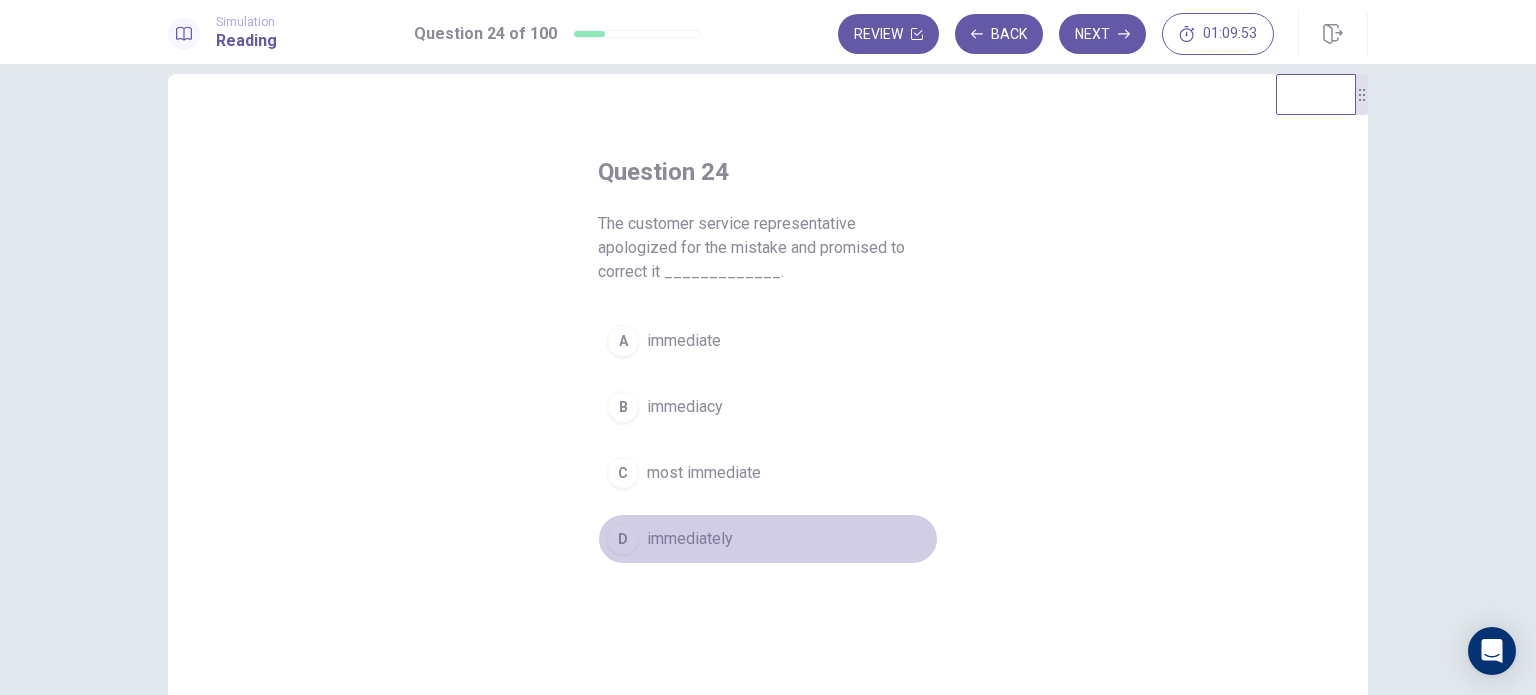 click on "immediately" at bounding box center (690, 539) 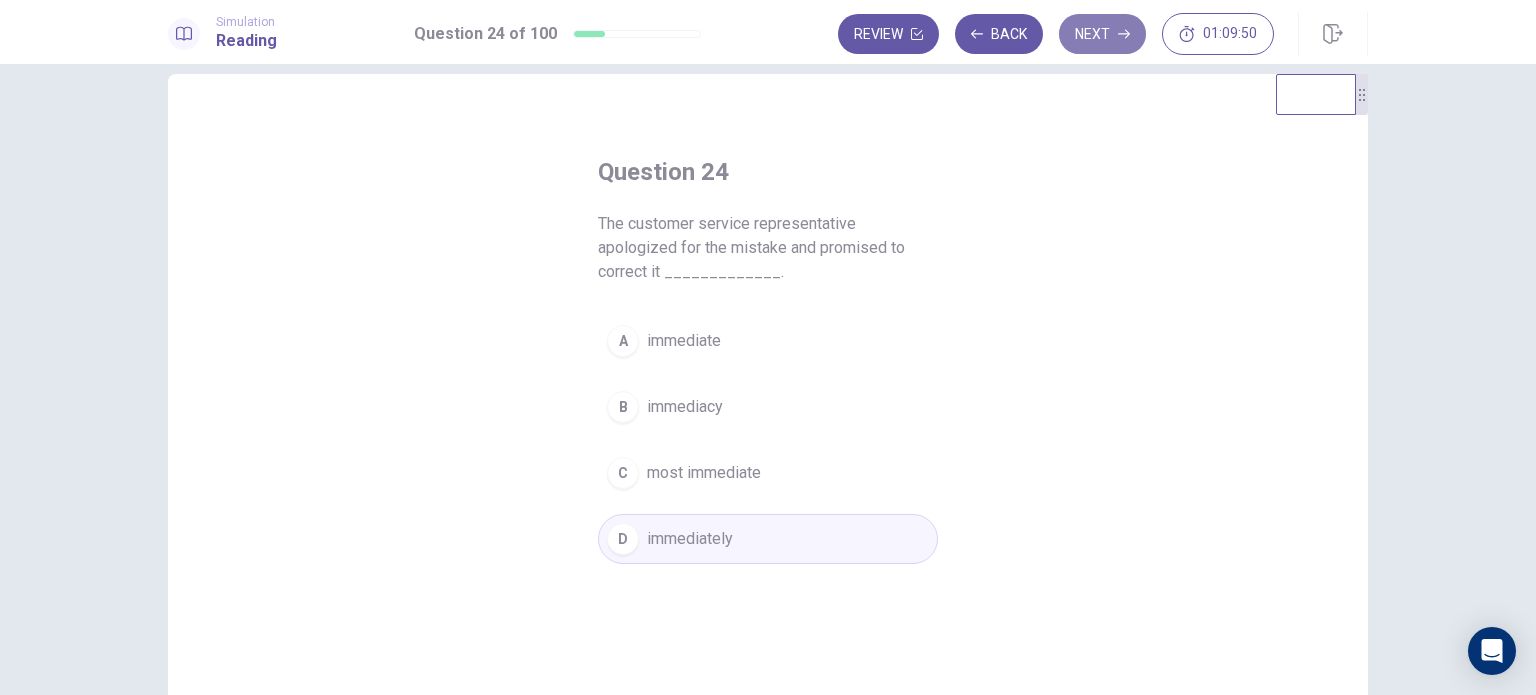 click on "Next" at bounding box center [1102, 34] 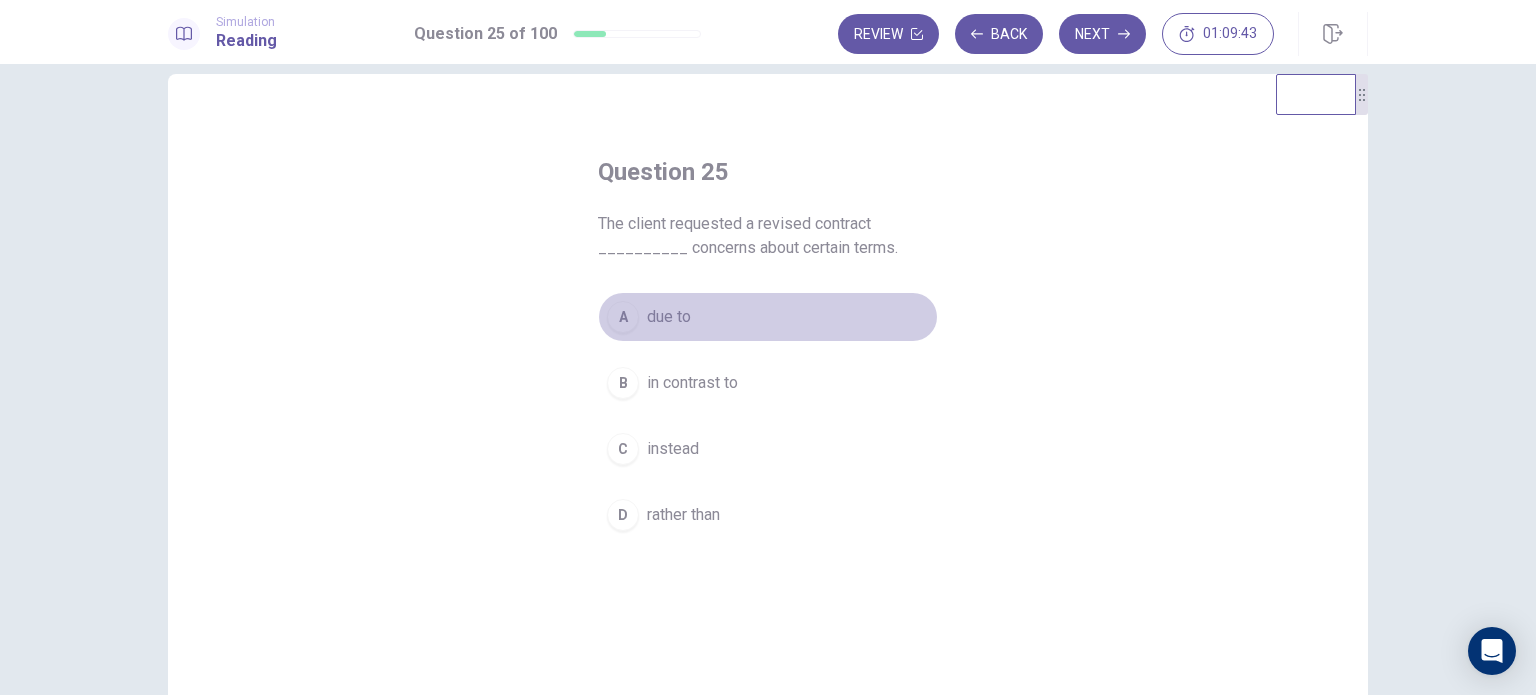 click on "A due to" at bounding box center [768, 317] 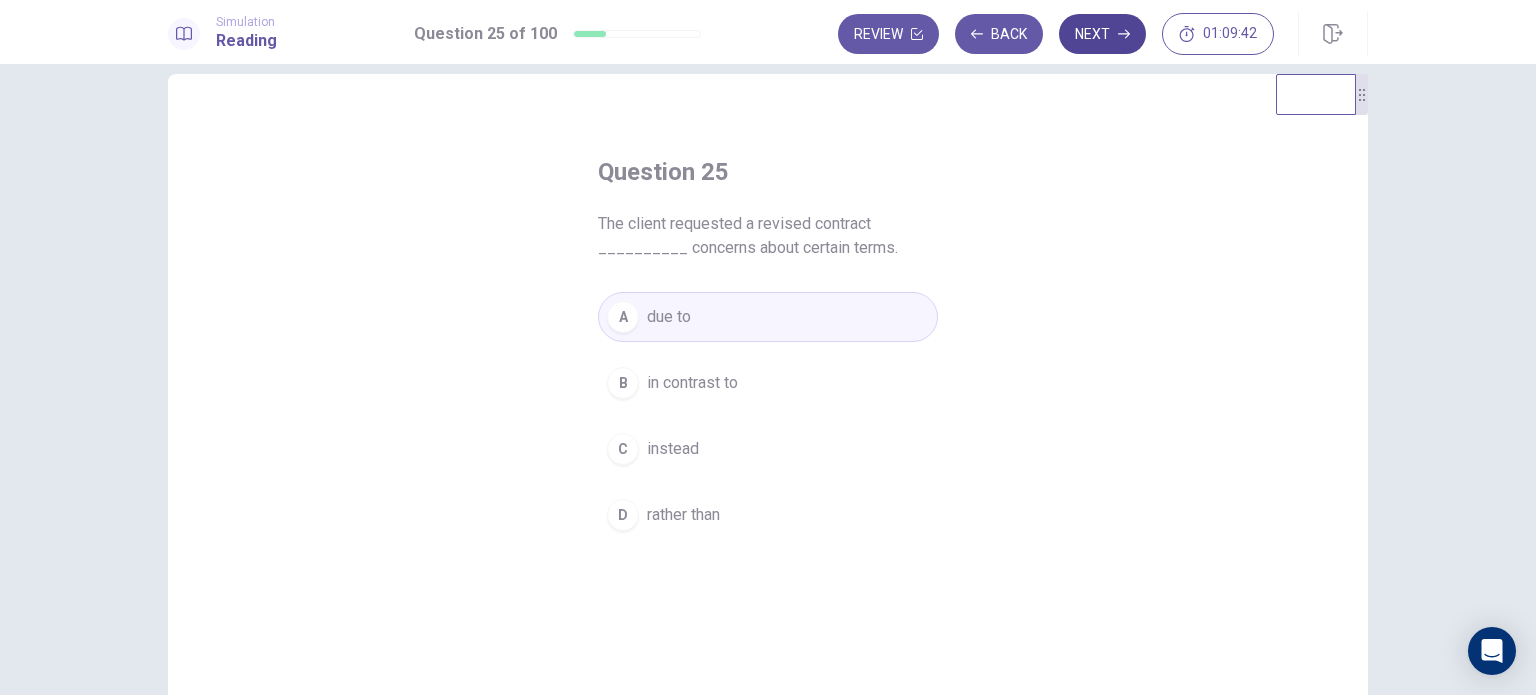 click on "Next" at bounding box center (1102, 34) 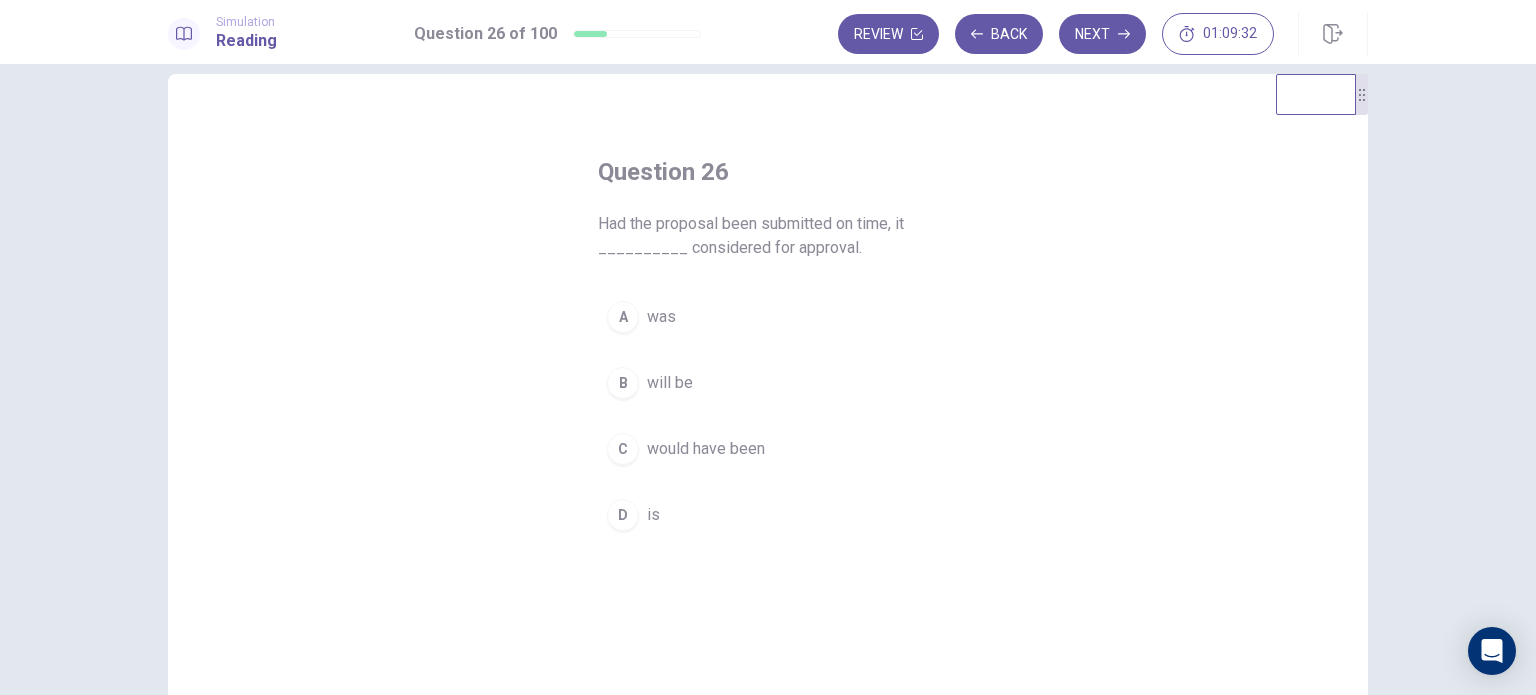 click on "would have been" at bounding box center (706, 449) 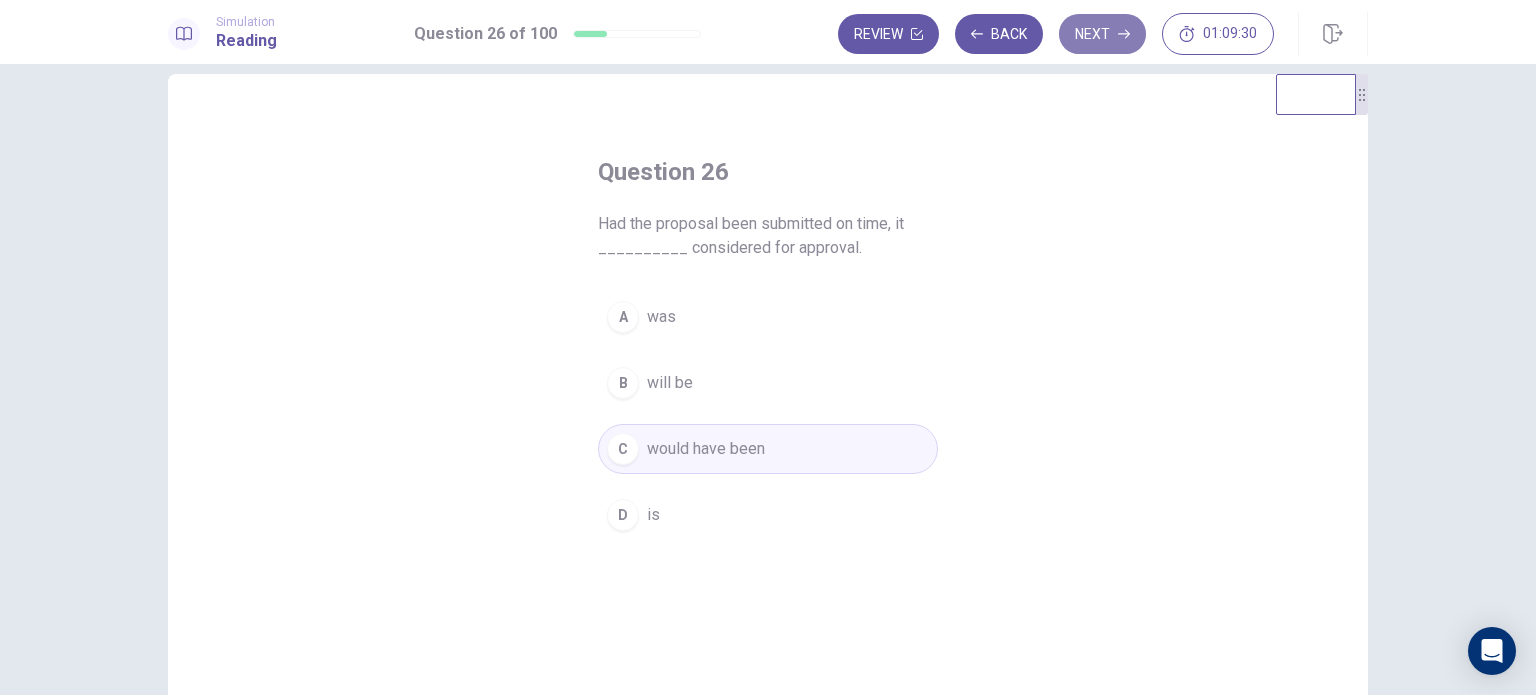 click on "Next" at bounding box center (1102, 34) 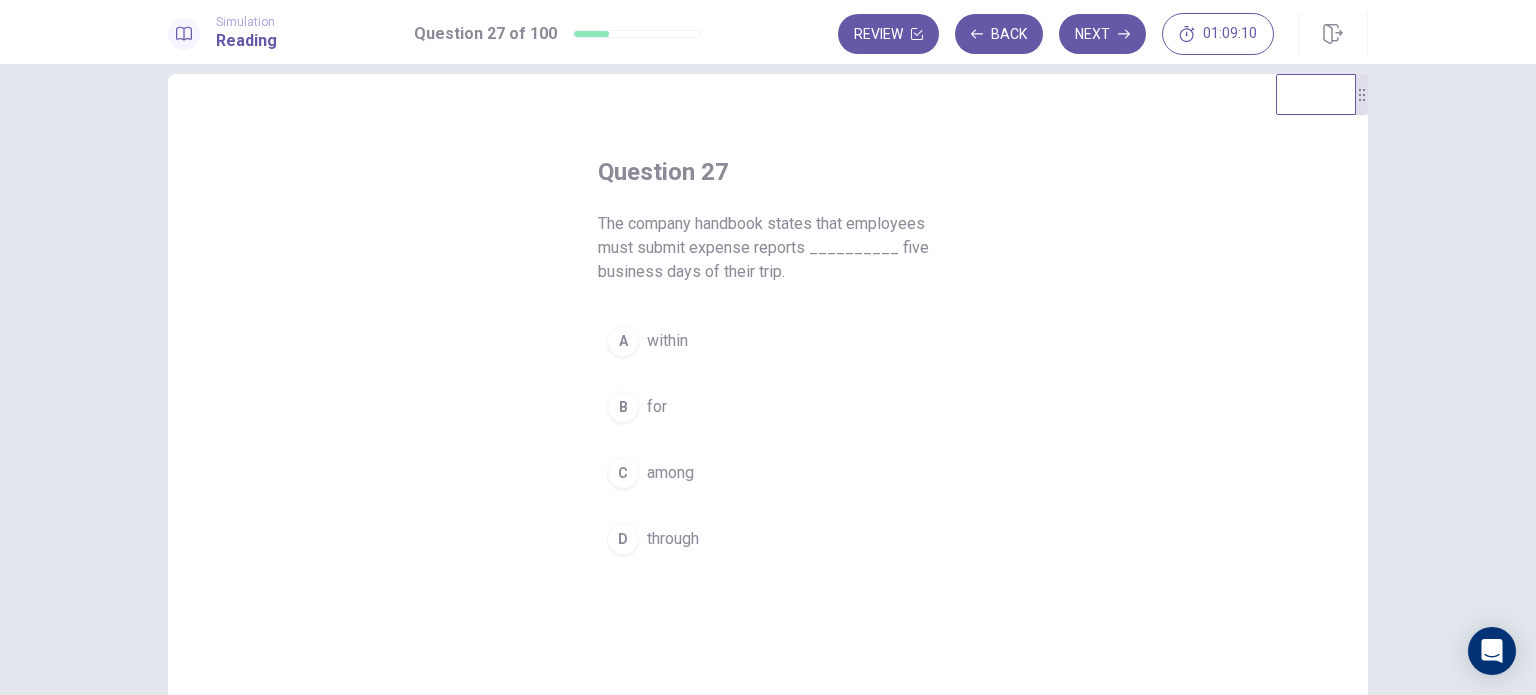 click on "within" at bounding box center (667, 341) 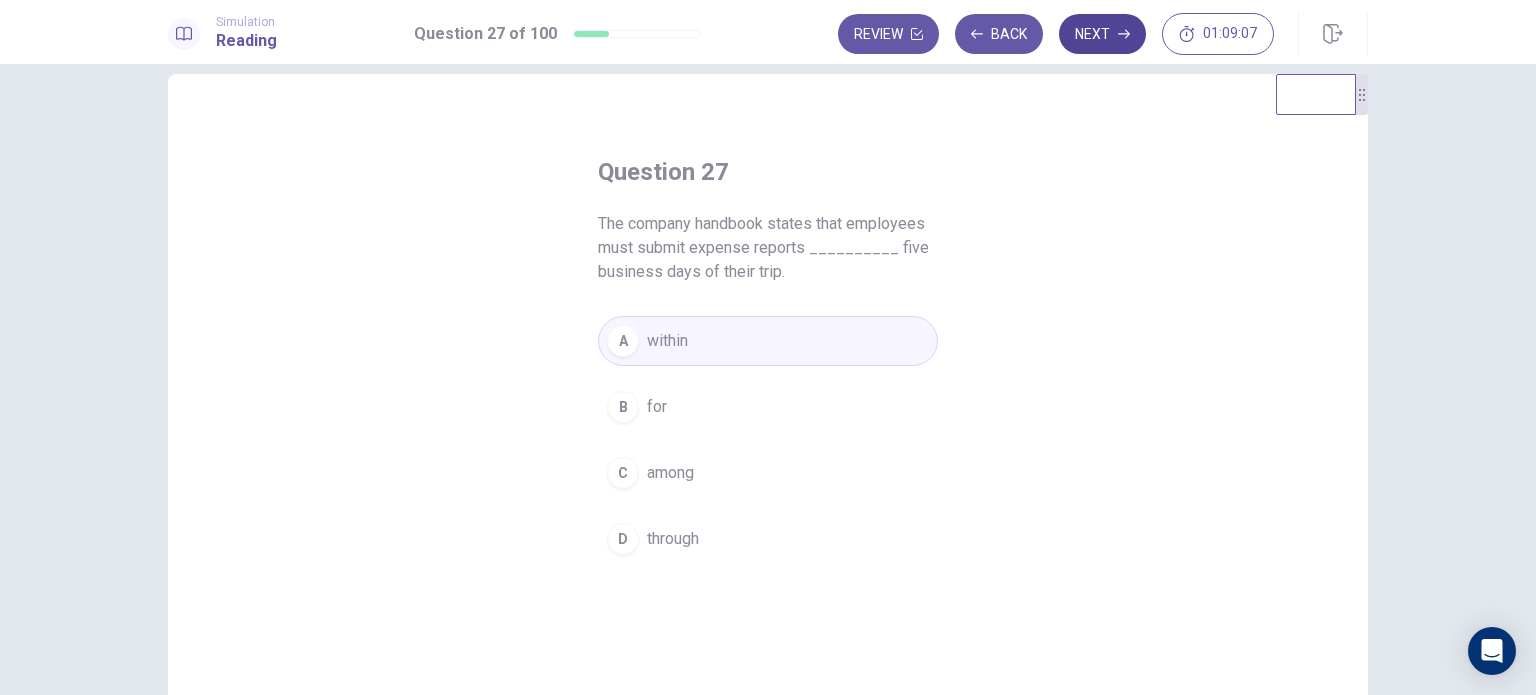 click on "Next" at bounding box center (1102, 34) 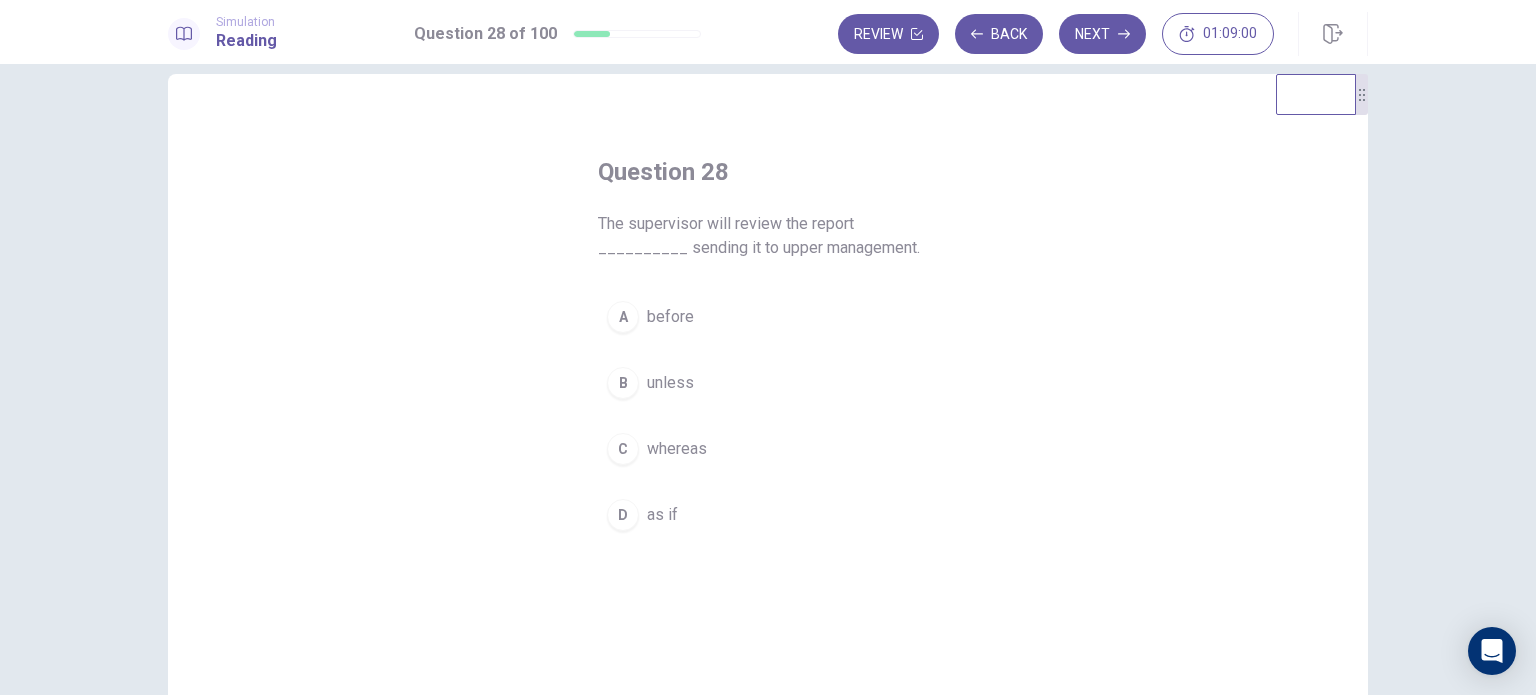 click on "A before" at bounding box center [768, 317] 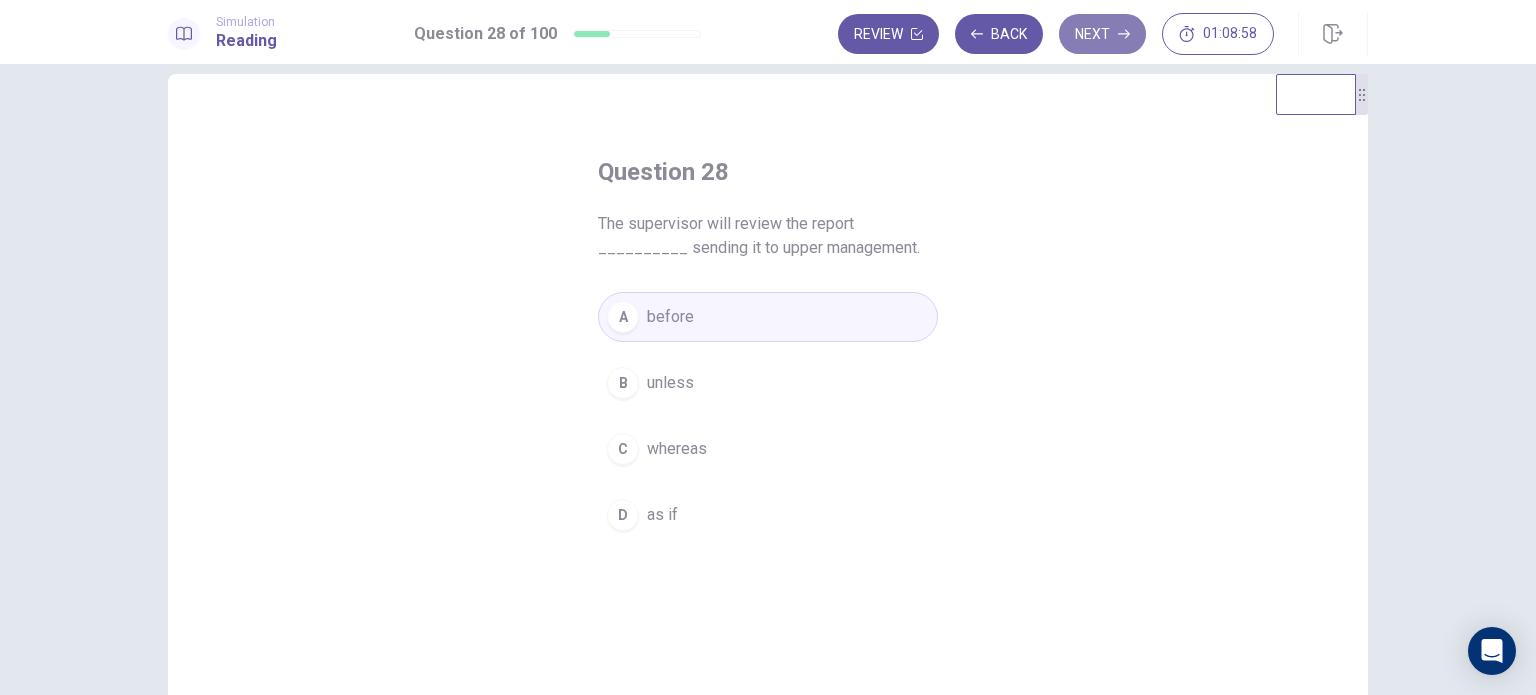 click on "Next" at bounding box center [1102, 34] 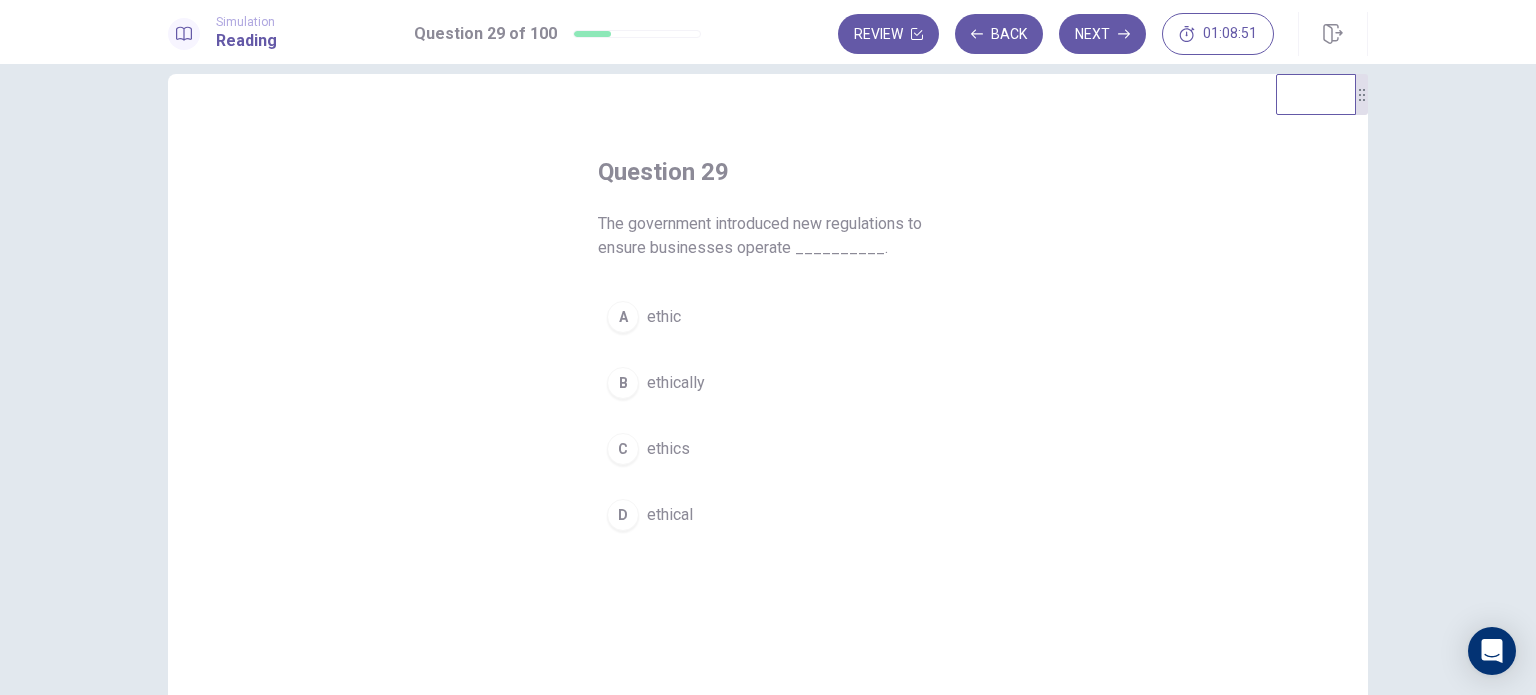 click on "B ethically" at bounding box center [768, 383] 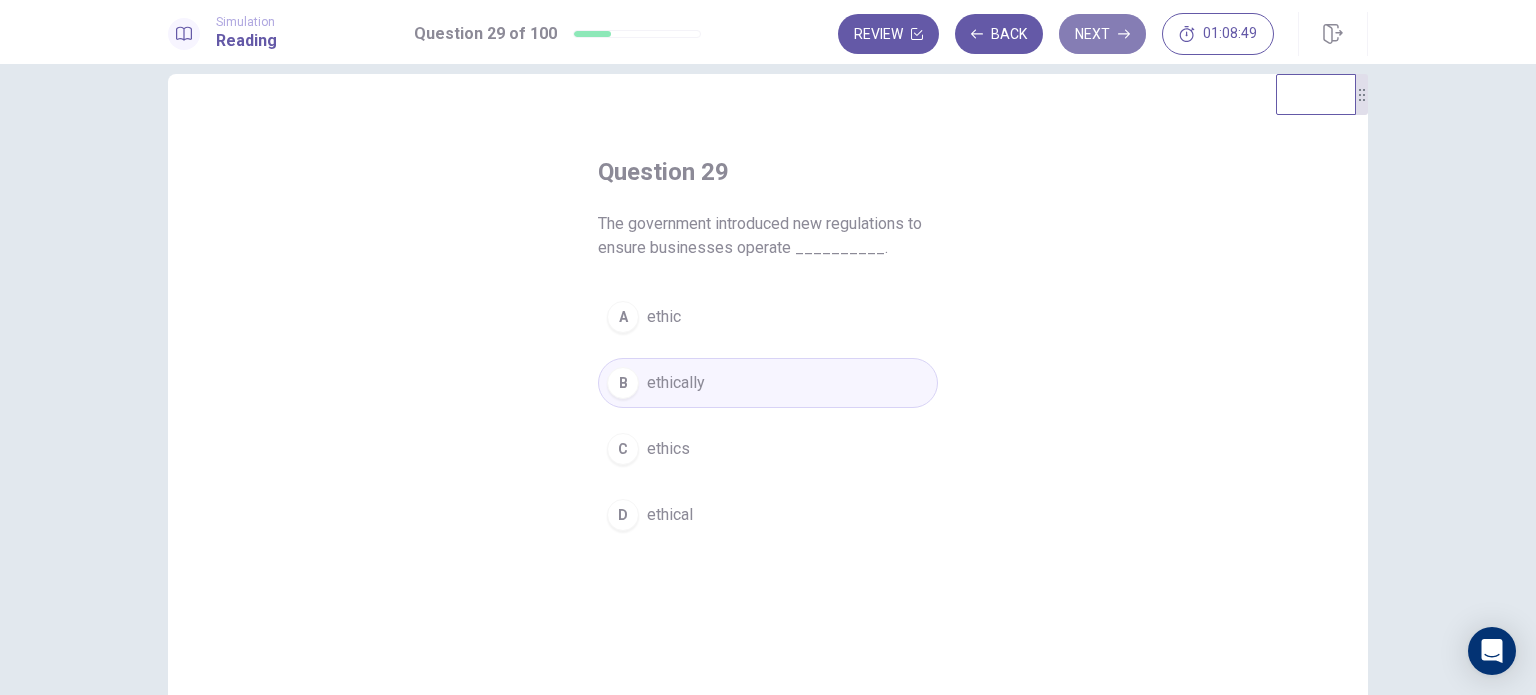 click on "Next" at bounding box center (1102, 34) 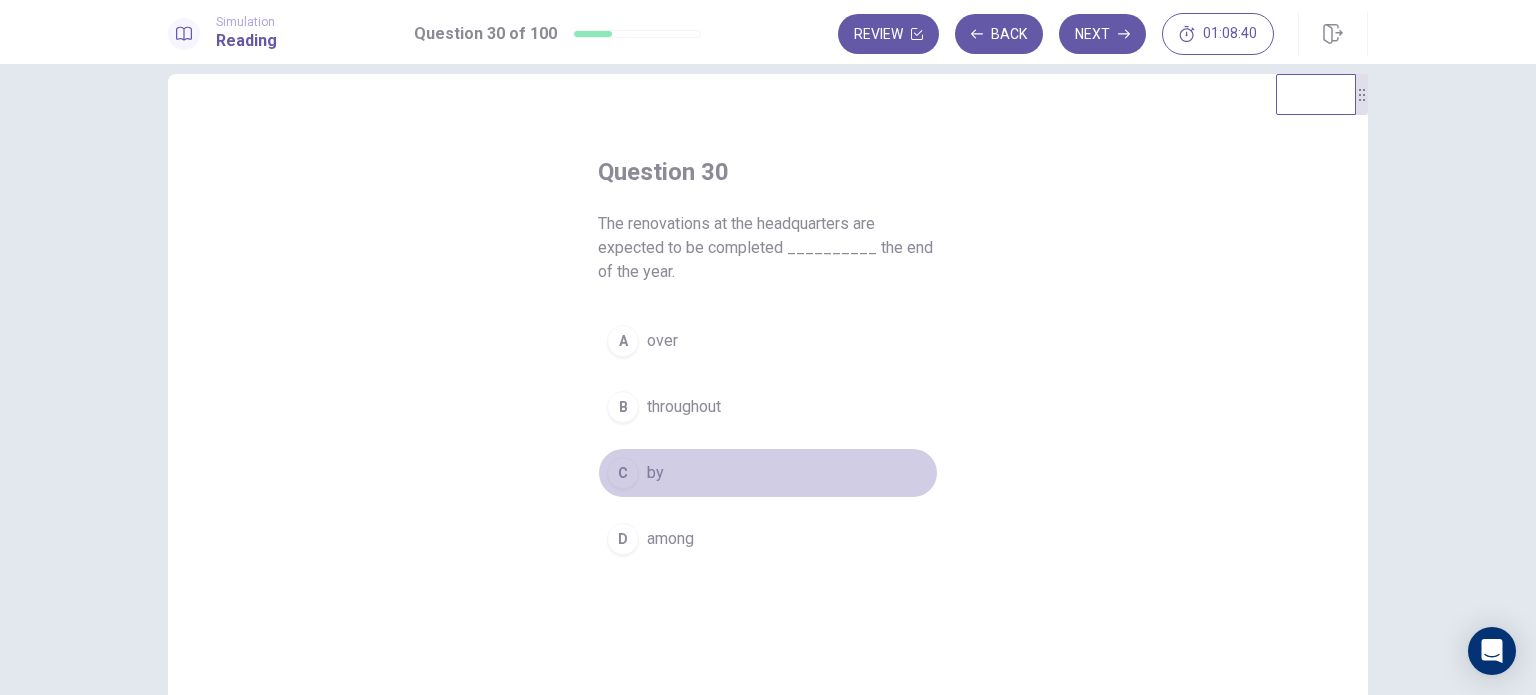 click on "C by" at bounding box center (768, 473) 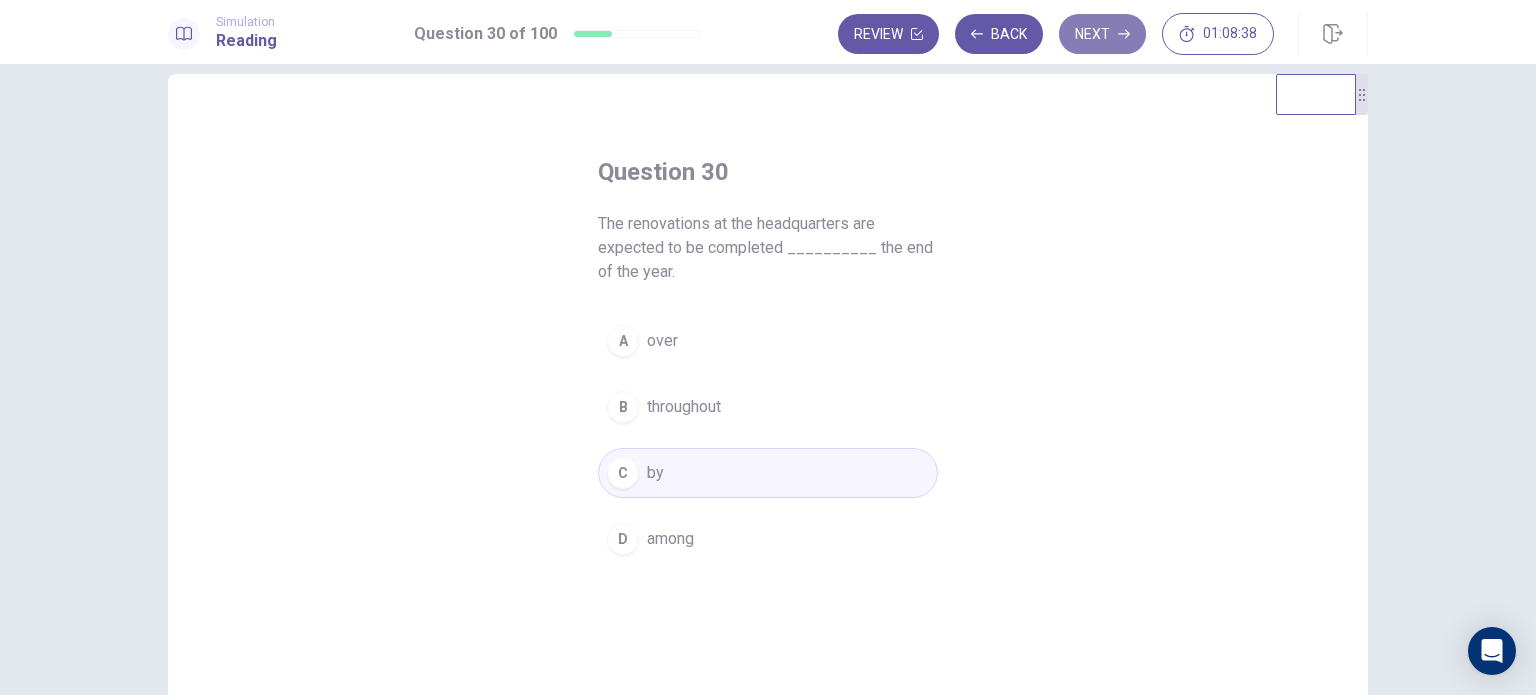 click on "Next" at bounding box center [1102, 34] 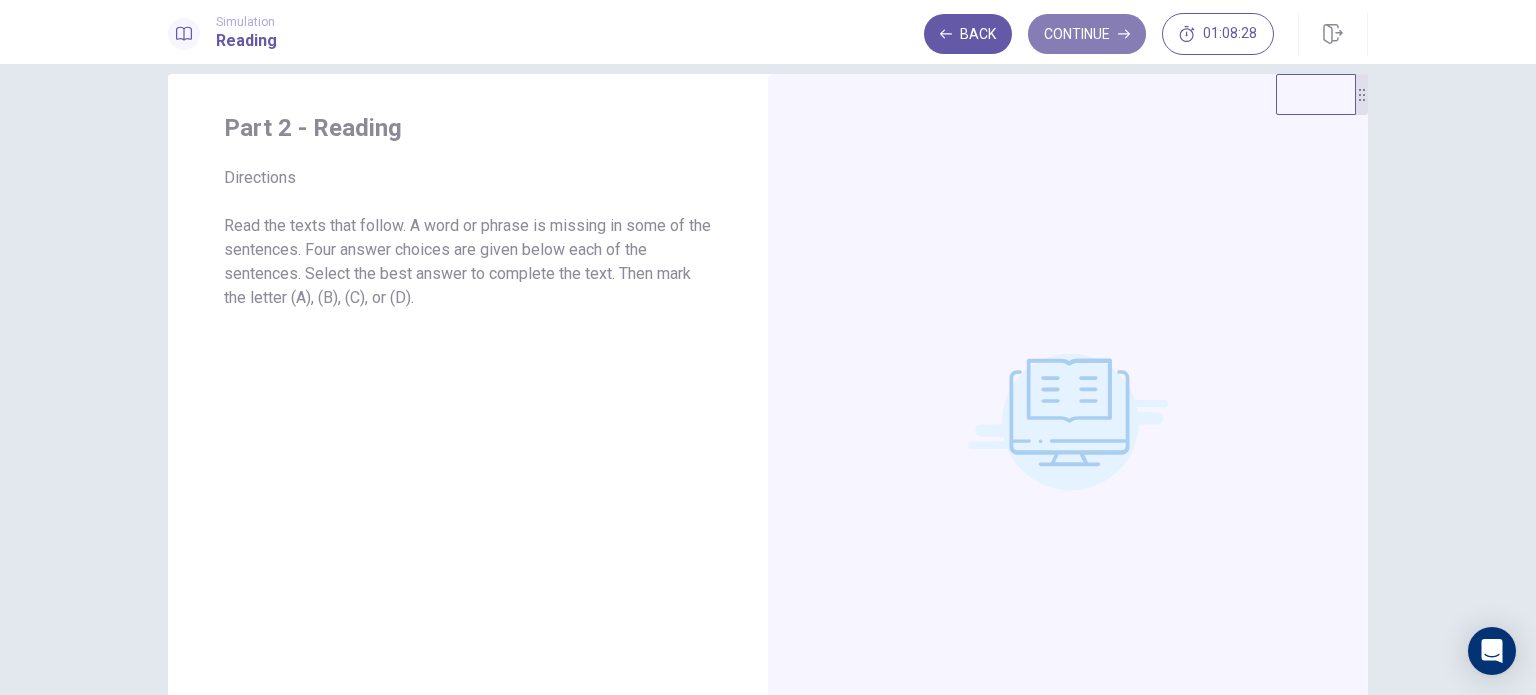 click on "Continue" at bounding box center (1087, 34) 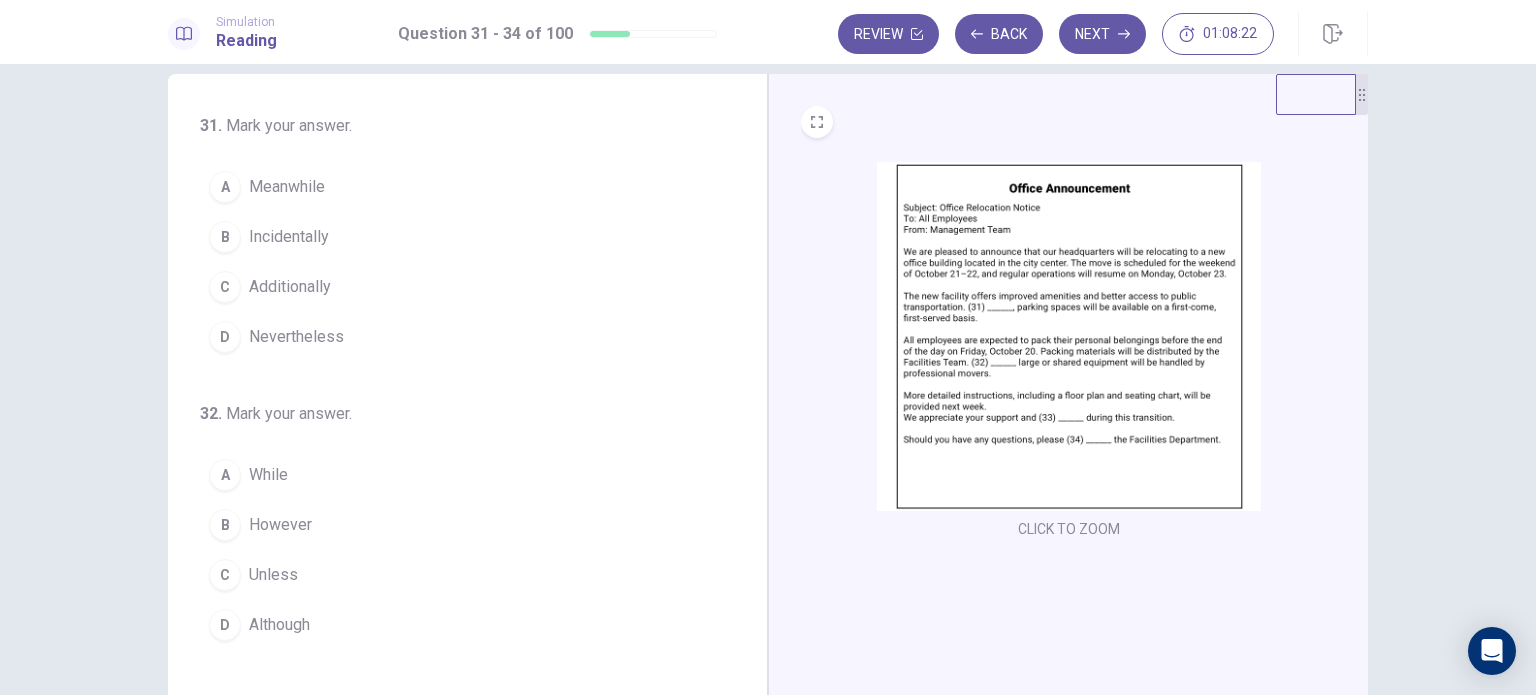 click at bounding box center [1069, 336] 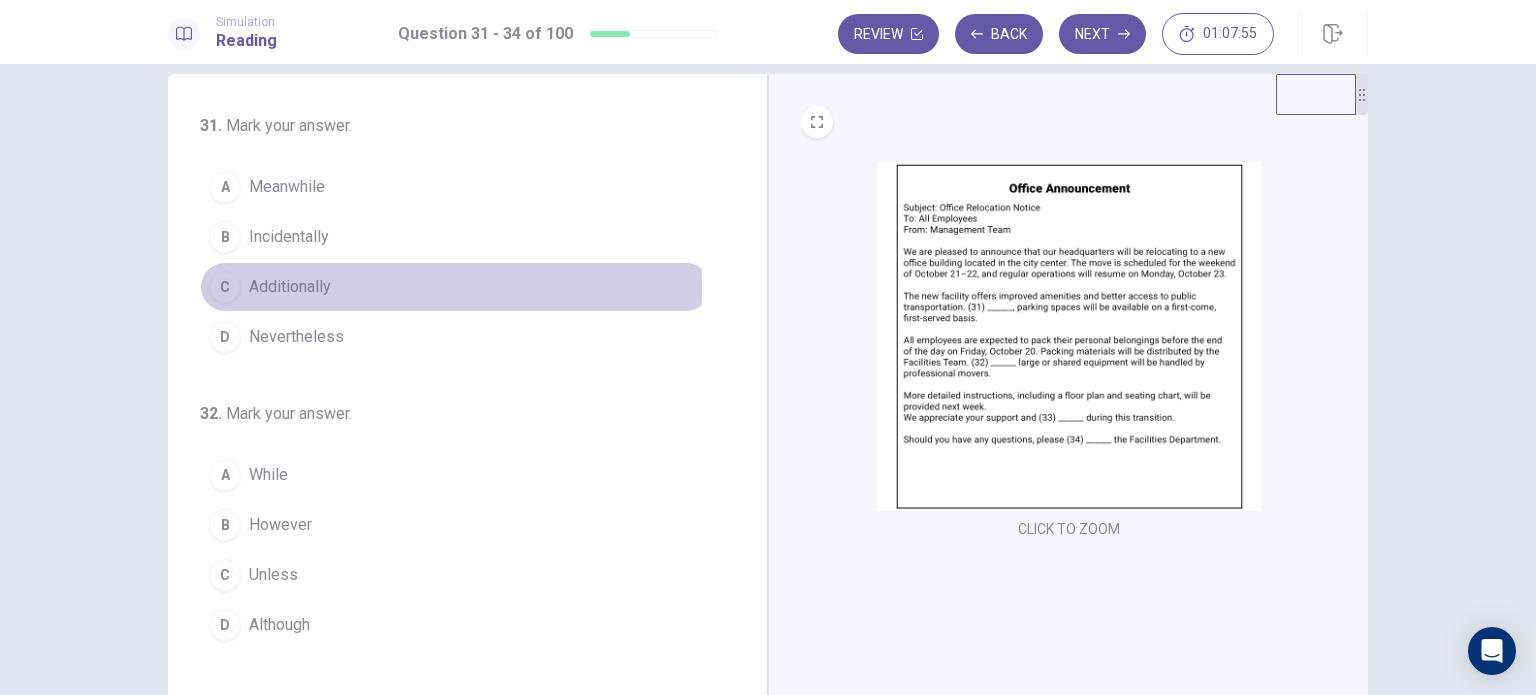 click on "Additionally" at bounding box center [290, 287] 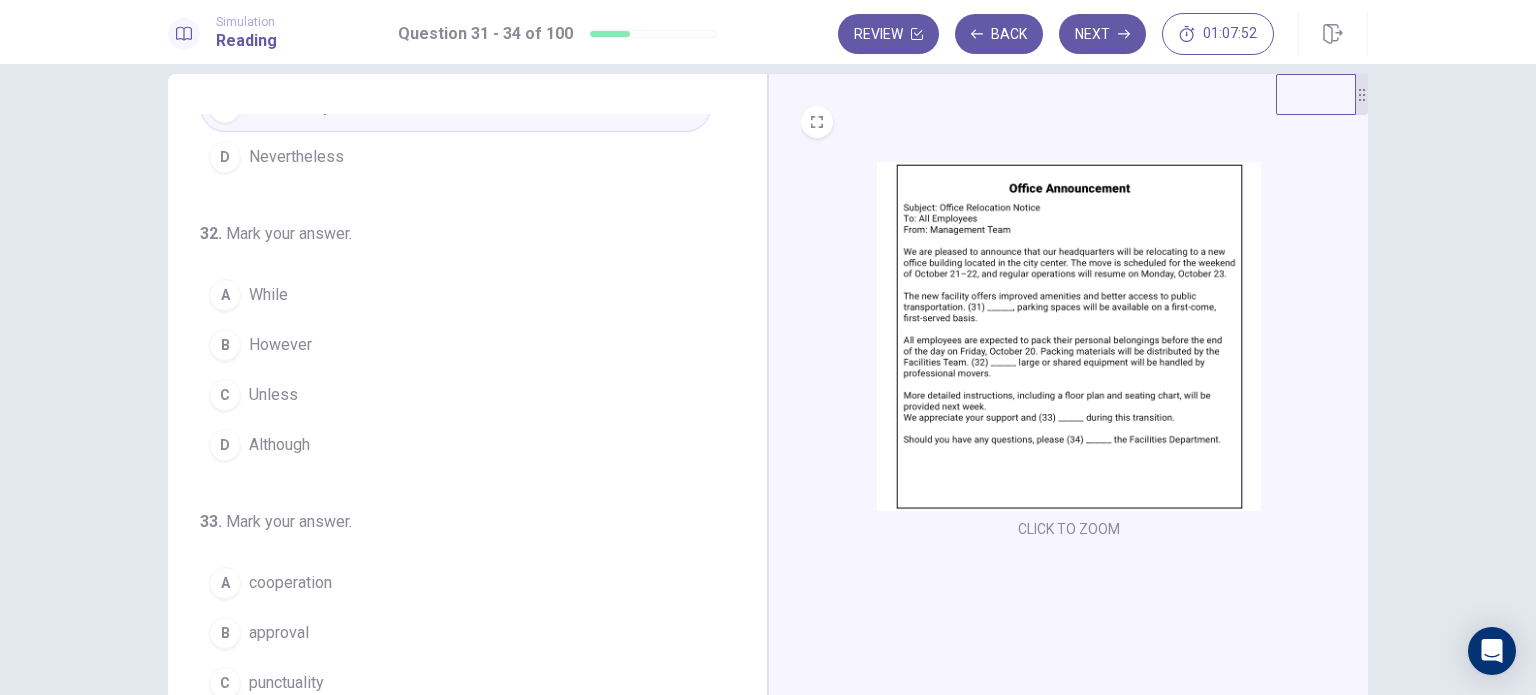 scroll, scrollTop: 196, scrollLeft: 0, axis: vertical 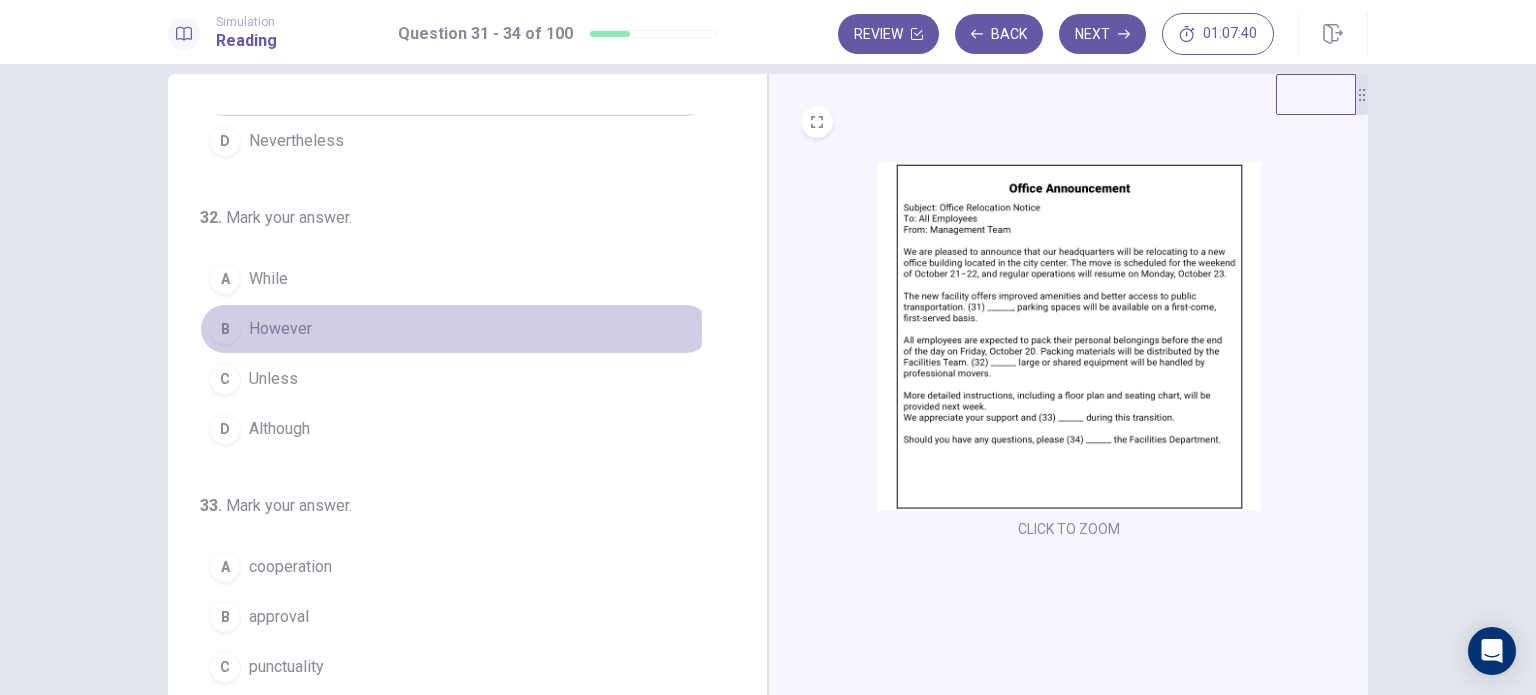click on "However" at bounding box center [280, 329] 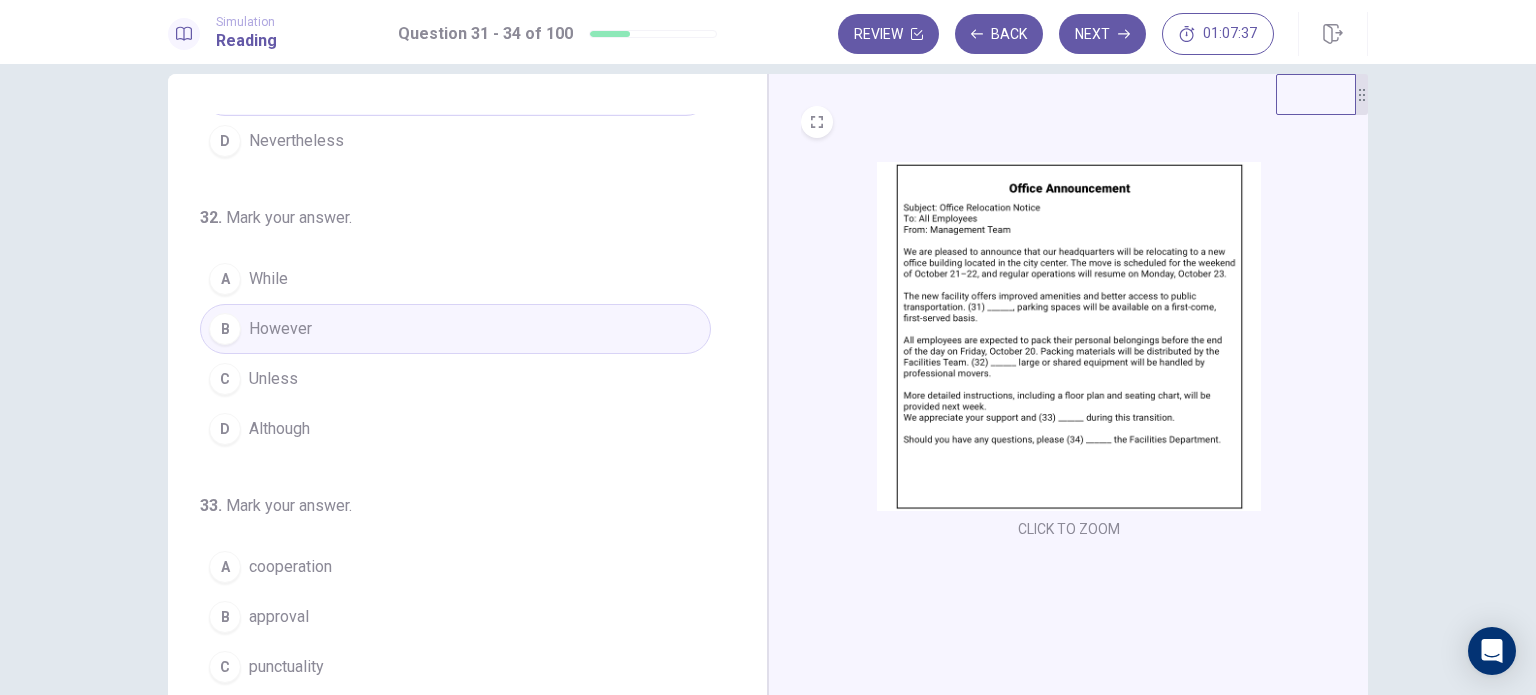 click on "While" at bounding box center (268, 279) 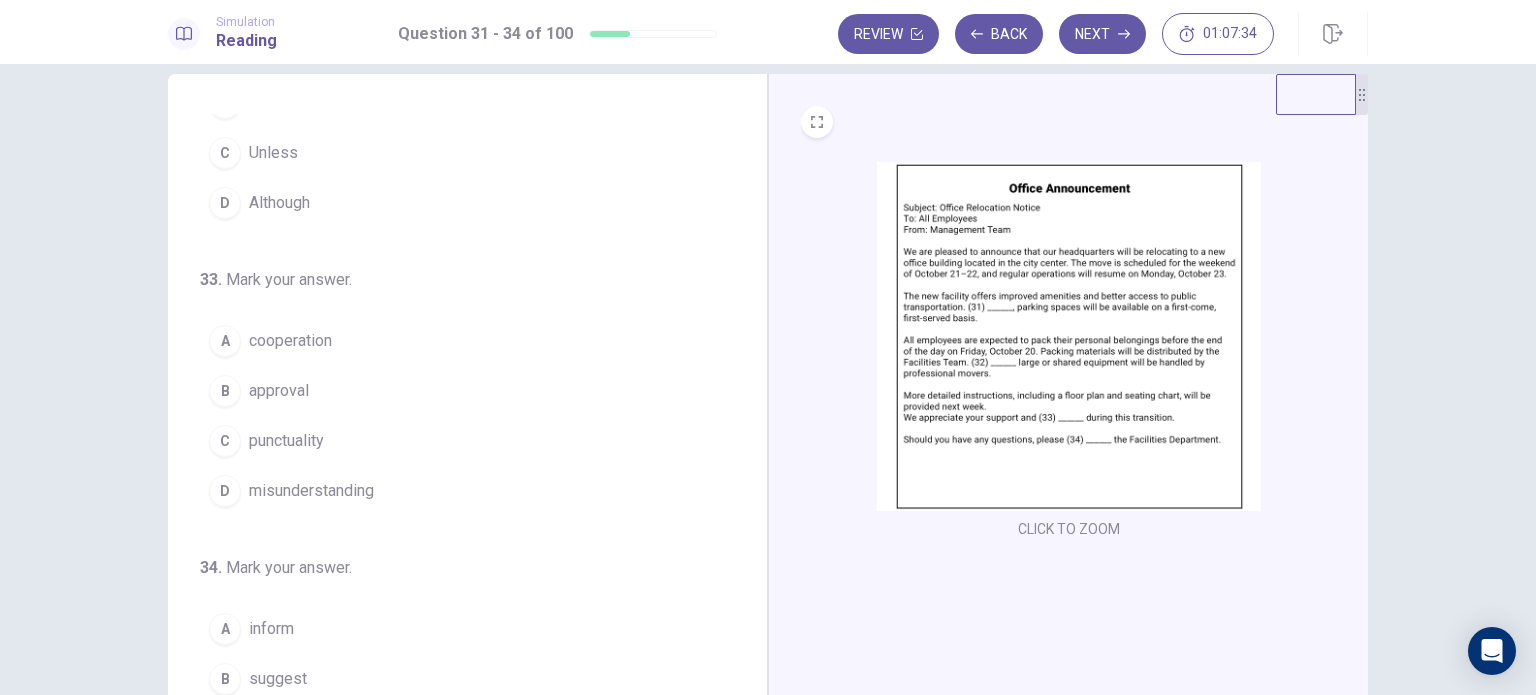 scroll, scrollTop: 424, scrollLeft: 0, axis: vertical 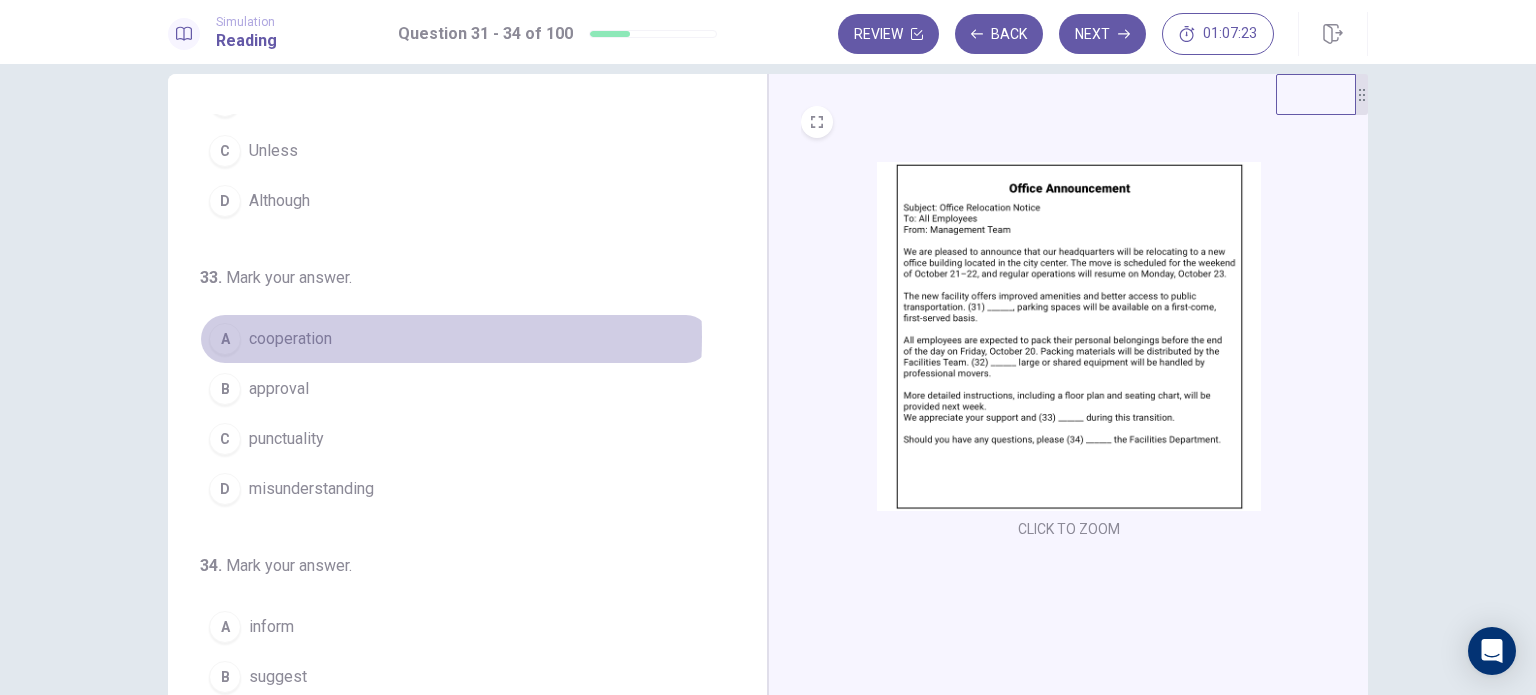 click on "cooperation" at bounding box center (290, 339) 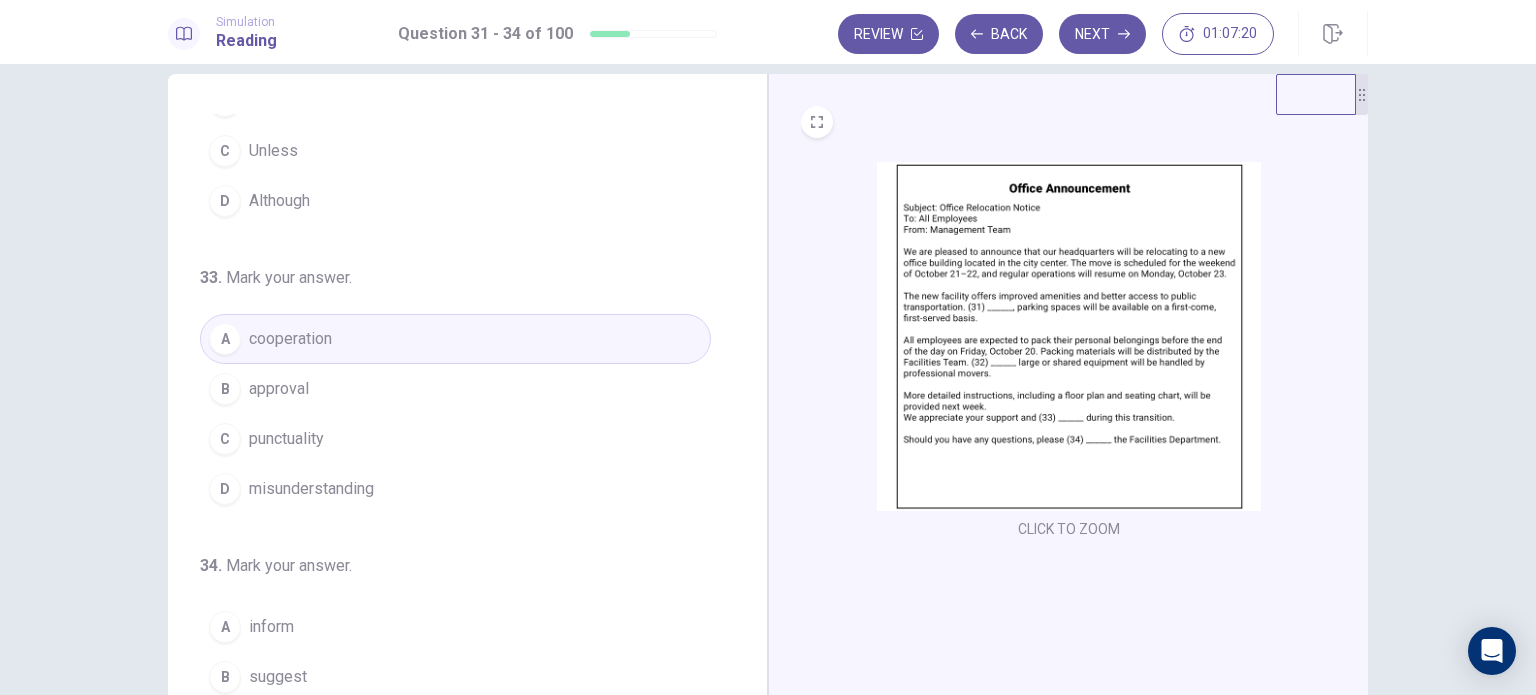 scroll, scrollTop: 490, scrollLeft: 0, axis: vertical 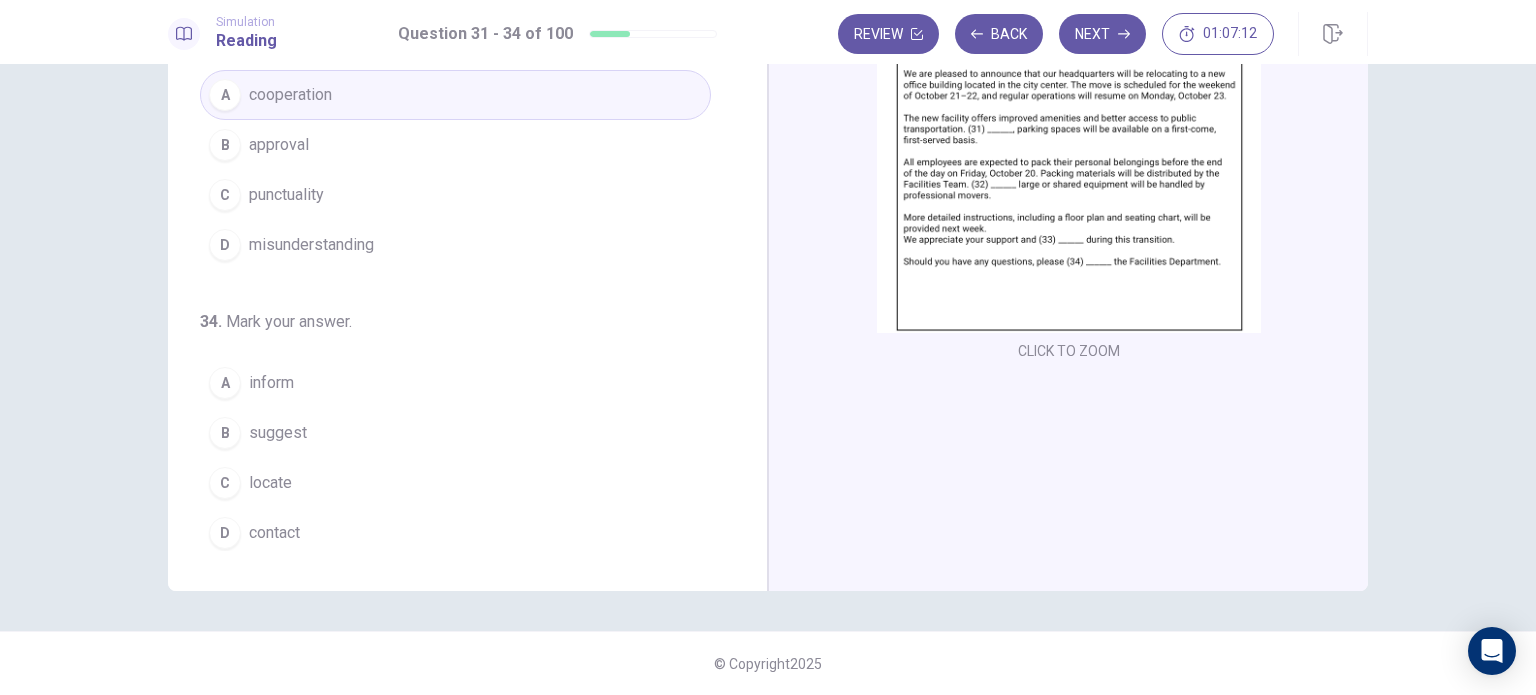 click on "contact" at bounding box center [274, 533] 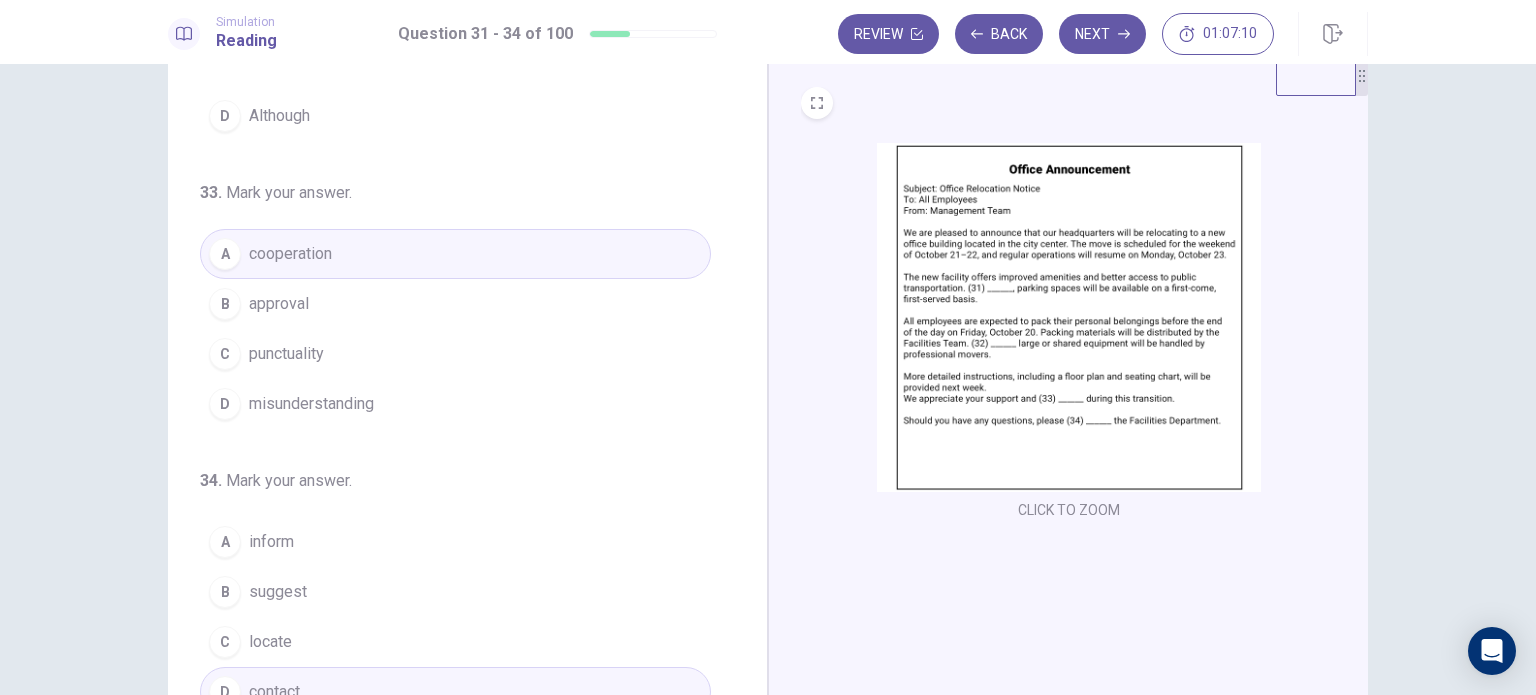 scroll, scrollTop: 0, scrollLeft: 0, axis: both 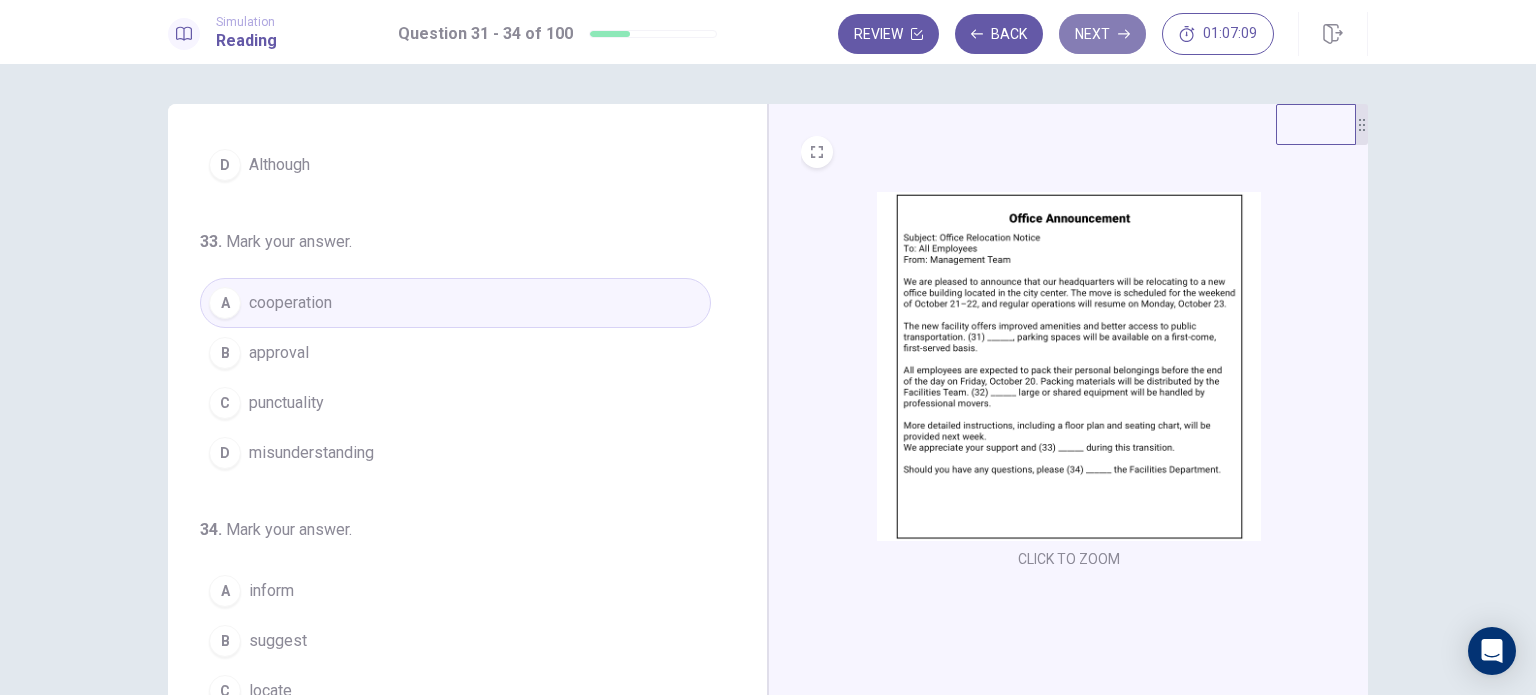 click on "Next" at bounding box center (1102, 34) 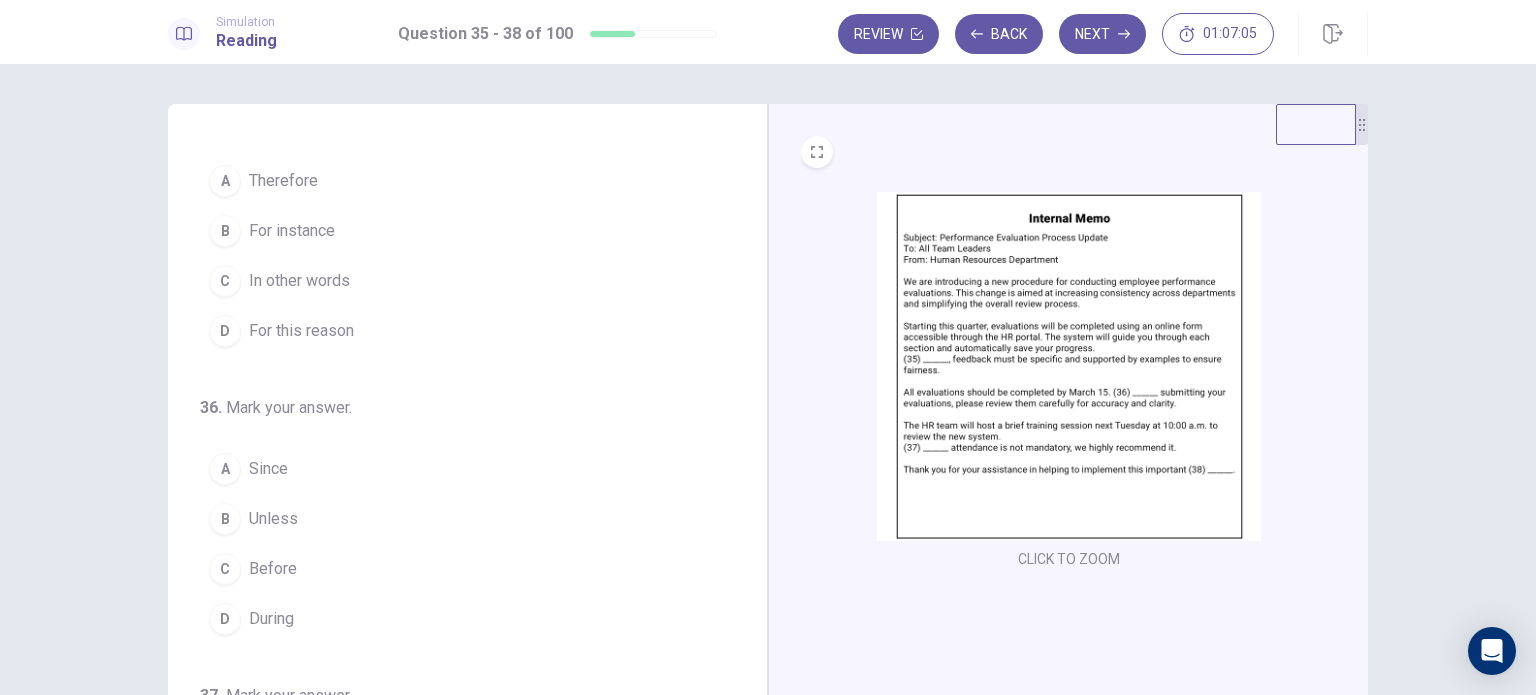 scroll, scrollTop: 0, scrollLeft: 0, axis: both 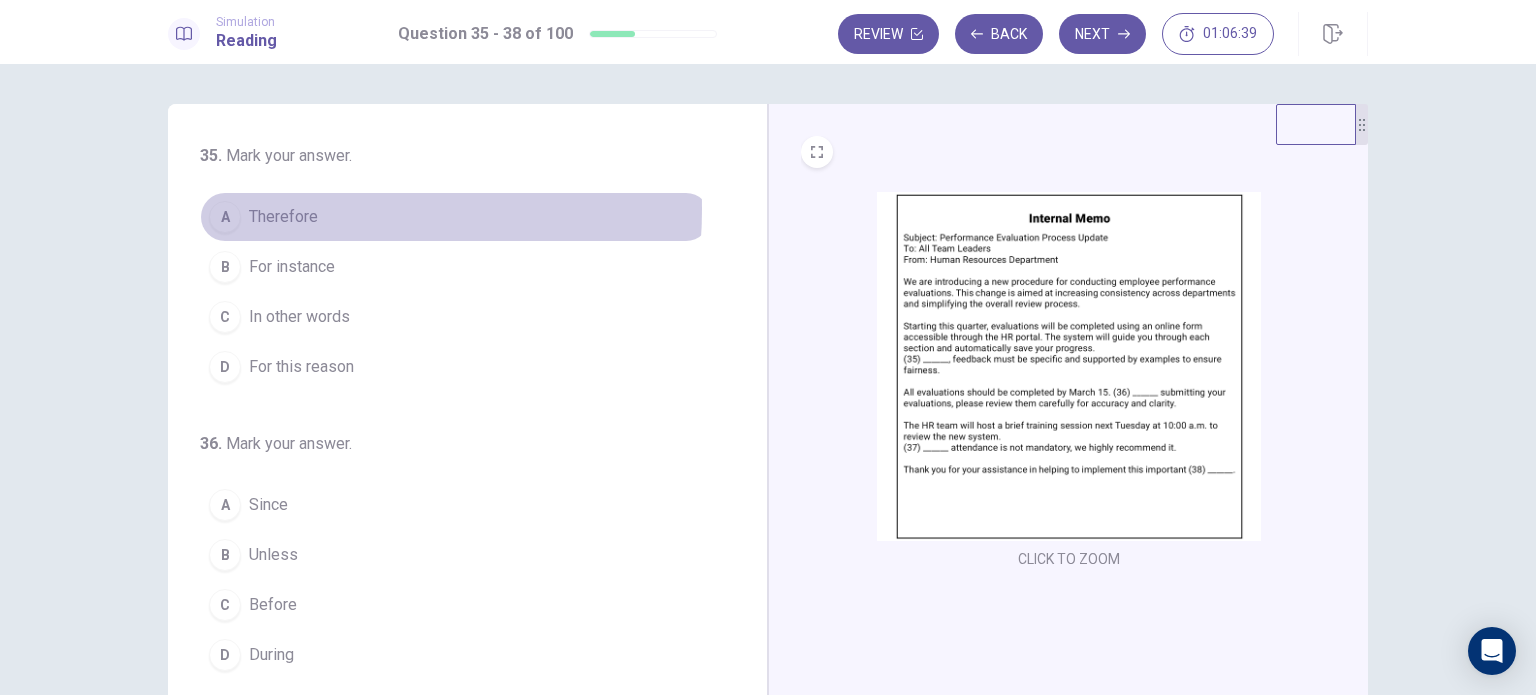 click on "Therefore" at bounding box center [283, 217] 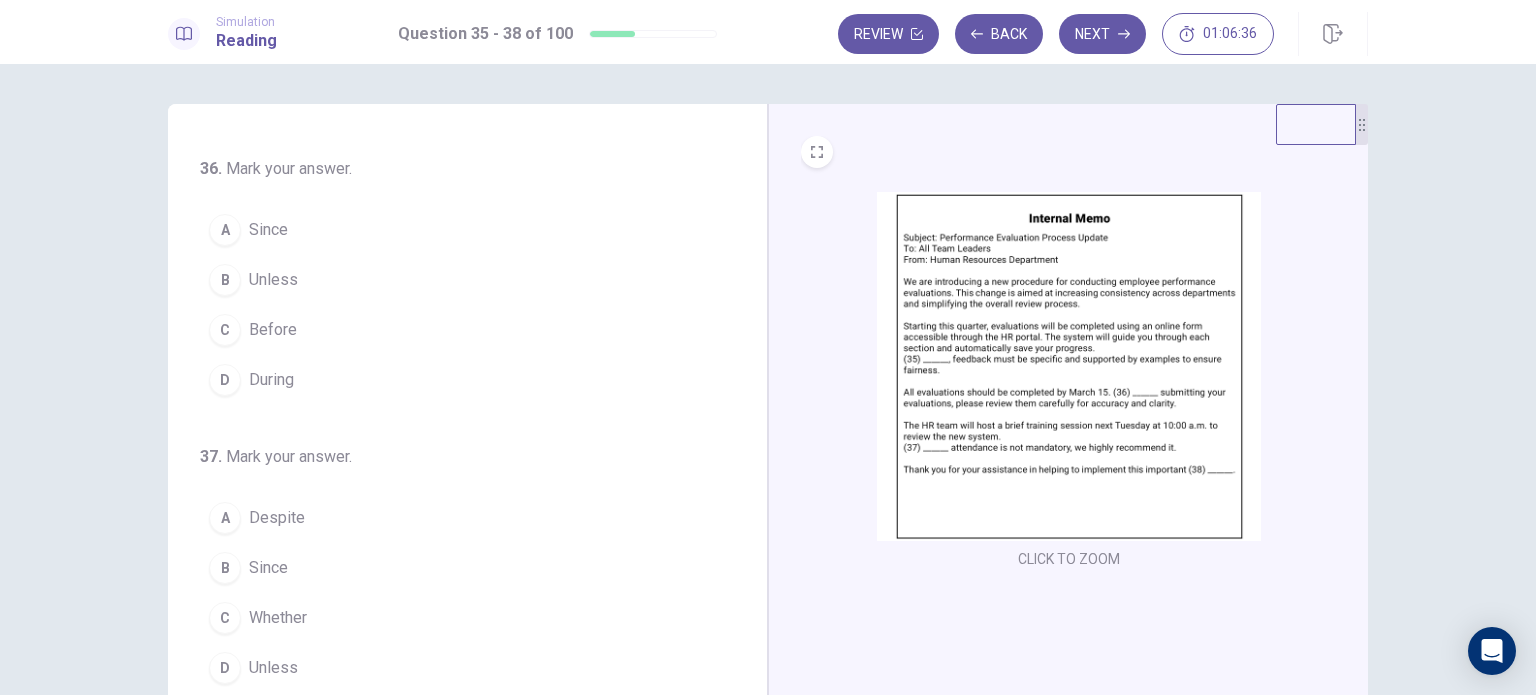 scroll, scrollTop: 263, scrollLeft: 0, axis: vertical 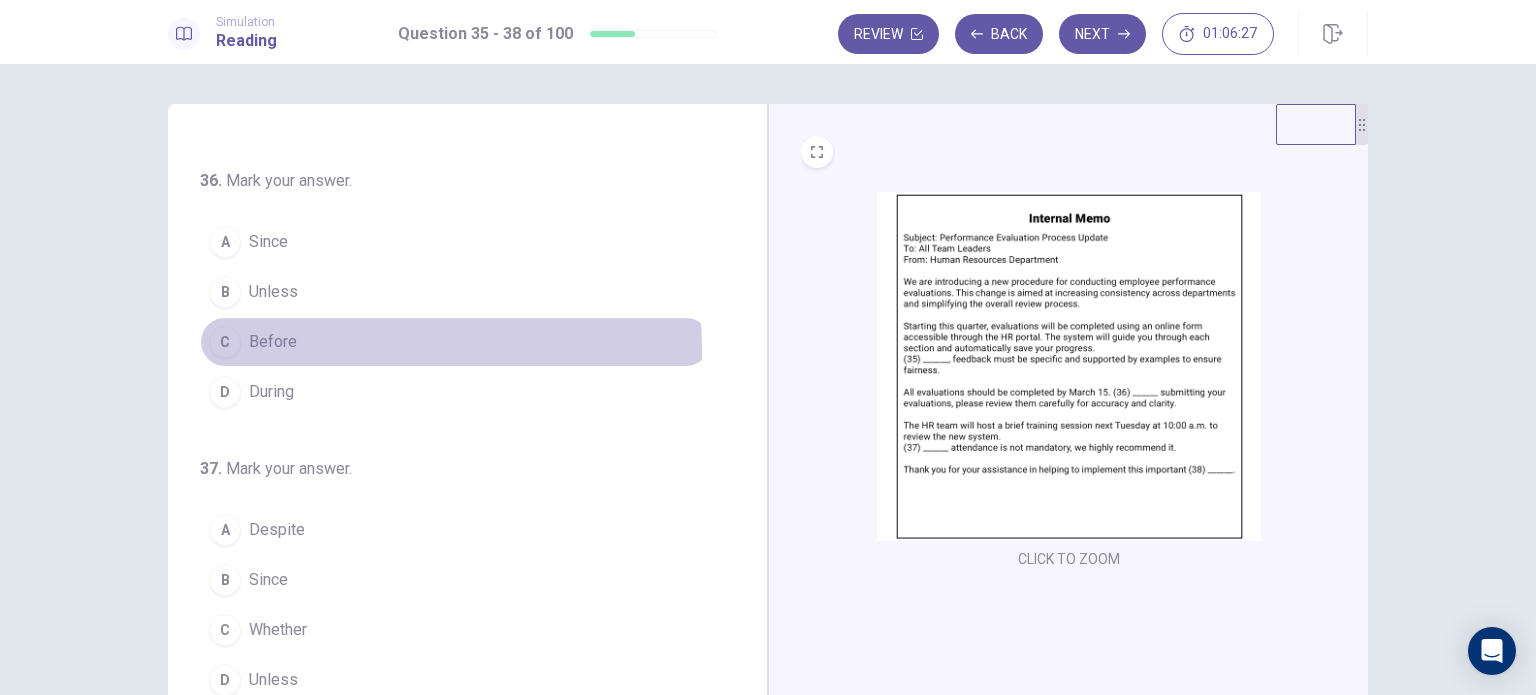 click on "Before" at bounding box center (273, 342) 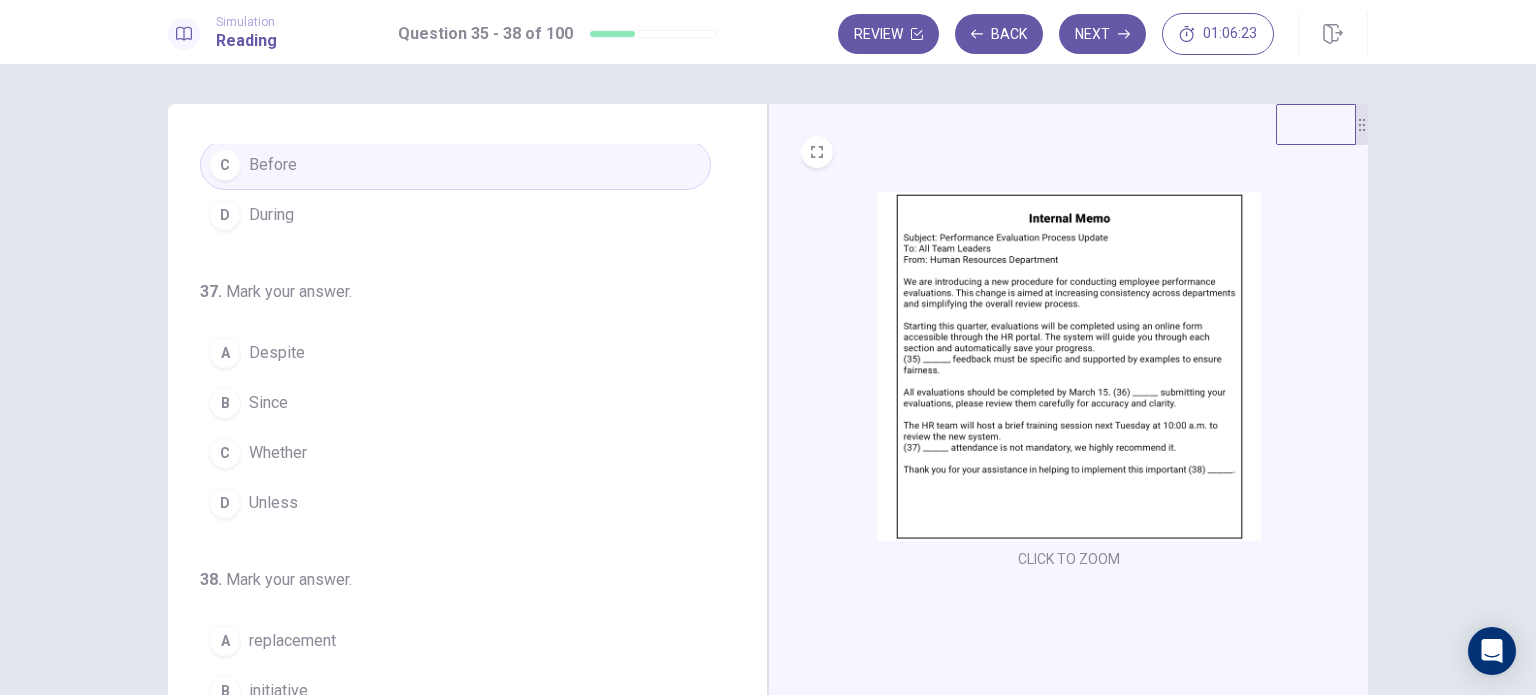 scroll, scrollTop: 490, scrollLeft: 0, axis: vertical 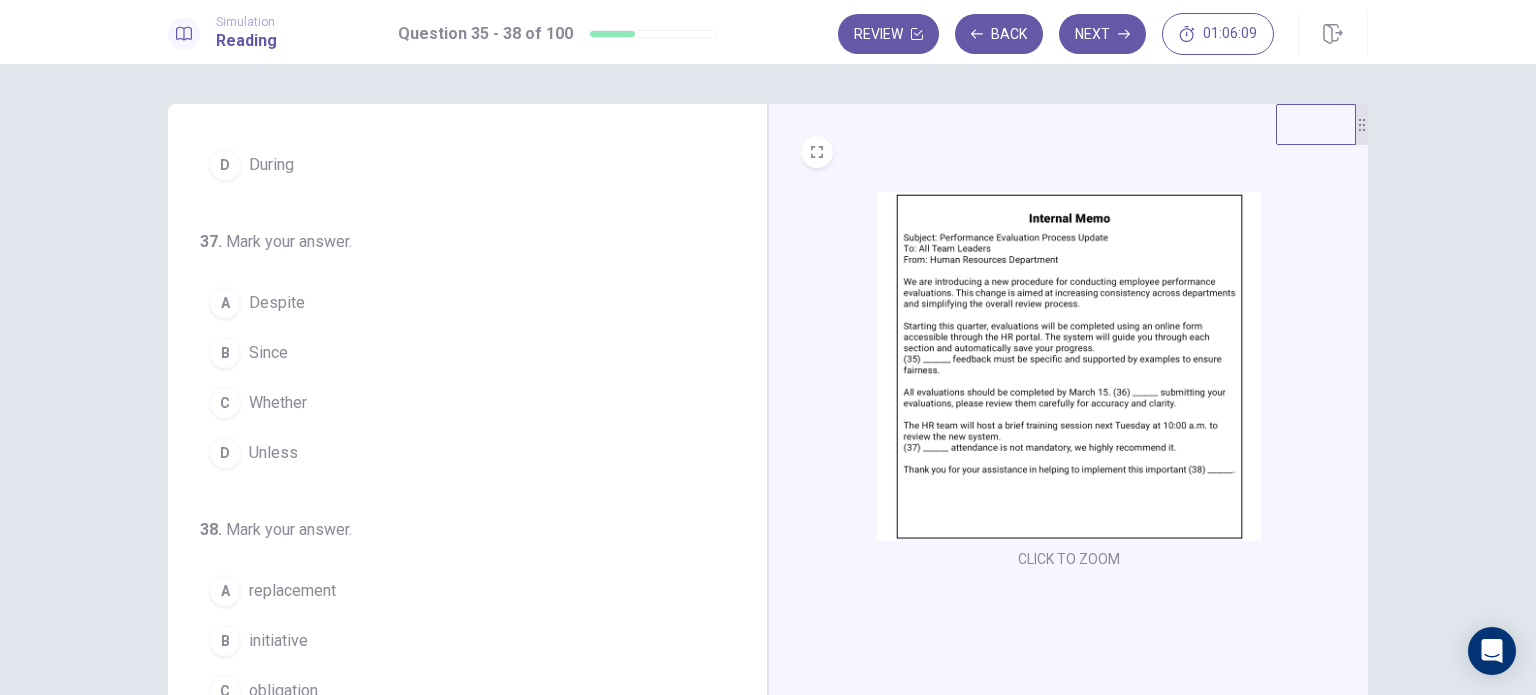 click on "A Despite" at bounding box center [455, 303] 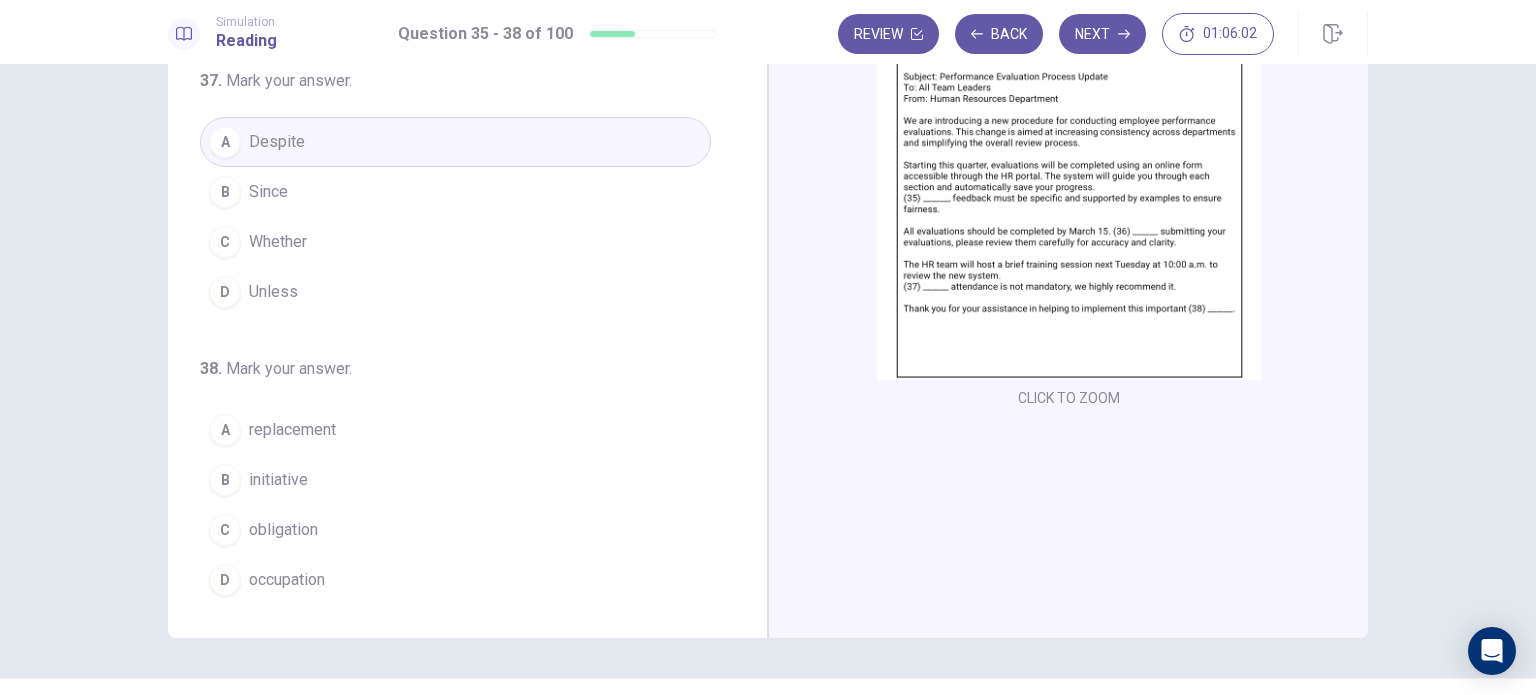 scroll, scrollTop: 197, scrollLeft: 0, axis: vertical 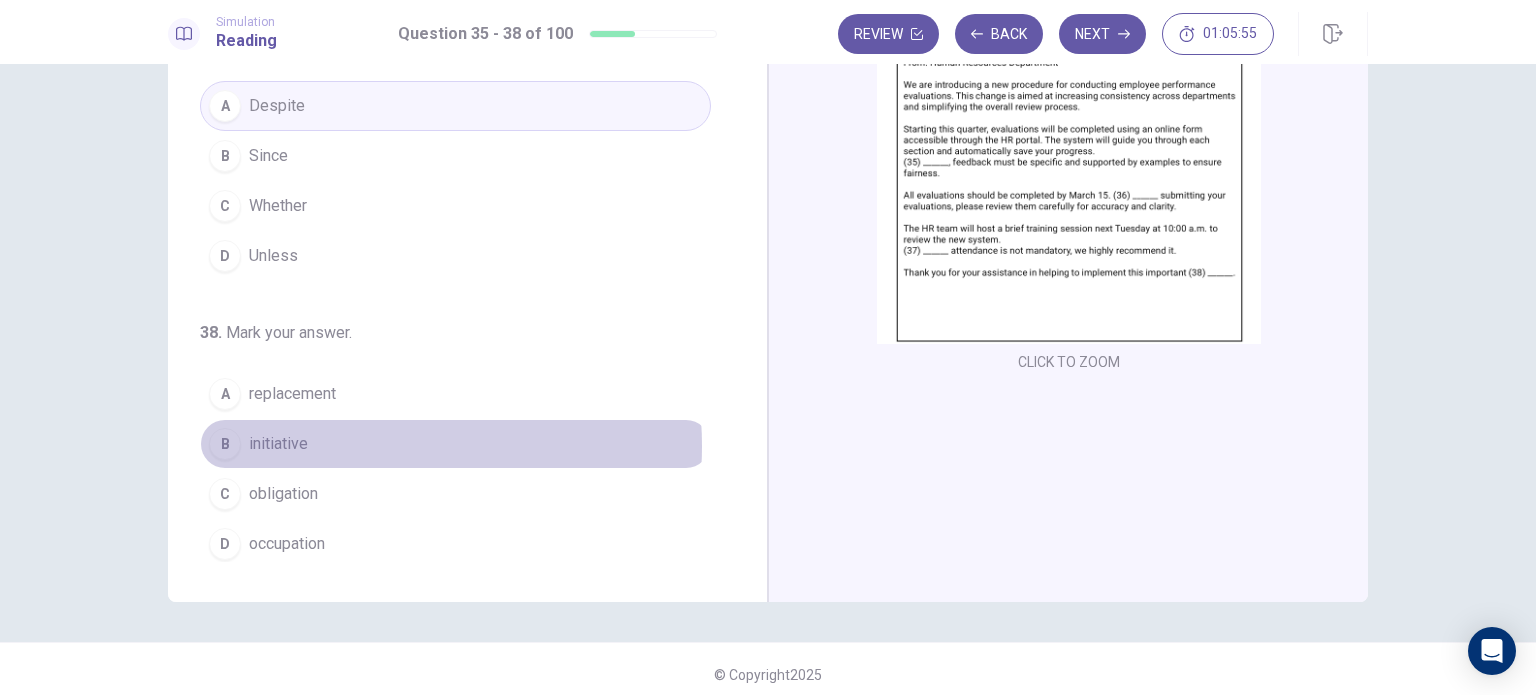 click on "B initiative" at bounding box center (455, 444) 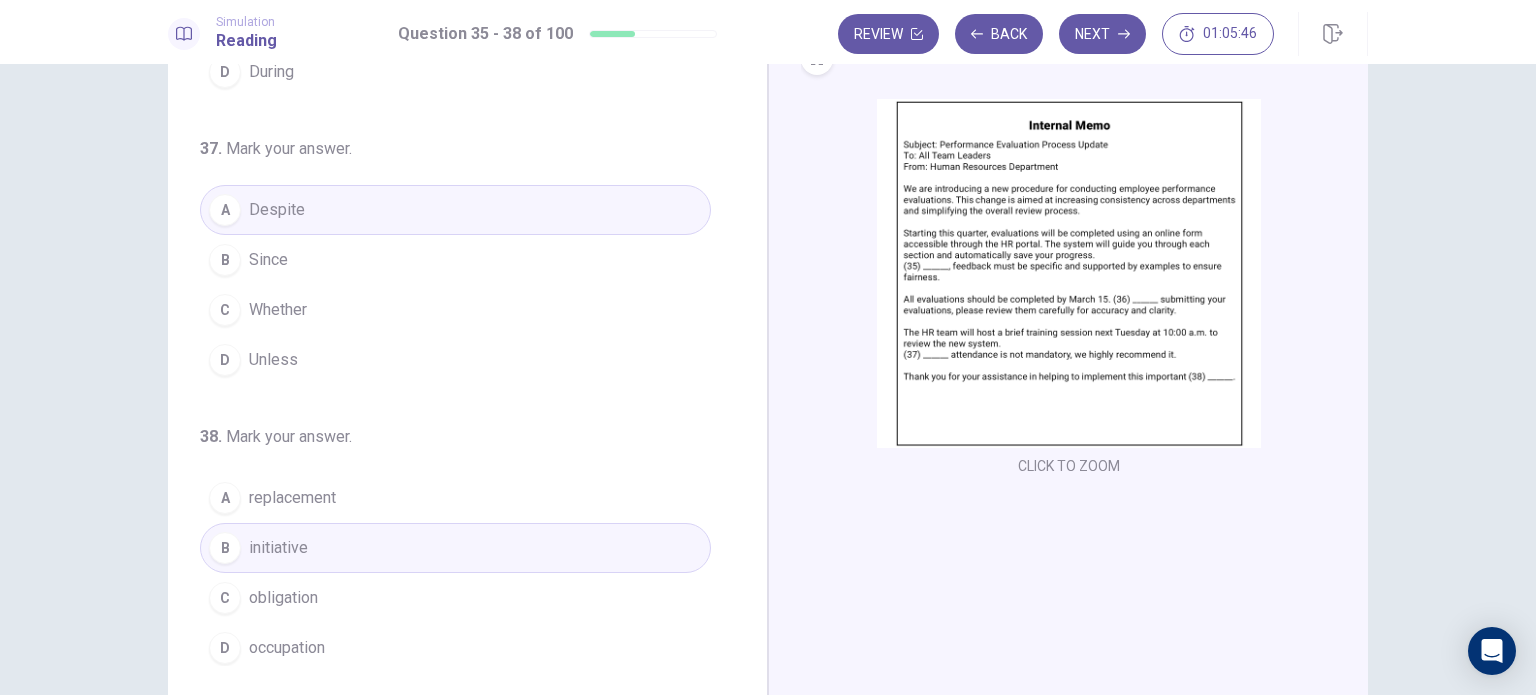 scroll, scrollTop: 0, scrollLeft: 0, axis: both 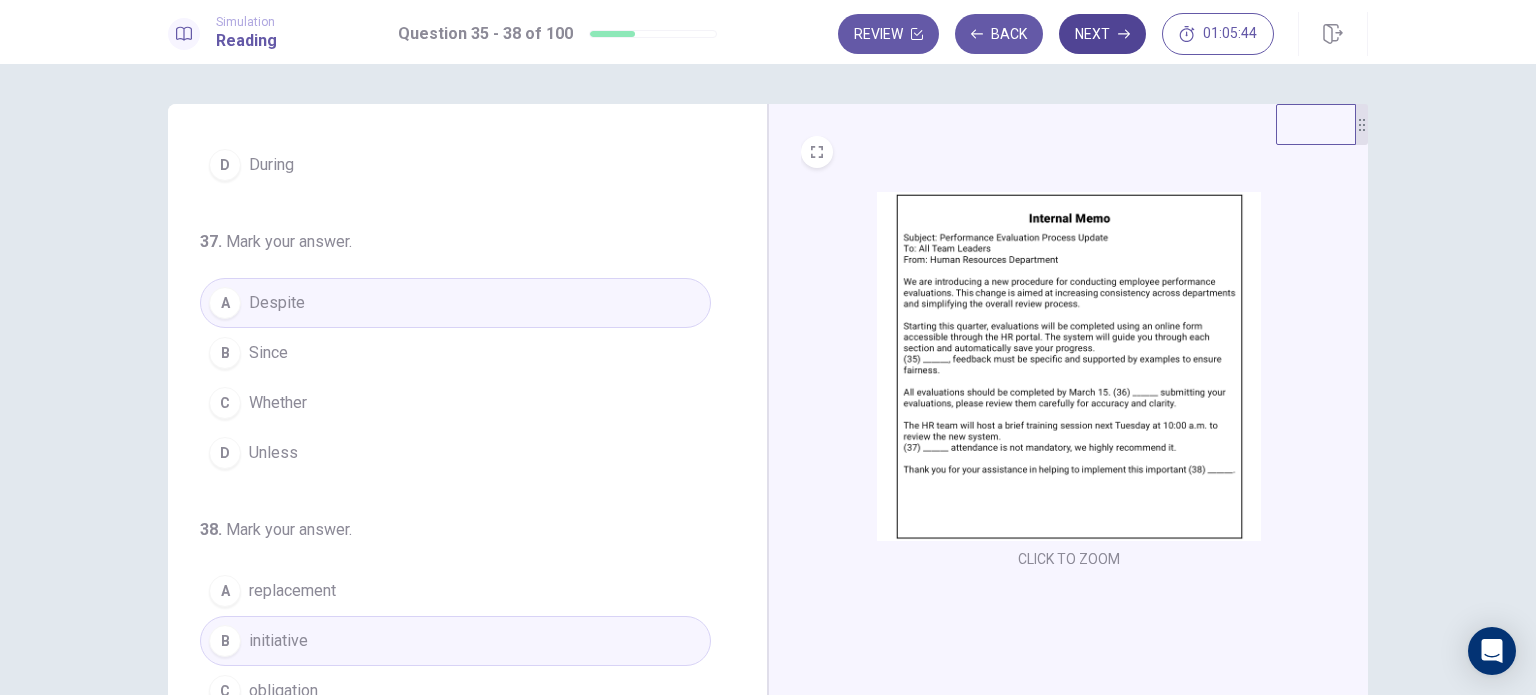 click on "Next" at bounding box center (1102, 34) 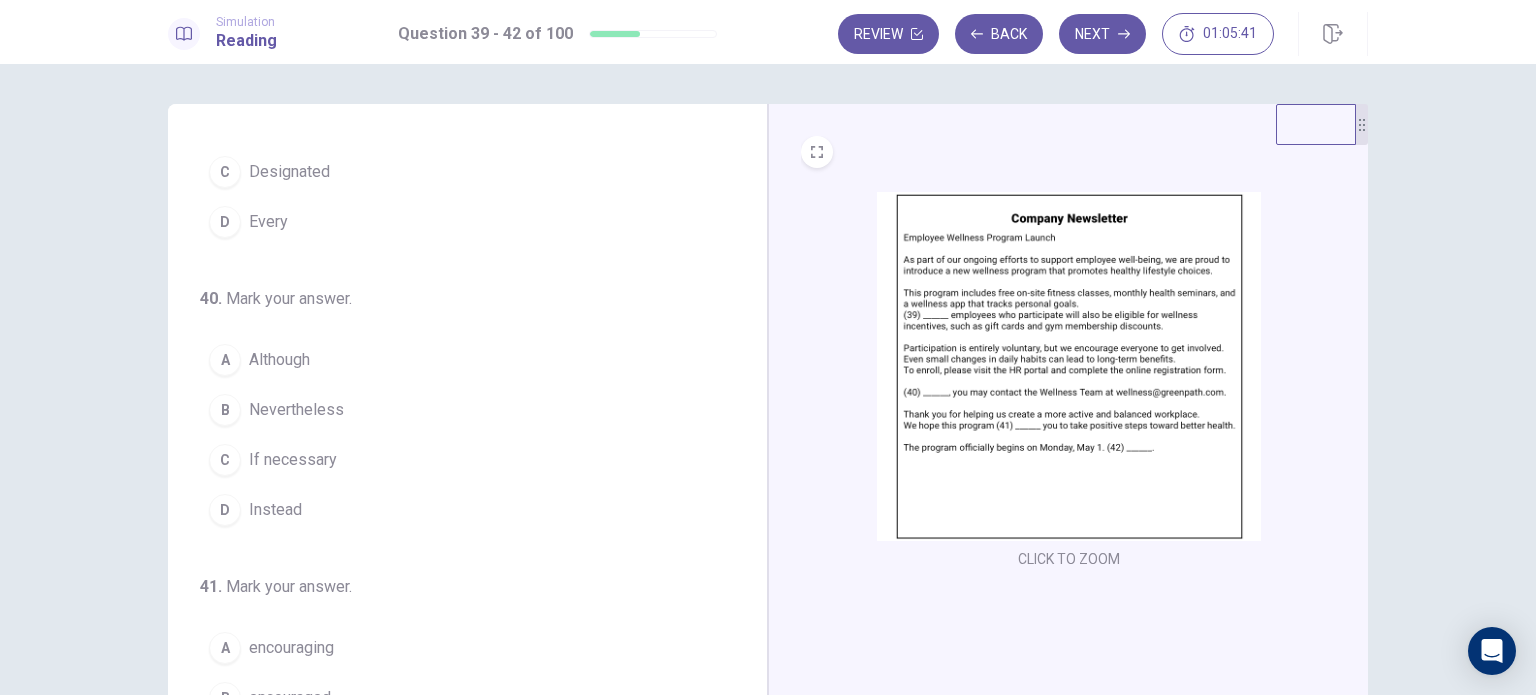 scroll, scrollTop: 0, scrollLeft: 0, axis: both 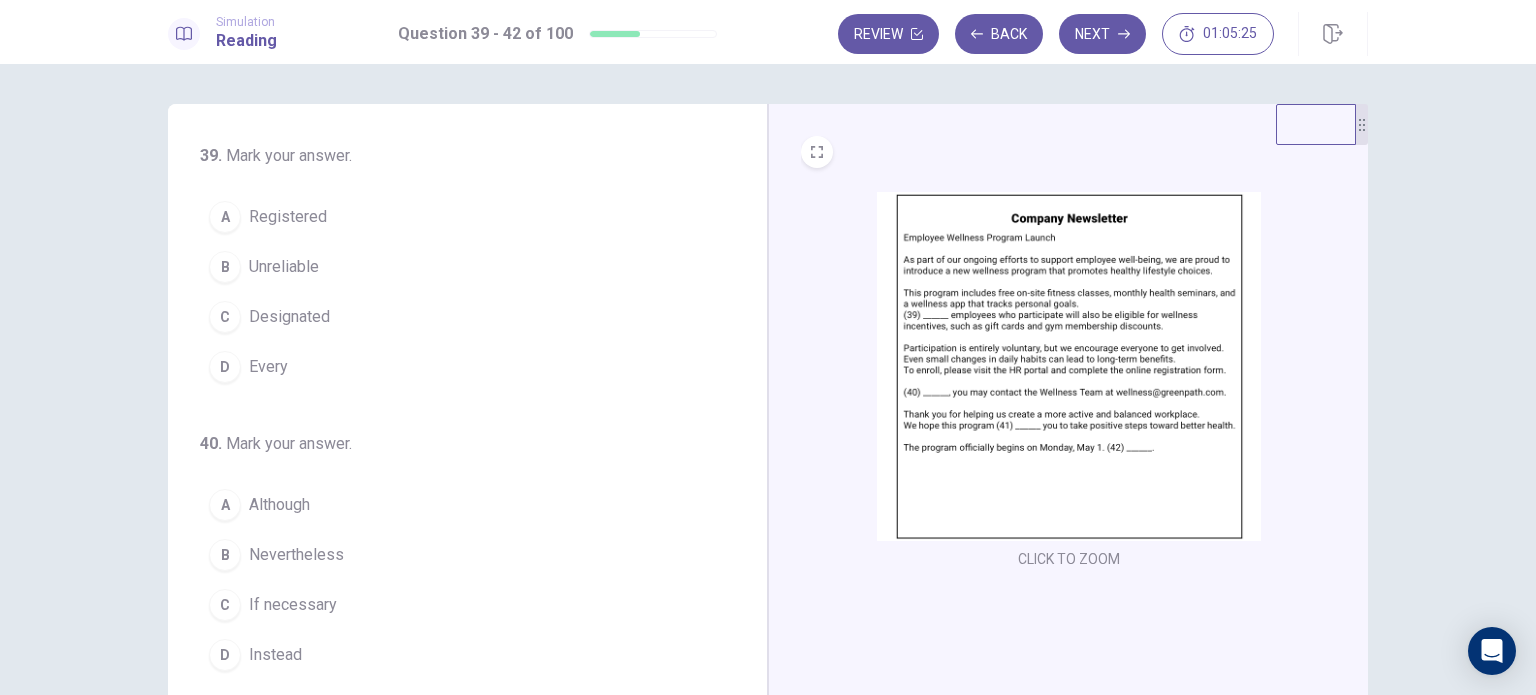 click on "Registered" at bounding box center [288, 217] 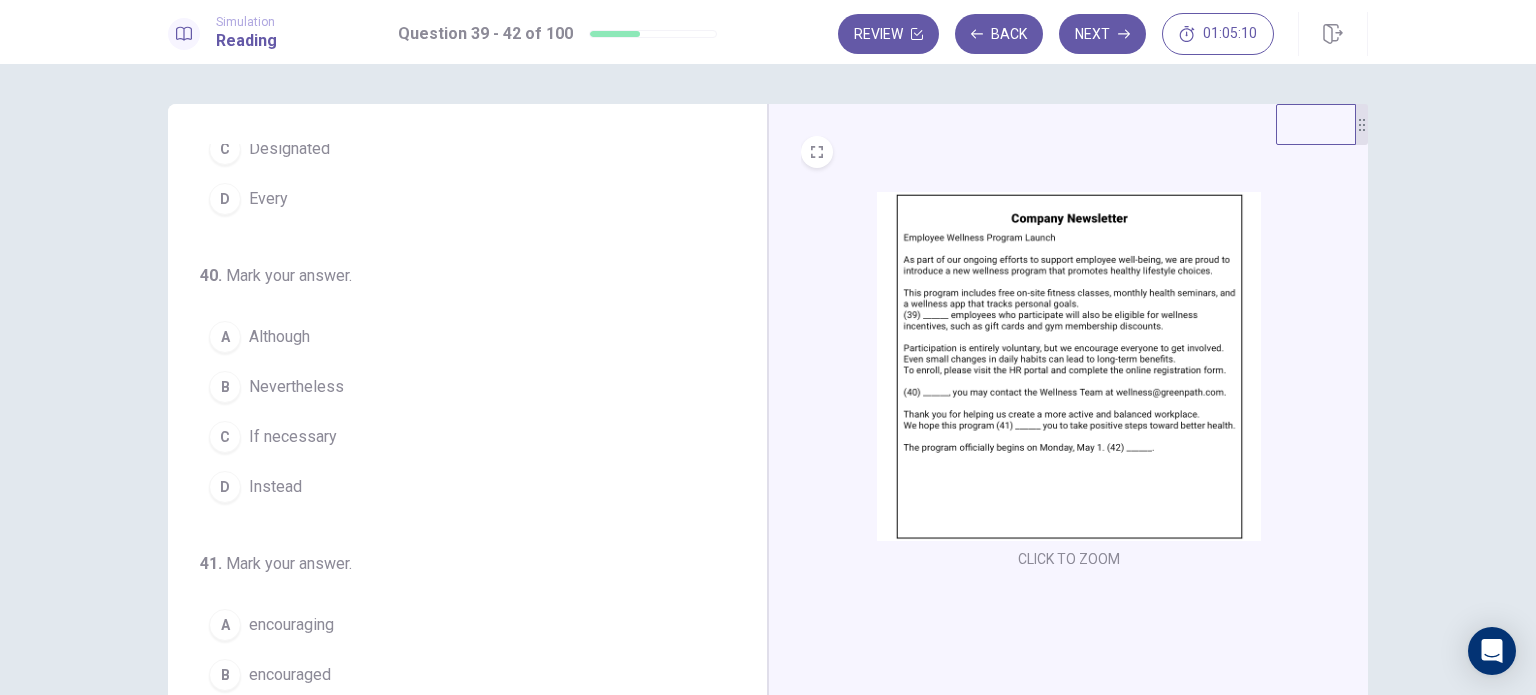 scroll, scrollTop: 209, scrollLeft: 0, axis: vertical 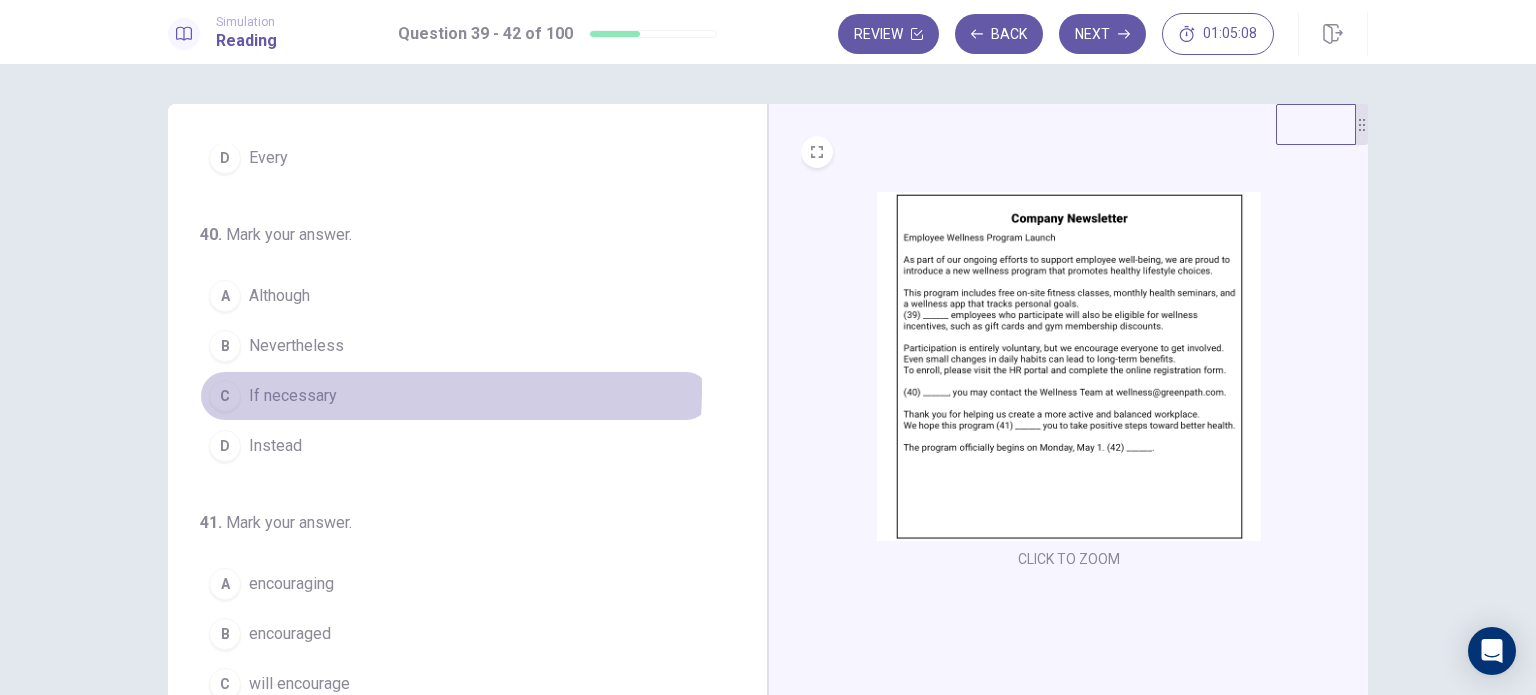 click on "If necessary" at bounding box center (293, 396) 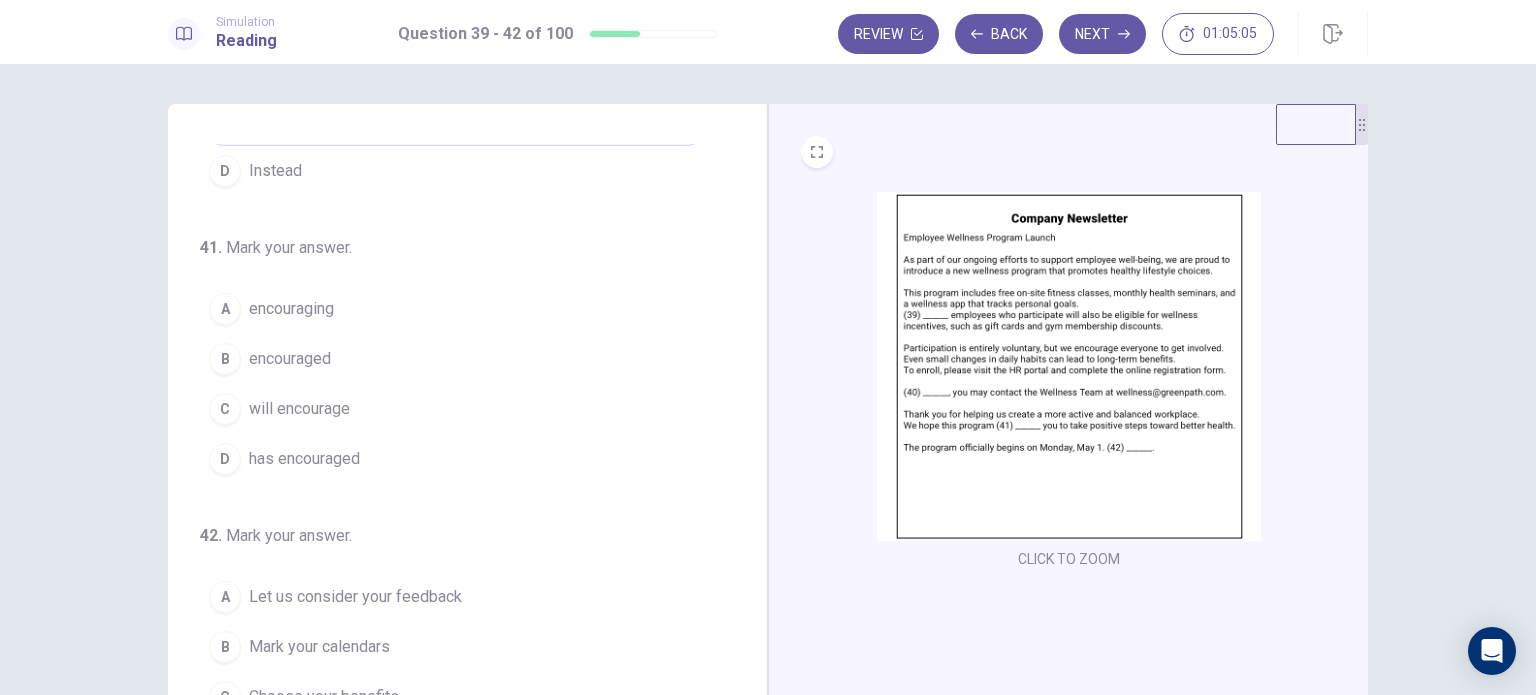 scroll, scrollTop: 490, scrollLeft: 0, axis: vertical 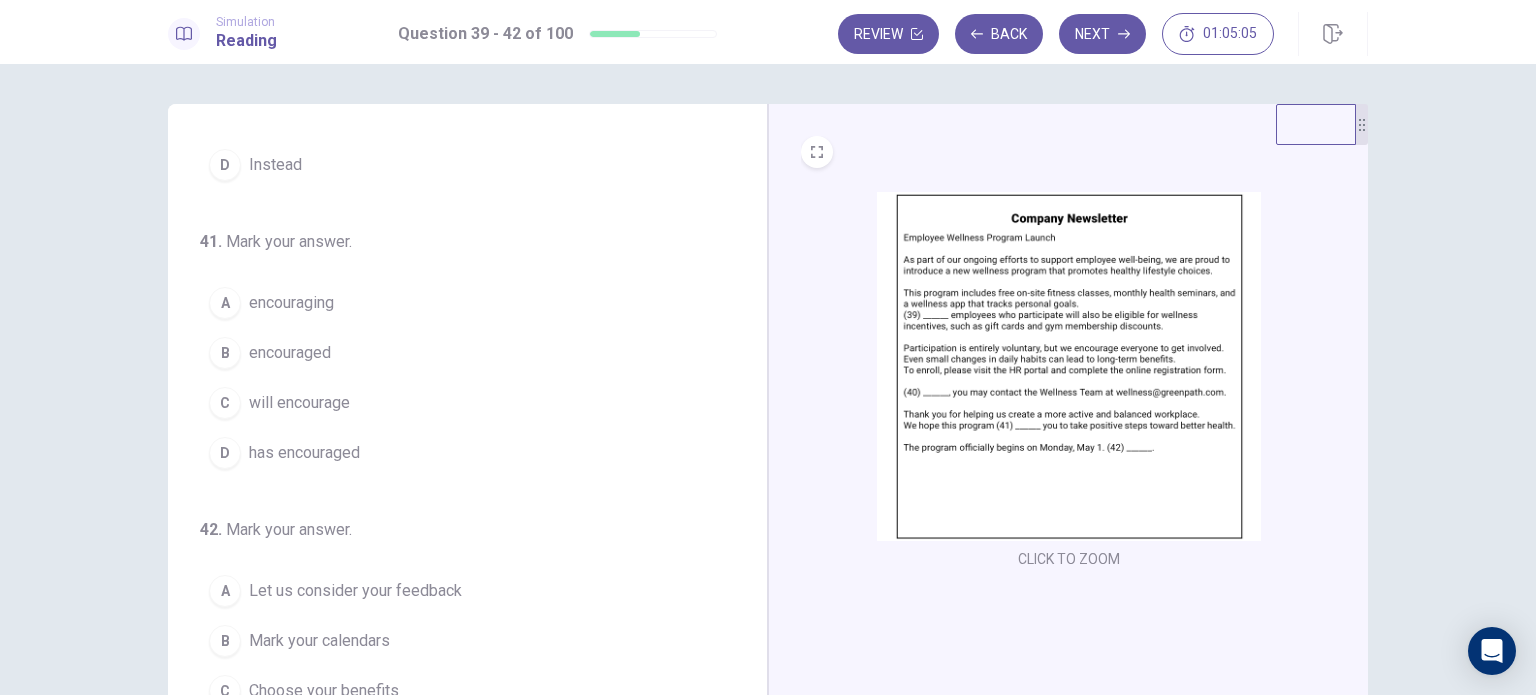 drag, startPoint x: 747, startPoint y: 403, endPoint x: 776, endPoint y: 578, distance: 177.38658 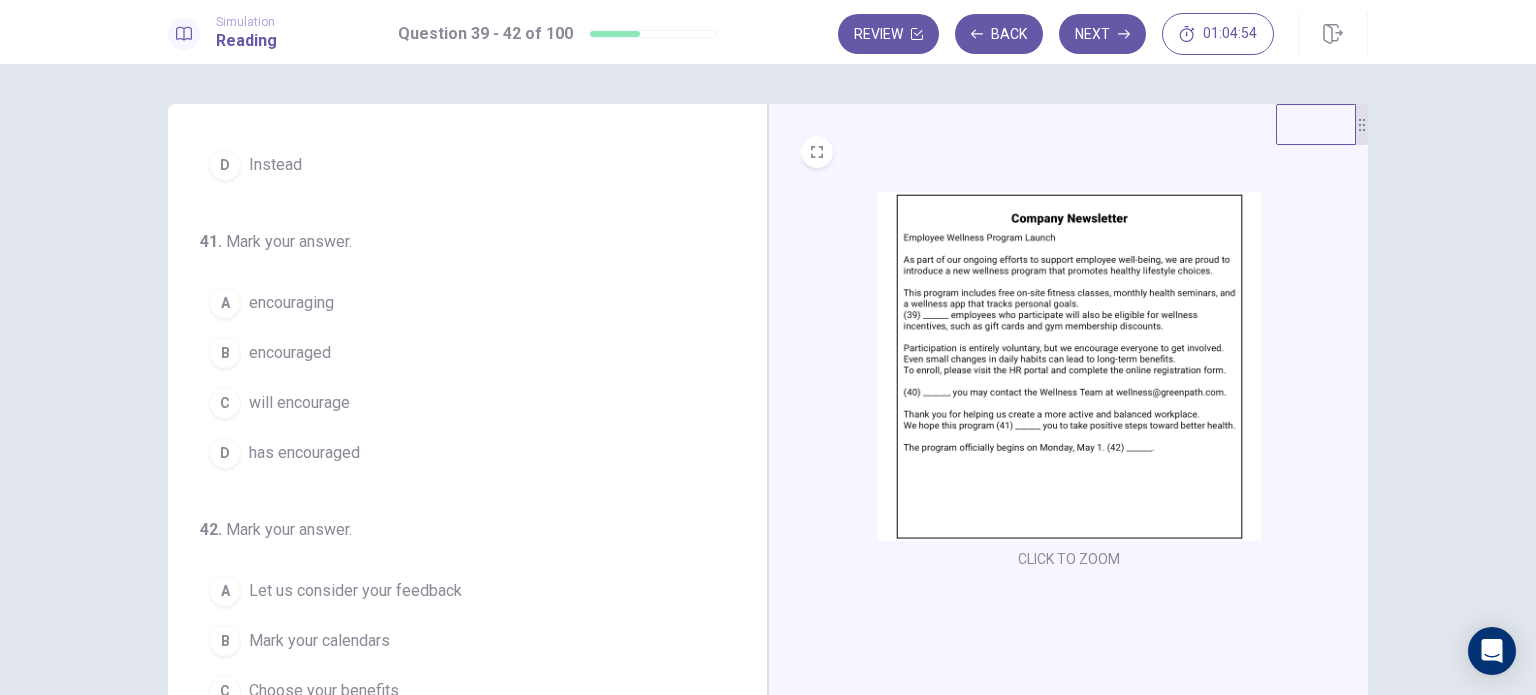 click on "will encourage" at bounding box center [299, 403] 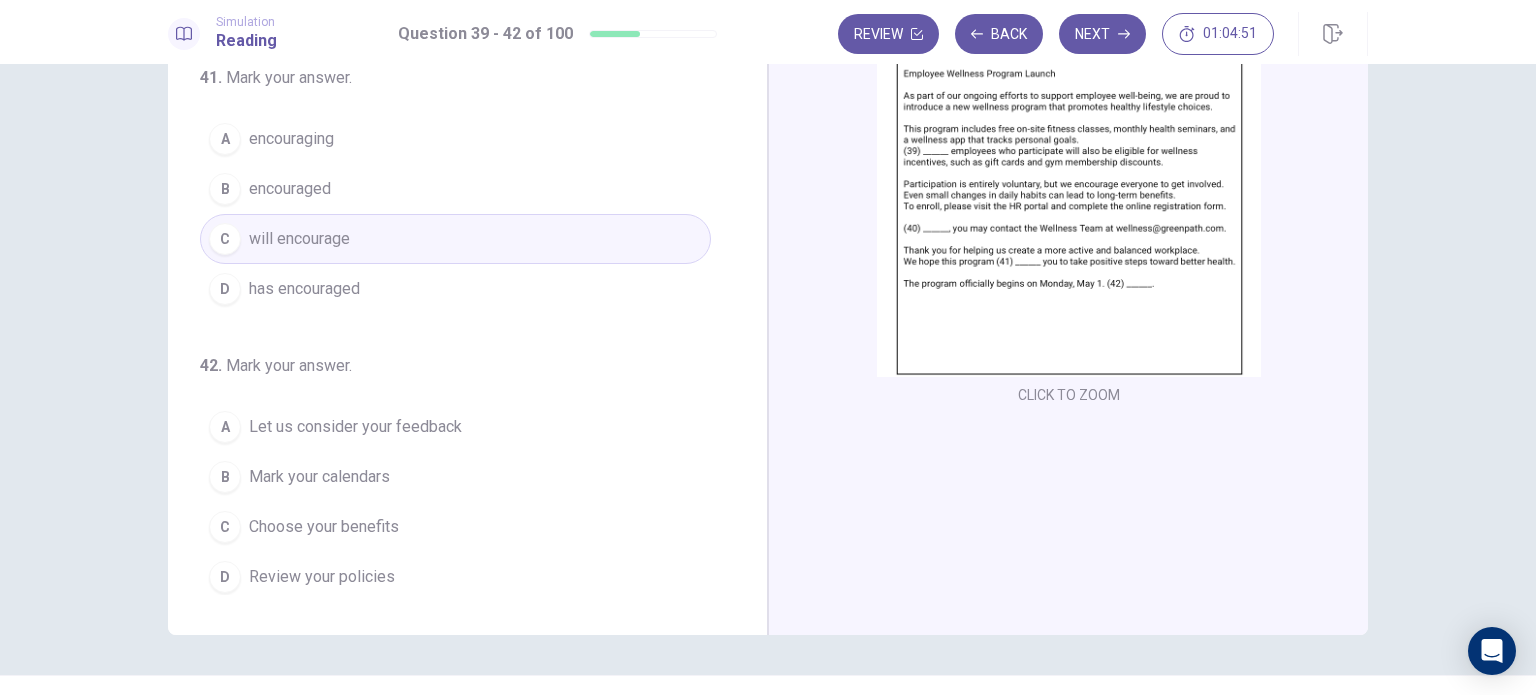 scroll, scrollTop: 181, scrollLeft: 0, axis: vertical 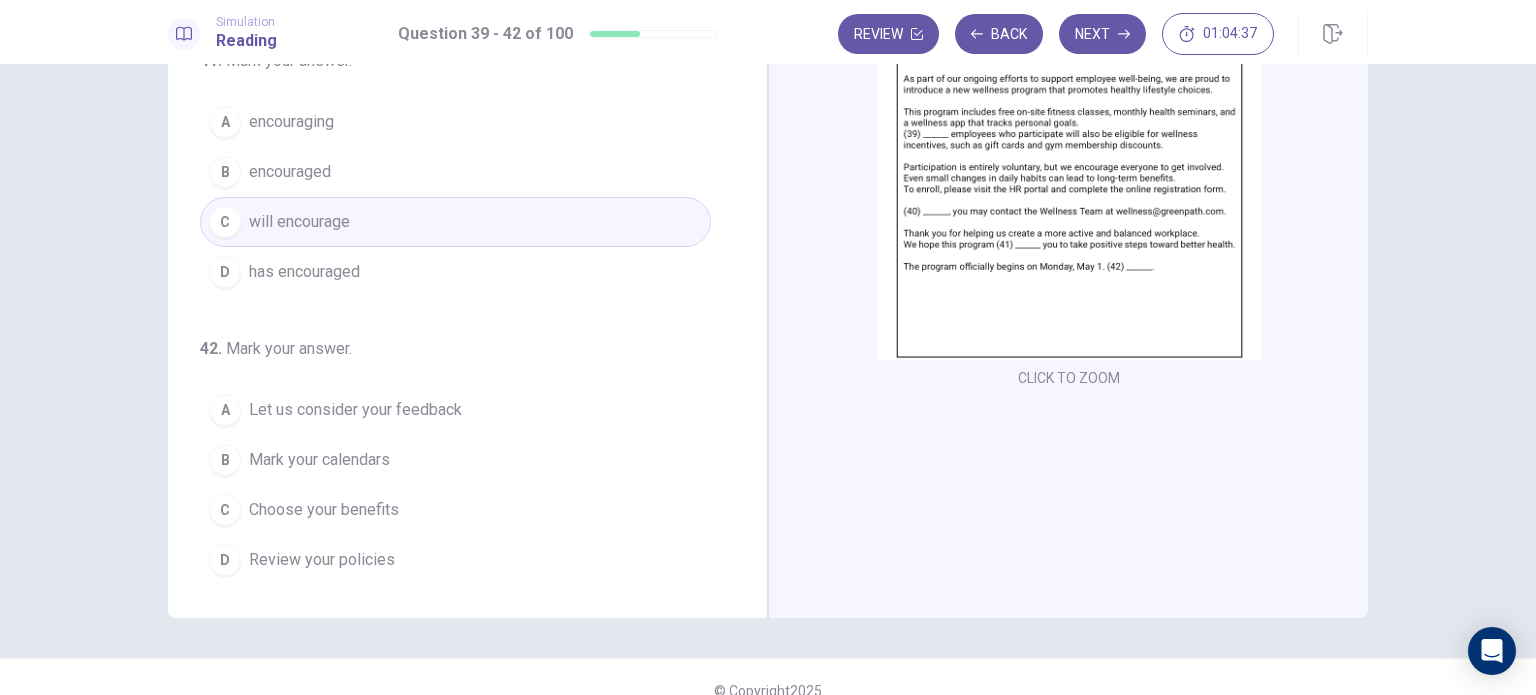 click on "Mark your calendars" at bounding box center (319, 460) 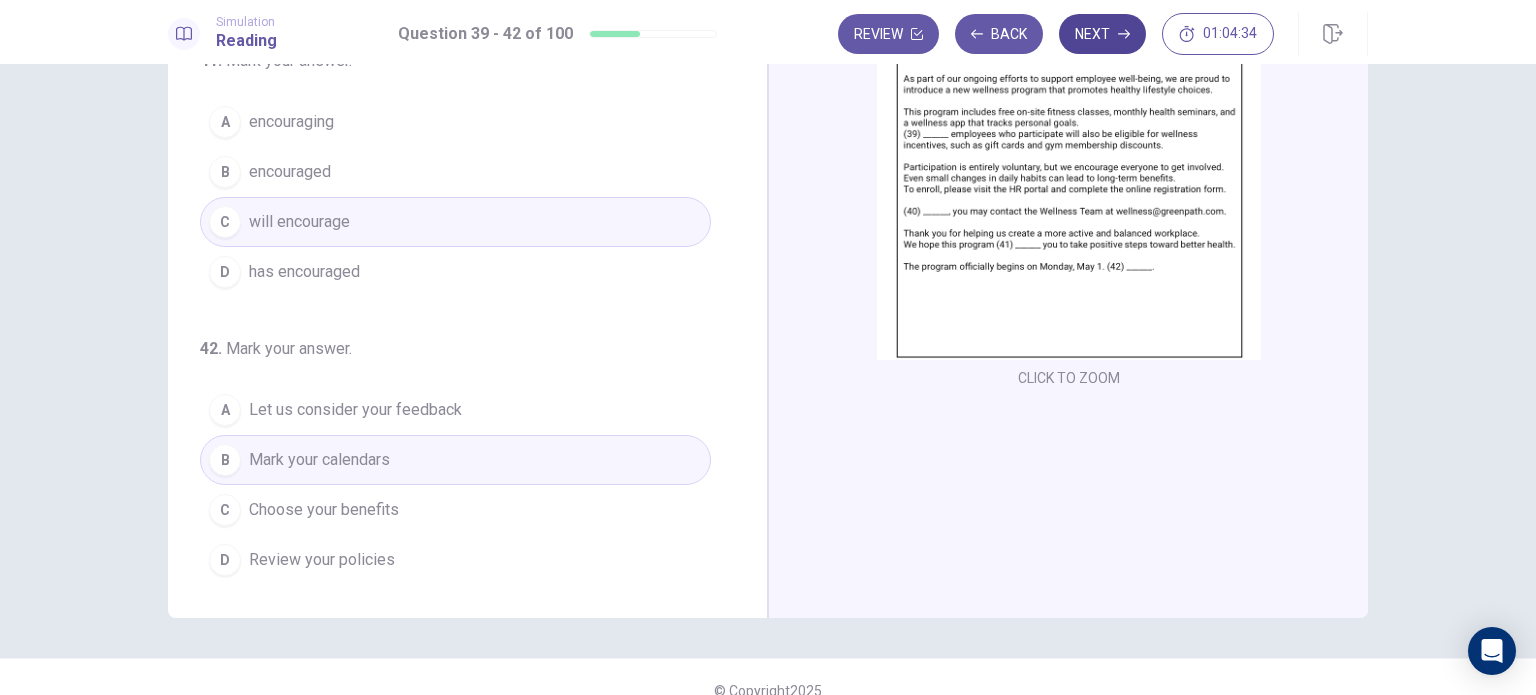 click on "Next" at bounding box center (1102, 34) 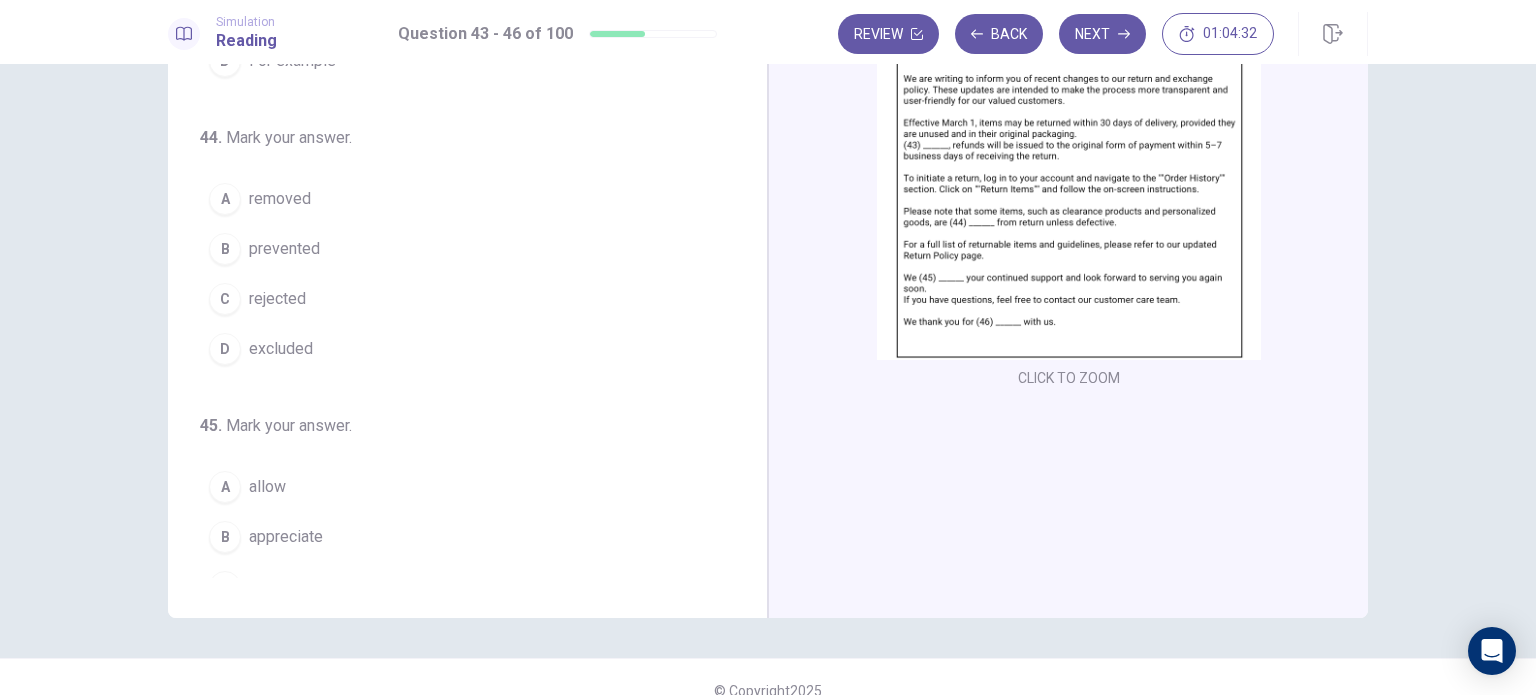 scroll, scrollTop: 0, scrollLeft: 0, axis: both 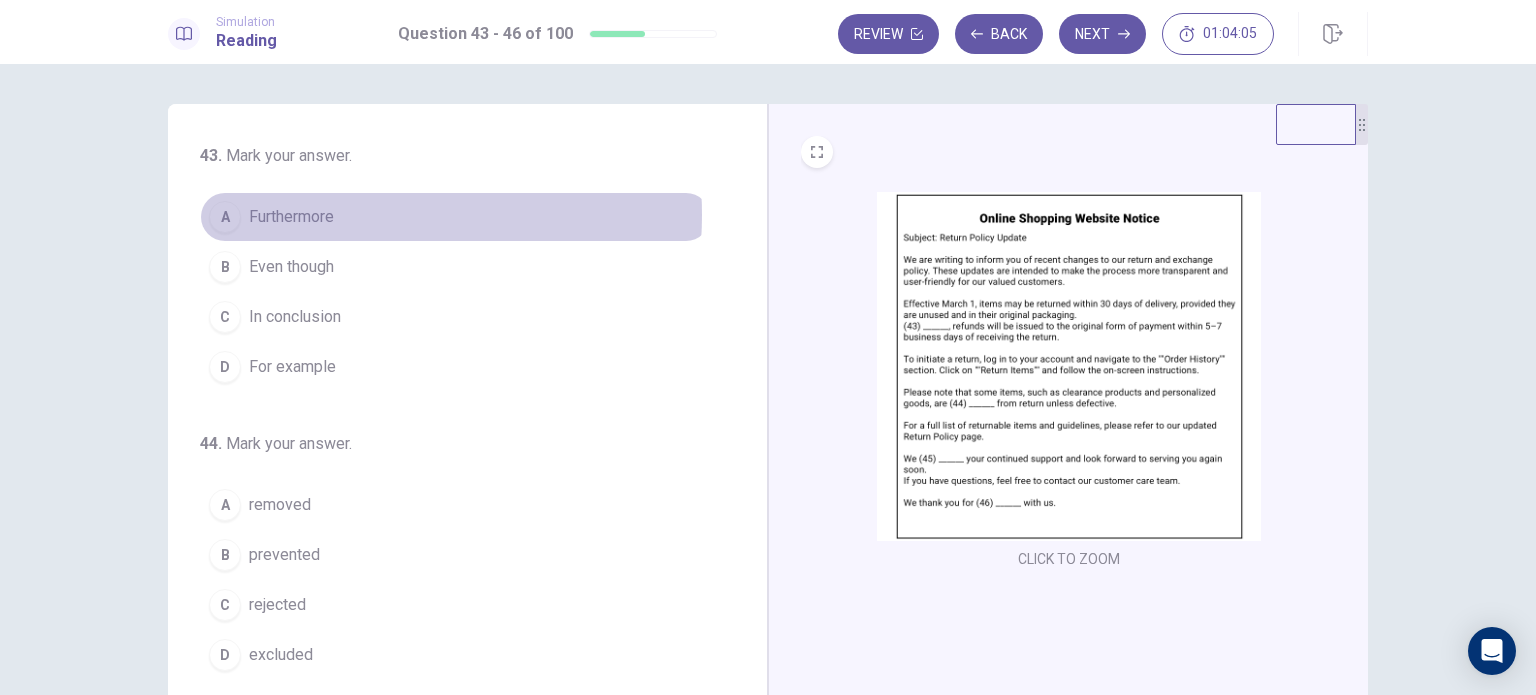 click on "A Furthermore" at bounding box center [455, 217] 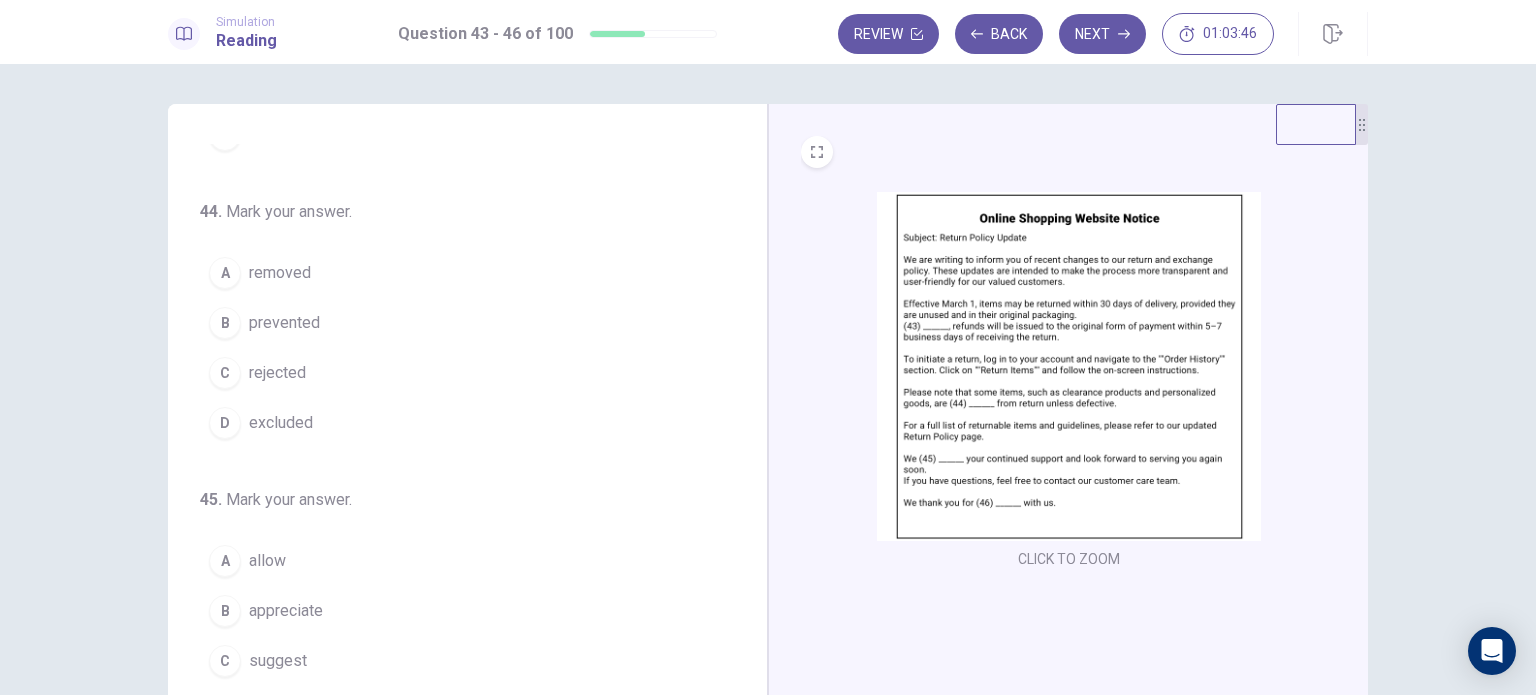 scroll, scrollTop: 238, scrollLeft: 0, axis: vertical 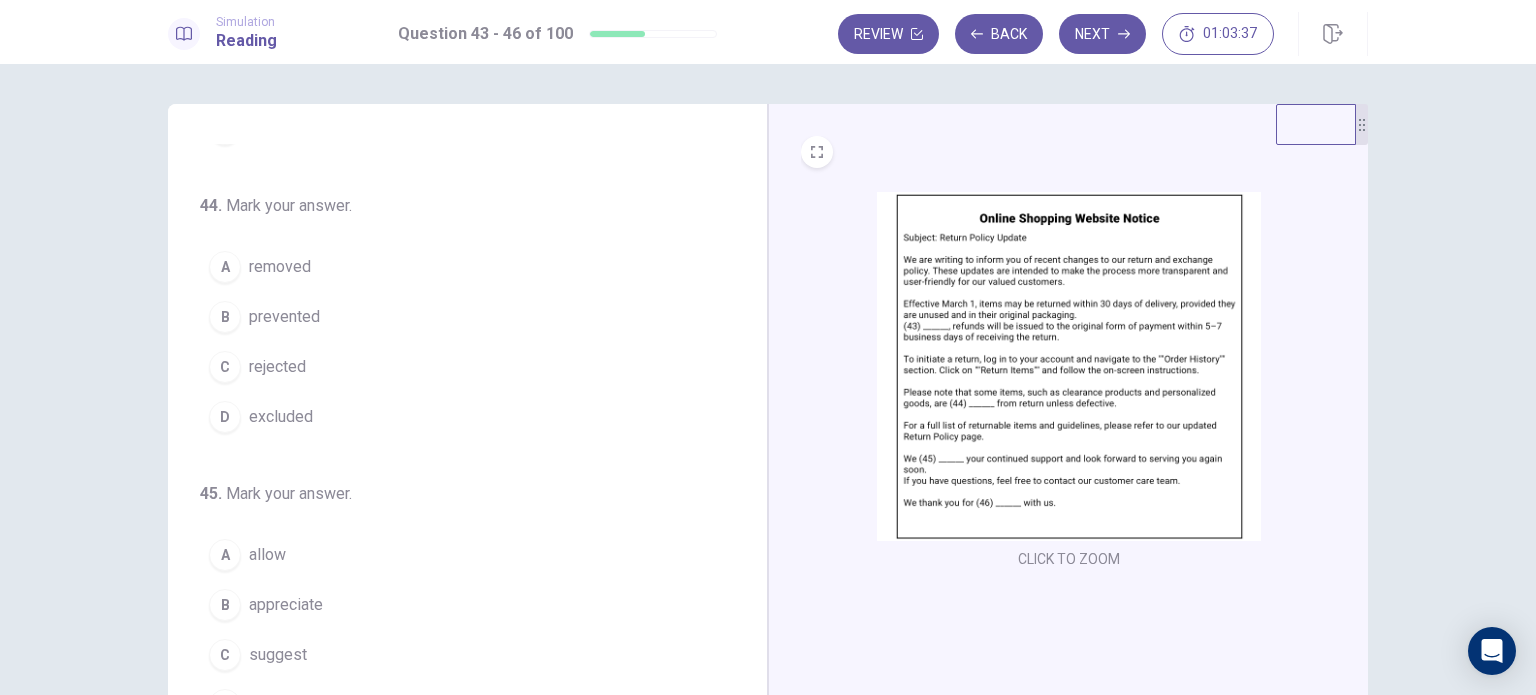 click on "excluded" at bounding box center (281, 417) 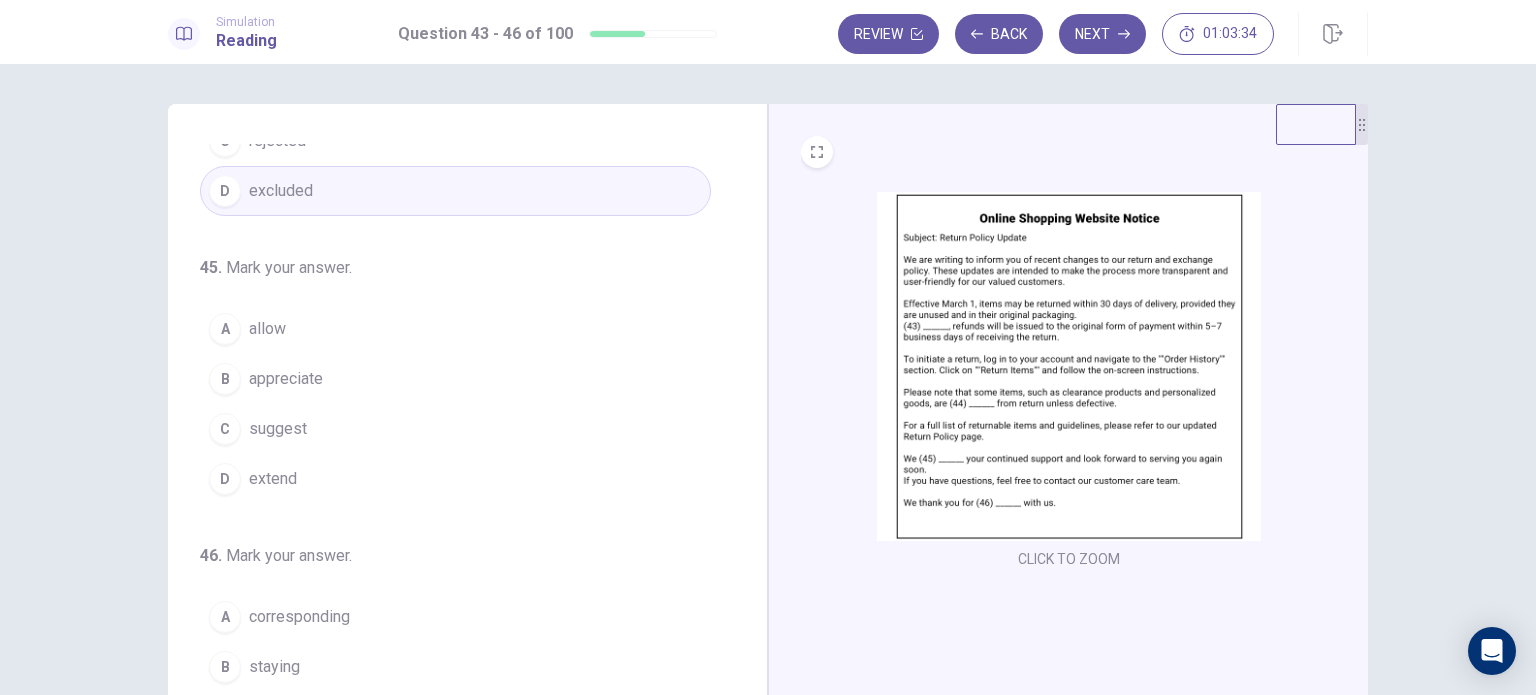 scroll, scrollTop: 484, scrollLeft: 0, axis: vertical 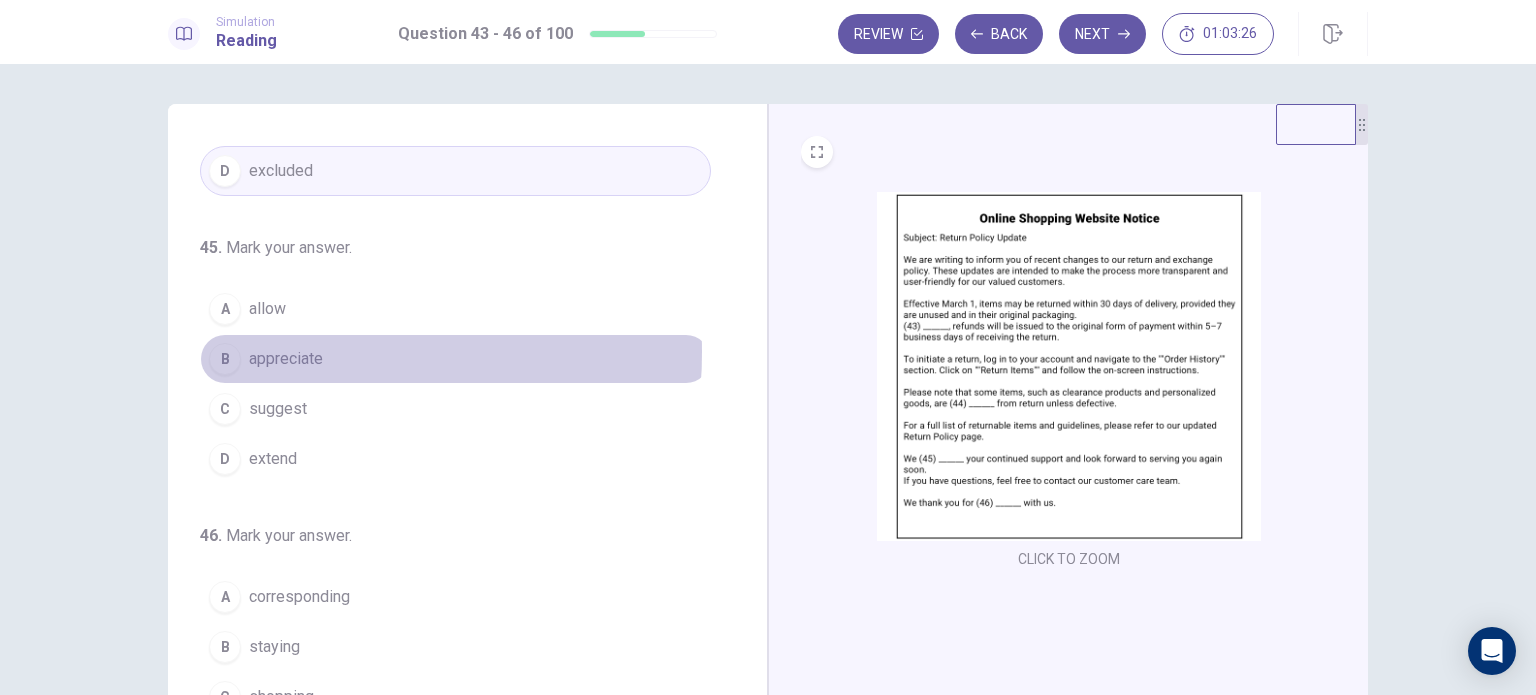 click on "appreciate" at bounding box center (286, 359) 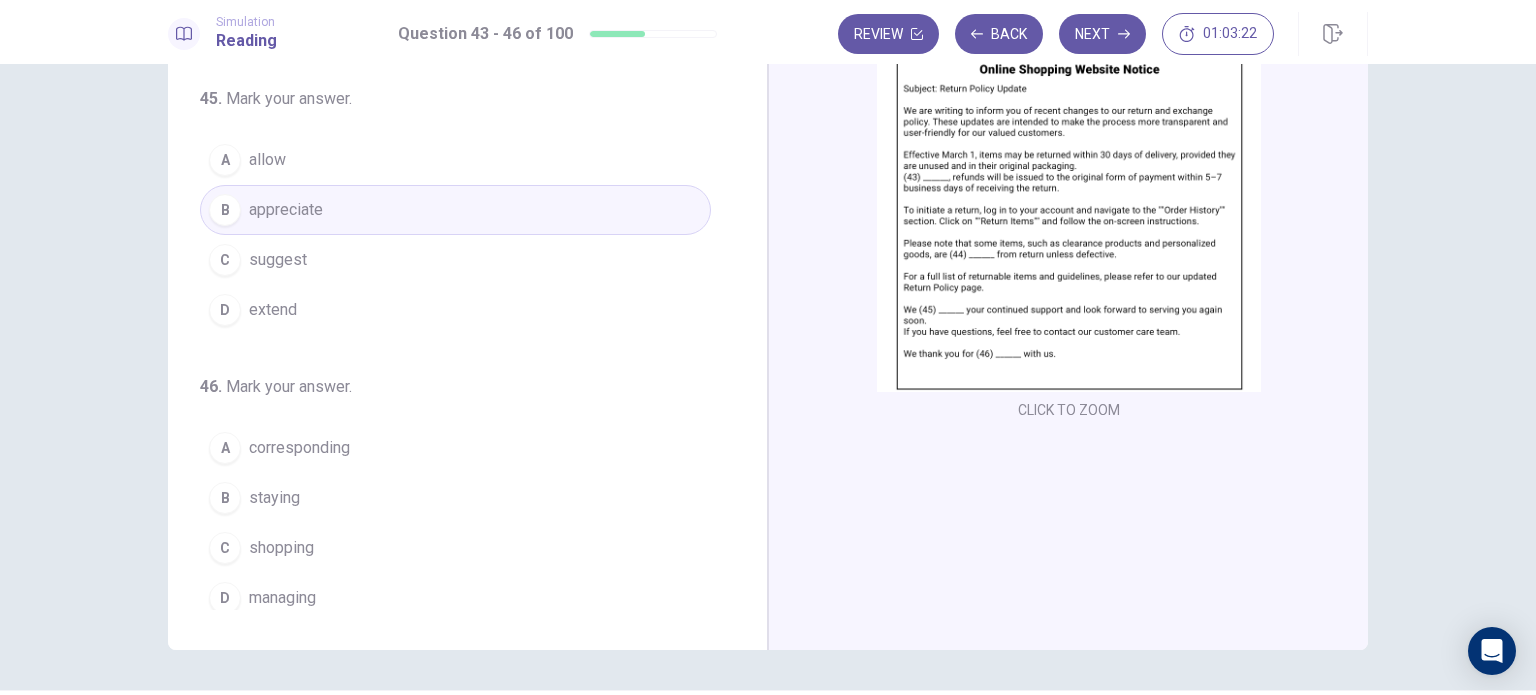 scroll, scrollTop: 150, scrollLeft: 0, axis: vertical 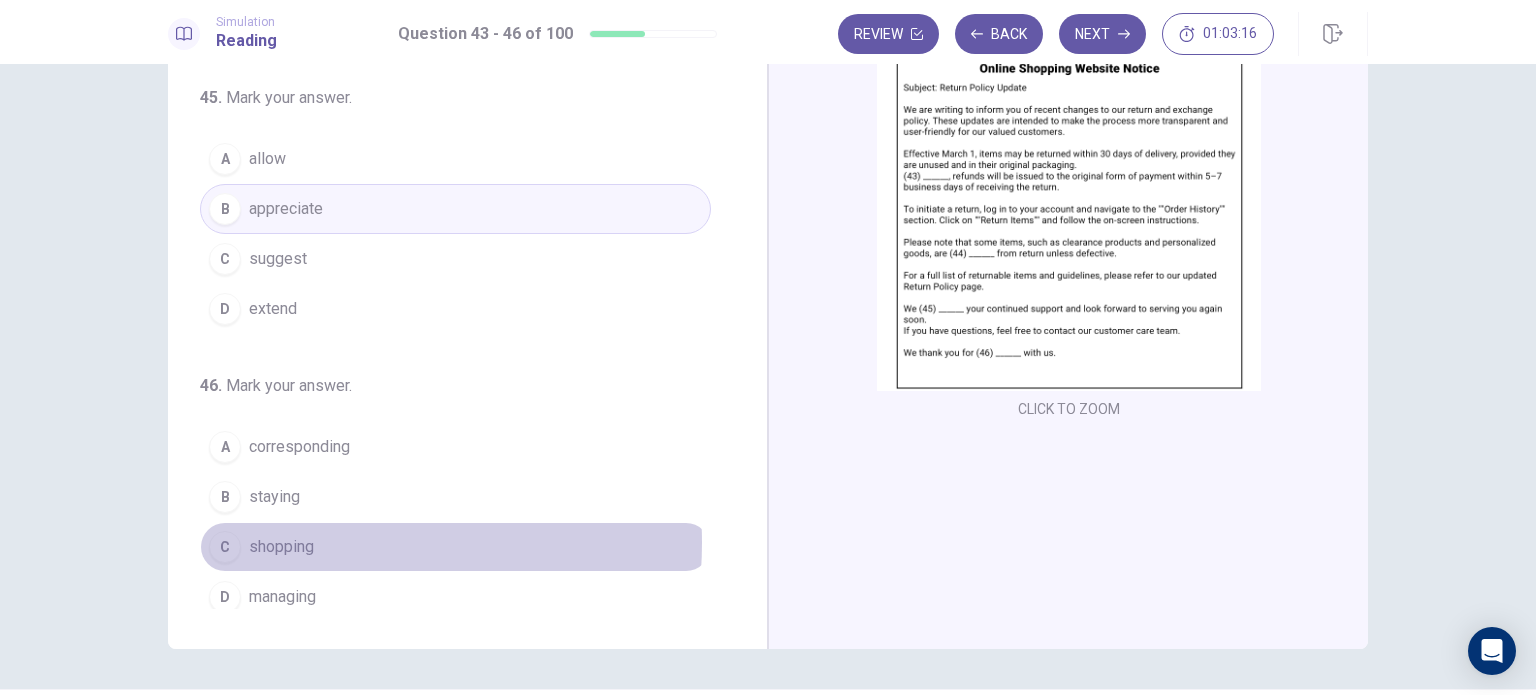 click on "shopping" at bounding box center [281, 547] 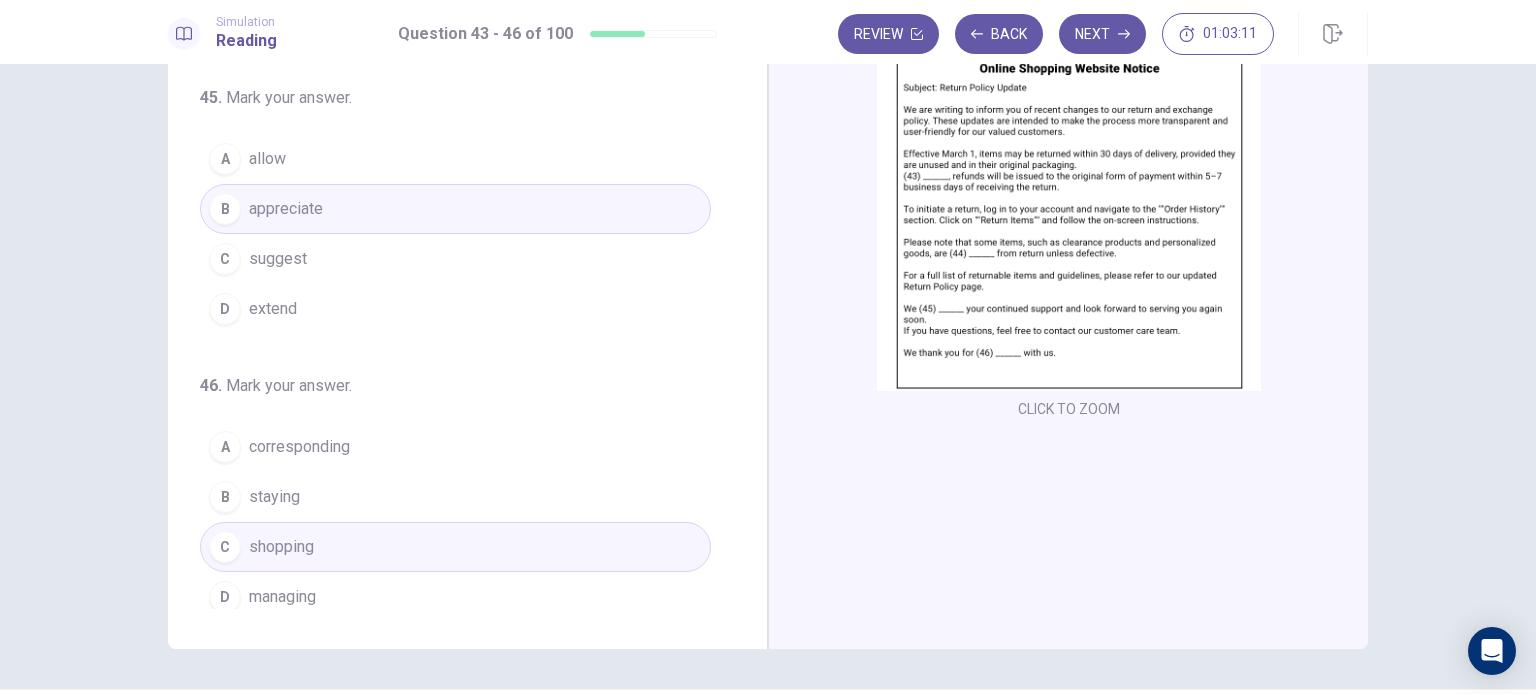 scroll, scrollTop: 0, scrollLeft: 0, axis: both 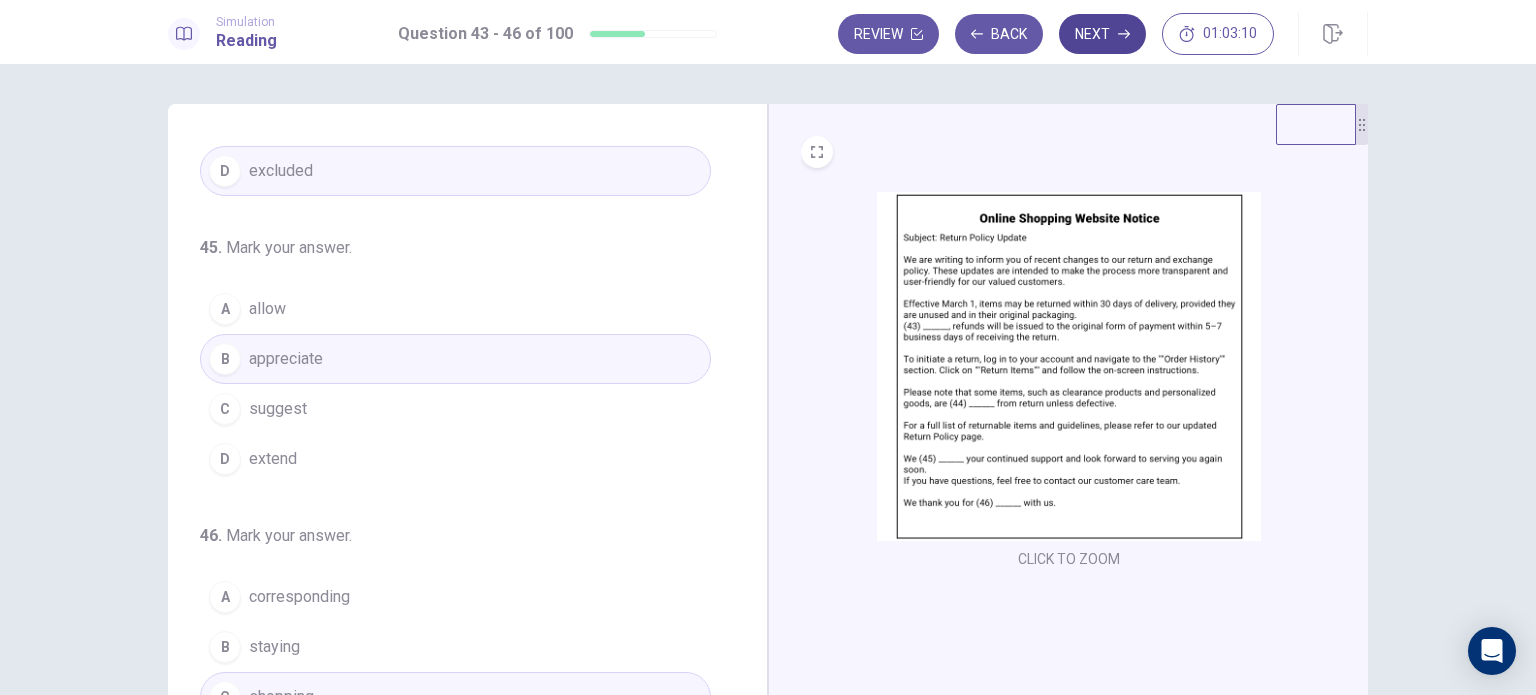 click on "Next" at bounding box center [1102, 34] 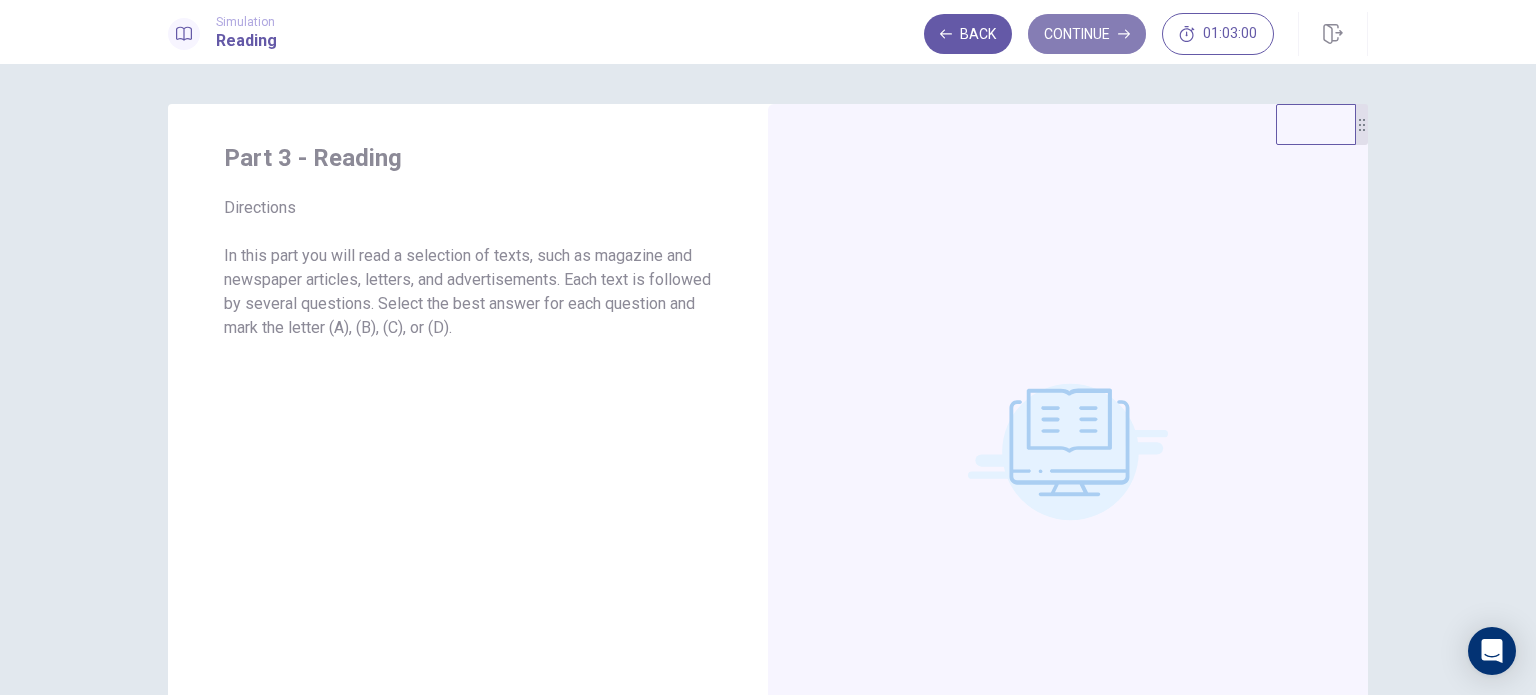 click on "Continue" at bounding box center (1087, 34) 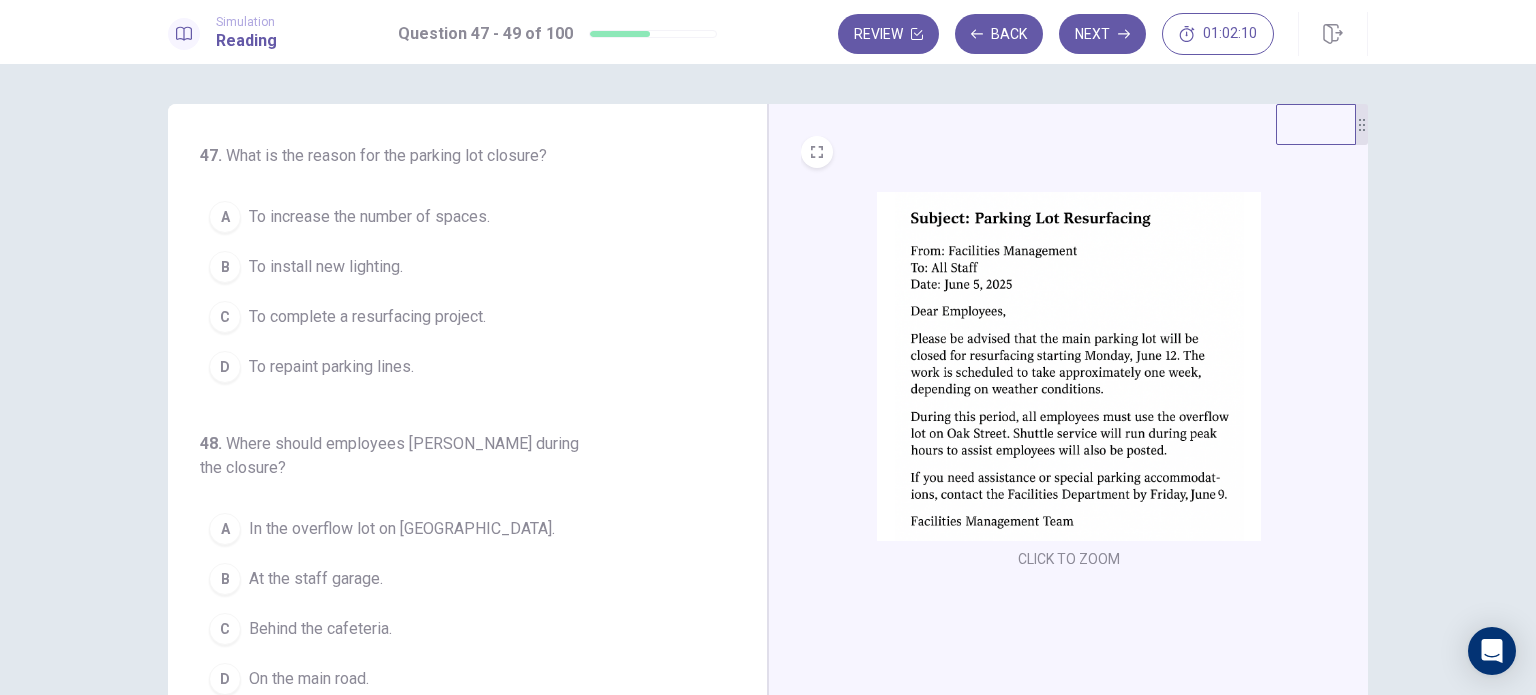click on "To complete a resurfacing project." at bounding box center (367, 317) 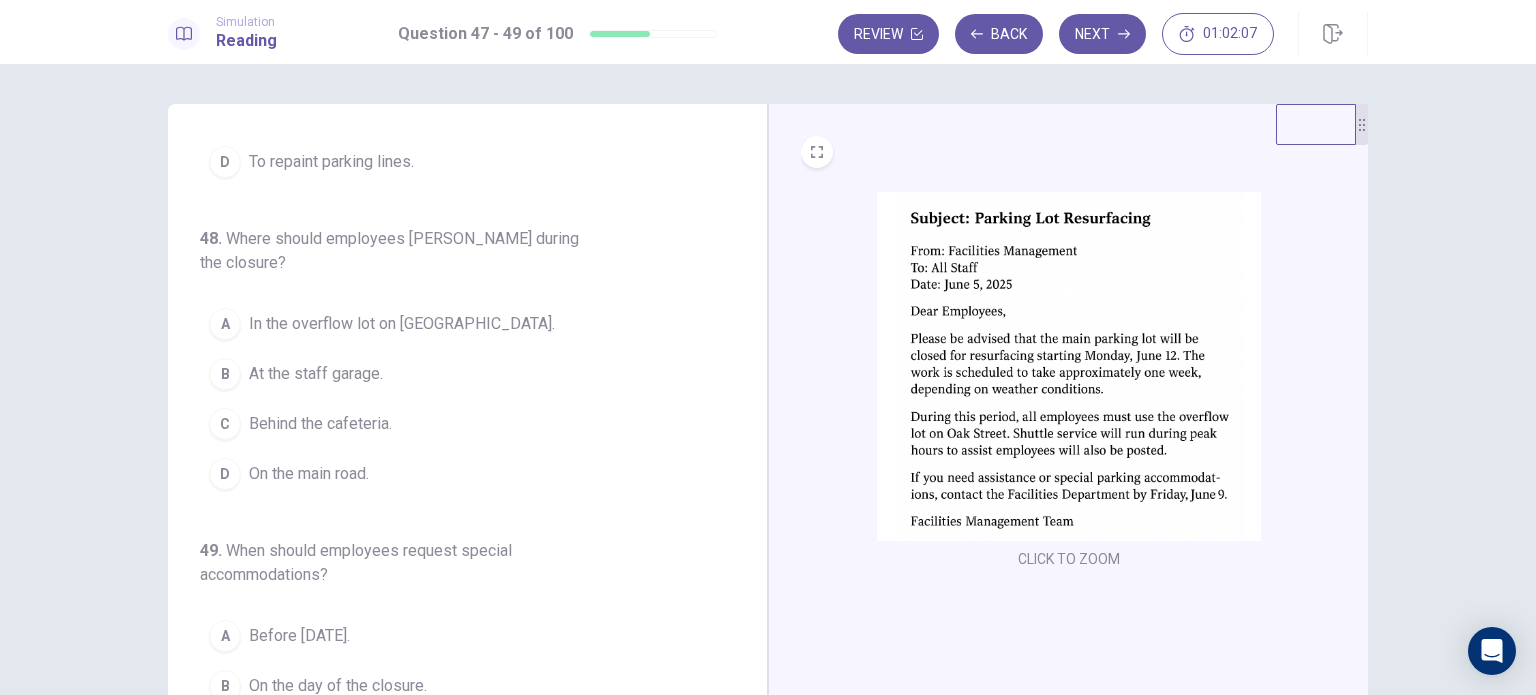 scroll, scrollTop: 224, scrollLeft: 0, axis: vertical 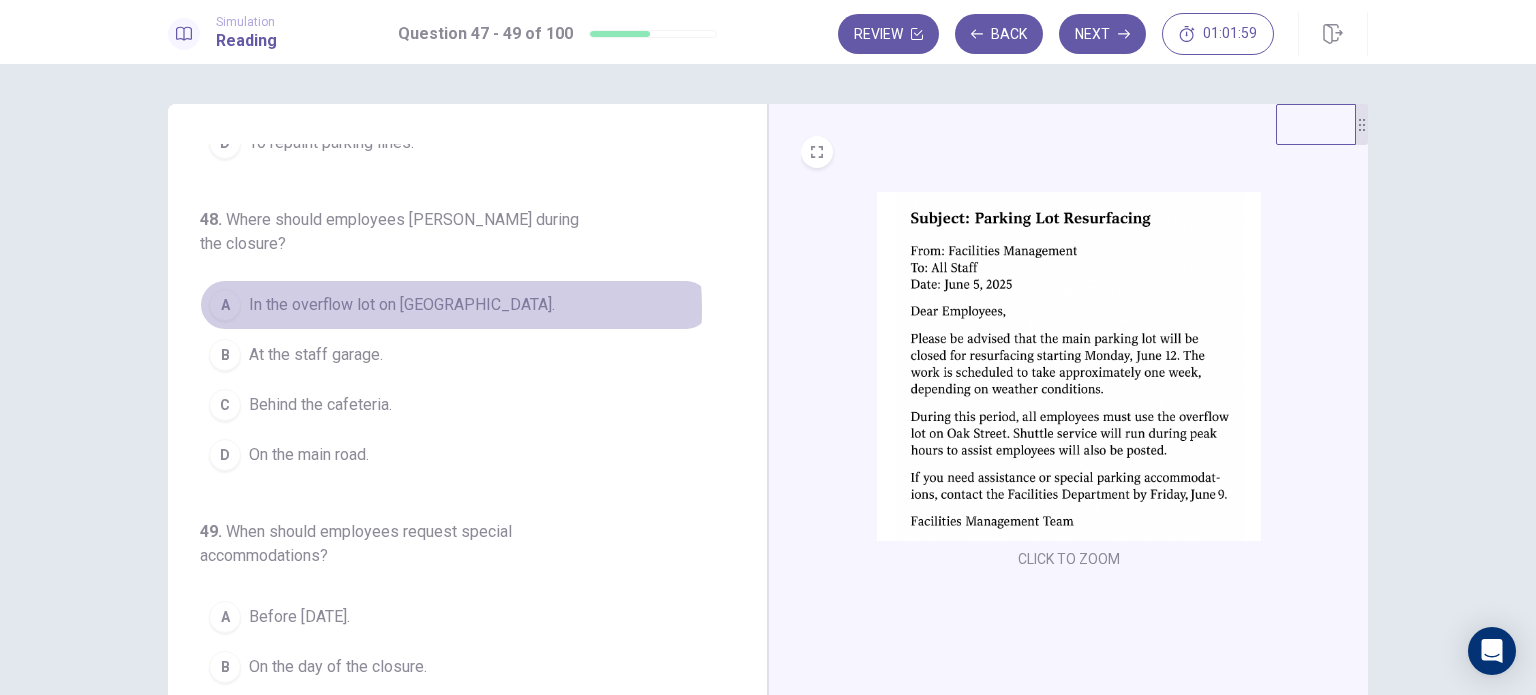 click on "In the overflow lot on [GEOGRAPHIC_DATA]." at bounding box center [402, 305] 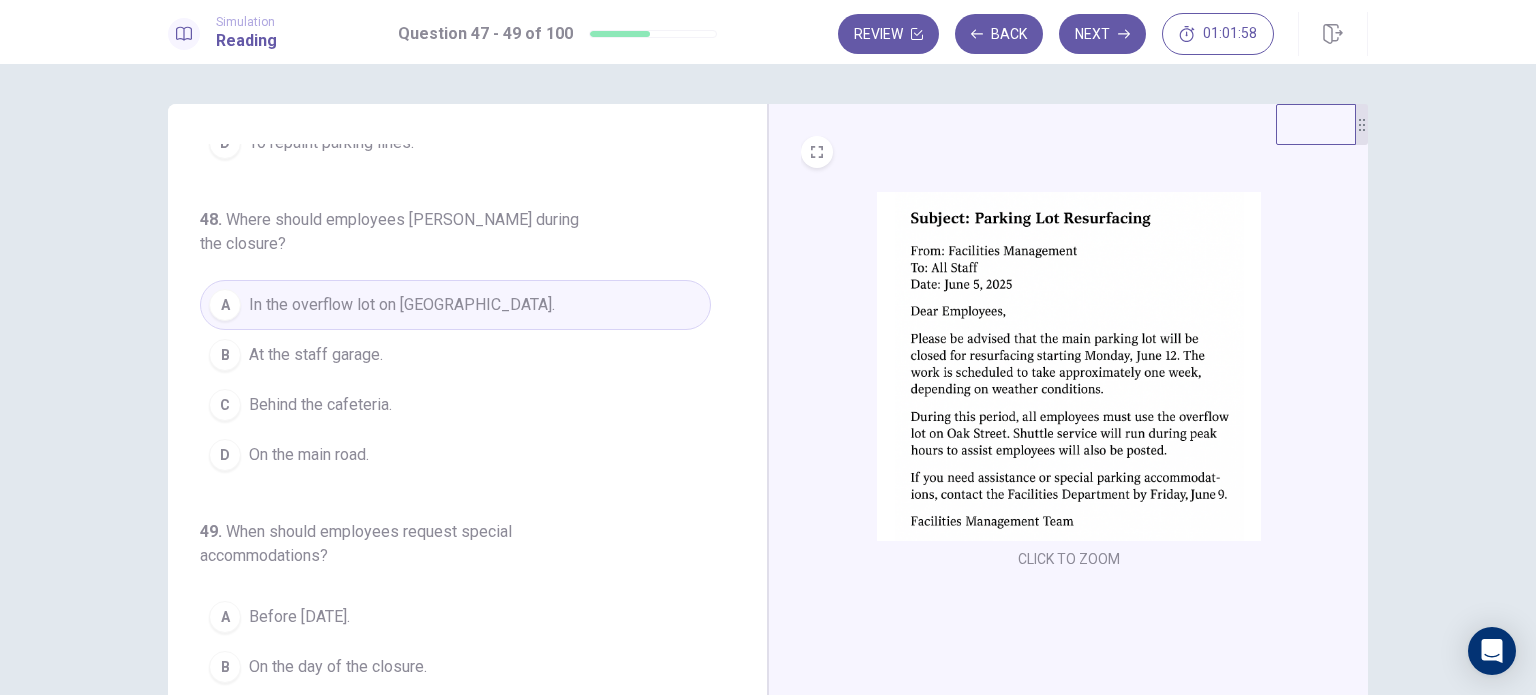 scroll, scrollTop: 228, scrollLeft: 0, axis: vertical 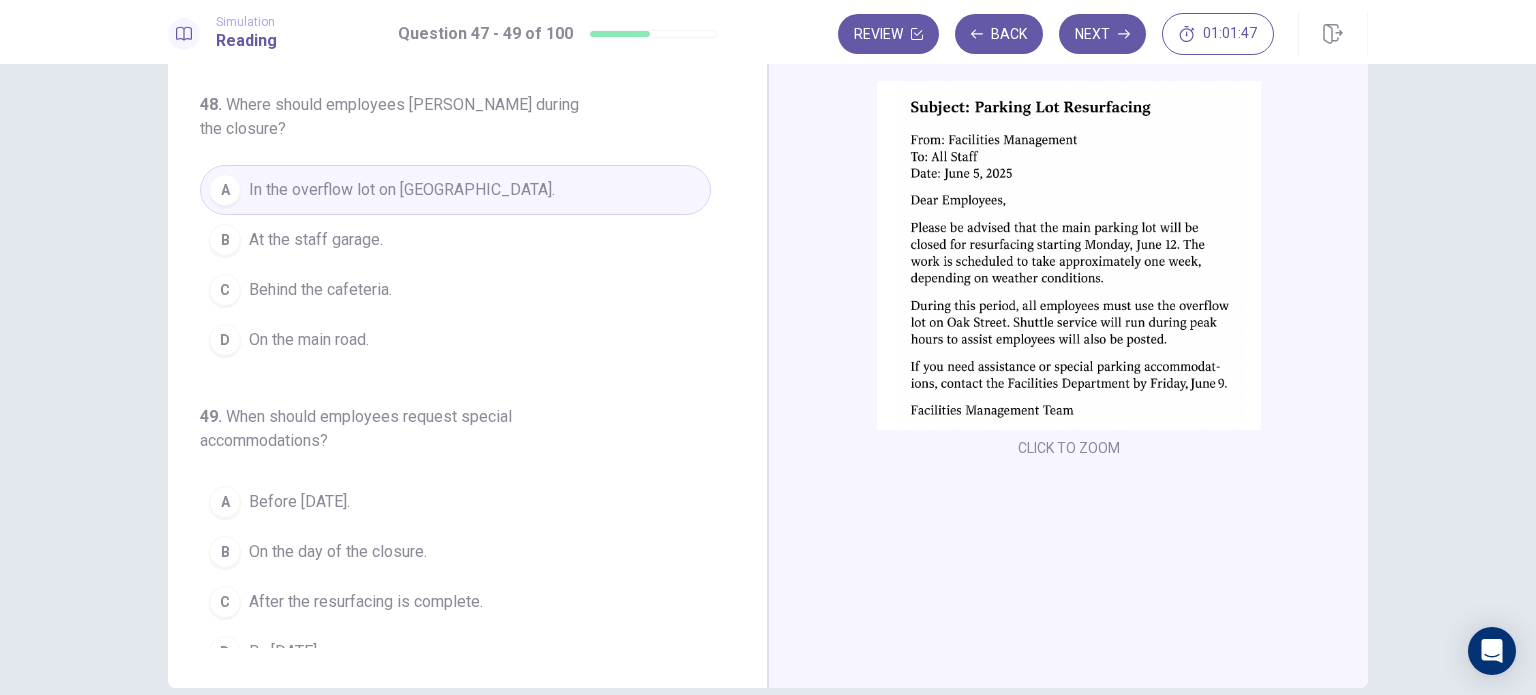 click on "By [DATE]." at bounding box center [284, 652] 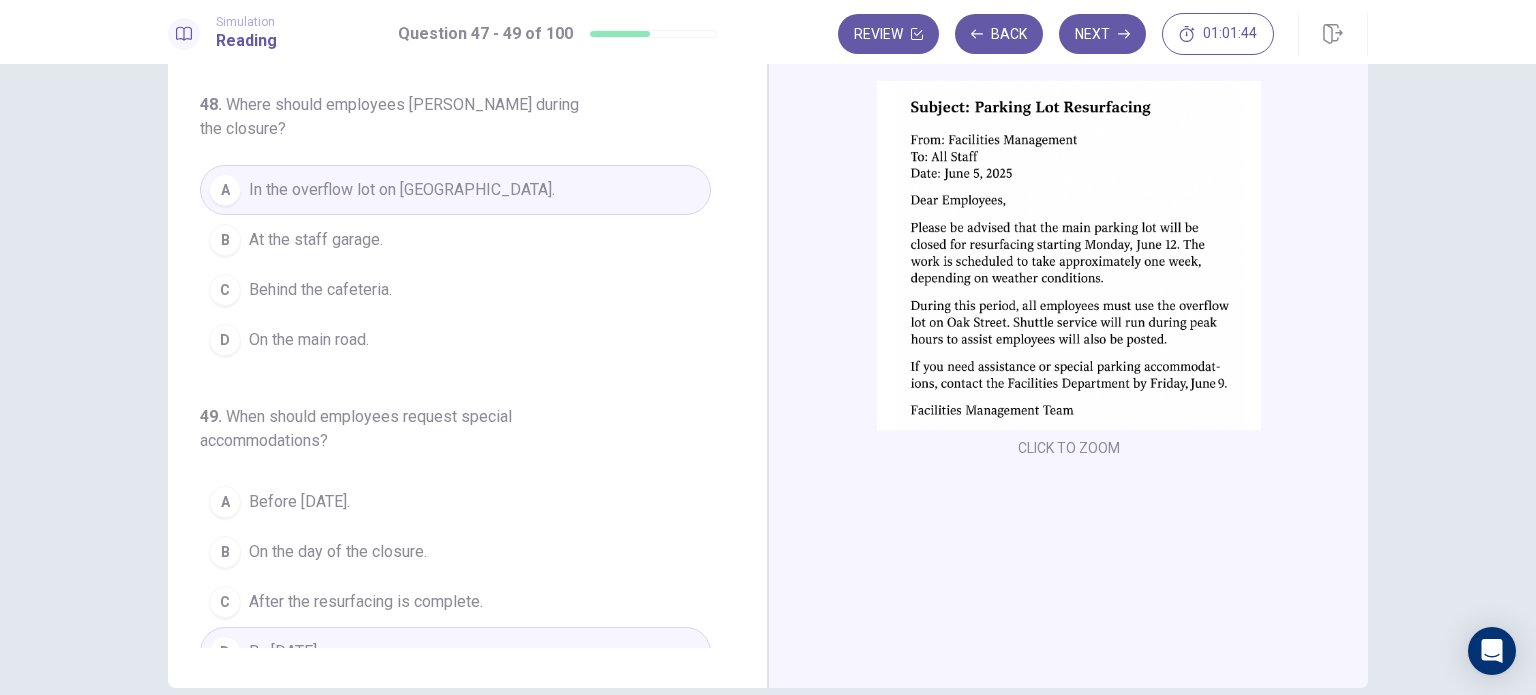 scroll, scrollTop: 228, scrollLeft: 0, axis: vertical 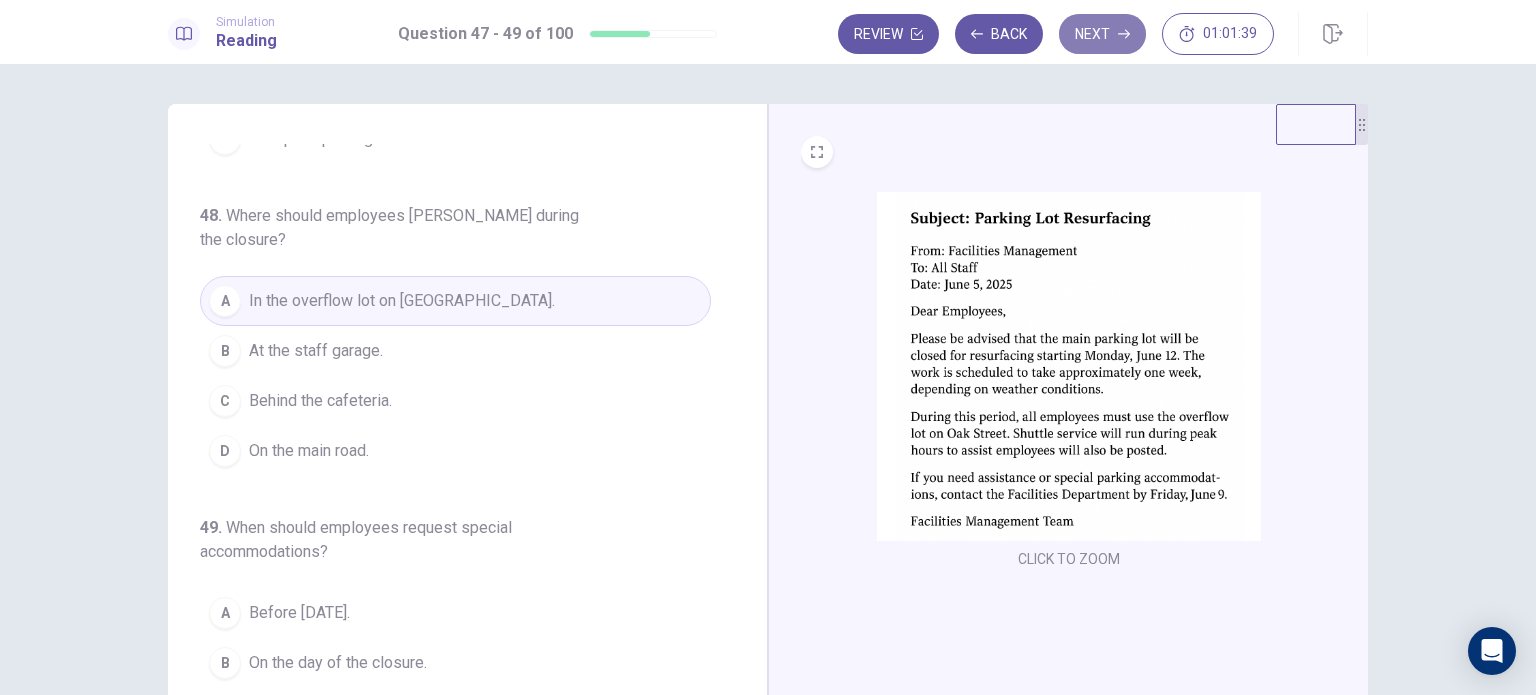 click on "Next" at bounding box center [1102, 34] 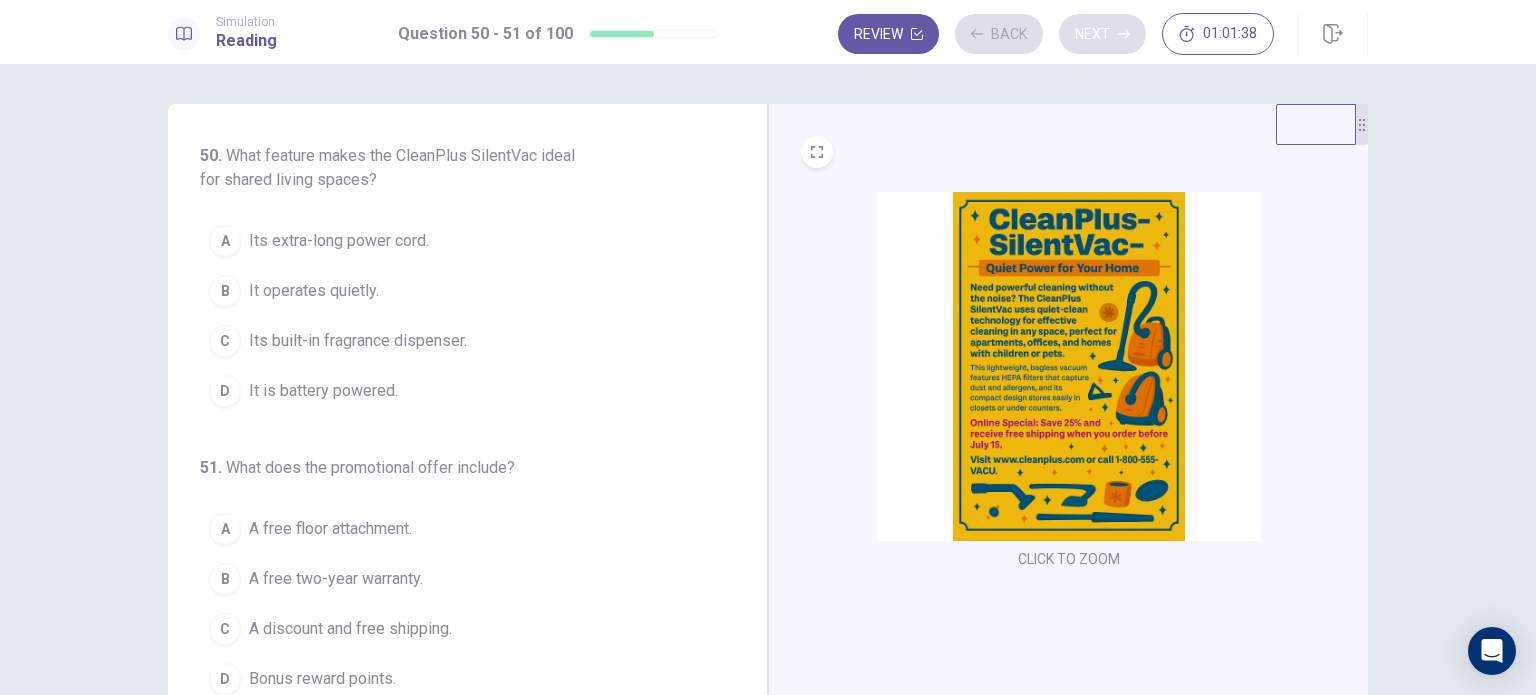 scroll, scrollTop: 0, scrollLeft: 0, axis: both 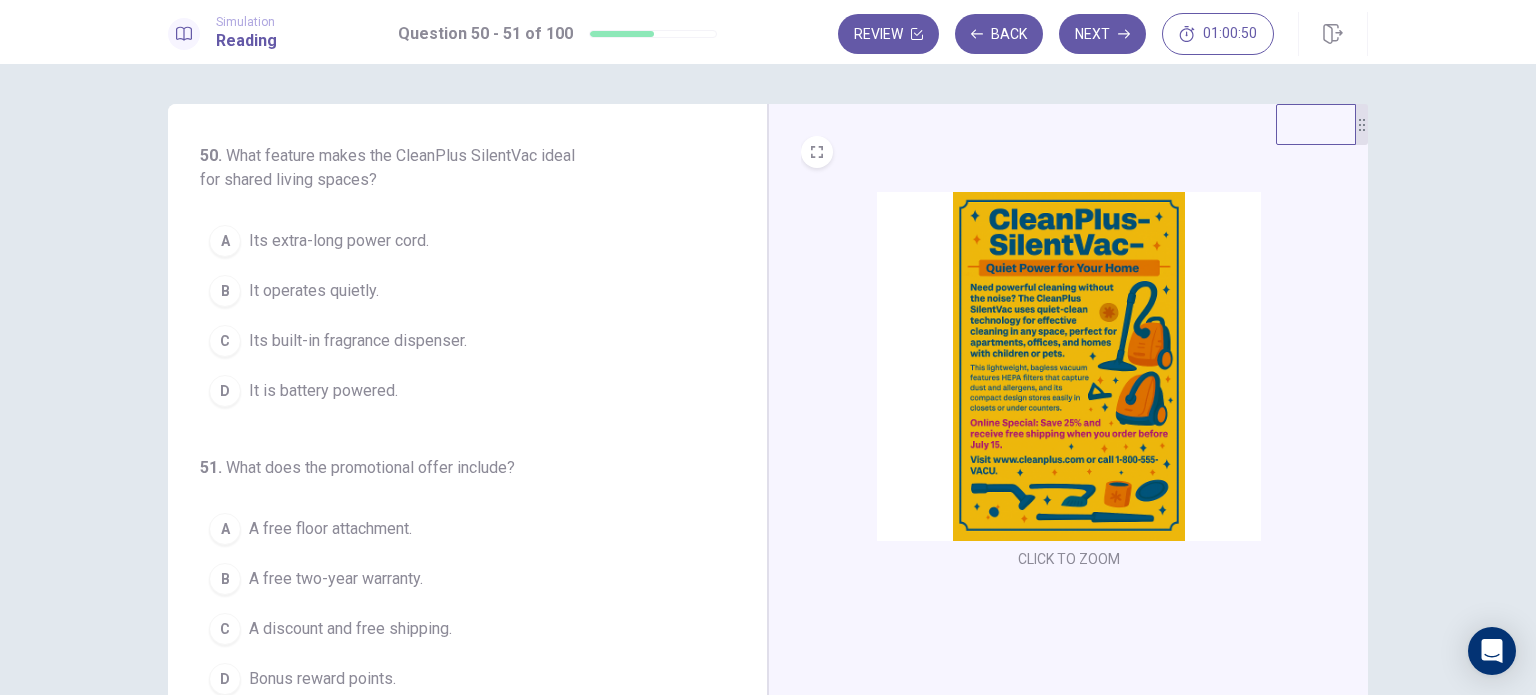 click on "It operates quietly." at bounding box center (314, 291) 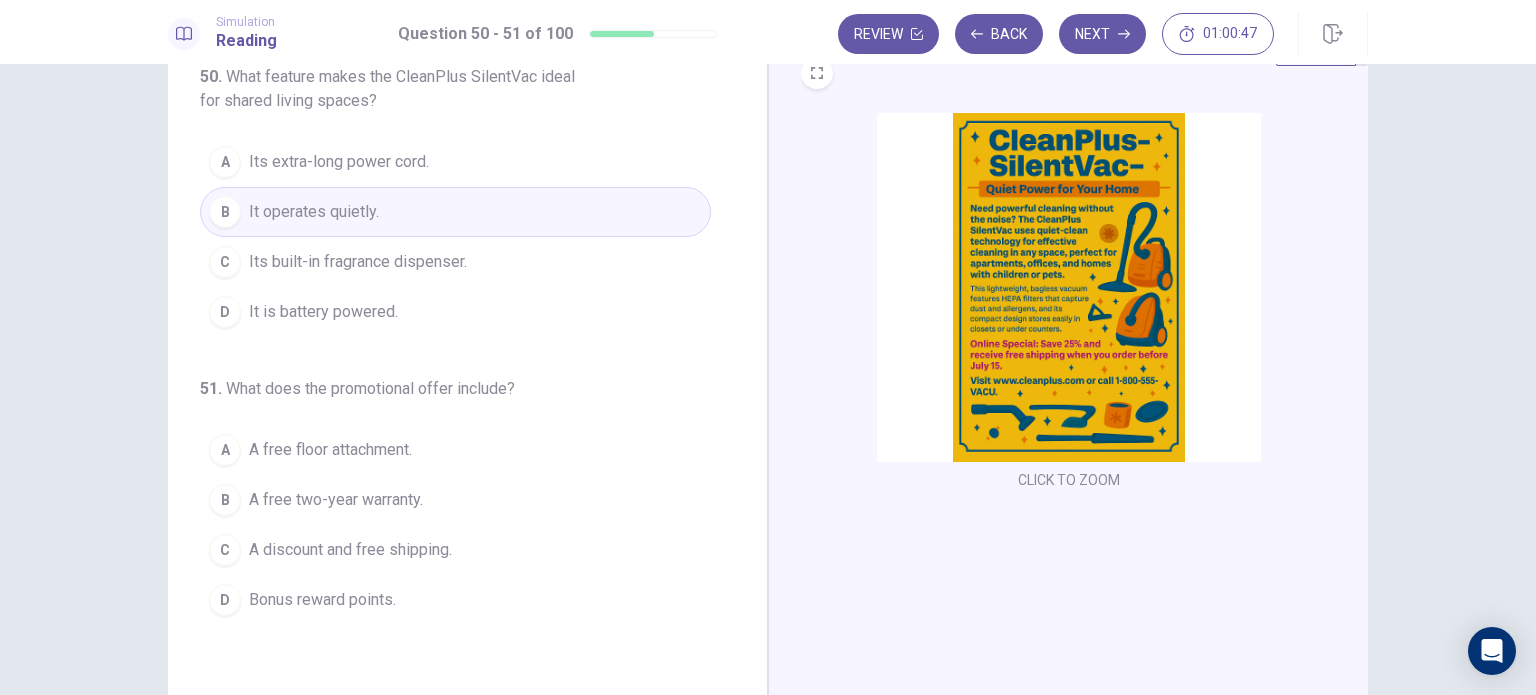 scroll, scrollTop: 89, scrollLeft: 0, axis: vertical 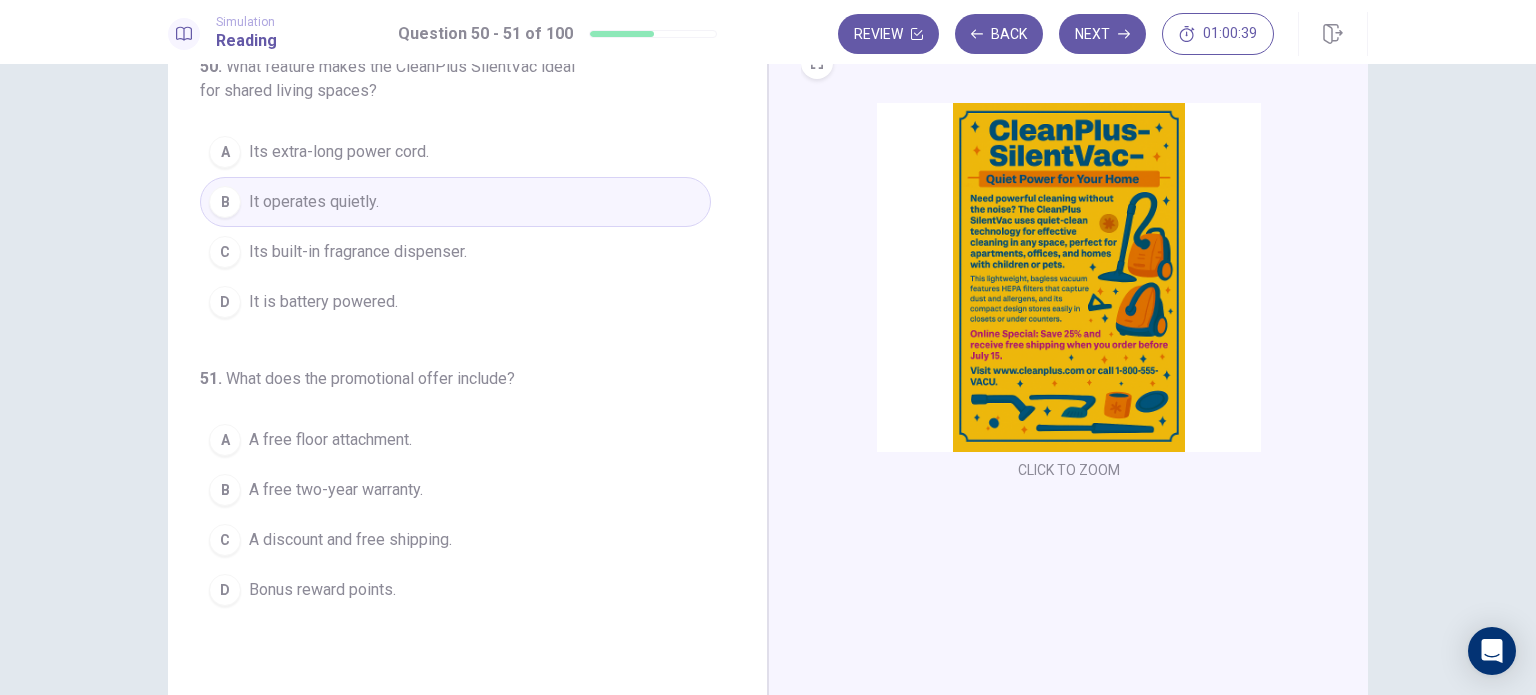 click on "A discount and free shipping." at bounding box center [350, 540] 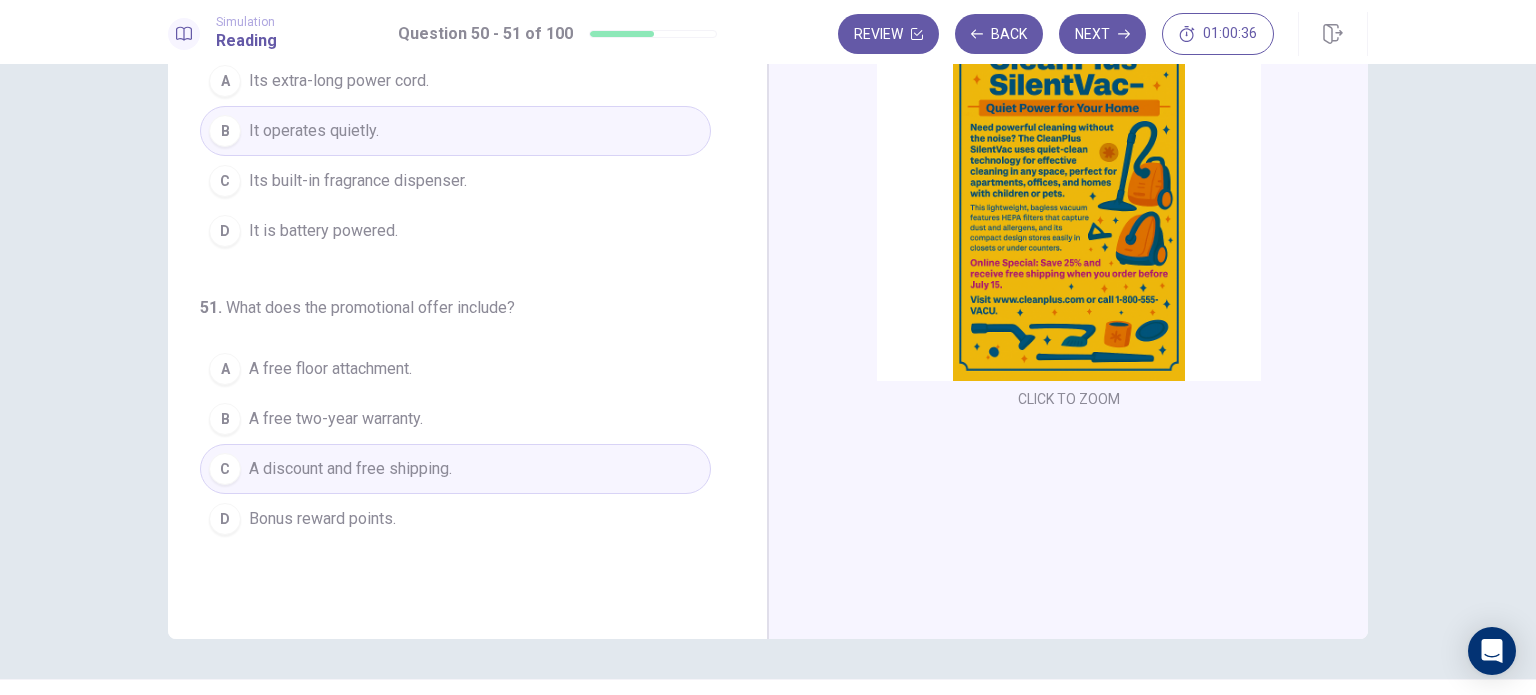 scroll, scrollTop: 0, scrollLeft: 0, axis: both 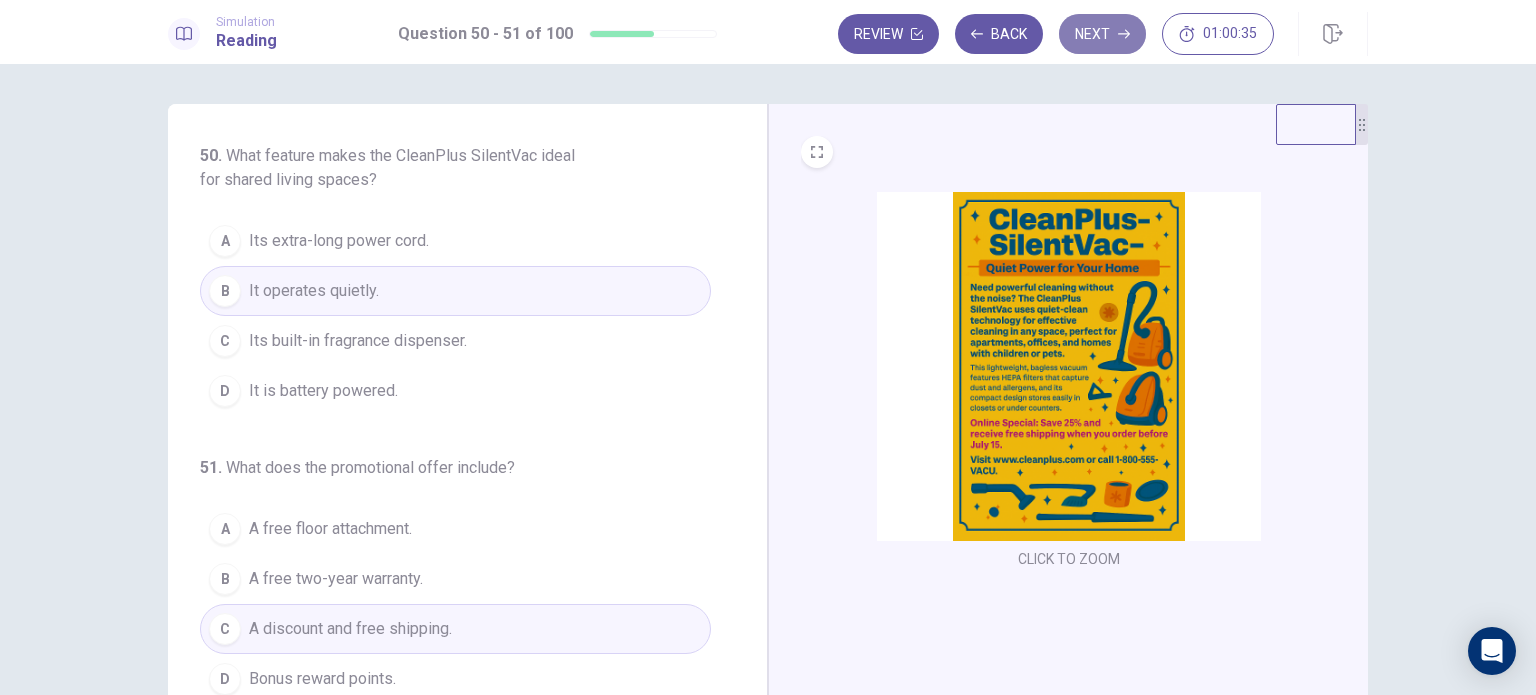 click on "Next" at bounding box center (1102, 34) 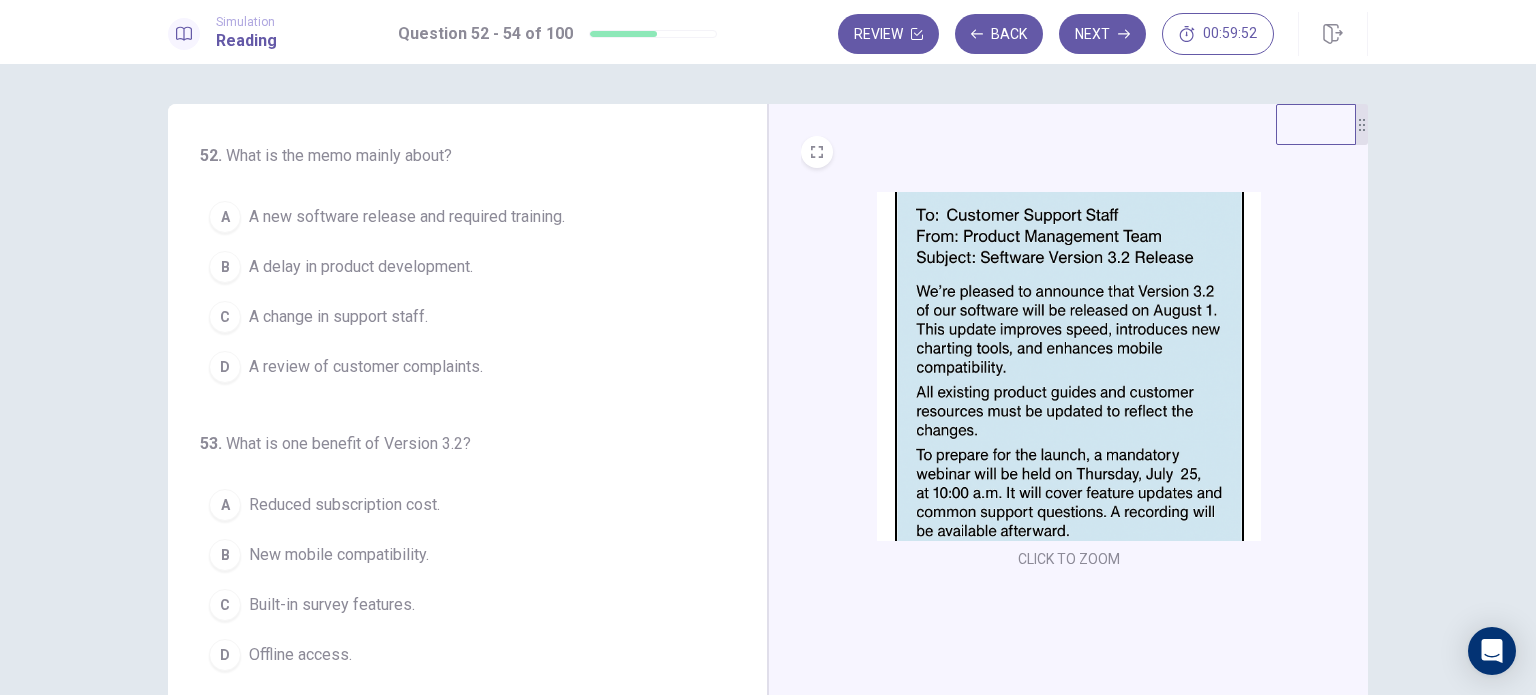 click on "A new software release and required training." at bounding box center (407, 217) 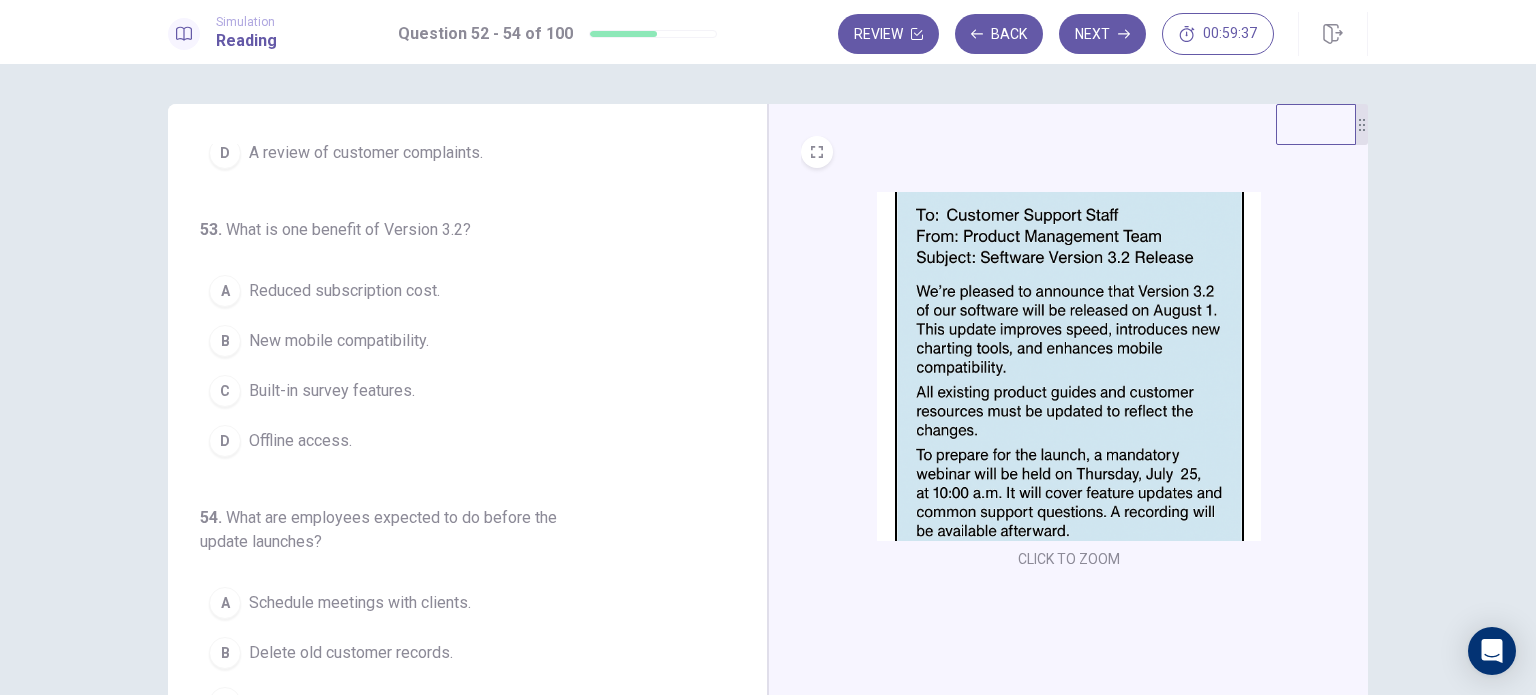 scroll, scrollTop: 216, scrollLeft: 0, axis: vertical 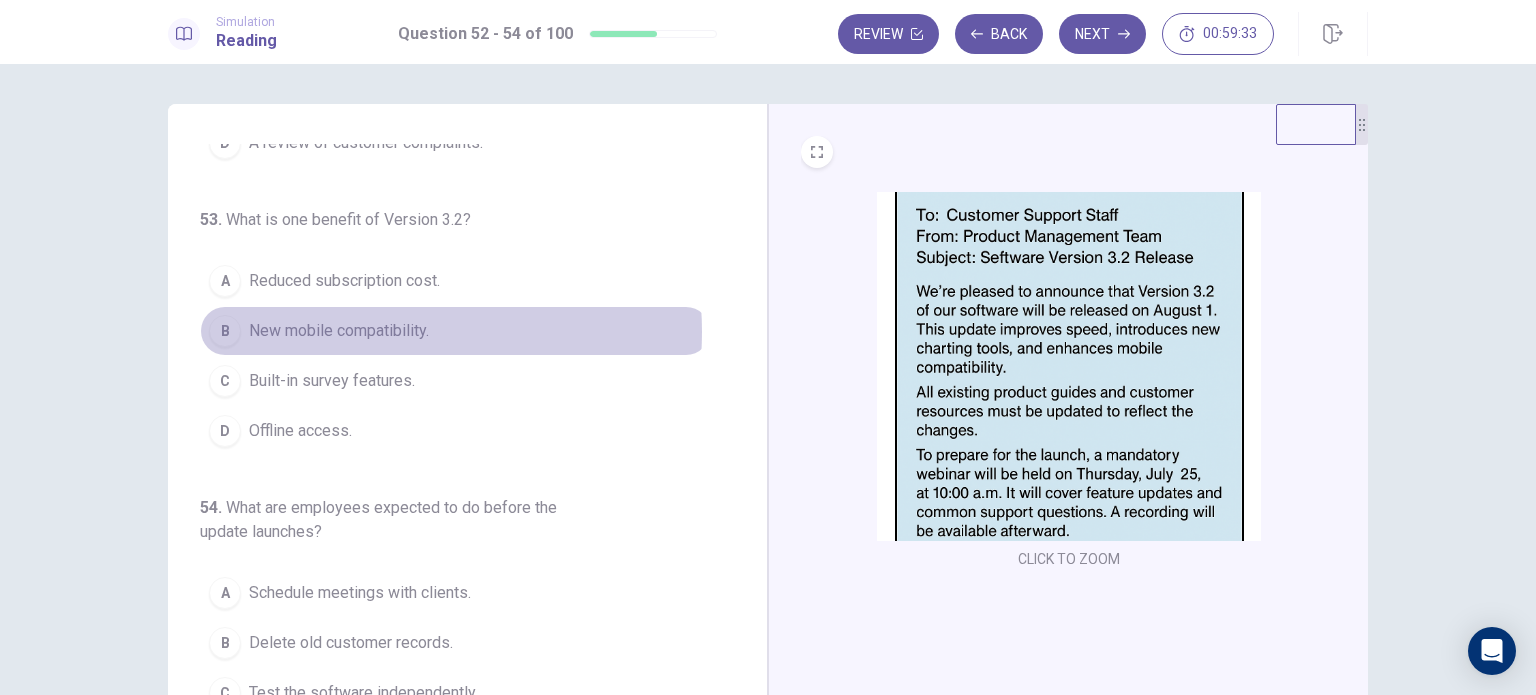click on "New mobile compatibility." at bounding box center [339, 331] 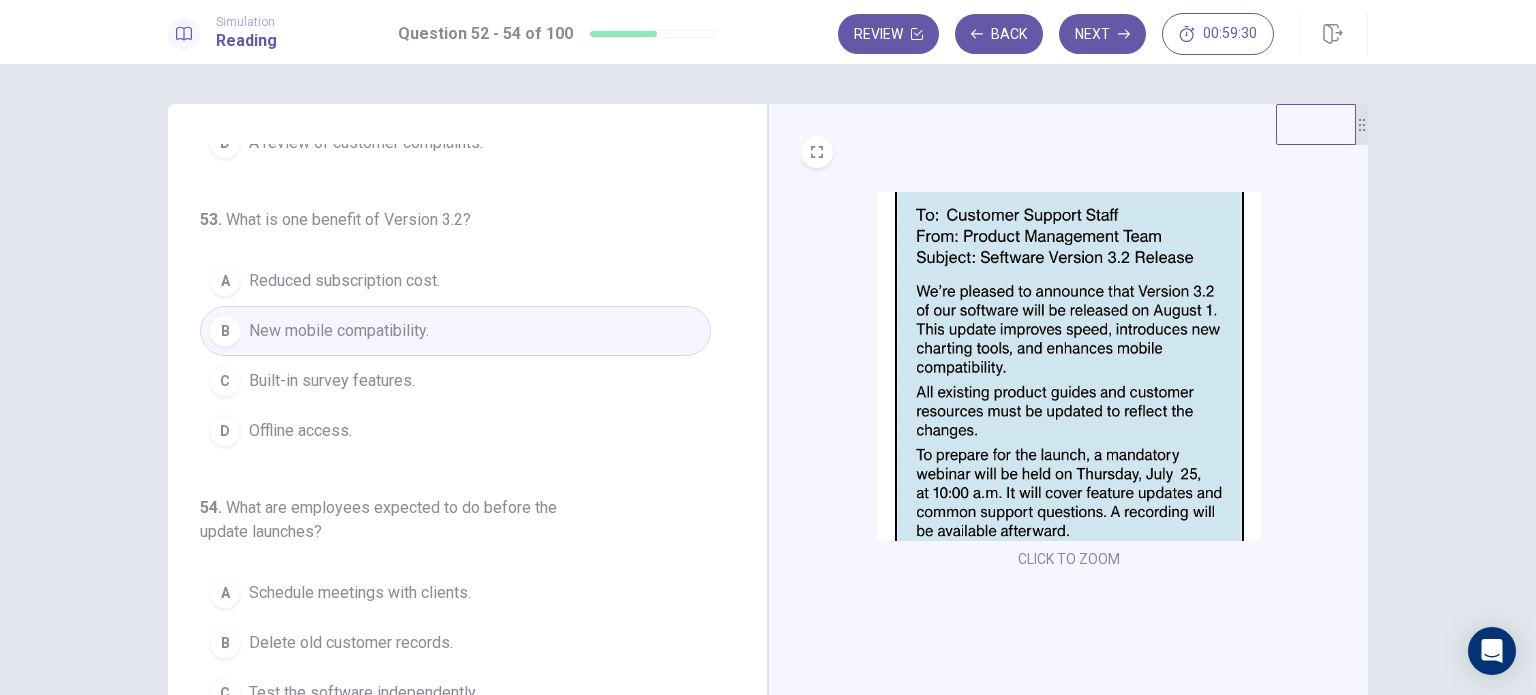 scroll, scrollTop: 228, scrollLeft: 0, axis: vertical 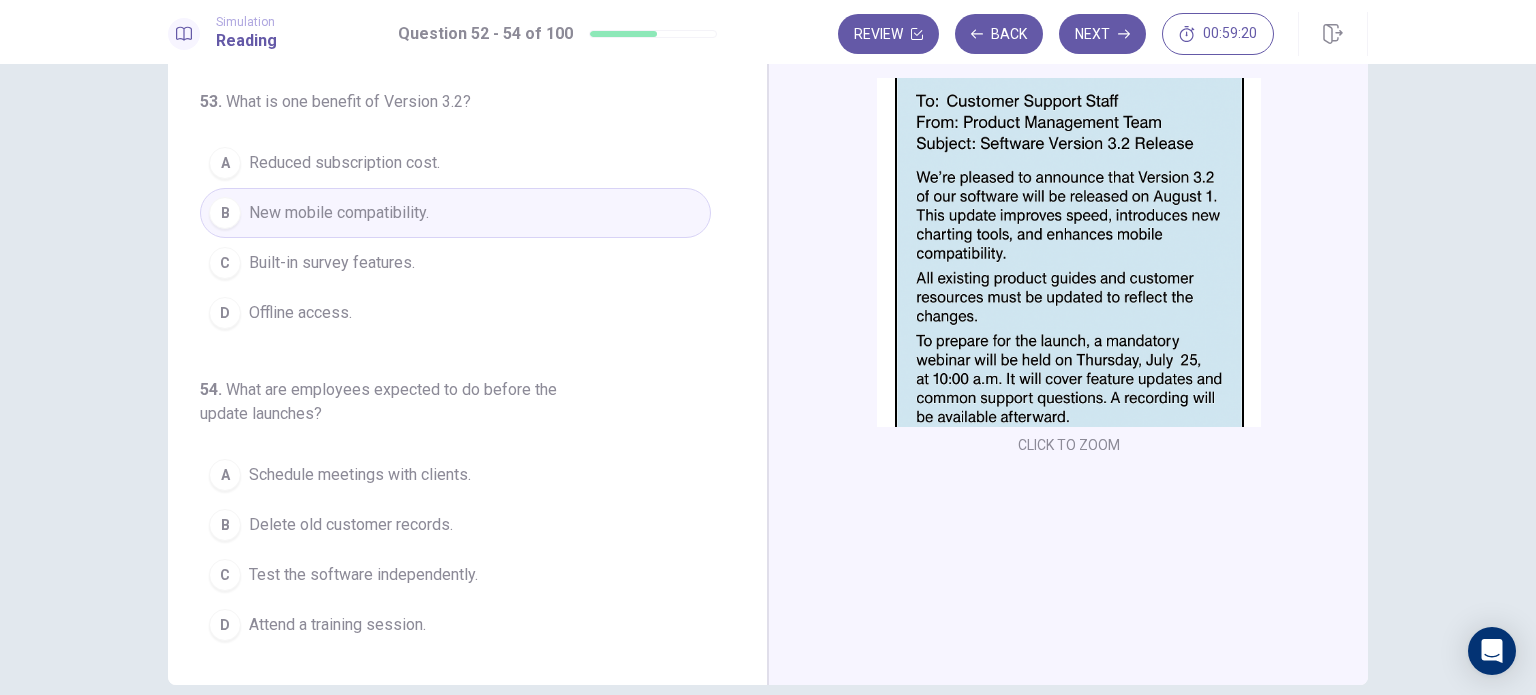 click on "Attend a training session." at bounding box center (337, 625) 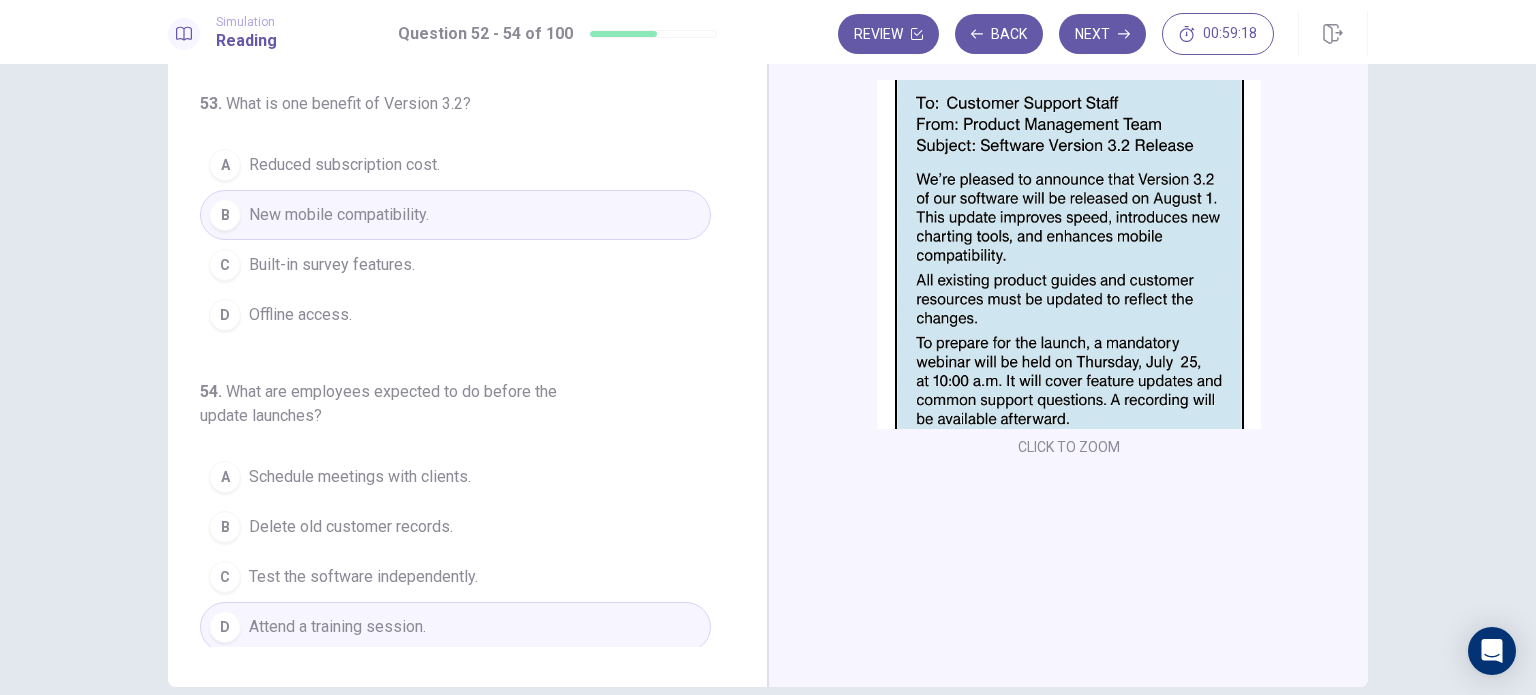 scroll, scrollTop: 0, scrollLeft: 0, axis: both 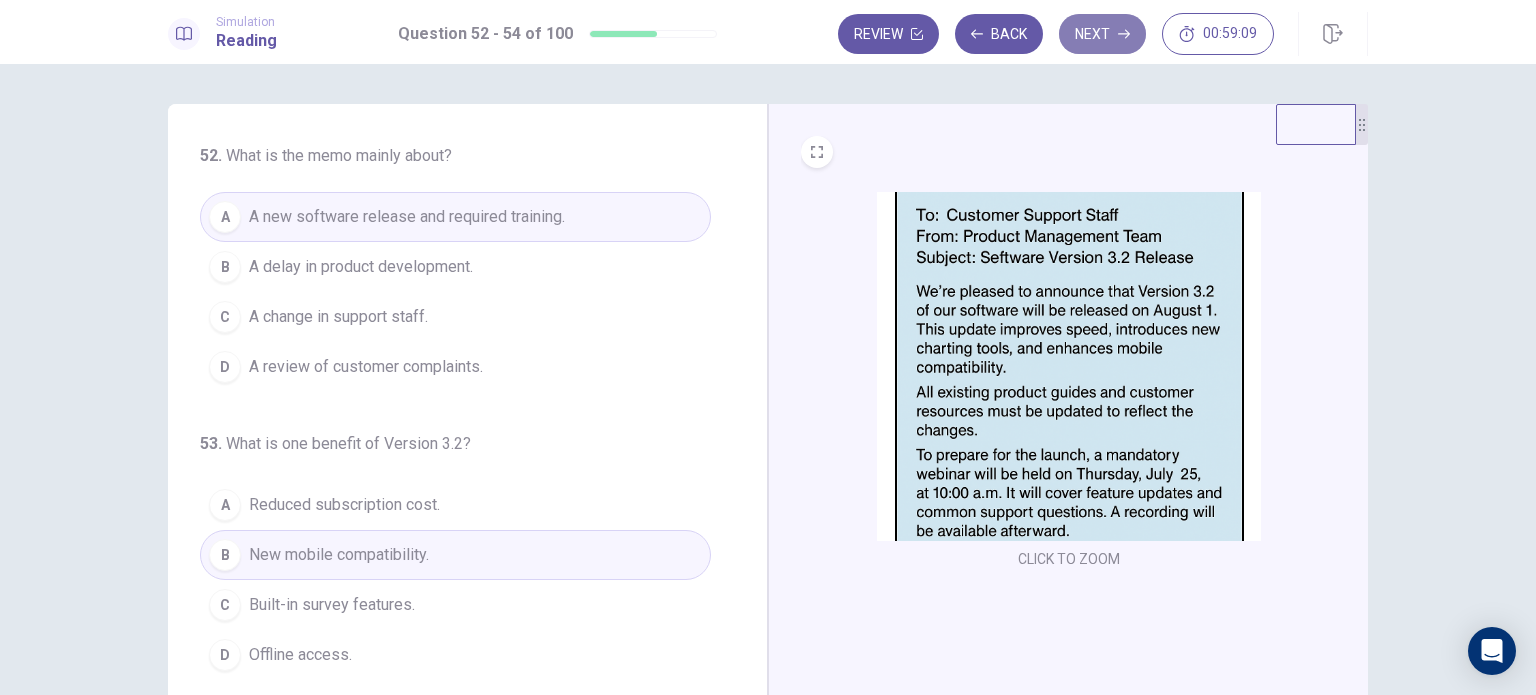 click on "Next" at bounding box center [1102, 34] 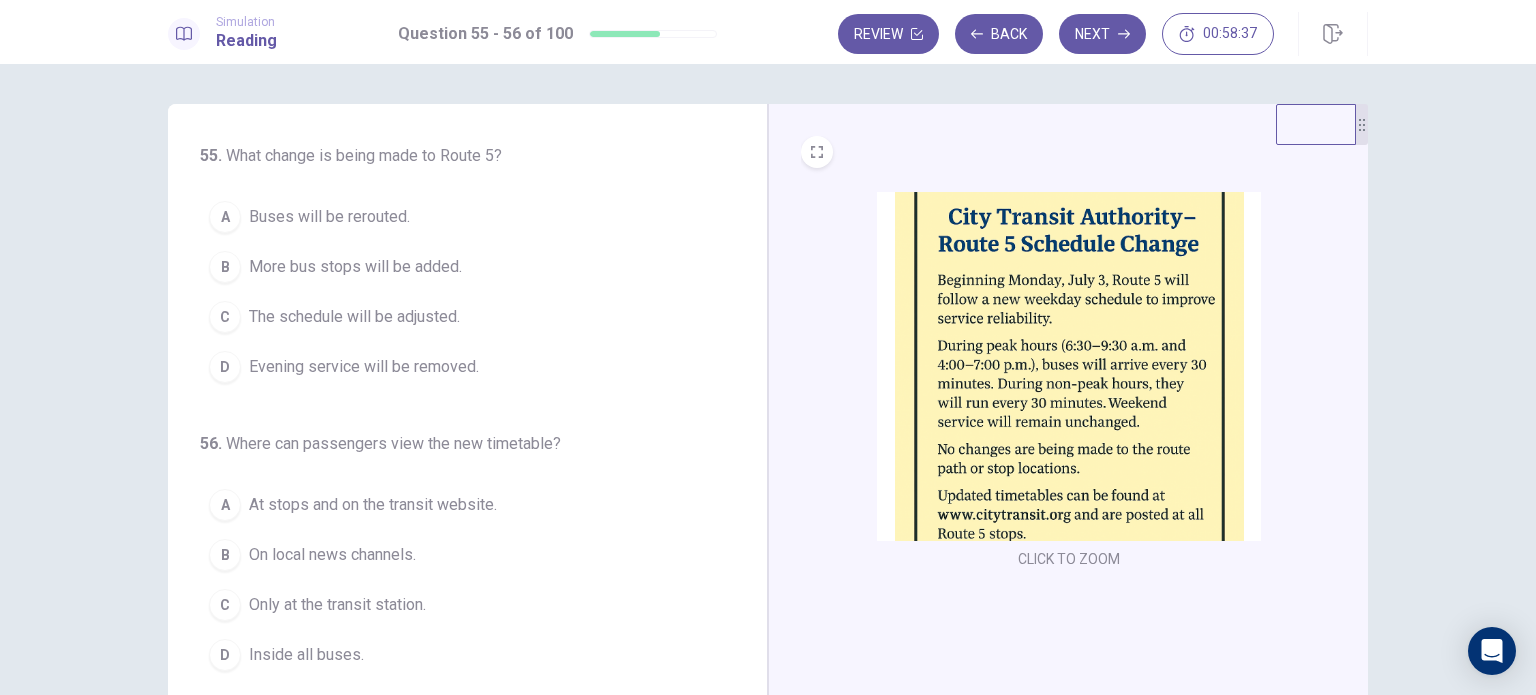 click on "The schedule will be adjusted." at bounding box center [354, 317] 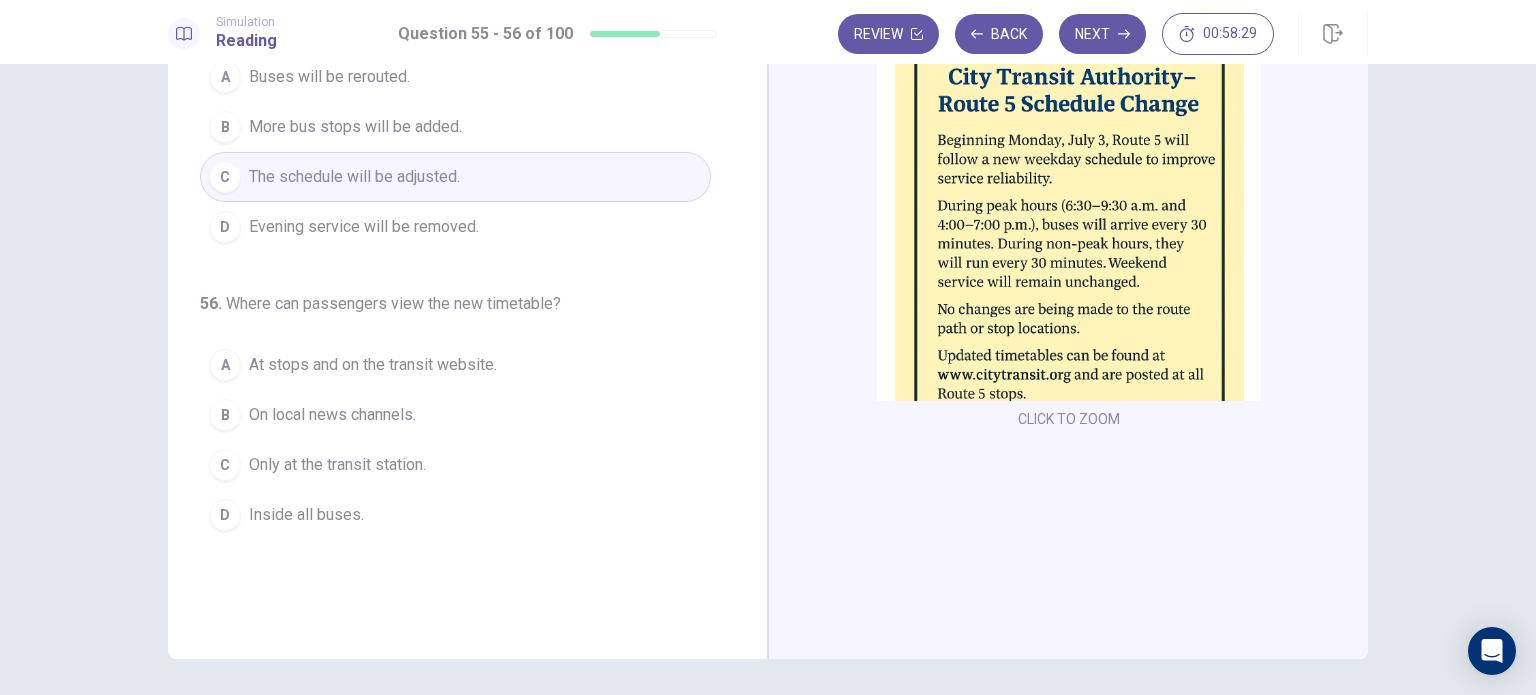 scroll, scrollTop: 141, scrollLeft: 0, axis: vertical 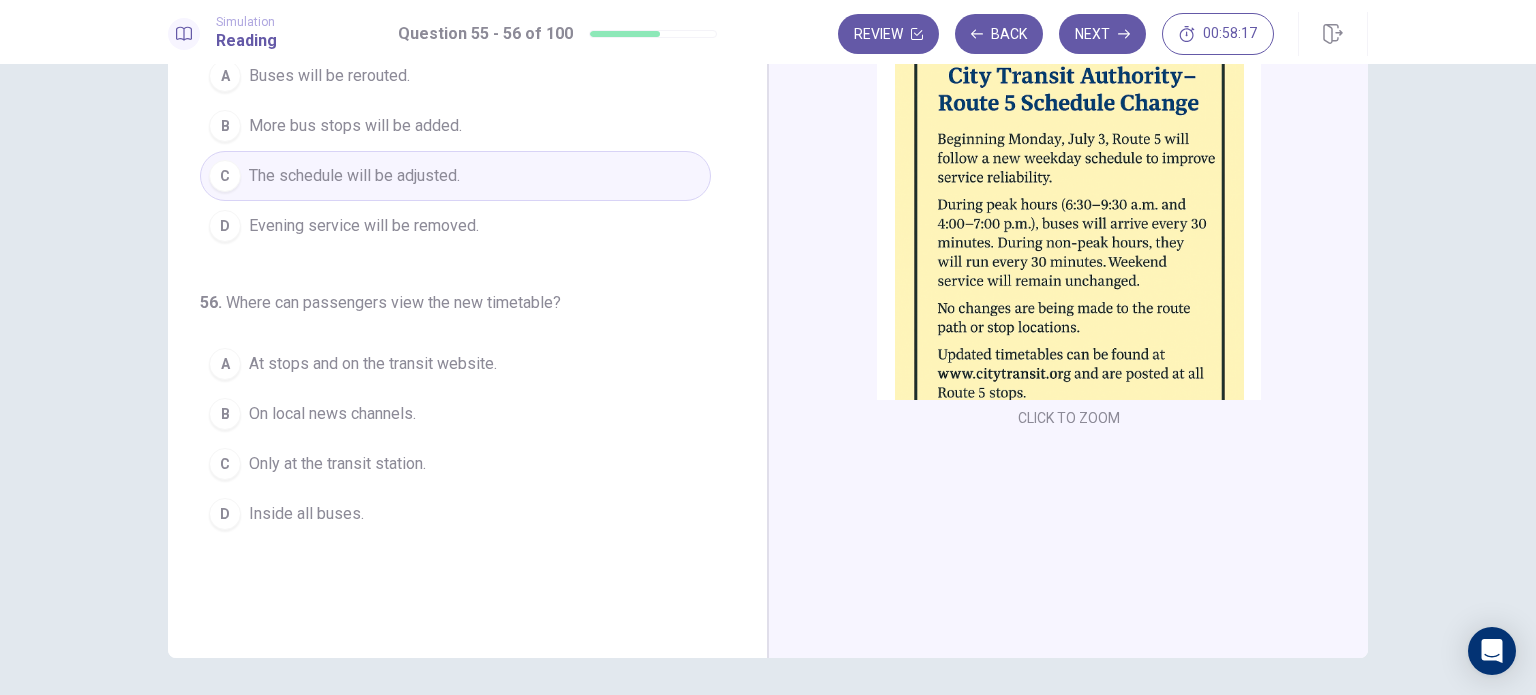 click on "At stops and on the transit website." at bounding box center (373, 364) 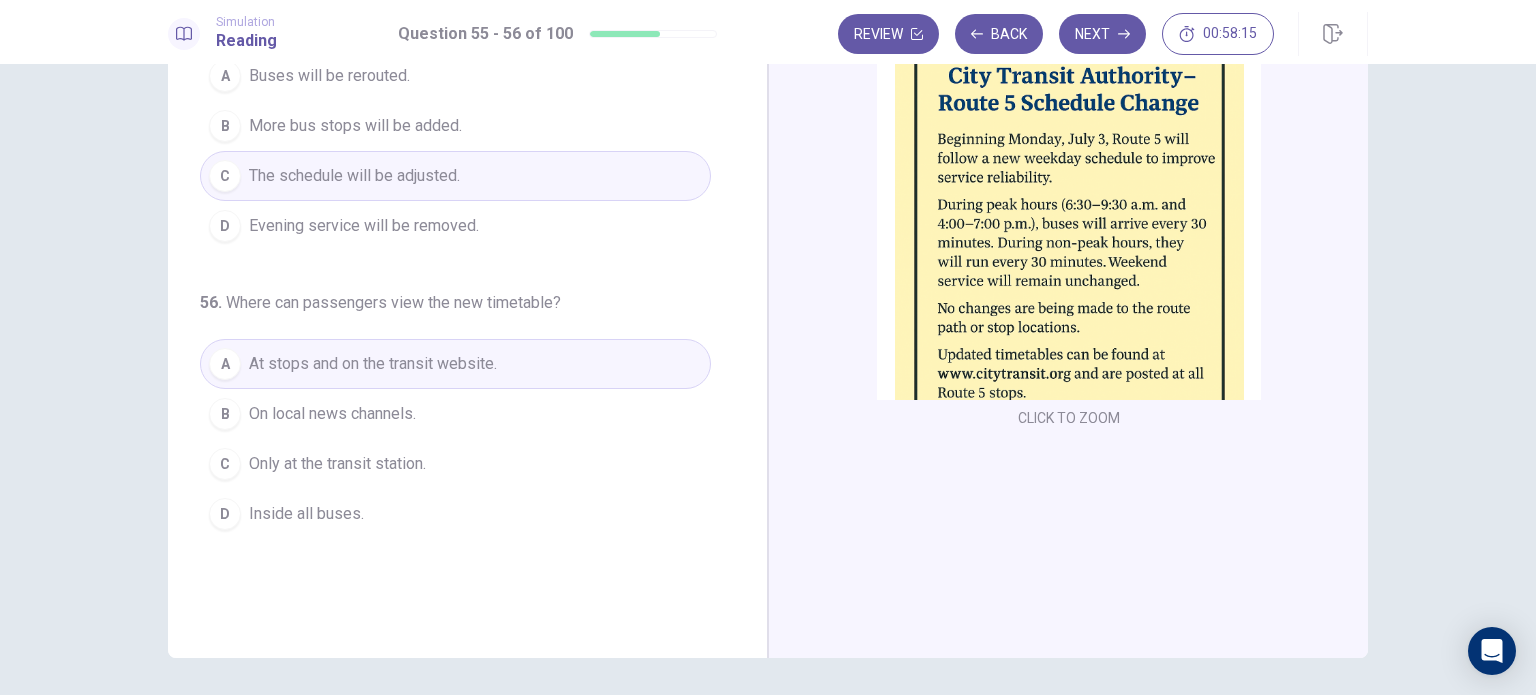 scroll, scrollTop: 0, scrollLeft: 0, axis: both 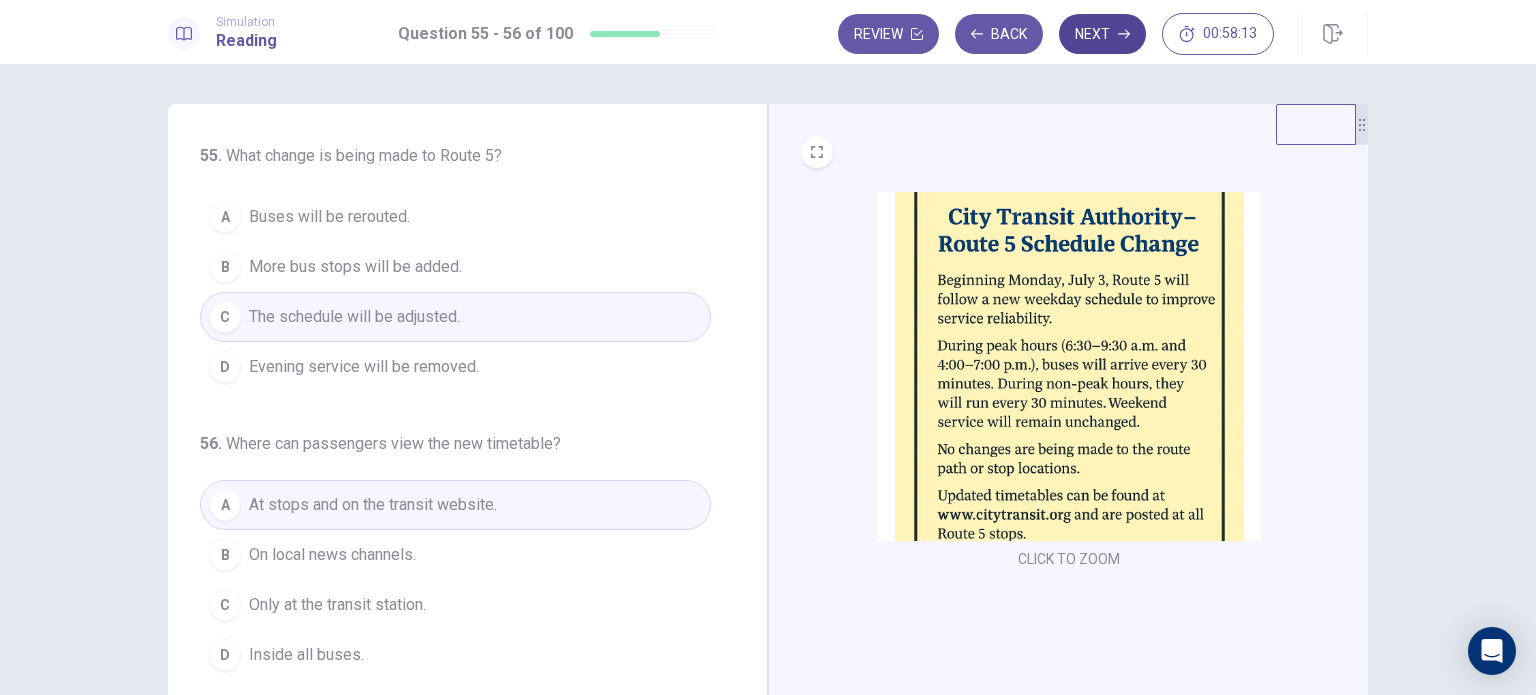 click on "Next" at bounding box center [1102, 34] 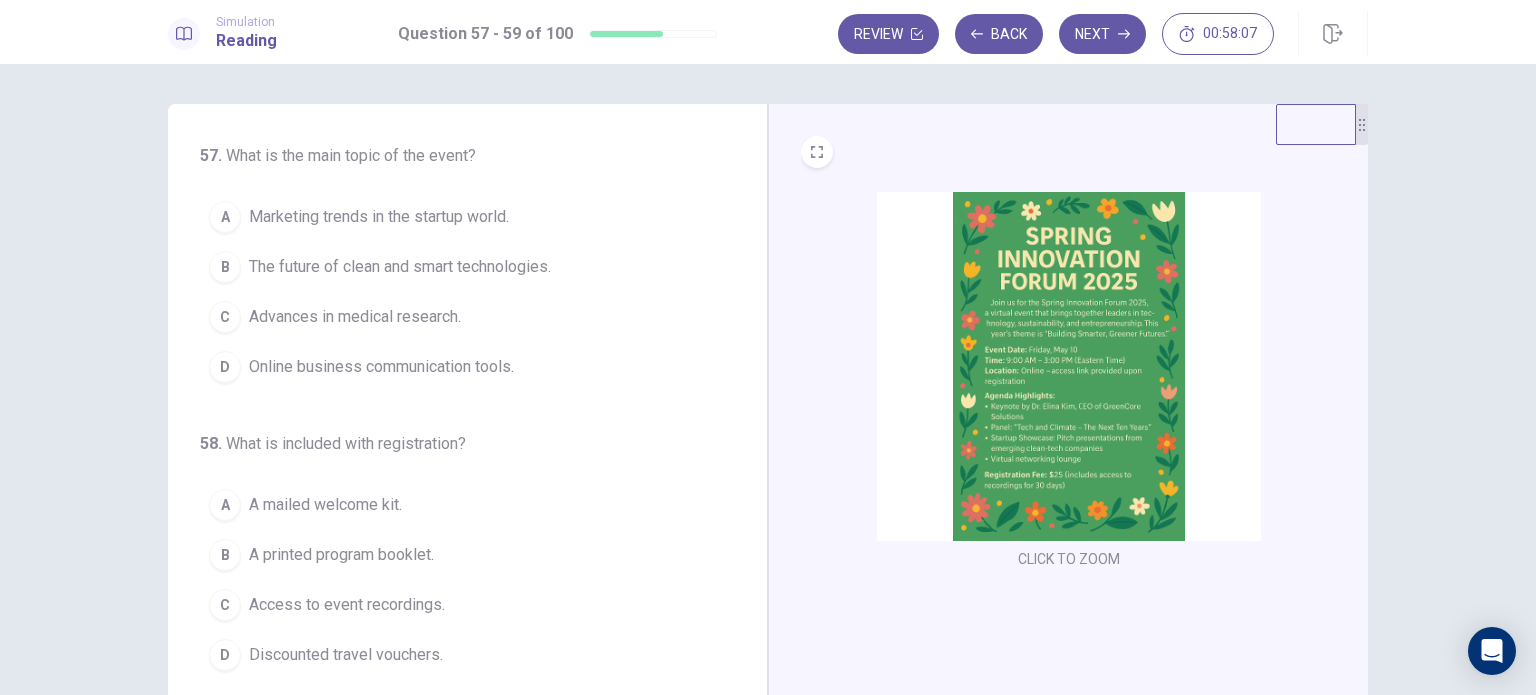 click at bounding box center [1069, 366] 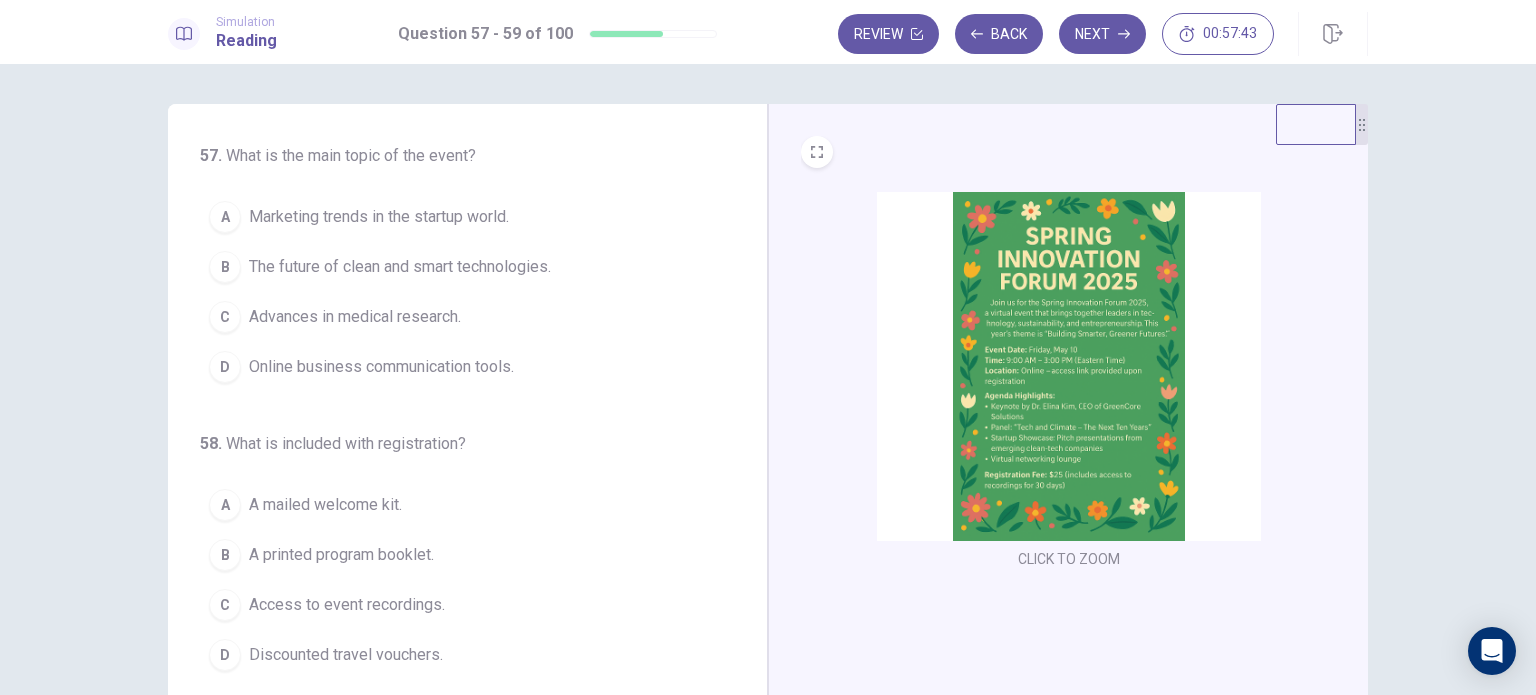 click on "The future of clean and smart technologies." at bounding box center [400, 267] 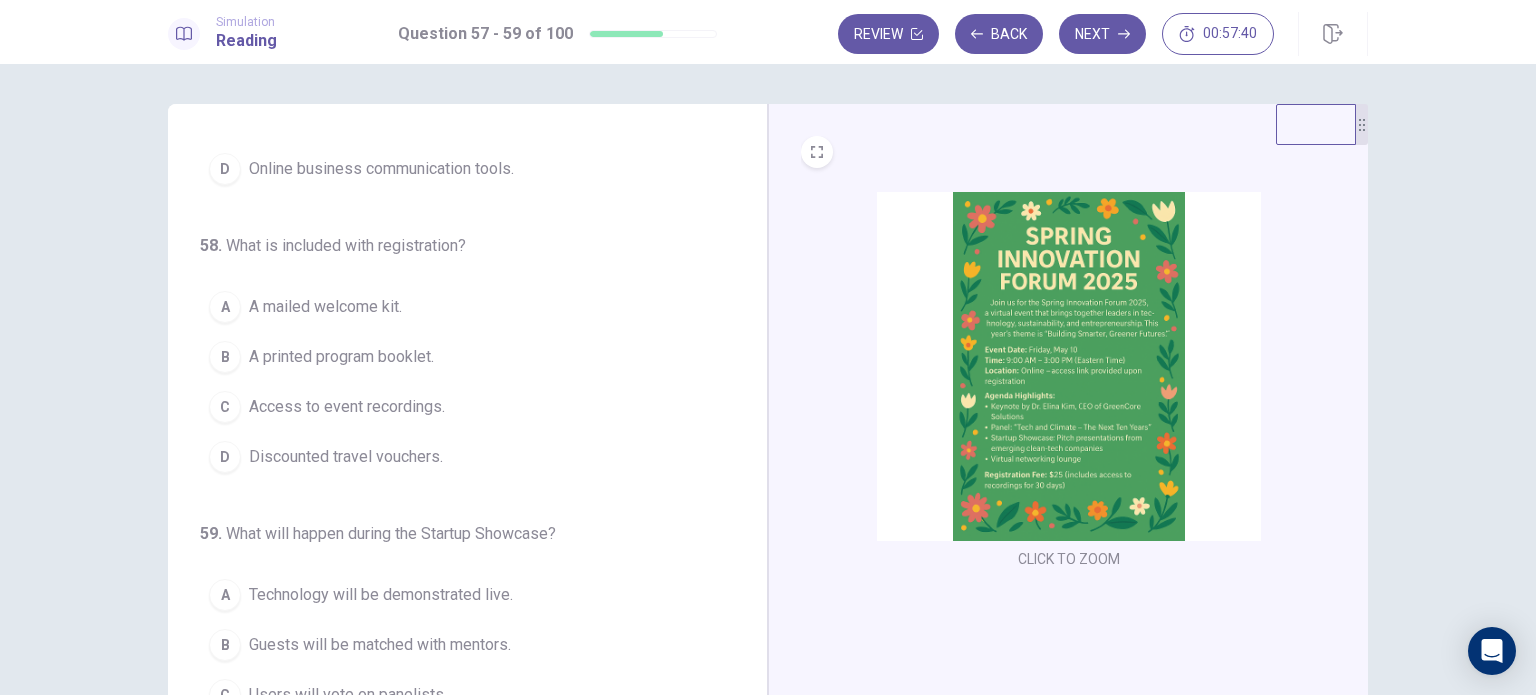 scroll, scrollTop: 204, scrollLeft: 0, axis: vertical 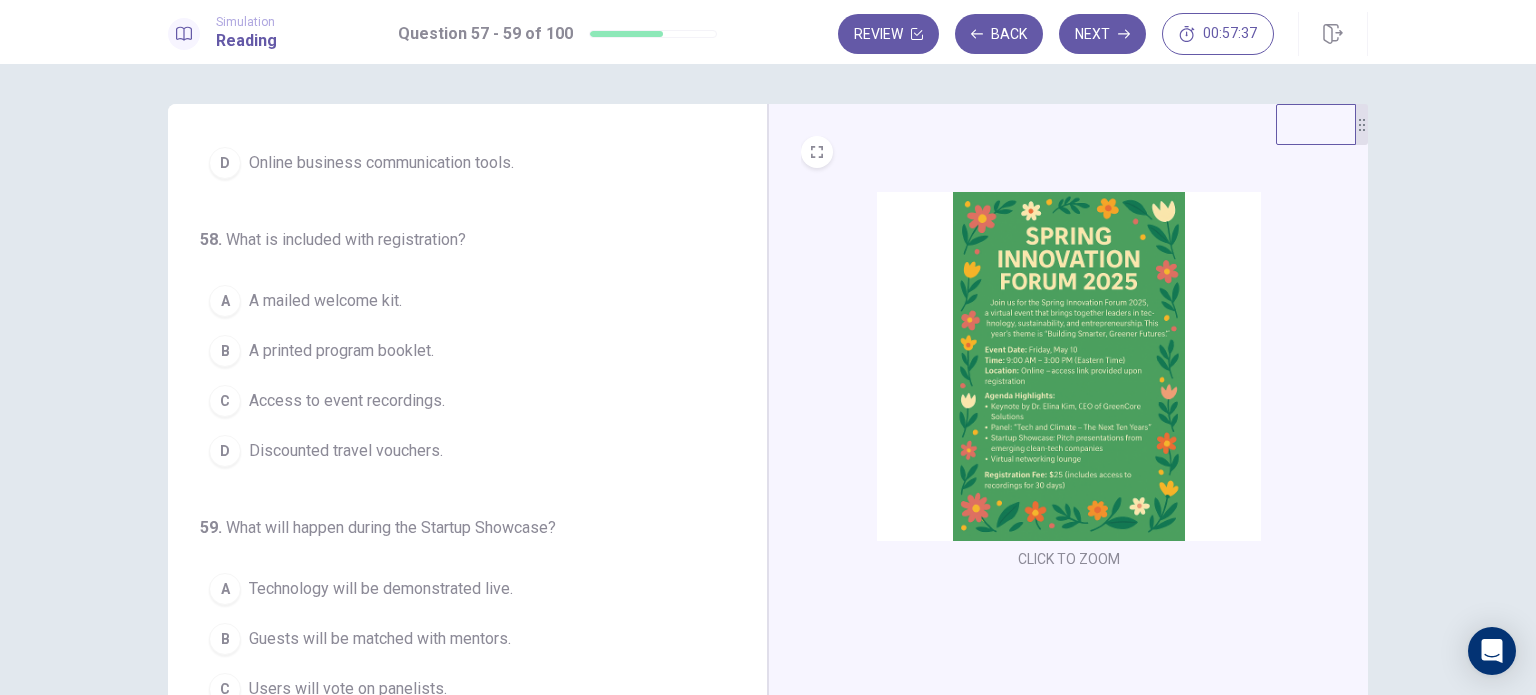 click on "Access to event recordings." at bounding box center (347, 401) 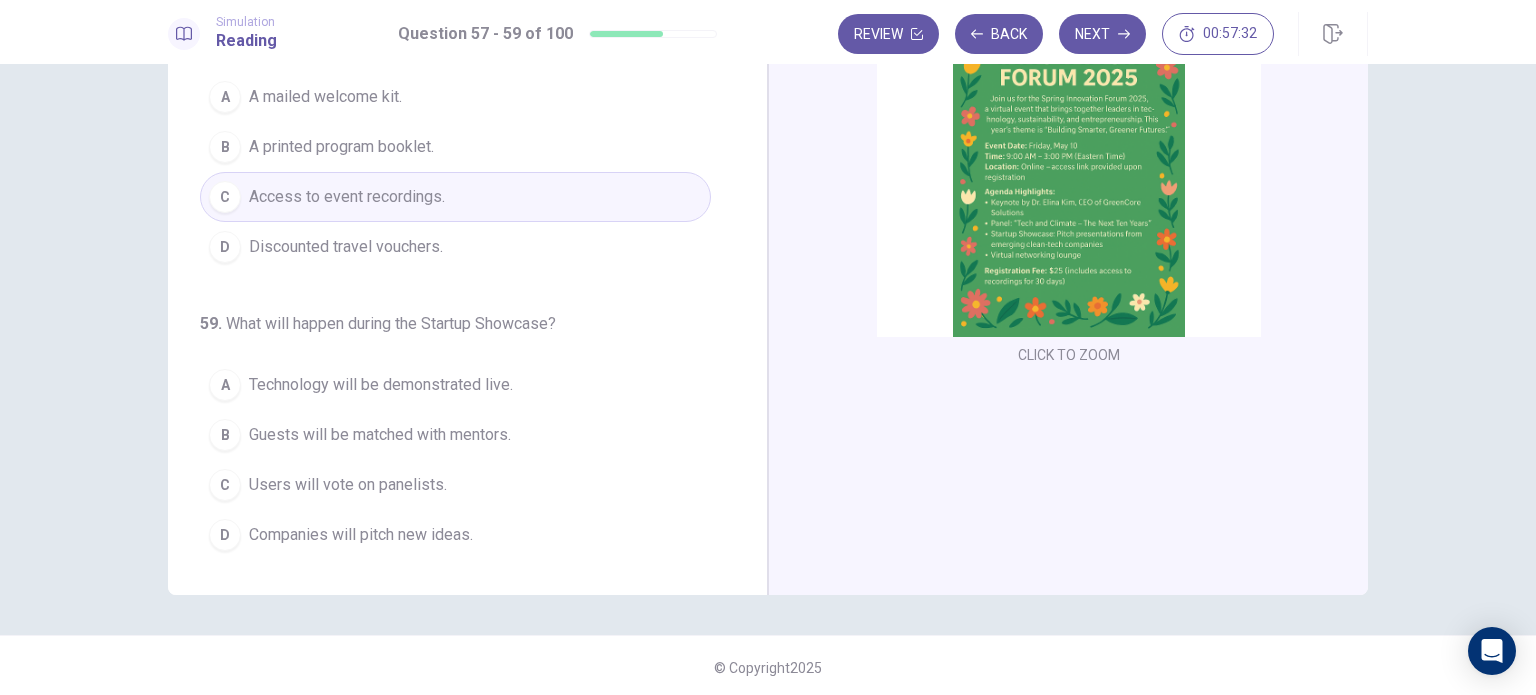 scroll, scrollTop: 207, scrollLeft: 0, axis: vertical 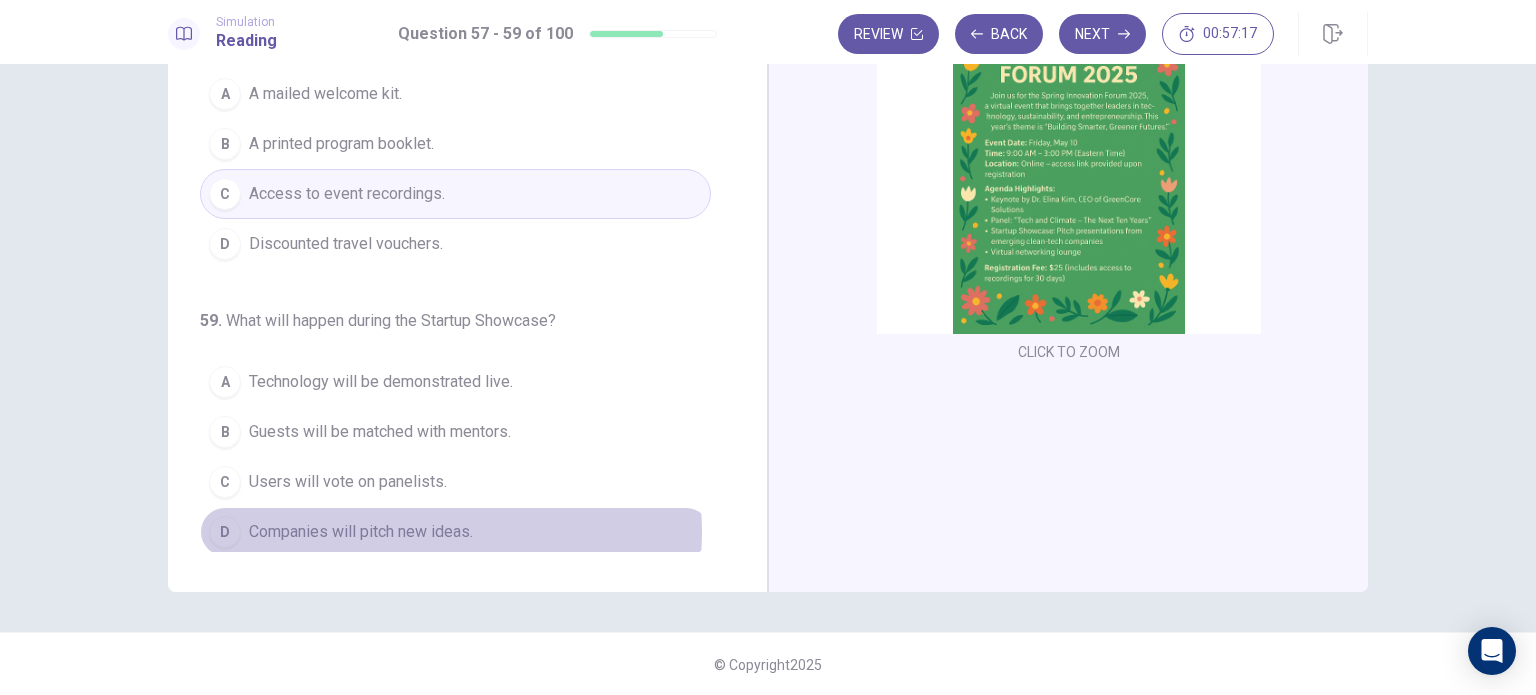 click on "Companies will pitch new ideas." at bounding box center (361, 532) 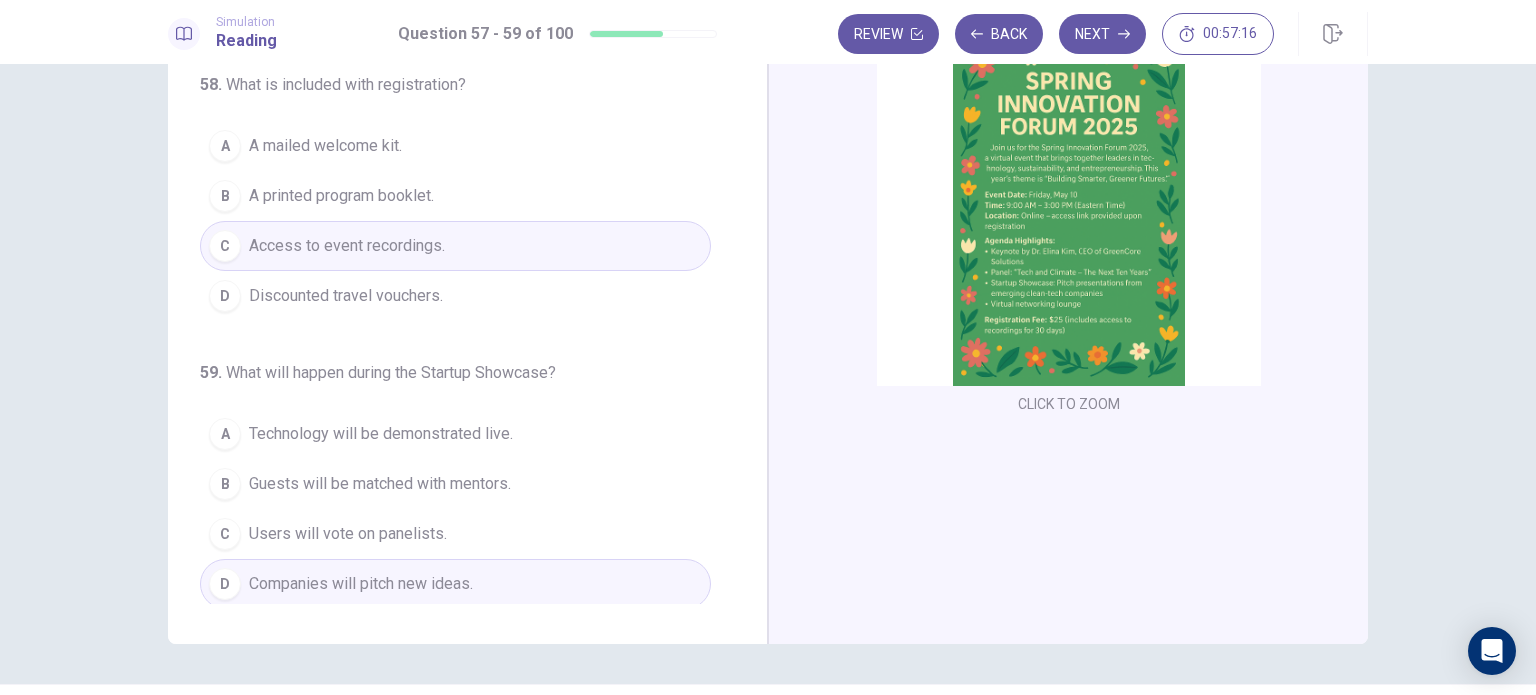 scroll, scrollTop: 0, scrollLeft: 0, axis: both 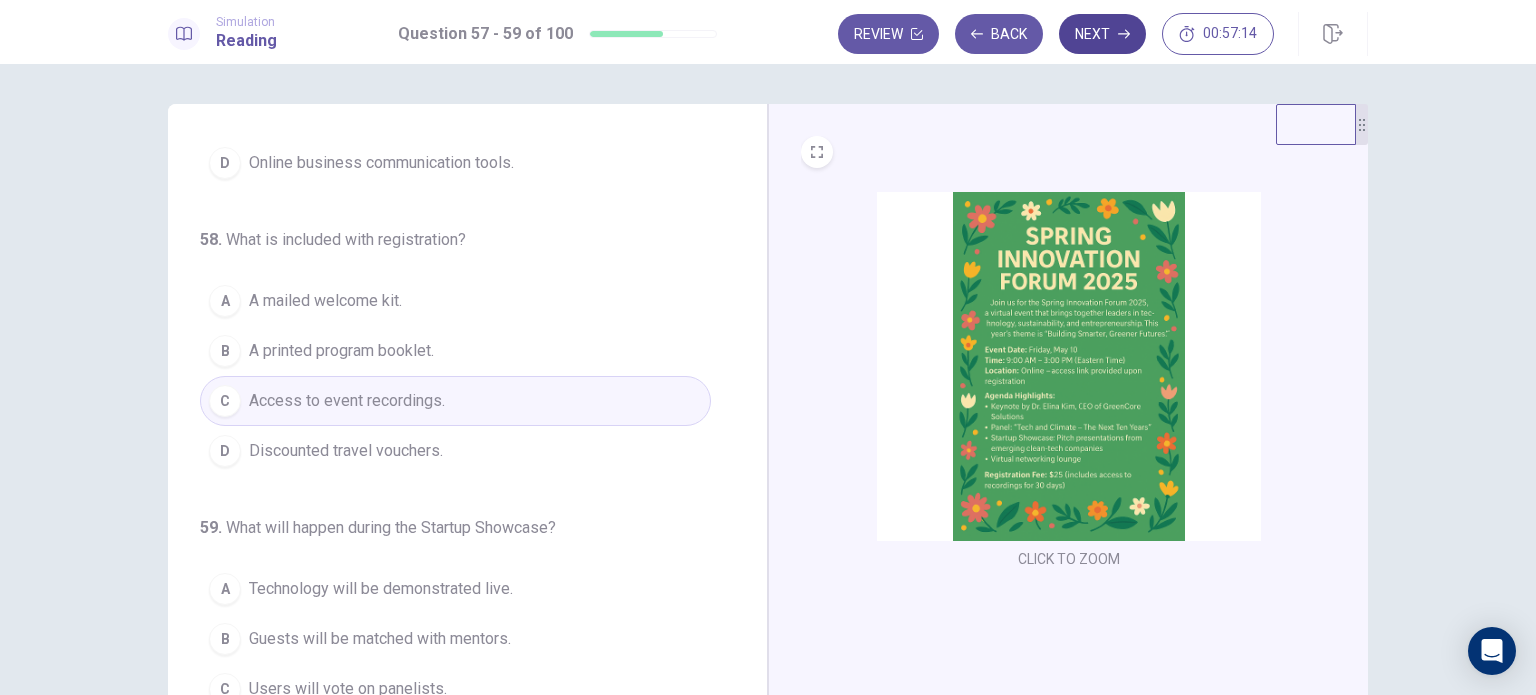 click on "Next" at bounding box center (1102, 34) 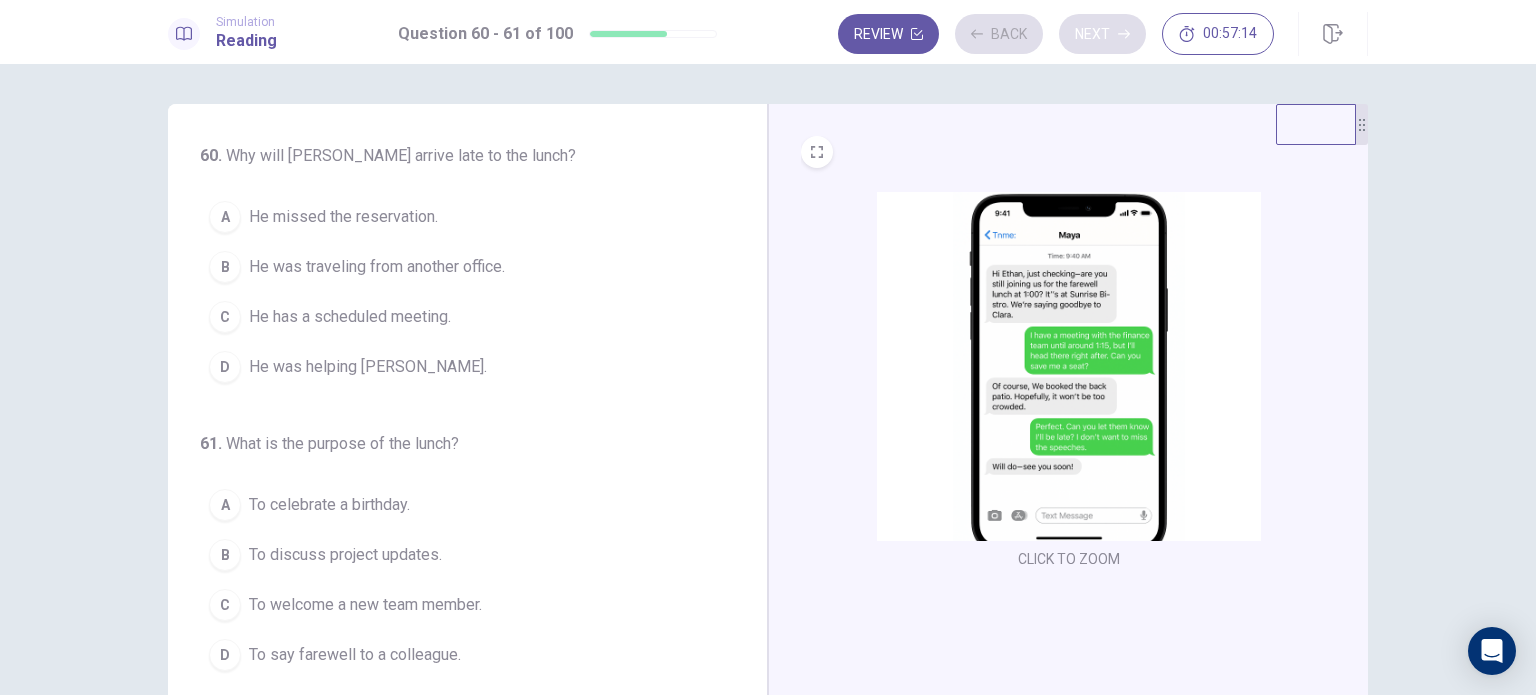 scroll, scrollTop: 0, scrollLeft: 0, axis: both 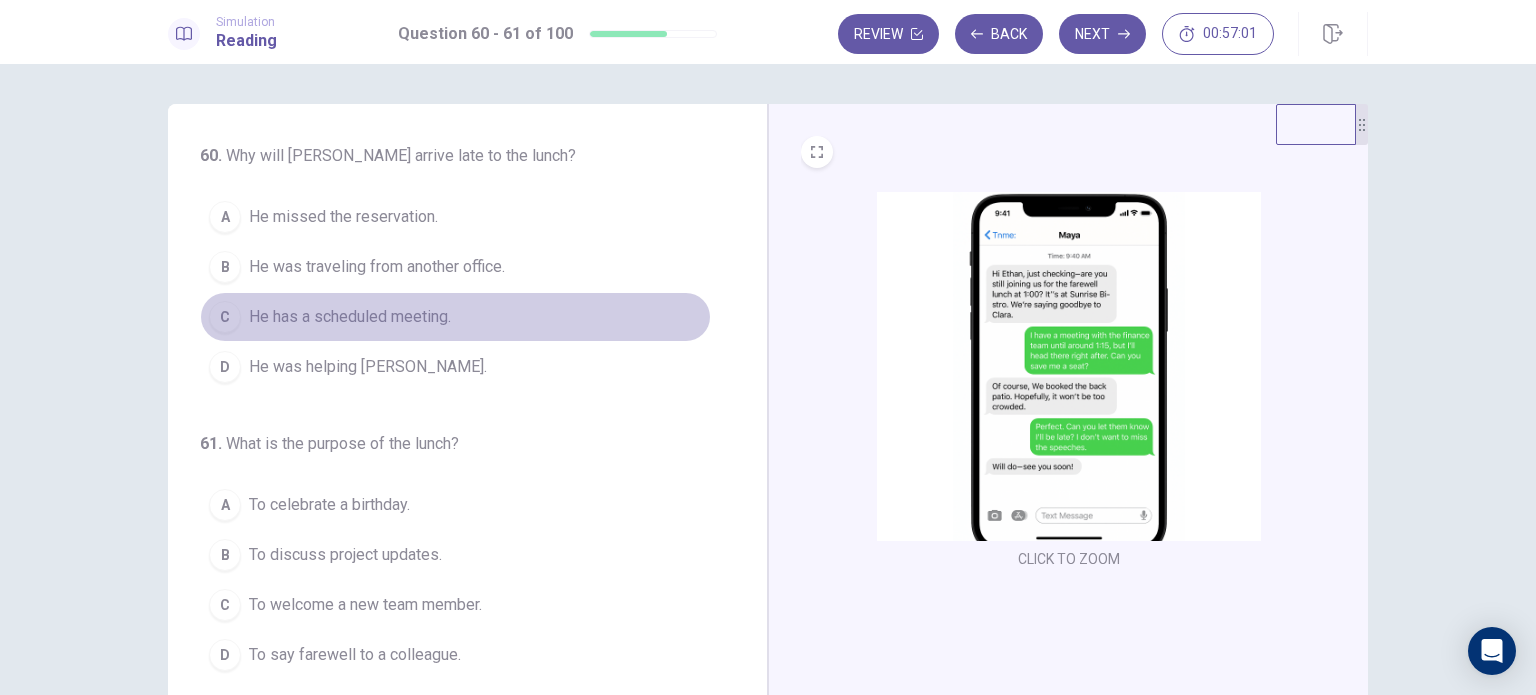 click on "He has a scheduled meeting." at bounding box center [350, 317] 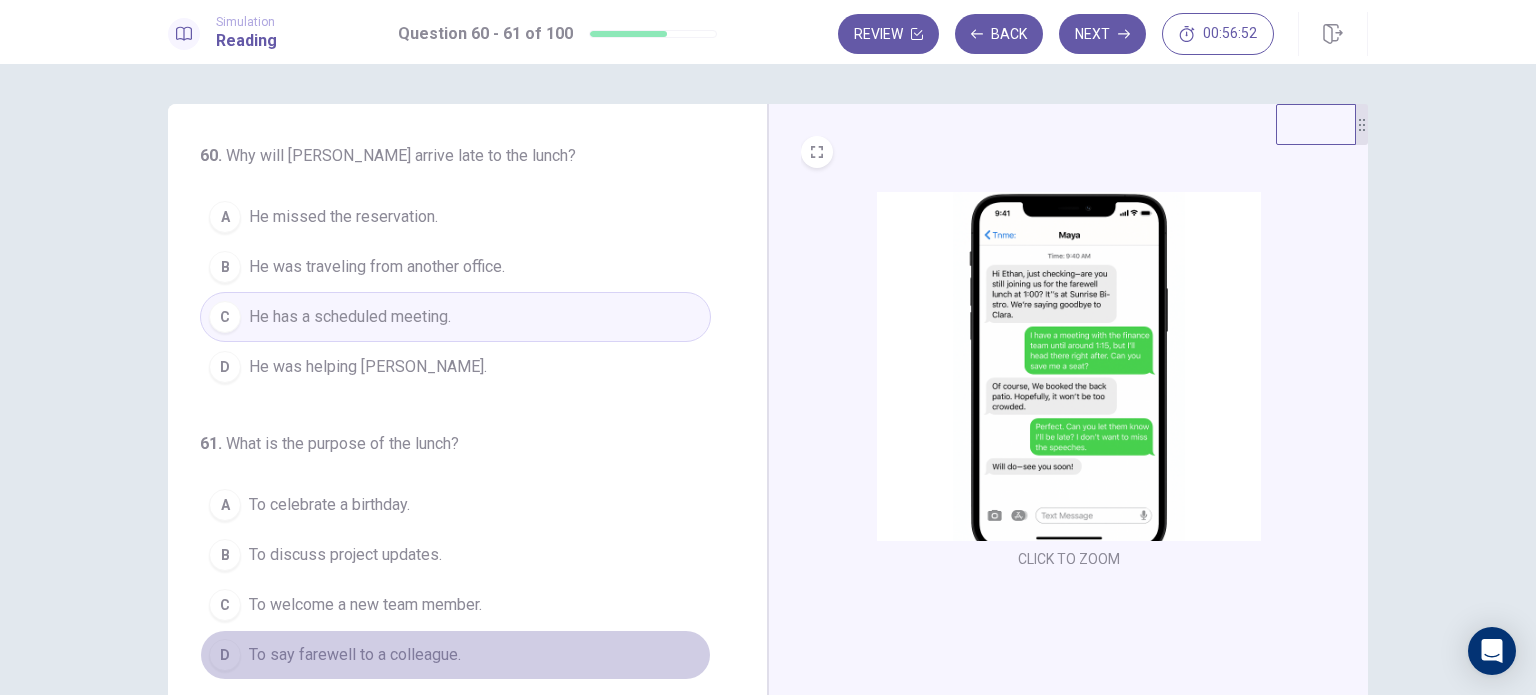 click on "To say farewell to a colleague." at bounding box center (355, 655) 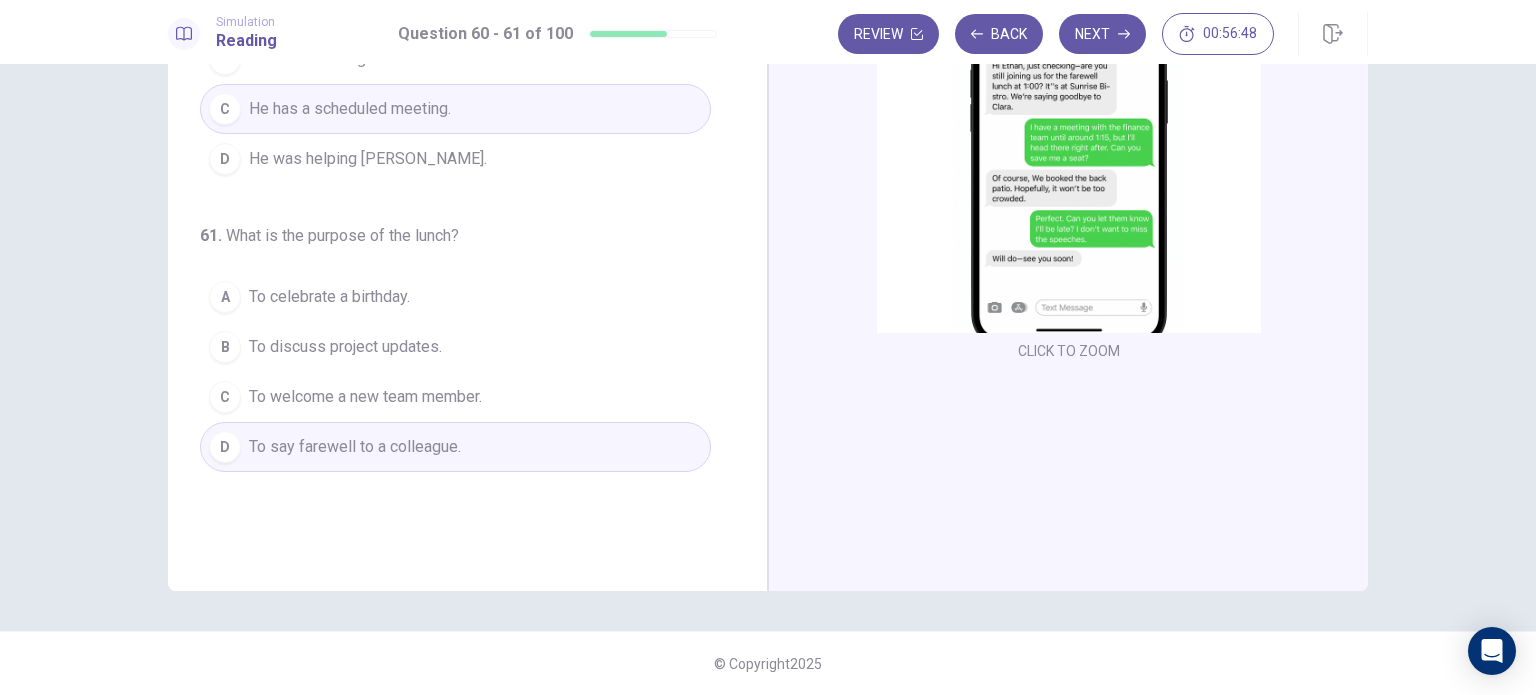 scroll, scrollTop: 0, scrollLeft: 0, axis: both 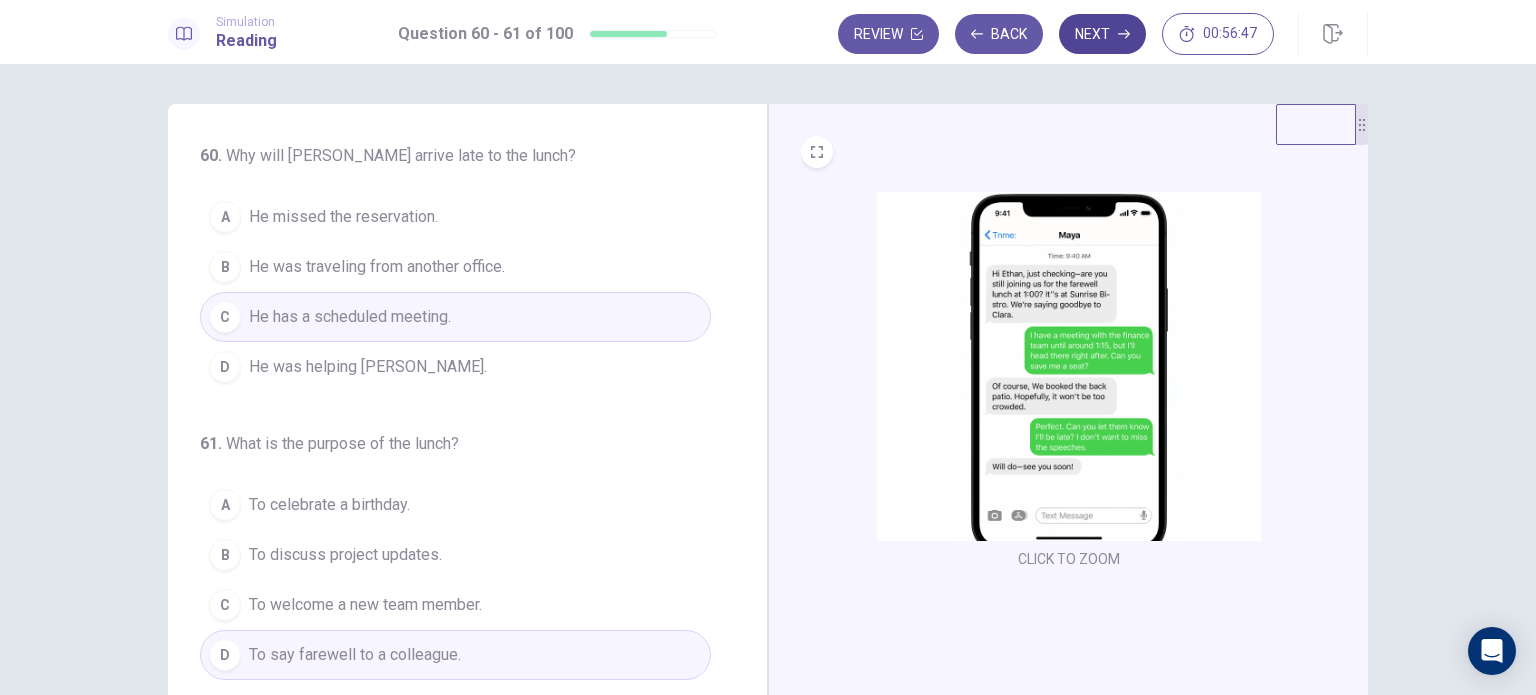 click on "Next" at bounding box center (1102, 34) 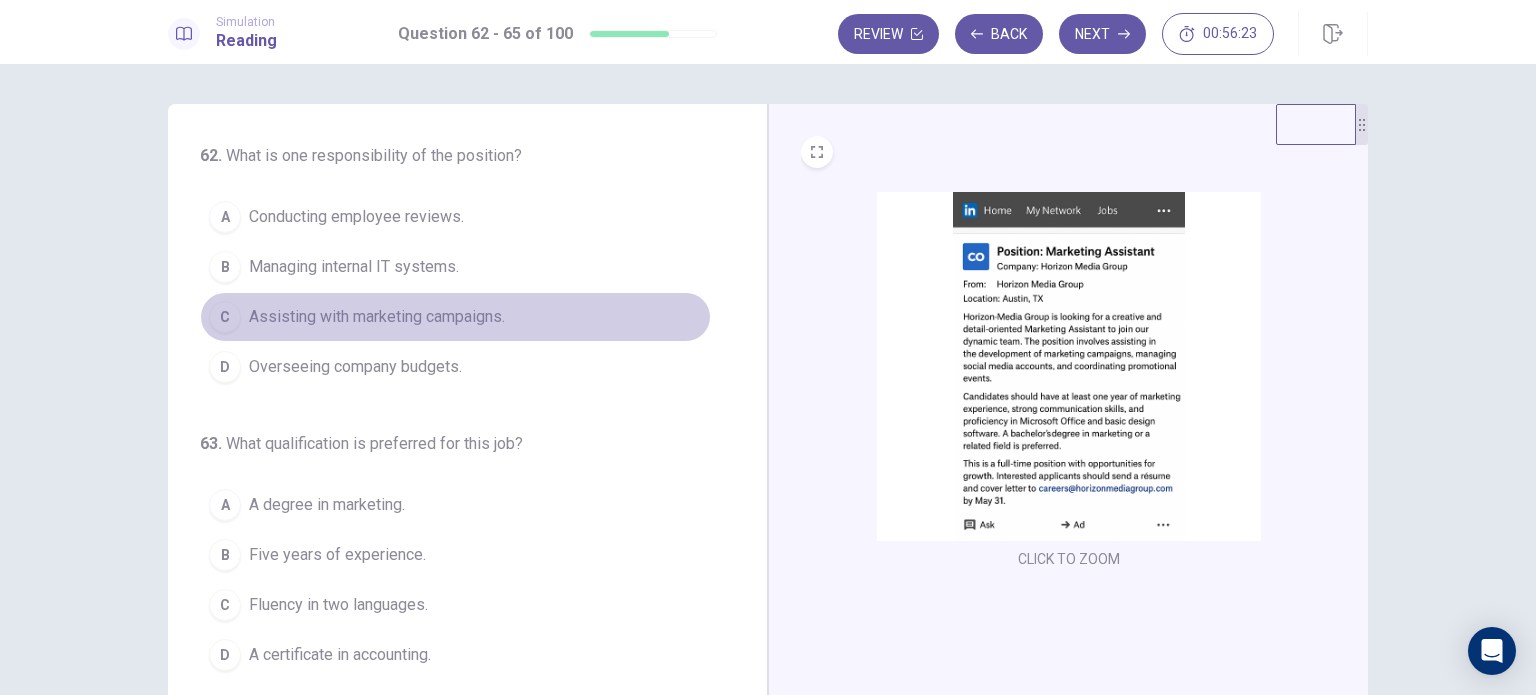 click on "Assisting with marketing campaigns." at bounding box center (377, 317) 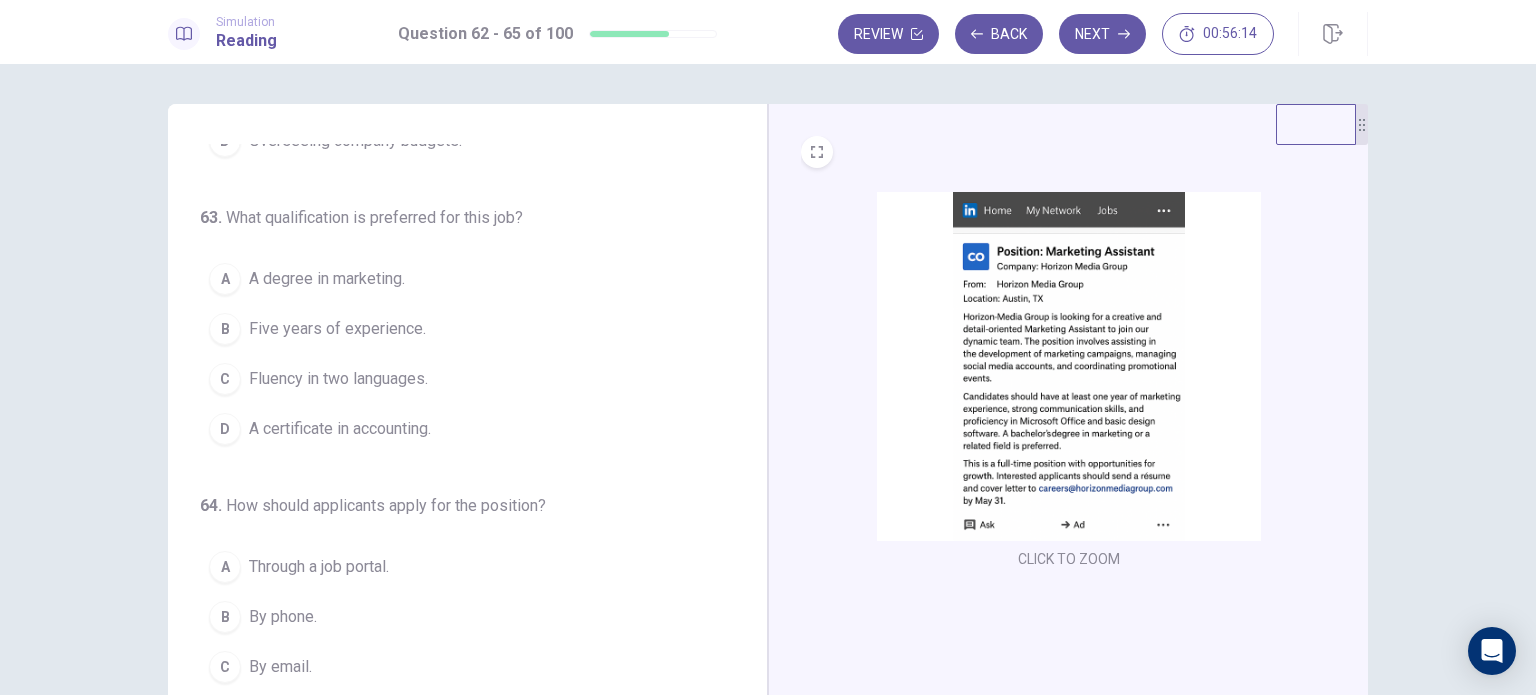 scroll, scrollTop: 230, scrollLeft: 0, axis: vertical 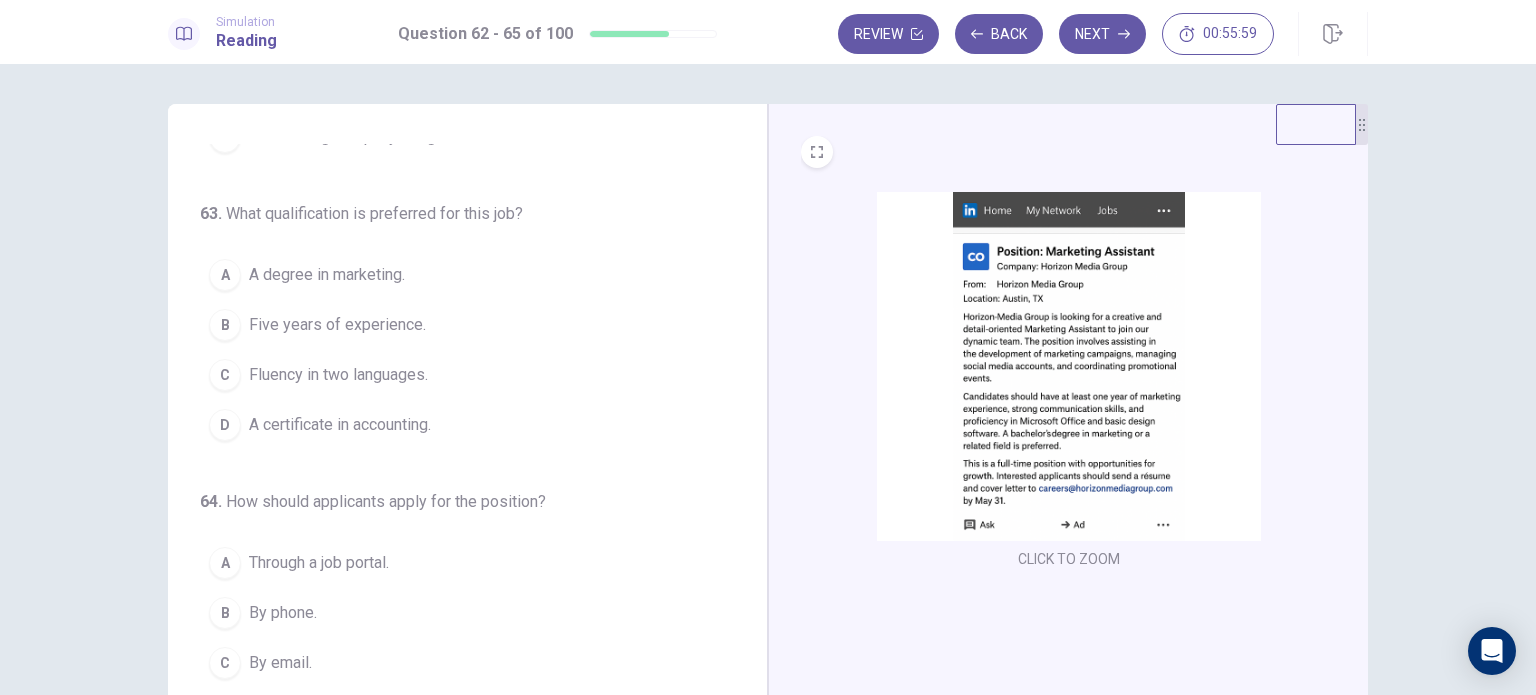 click on "A degree in marketing." at bounding box center [327, 275] 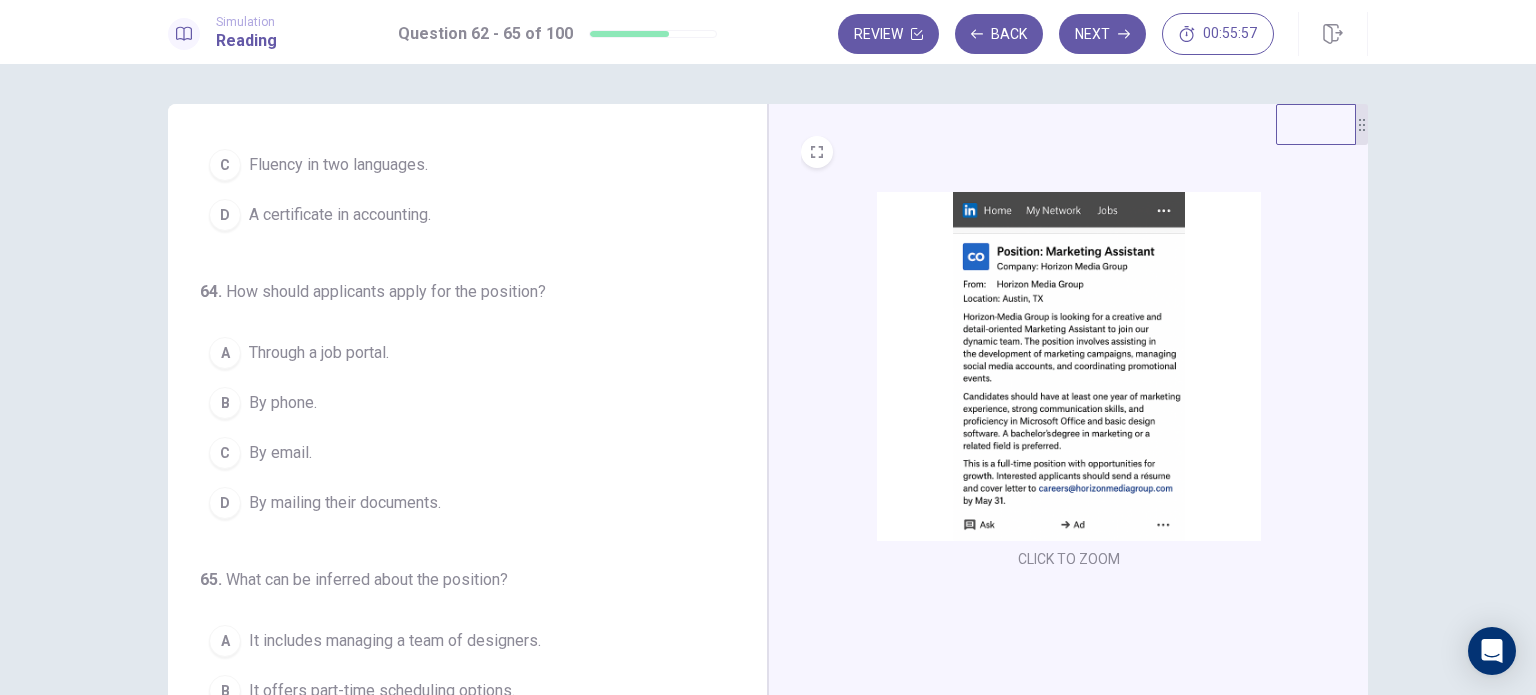 scroll, scrollTop: 443, scrollLeft: 0, axis: vertical 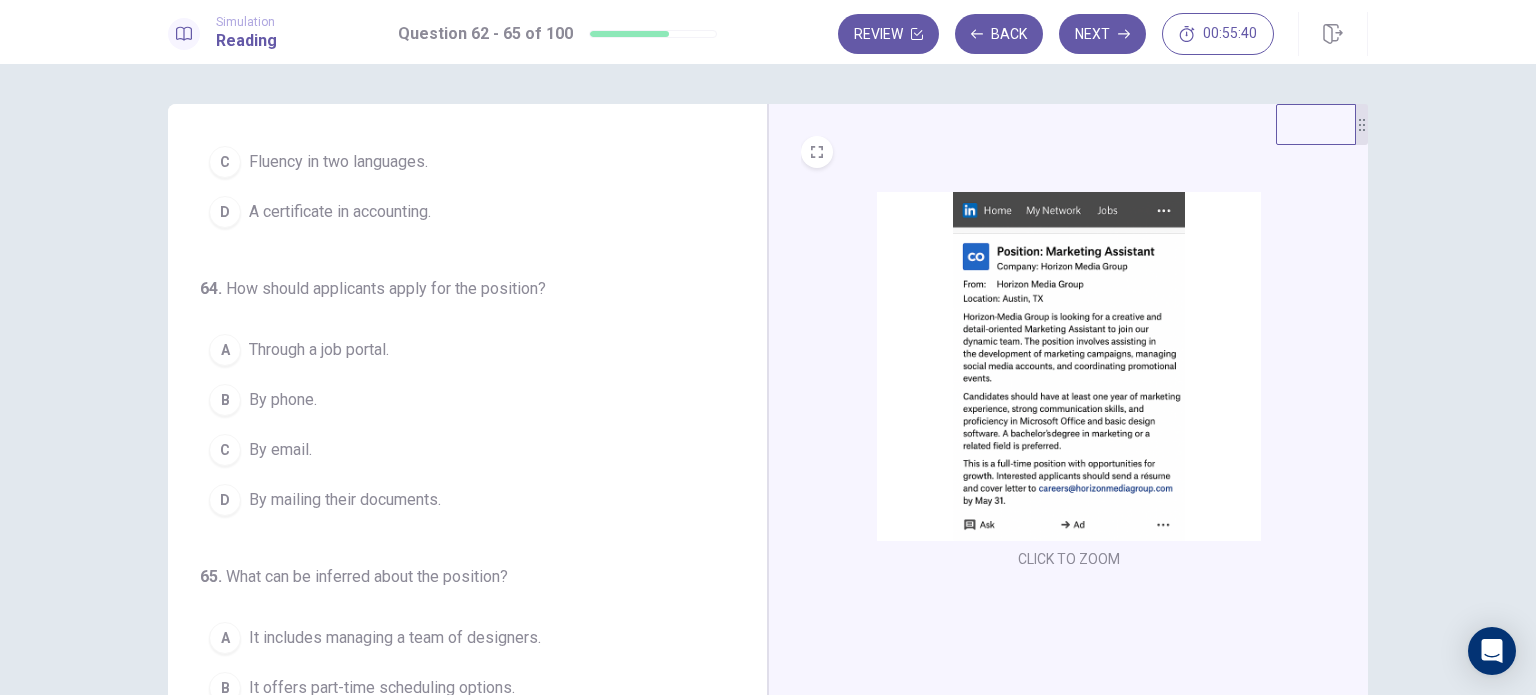 click on "By mailing their documents." at bounding box center (345, 500) 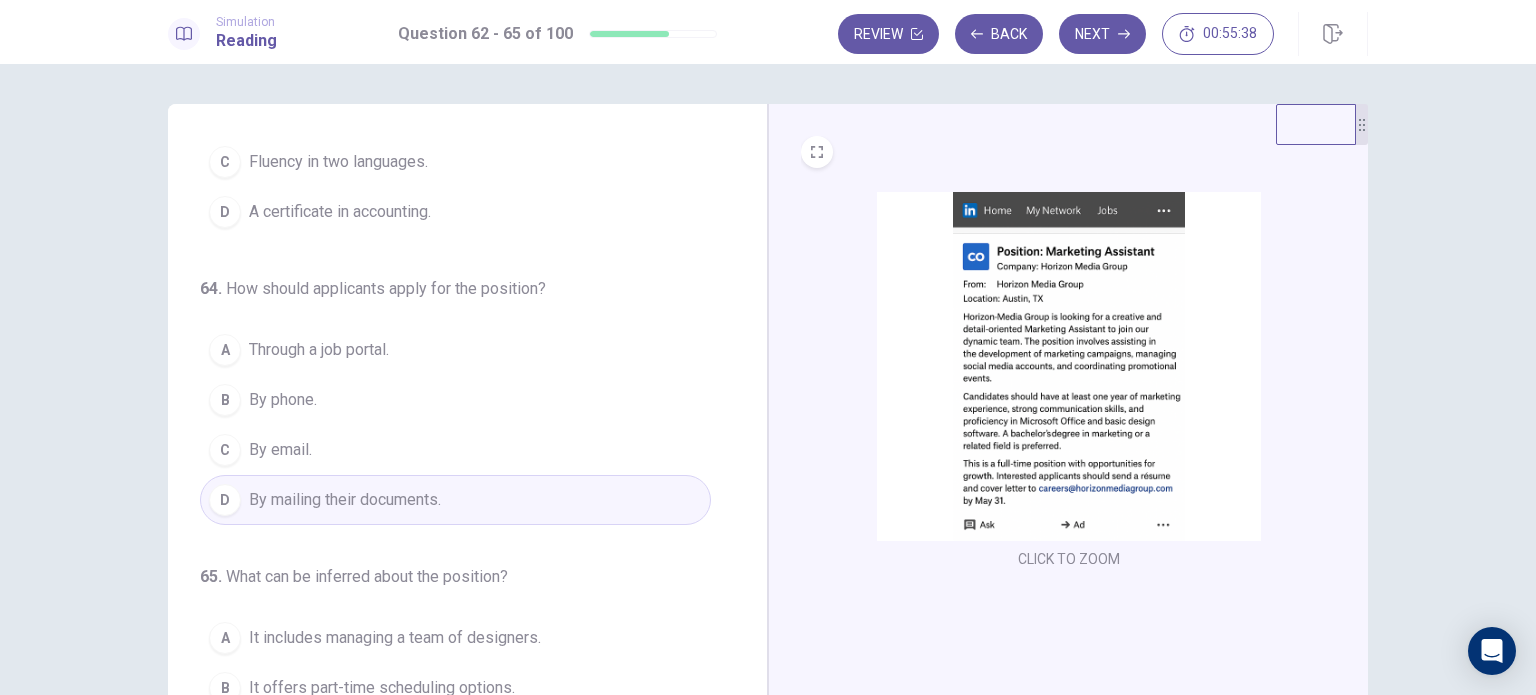 scroll, scrollTop: 490, scrollLeft: 0, axis: vertical 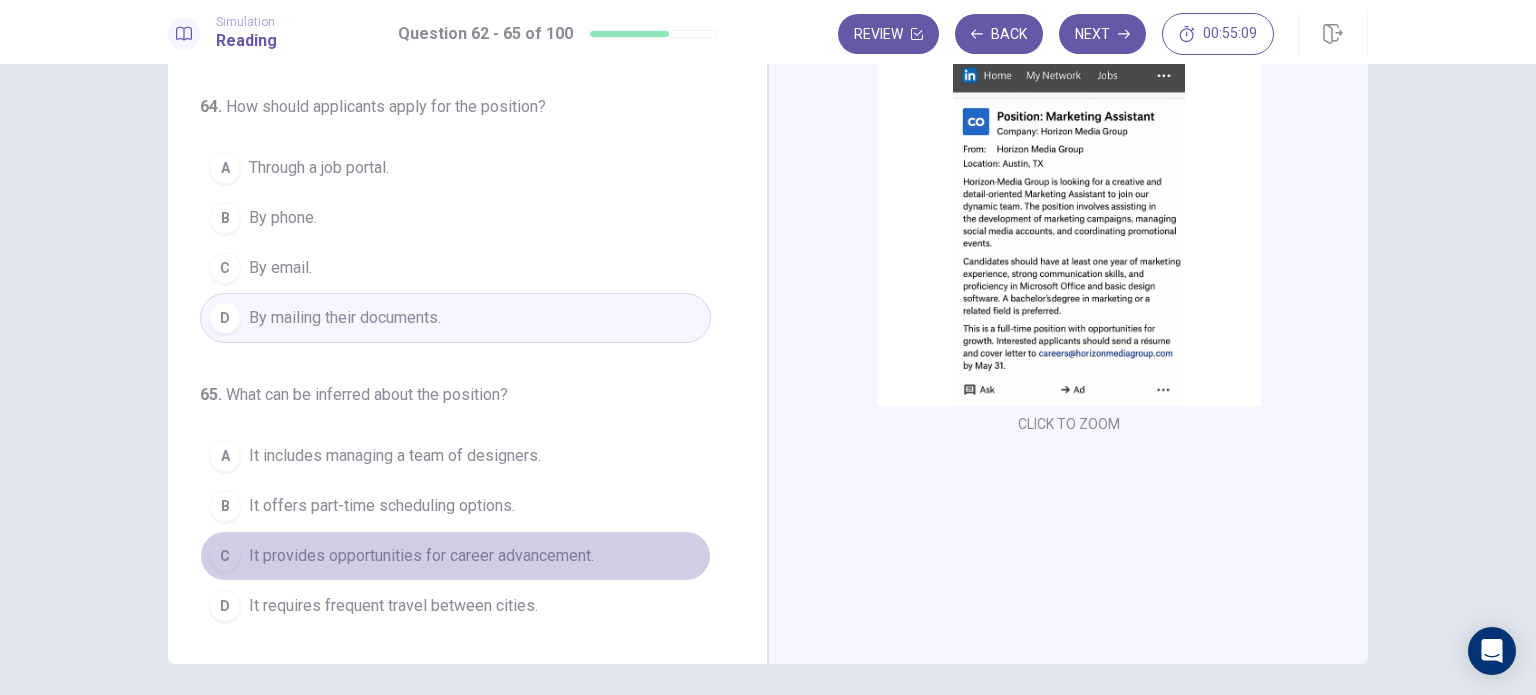 click on "It provides opportunities for career advancement." at bounding box center (421, 556) 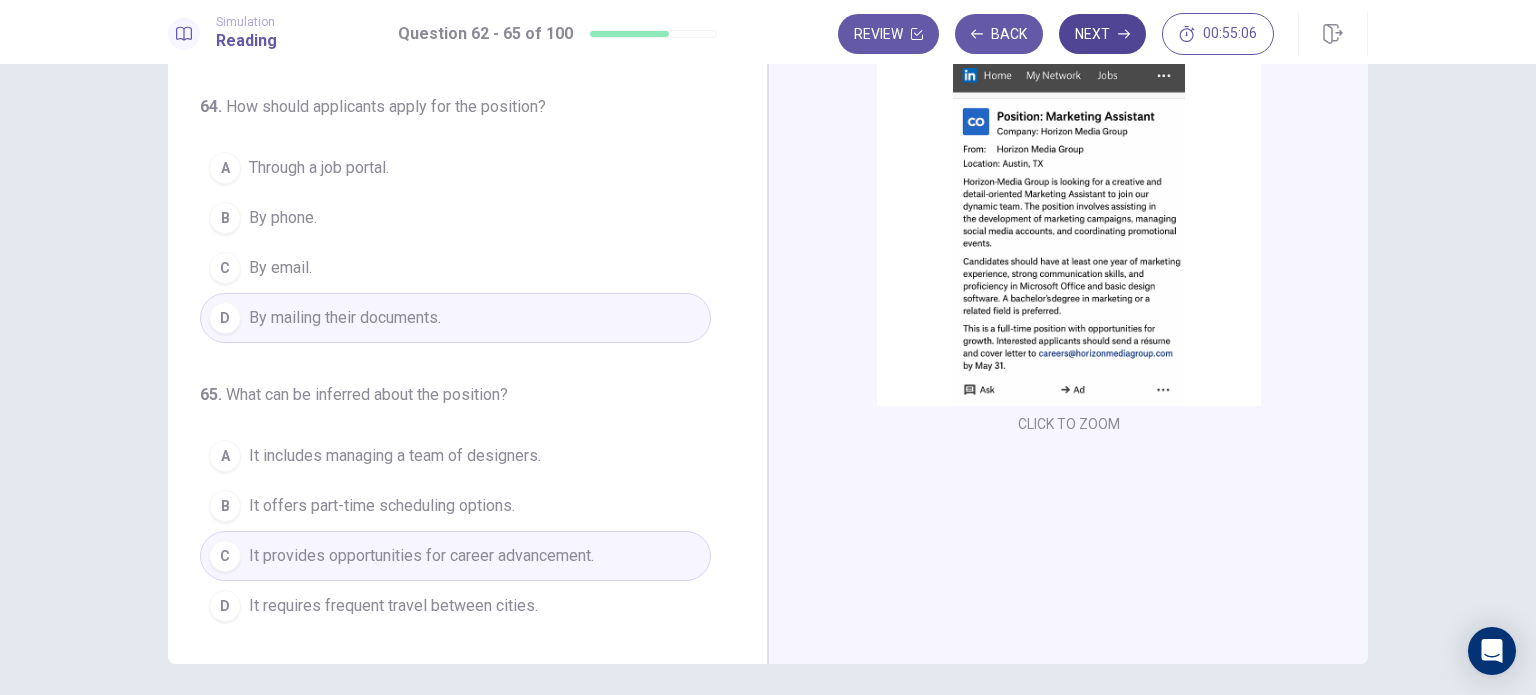 click on "Next" at bounding box center (1102, 34) 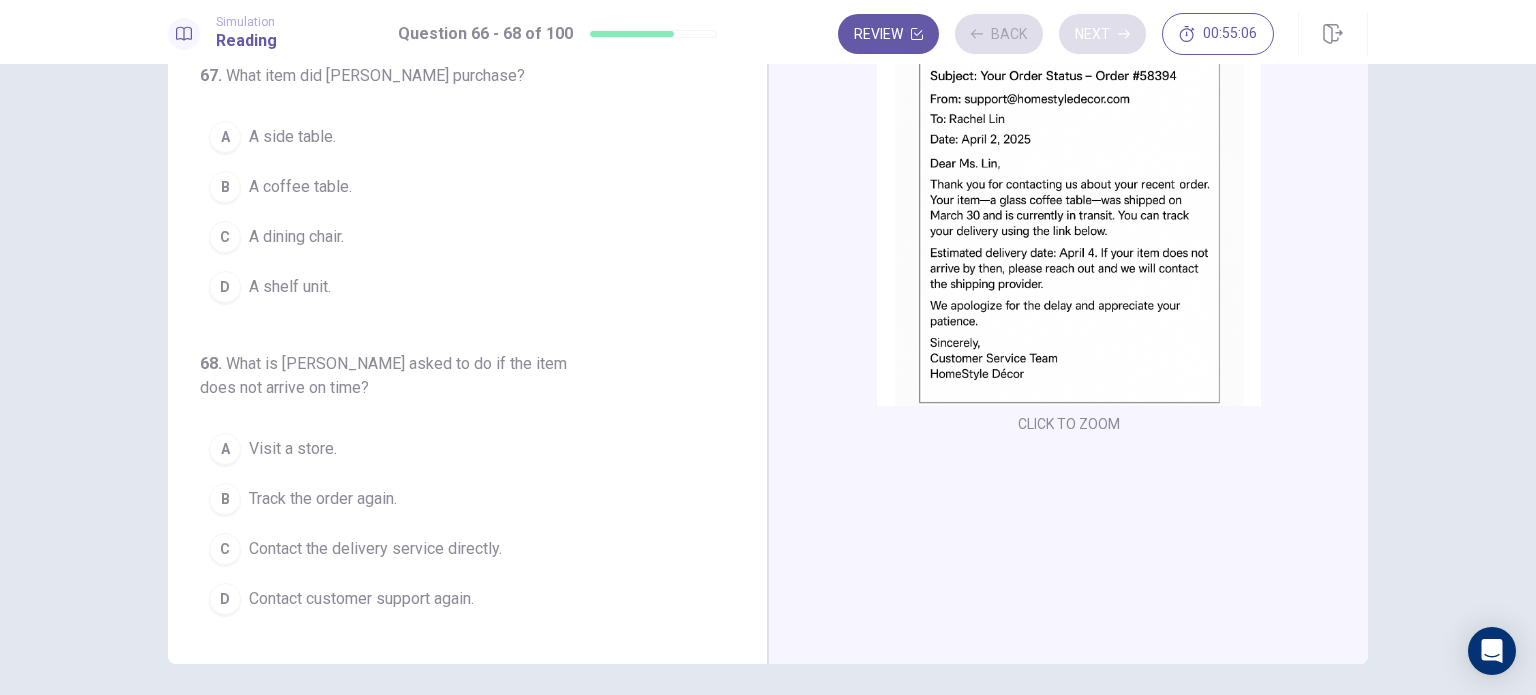 scroll, scrollTop: 228, scrollLeft: 0, axis: vertical 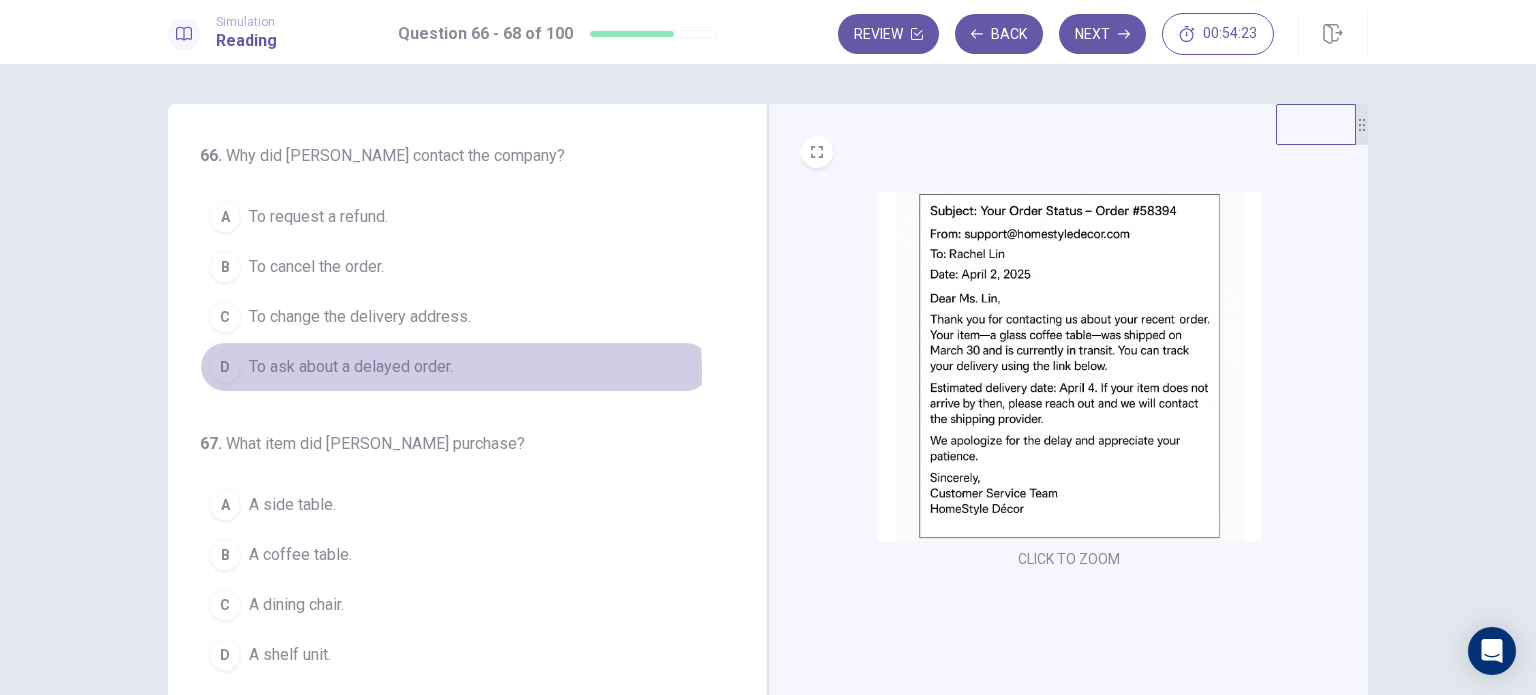click on "To ask about a delayed order." at bounding box center [351, 367] 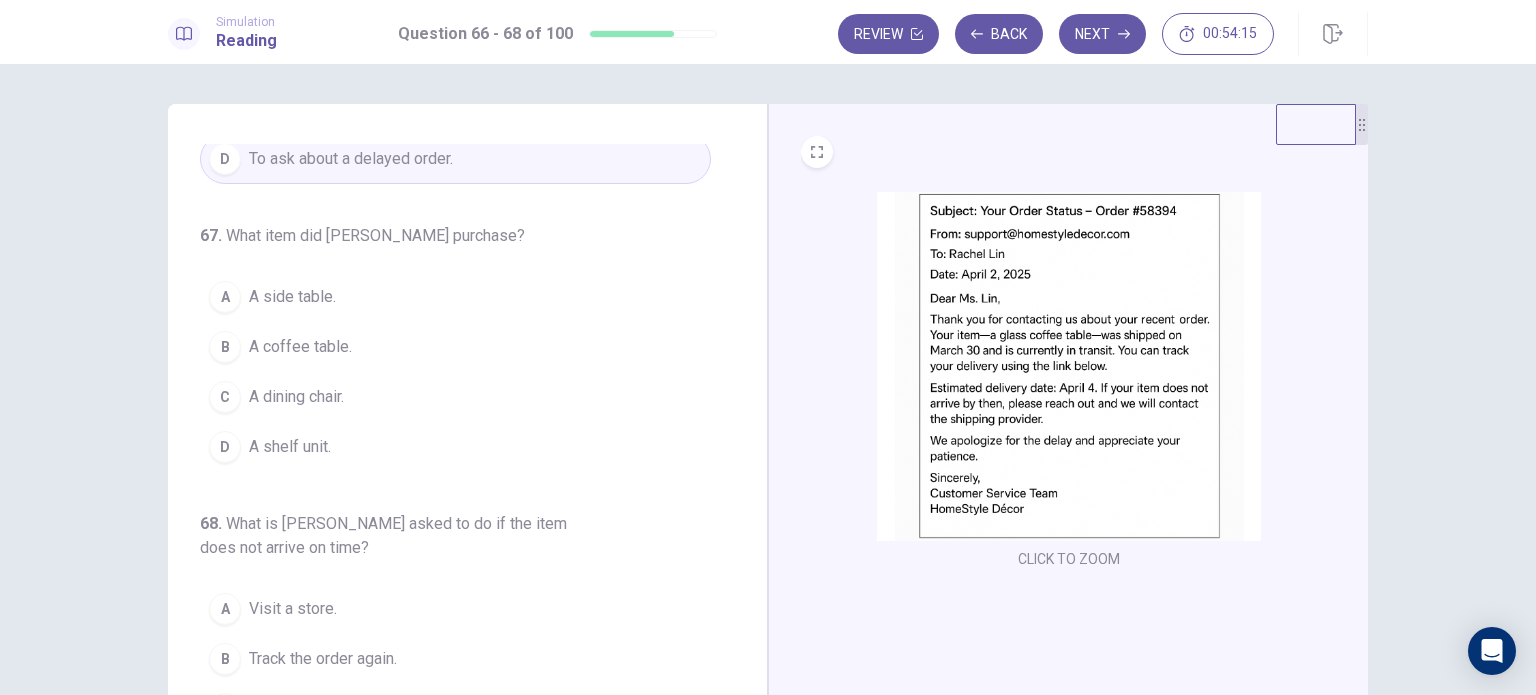 scroll, scrollTop: 212, scrollLeft: 0, axis: vertical 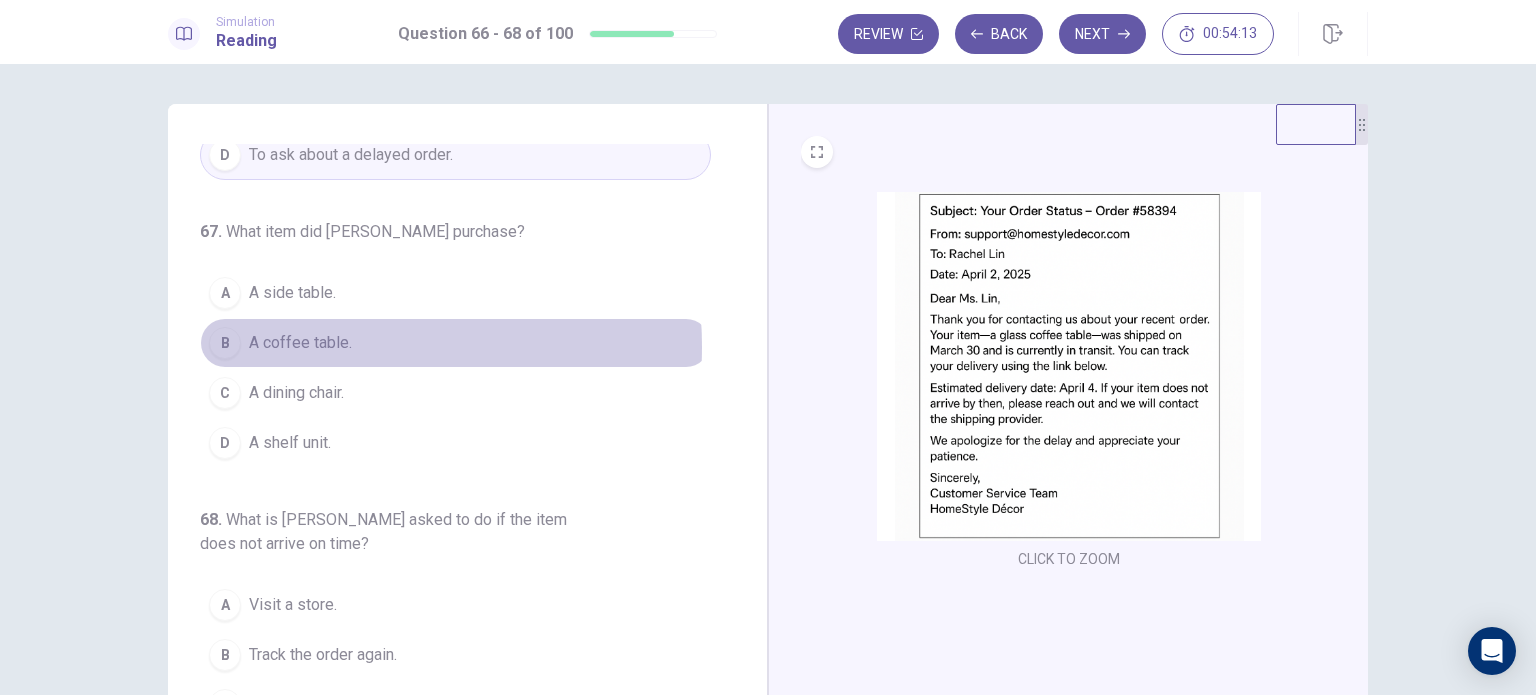 click on "A coffee table." at bounding box center (300, 343) 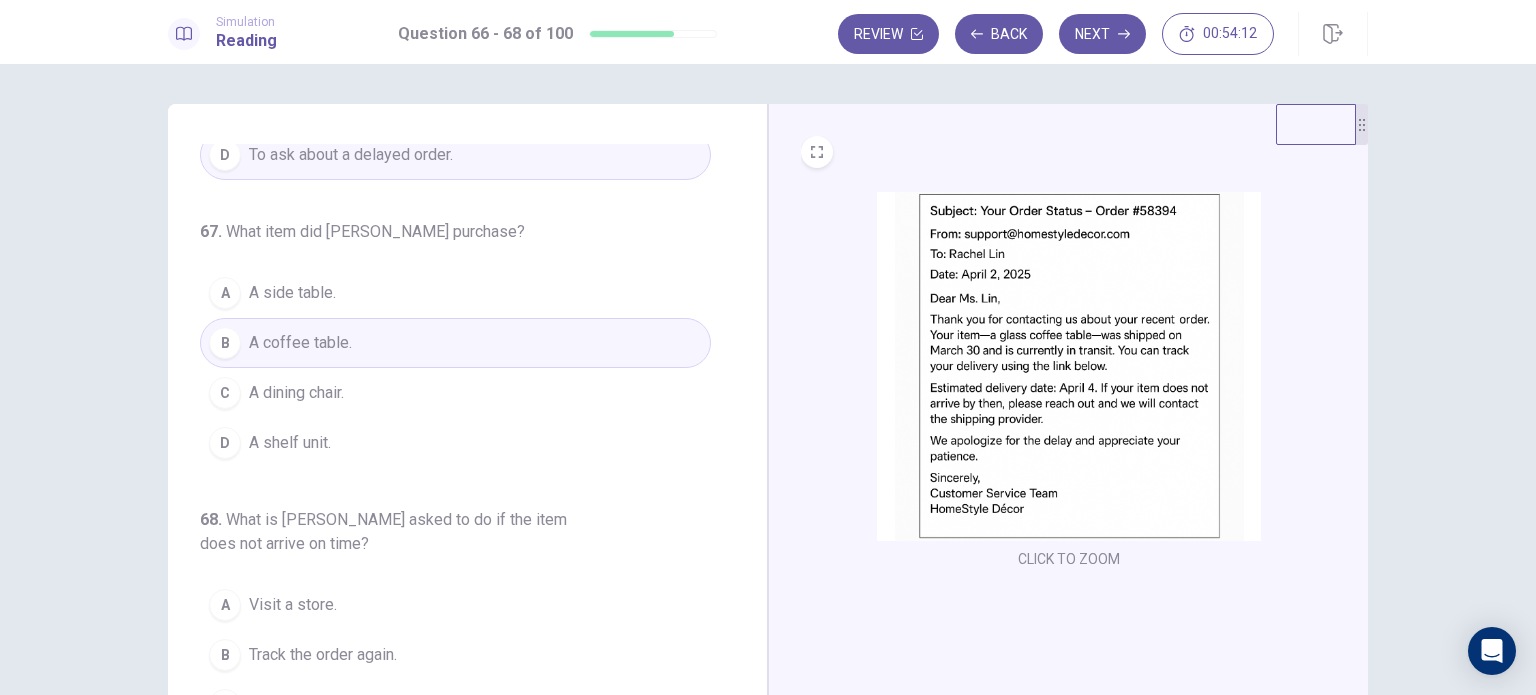 scroll, scrollTop: 228, scrollLeft: 0, axis: vertical 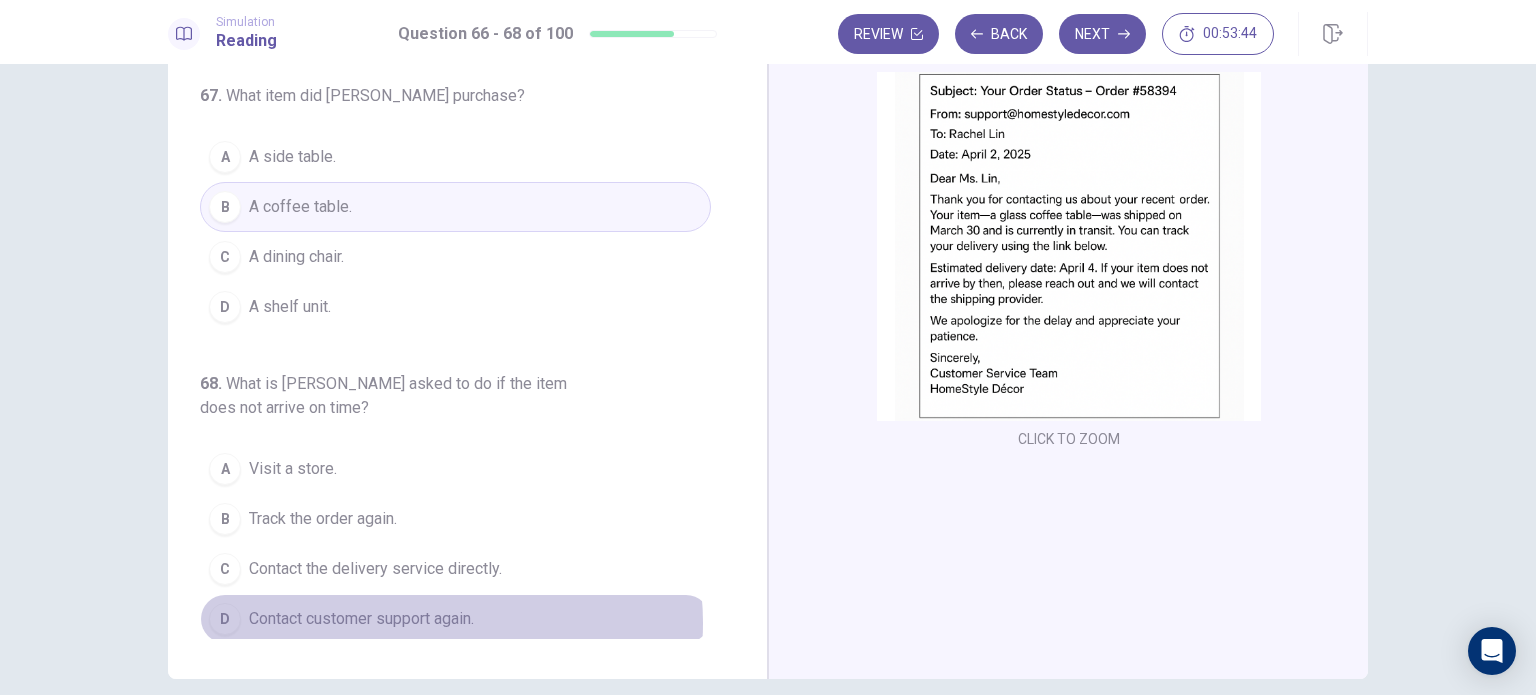 click on "Contact customer support again." at bounding box center (361, 619) 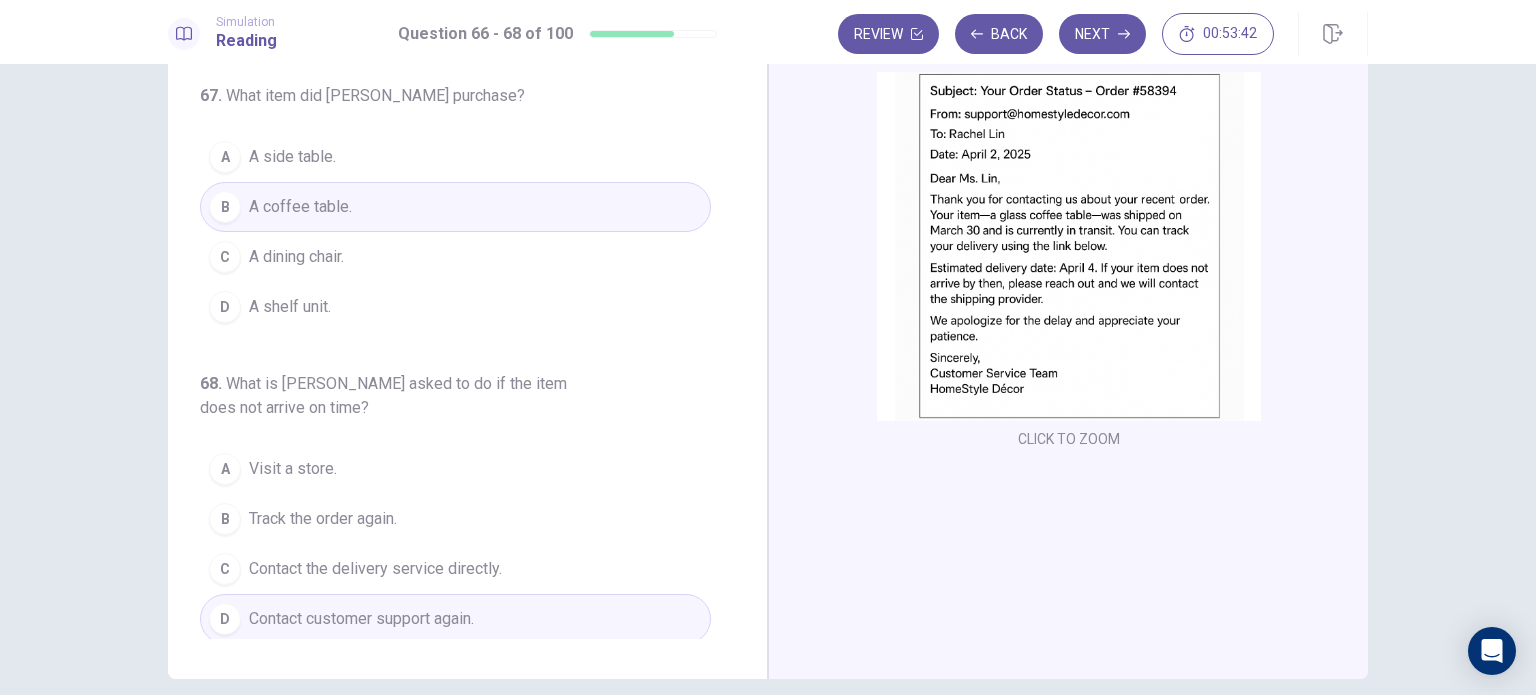 scroll, scrollTop: 0, scrollLeft: 0, axis: both 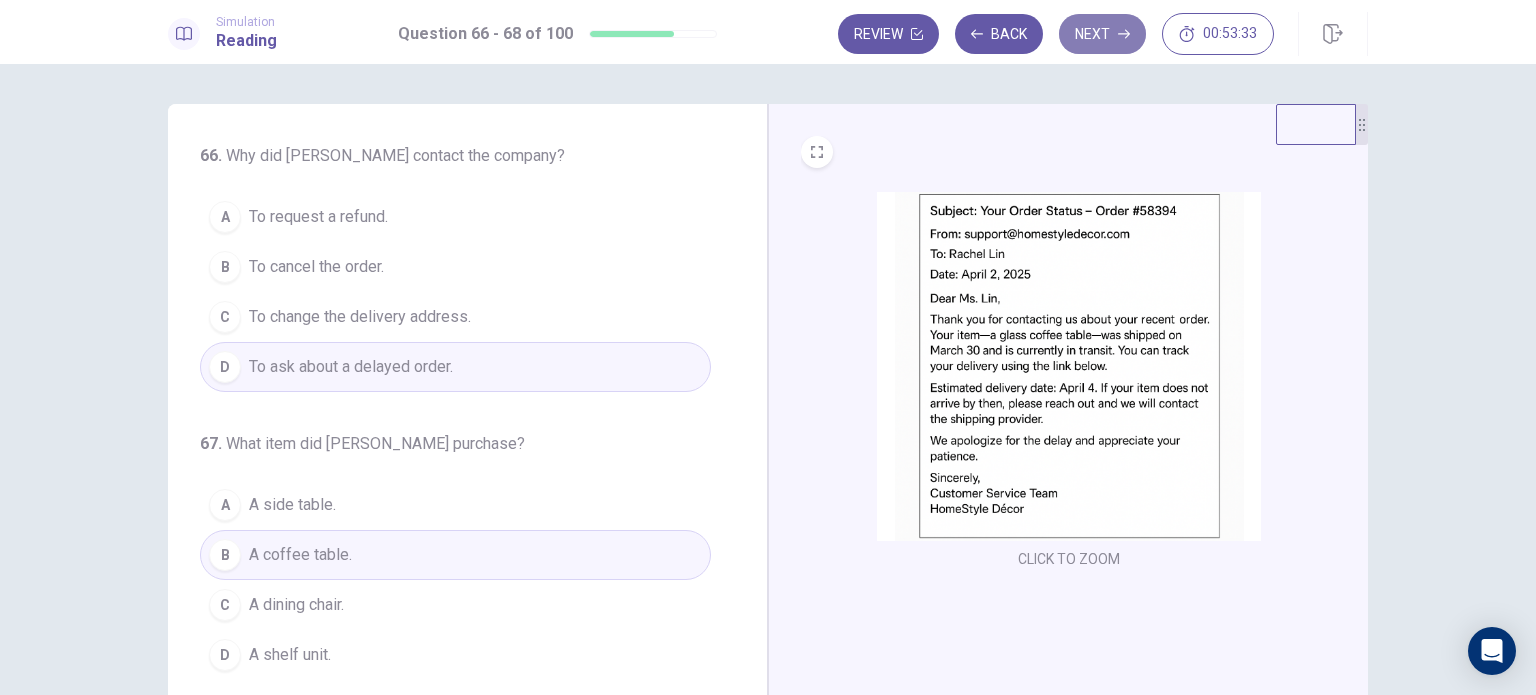 click on "Next" at bounding box center (1102, 34) 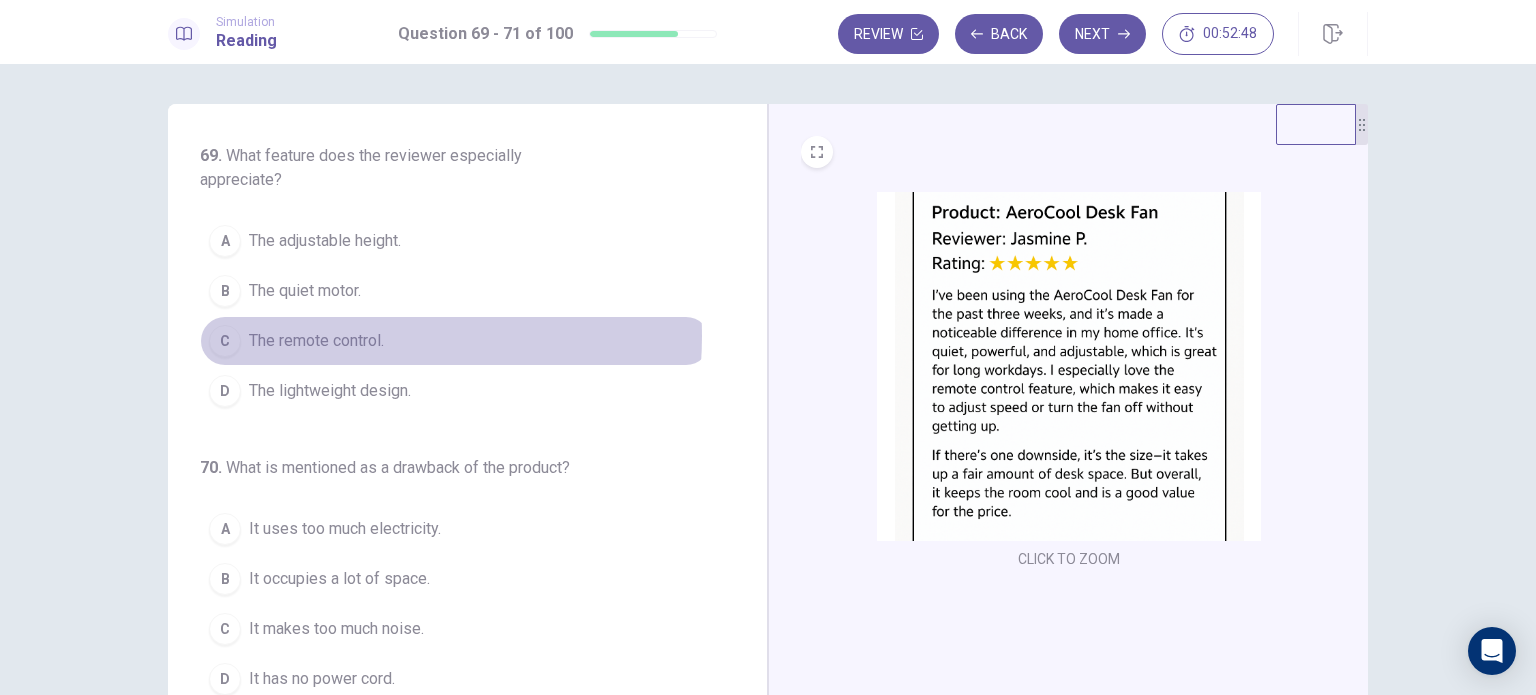 click on "The remote control." at bounding box center [316, 341] 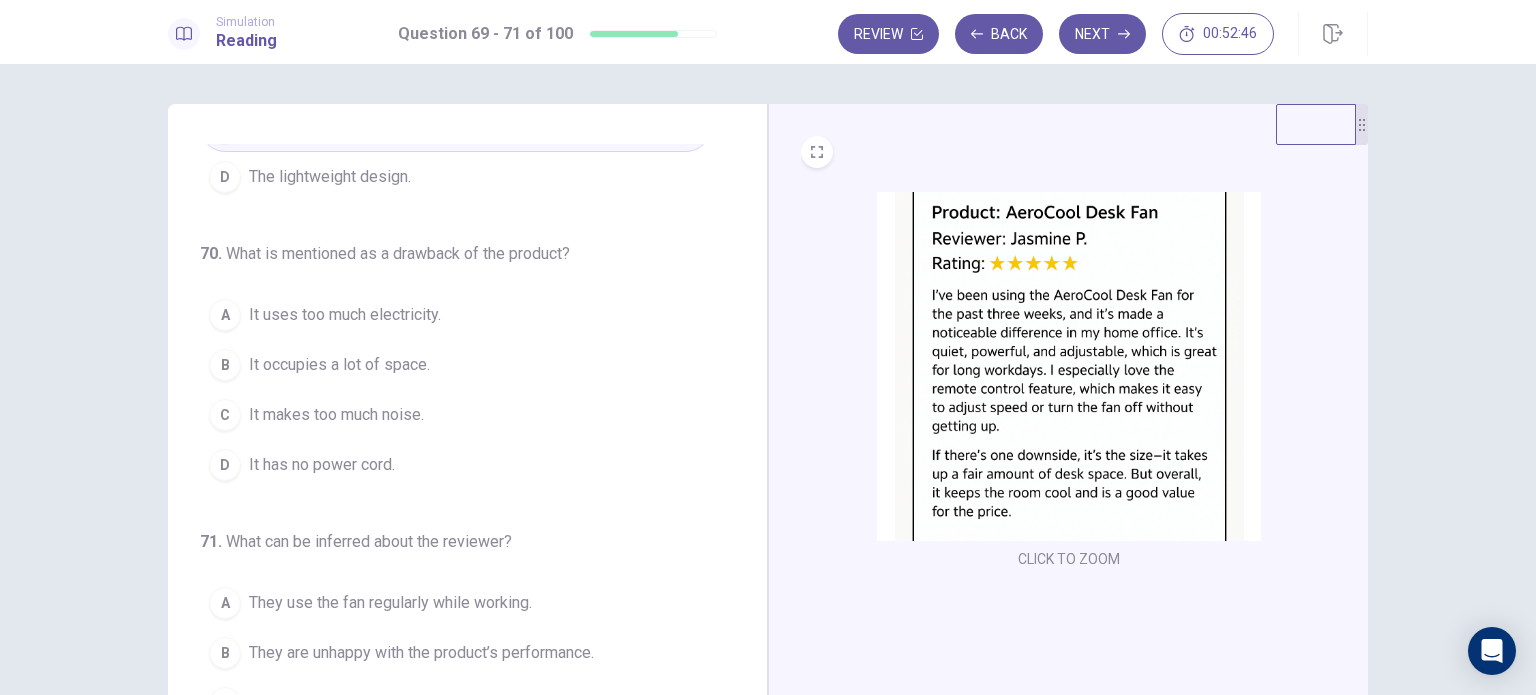 scroll, scrollTop: 228, scrollLeft: 0, axis: vertical 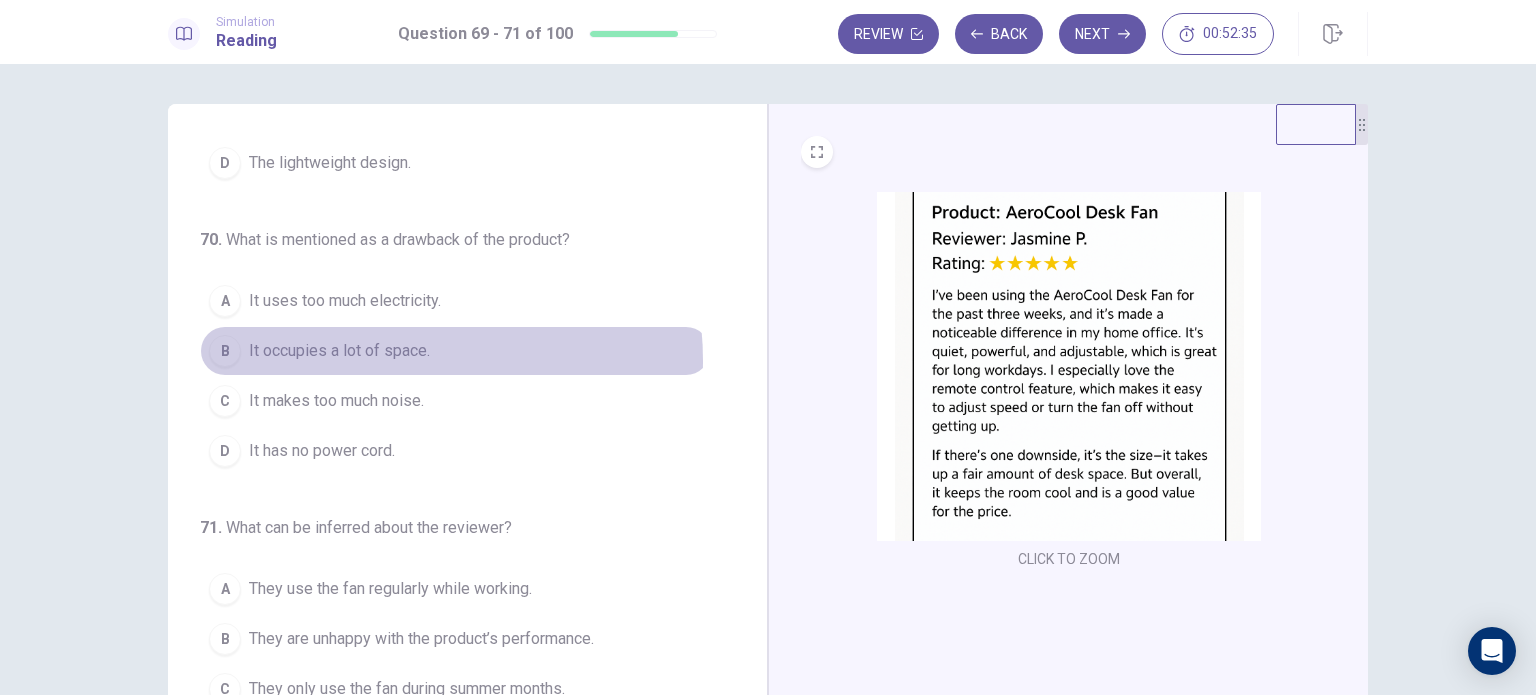 click on "It occupies a lot of space." at bounding box center (339, 351) 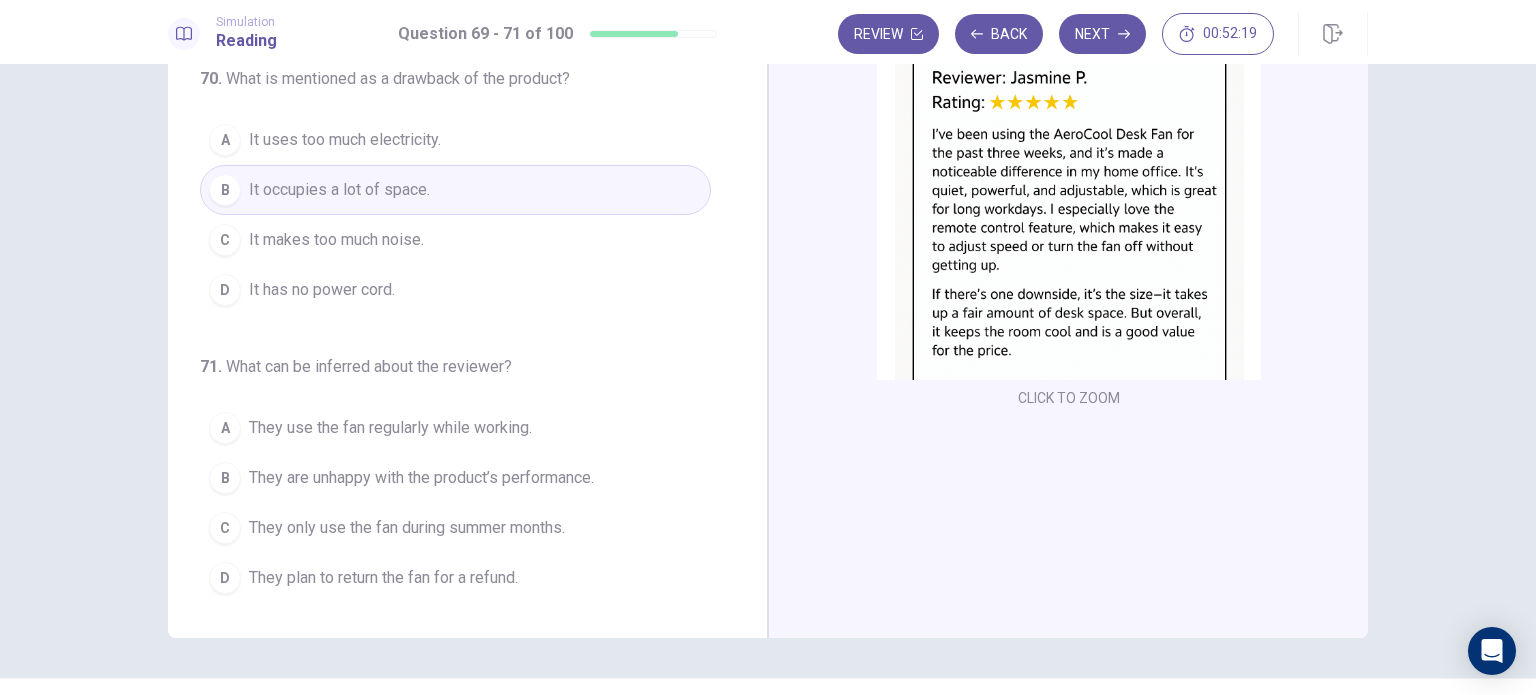 scroll, scrollTop: 173, scrollLeft: 0, axis: vertical 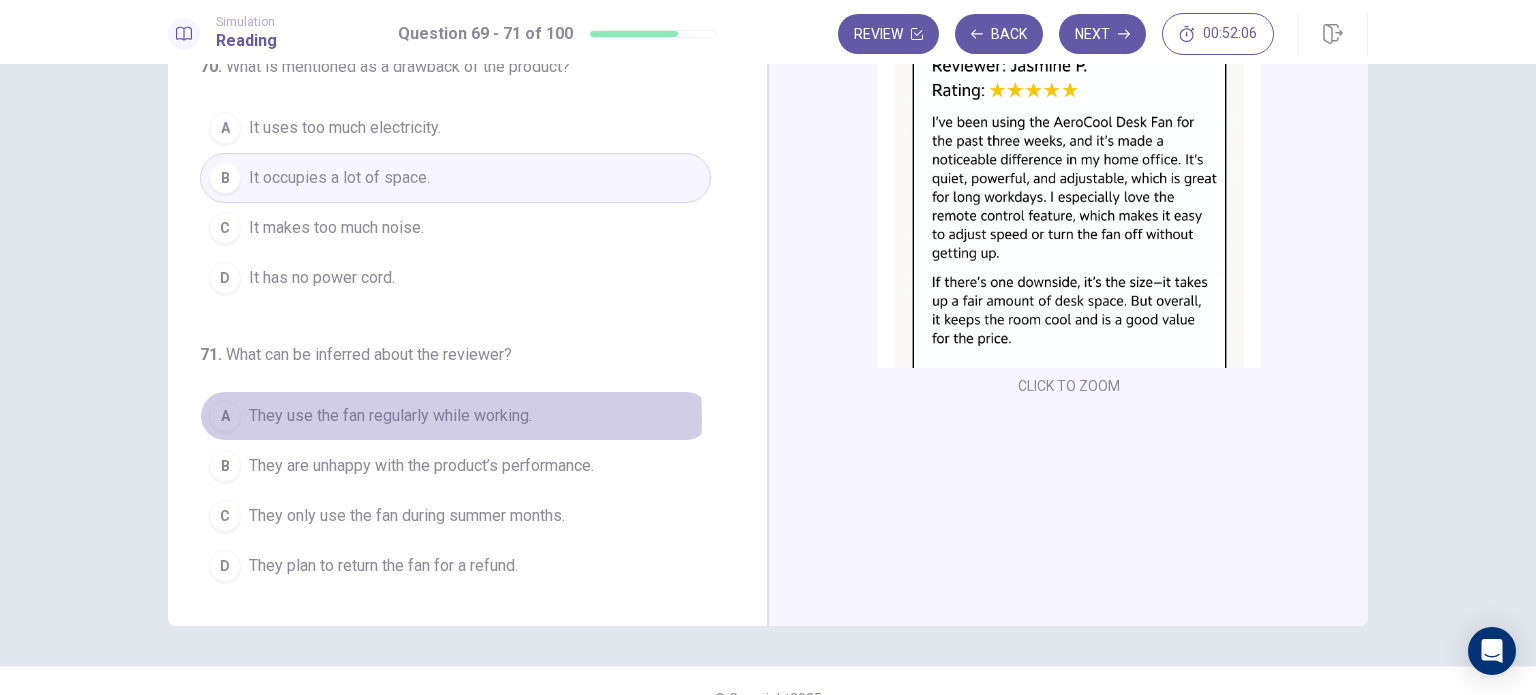 click on "They use the fan regularly while working." at bounding box center [390, 416] 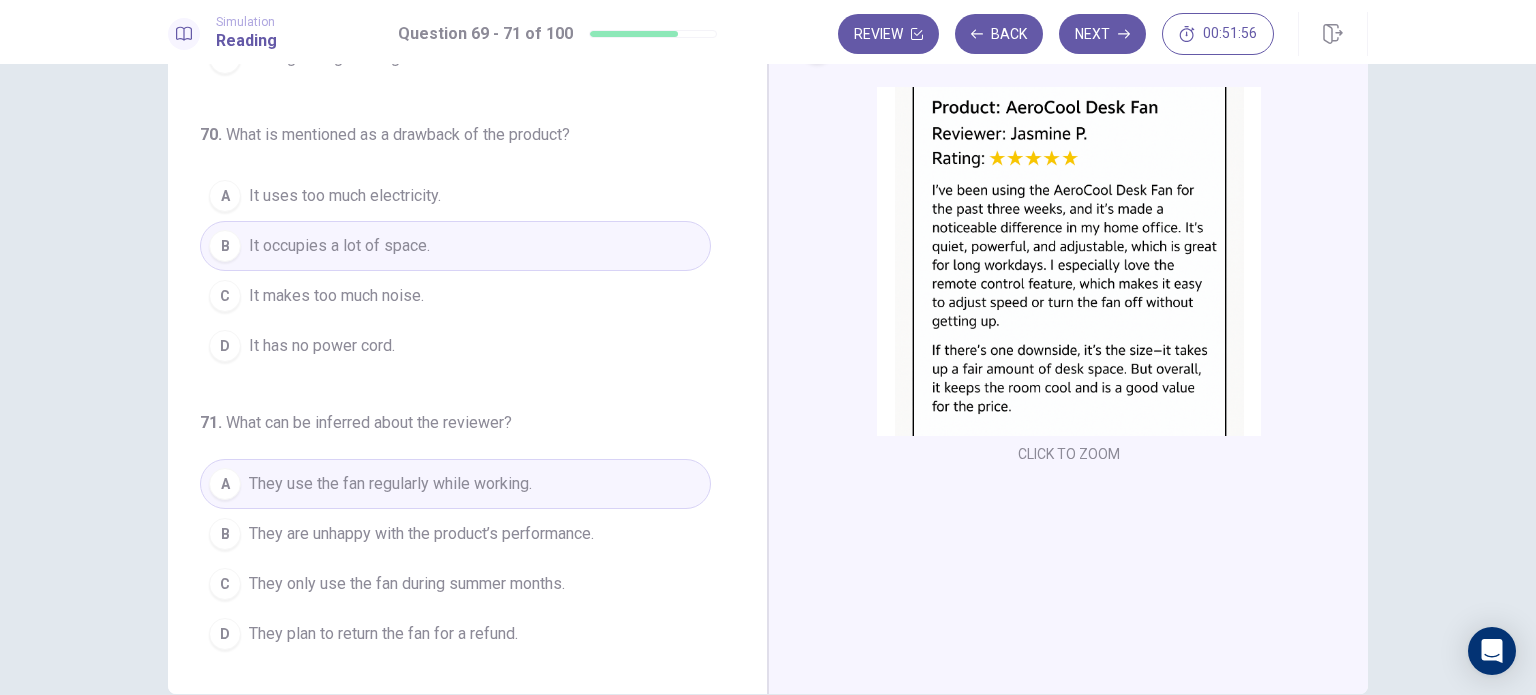 scroll, scrollTop: 0, scrollLeft: 0, axis: both 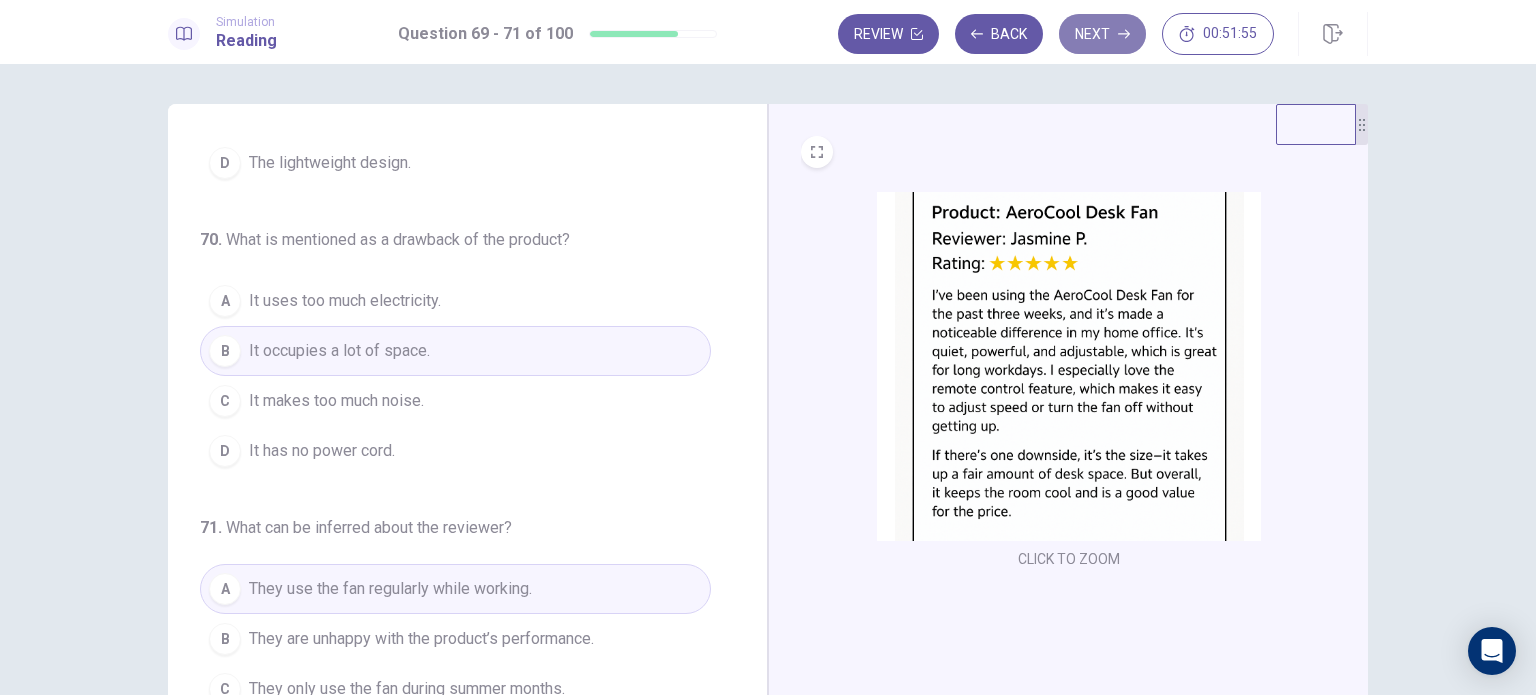 click on "Next" at bounding box center [1102, 34] 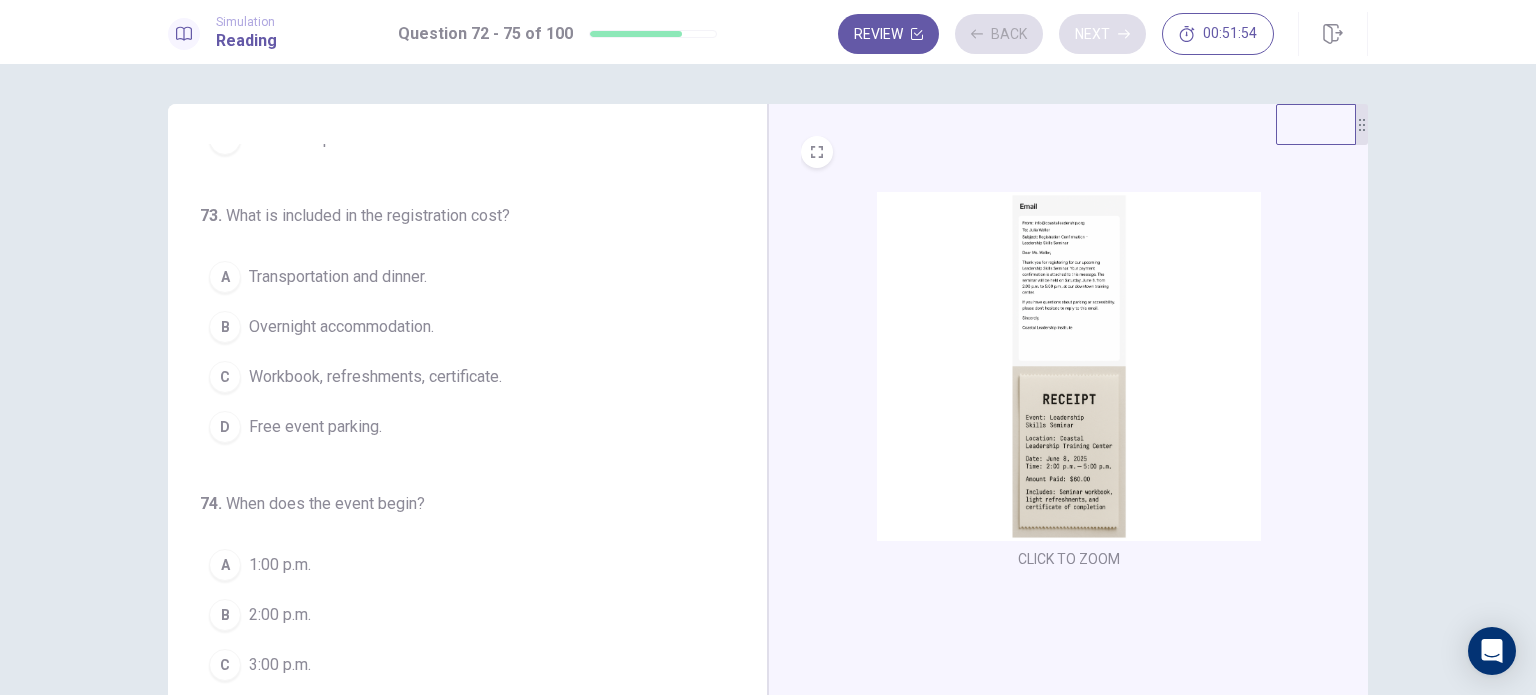 scroll, scrollTop: 204, scrollLeft: 0, axis: vertical 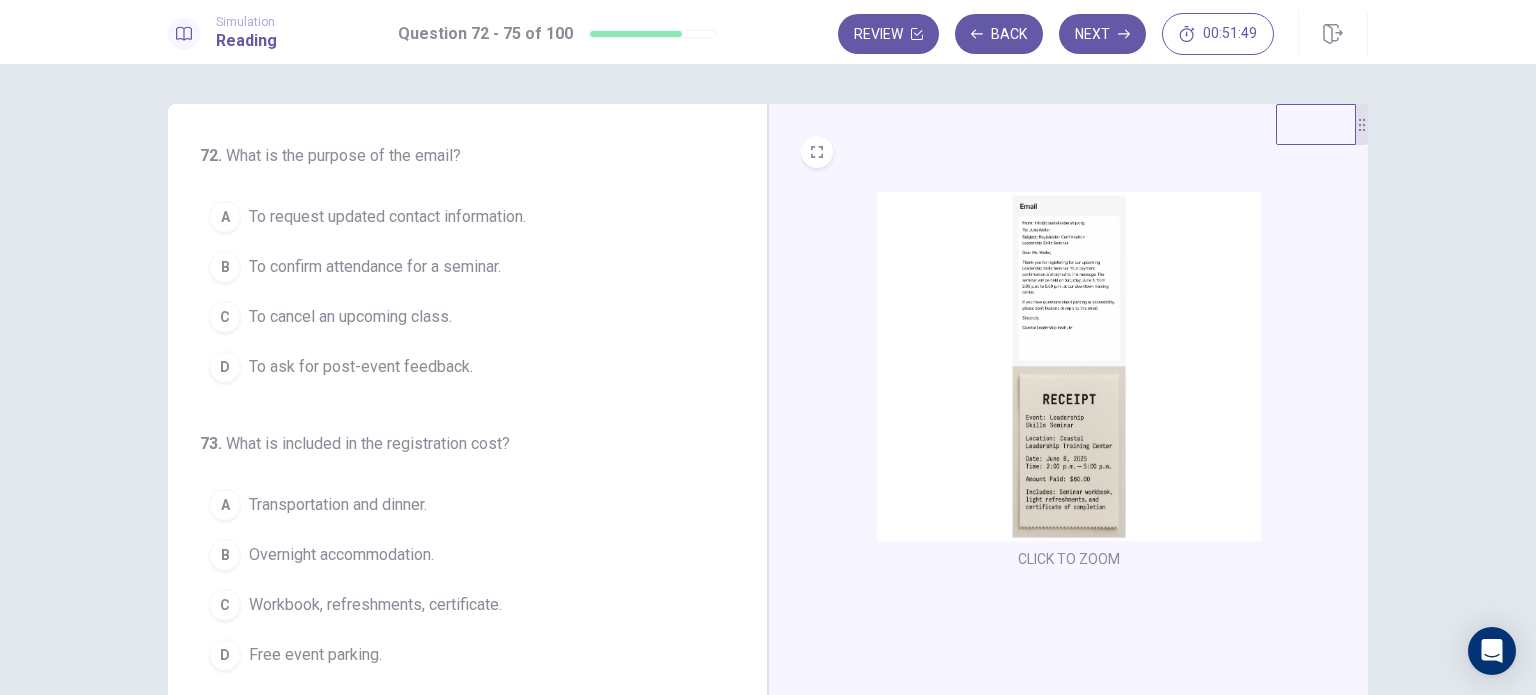 click at bounding box center [1069, 366] 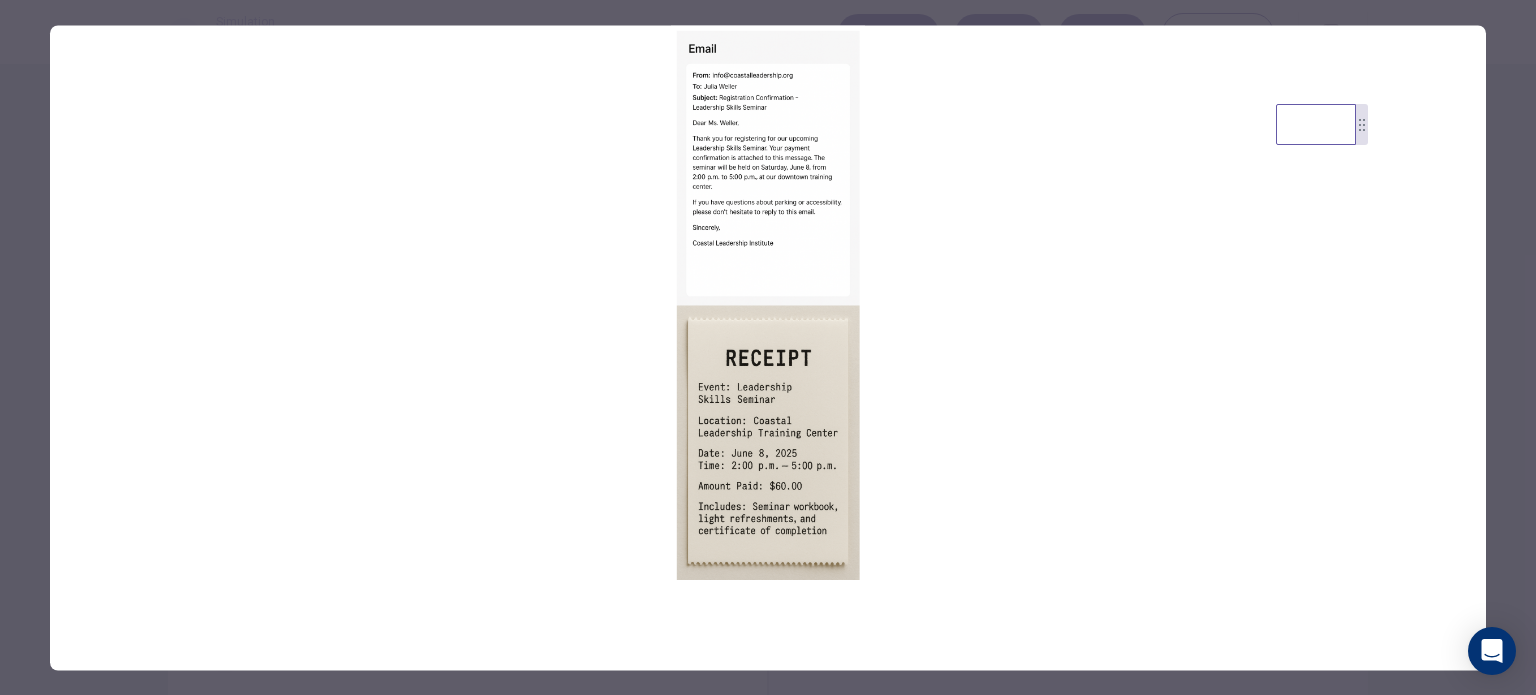 click at bounding box center [768, 305] 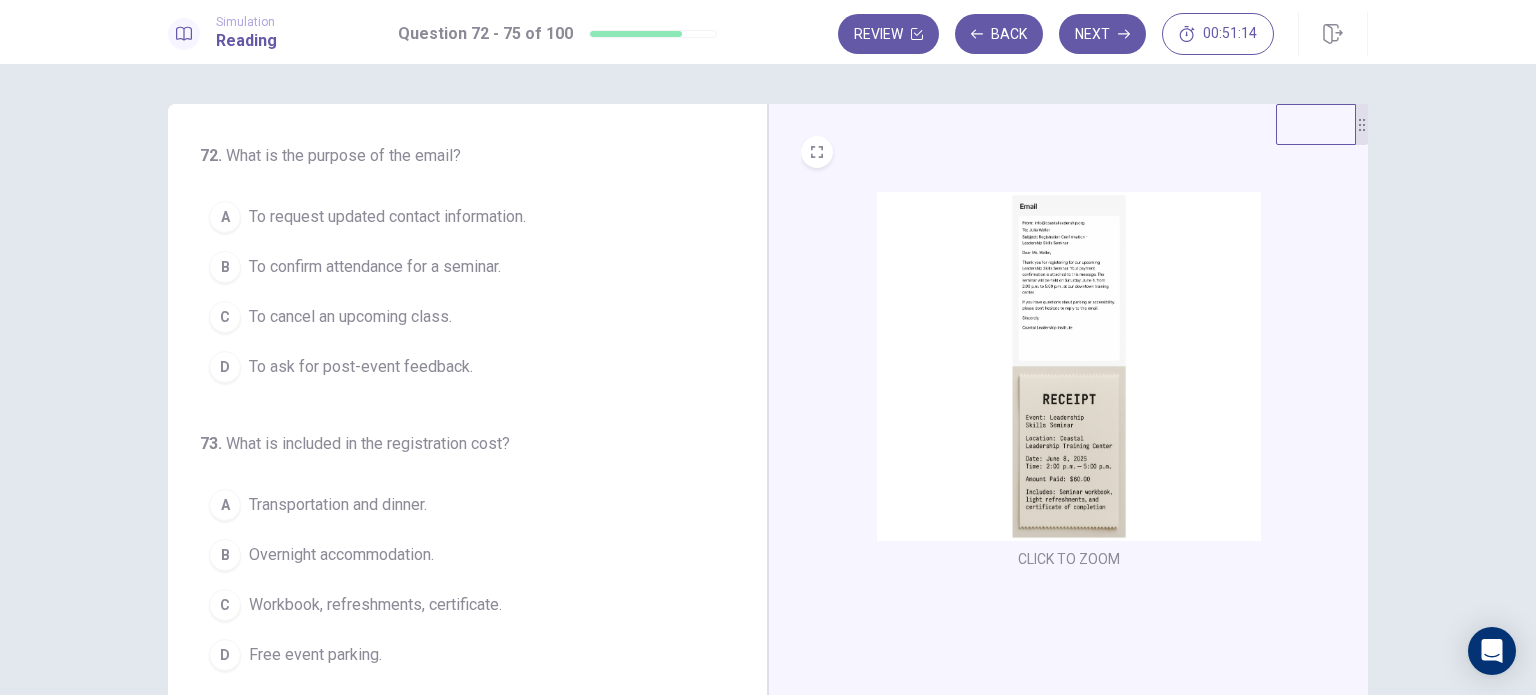 click at bounding box center [1069, 366] 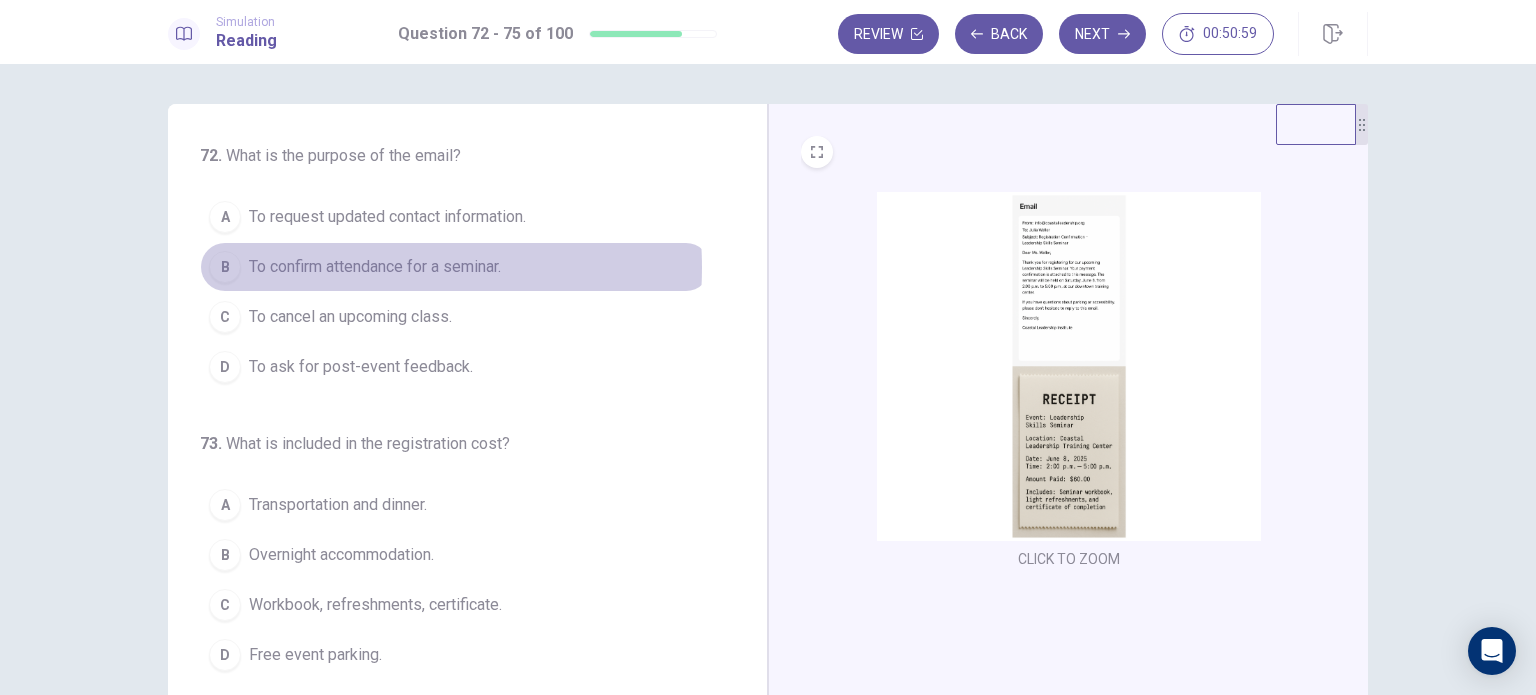 click on "To confirm attendance for a seminar." at bounding box center (375, 267) 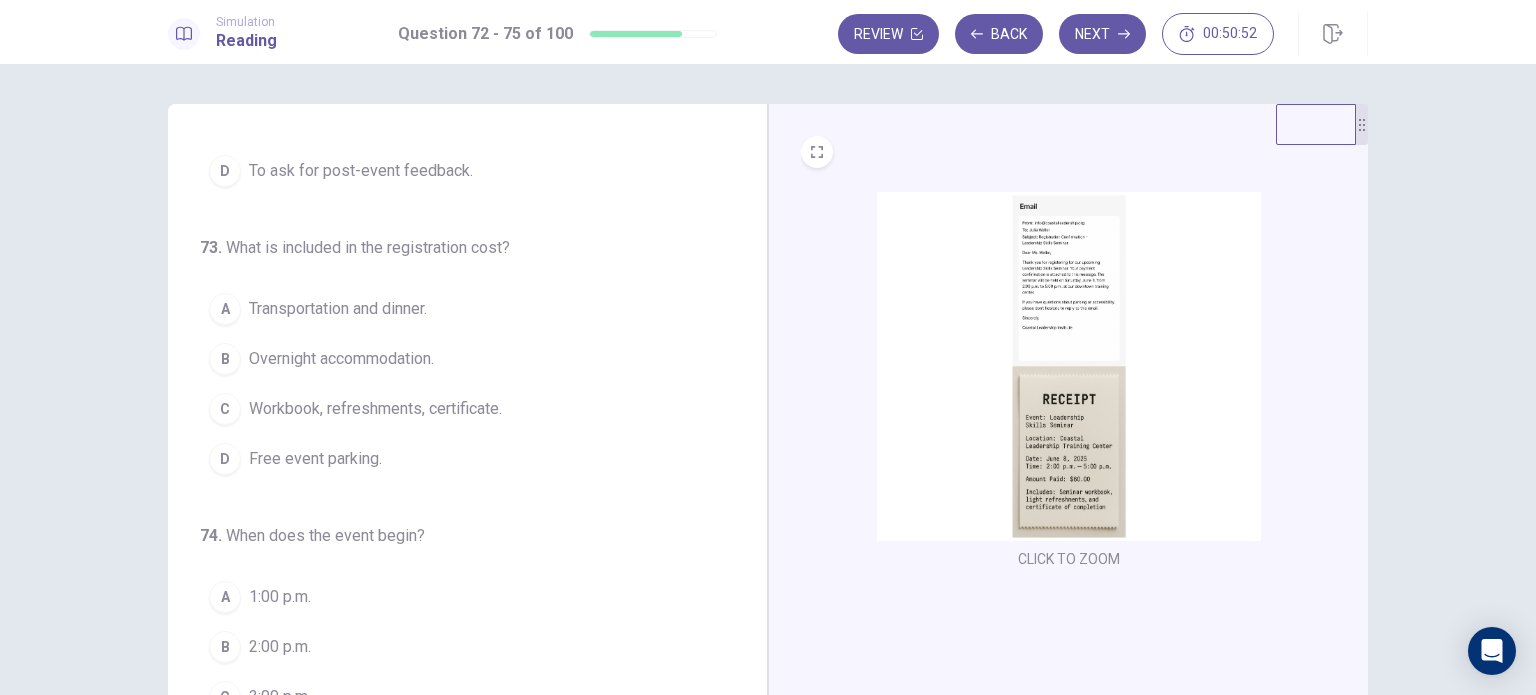 scroll, scrollTop: 199, scrollLeft: 0, axis: vertical 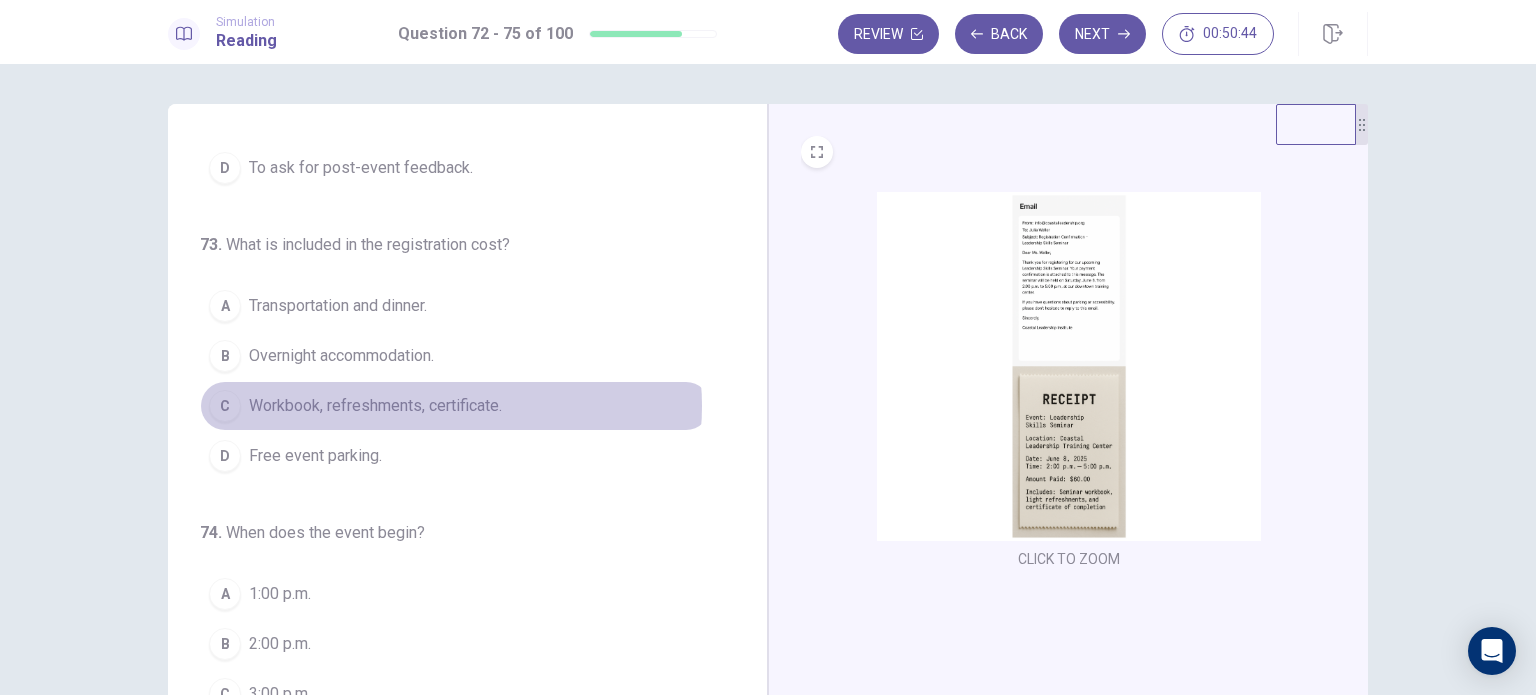 click on "Workbook, refreshments, certificate." at bounding box center [375, 406] 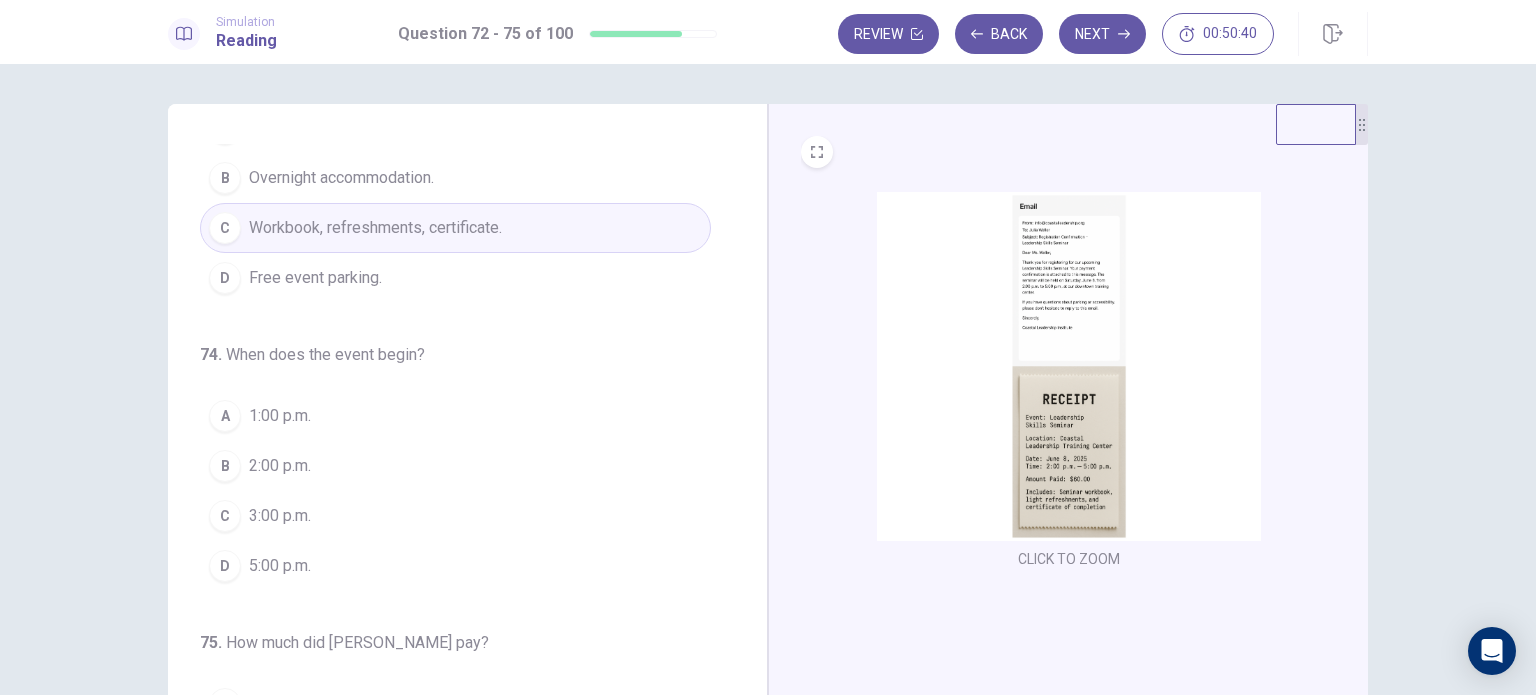 scroll, scrollTop: 382, scrollLeft: 0, axis: vertical 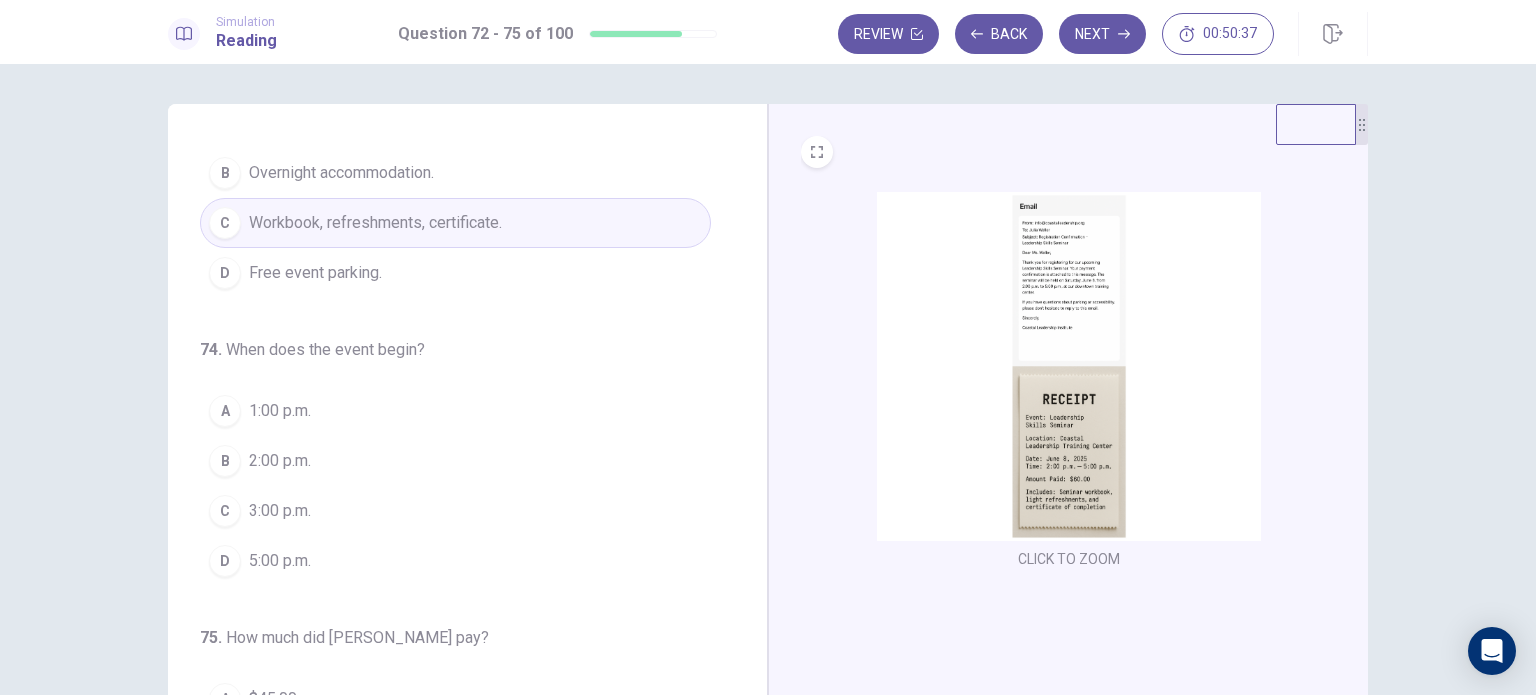 click on "2:00 p.m." at bounding box center (280, 461) 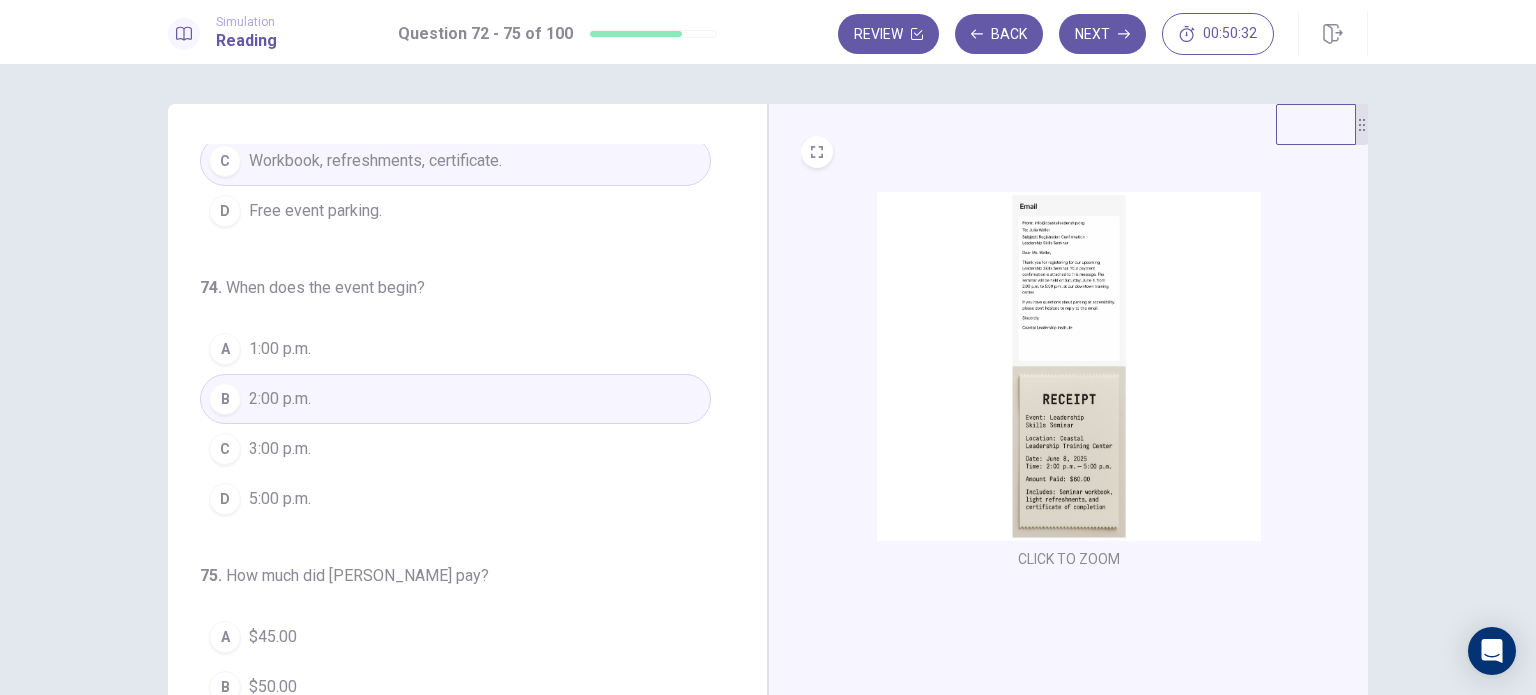 scroll, scrollTop: 490, scrollLeft: 0, axis: vertical 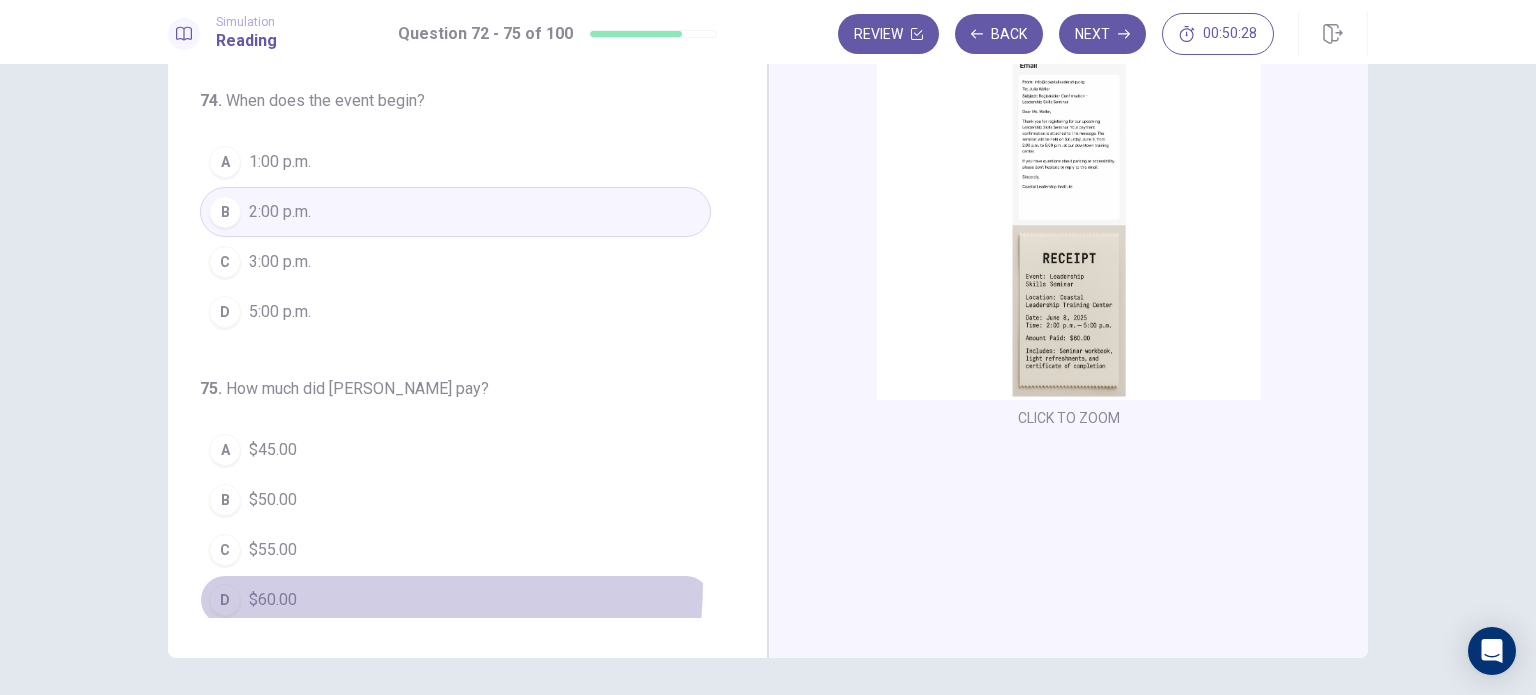 click on "D $60.00" at bounding box center (455, 600) 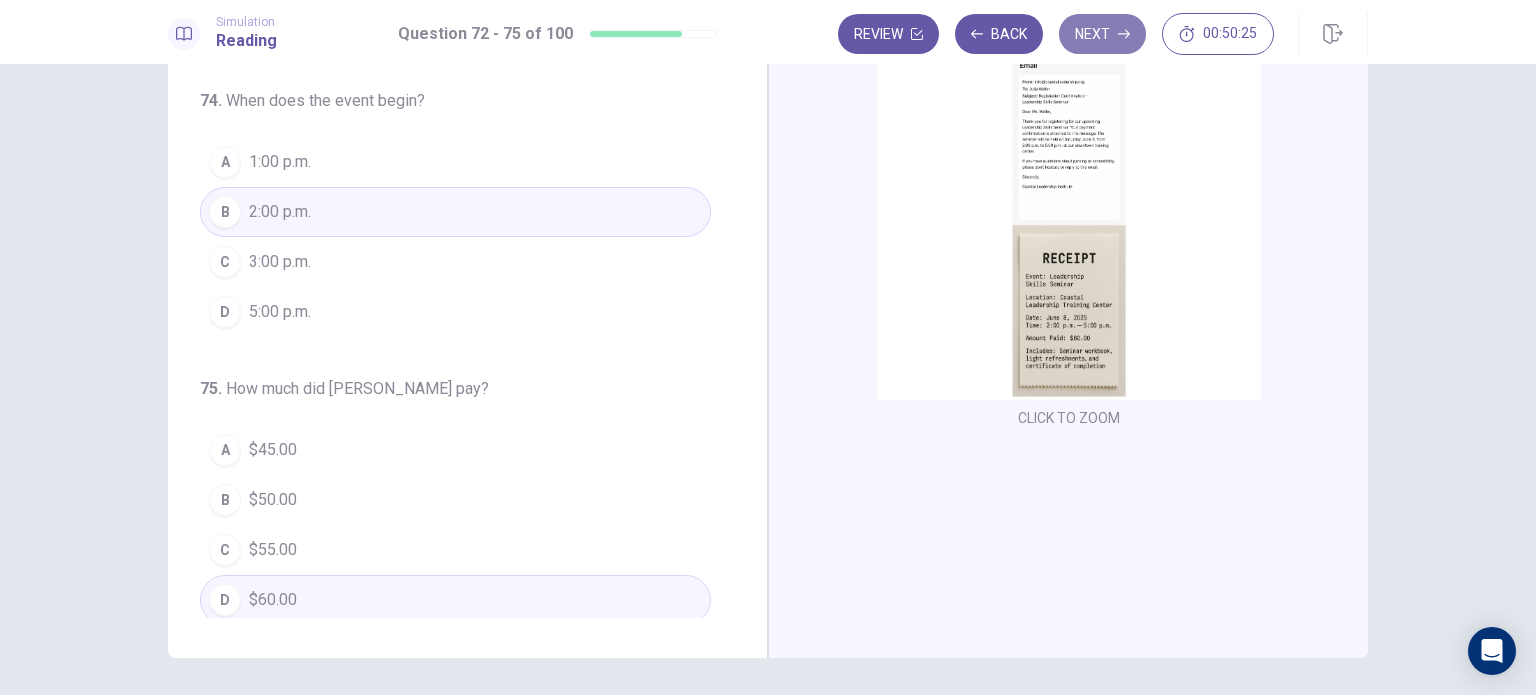 click on "Next" at bounding box center (1102, 34) 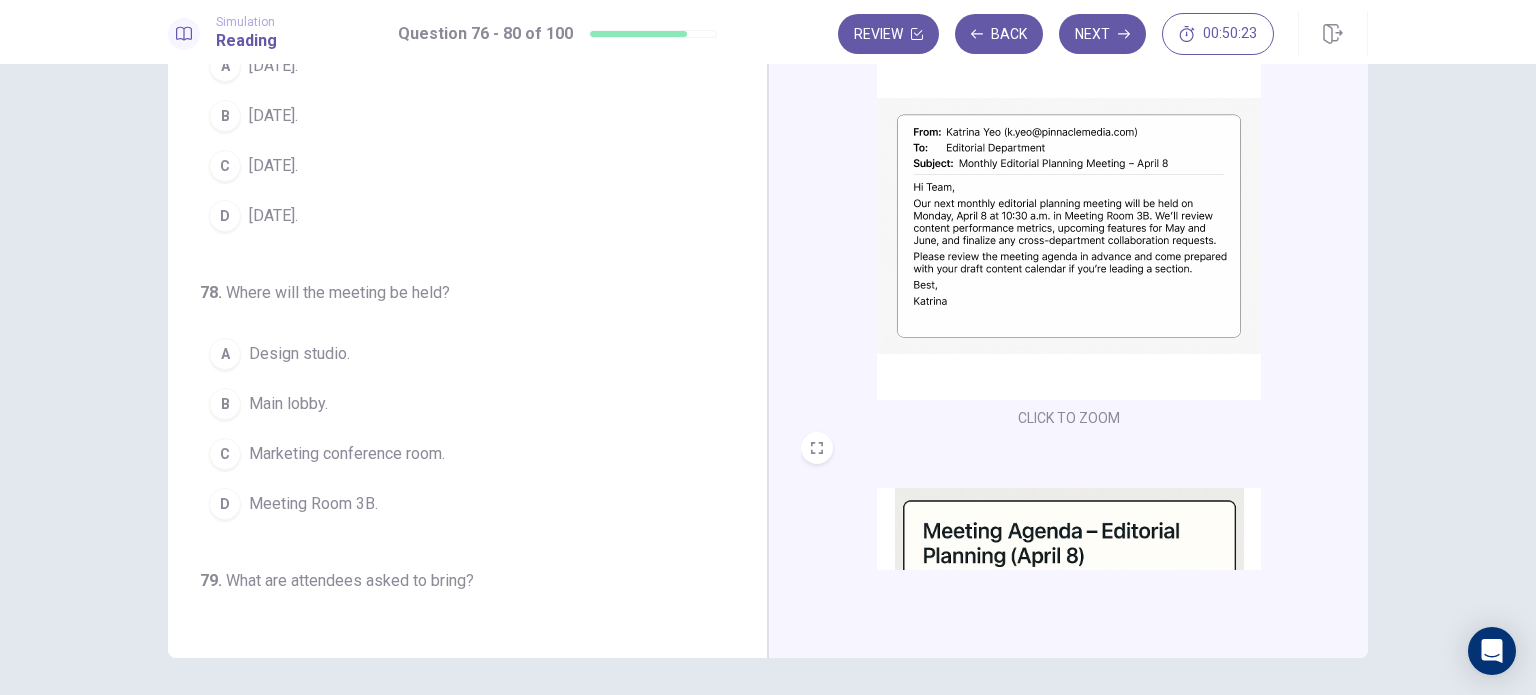 scroll, scrollTop: 0, scrollLeft: 0, axis: both 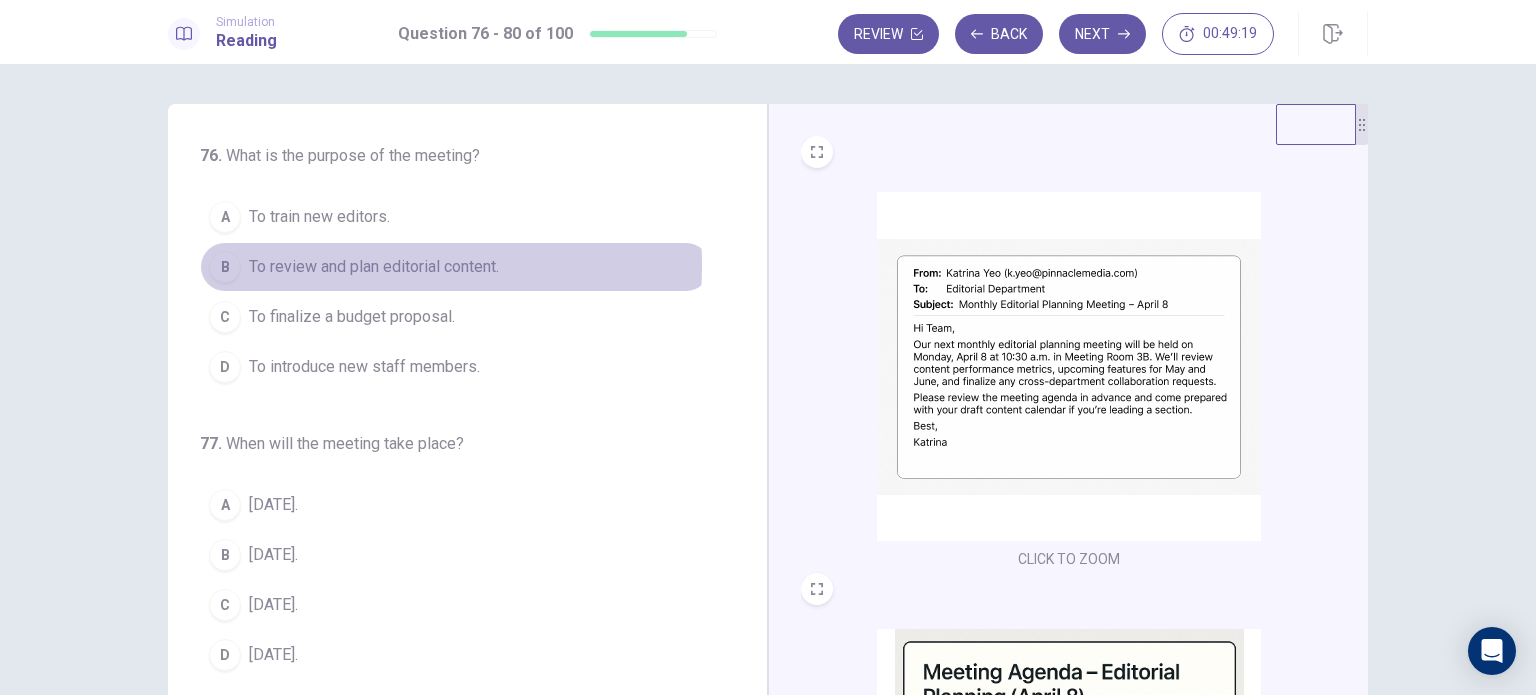 click on "To review and plan editorial content." at bounding box center (374, 267) 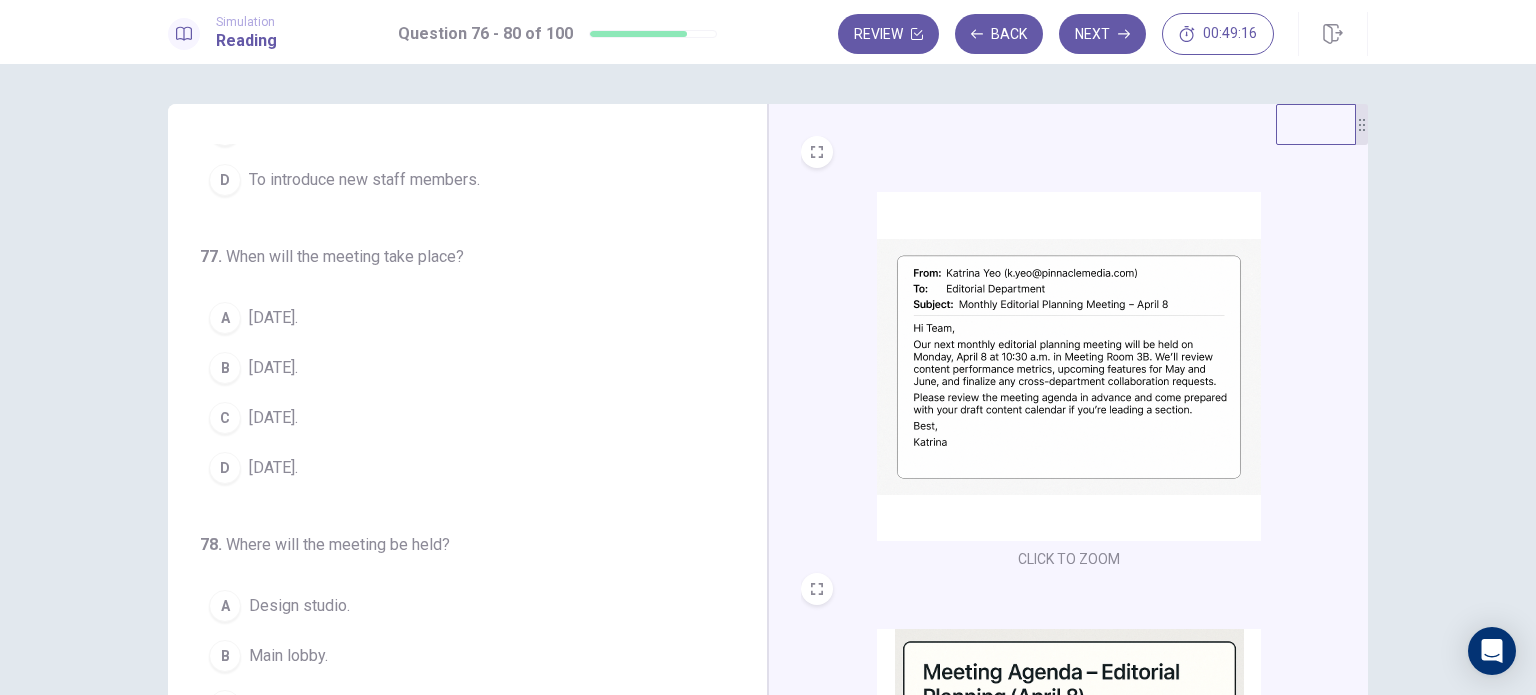 scroll, scrollTop: 217, scrollLeft: 0, axis: vertical 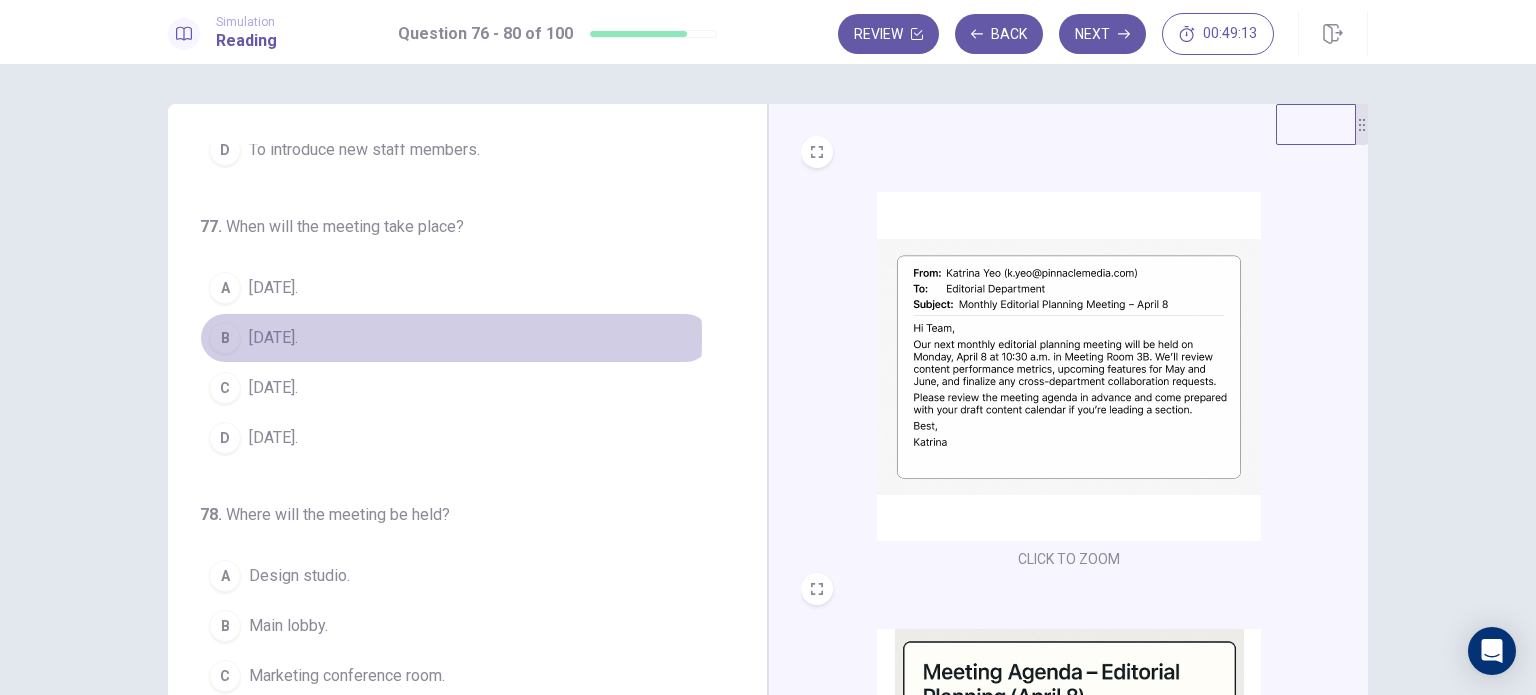 click on "[DATE]." at bounding box center [273, 338] 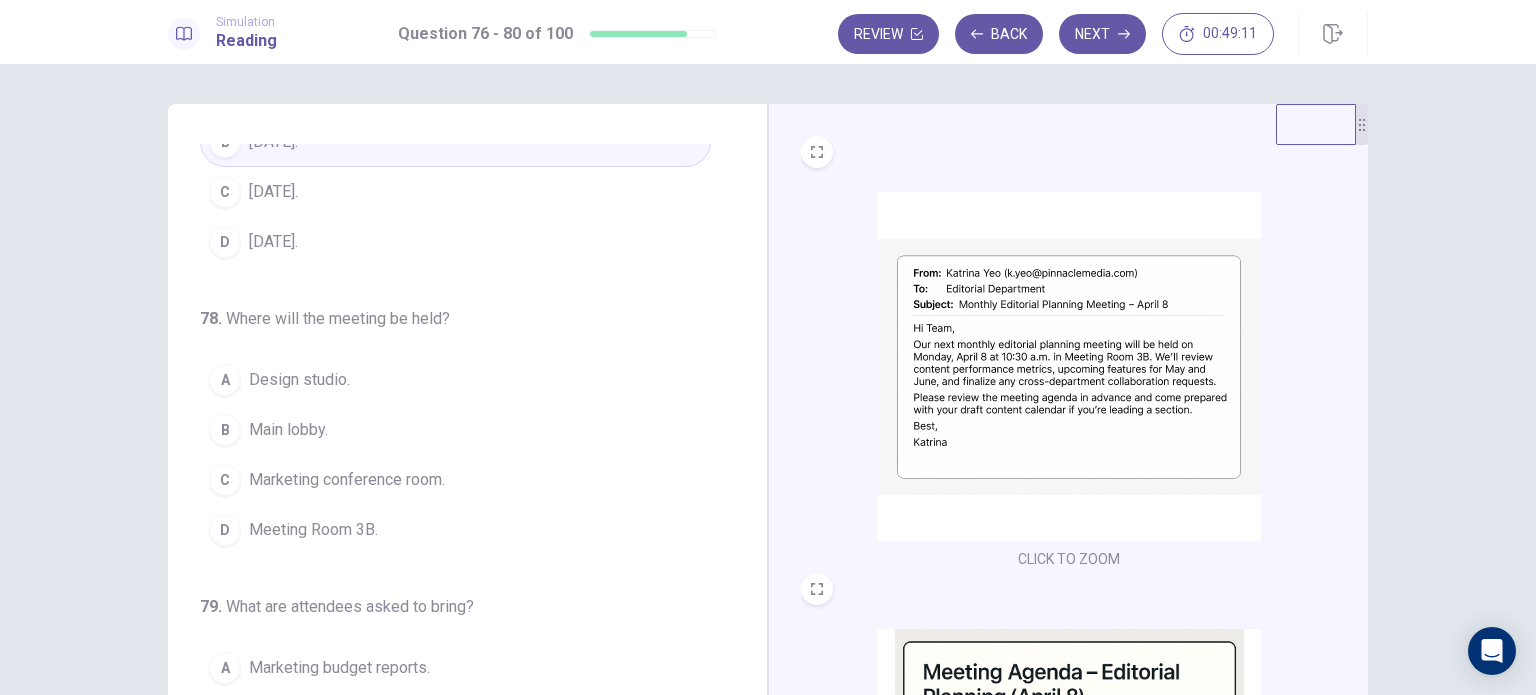 scroll, scrollTop: 428, scrollLeft: 0, axis: vertical 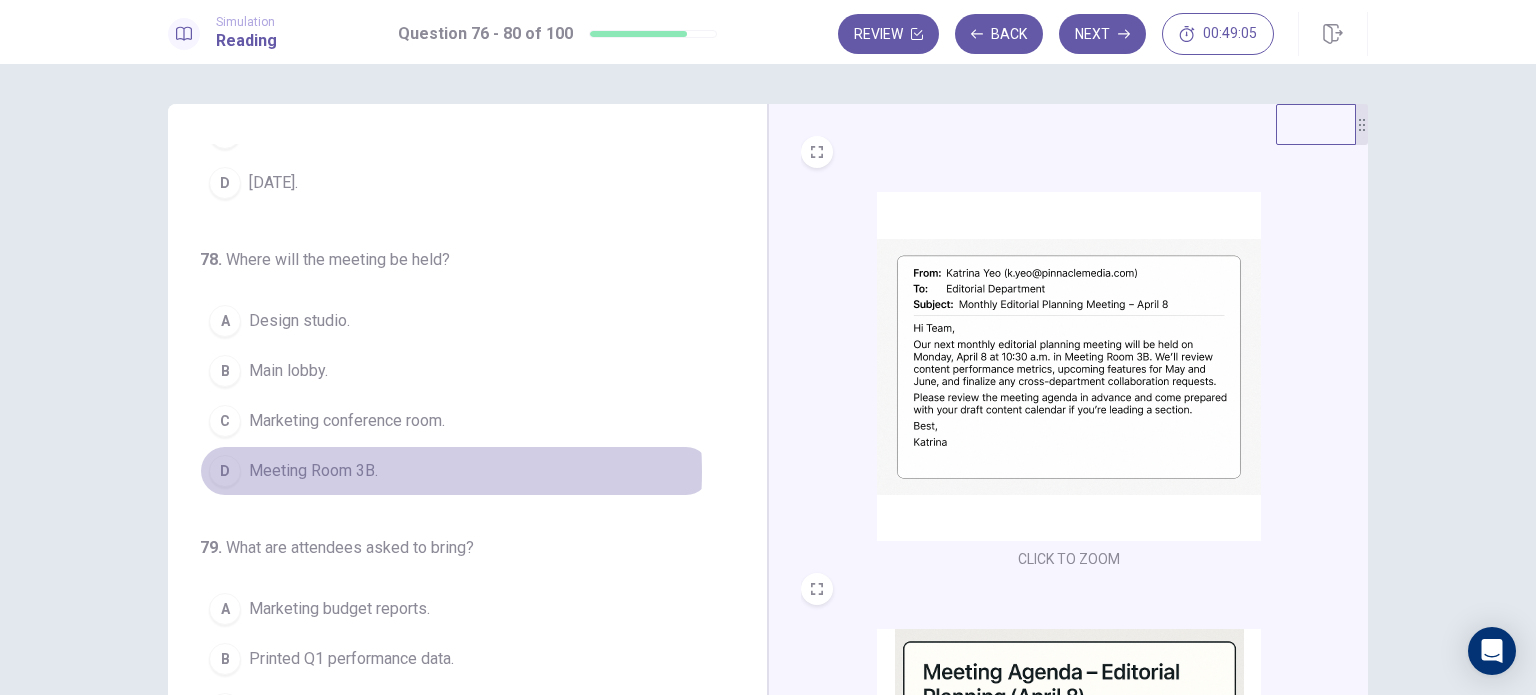 click on "Meeting Room 3B." at bounding box center [313, 471] 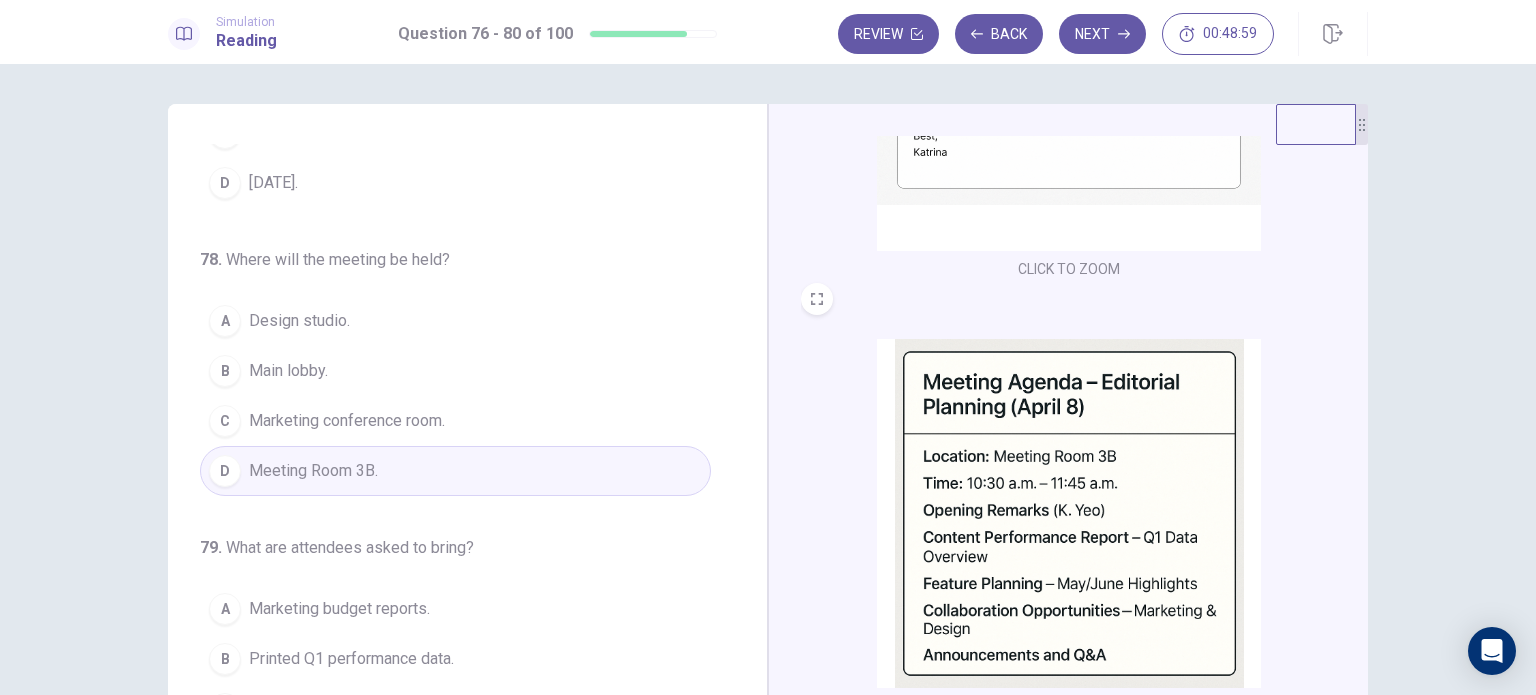 scroll, scrollTop: 299, scrollLeft: 0, axis: vertical 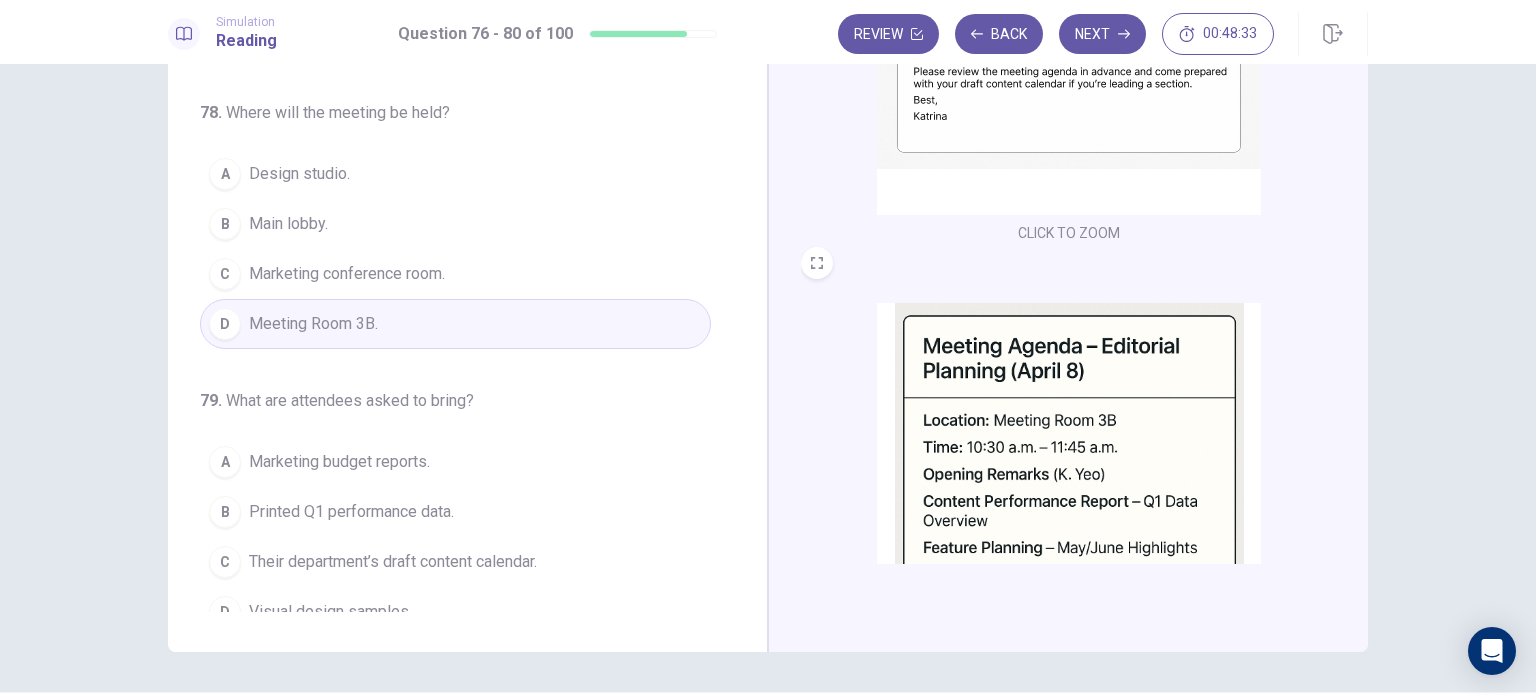 click on "Their department’s draft content calendar." at bounding box center [393, 562] 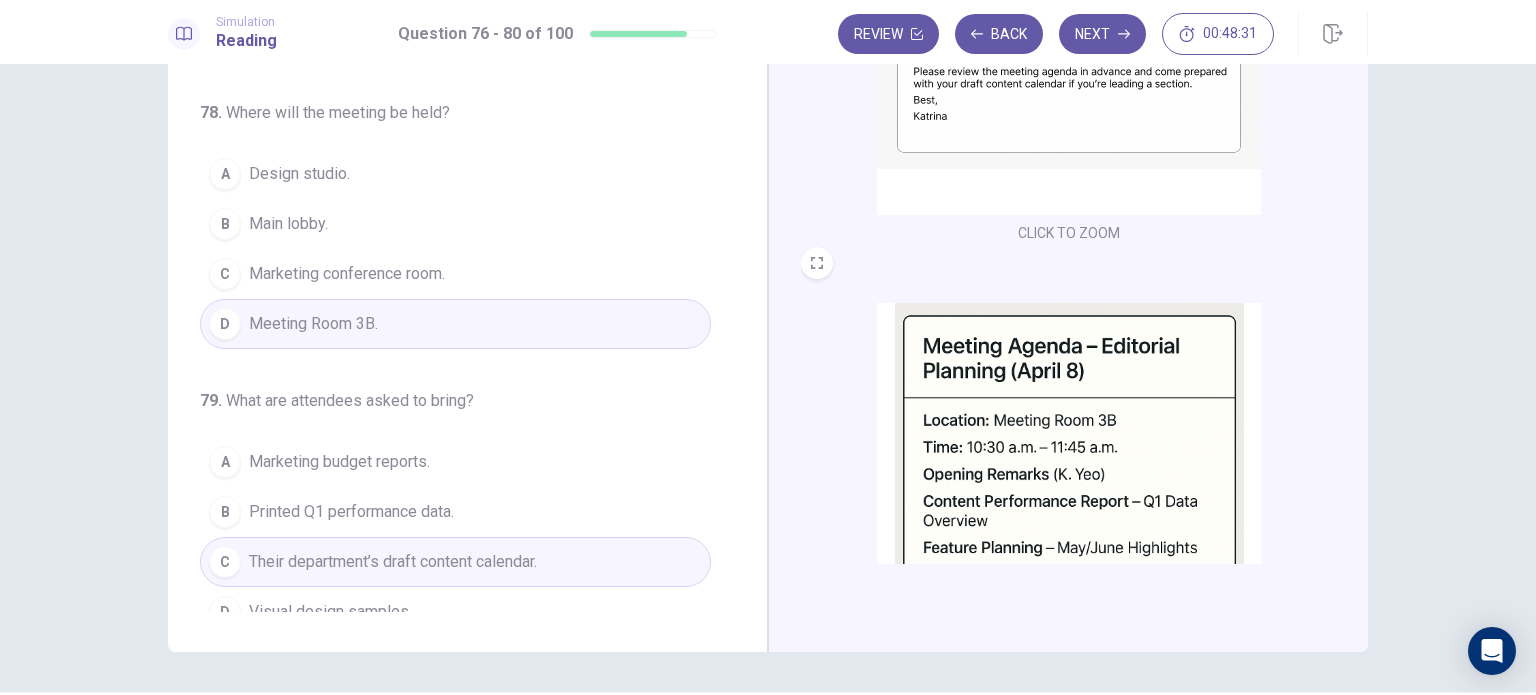 drag, startPoint x: 746, startPoint y: 416, endPoint x: 772, endPoint y: 493, distance: 81.27115 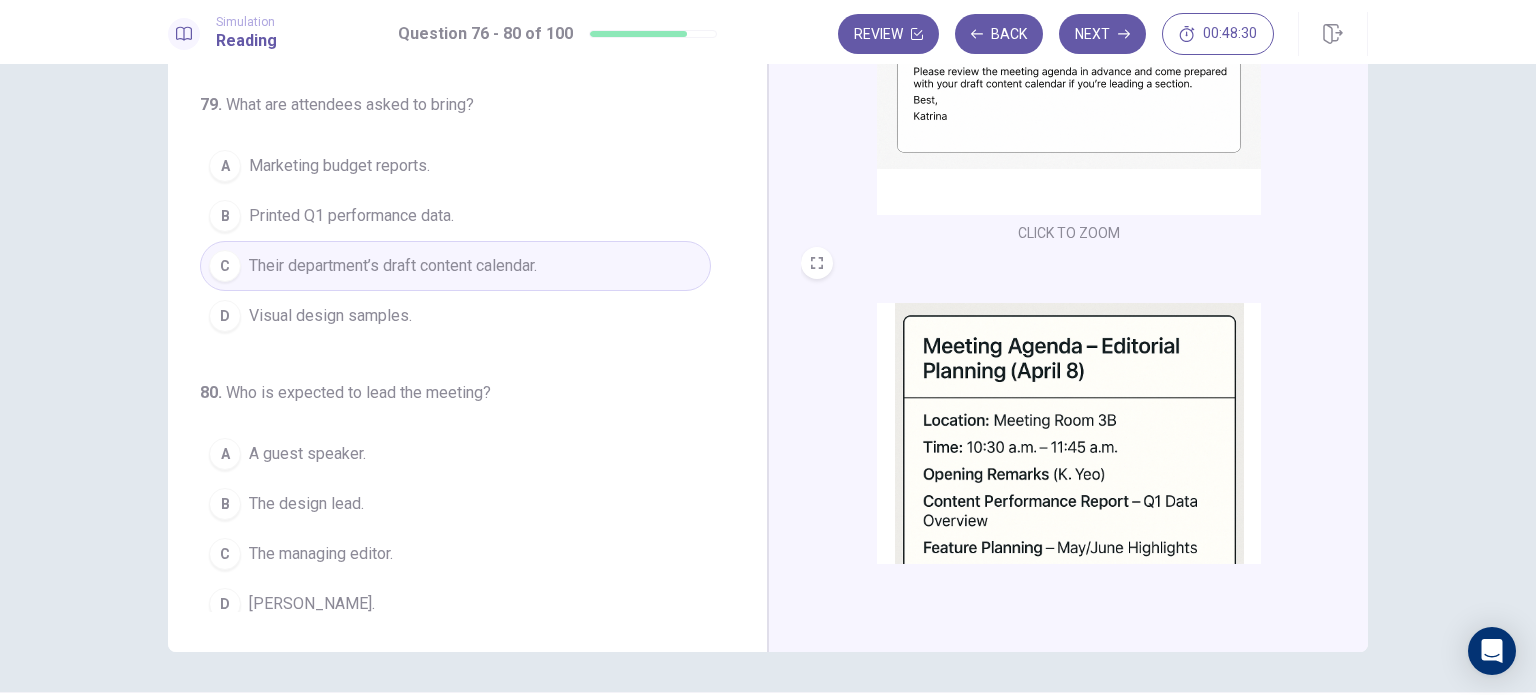 scroll, scrollTop: 776, scrollLeft: 0, axis: vertical 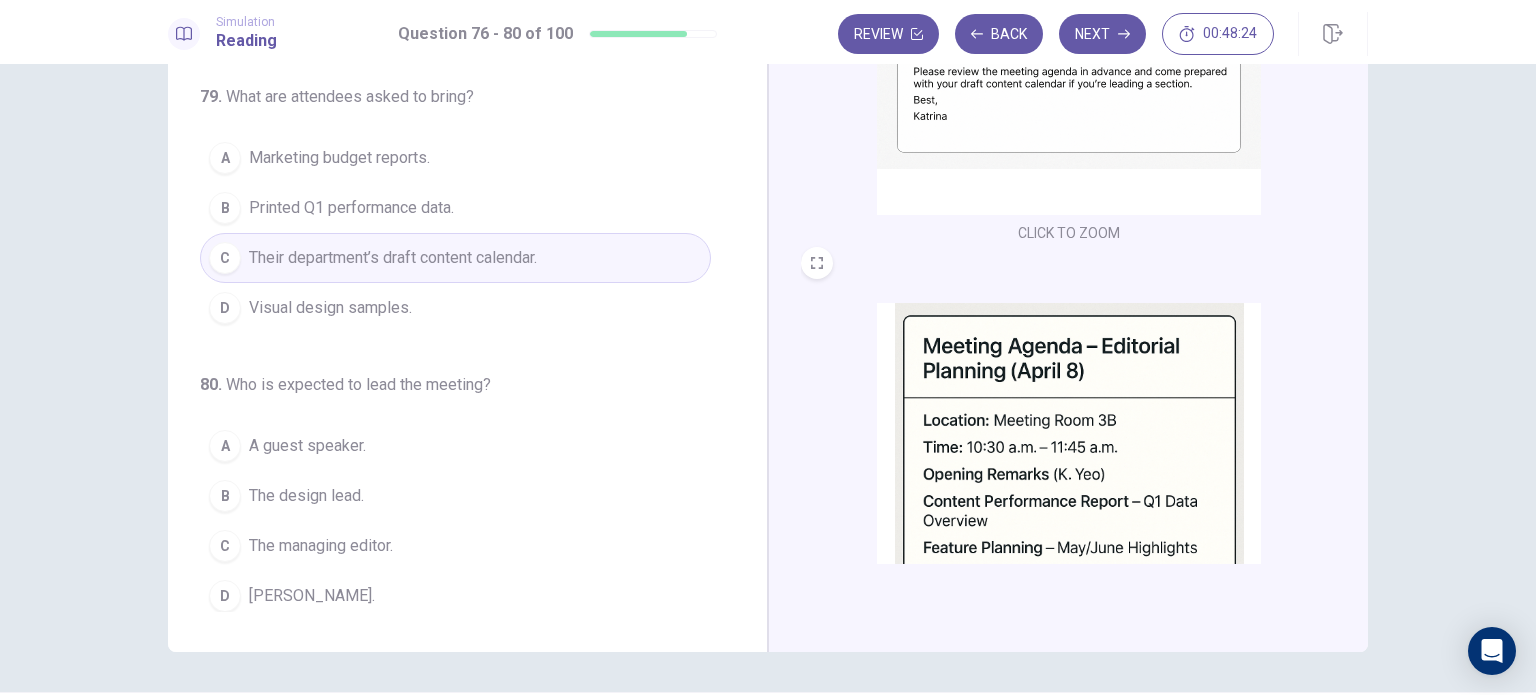 drag, startPoint x: 1357, startPoint y: 403, endPoint x: 1380, endPoint y: 485, distance: 85.16454 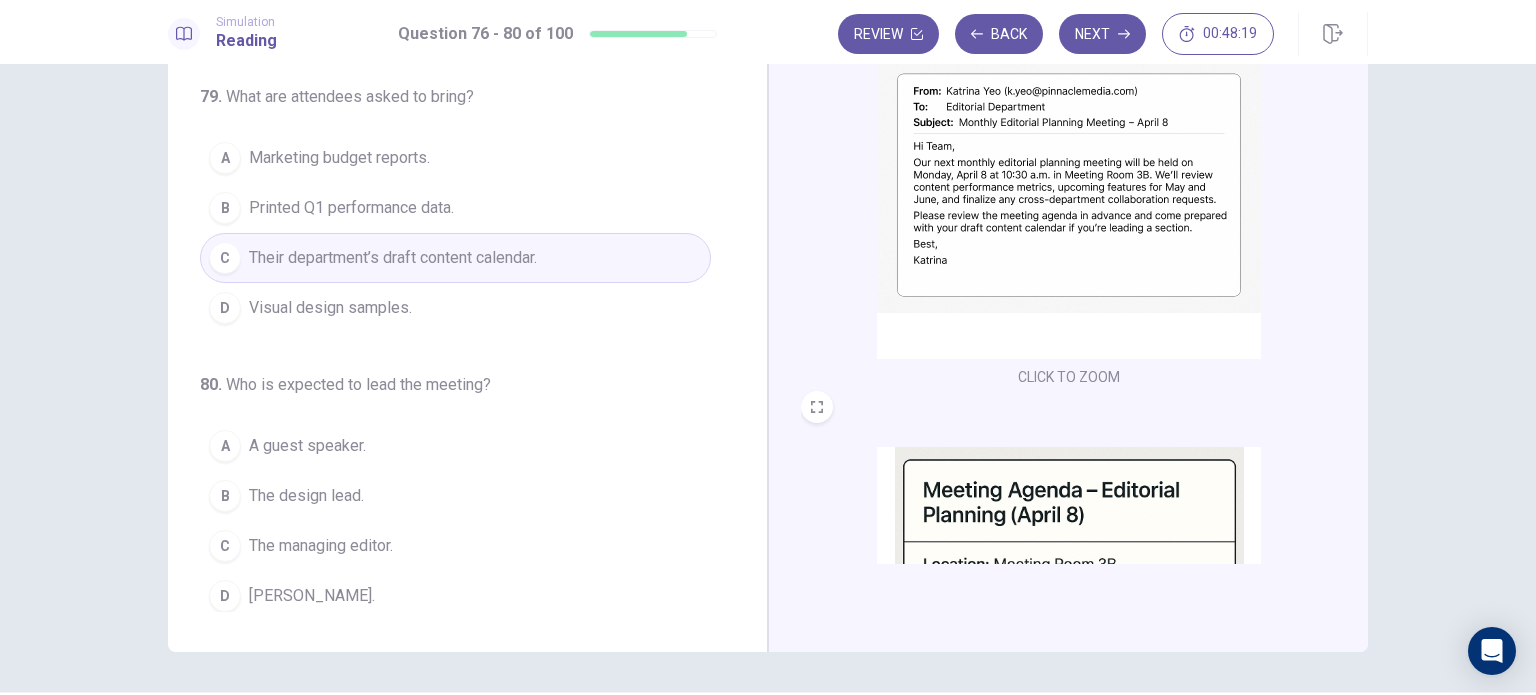 scroll, scrollTop: 3, scrollLeft: 0, axis: vertical 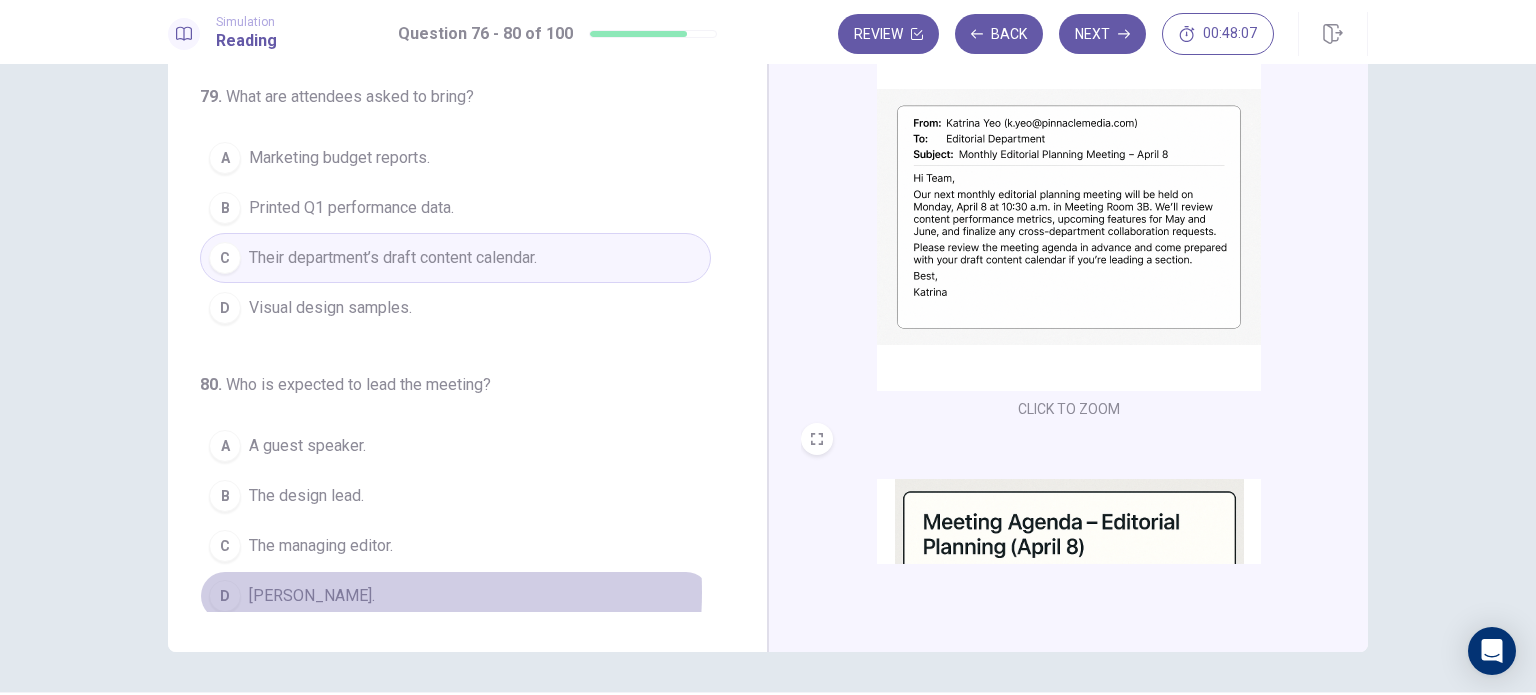 click on "D [PERSON_NAME]." at bounding box center [455, 596] 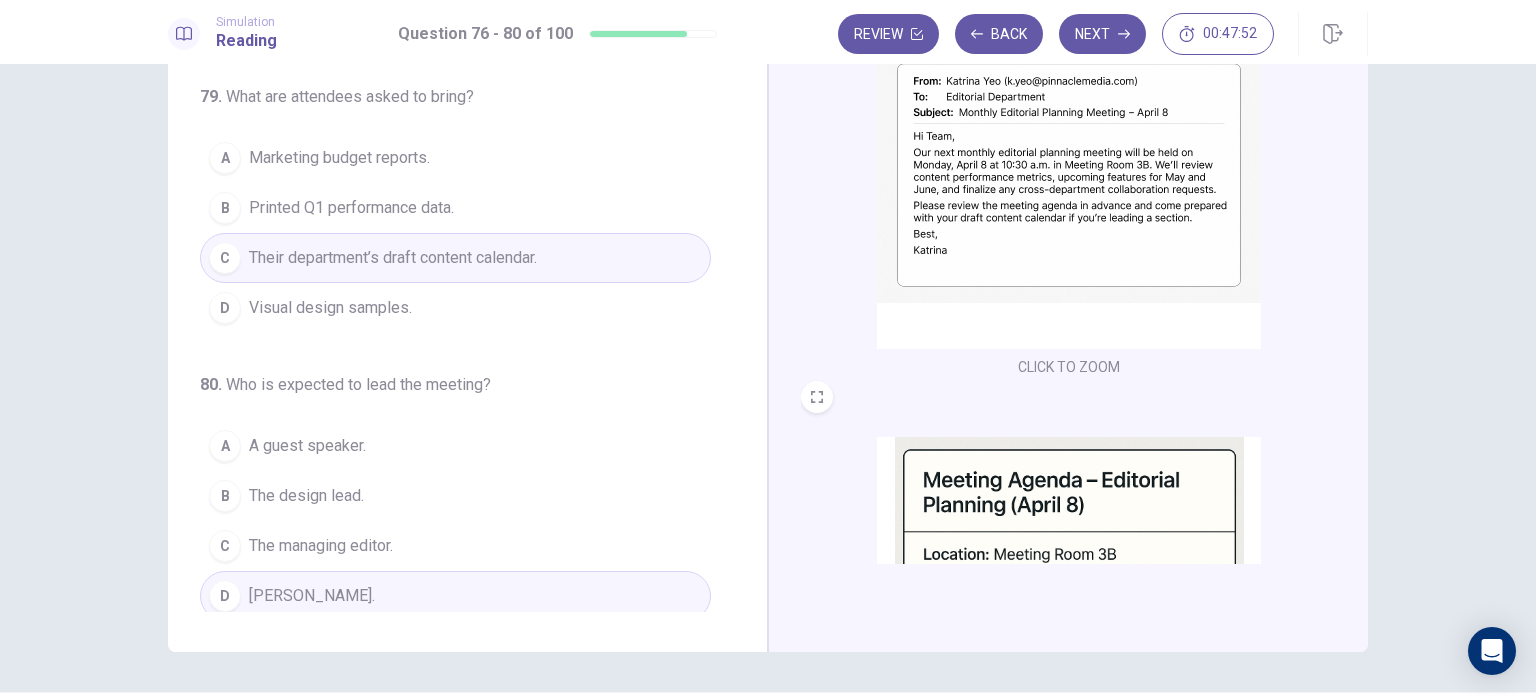 scroll, scrollTop: 0, scrollLeft: 0, axis: both 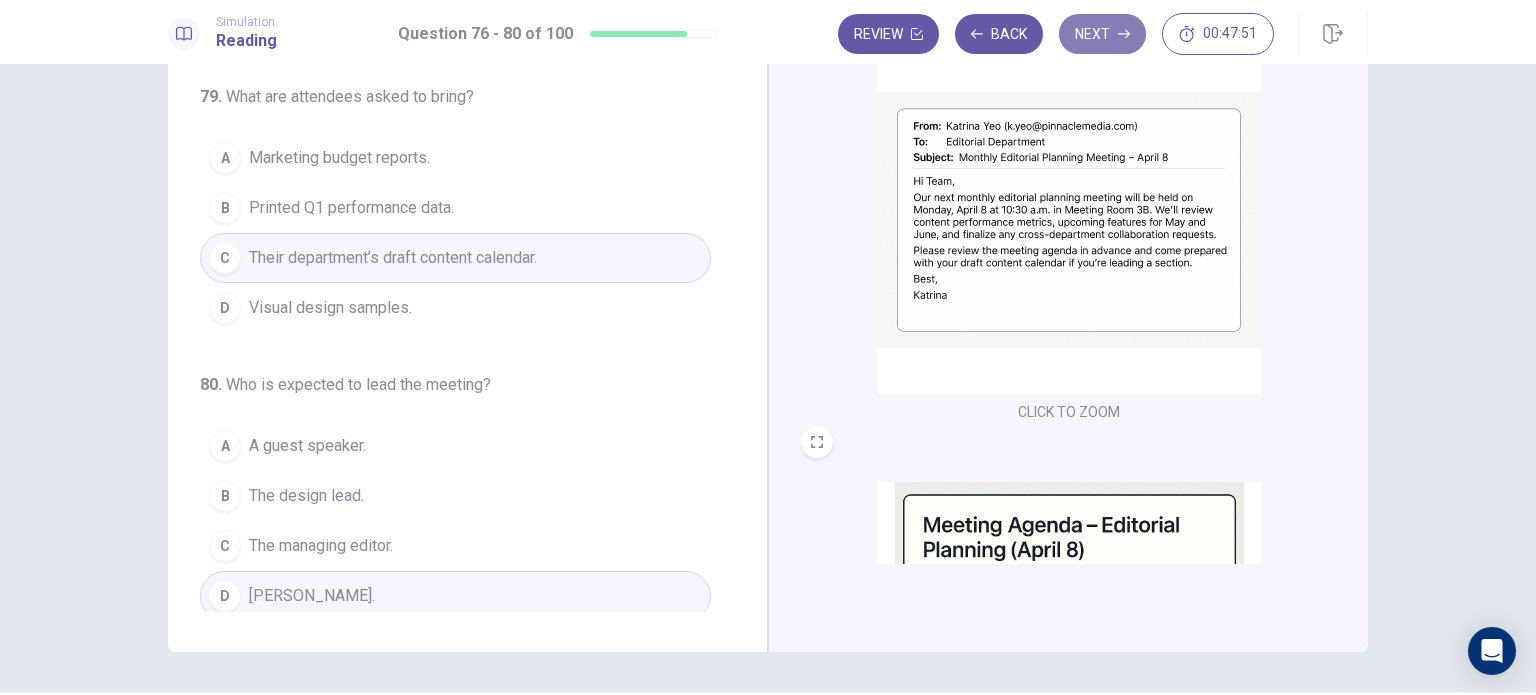 click on "Next" at bounding box center [1102, 34] 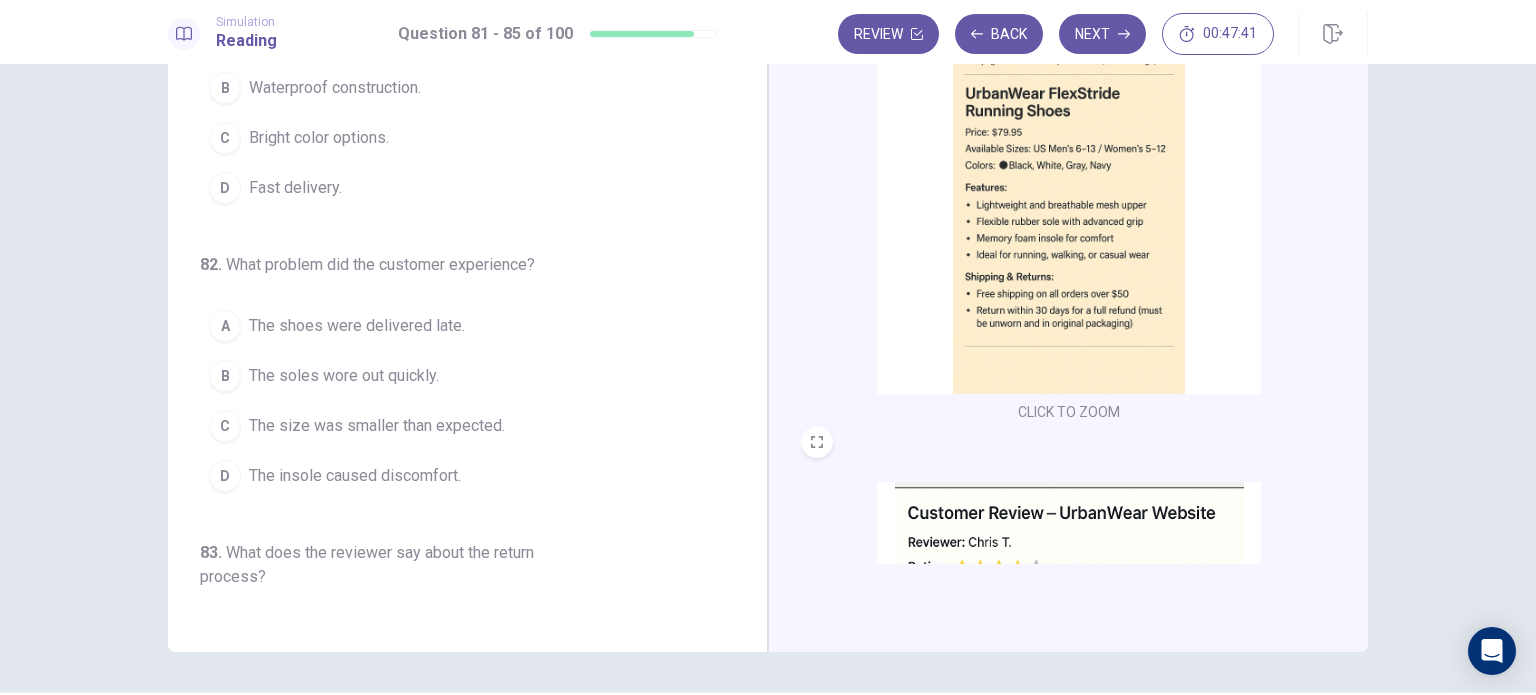 scroll, scrollTop: 15, scrollLeft: 0, axis: vertical 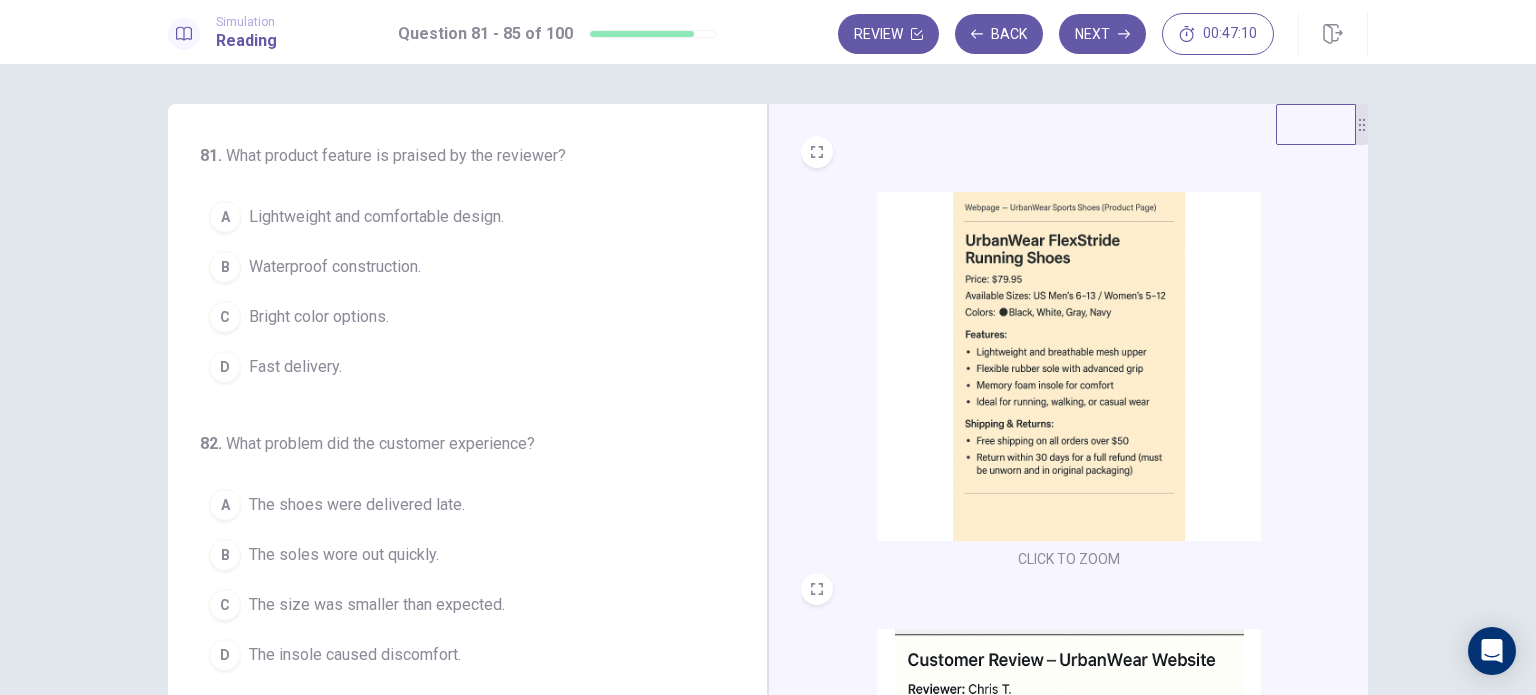 click on "Lightweight and comfortable design." at bounding box center (376, 217) 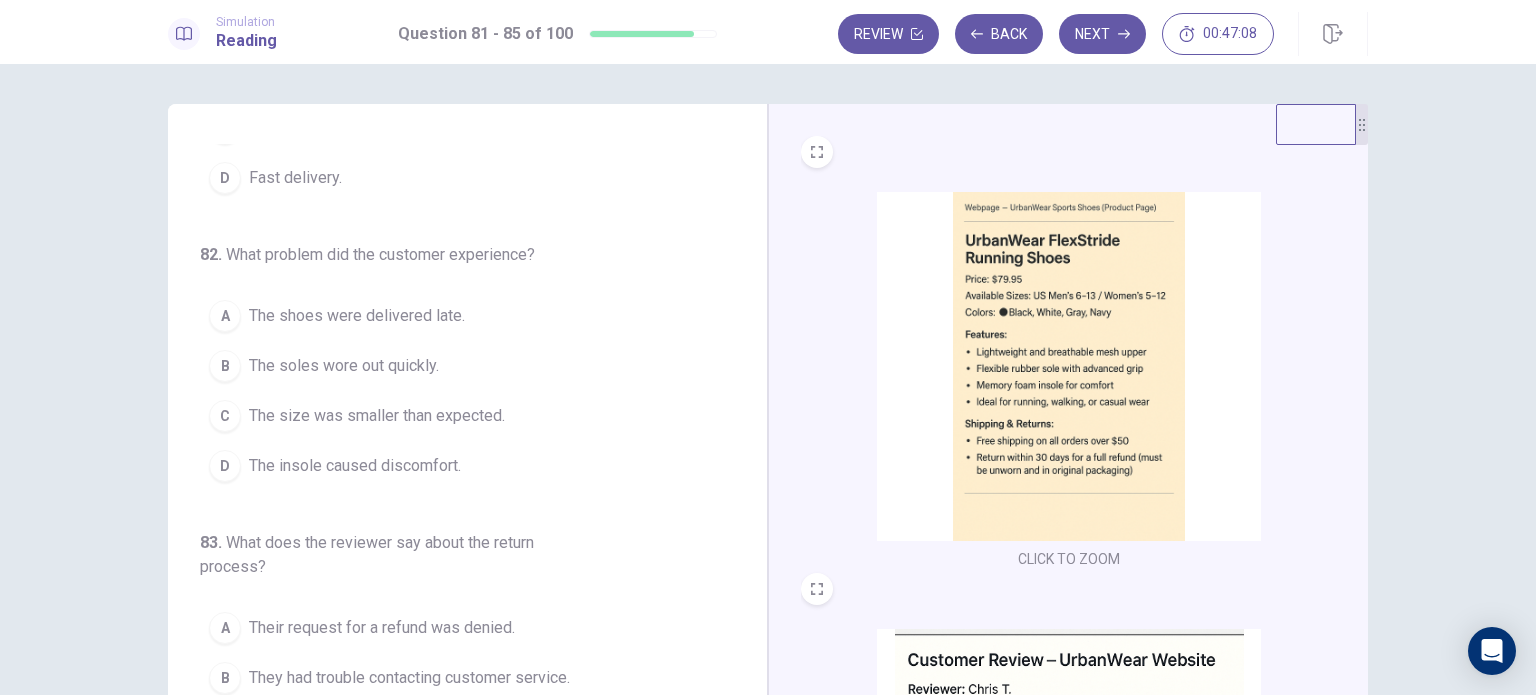 scroll, scrollTop: 224, scrollLeft: 0, axis: vertical 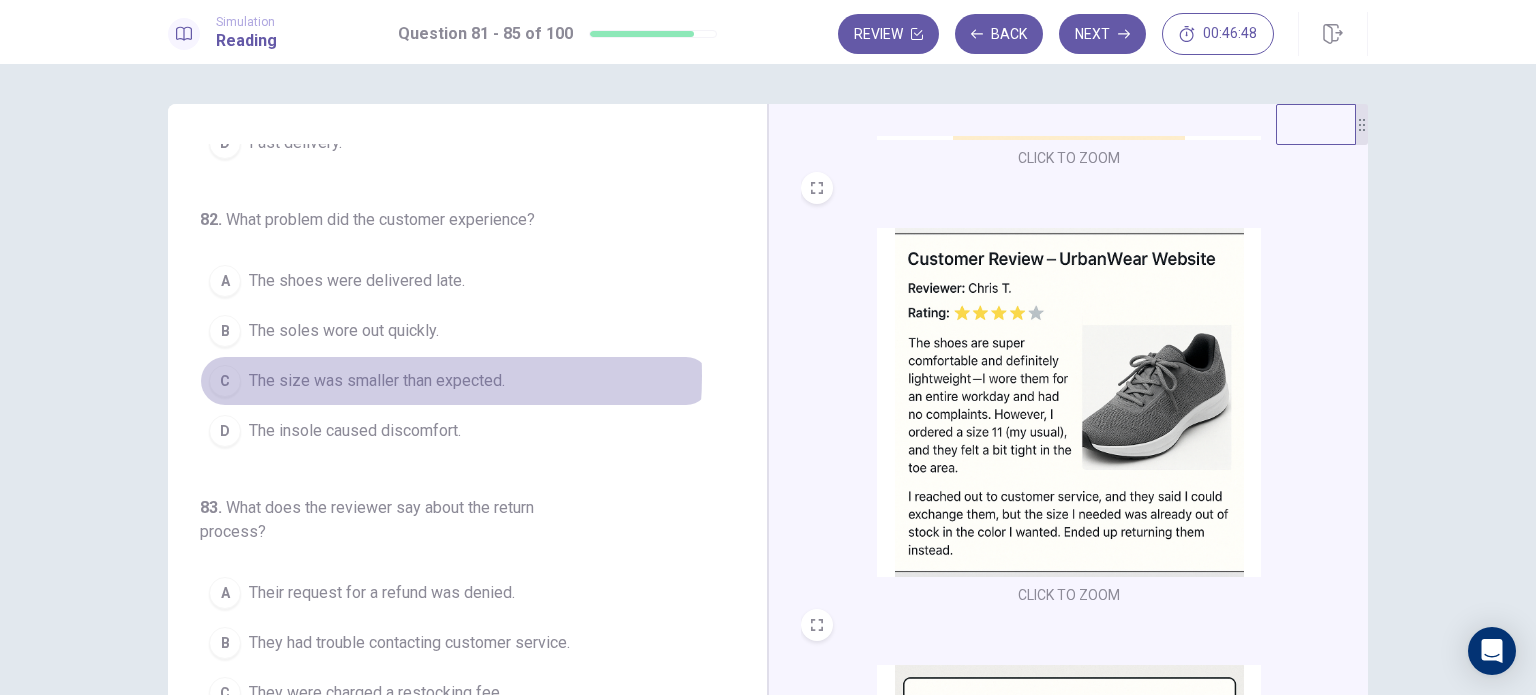 click on "The size was smaller than expected." at bounding box center (377, 381) 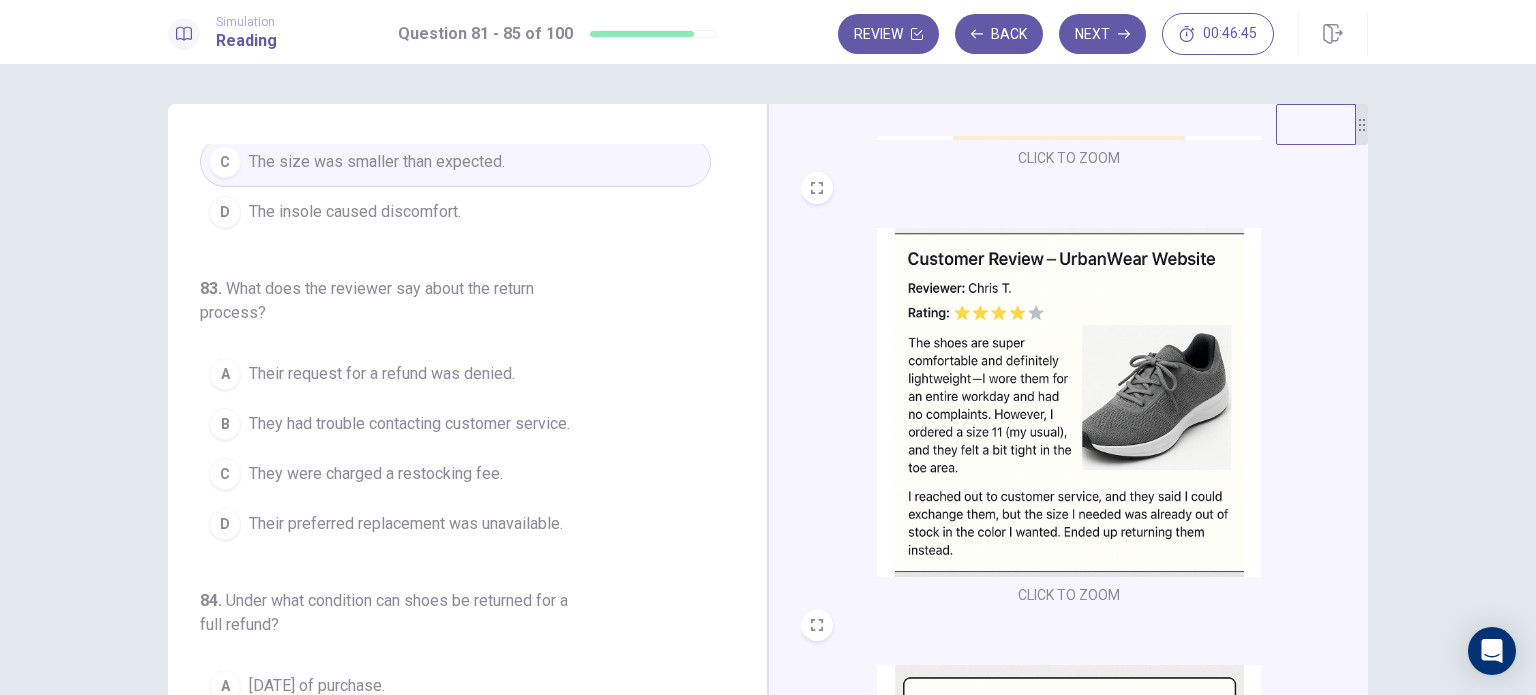 scroll, scrollTop: 496, scrollLeft: 0, axis: vertical 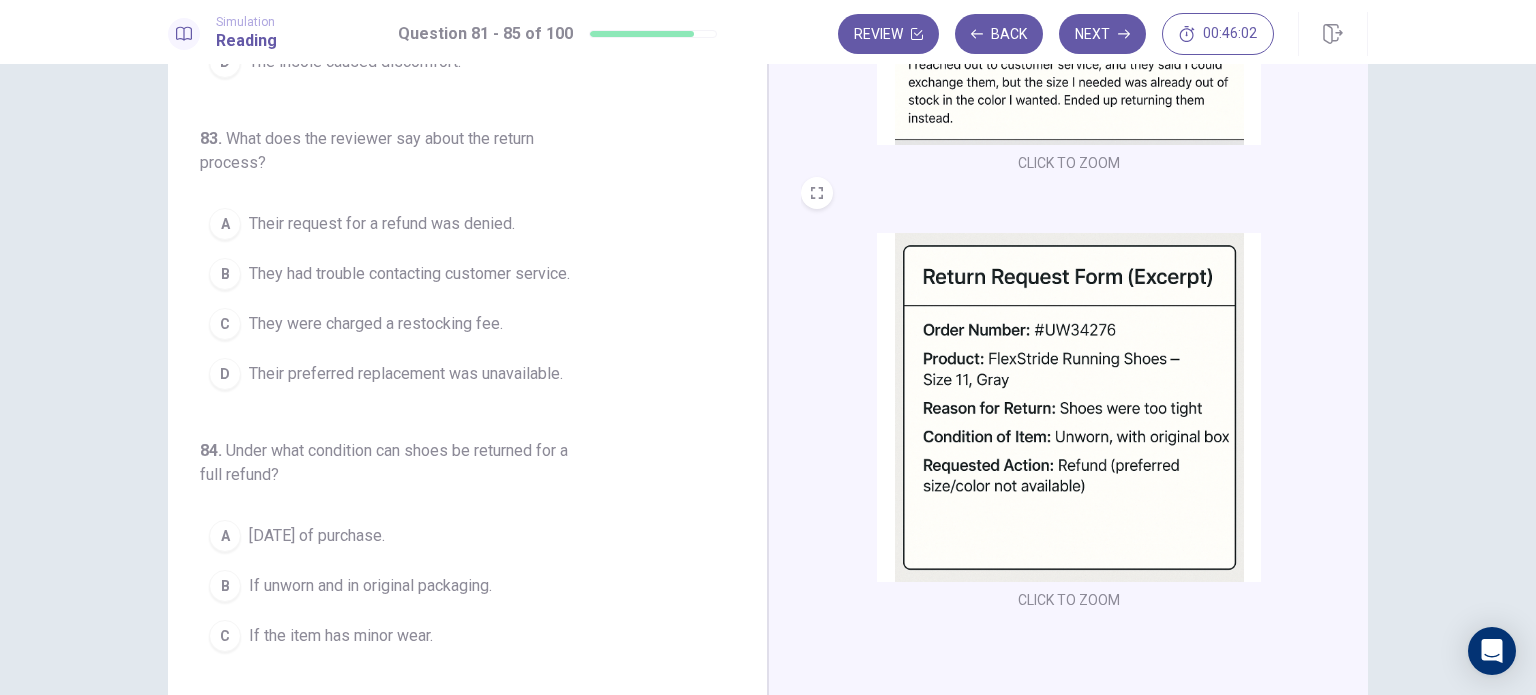 click on "Their preferred replacement was unavailable." at bounding box center (406, 374) 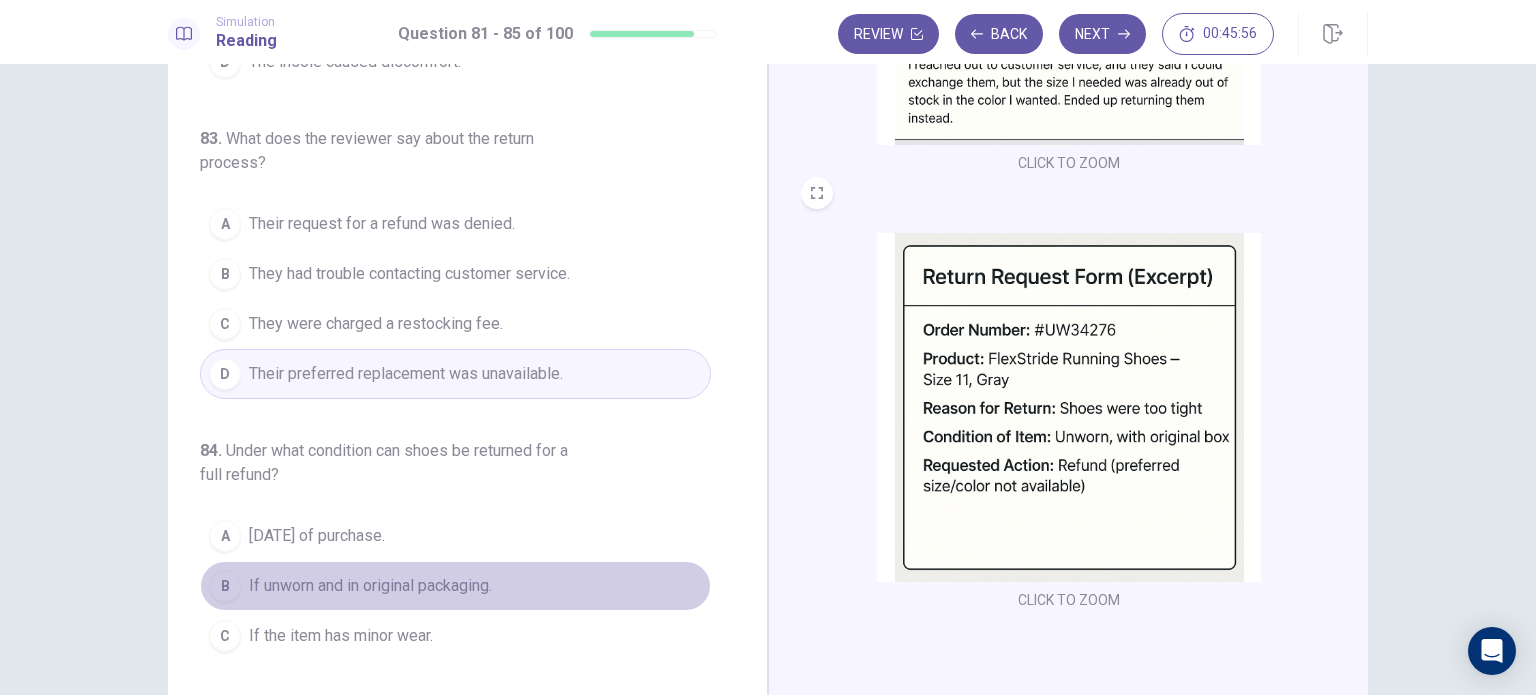 click on "If unworn and in original packaging." at bounding box center (370, 586) 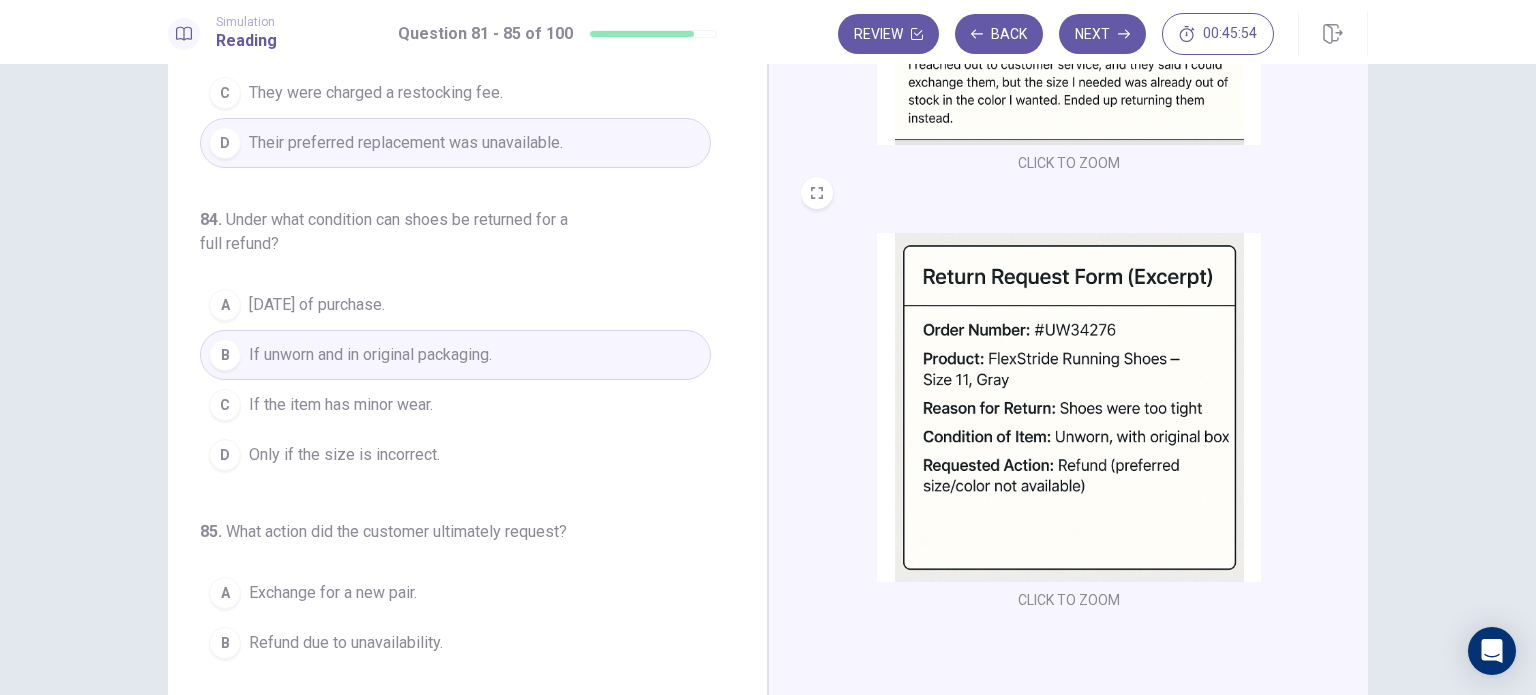scroll, scrollTop: 728, scrollLeft: 0, axis: vertical 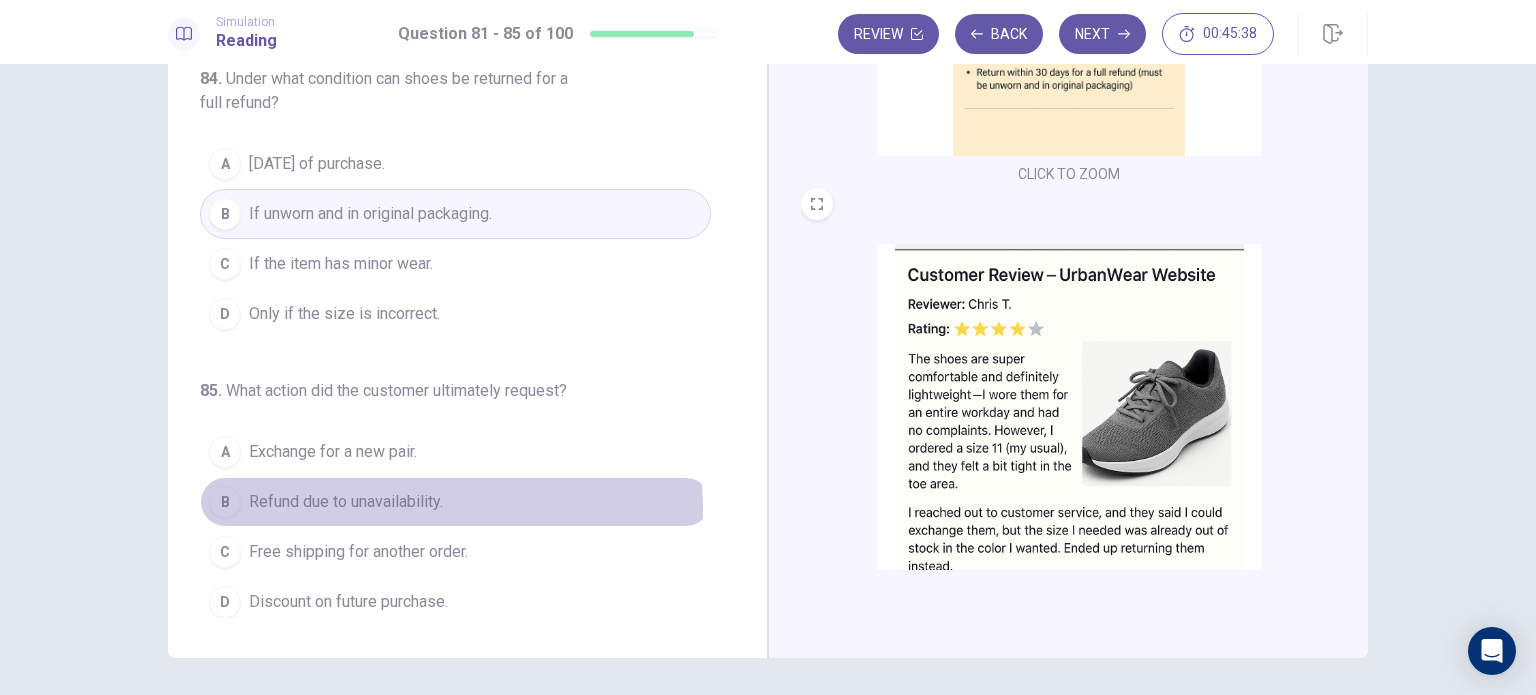 click on "Refund due to unavailability." at bounding box center (346, 502) 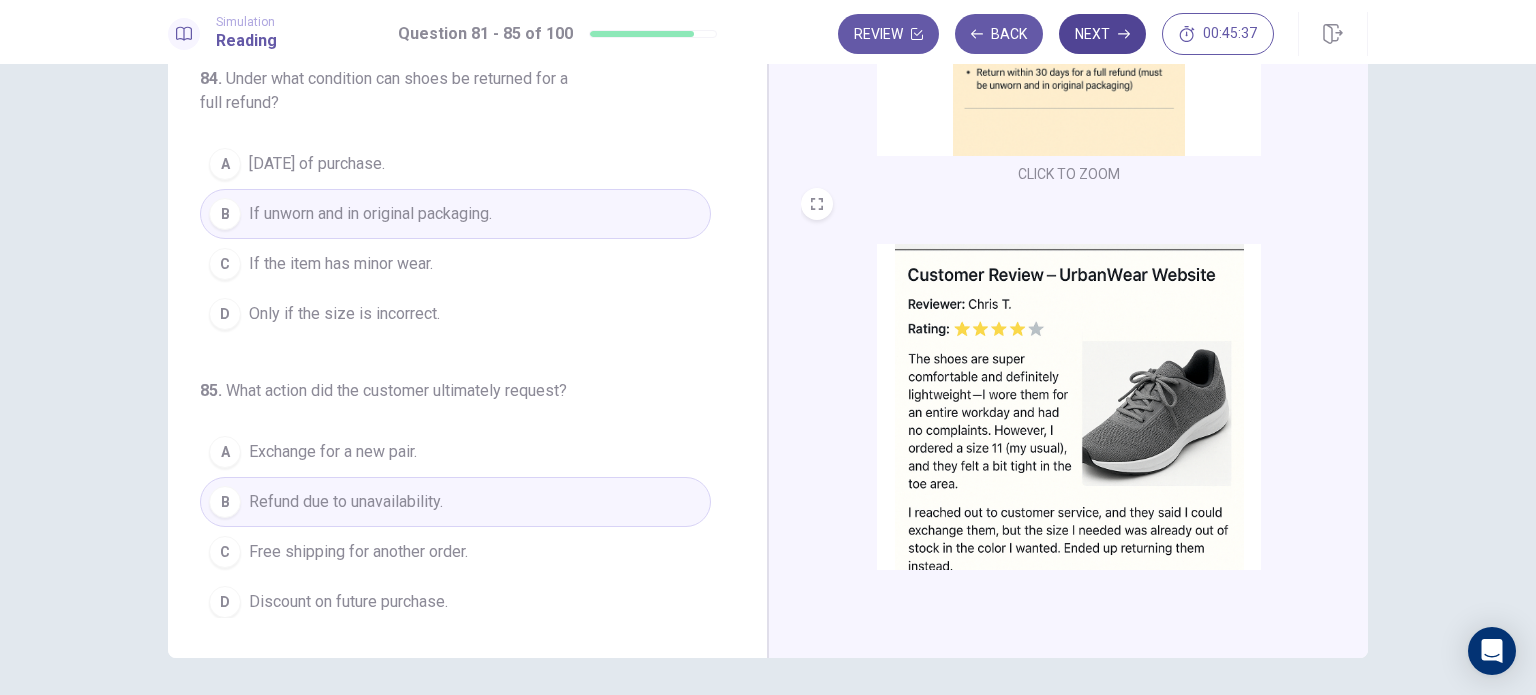 click on "Next" at bounding box center (1102, 34) 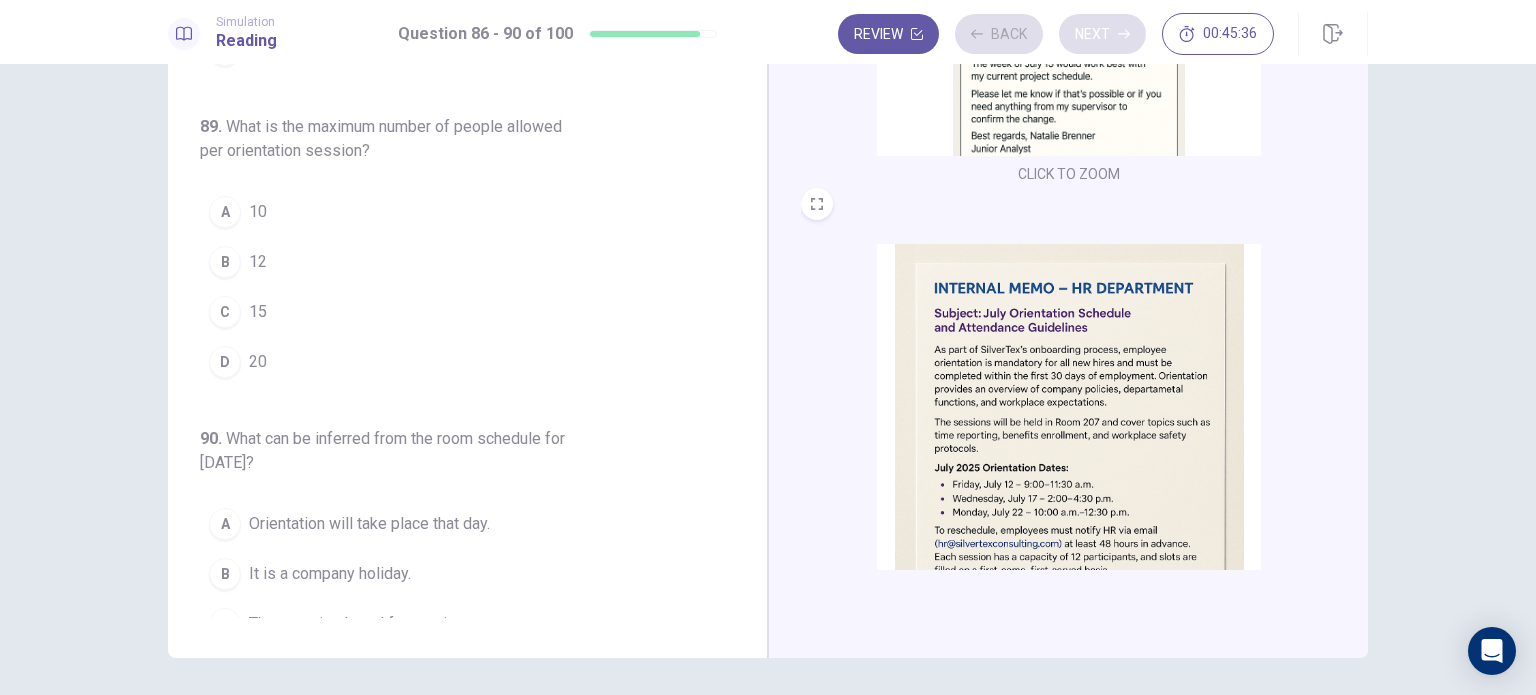 scroll, scrollTop: 141, scrollLeft: 0, axis: vertical 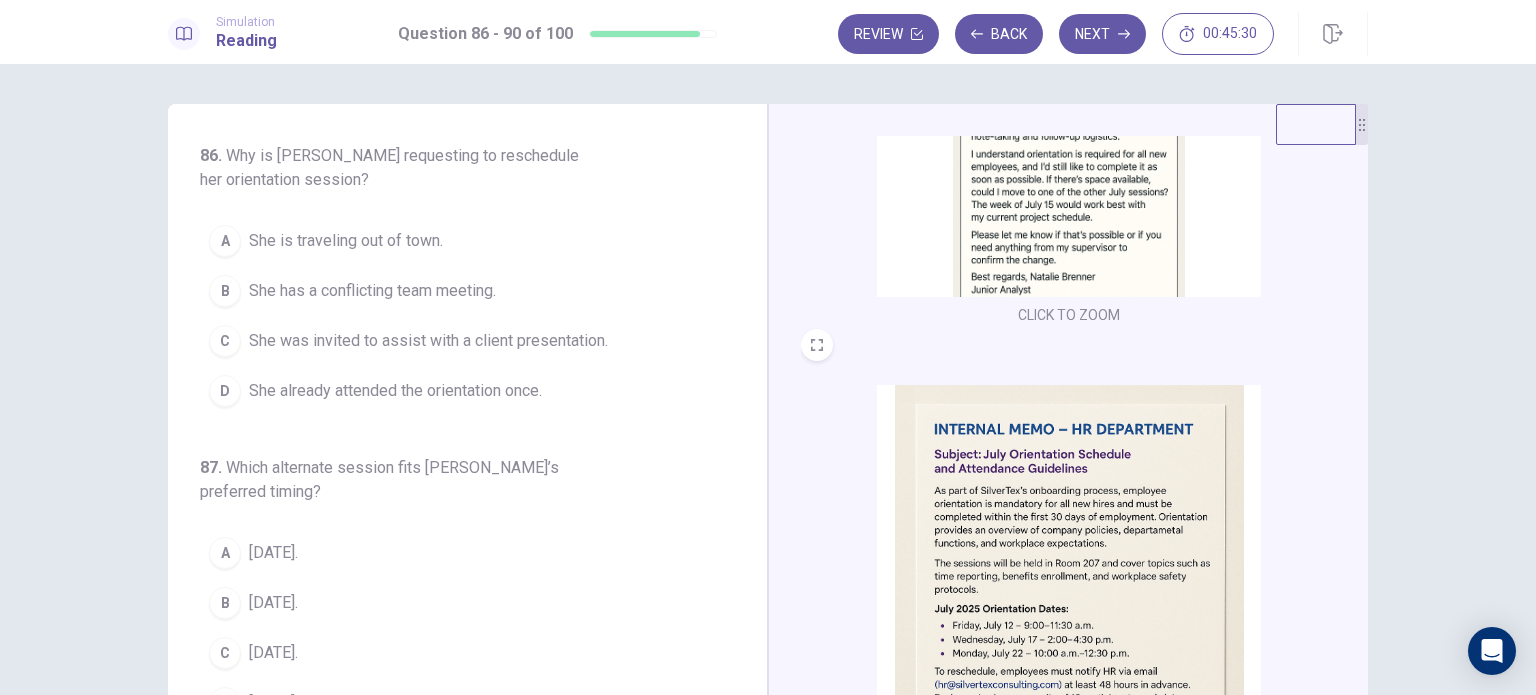 drag, startPoint x: 1358, startPoint y: 375, endPoint x: 1344, endPoint y: 273, distance: 102.9563 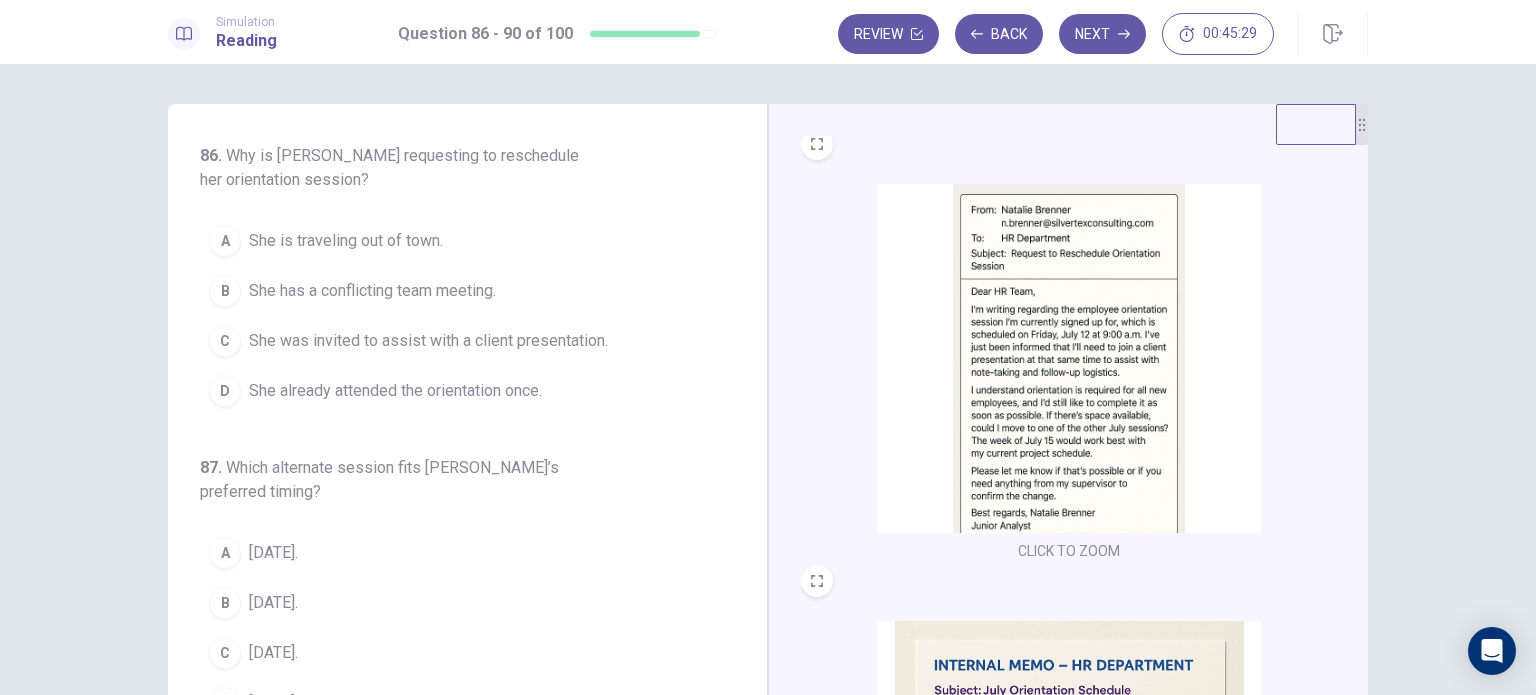 scroll, scrollTop: 0, scrollLeft: 0, axis: both 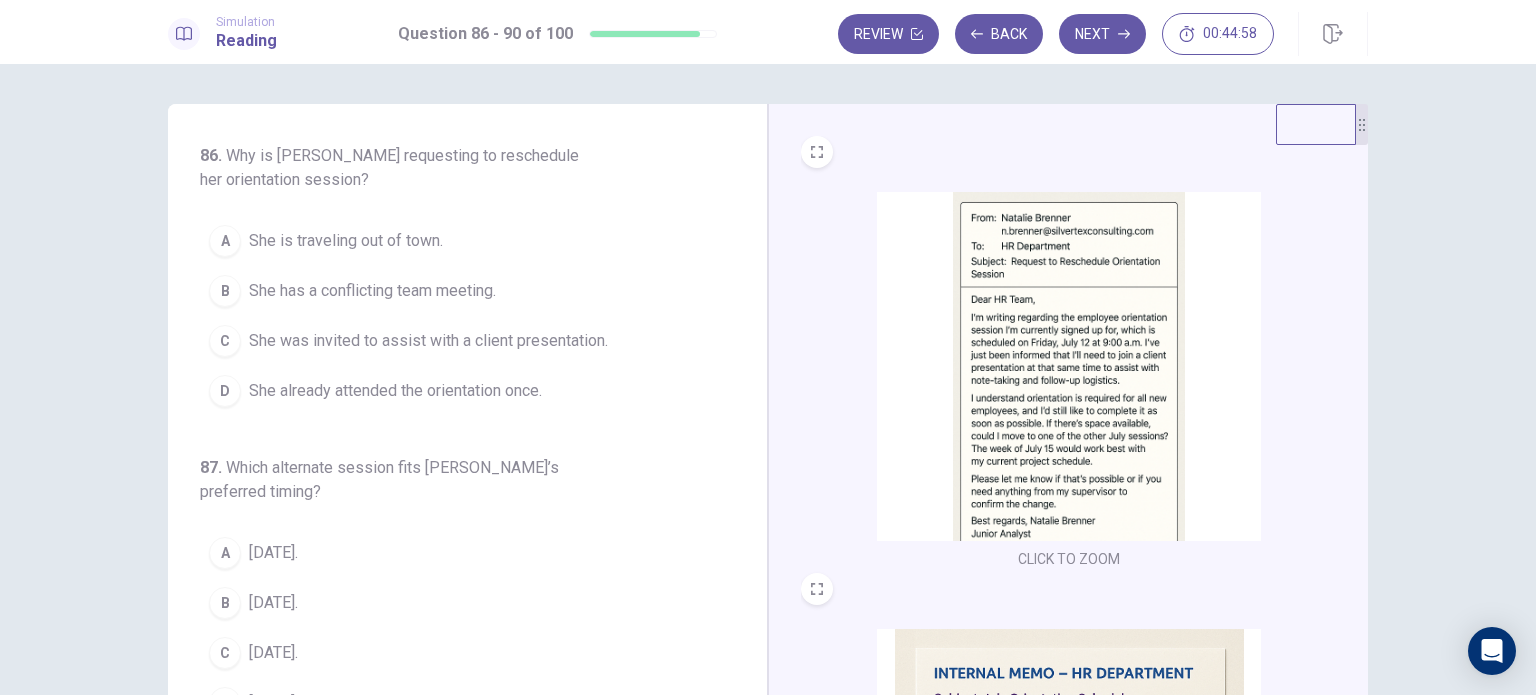 click on "She has a conflicting team meeting." at bounding box center (372, 291) 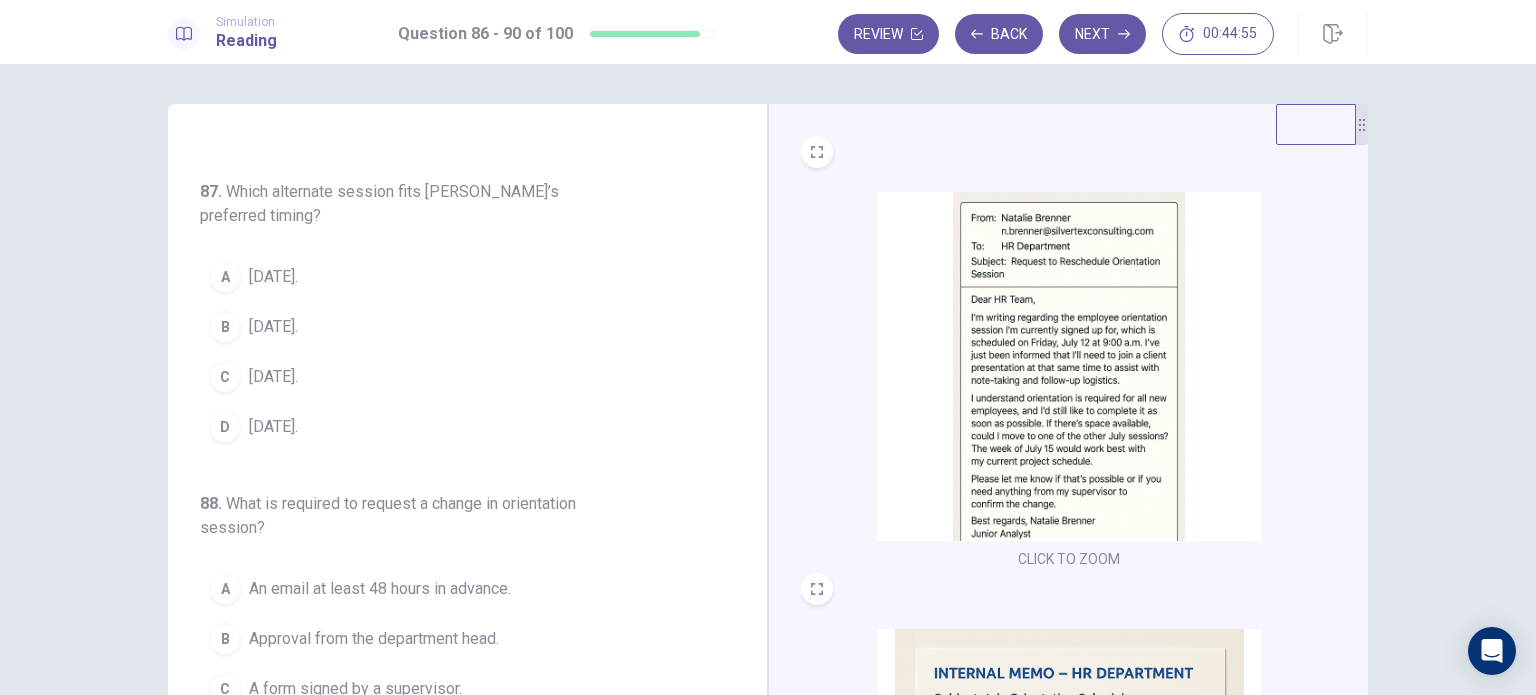 scroll, scrollTop: 283, scrollLeft: 0, axis: vertical 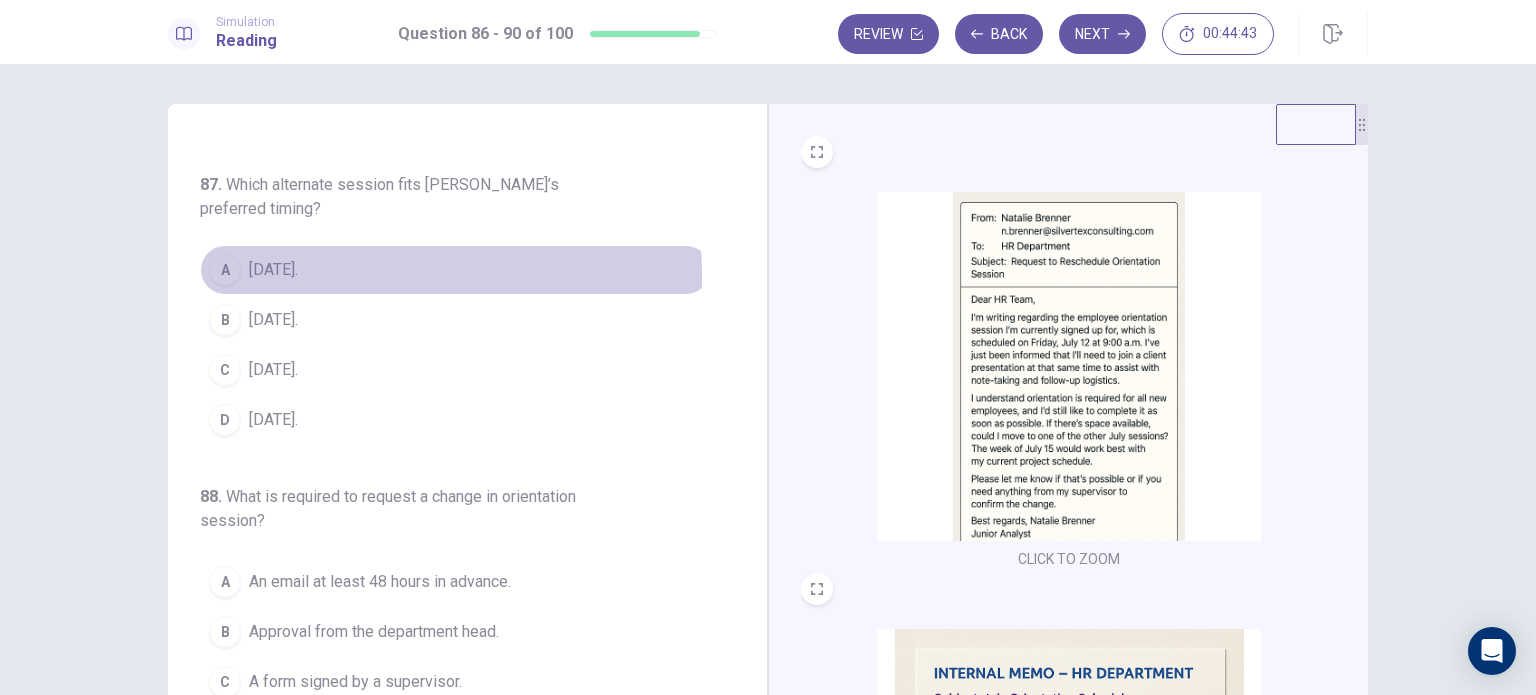 click on "[DATE]." at bounding box center (273, 270) 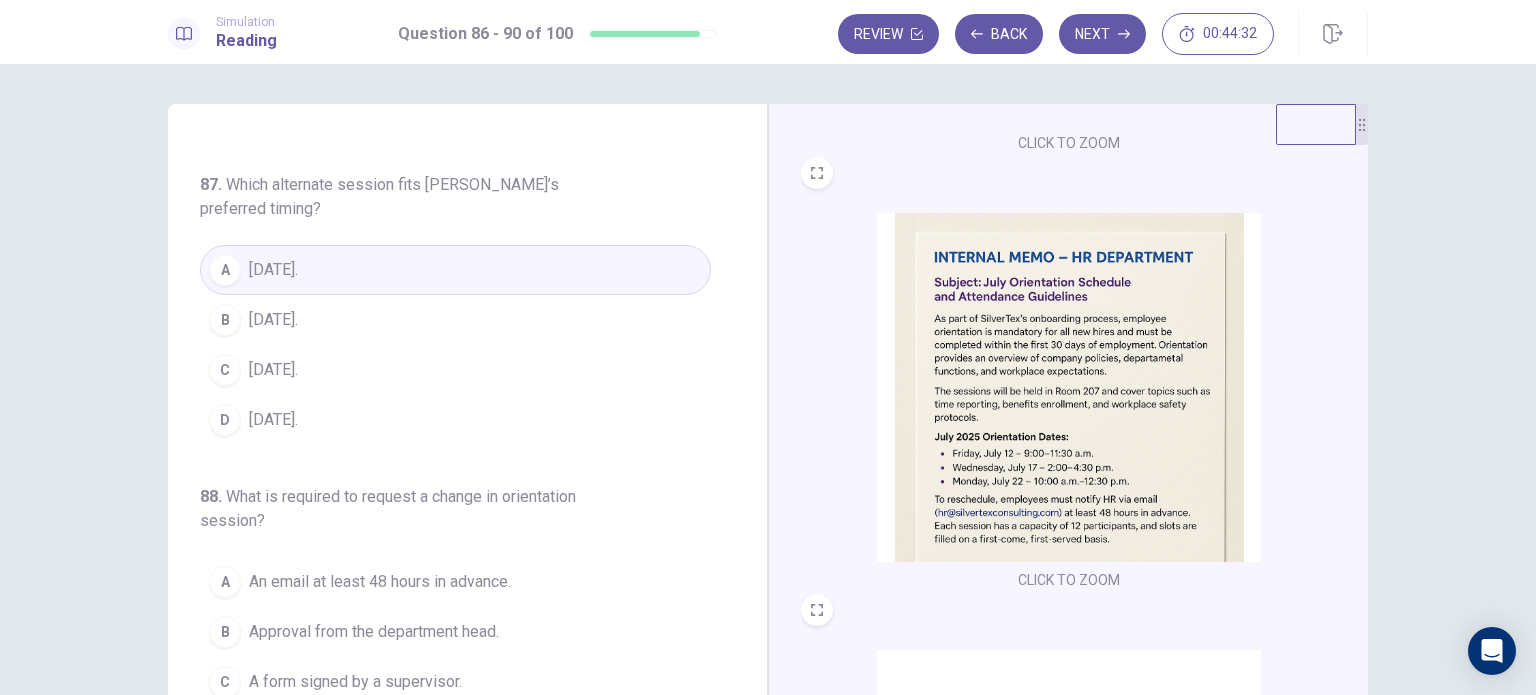 scroll, scrollTop: 419, scrollLeft: 0, axis: vertical 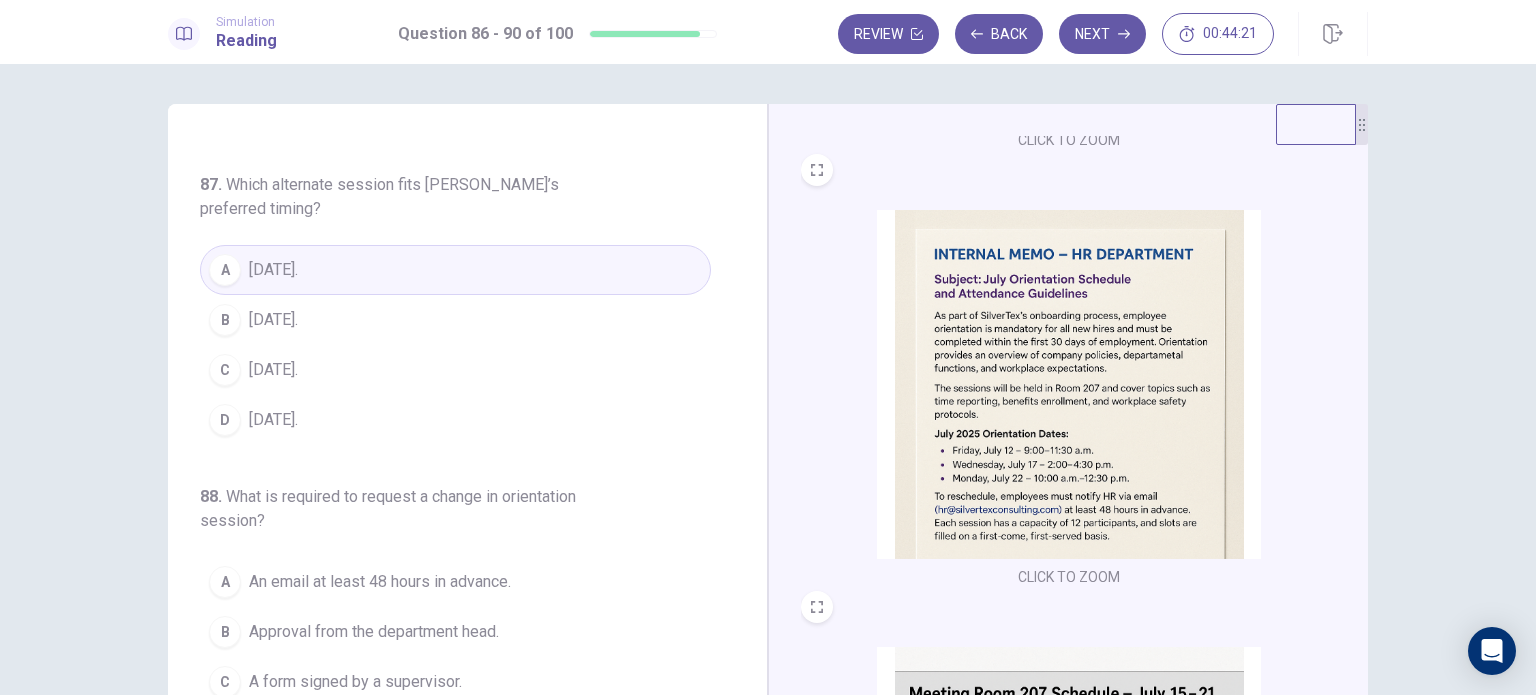 click on "[DATE]." at bounding box center (273, 420) 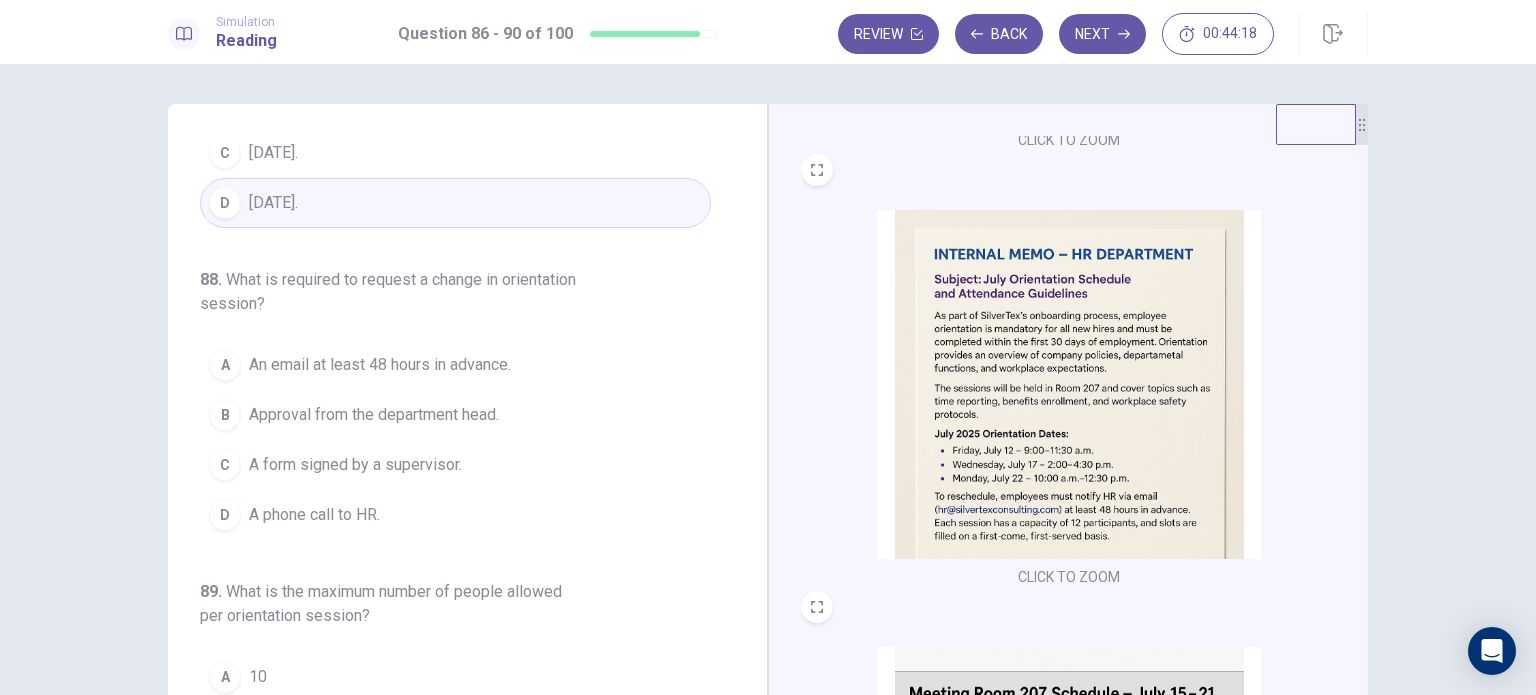 scroll, scrollTop: 527, scrollLeft: 0, axis: vertical 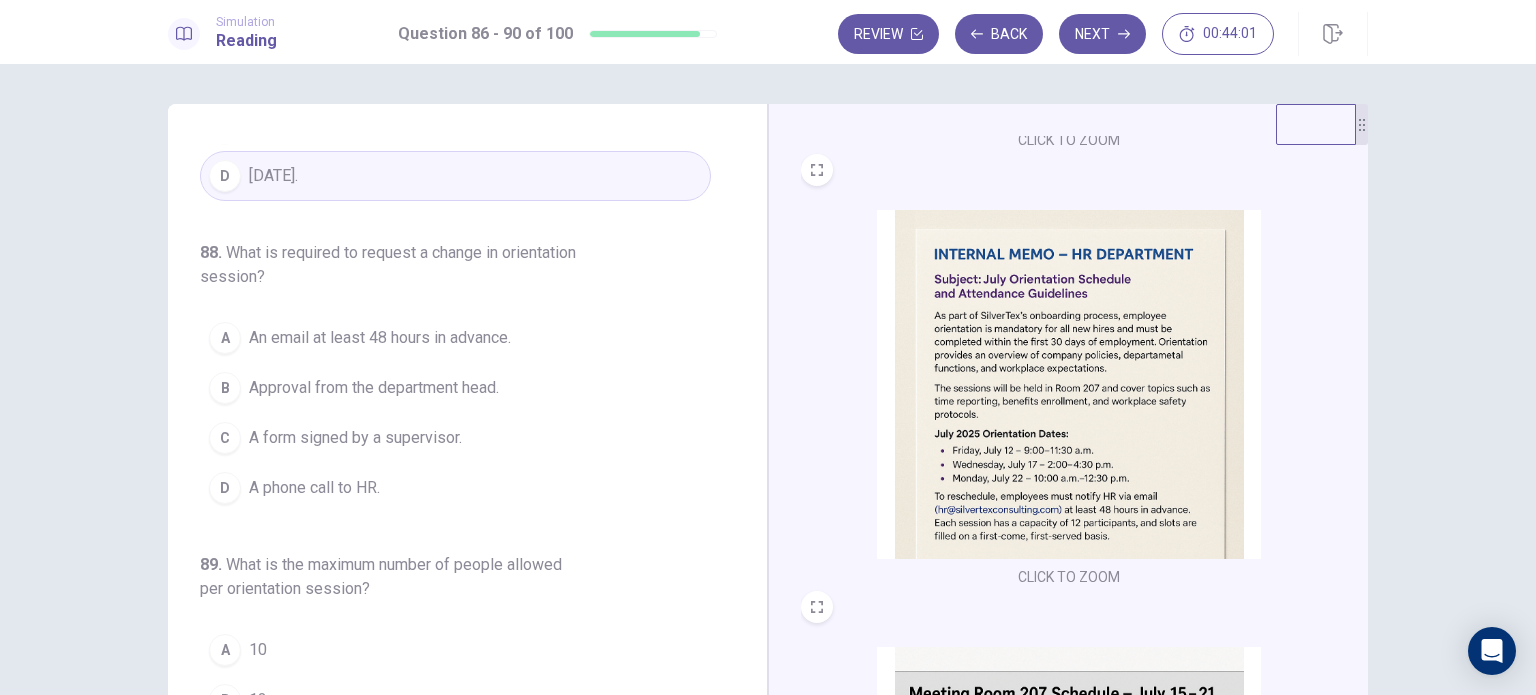 click on "An email at least 48 hours in advance." at bounding box center [380, 338] 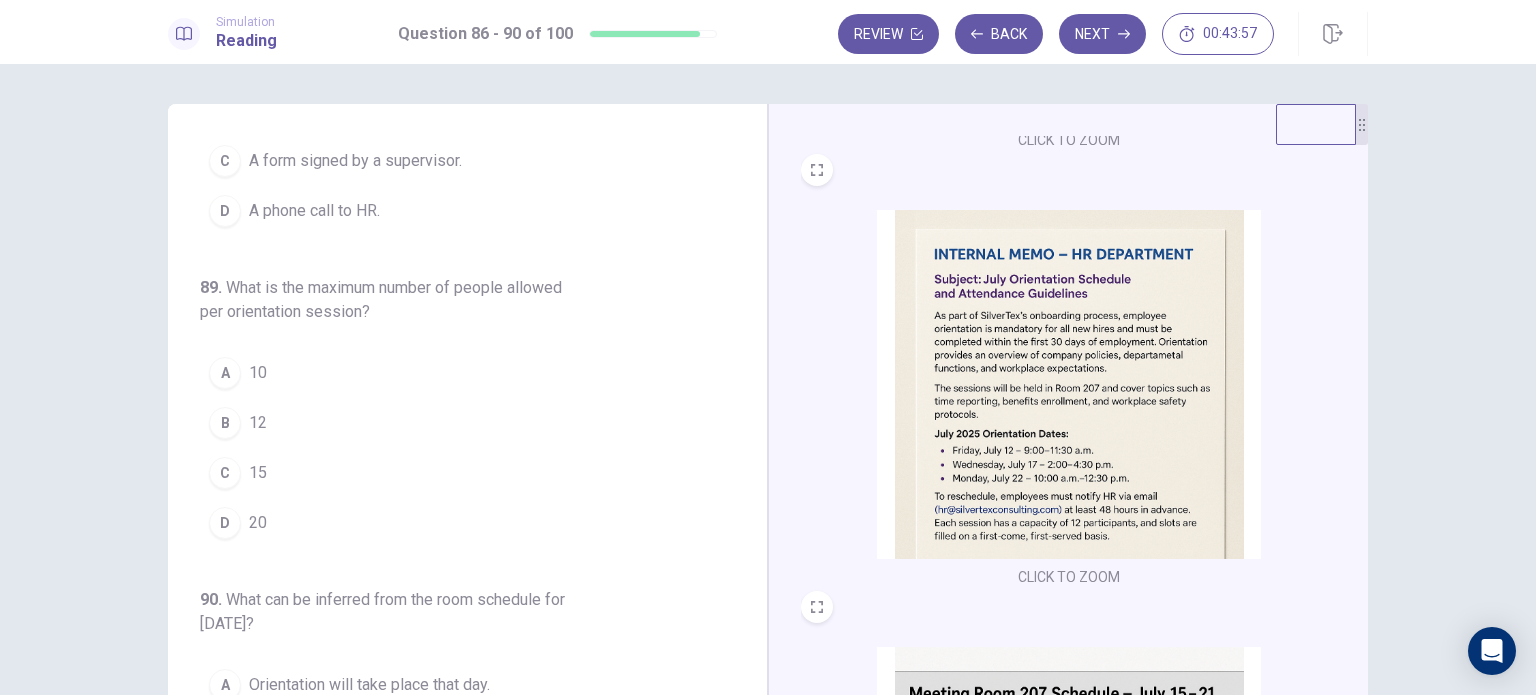 scroll, scrollTop: 806, scrollLeft: 0, axis: vertical 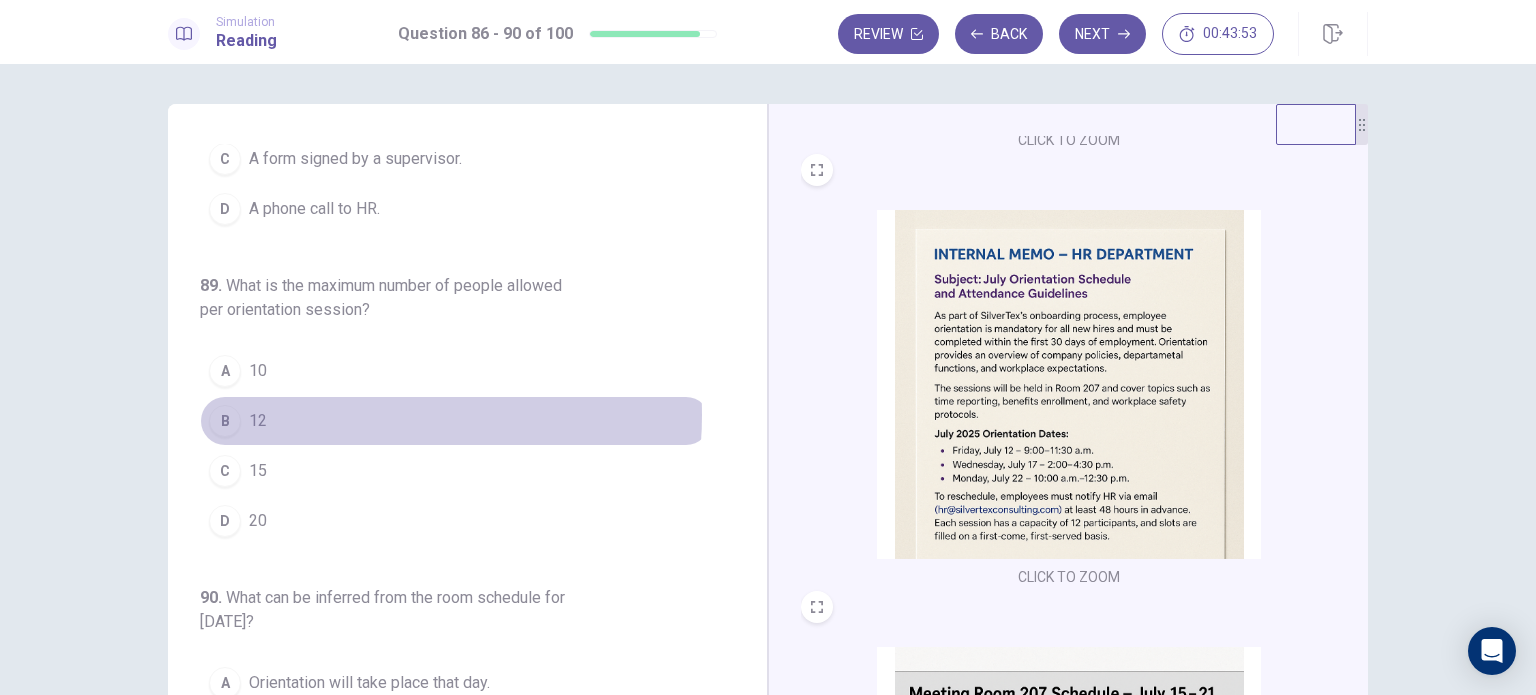 click on "B 12" at bounding box center [455, 421] 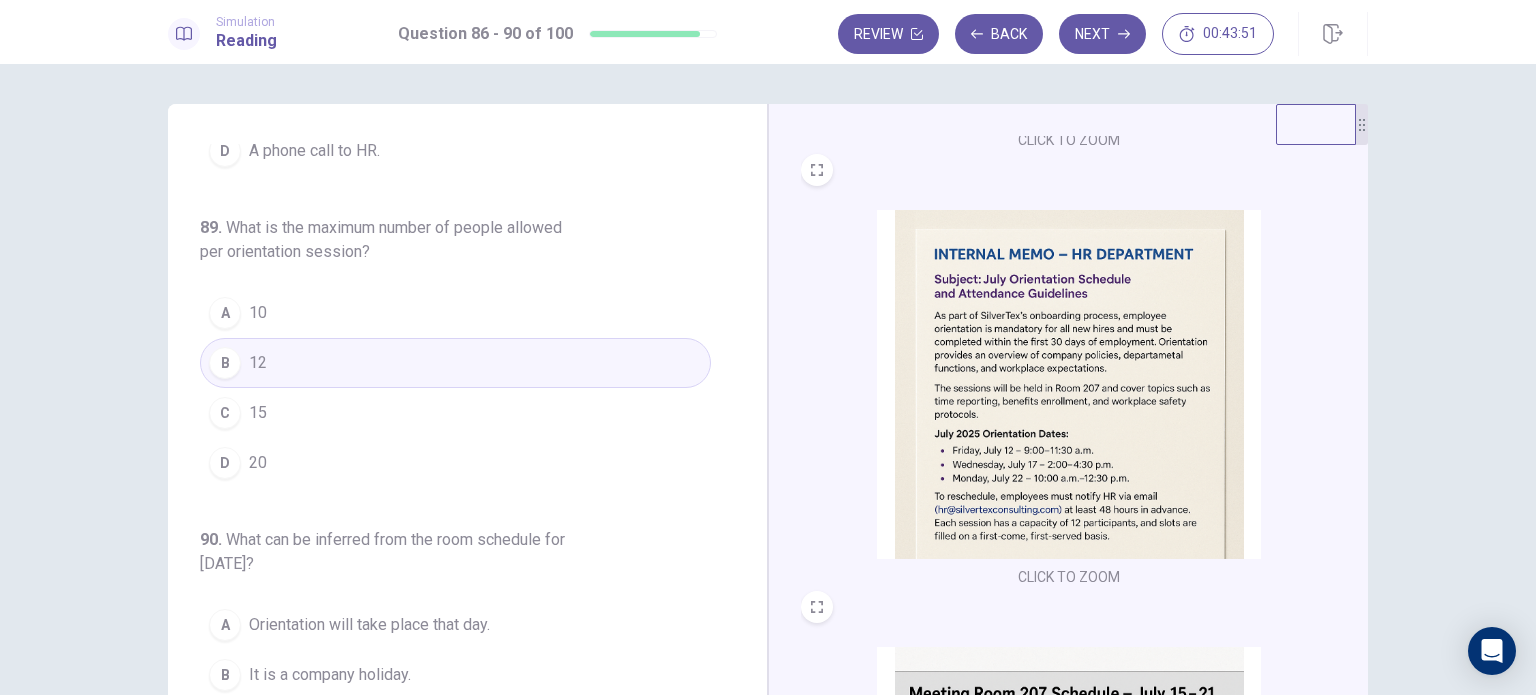scroll, scrollTop: 896, scrollLeft: 0, axis: vertical 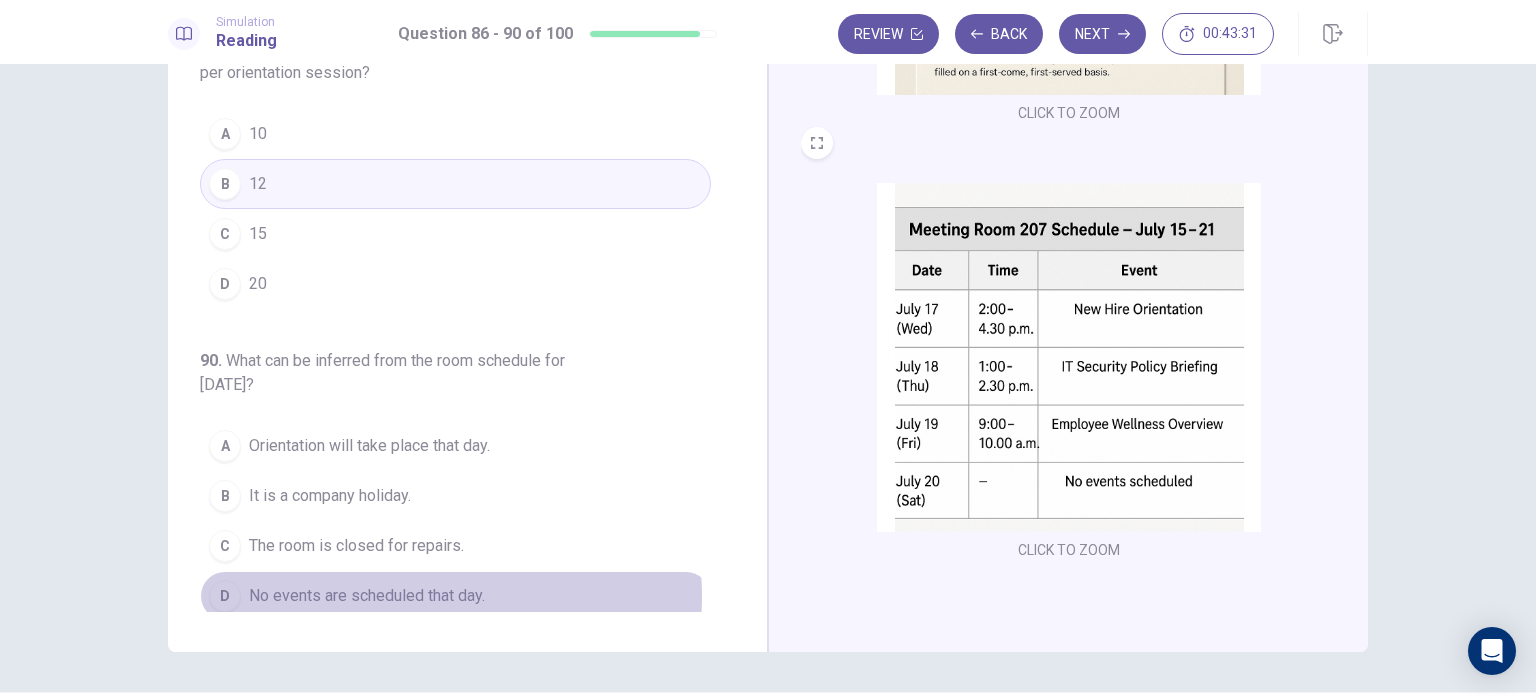 click on "No events are scheduled that day." at bounding box center [367, 596] 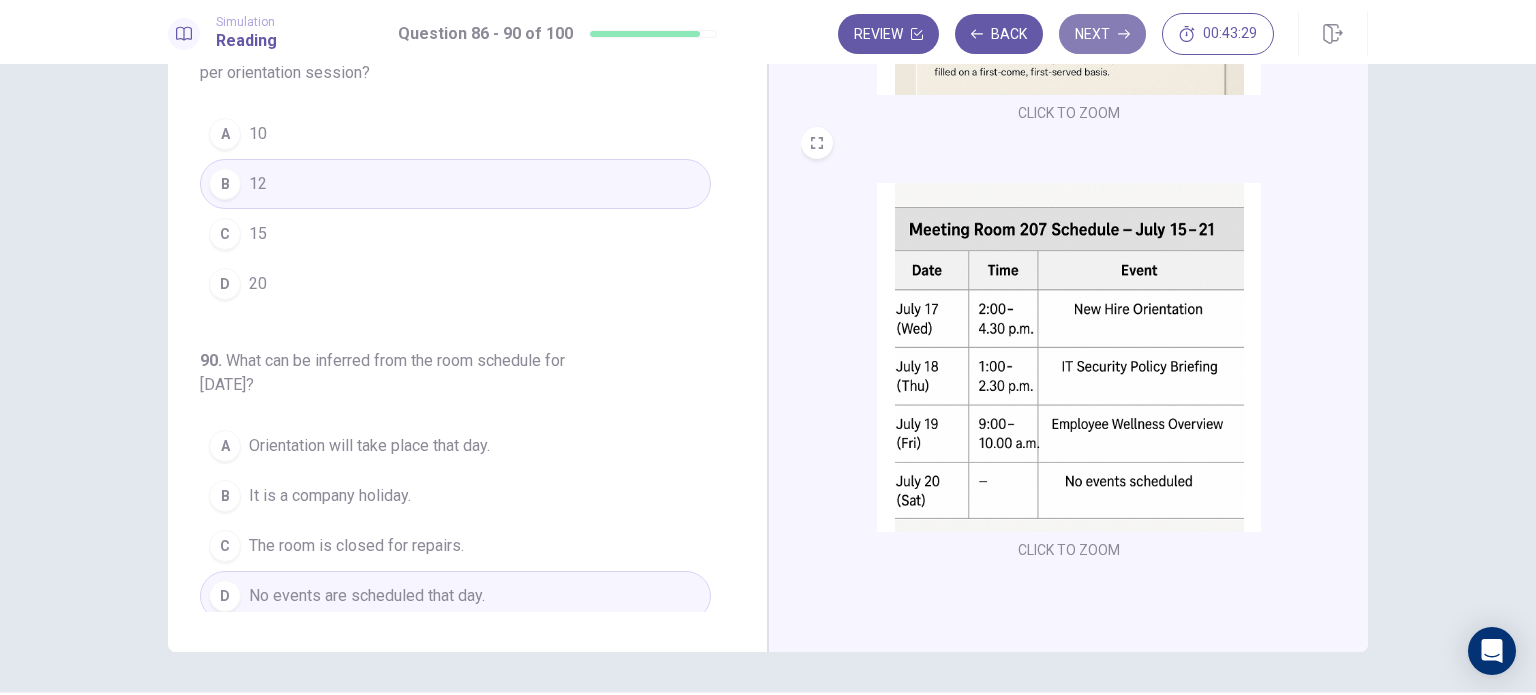 click on "Next" at bounding box center [1102, 34] 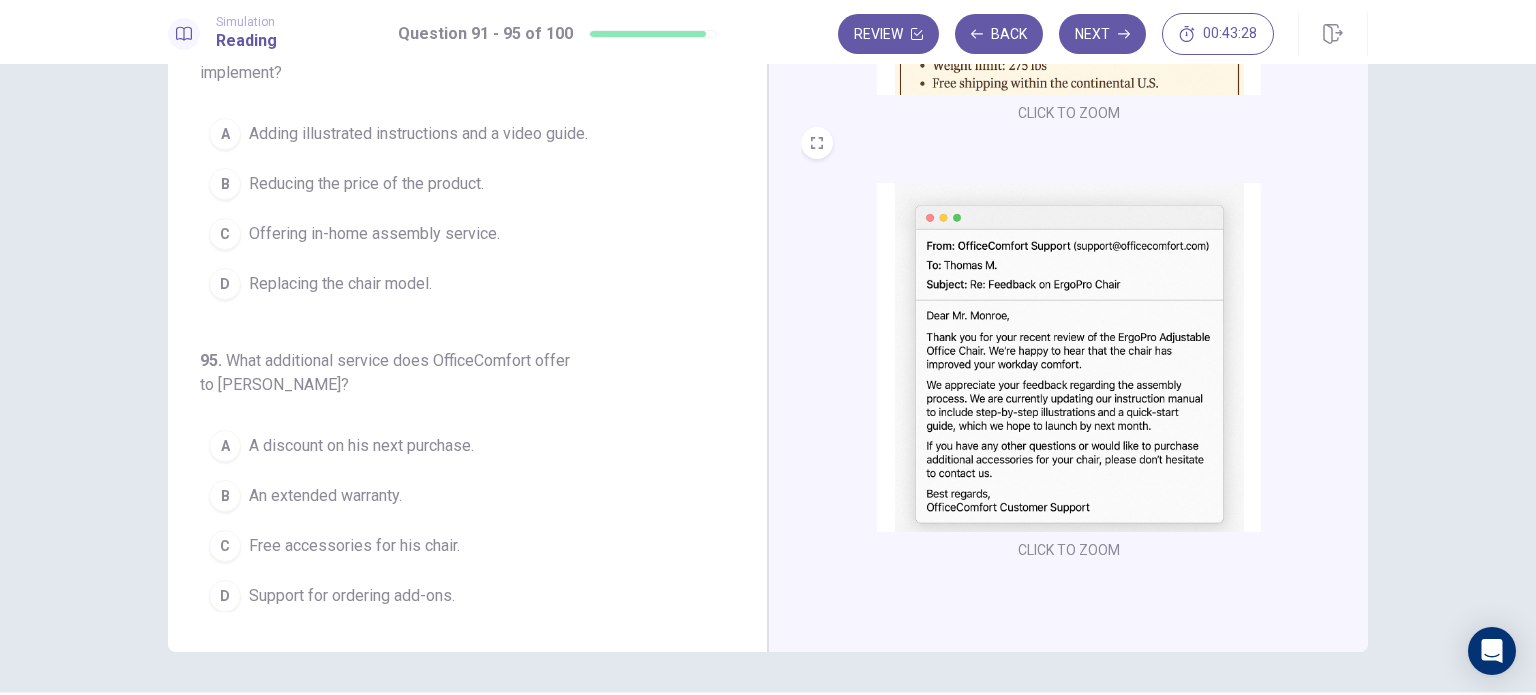 scroll, scrollTop: 0, scrollLeft: 0, axis: both 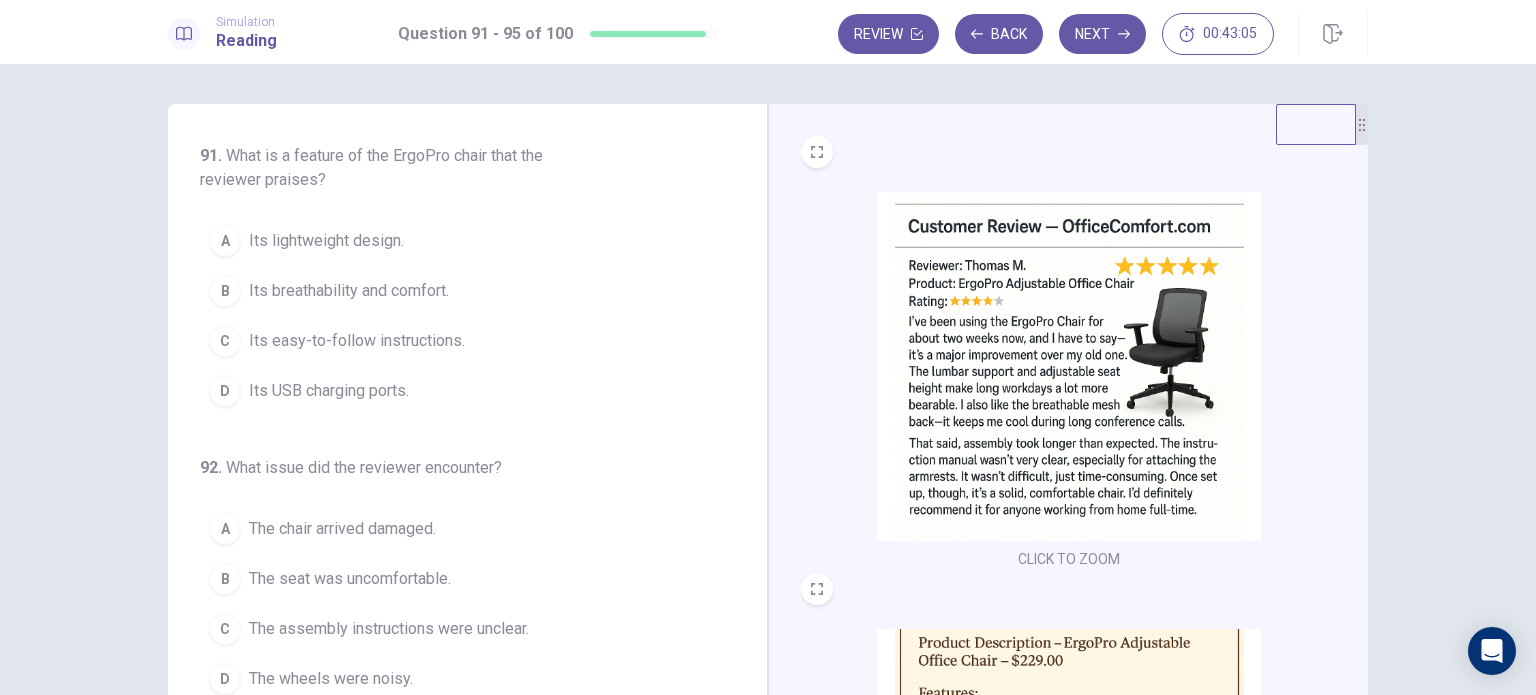 click on "Its breathability and comfort." at bounding box center [349, 291] 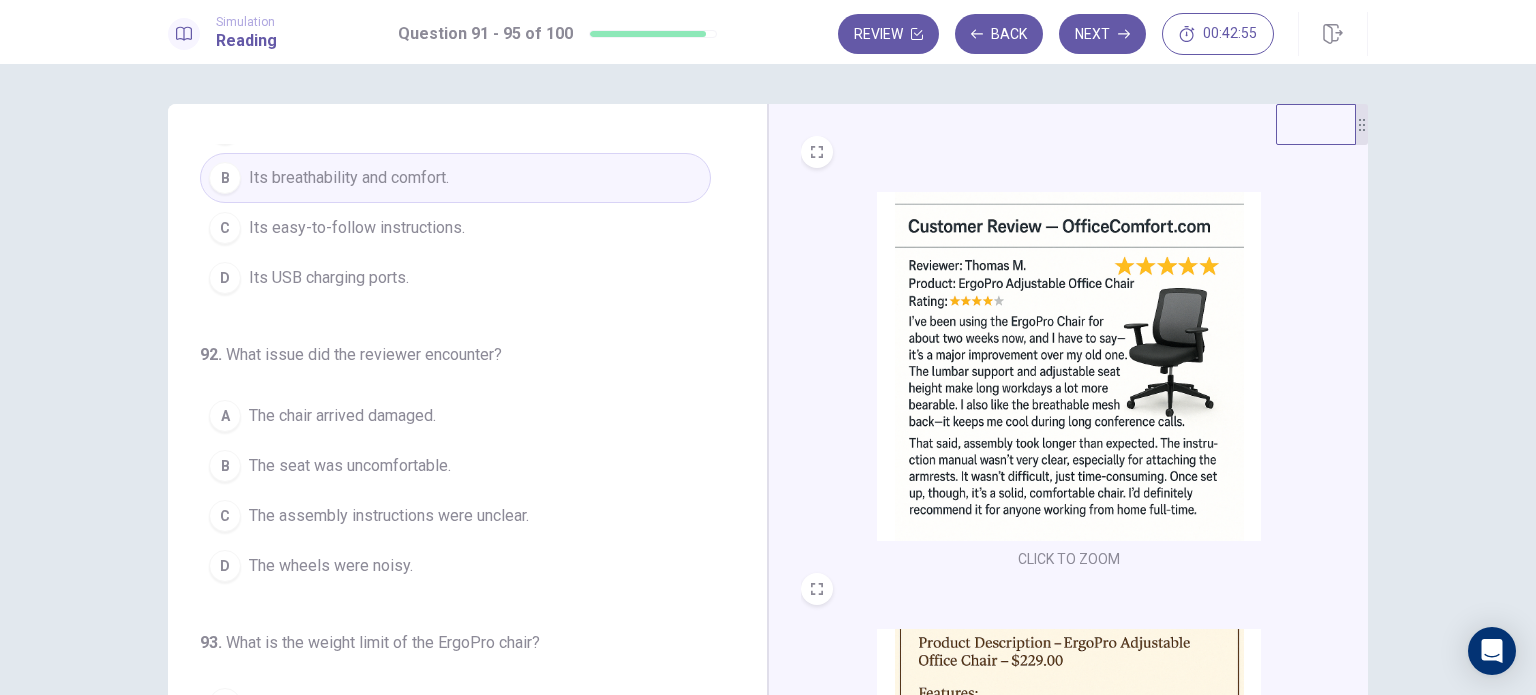 scroll, scrollTop: 125, scrollLeft: 0, axis: vertical 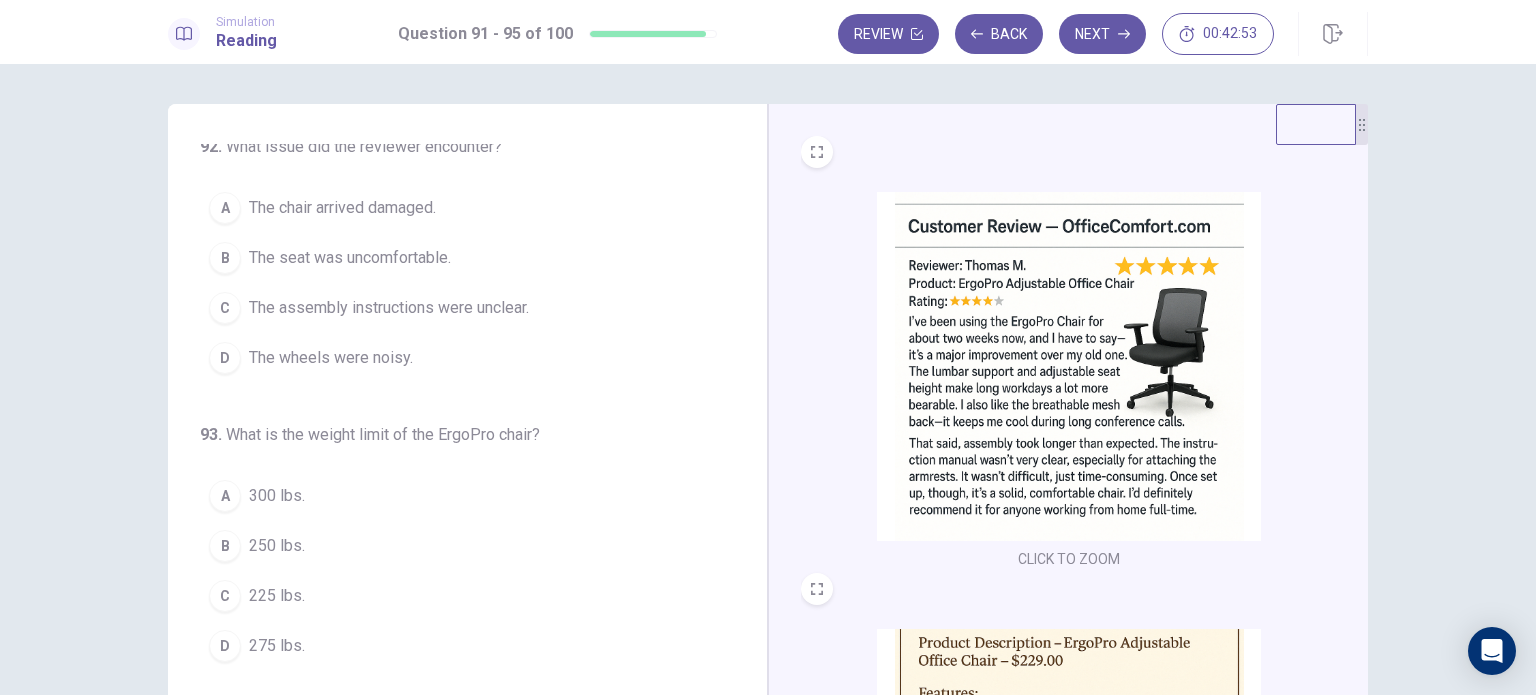 click on "The assembly instructions were unclear." at bounding box center (389, 308) 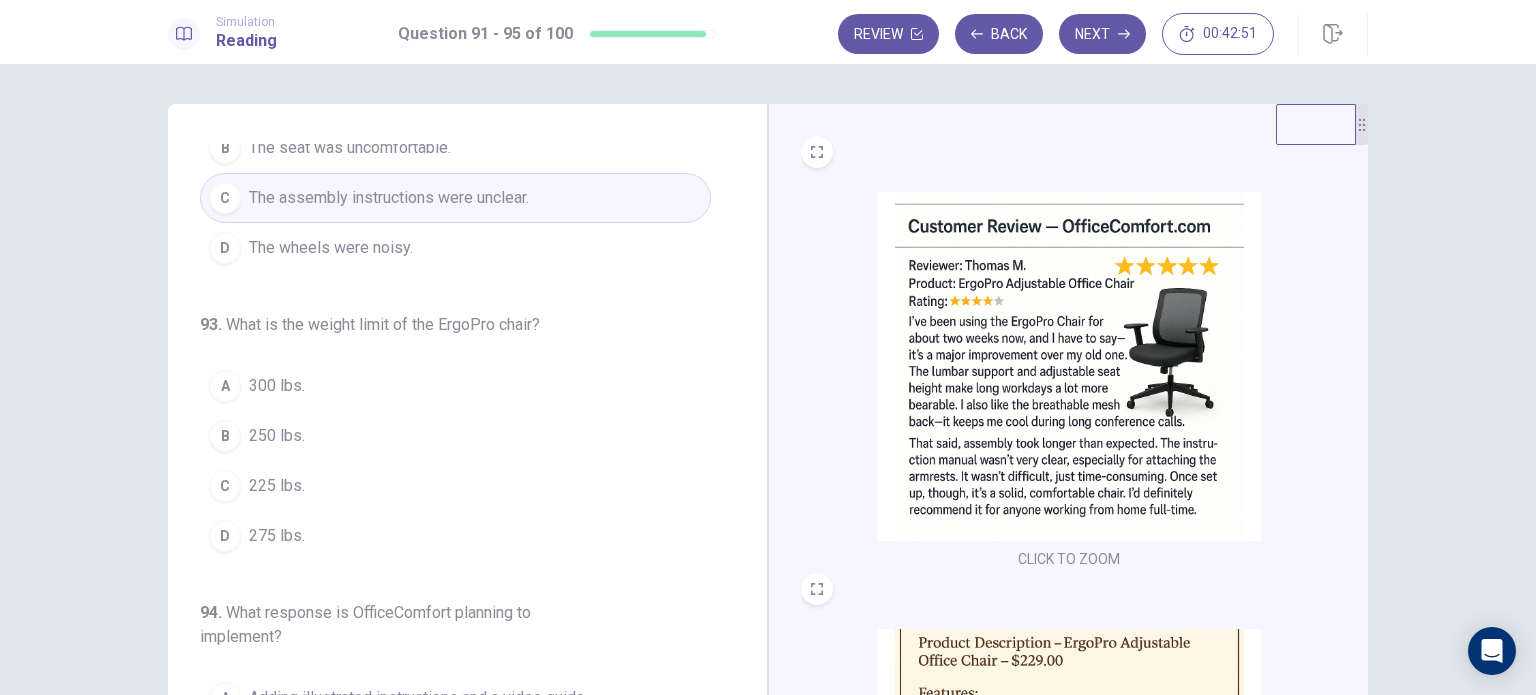 scroll, scrollTop: 504, scrollLeft: 0, axis: vertical 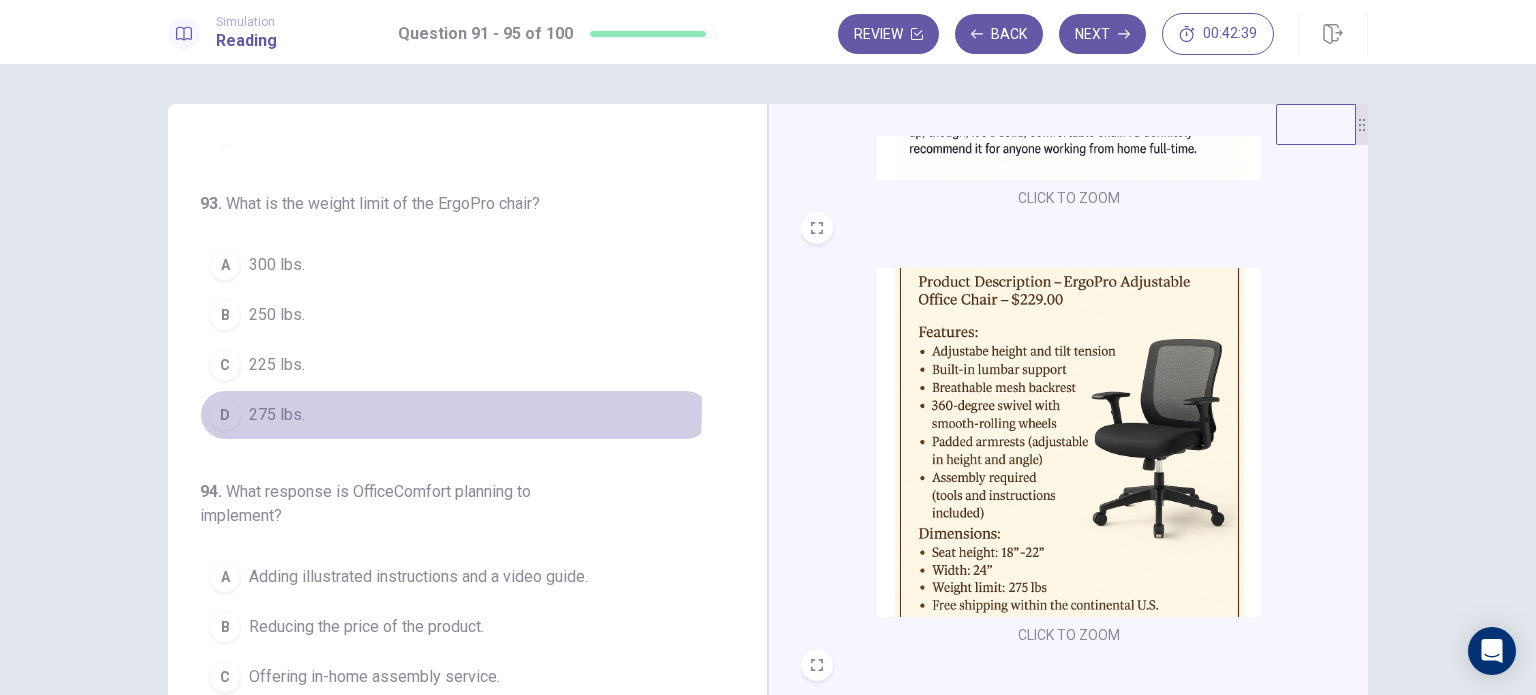click on "275 lbs." at bounding box center [277, 415] 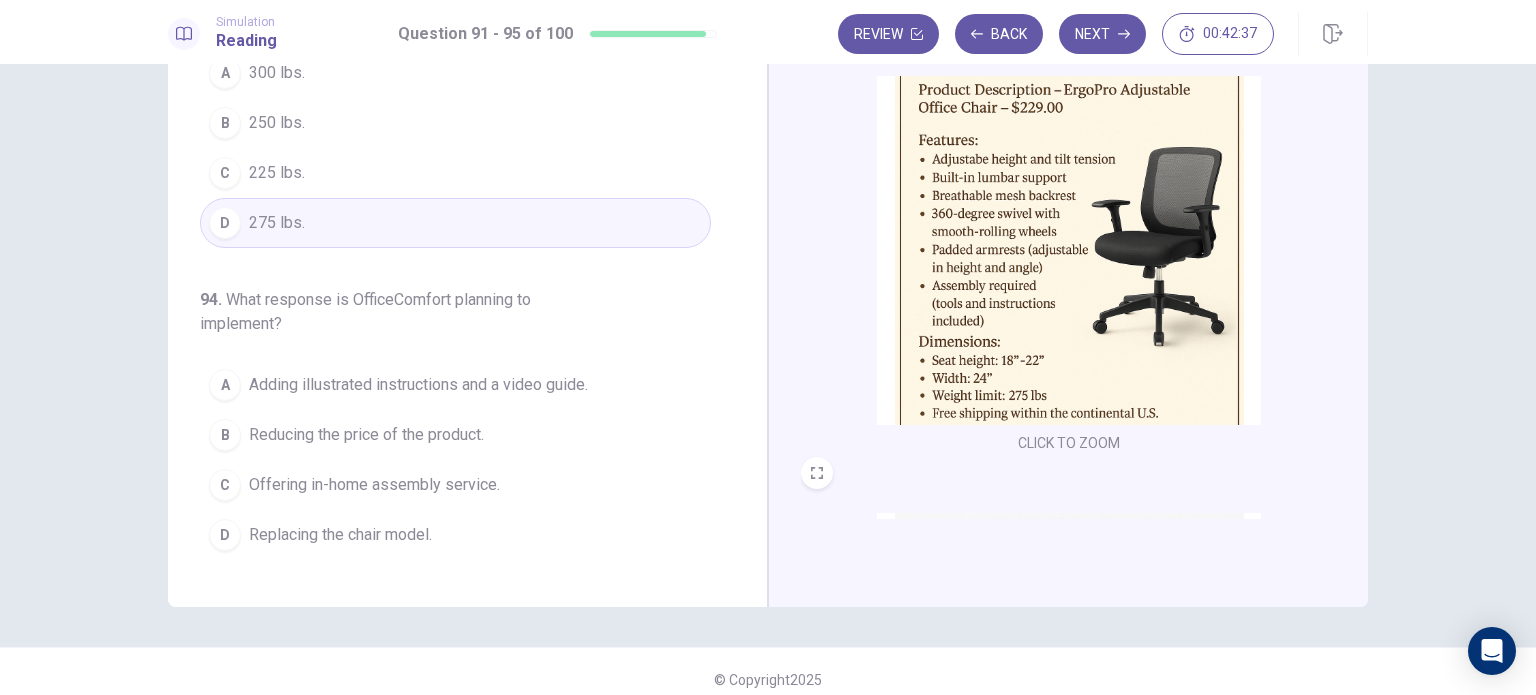 scroll, scrollTop: 192, scrollLeft: 0, axis: vertical 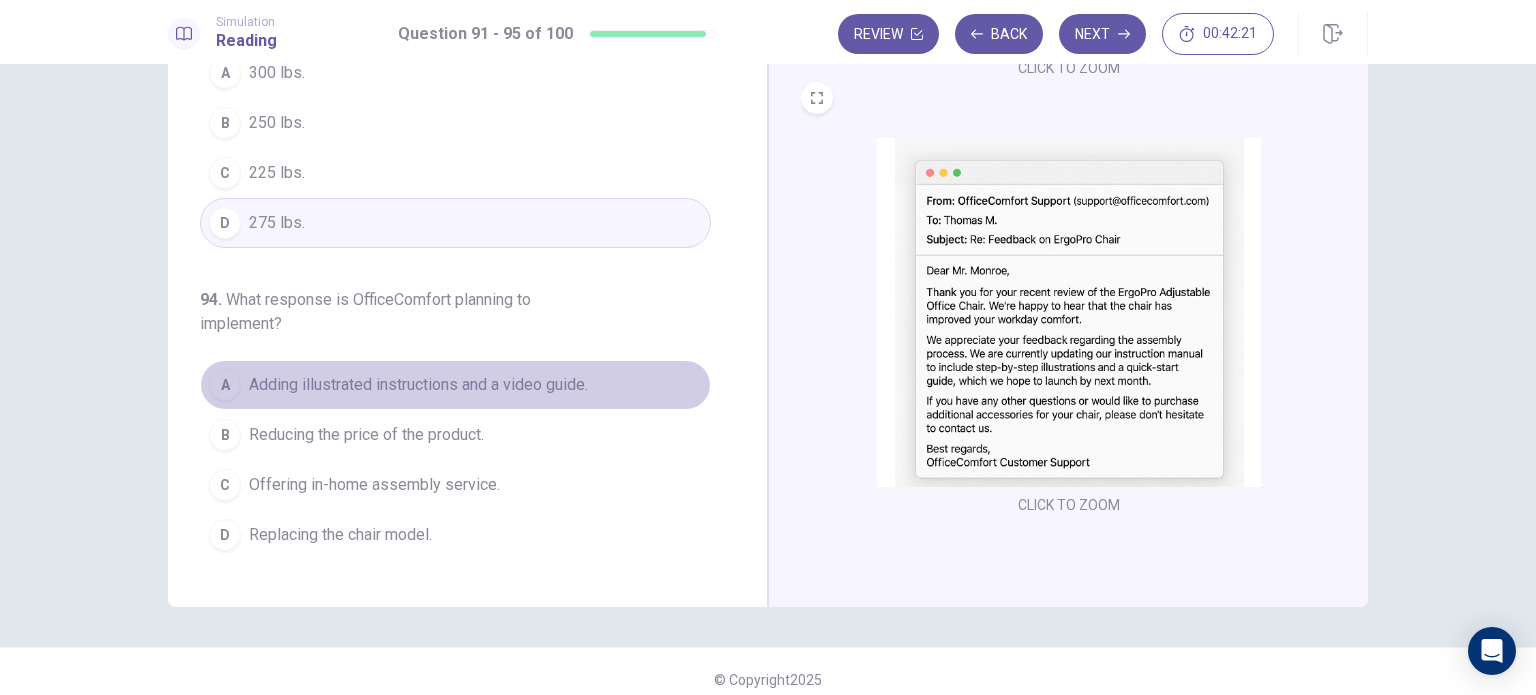 click on "Adding illustrated instructions and a video guide." at bounding box center [418, 385] 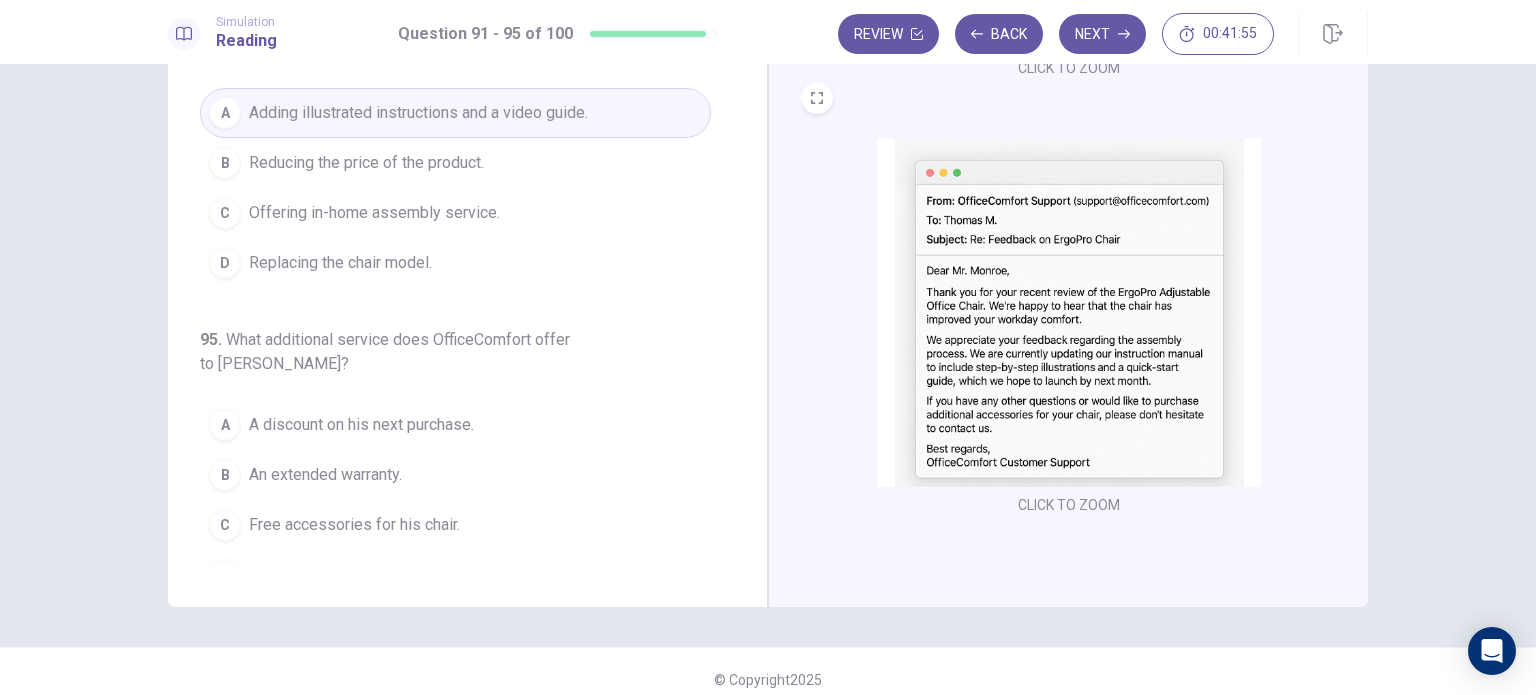 scroll, scrollTop: 848, scrollLeft: 0, axis: vertical 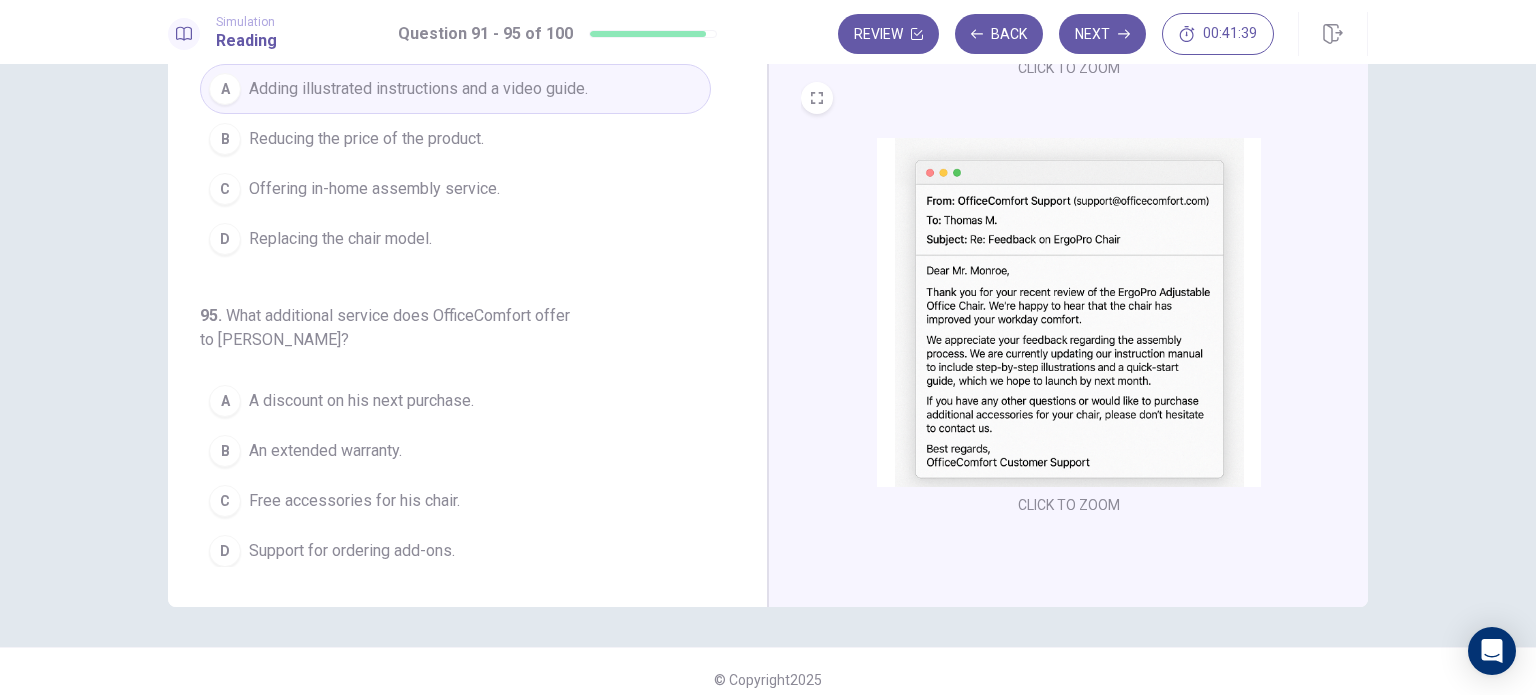 click on "Support for ordering add-ons." at bounding box center [352, 551] 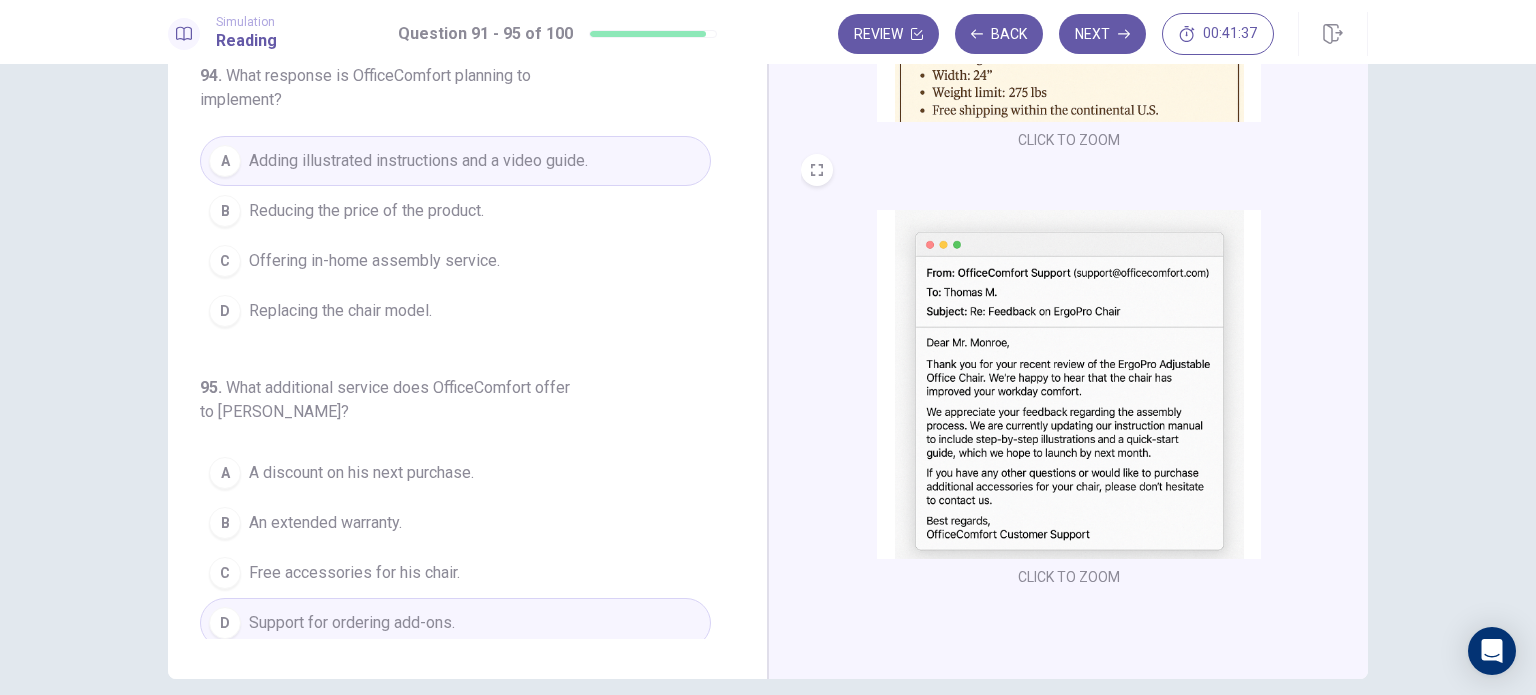 scroll, scrollTop: 0, scrollLeft: 0, axis: both 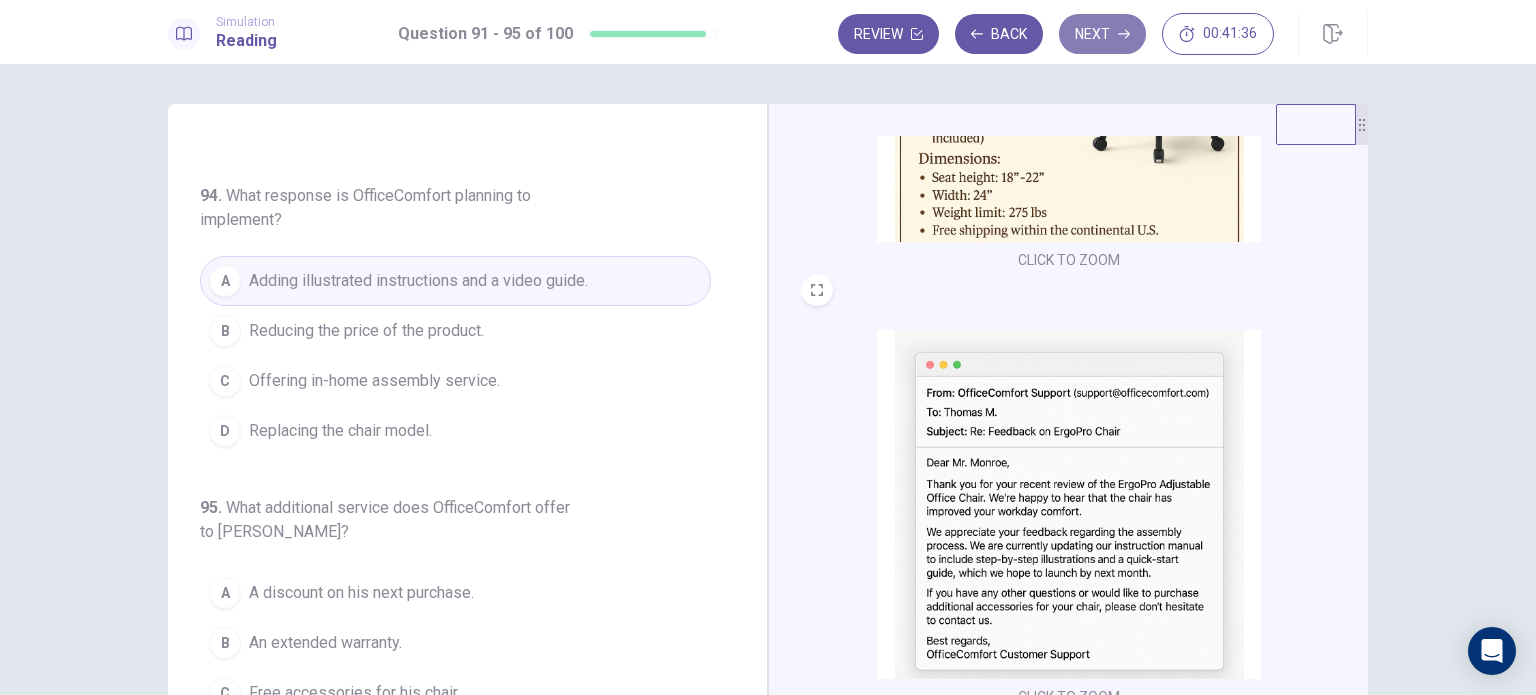click on "Next" at bounding box center [1102, 34] 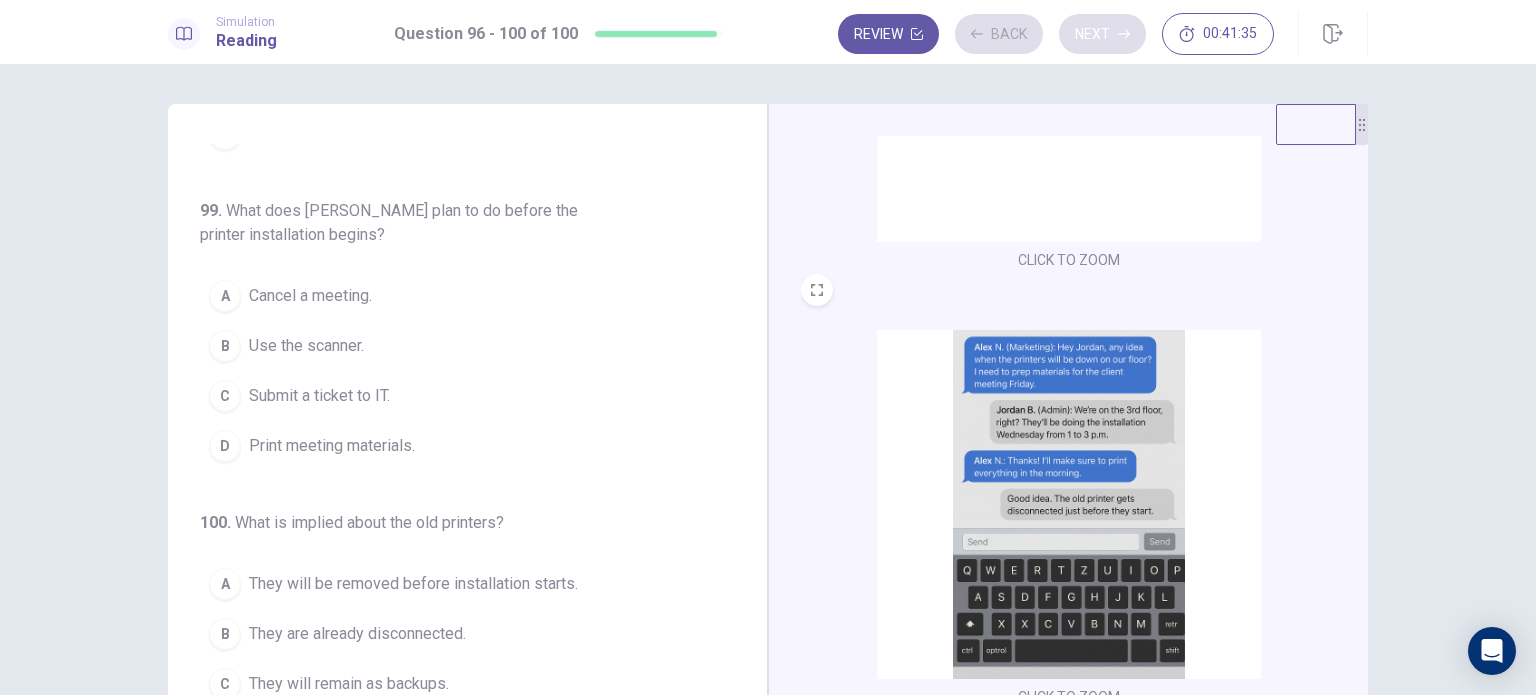 scroll, scrollTop: 800, scrollLeft: 0, axis: vertical 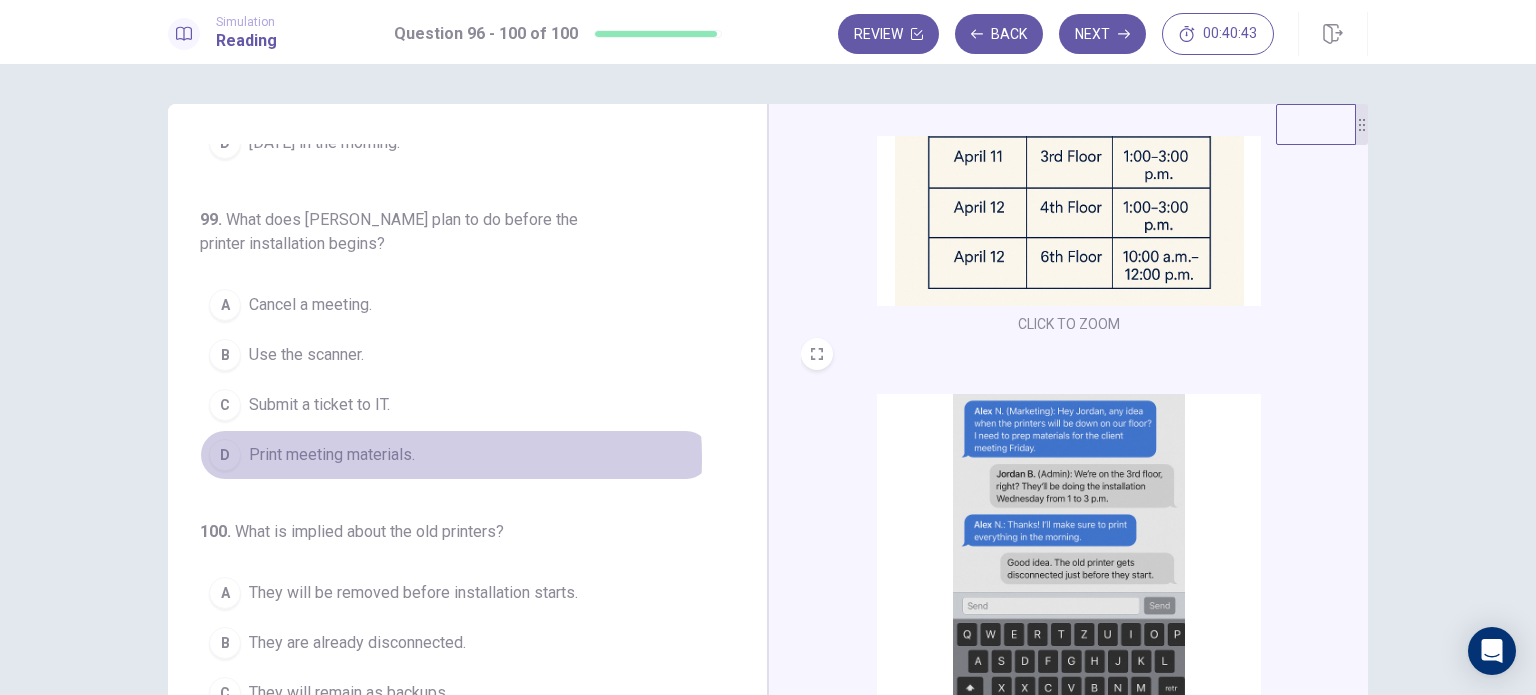 click on "Print meeting materials." at bounding box center (332, 455) 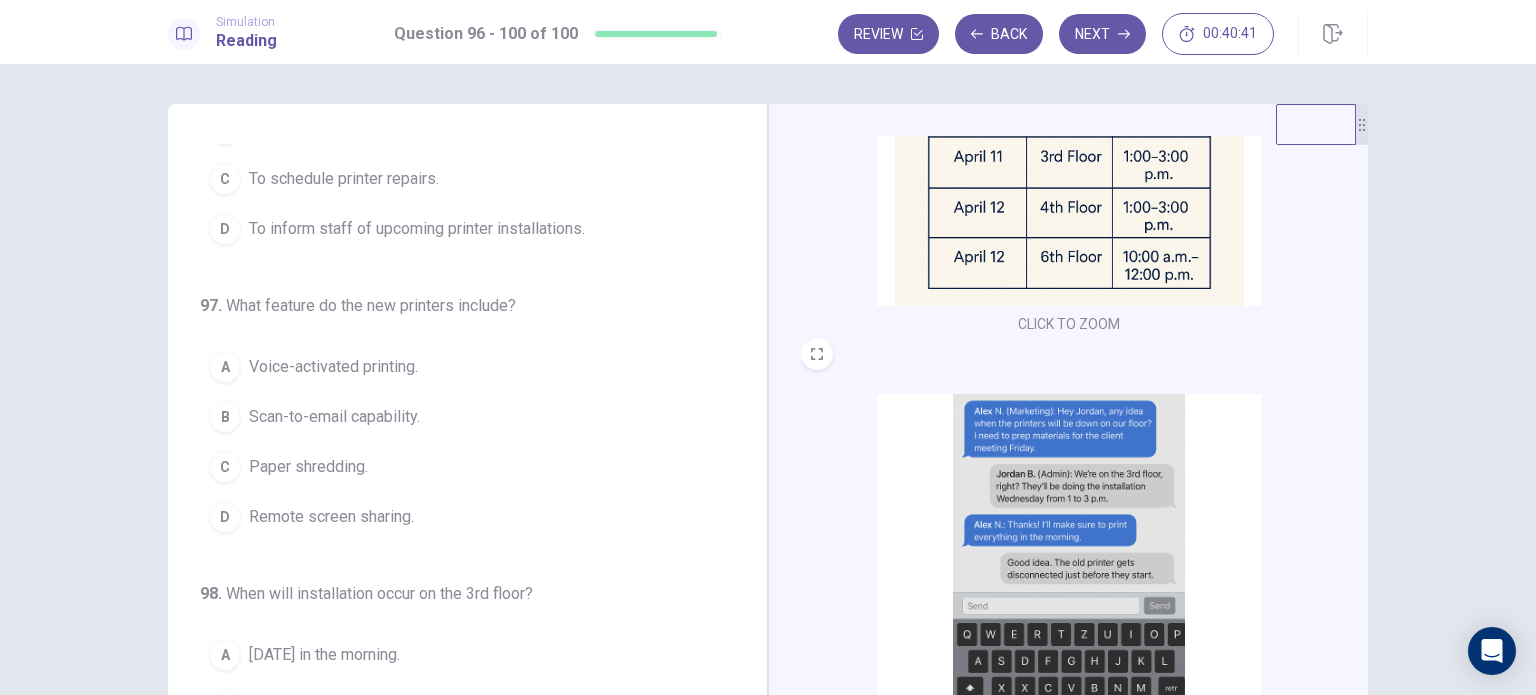 scroll, scrollTop: 0, scrollLeft: 0, axis: both 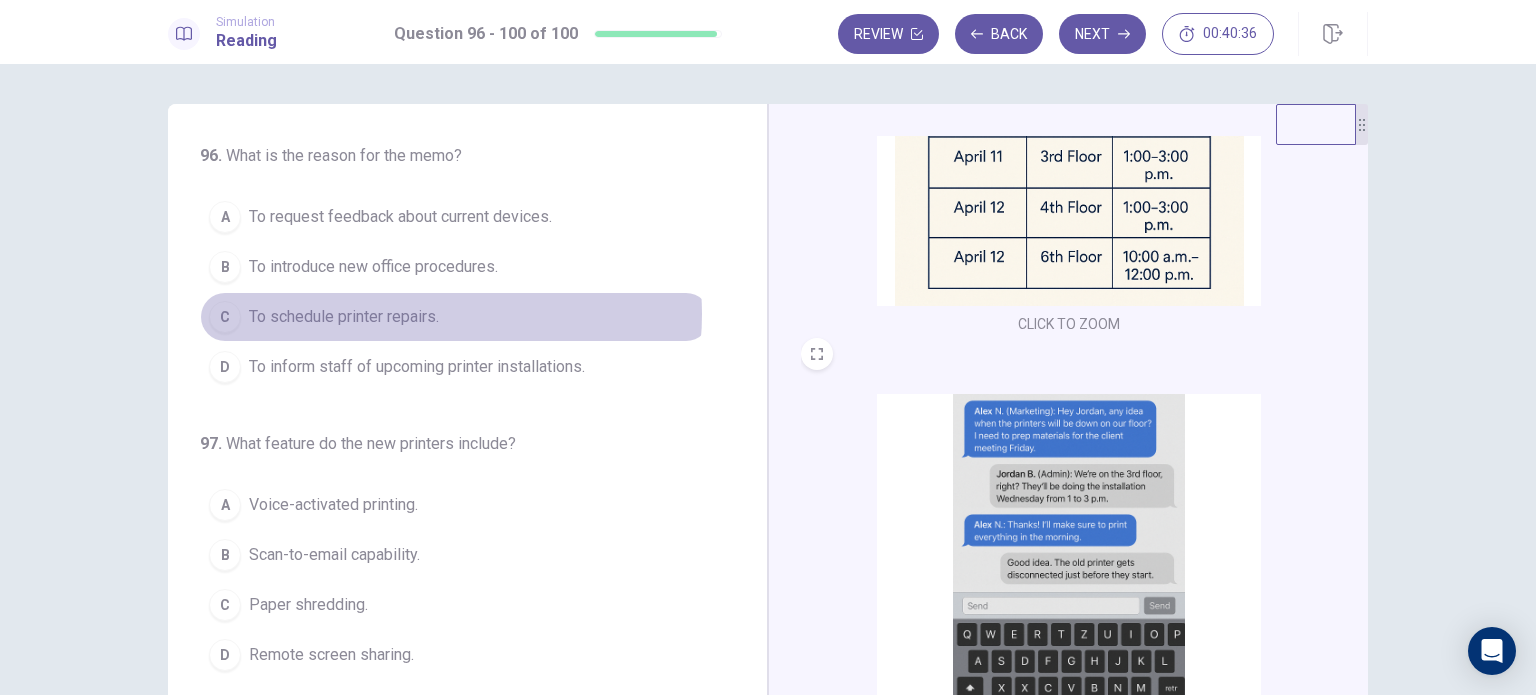 click on "To schedule printer repairs." at bounding box center (344, 317) 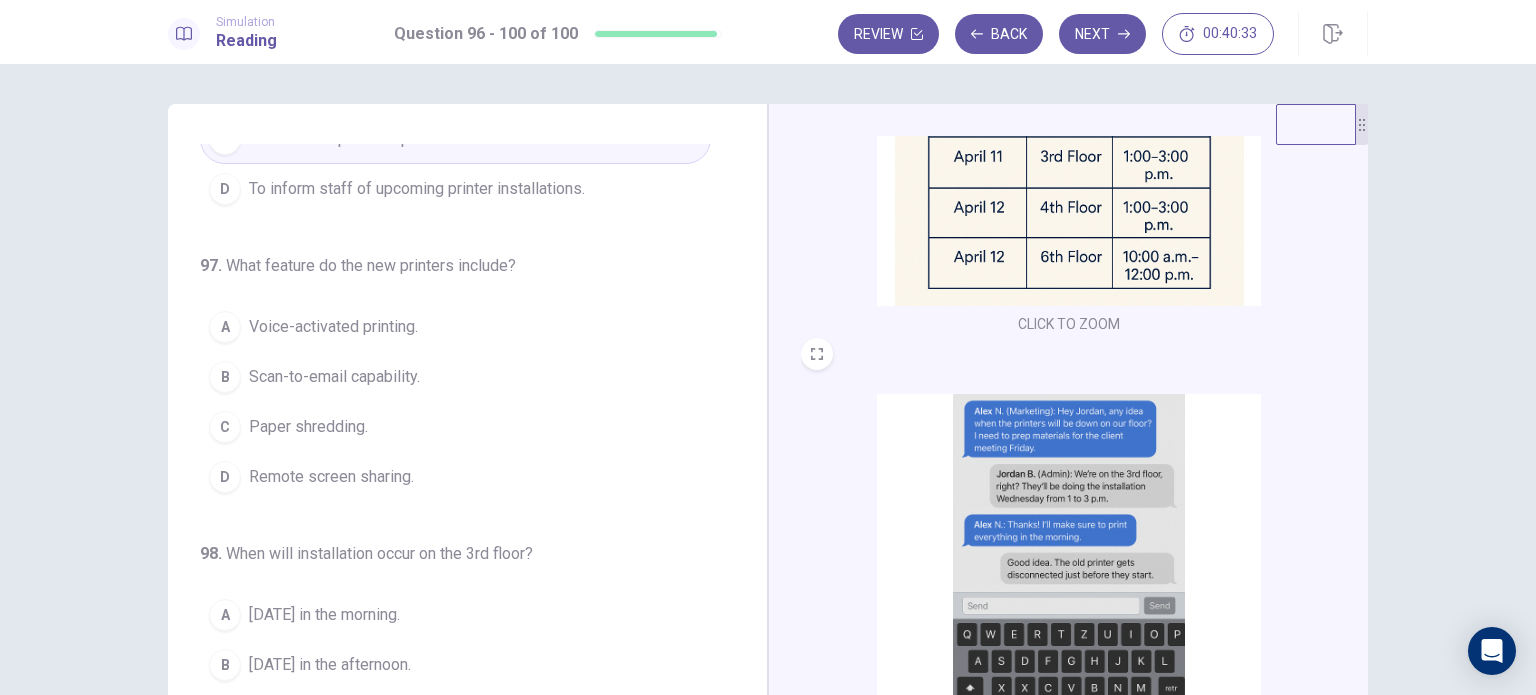scroll, scrollTop: 188, scrollLeft: 0, axis: vertical 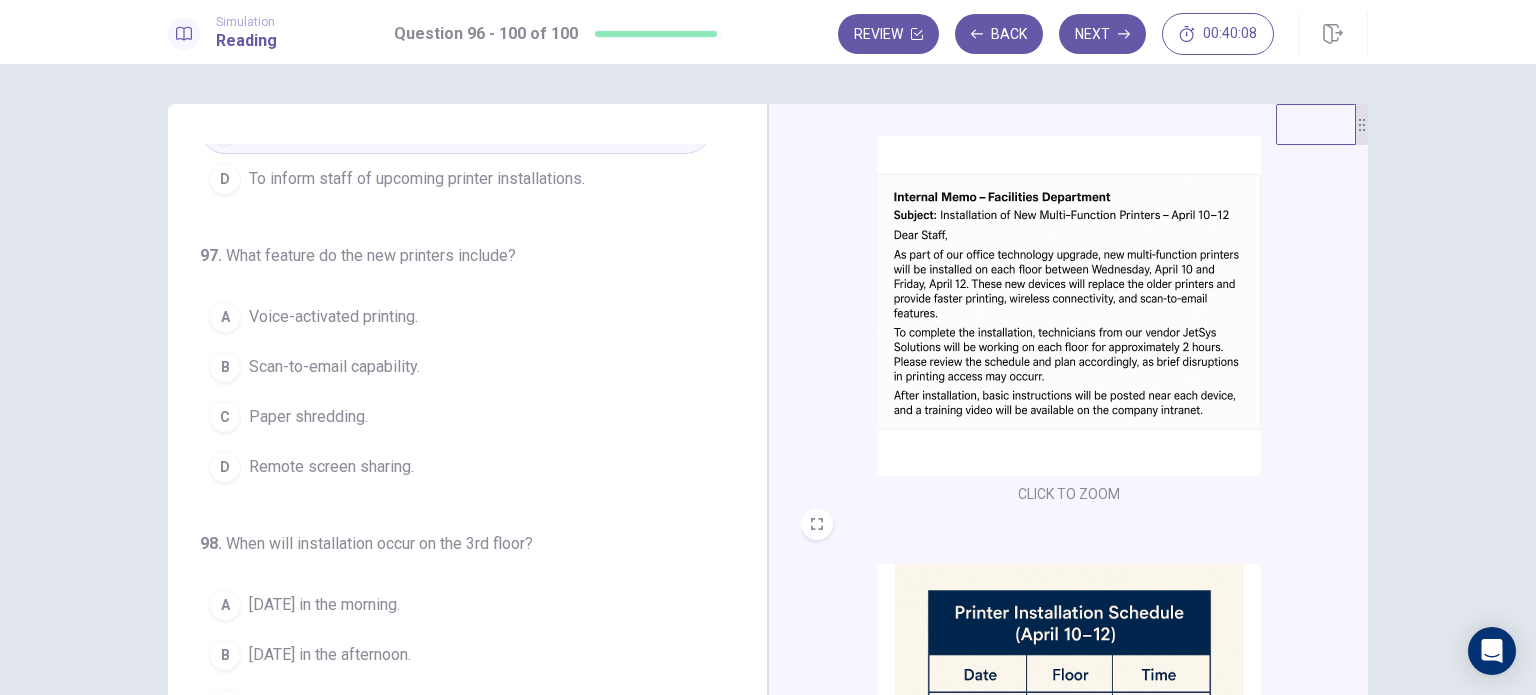 click on "Scan-to-email capability." at bounding box center [334, 367] 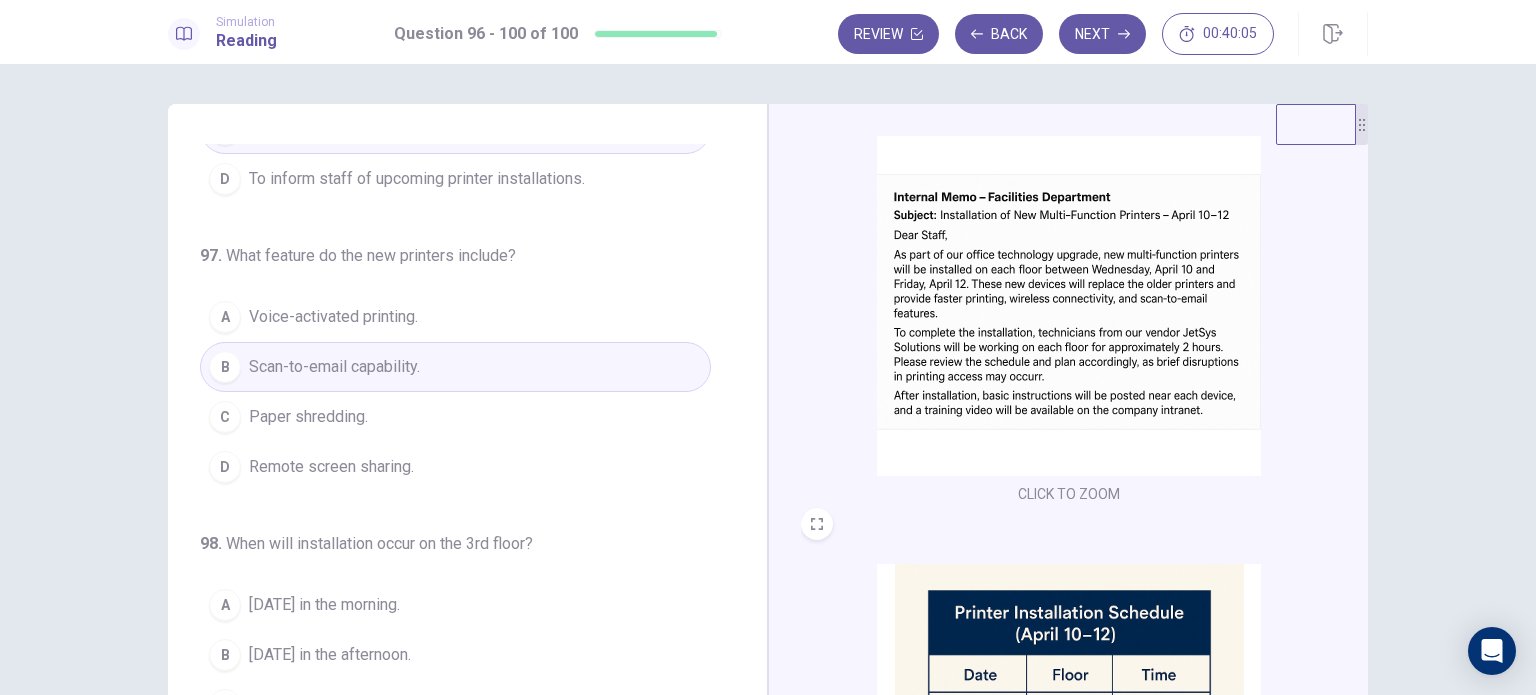drag, startPoint x: 747, startPoint y: 335, endPoint x: 744, endPoint y: 271, distance: 64.070274 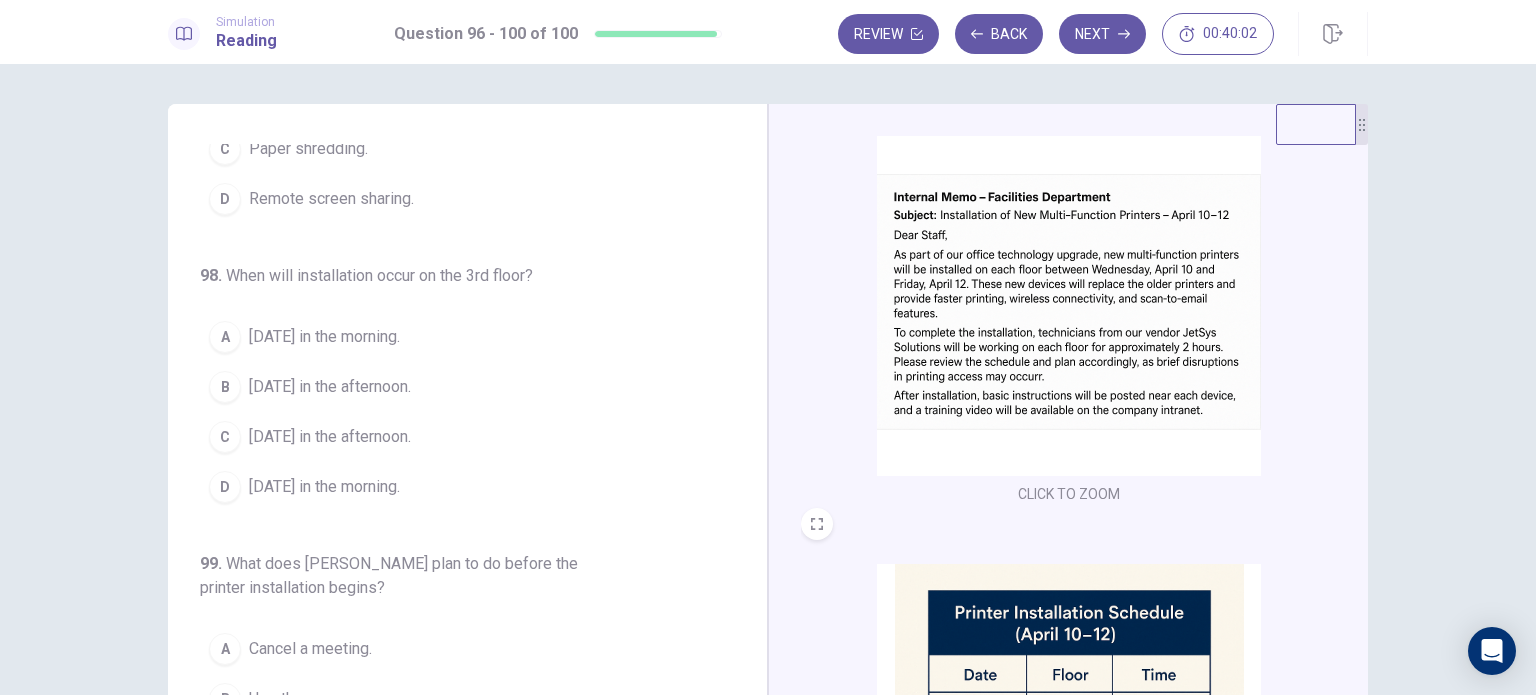 scroll, scrollTop: 477, scrollLeft: 0, axis: vertical 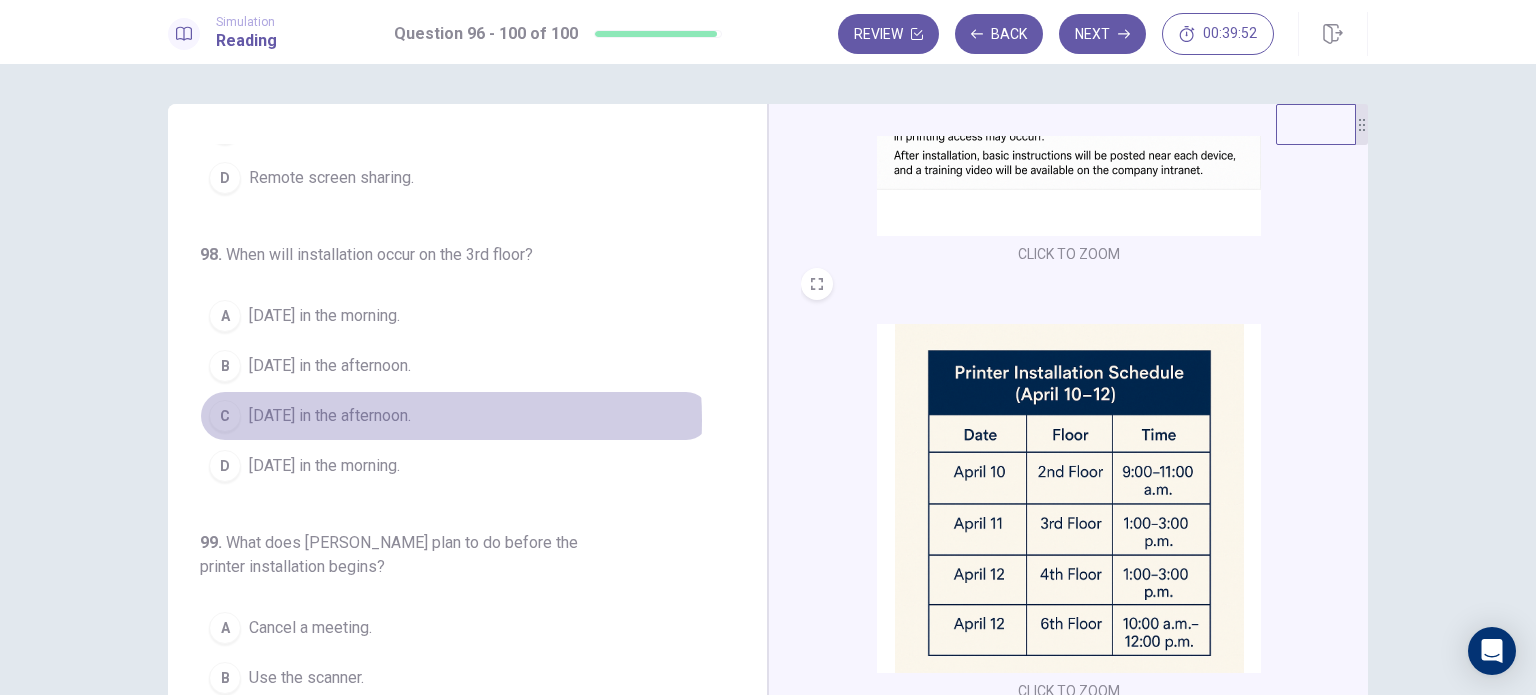 click on "[DATE] in the afternoon." at bounding box center (330, 416) 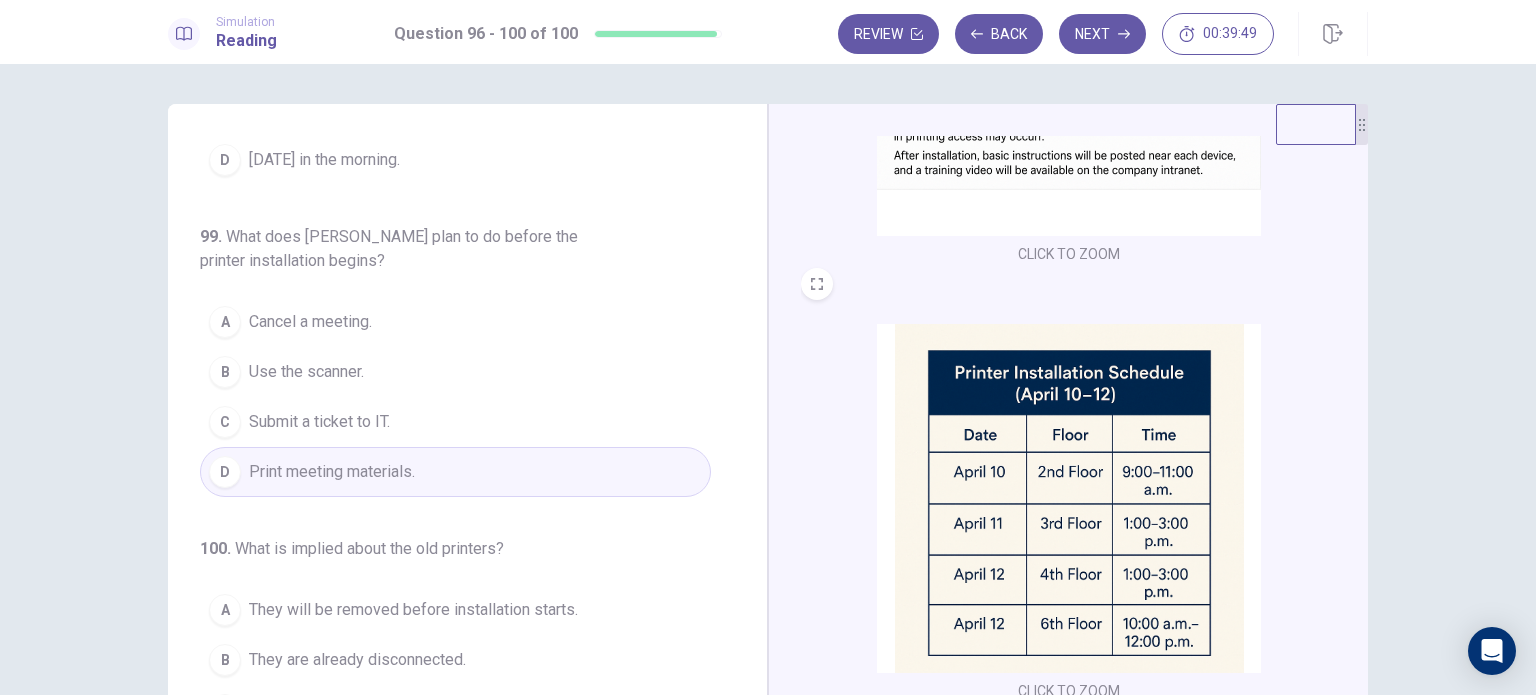 scroll, scrollTop: 800, scrollLeft: 0, axis: vertical 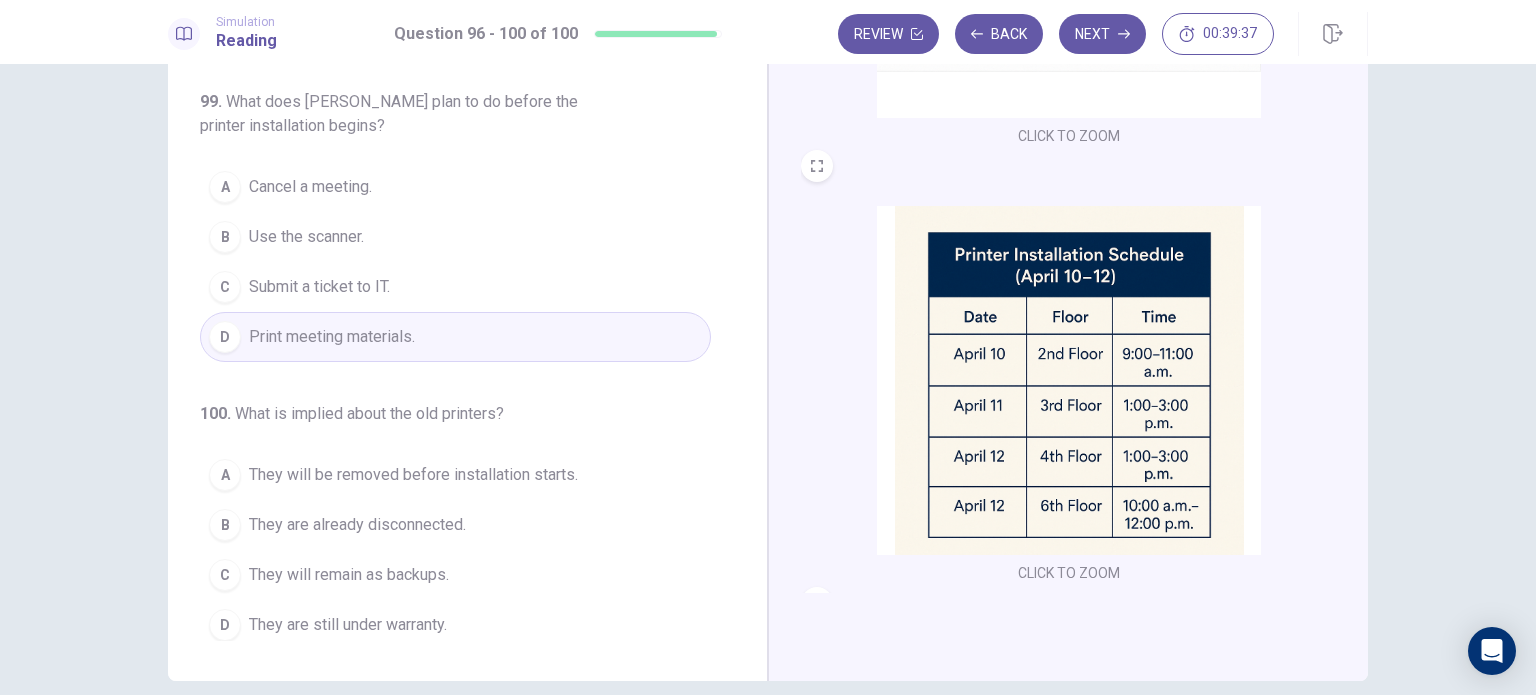 drag, startPoint x: 1357, startPoint y: 363, endPoint x: 1356, endPoint y: 470, distance: 107.00467 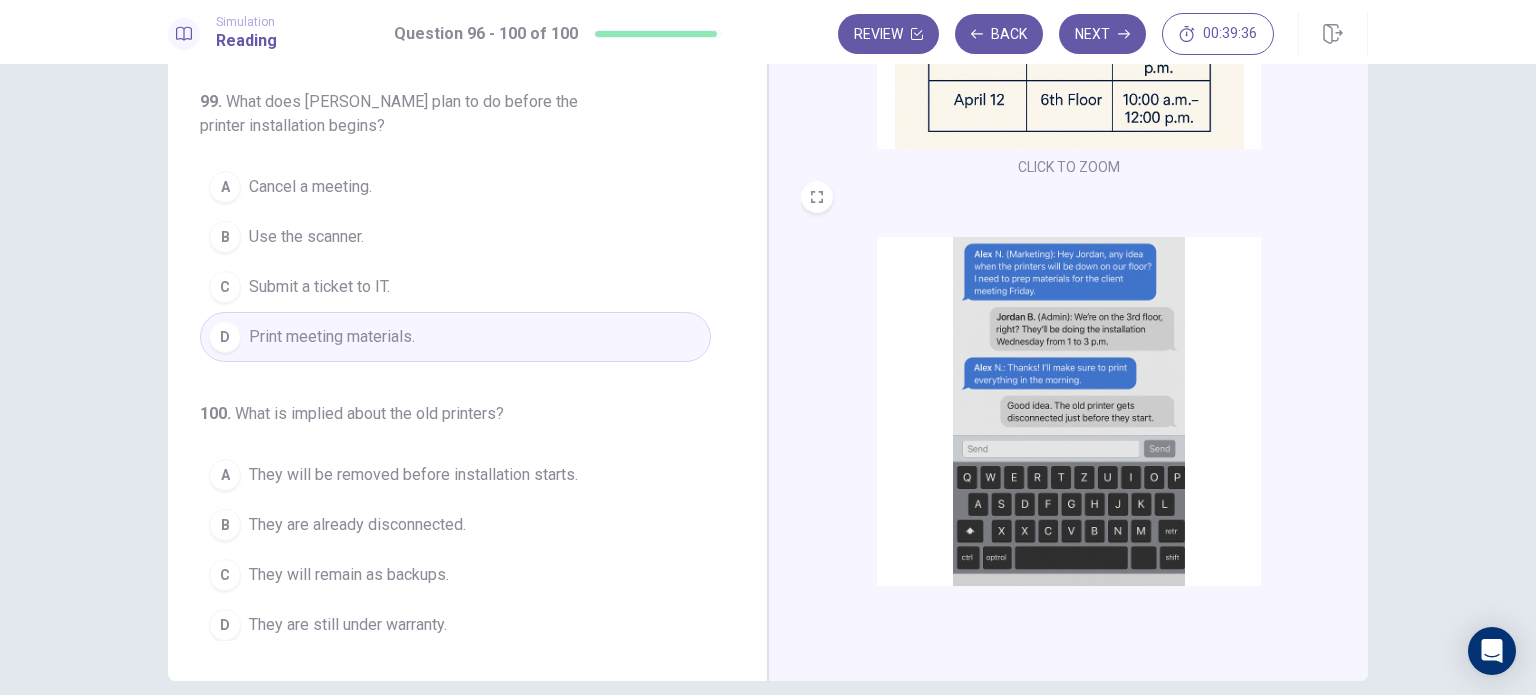 scroll, scrollTop: 736, scrollLeft: 0, axis: vertical 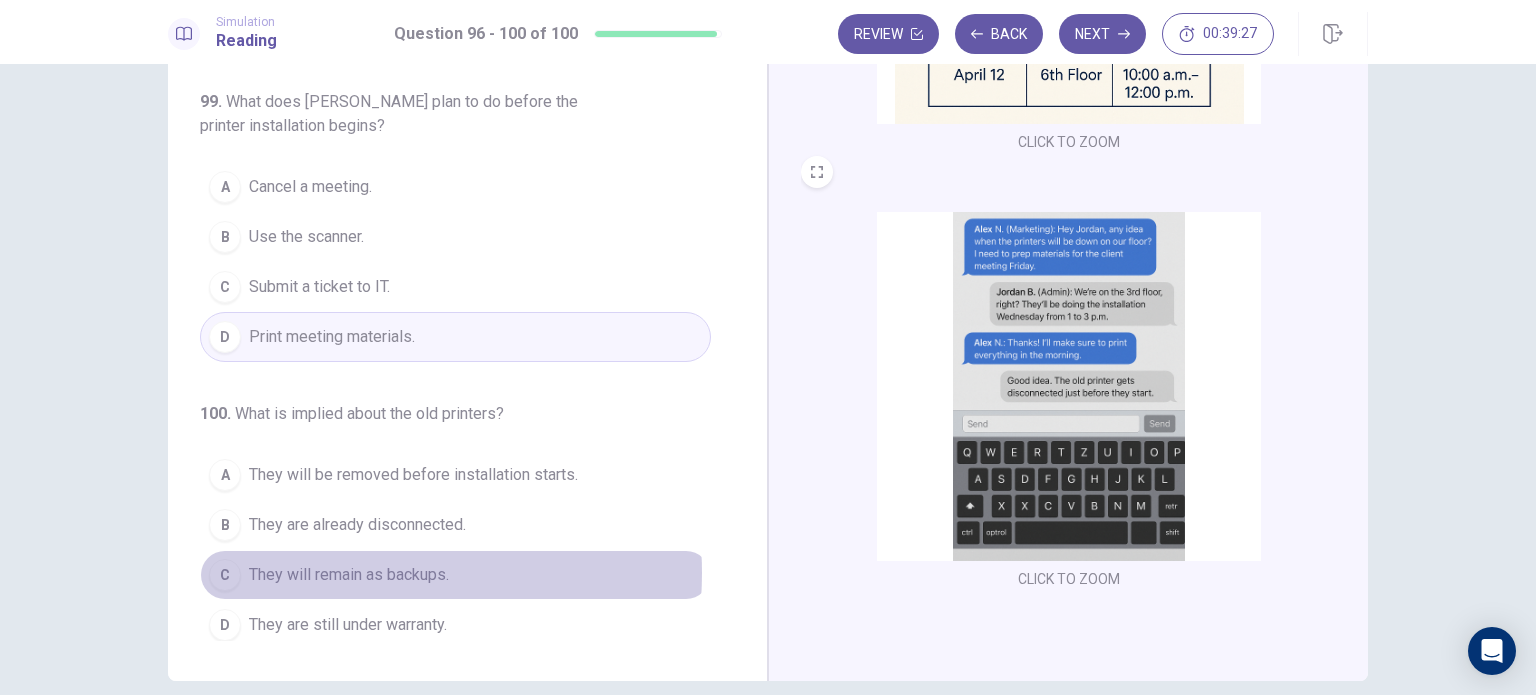 click on "They will remain as backups." at bounding box center (349, 575) 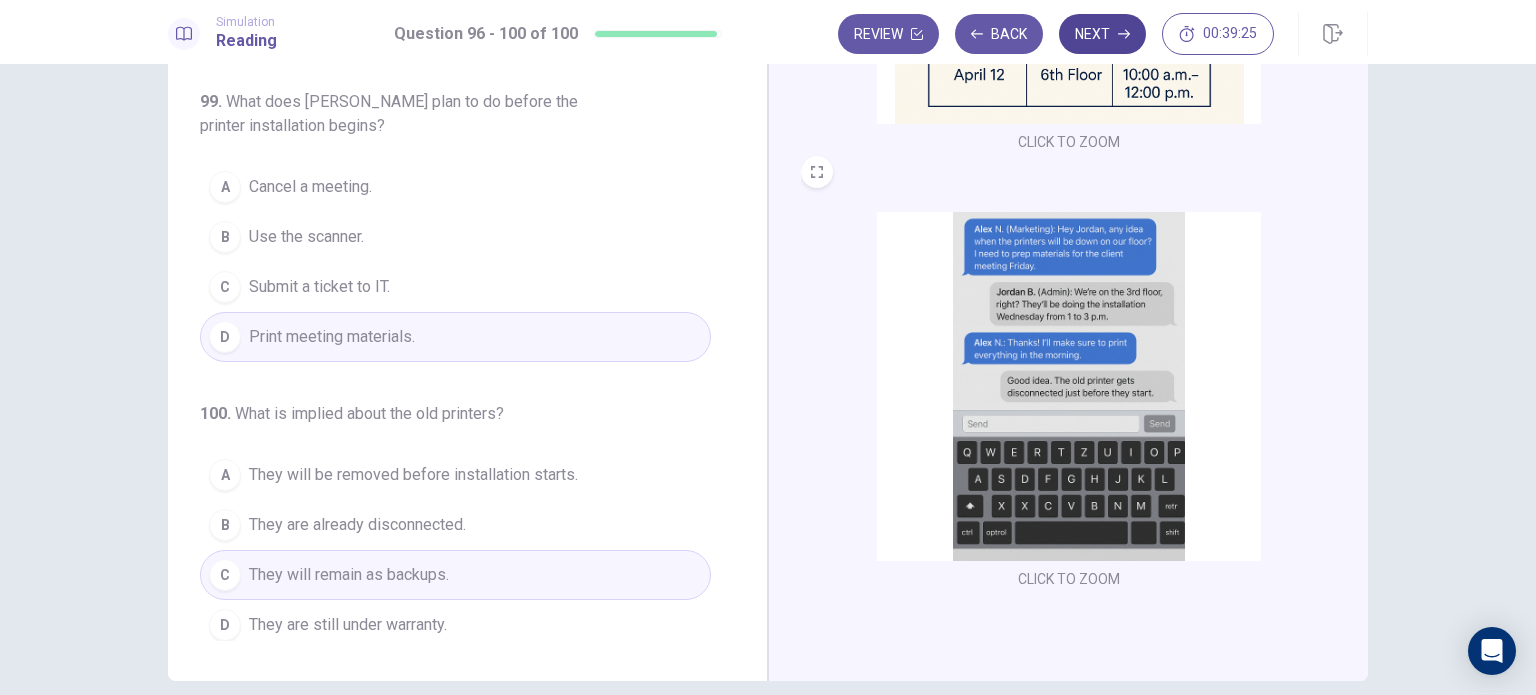 click on "Next" at bounding box center (1102, 34) 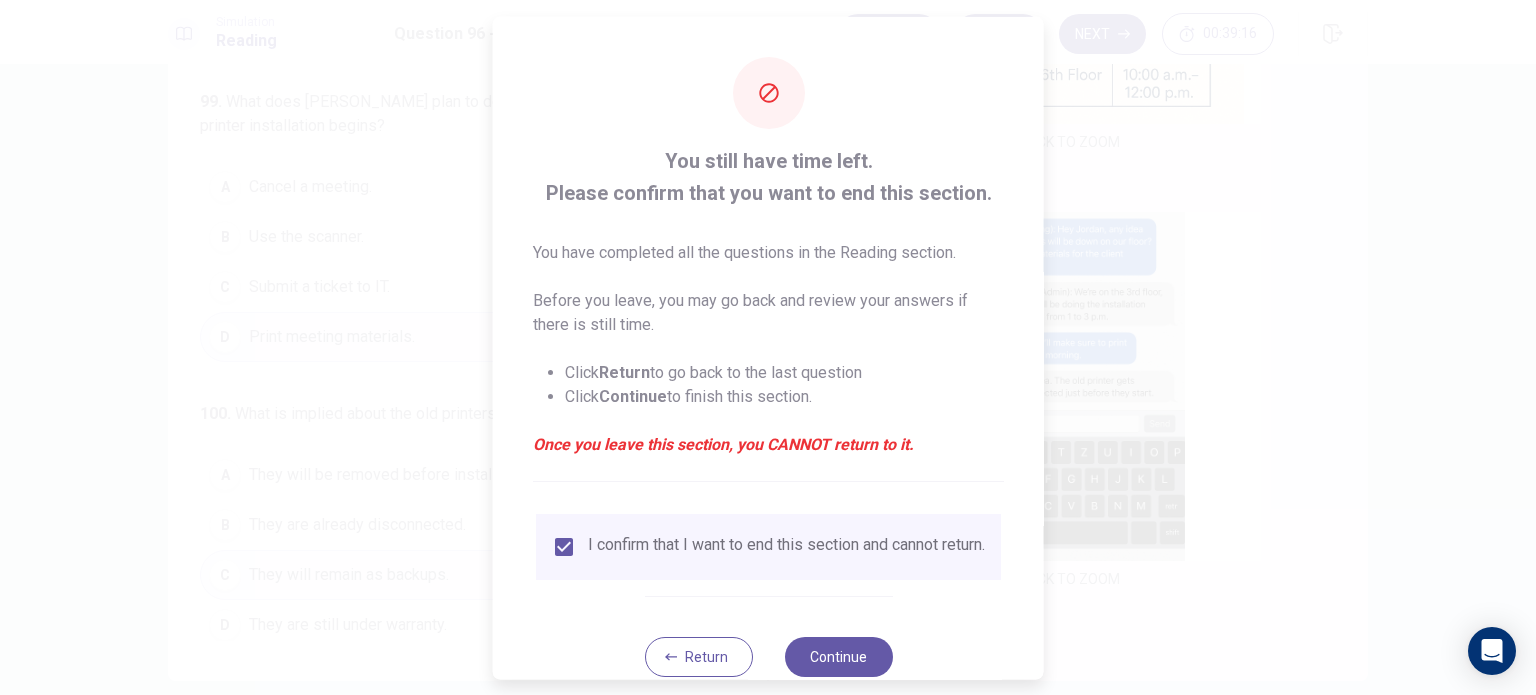 scroll, scrollTop: 50, scrollLeft: 0, axis: vertical 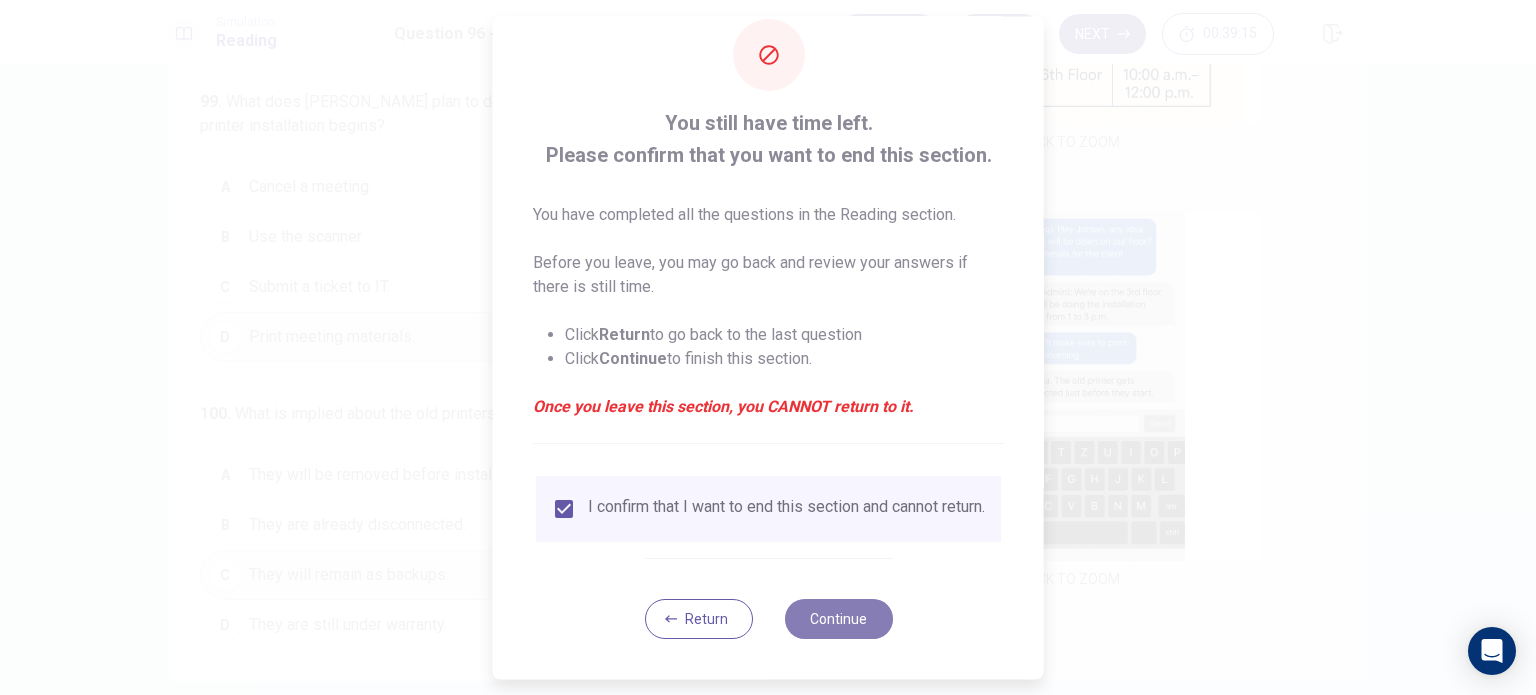 click on "Continue" at bounding box center (838, 619) 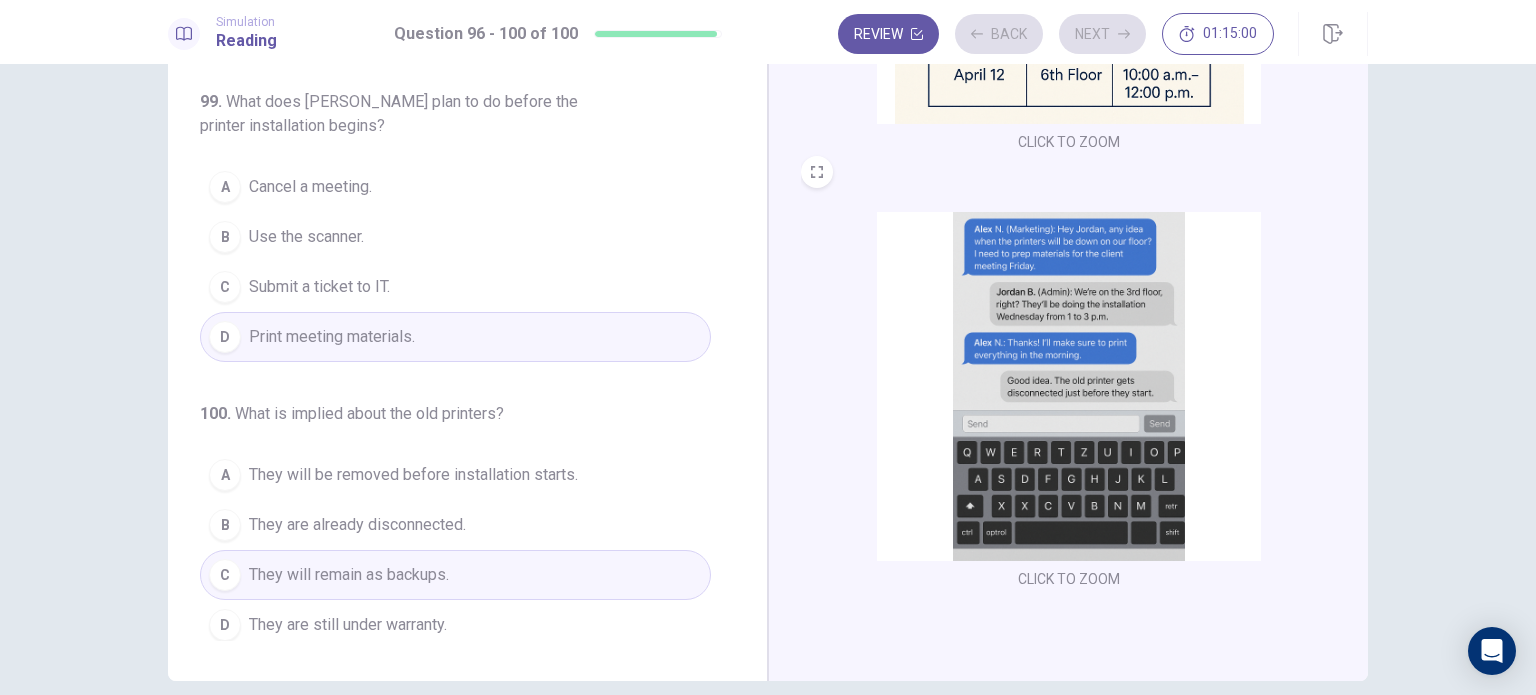 scroll, scrollTop: 32, scrollLeft: 0, axis: vertical 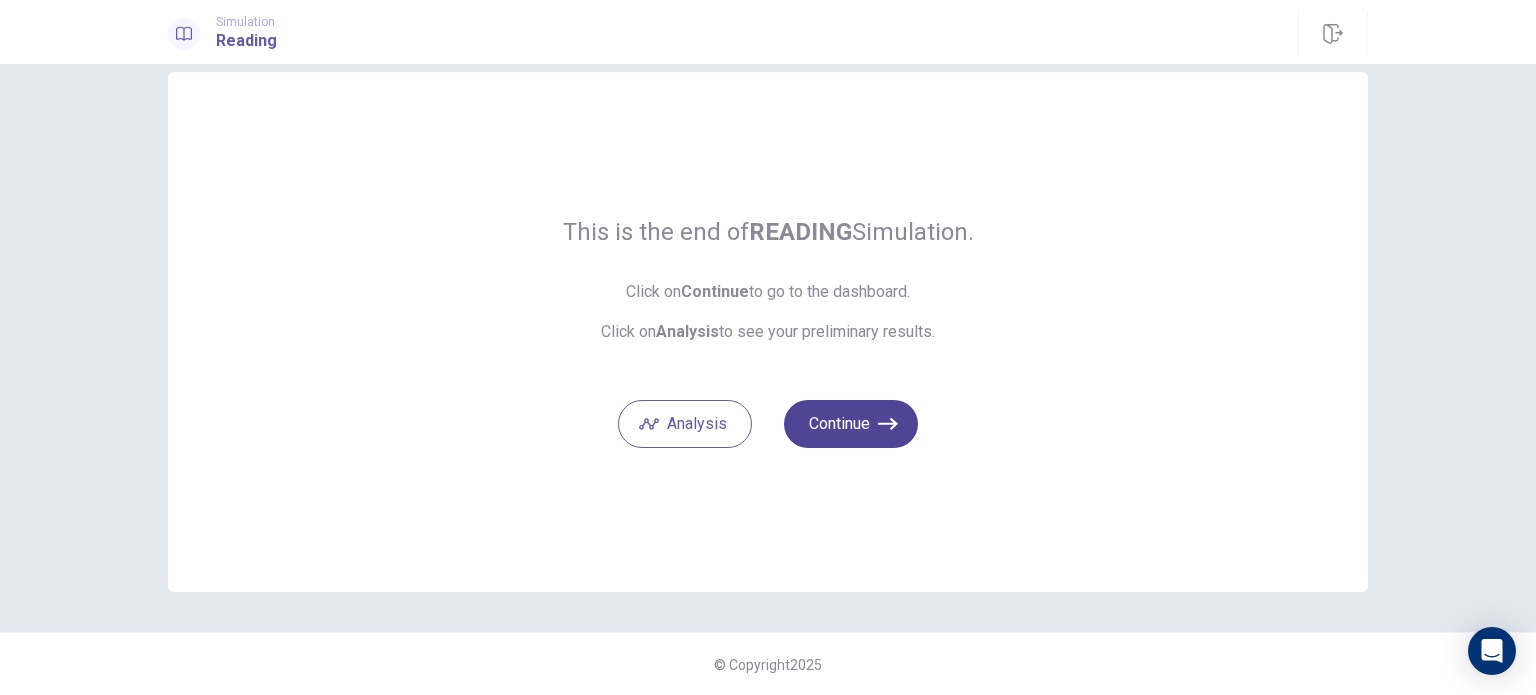 click on "Continue" at bounding box center [851, 424] 